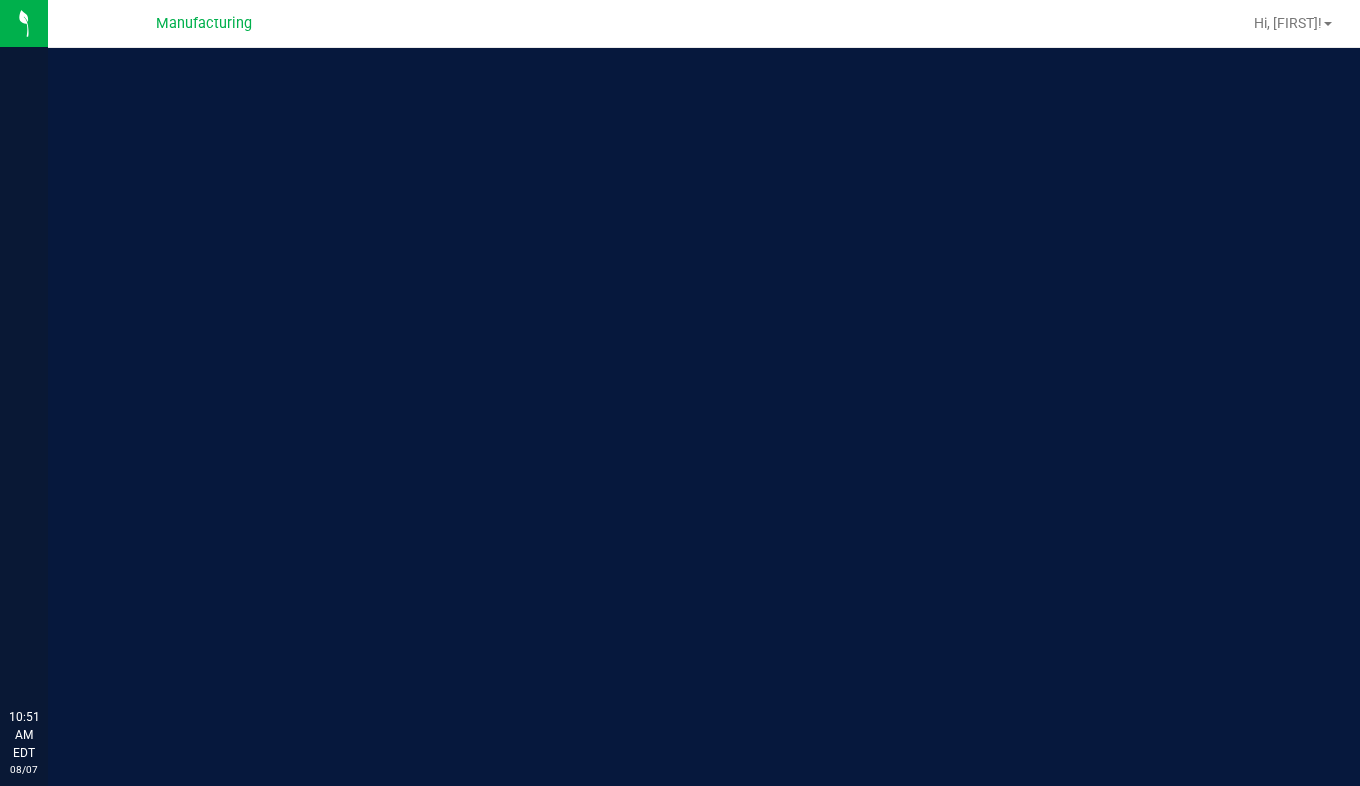 scroll, scrollTop: 0, scrollLeft: 0, axis: both 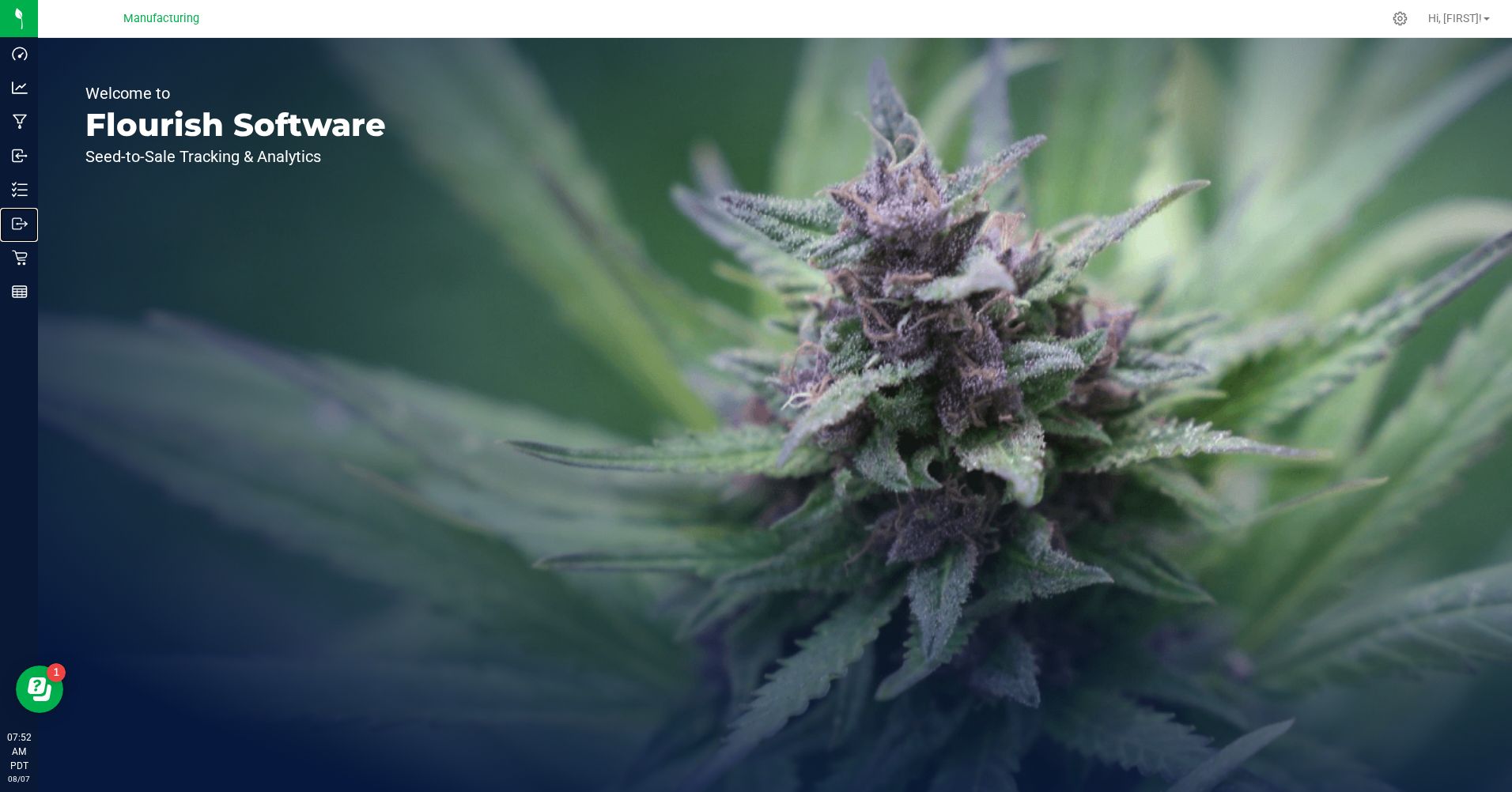 click on "Outbound" at bounding box center [0, 0] 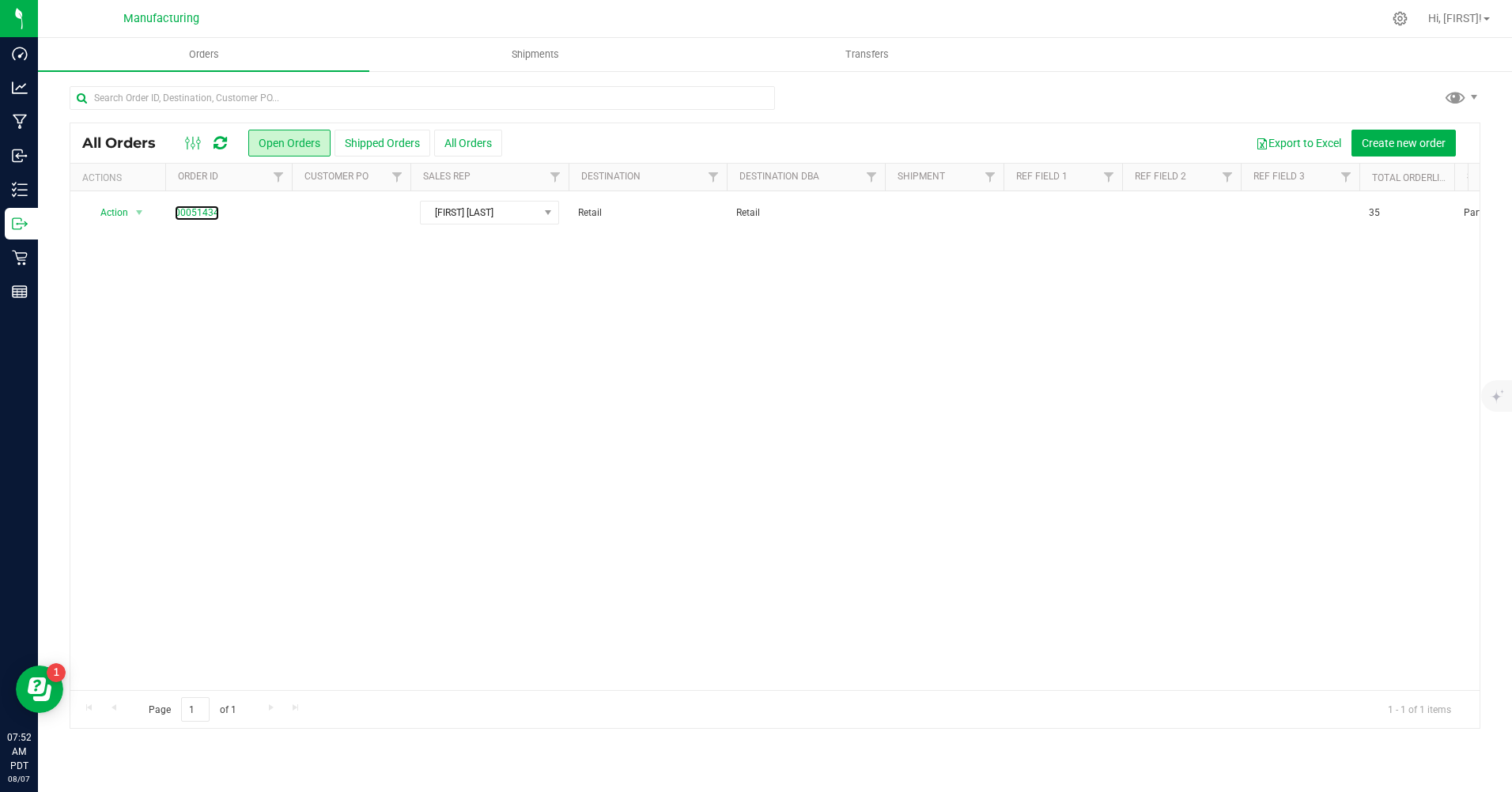 click on "00051434" at bounding box center (197, 213) 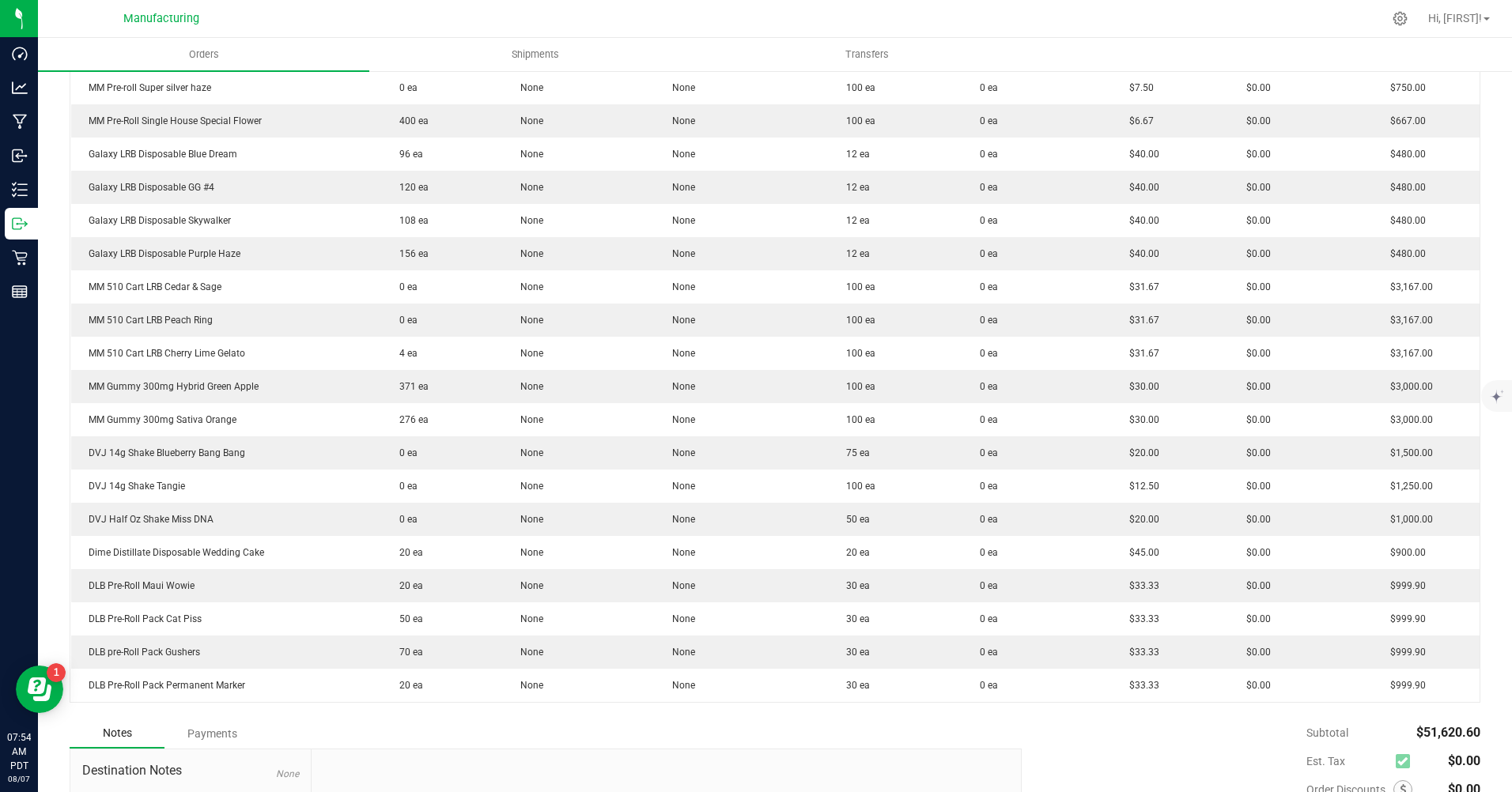 scroll, scrollTop: 1023, scrollLeft: 0, axis: vertical 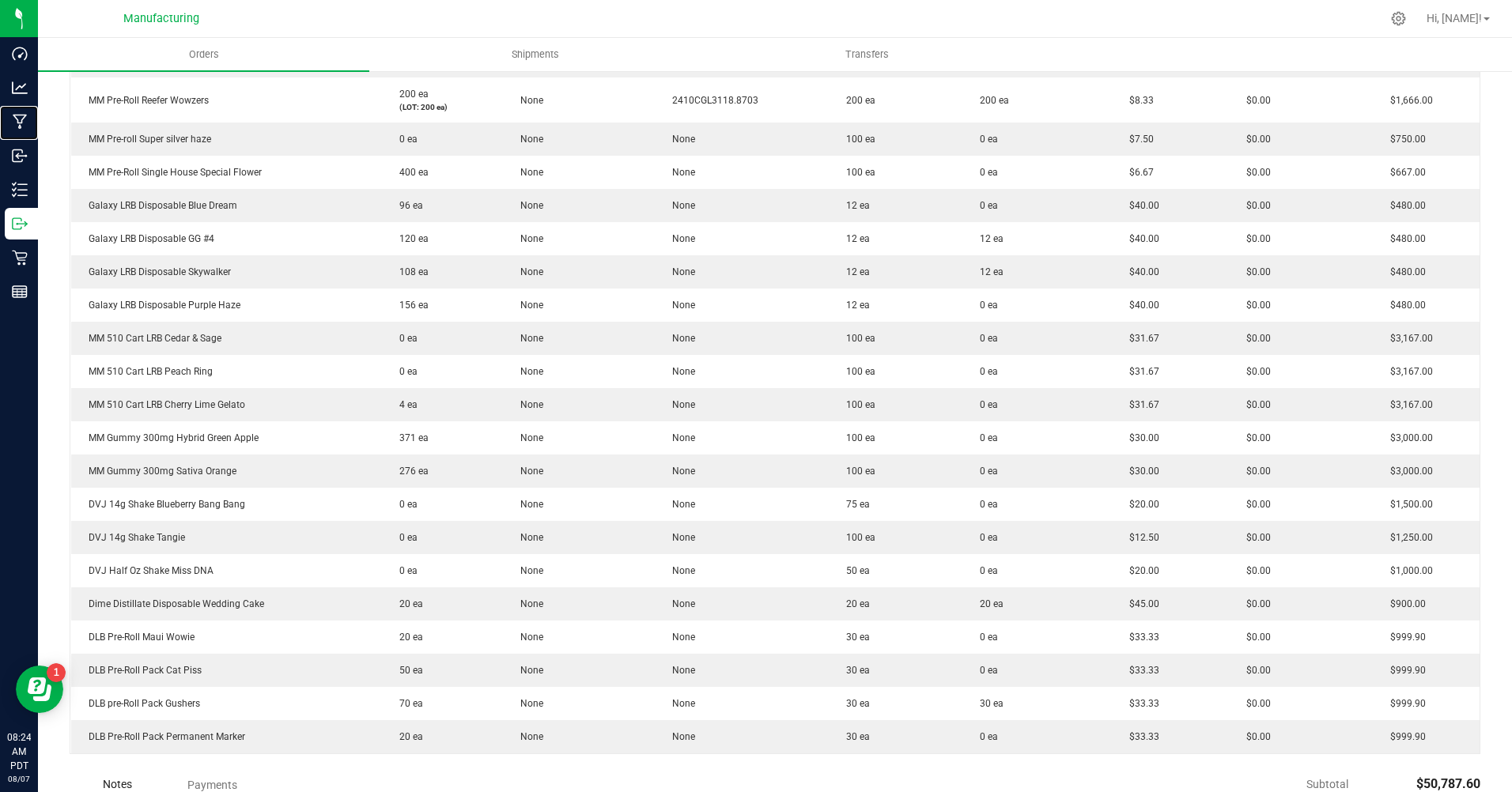 click on "Manufacturing" at bounding box center (0, 0) 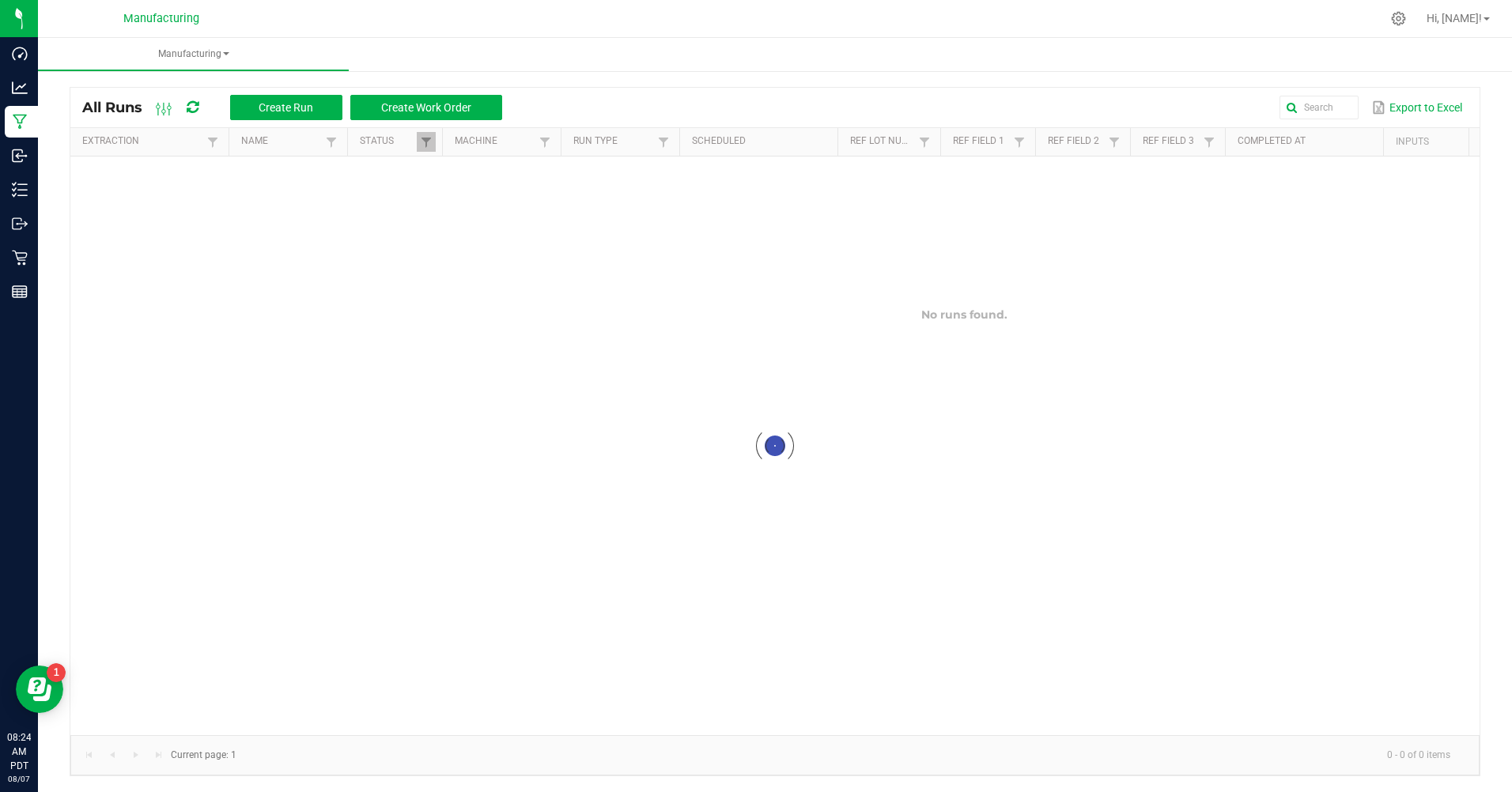 scroll, scrollTop: 0, scrollLeft: 0, axis: both 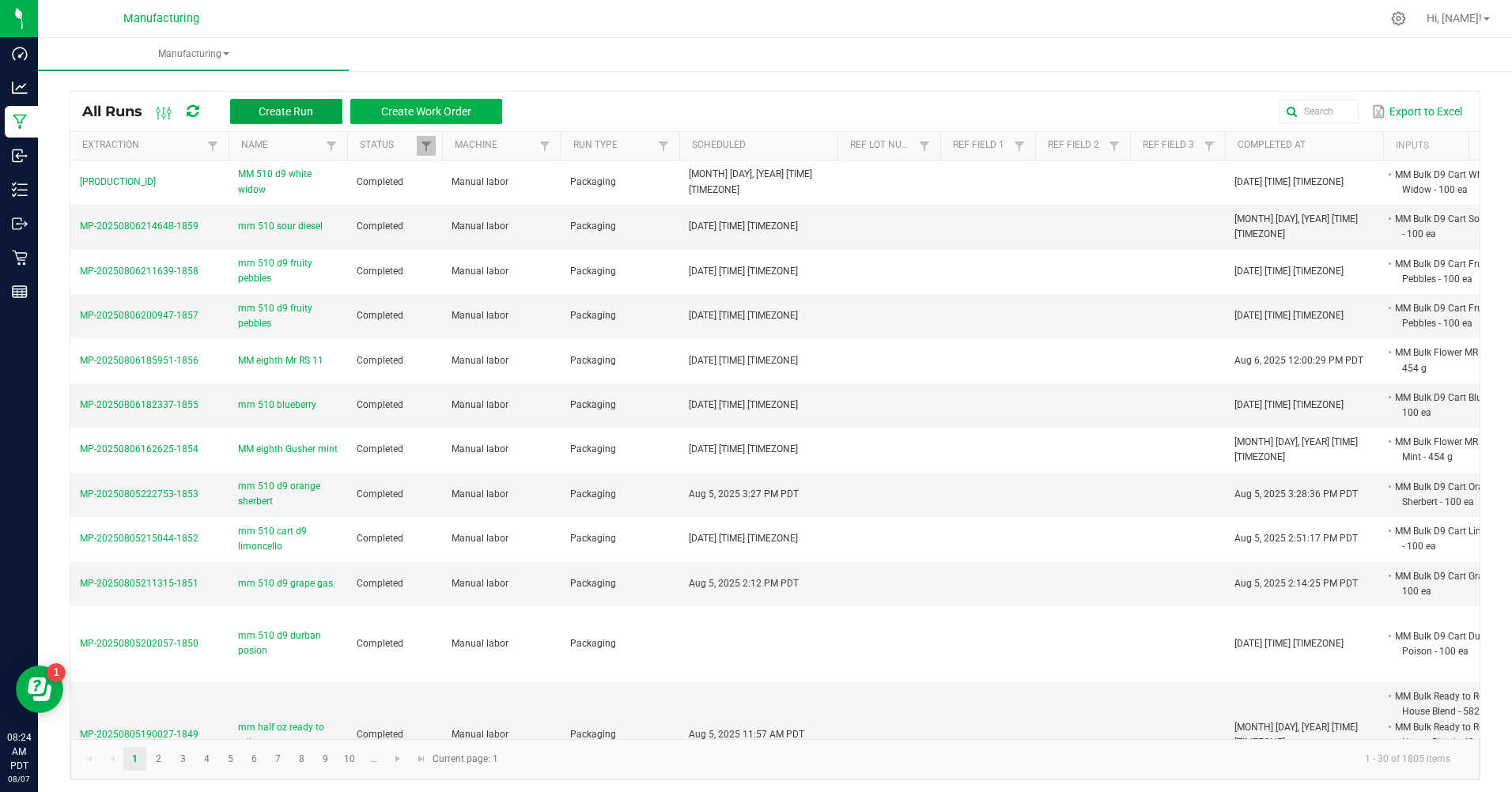 click on "Create Run" at bounding box center (285, 111) 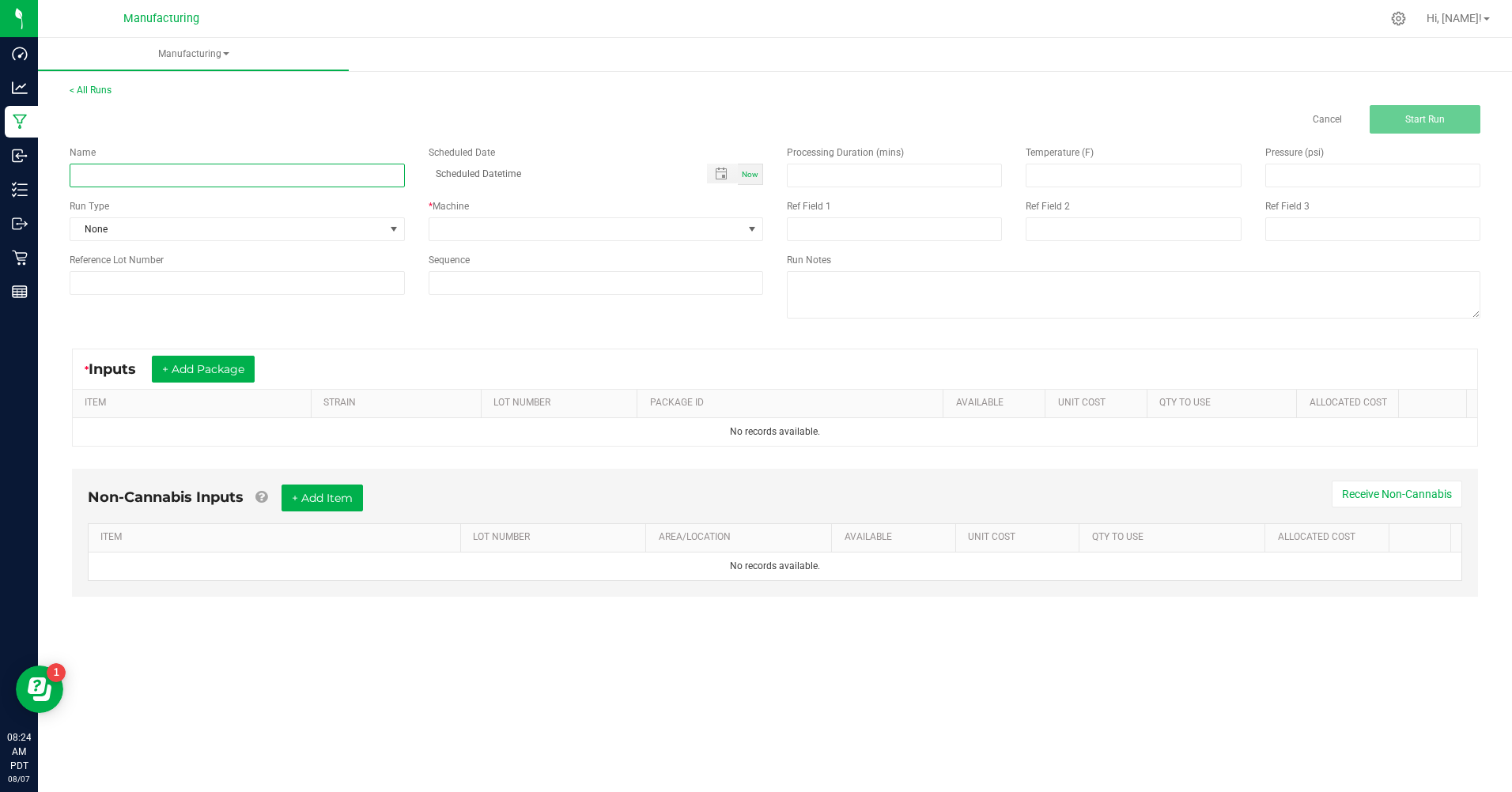 click at bounding box center (237, 175) 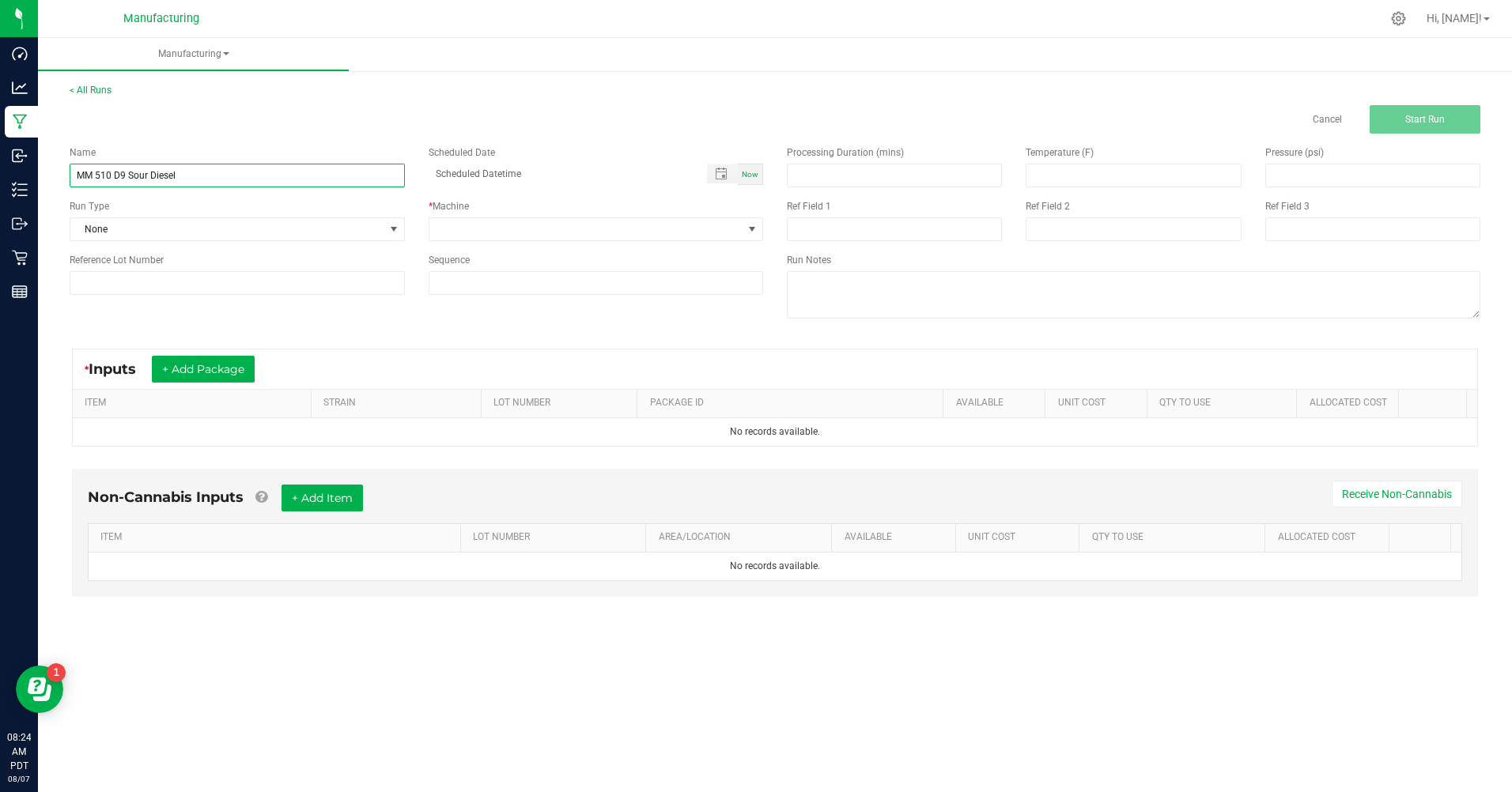 type on "MM 510 D9 Sour Diesel" 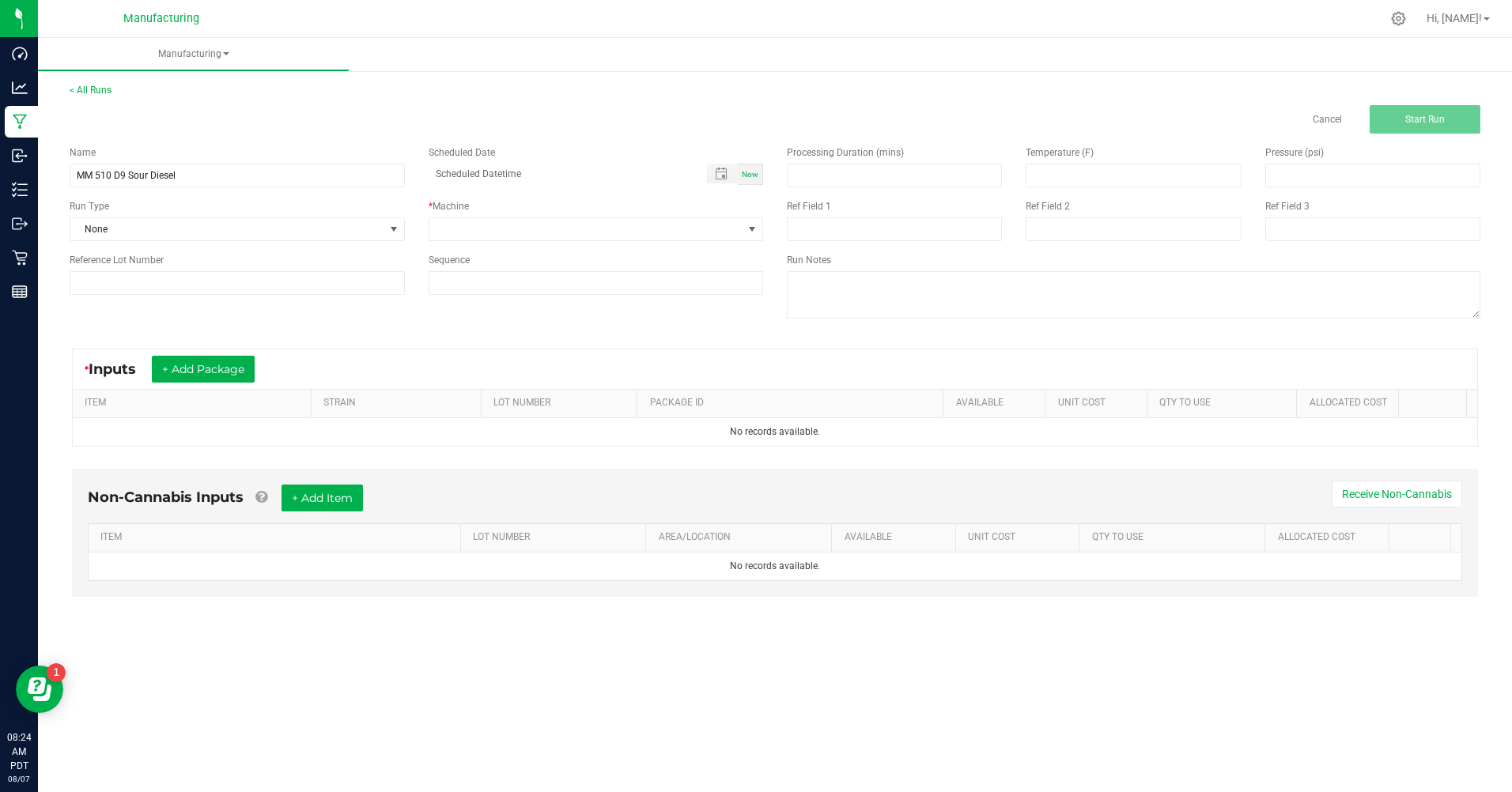 click on "Now" at bounding box center [750, 174] 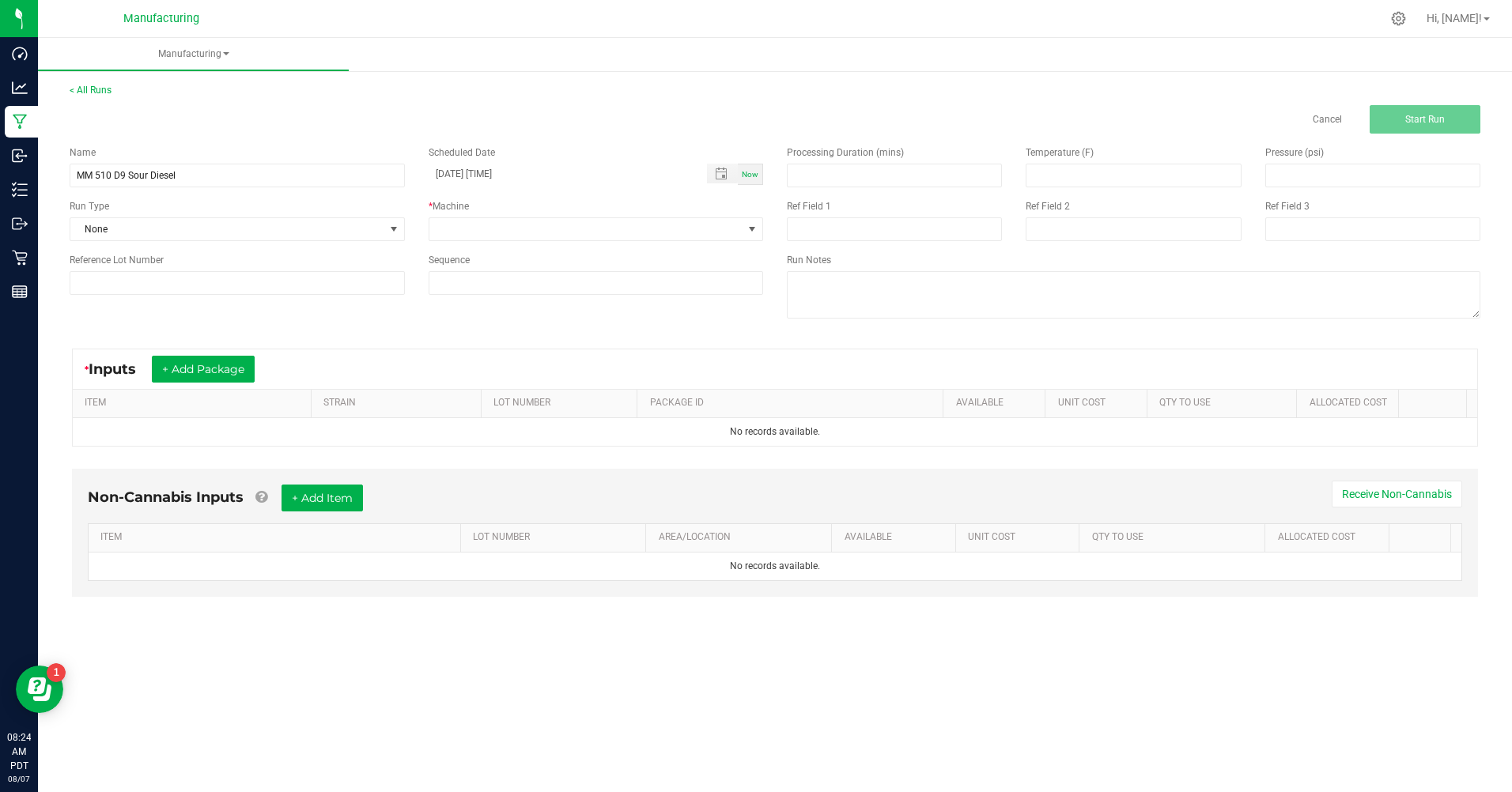 click on "Reference Lot Number" at bounding box center (237, 260) 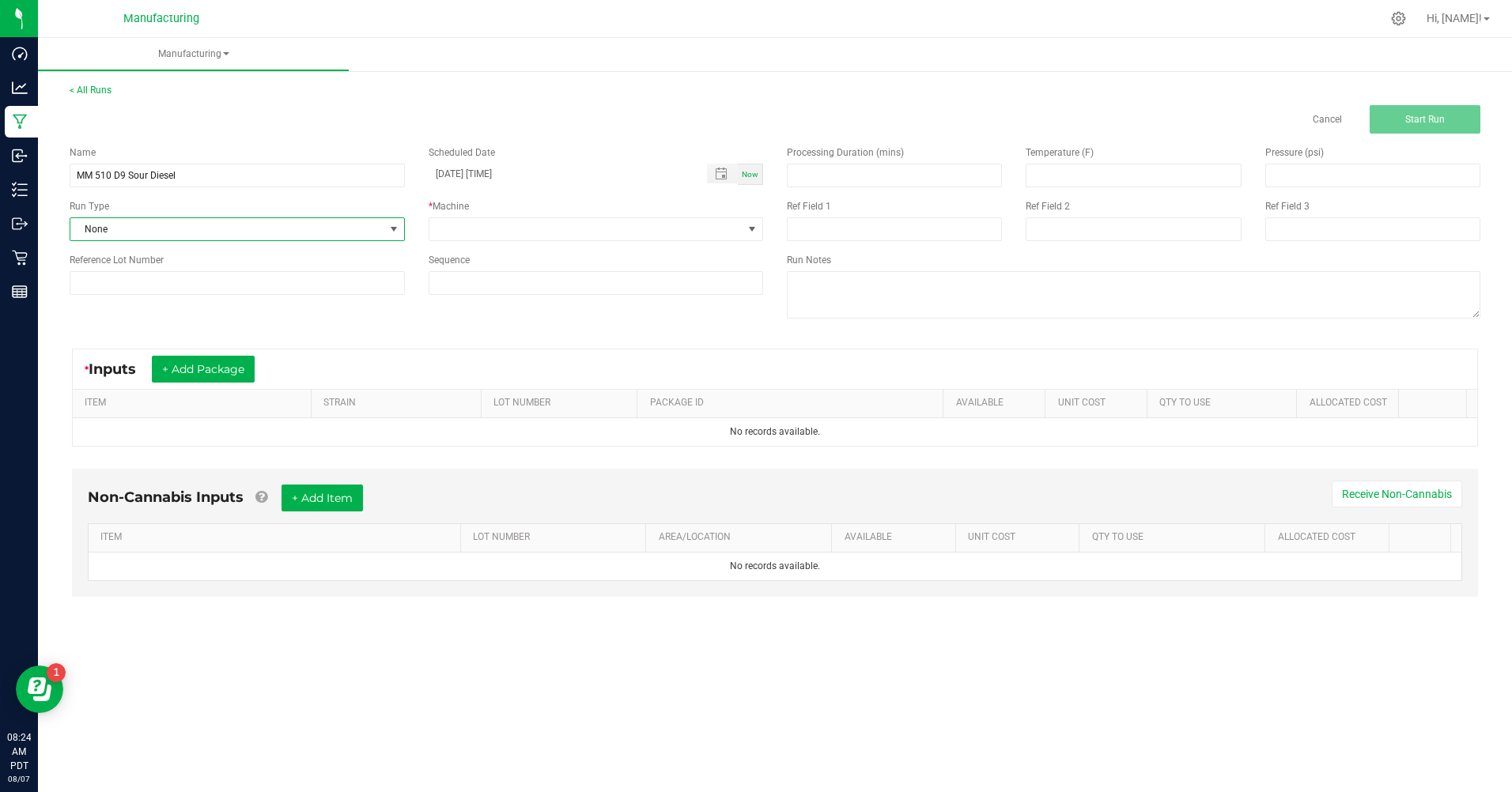 click on "None" at bounding box center (227, 229) 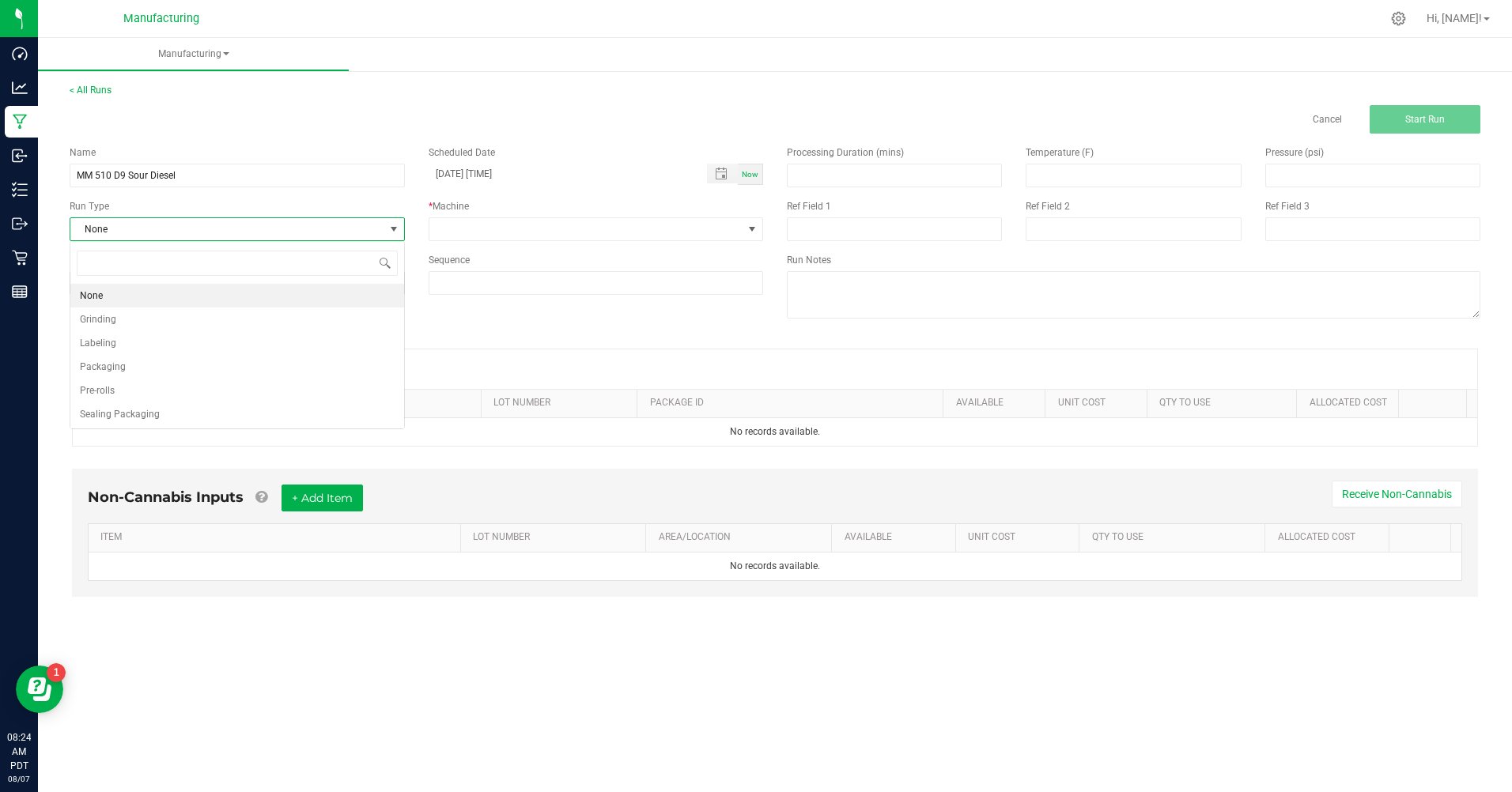 scroll, scrollTop: 79018, scrollLeft: 78744, axis: both 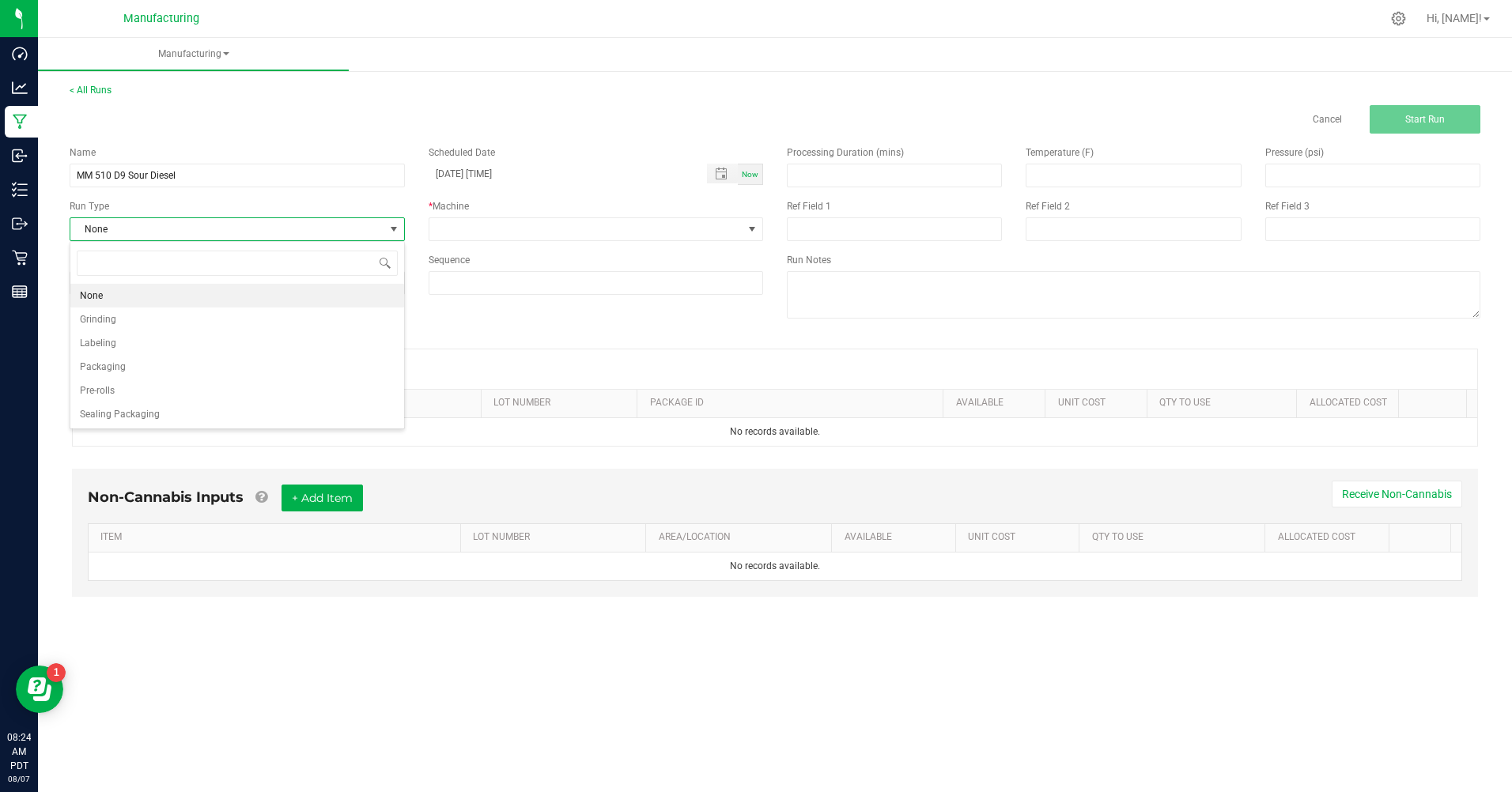 click on "Packaging" at bounding box center (103, 367) 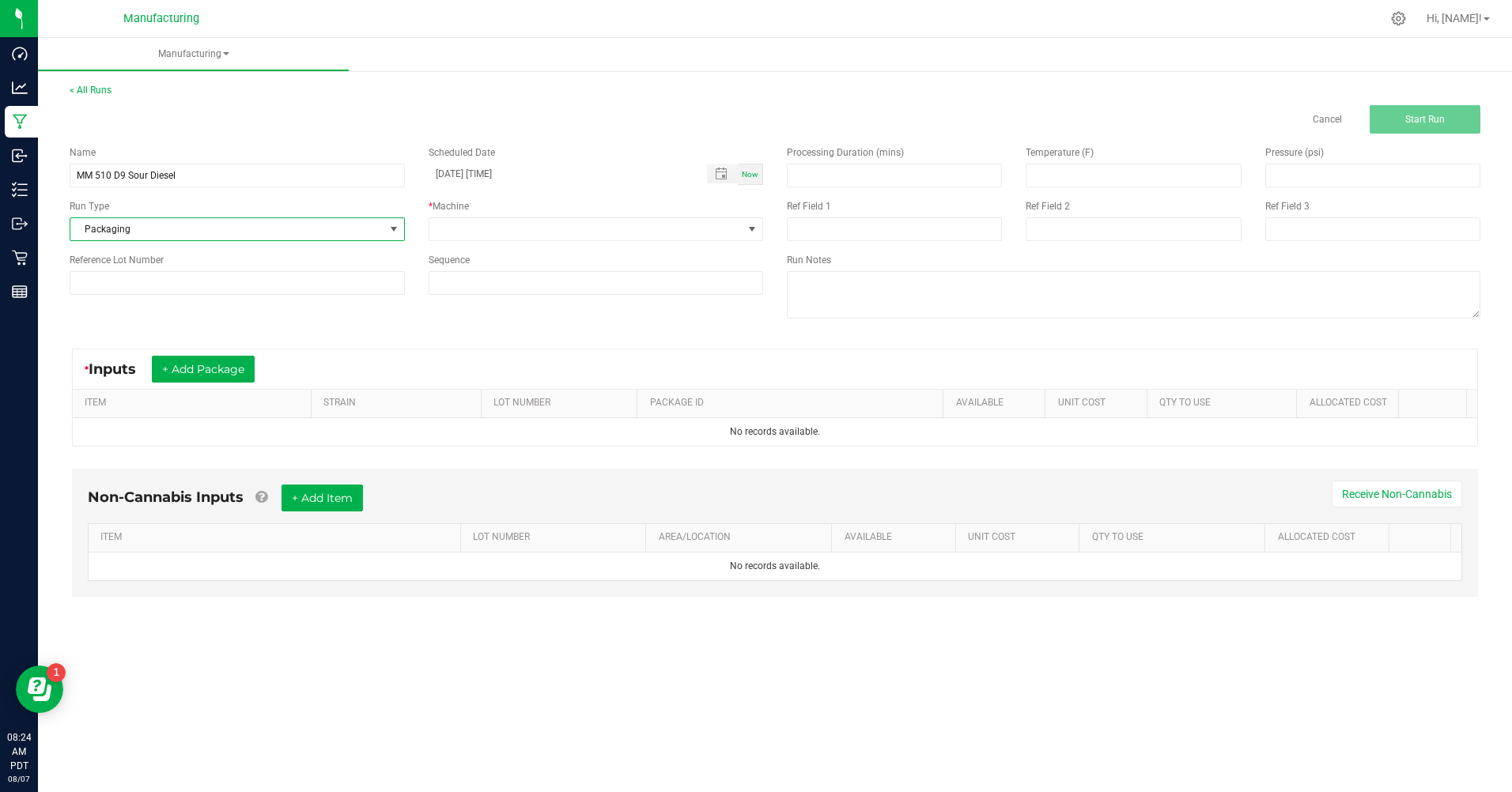 click on "*   Machine" at bounding box center (596, 220) 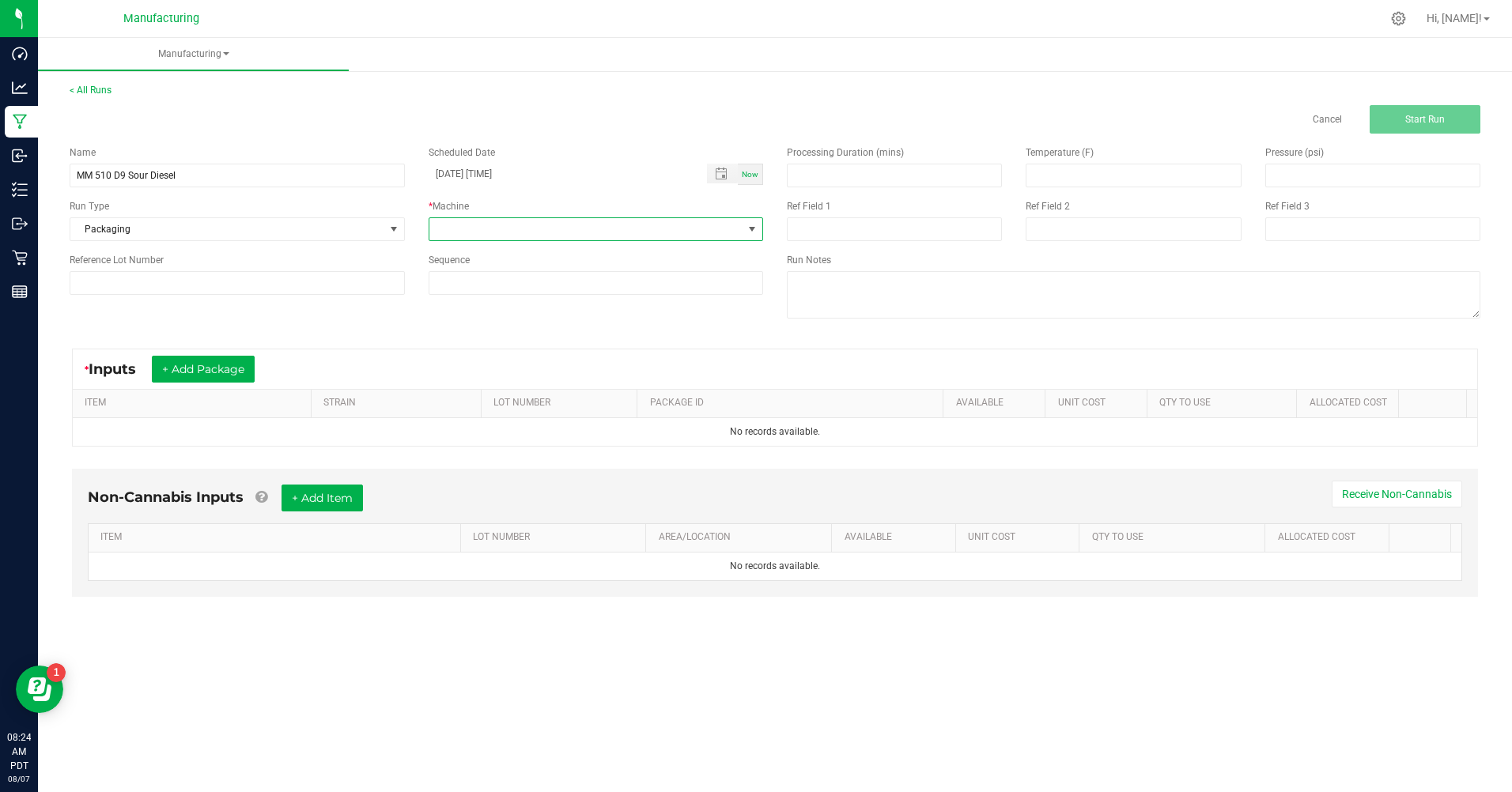 click at bounding box center (586, 229) 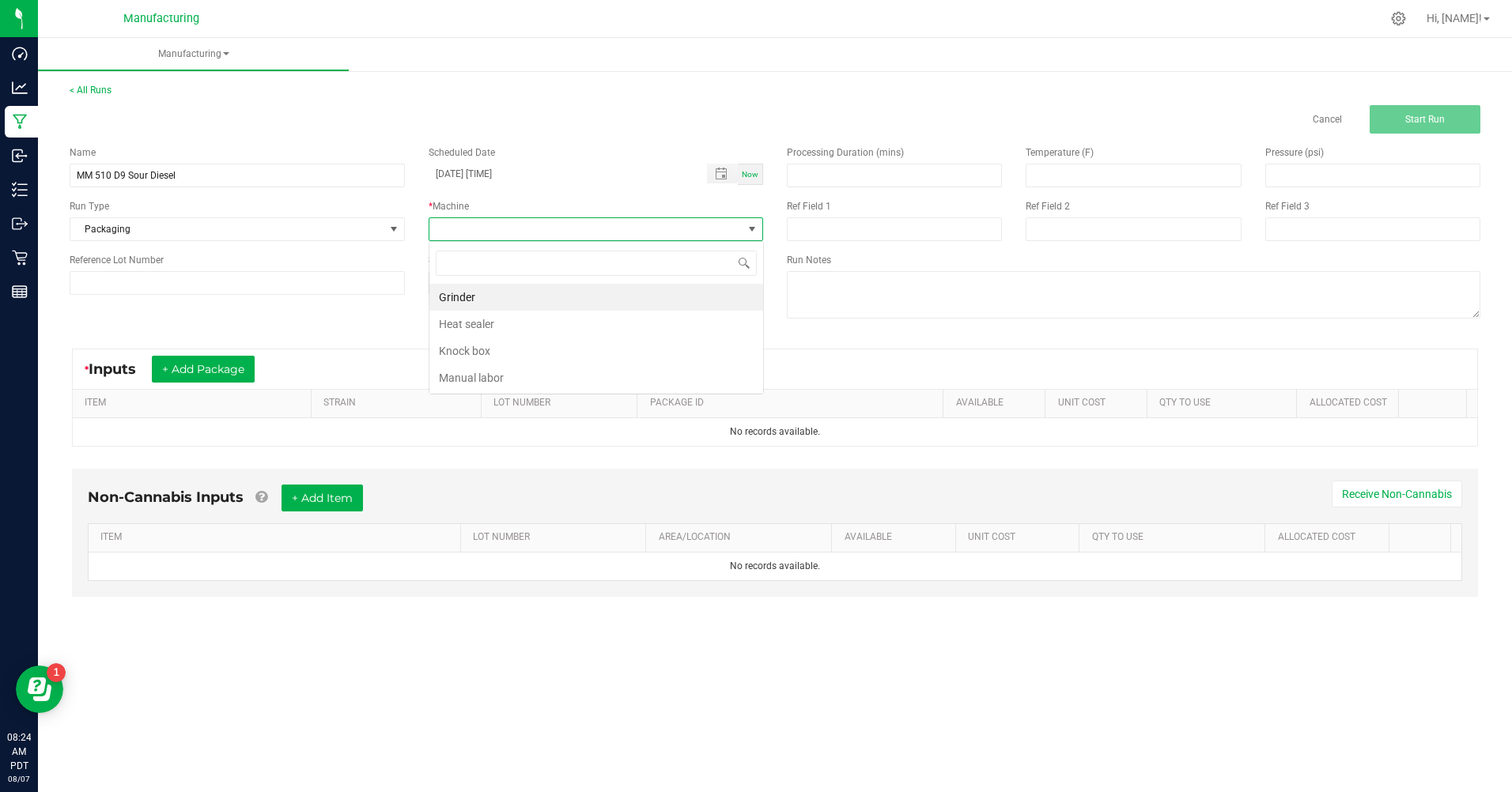 scroll, scrollTop: 79018, scrollLeft: 78744, axis: both 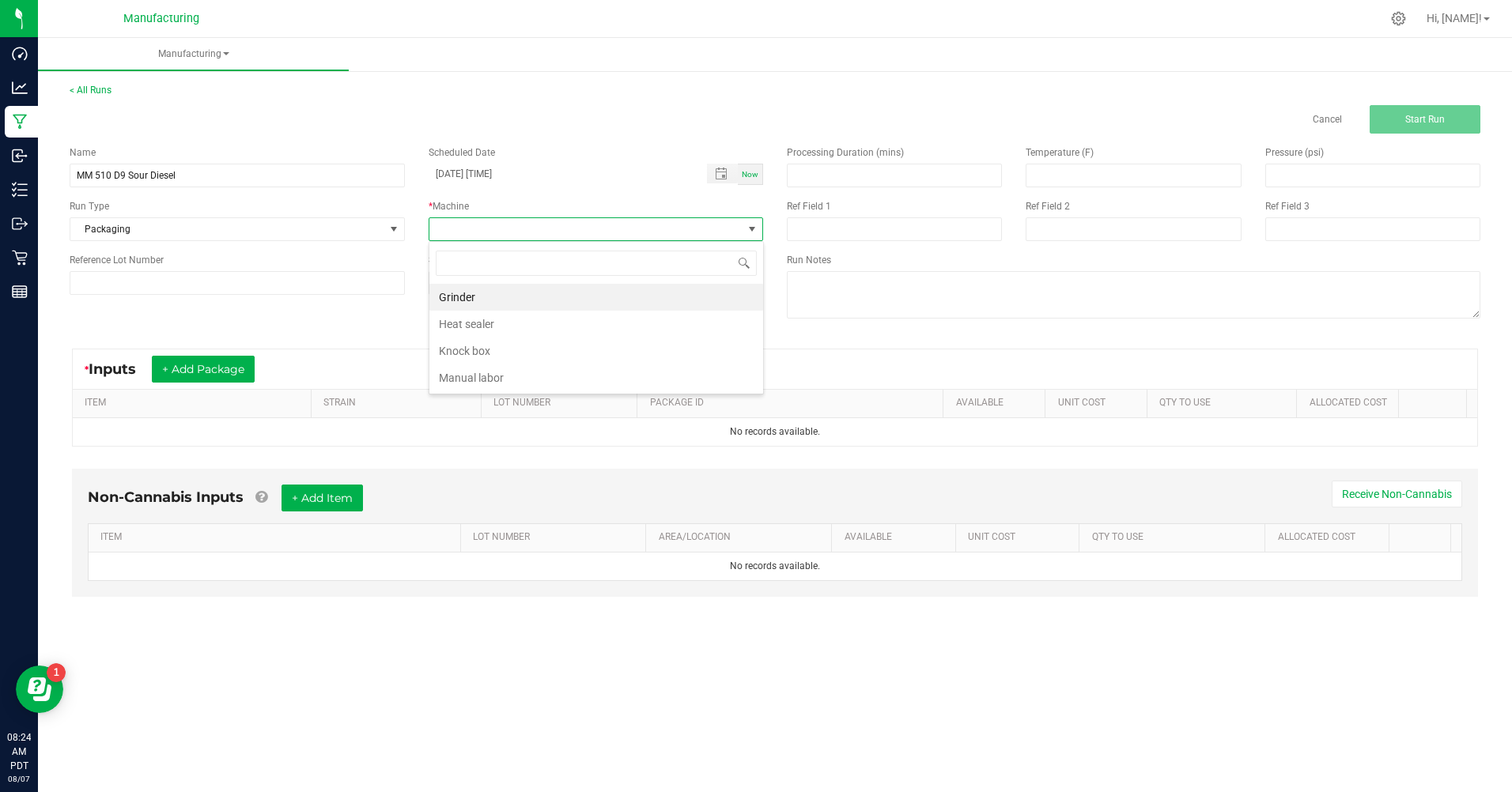 click on "Manual labor" at bounding box center (596, 378) 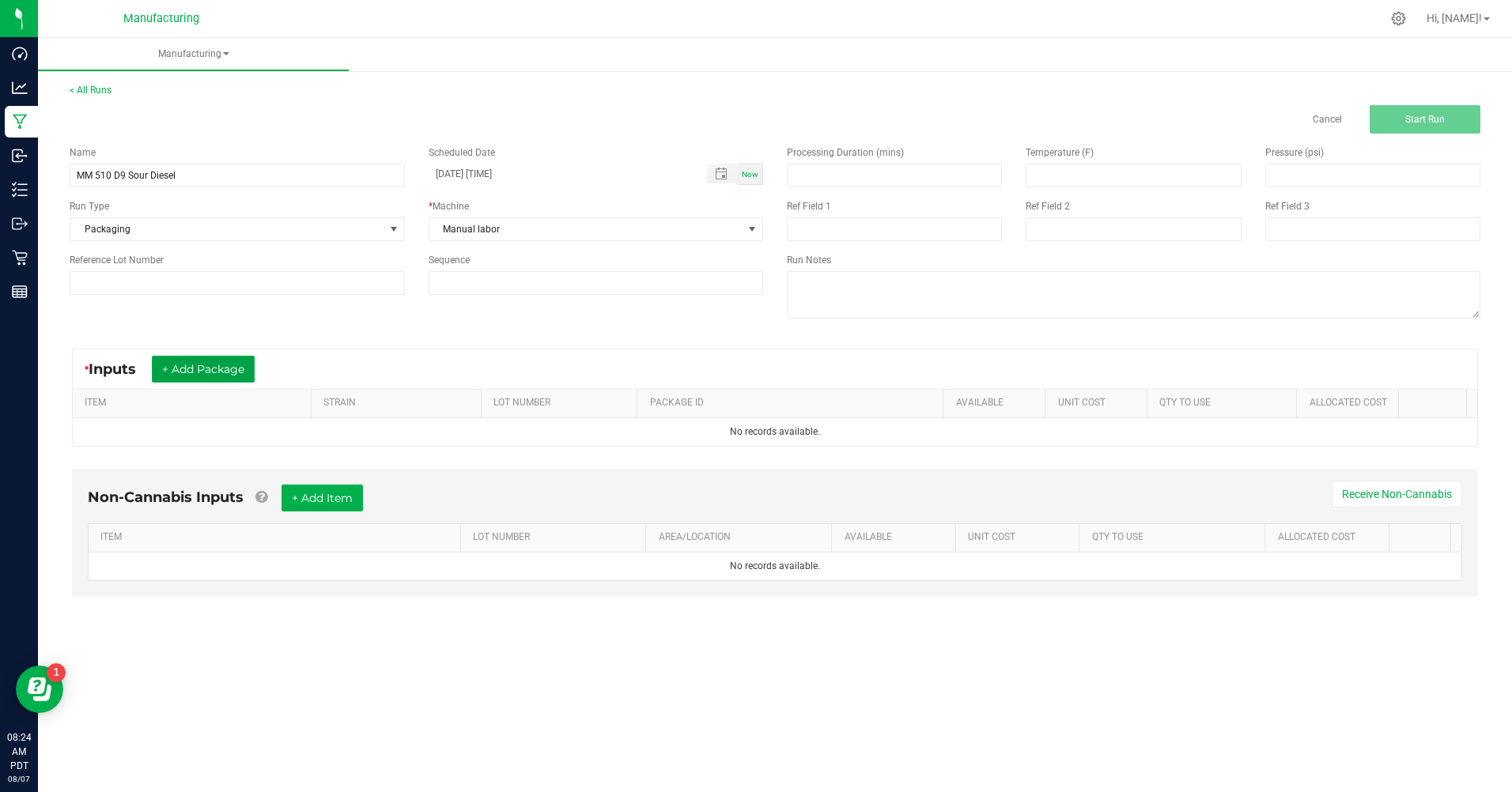 click on "+ Add Package" at bounding box center (203, 369) 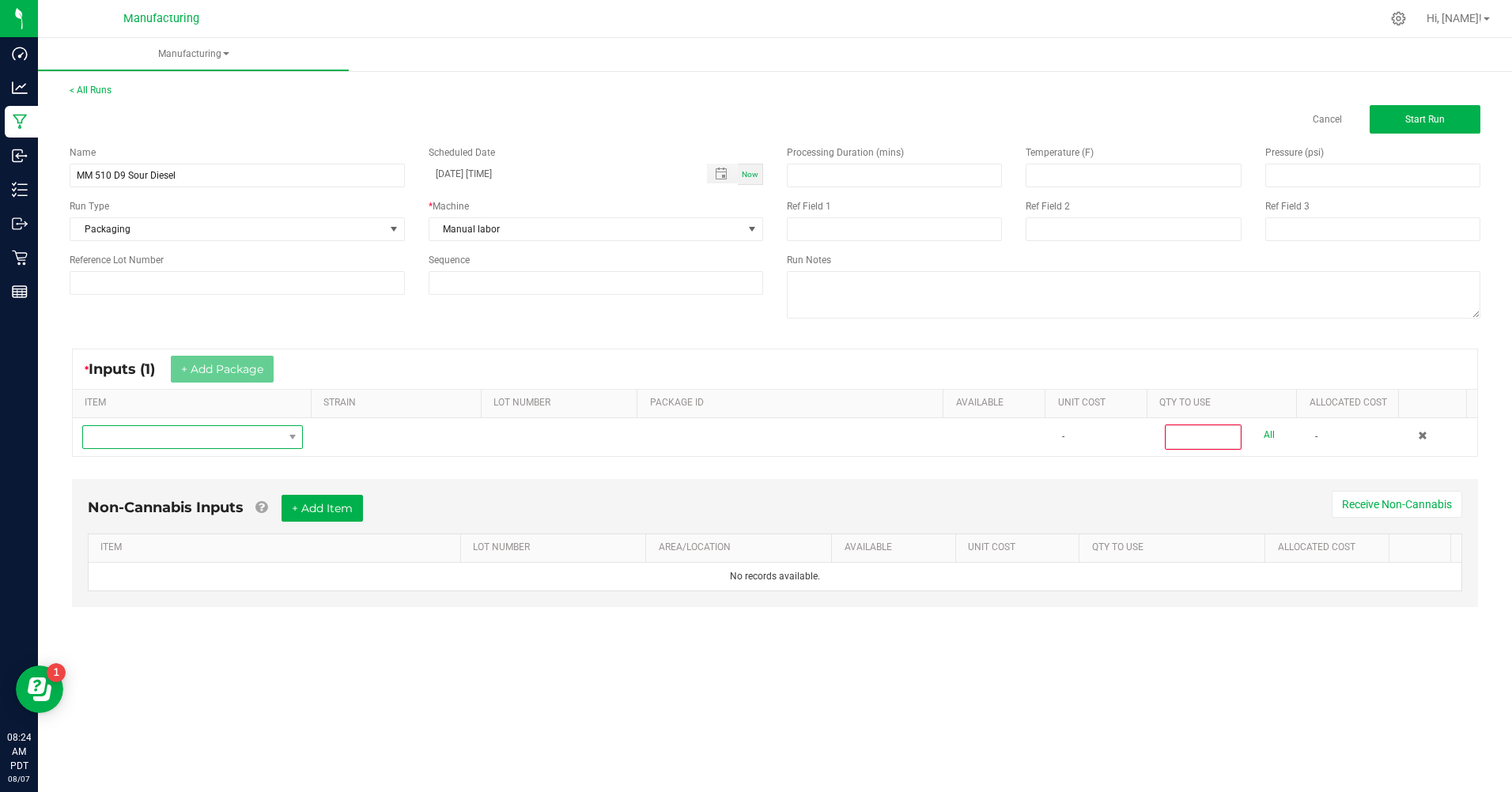 click at bounding box center (183, 437) 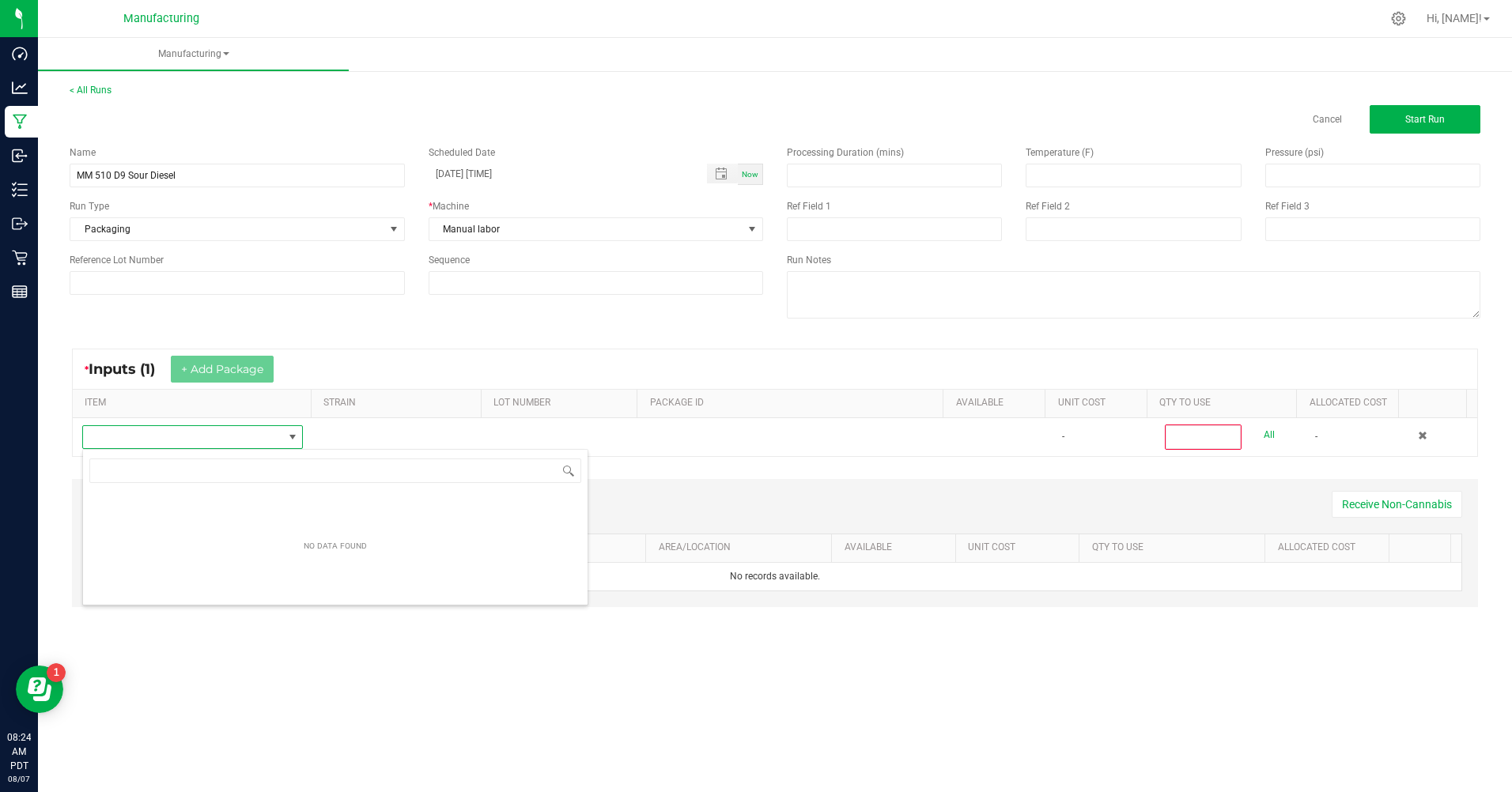 scroll, scrollTop: 79018, scrollLeft: 78860, axis: both 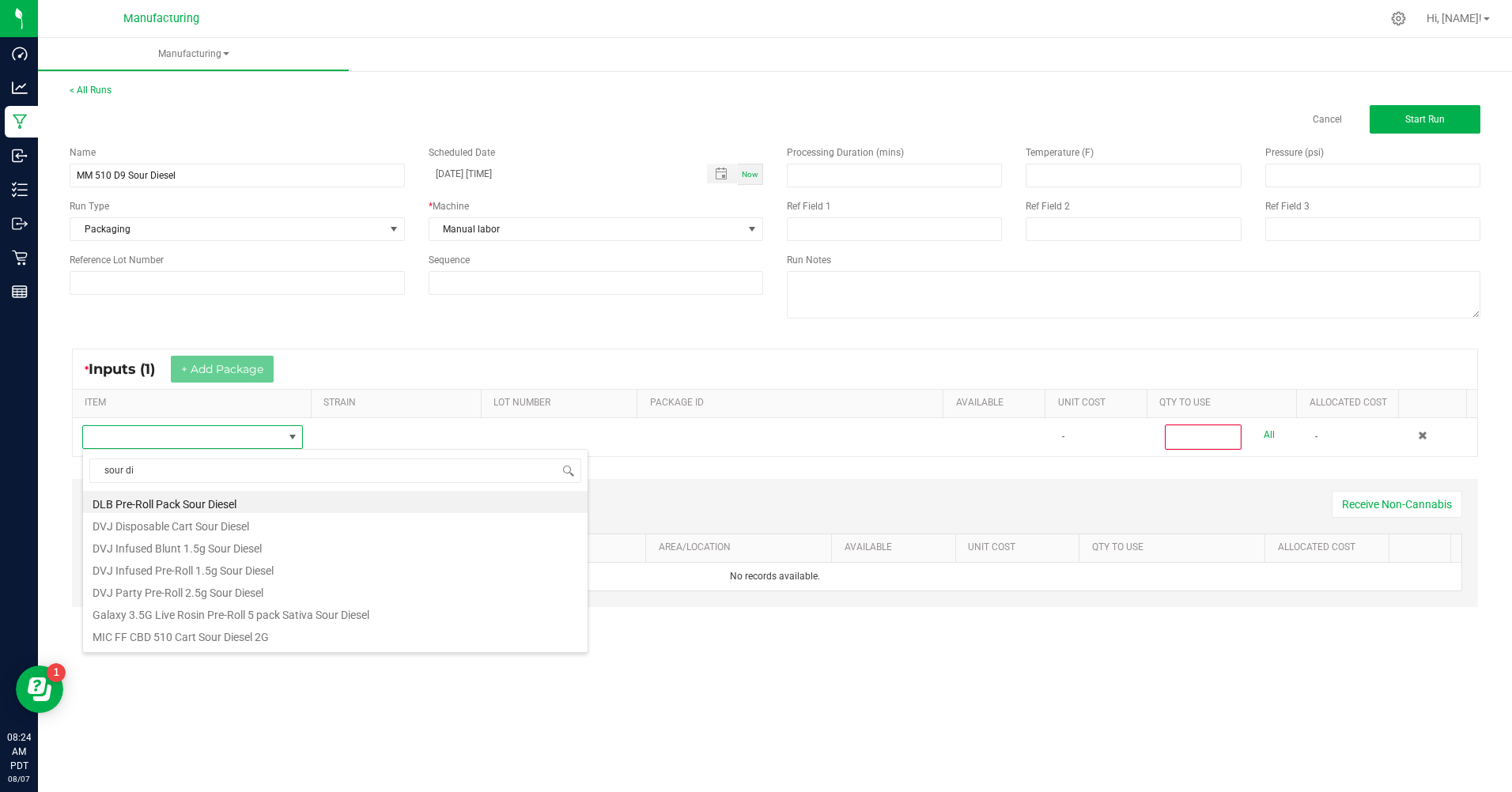 type on "sour die" 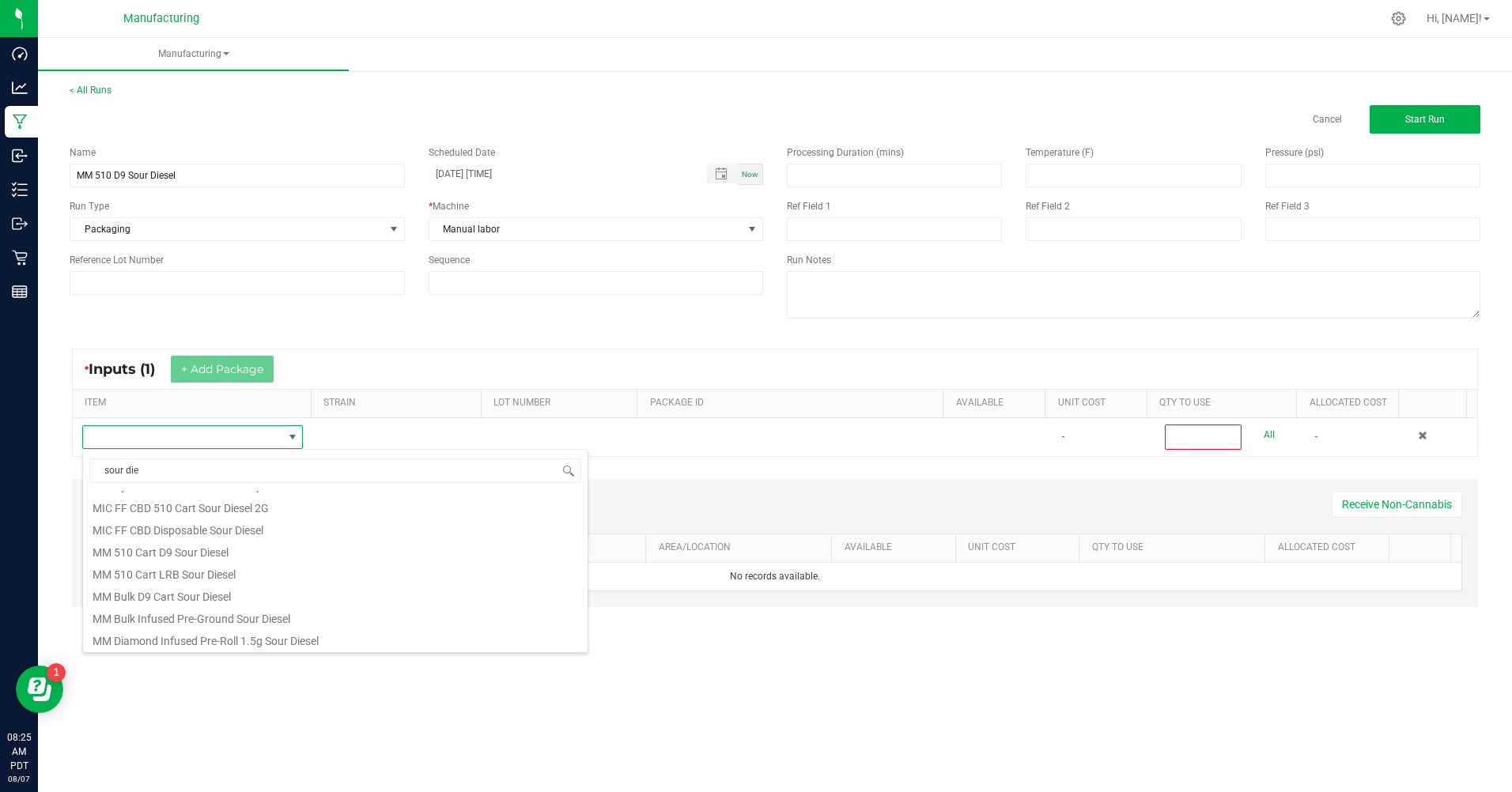 scroll, scrollTop: 158, scrollLeft: 0, axis: vertical 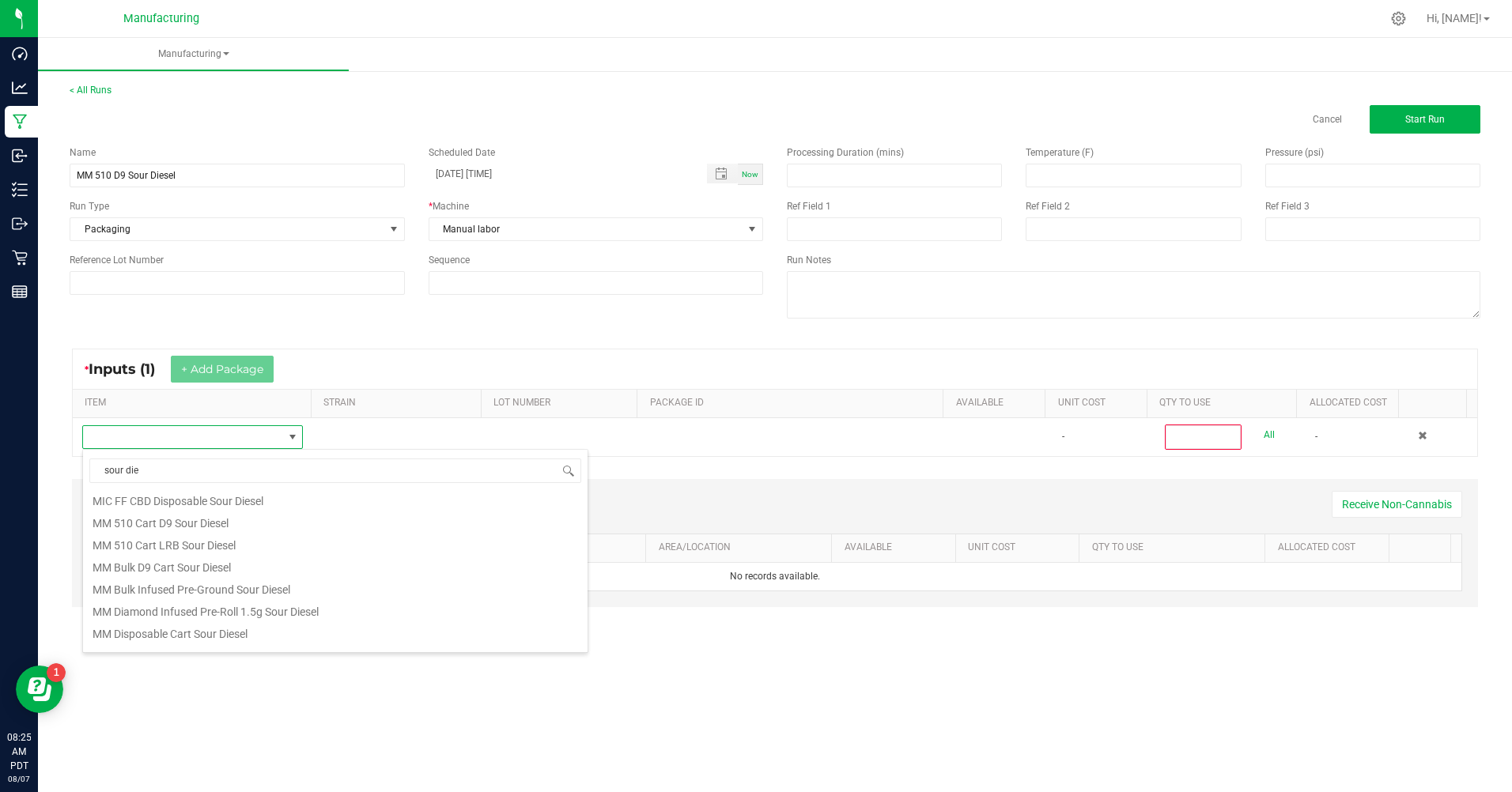 click on "MM Bulk D9 Cart Sour Diesel" at bounding box center (335, 565) 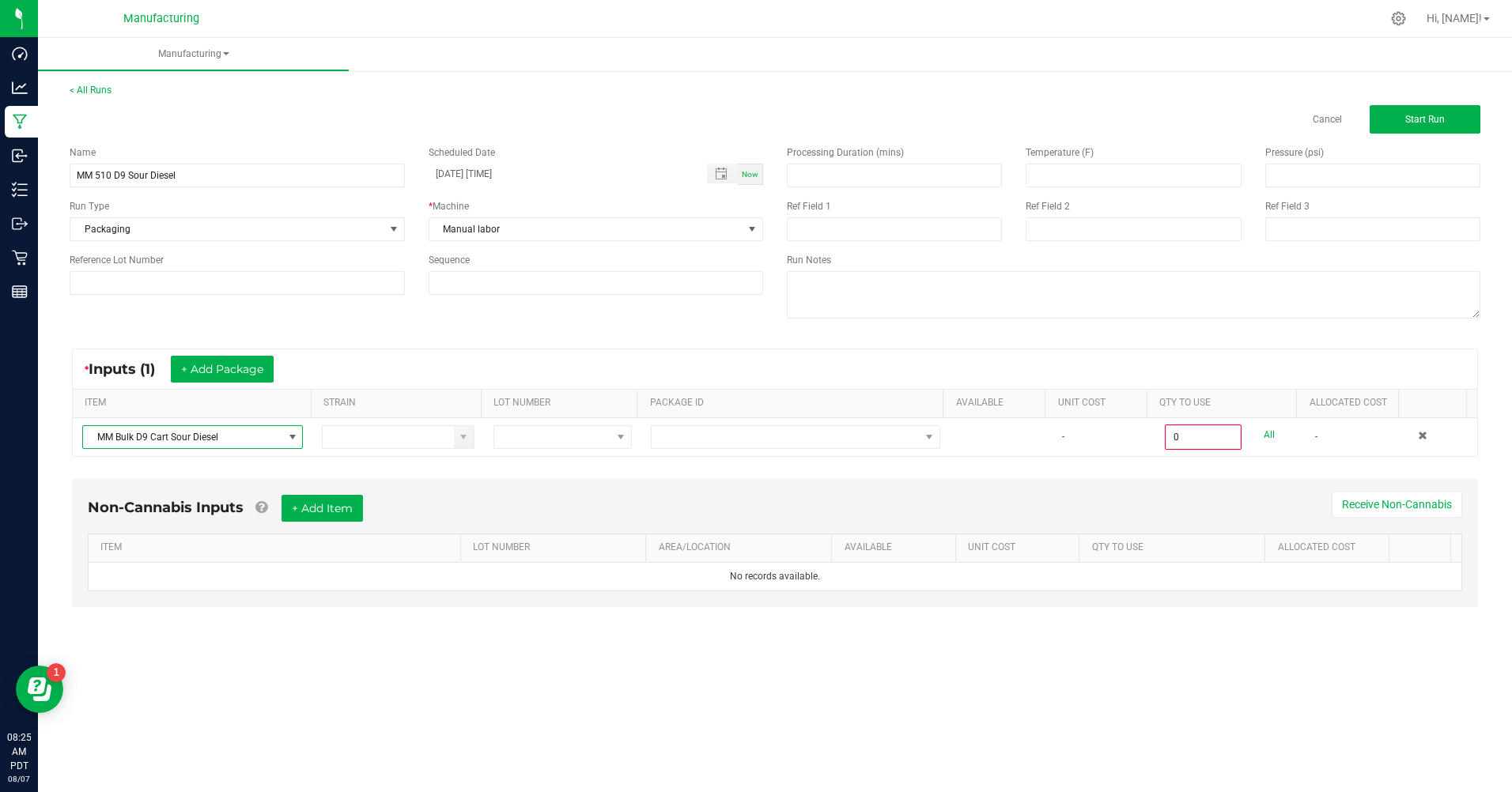 click at bounding box center [796, 437] 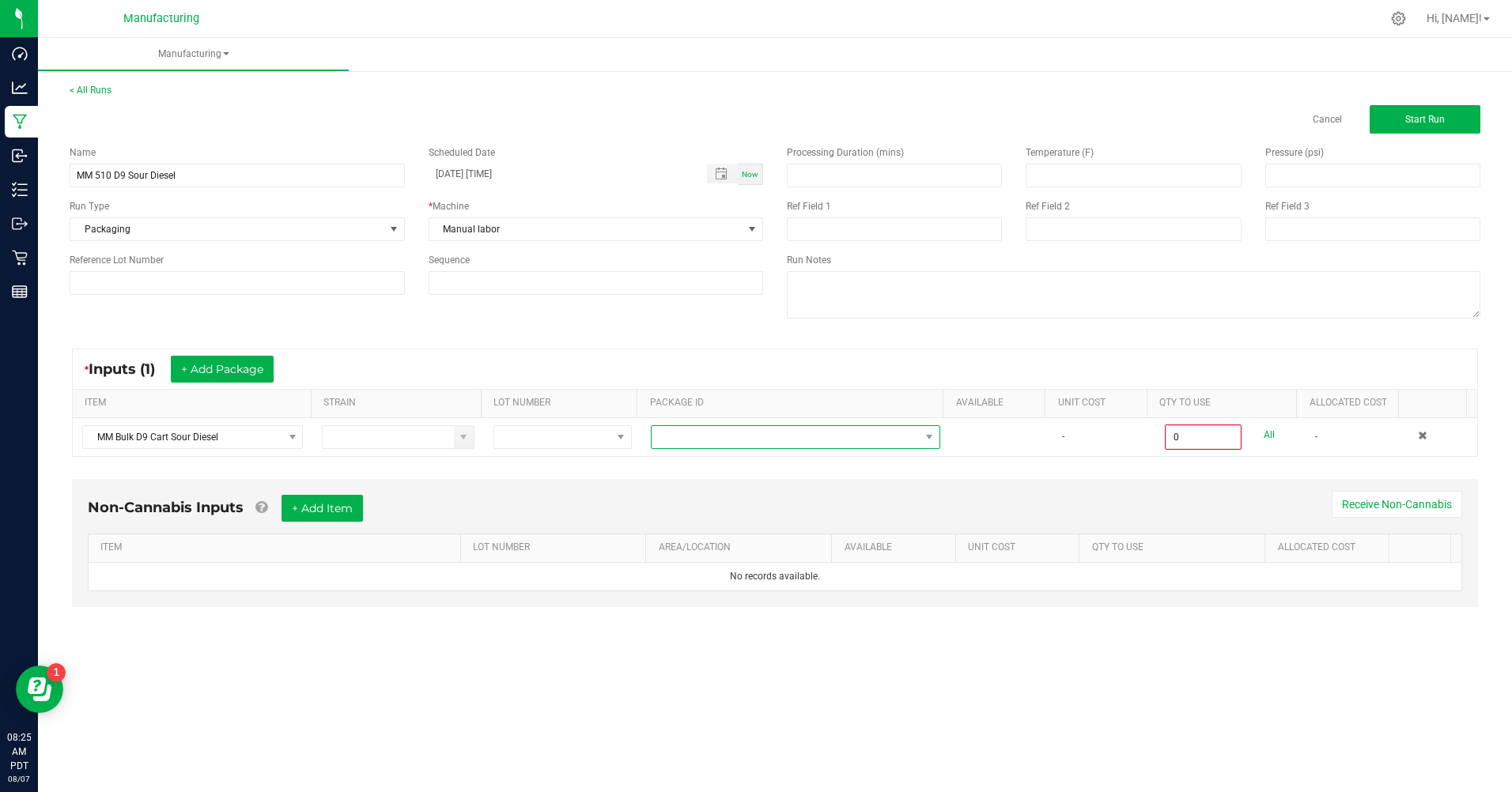 click at bounding box center (785, 437) 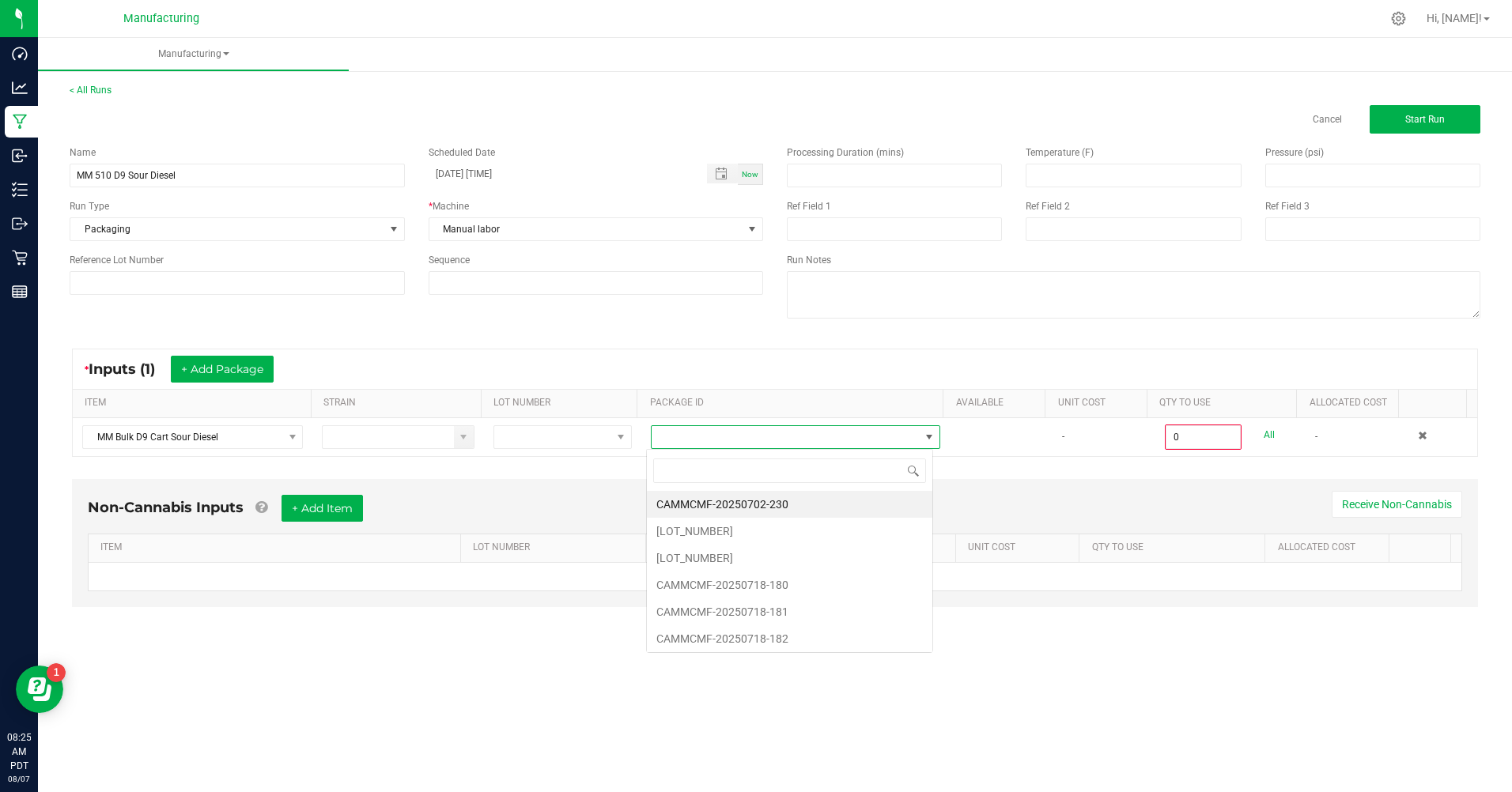 scroll, scrollTop: 79018, scrollLeft: 78792, axis: both 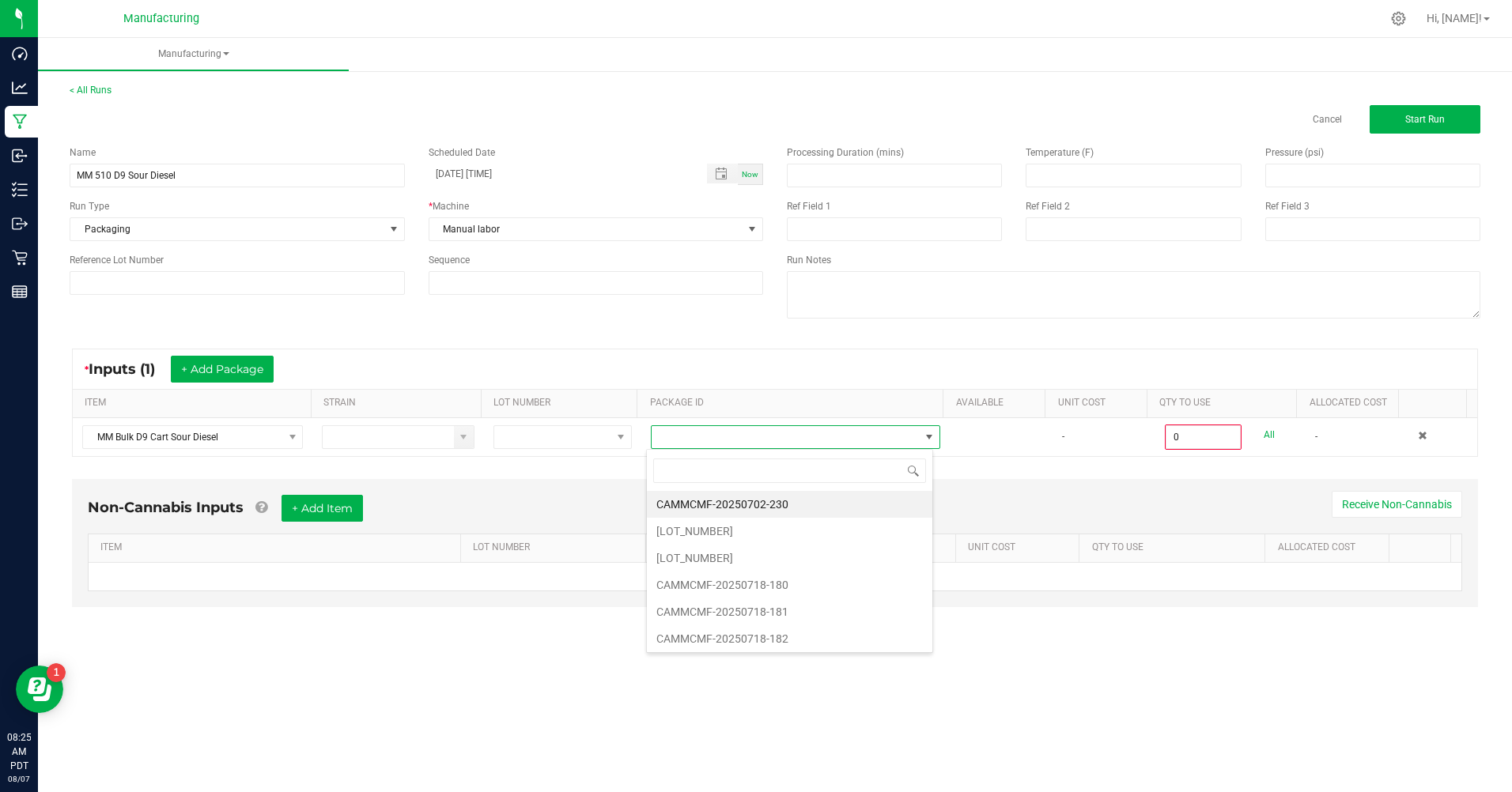 click on "CAMMCMF-20250718-182" at bounding box center [789, 639] 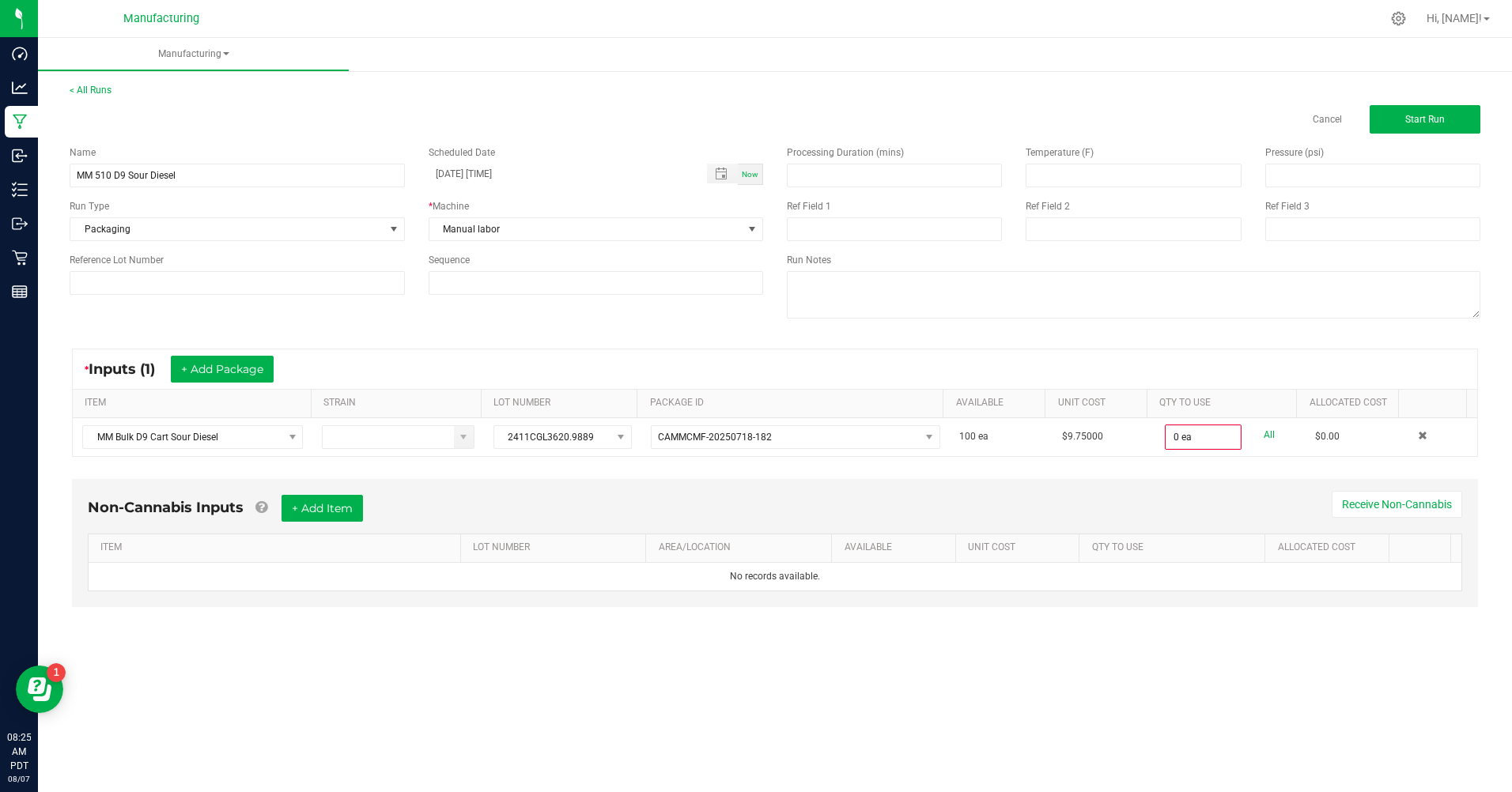 click on "All" at bounding box center (1269, 435) 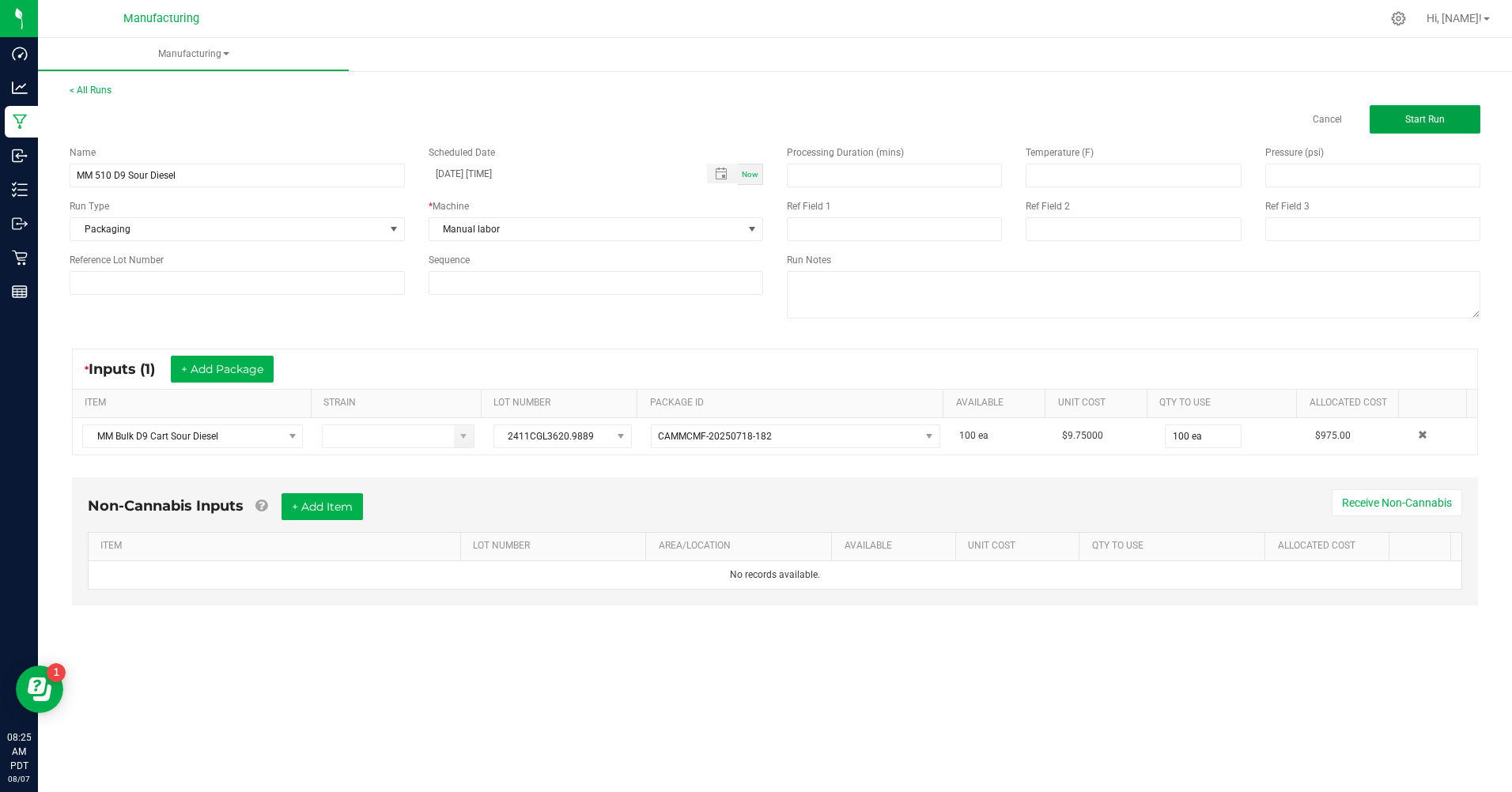 click on "Start Run" 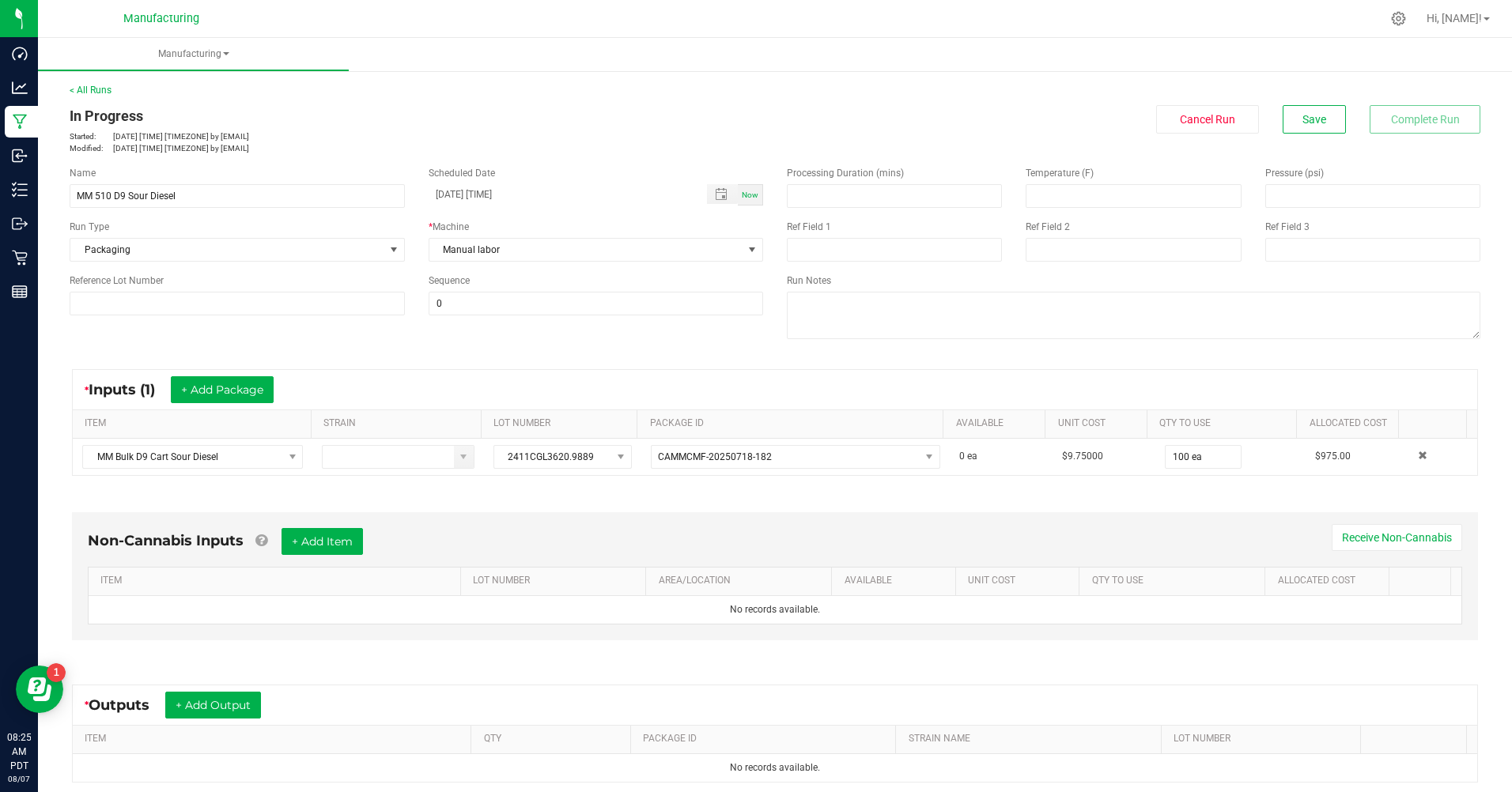 scroll, scrollTop: 171, scrollLeft: 0, axis: vertical 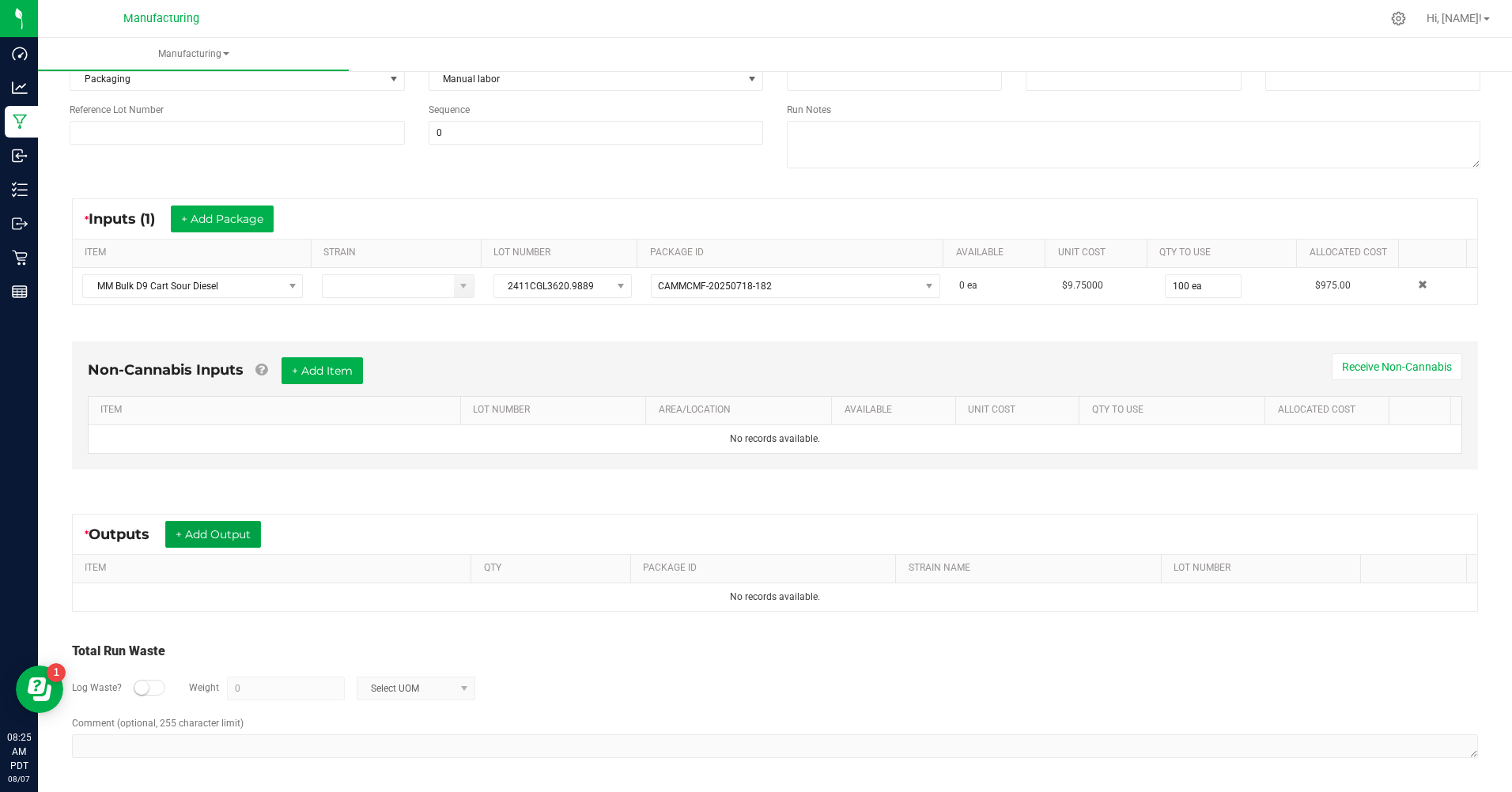 click on "+ Add Output" at bounding box center (213, 534) 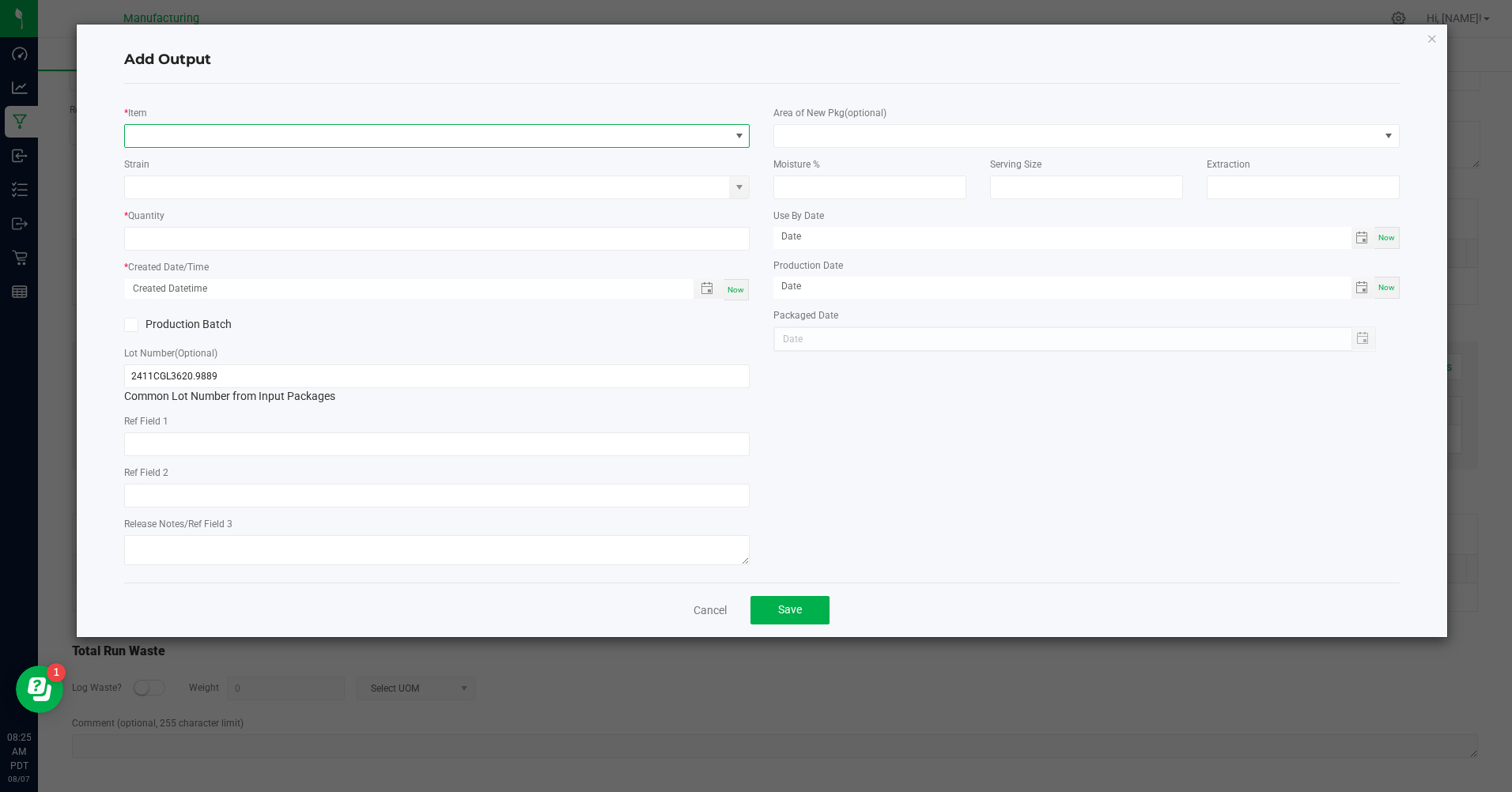 click at bounding box center [427, 136] 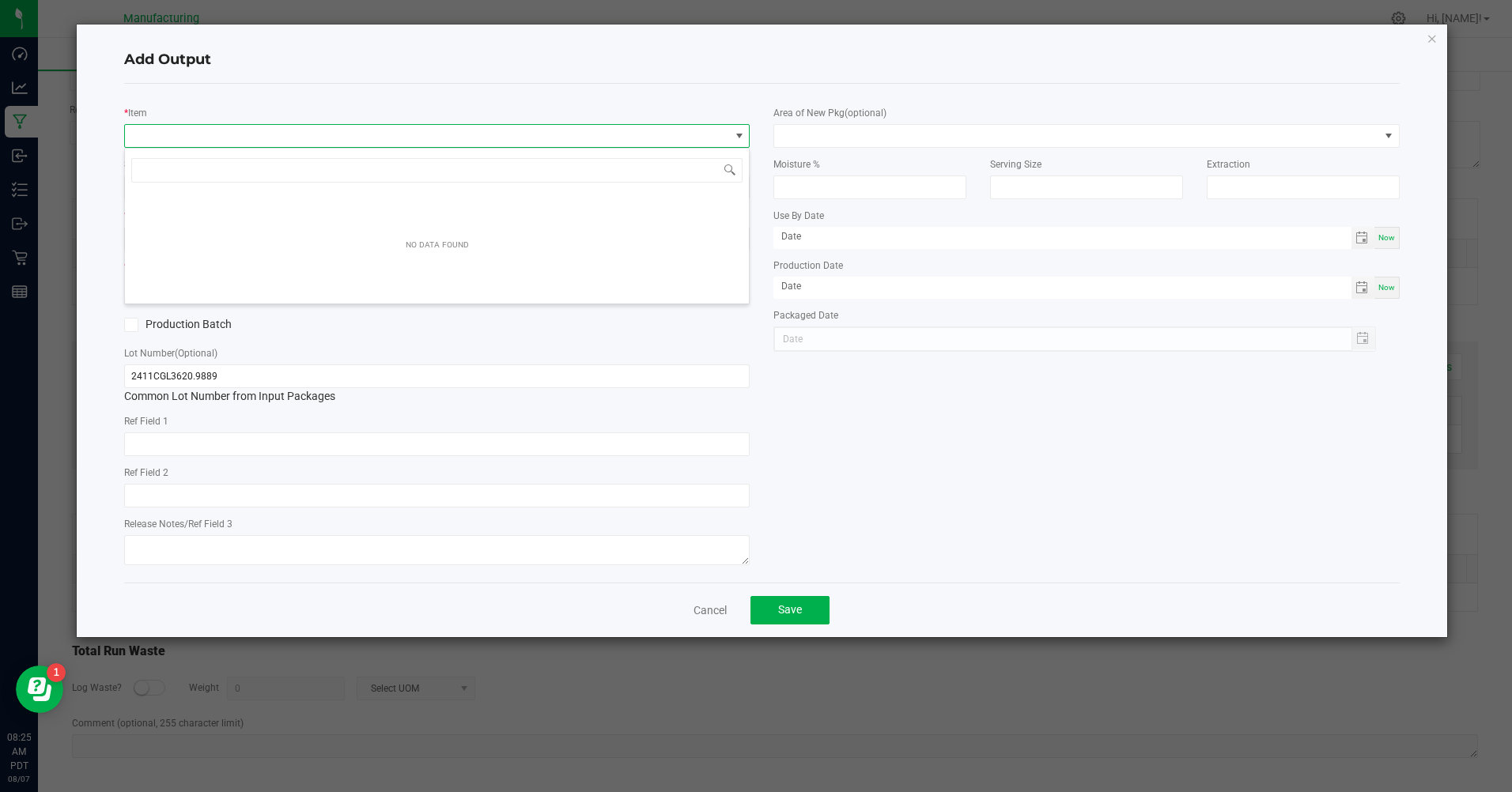 scroll, scrollTop: 79018, scrollLeft: 78454, axis: both 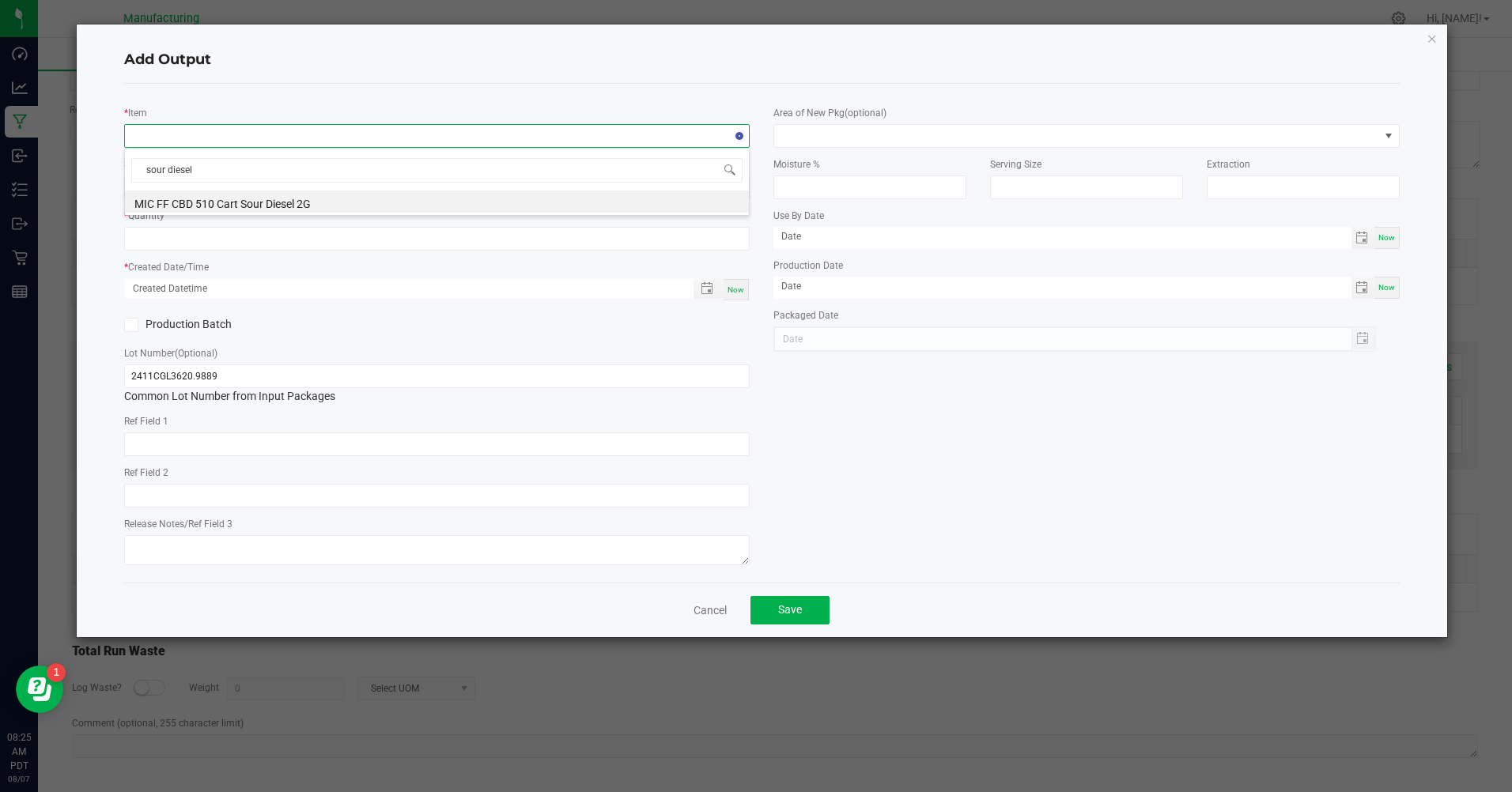 type on "sour diese" 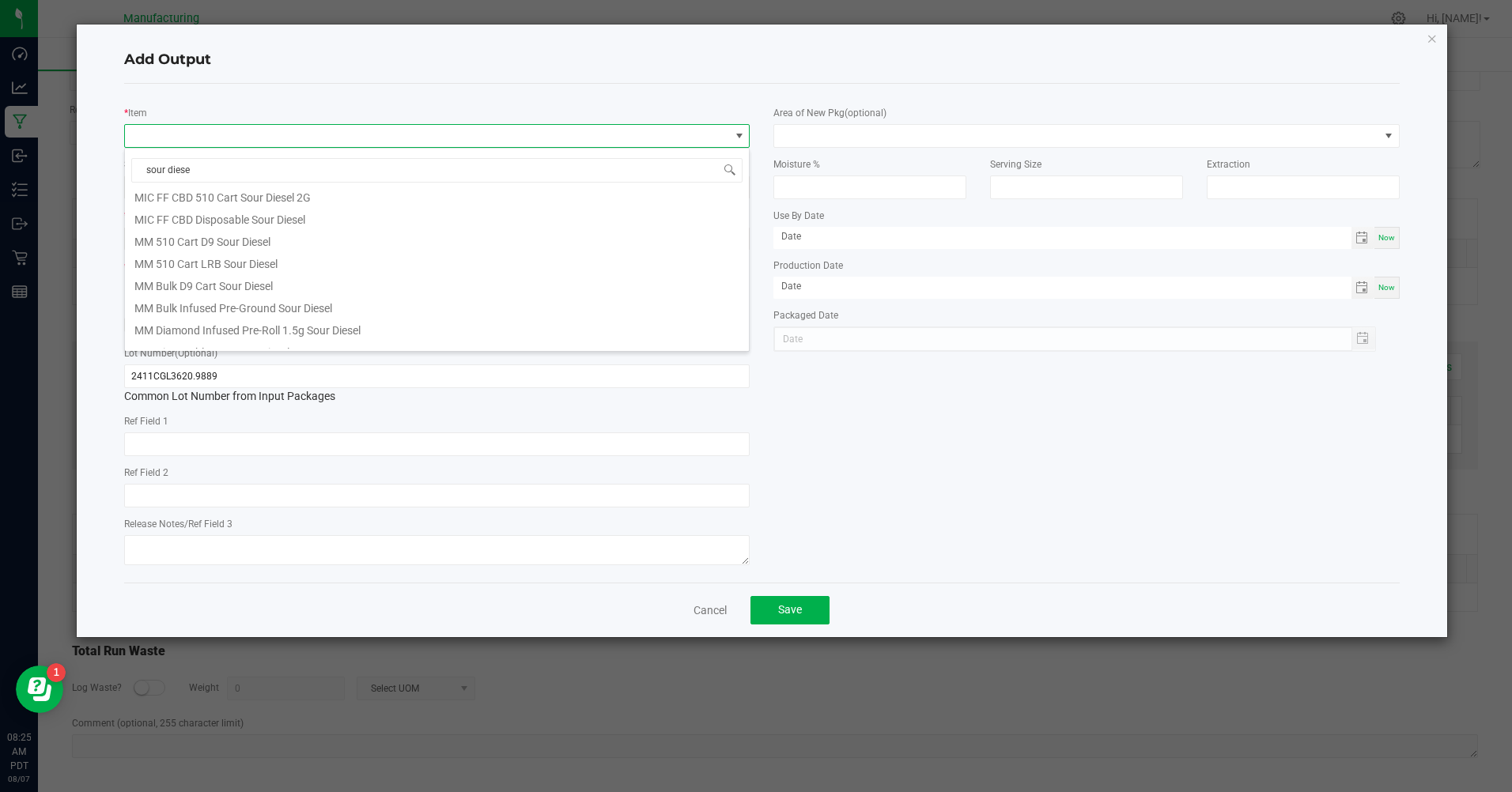 scroll, scrollTop: 158, scrollLeft: 0, axis: vertical 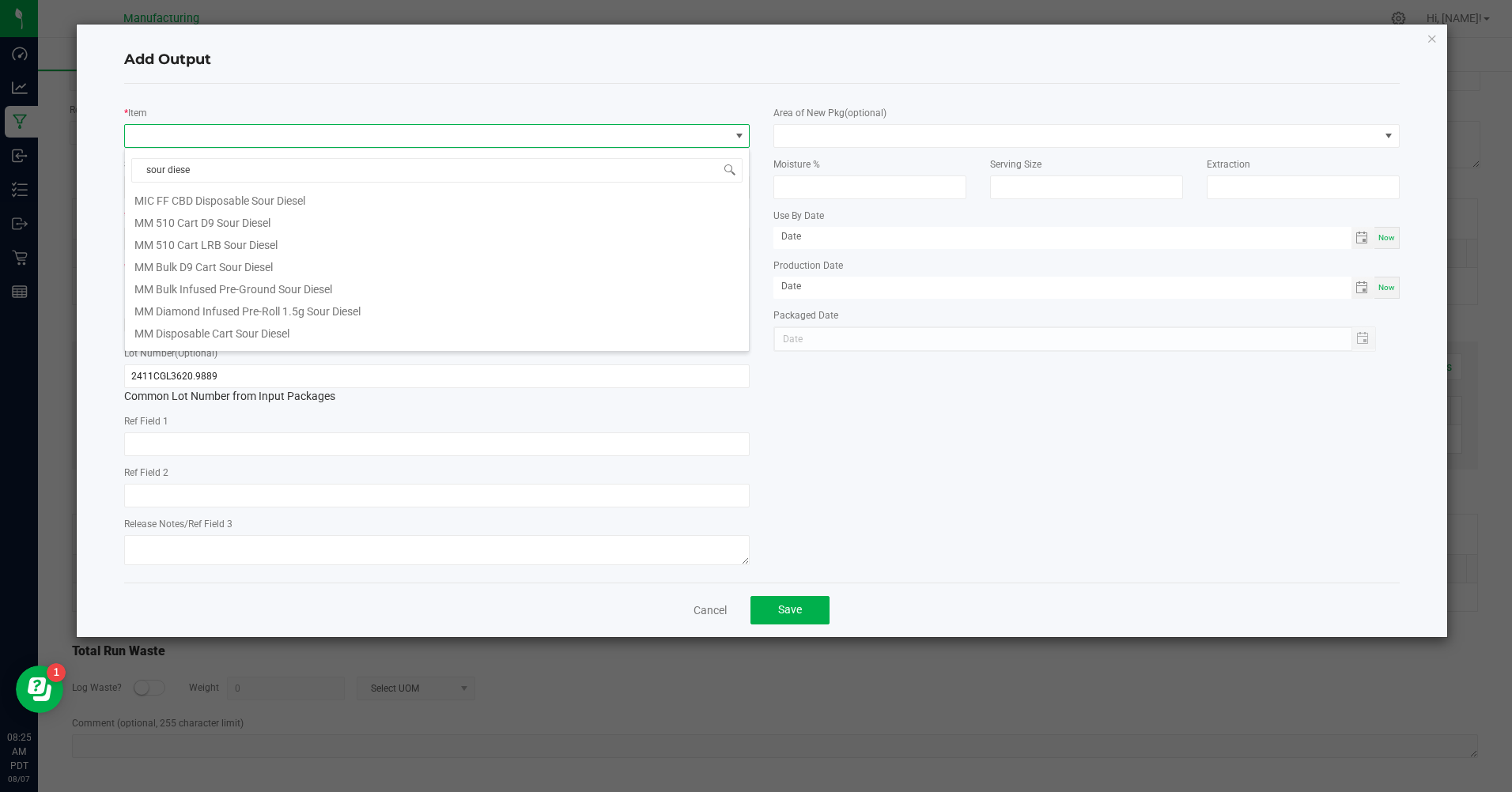 click on "MM 510 Cart D9 Sour Diesel" at bounding box center (437, 221) 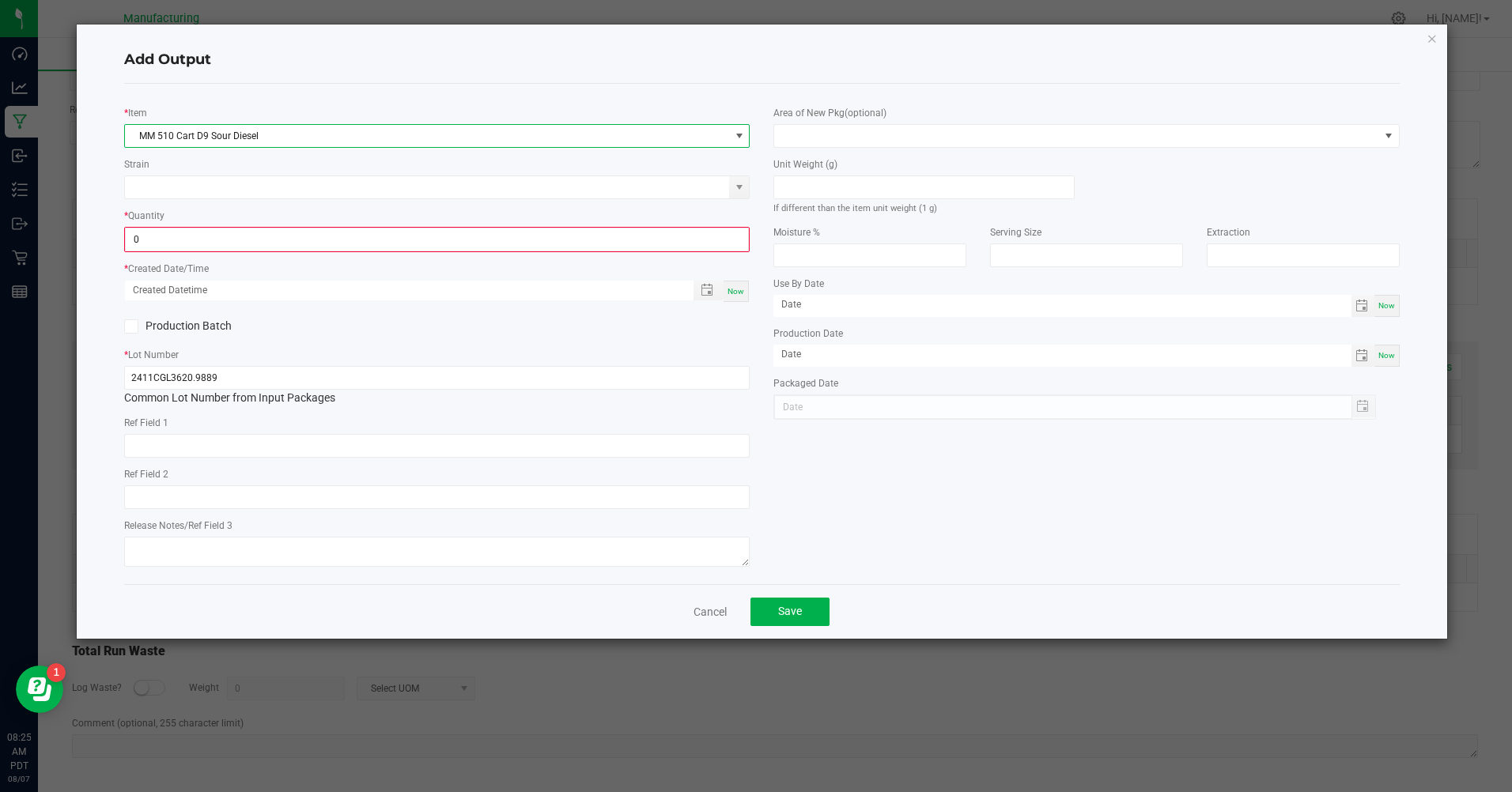 click on "0" at bounding box center [437, 239] 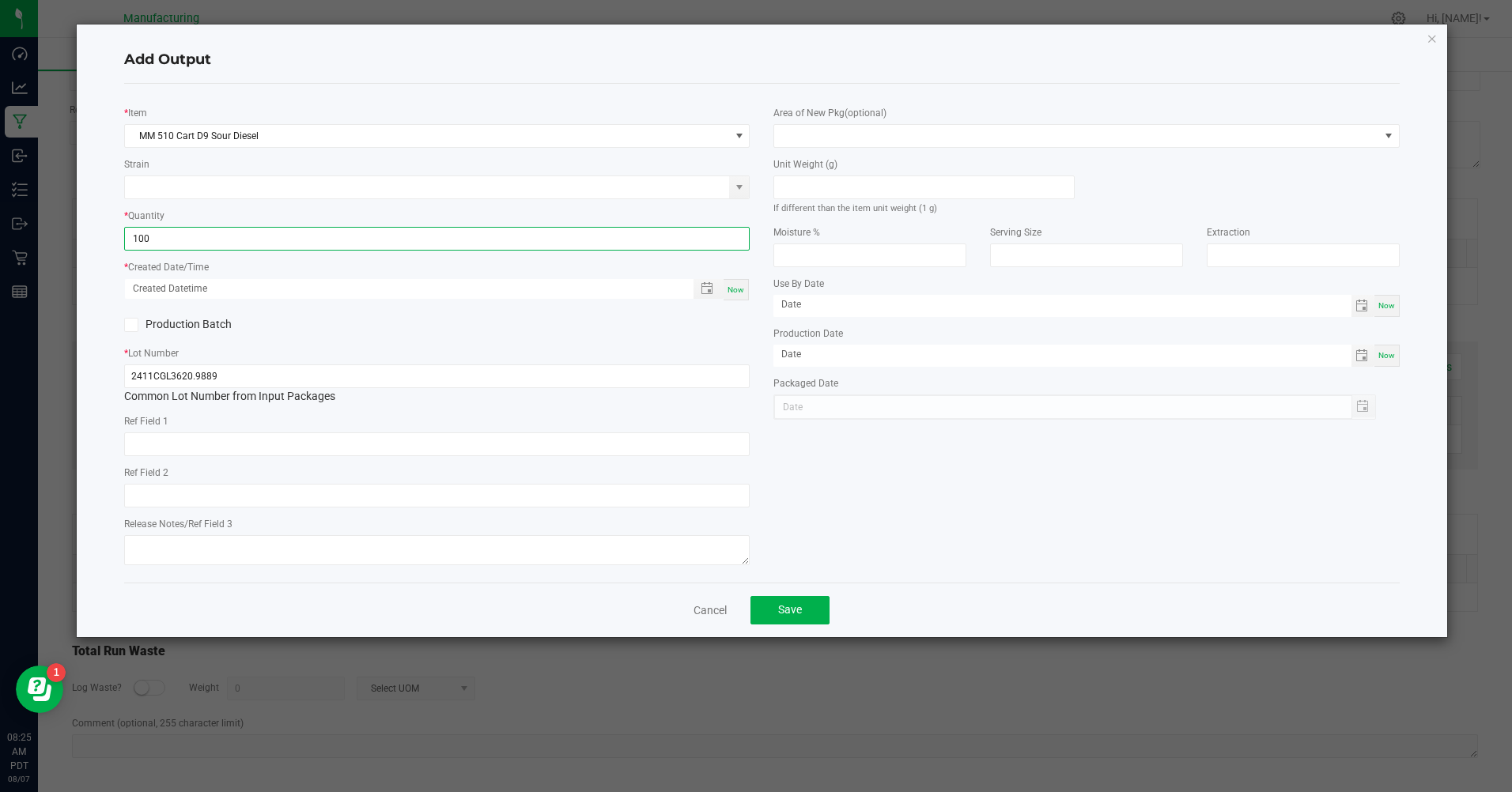 type on "100 ea" 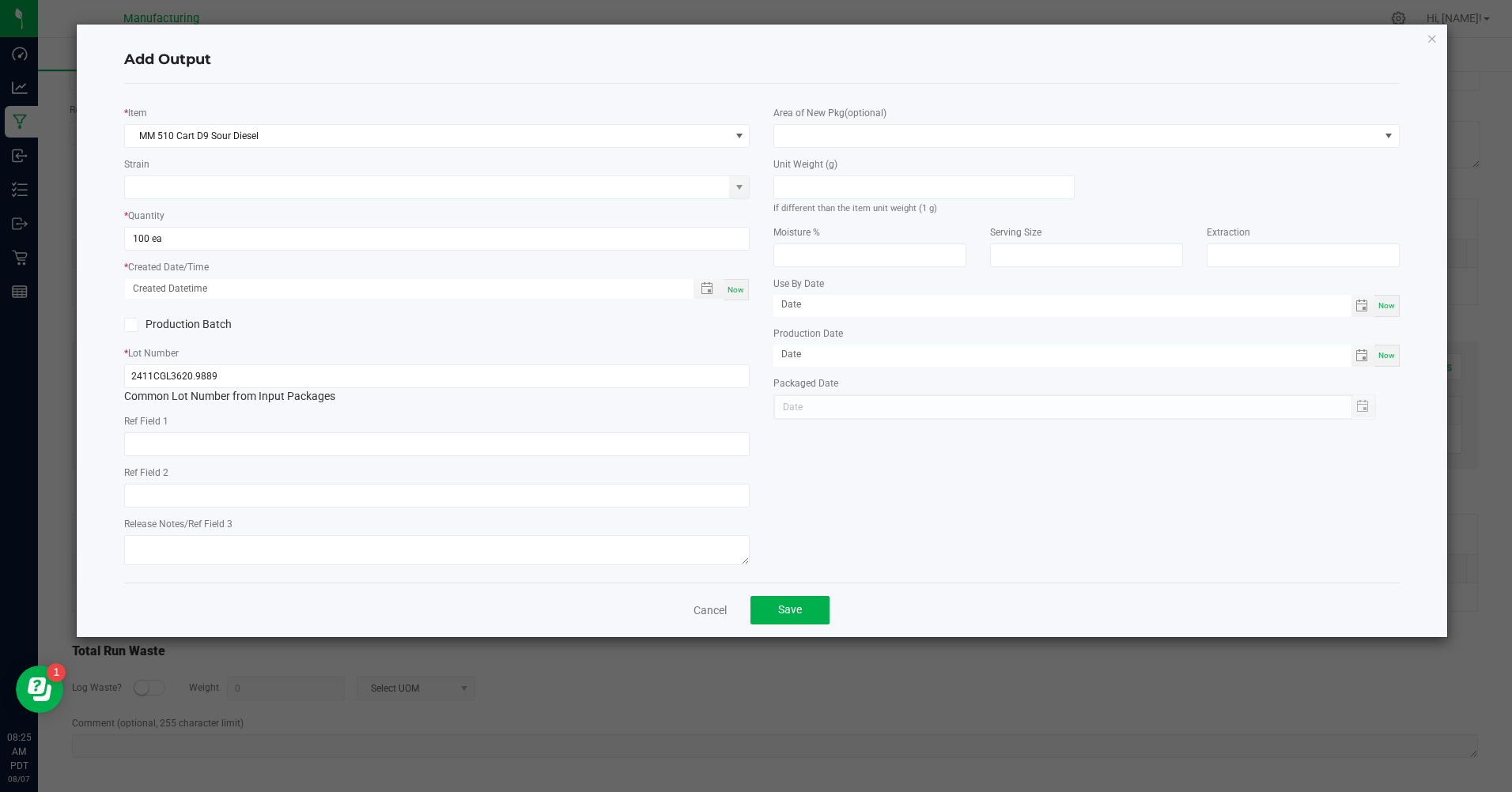 click on "Now" at bounding box center [735, 289] 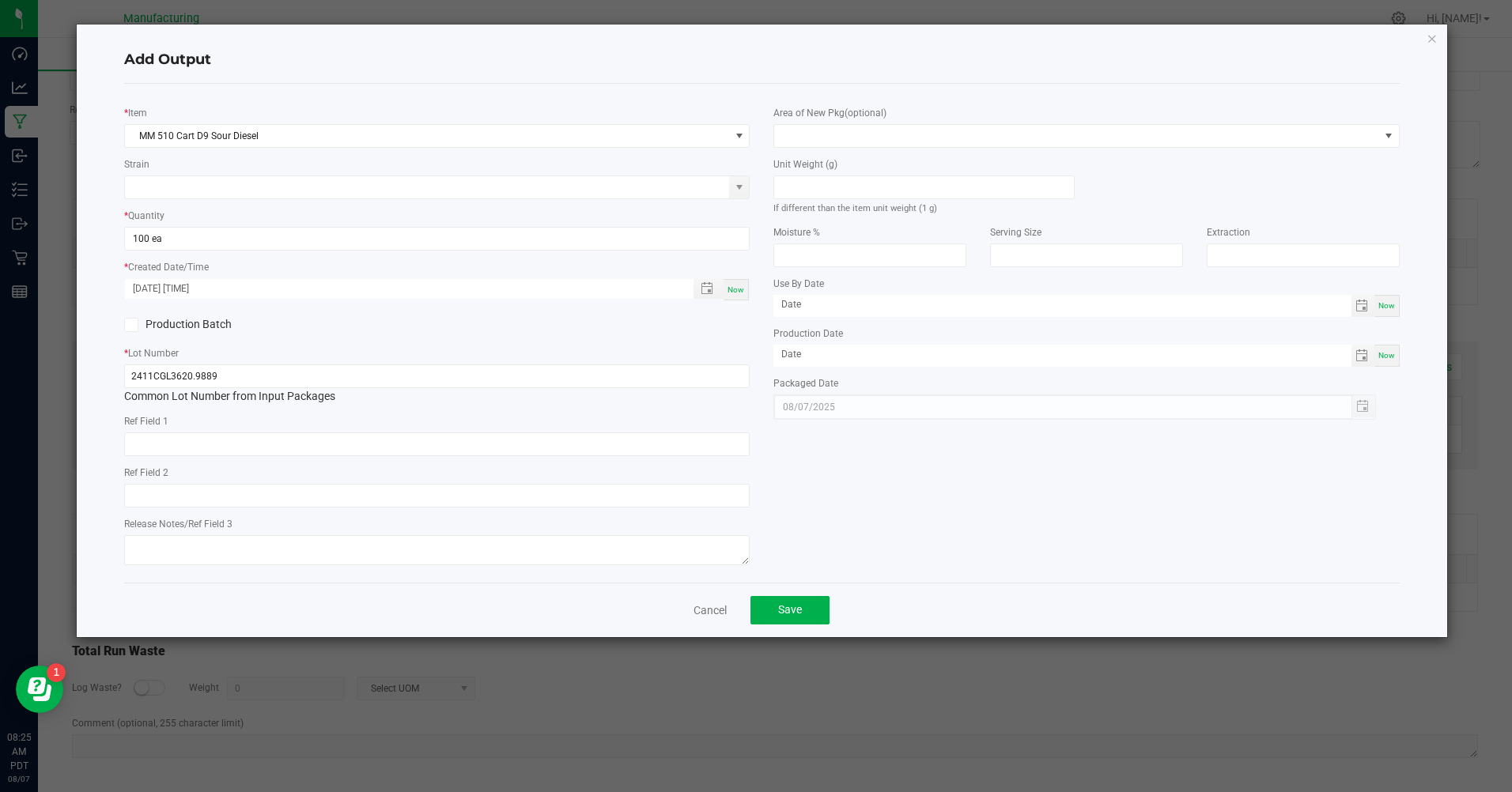click on "Unit Weight (g)   If different than the item unit weight (1 g)" 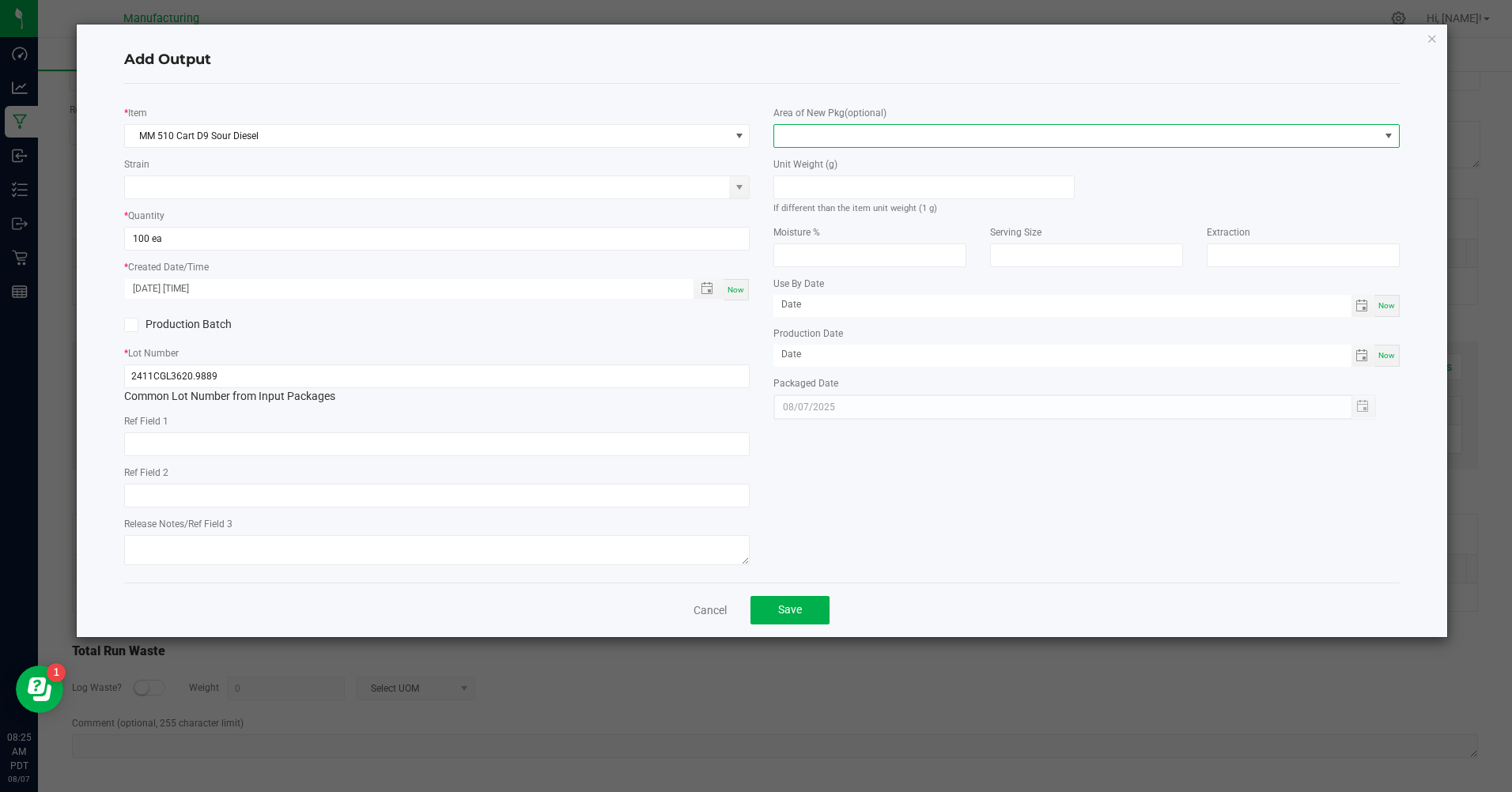click at bounding box center (1076, 136) 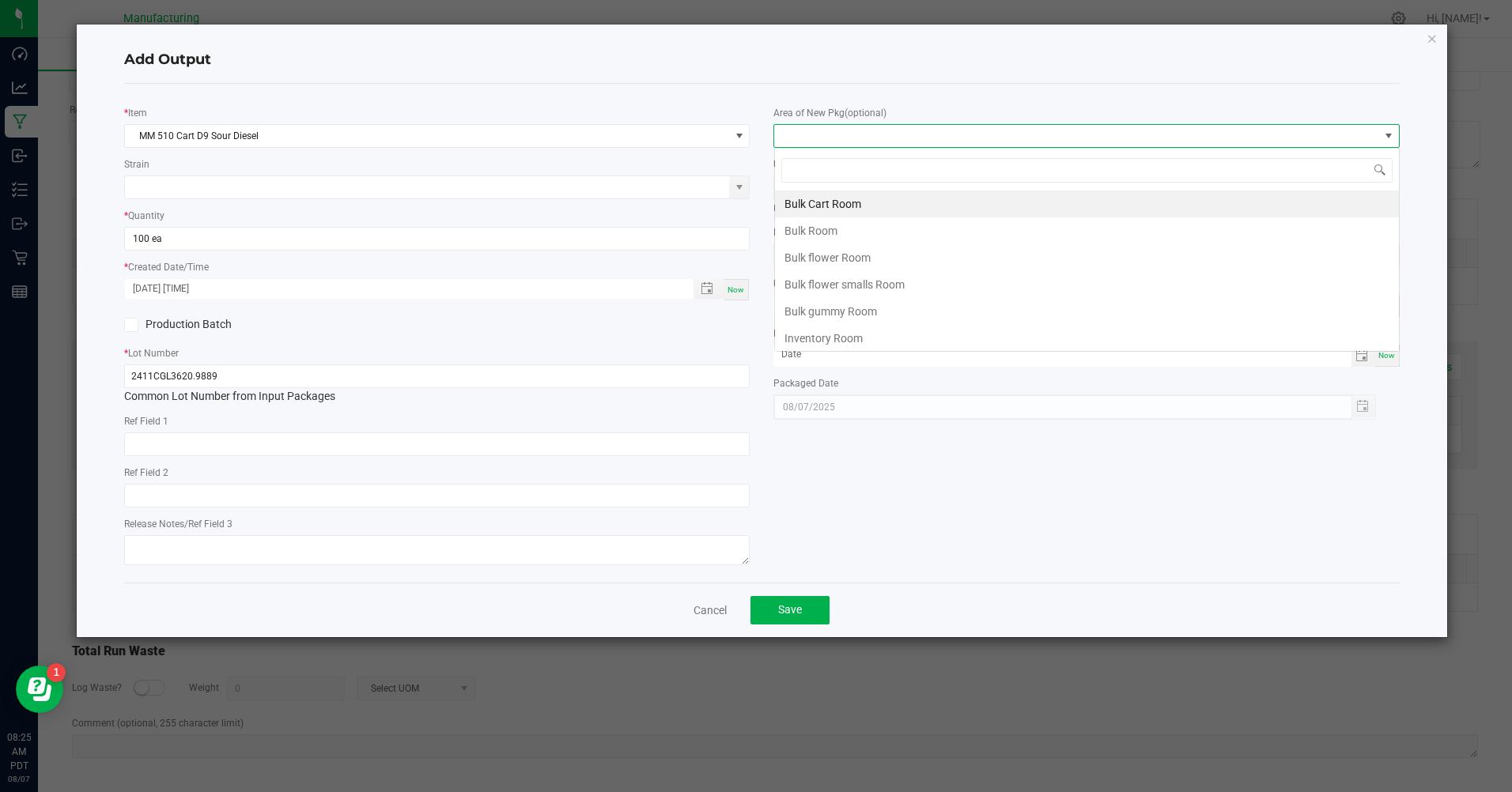 scroll, scrollTop: 79018, scrollLeft: 78454, axis: both 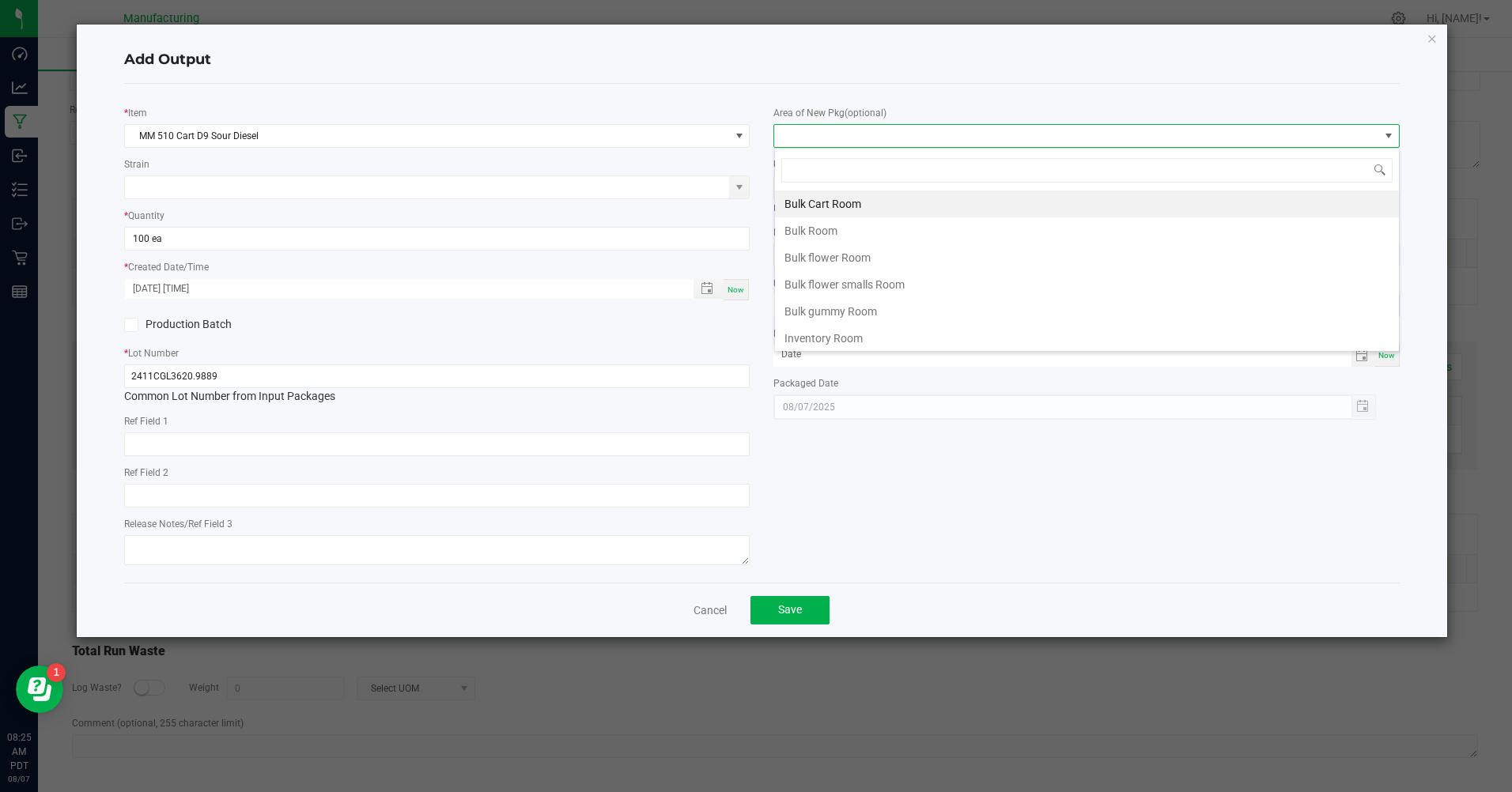 click on "Inventory Room" at bounding box center (1087, 338) 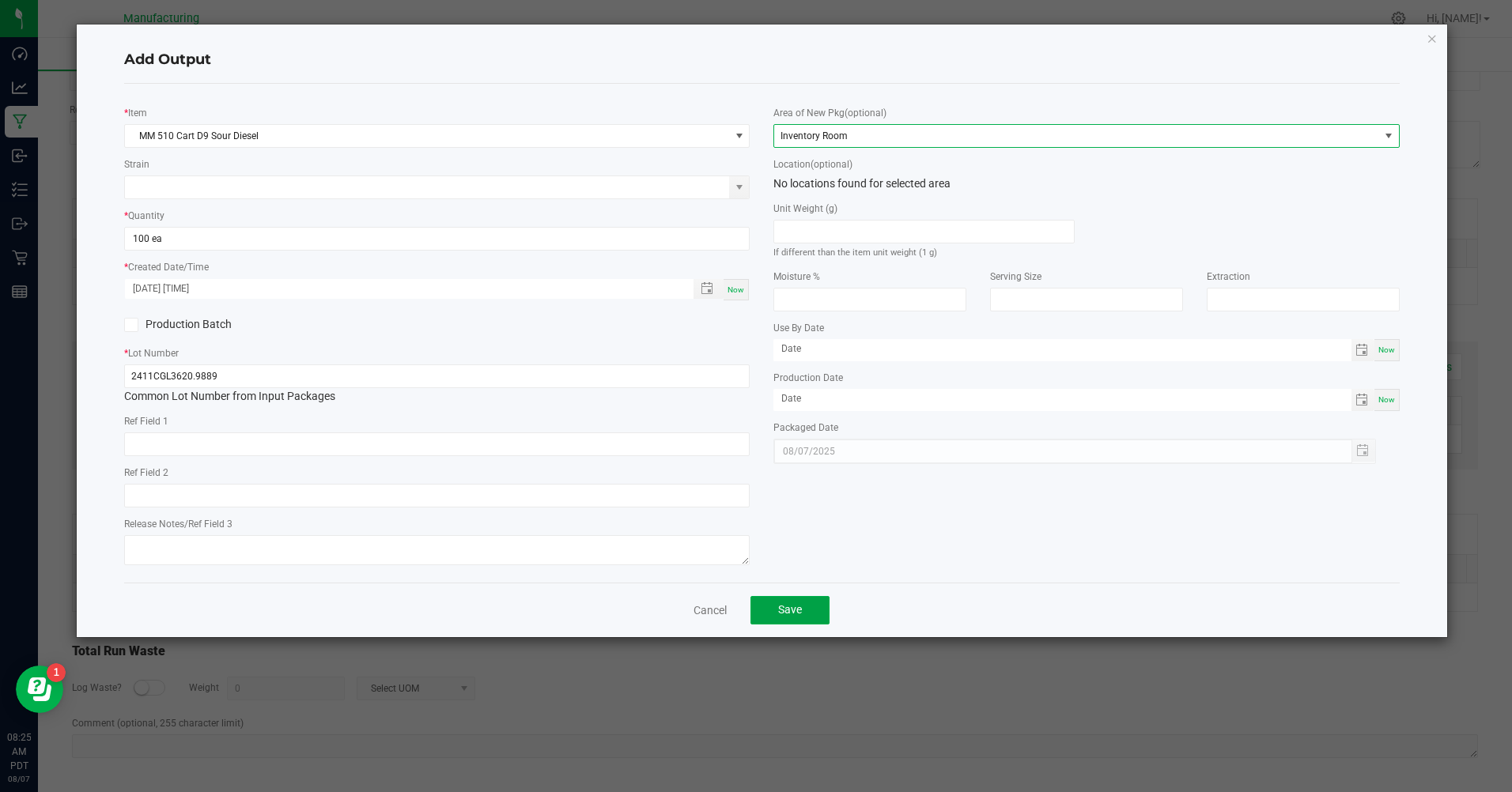 click on "Save" 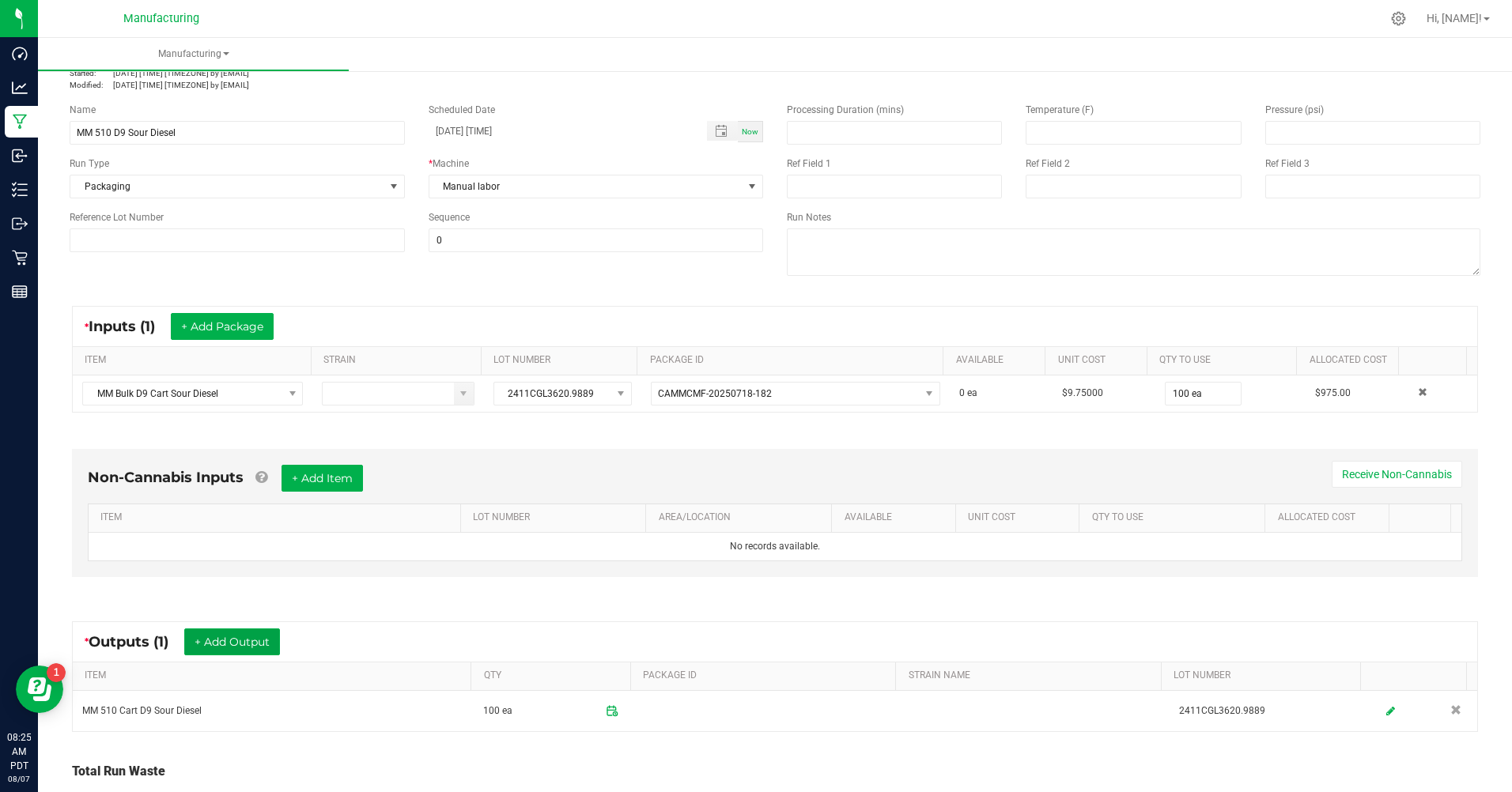scroll, scrollTop: 0, scrollLeft: 0, axis: both 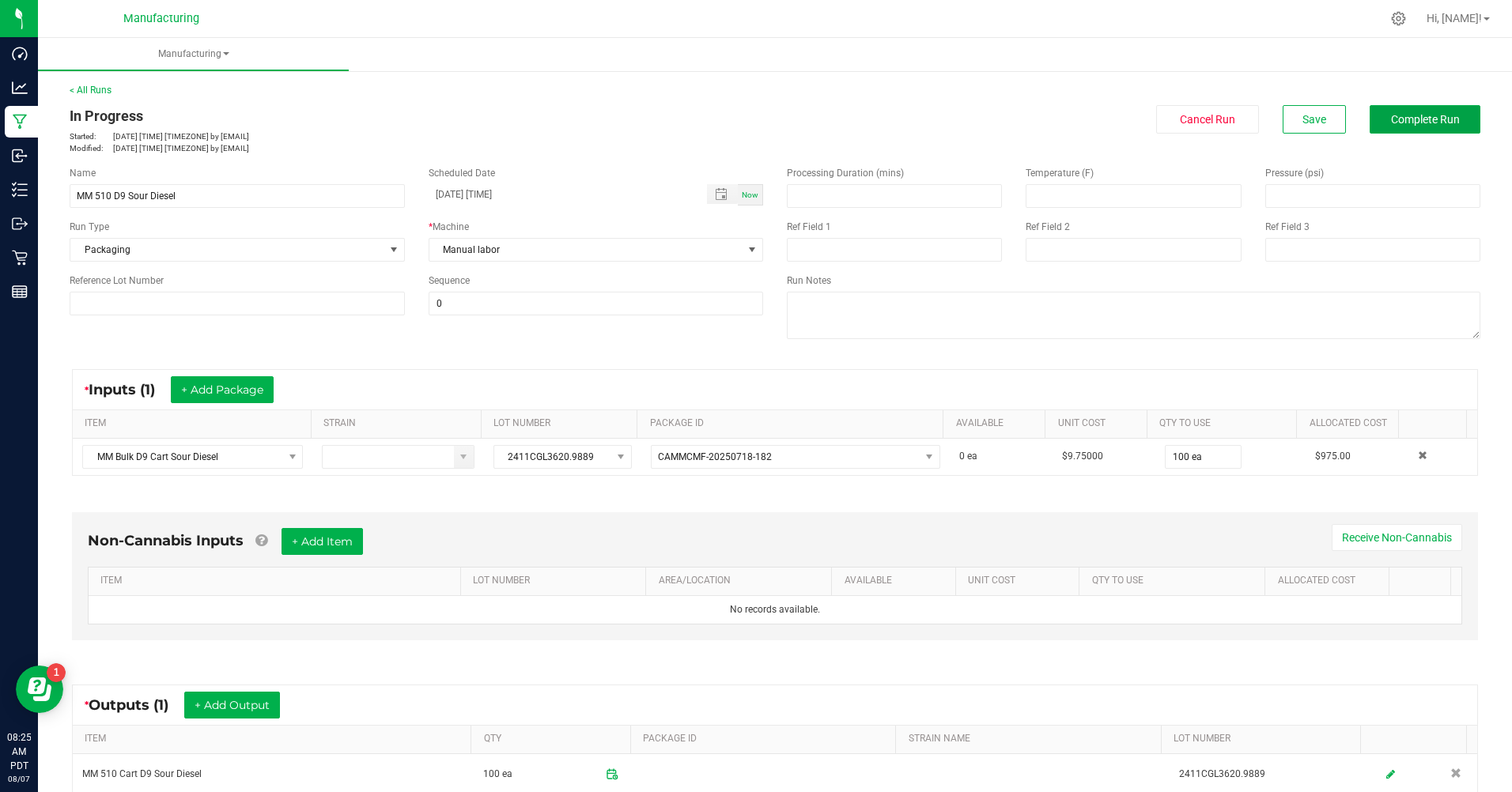 click on "Complete Run" at bounding box center [1425, 119] 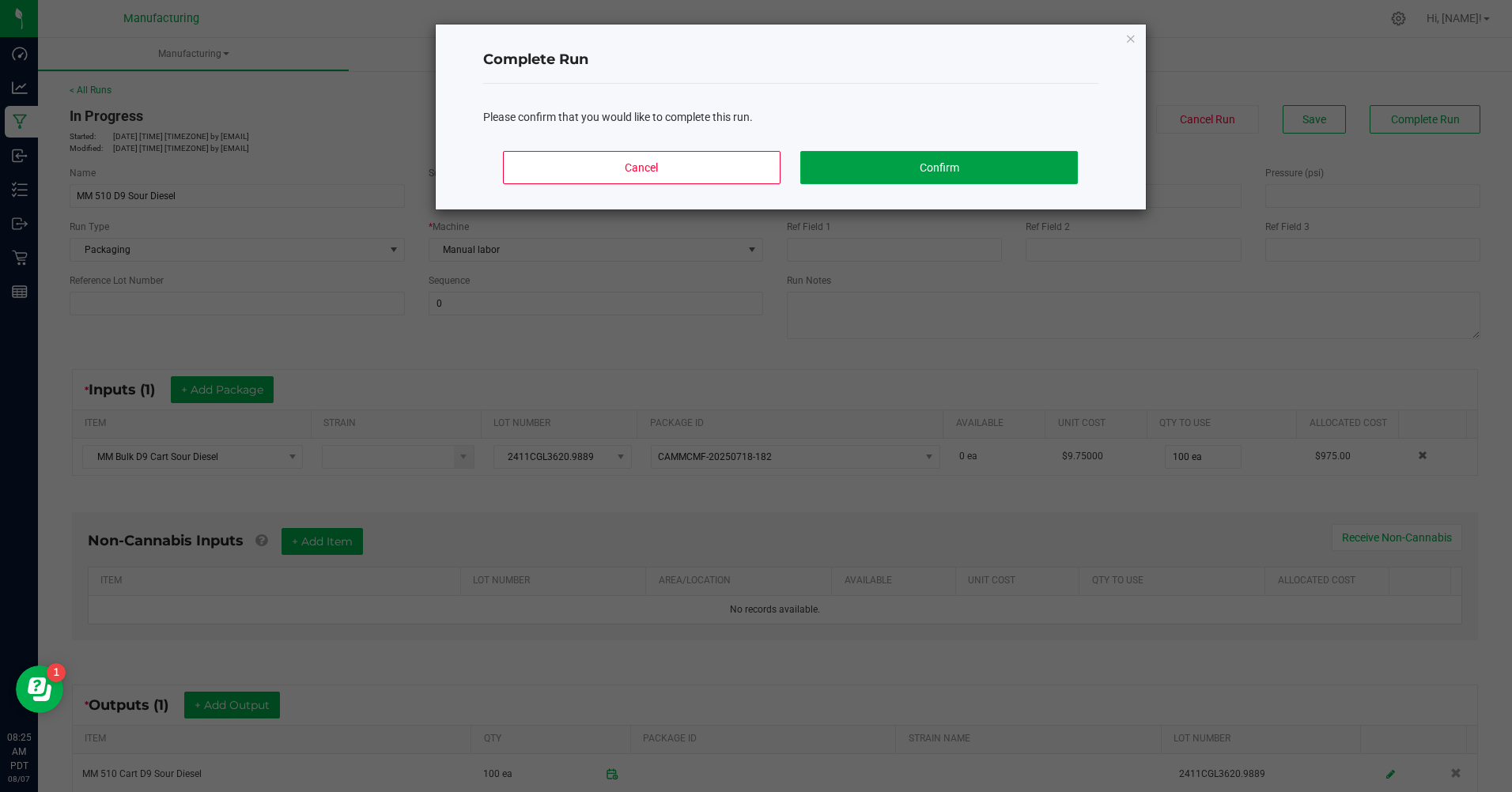 click on "Confirm" 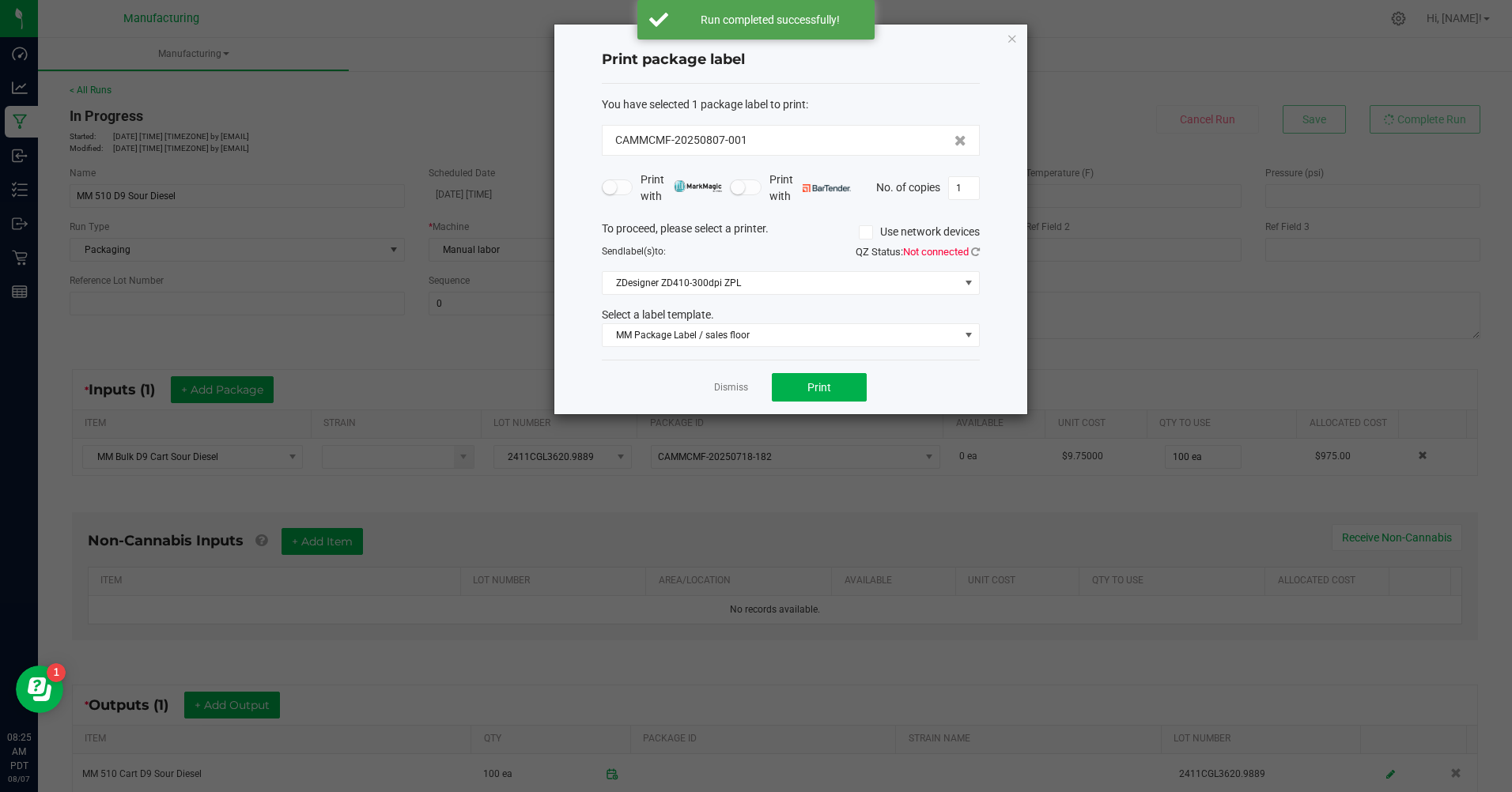 click on "1" at bounding box center [964, 188] 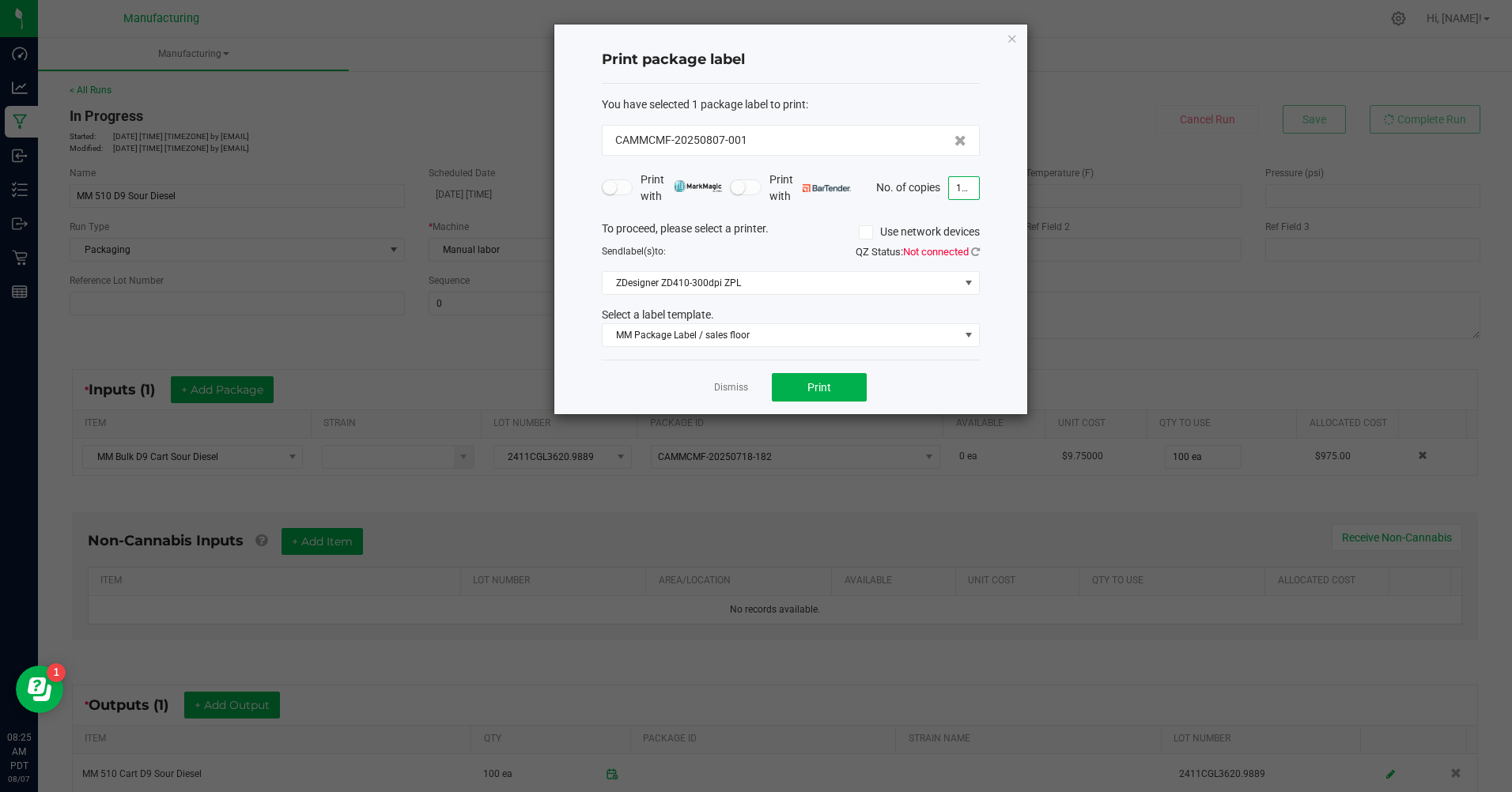 type on "100" 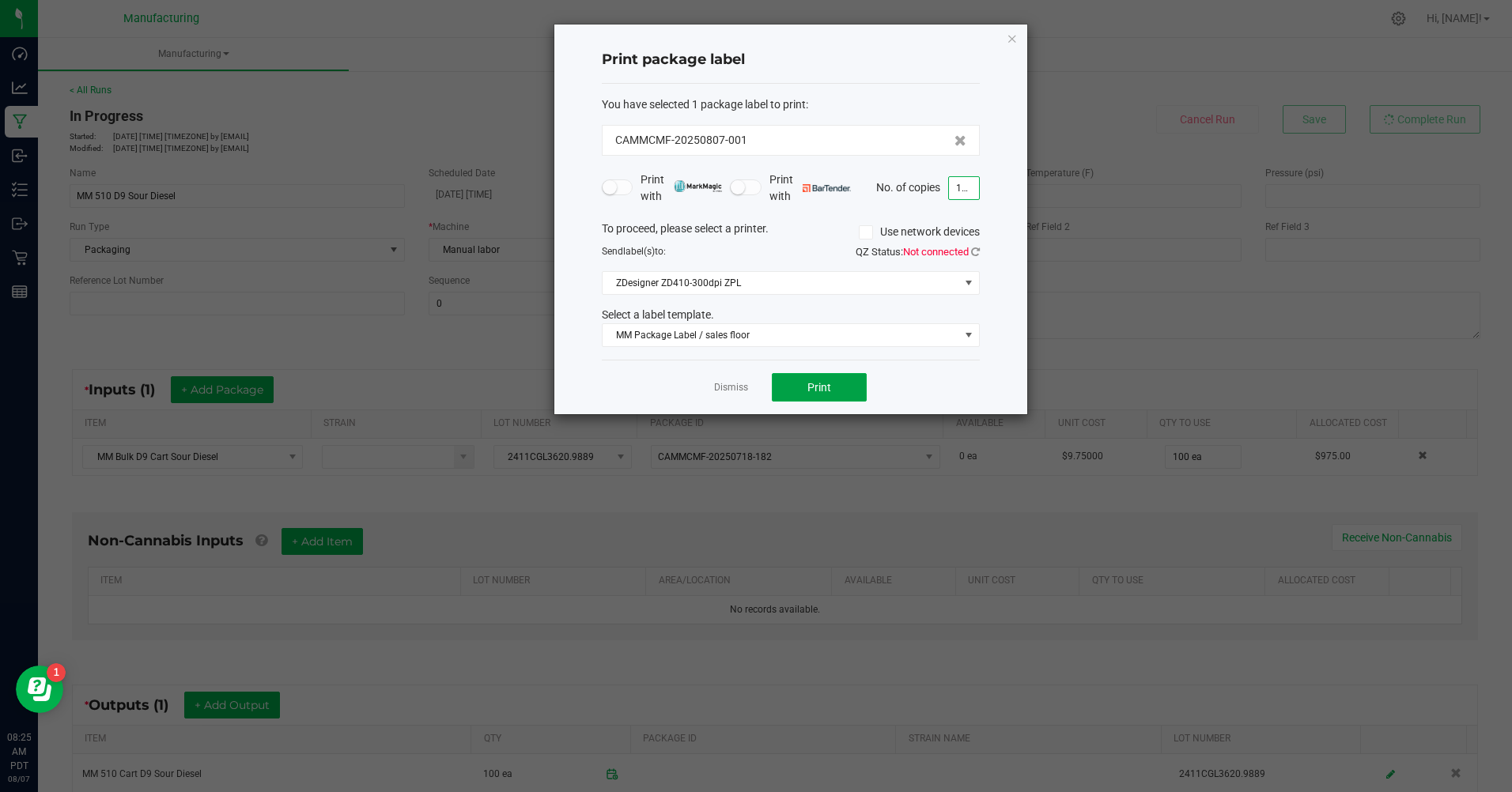 click on "Print" 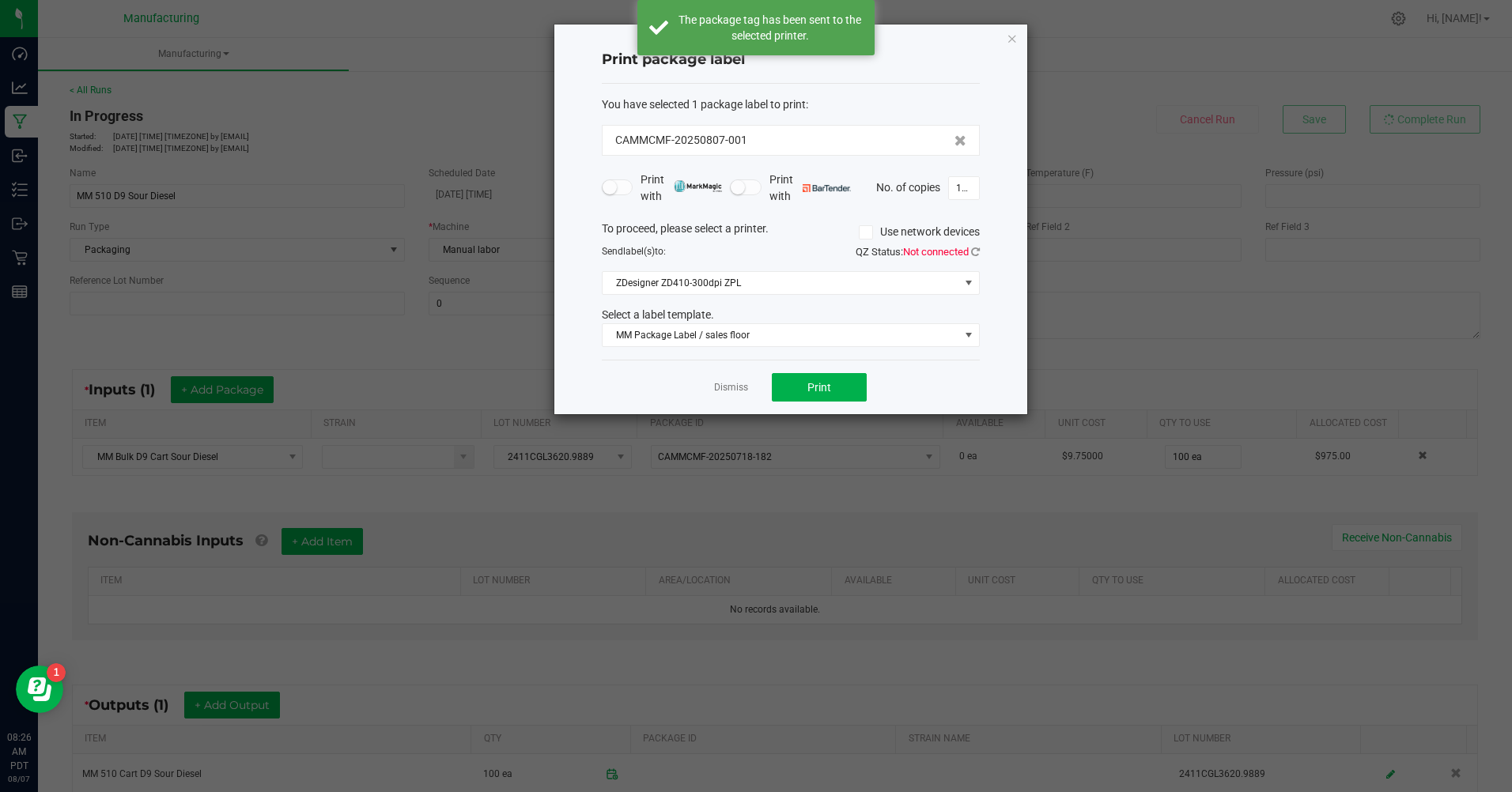 click on "Dismiss" 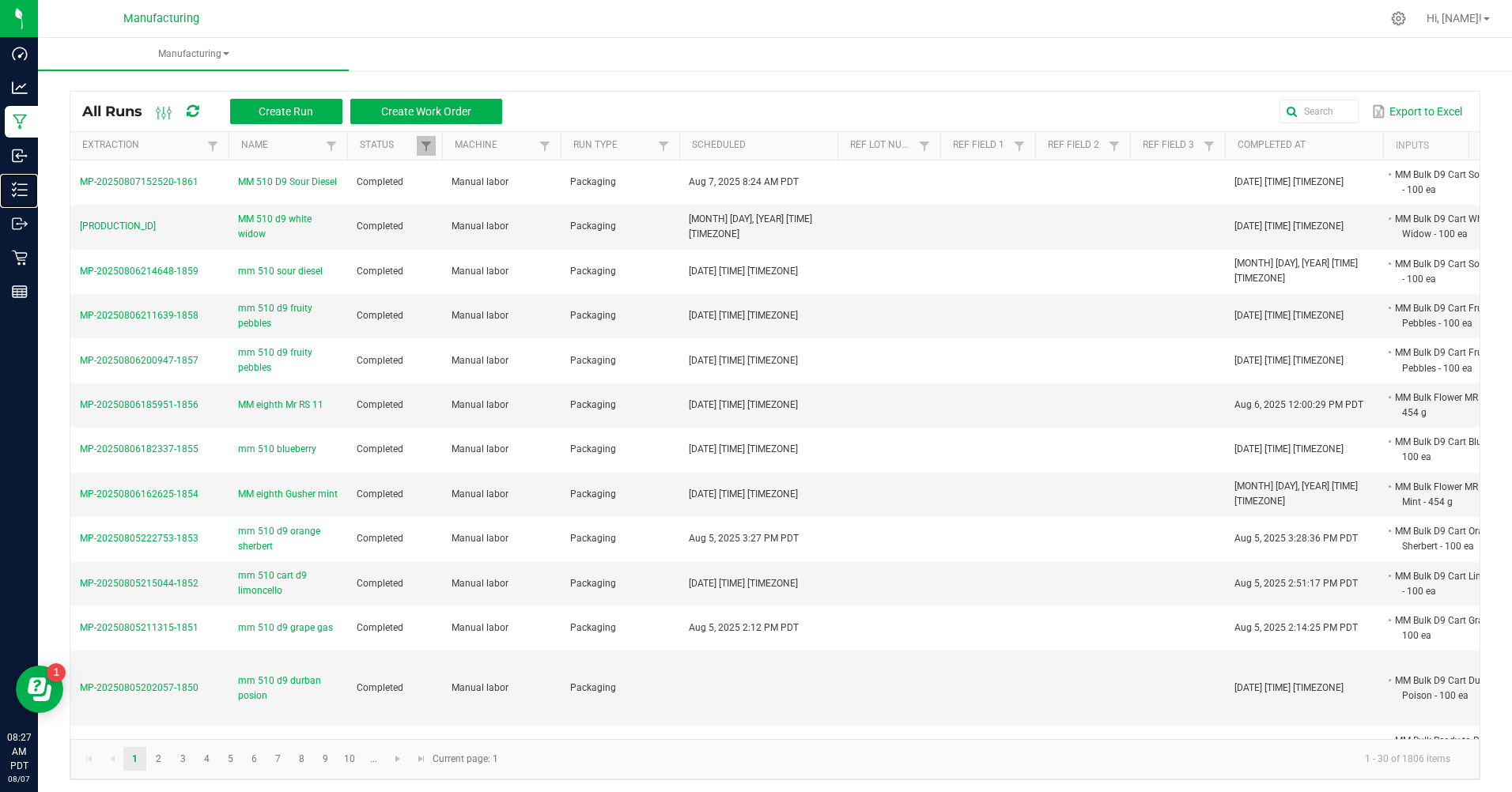 click on "Inventory" at bounding box center (0, 0) 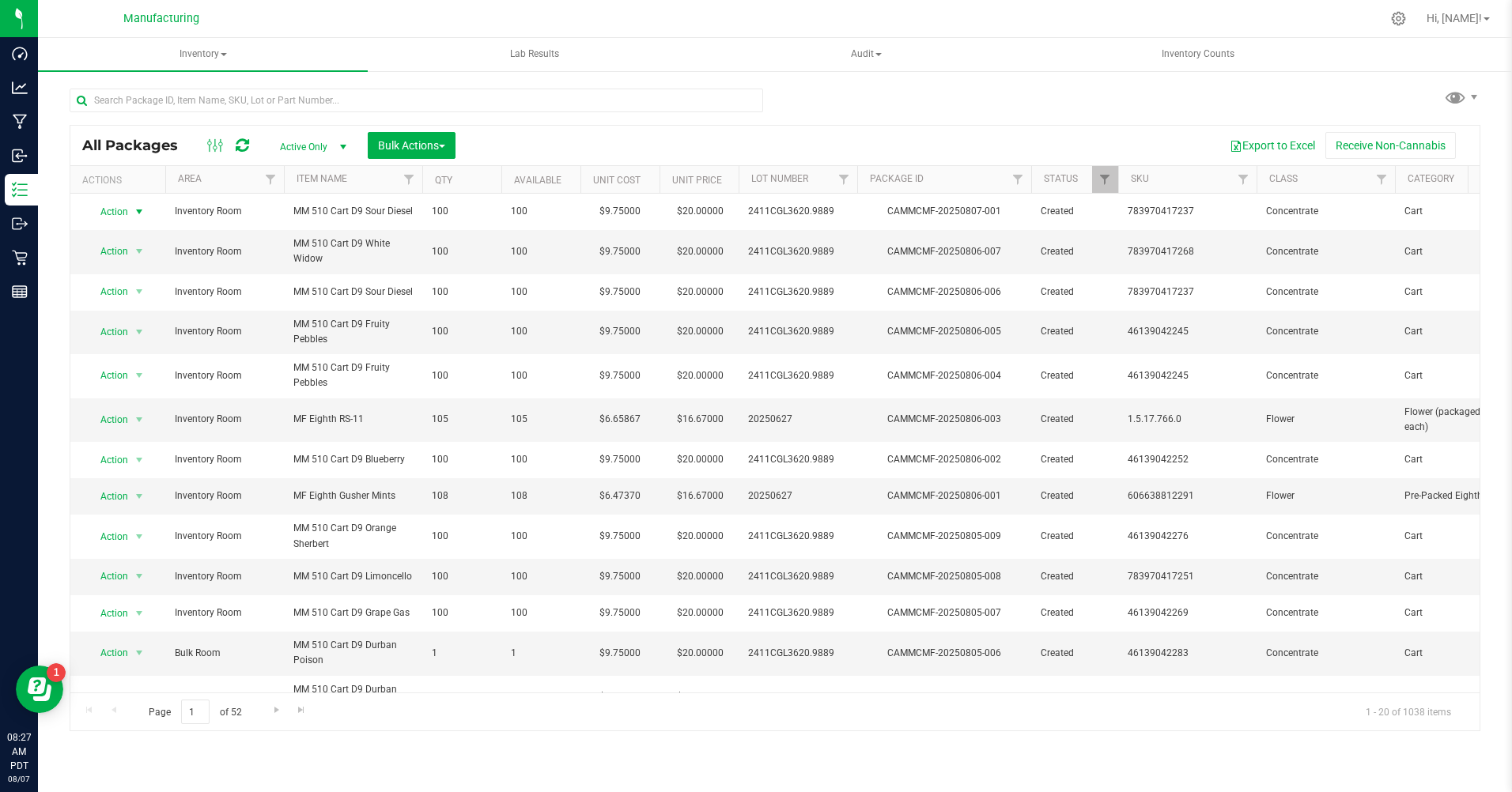 click at bounding box center [139, 212] 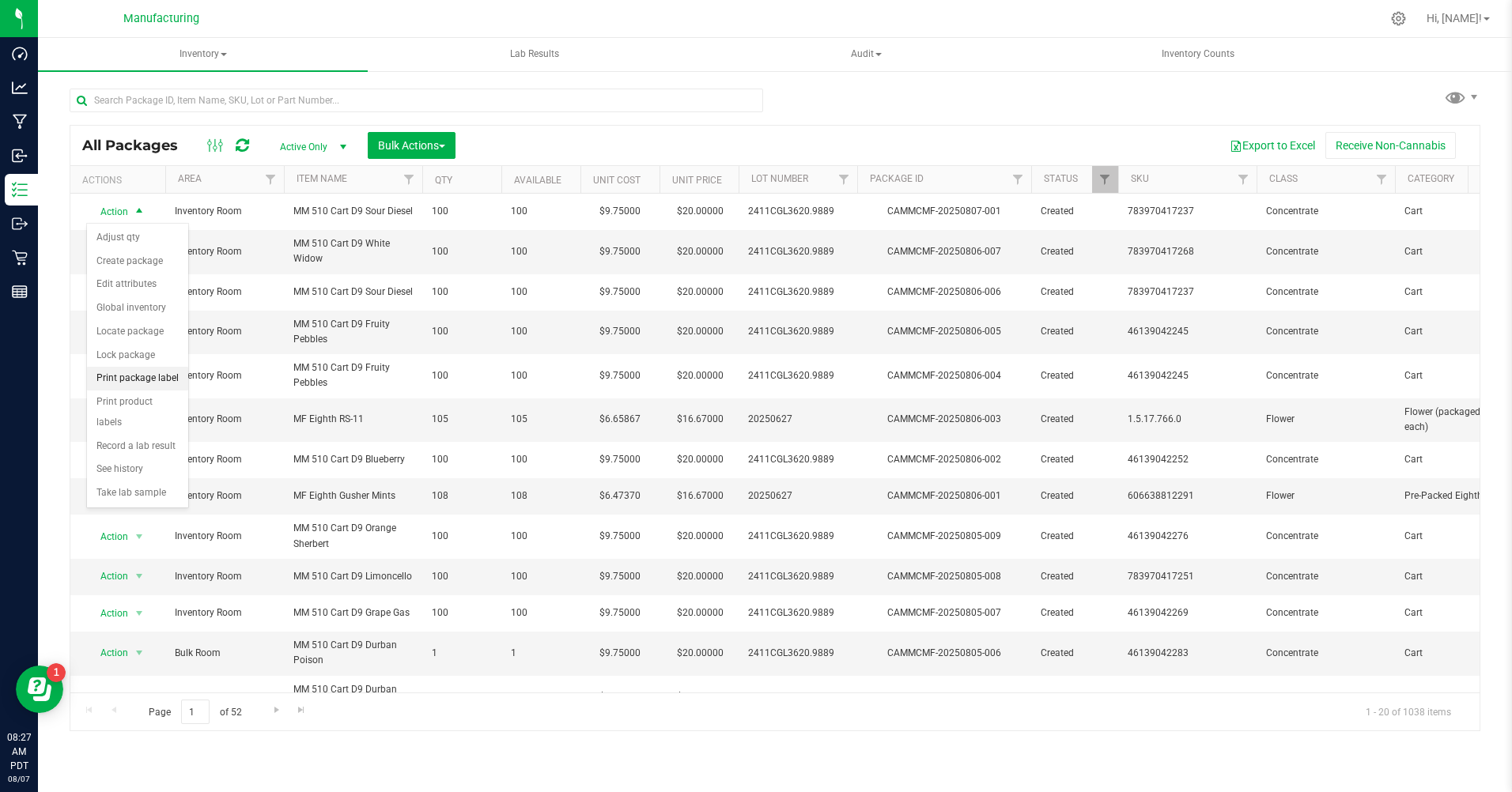 click on "Print package label" at bounding box center (138, 379) 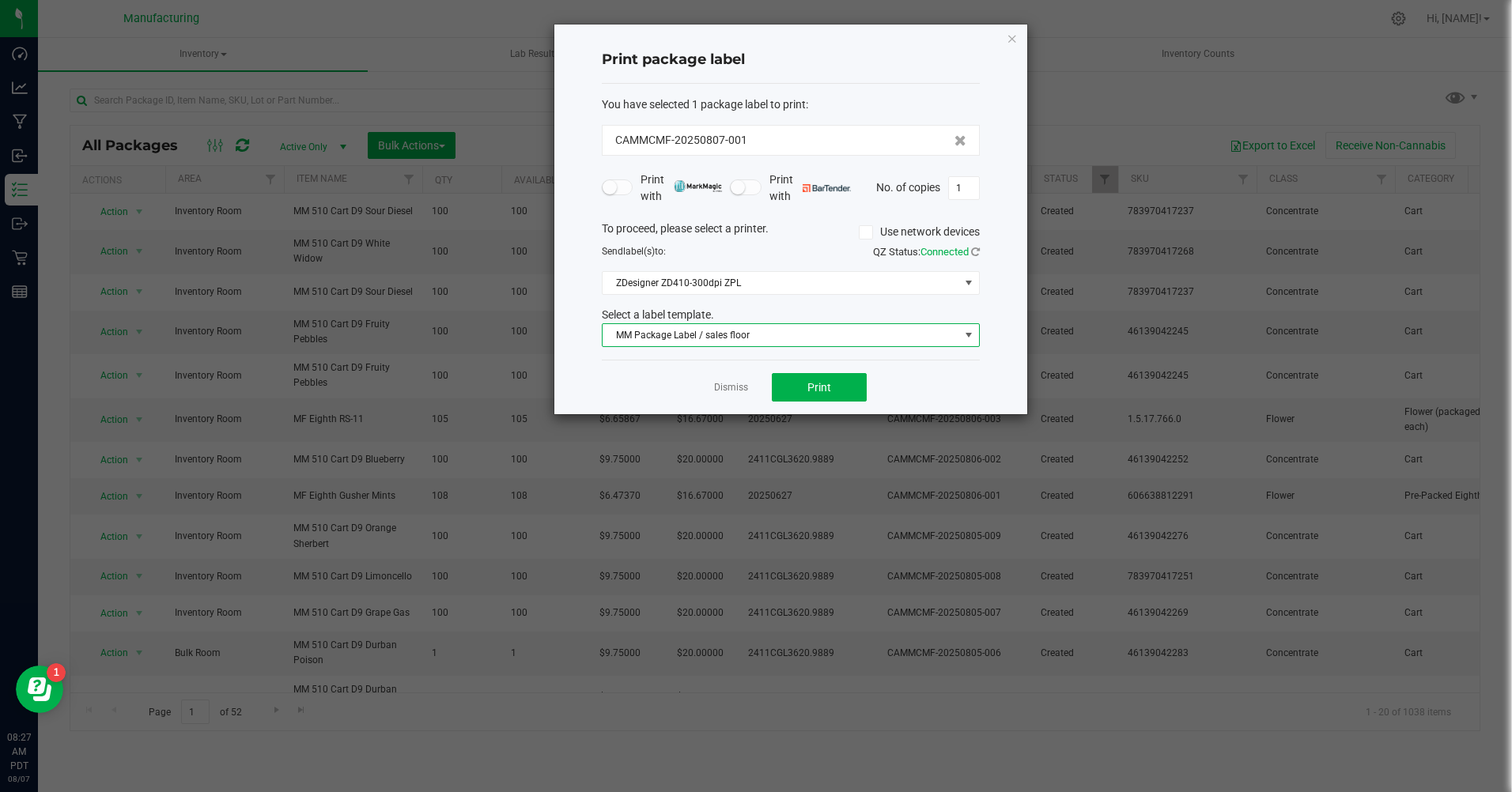 click on "MM Package Label / sales floor" at bounding box center [781, 335] 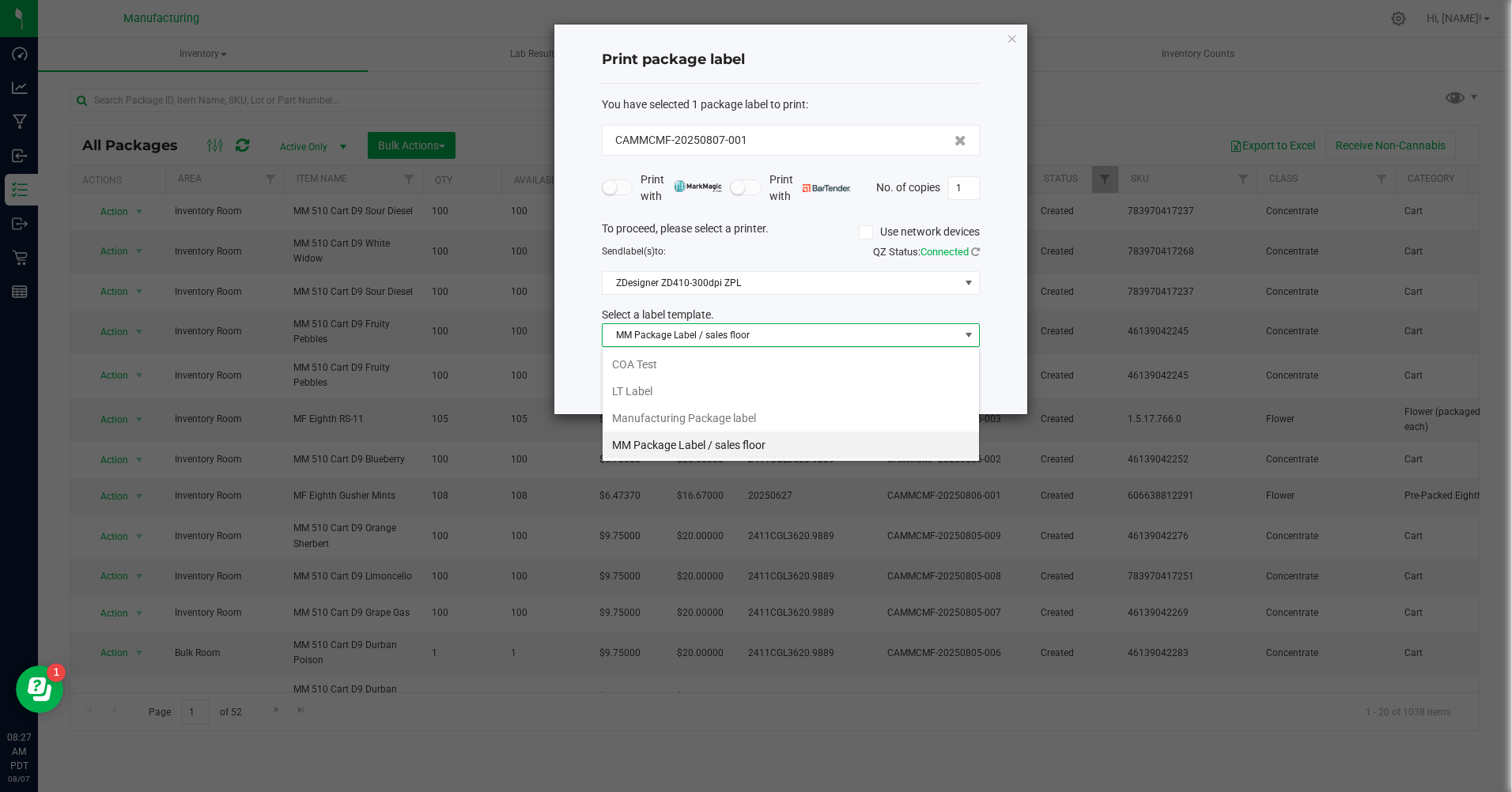 scroll, scrollTop: 79018, scrollLeft: 78701, axis: both 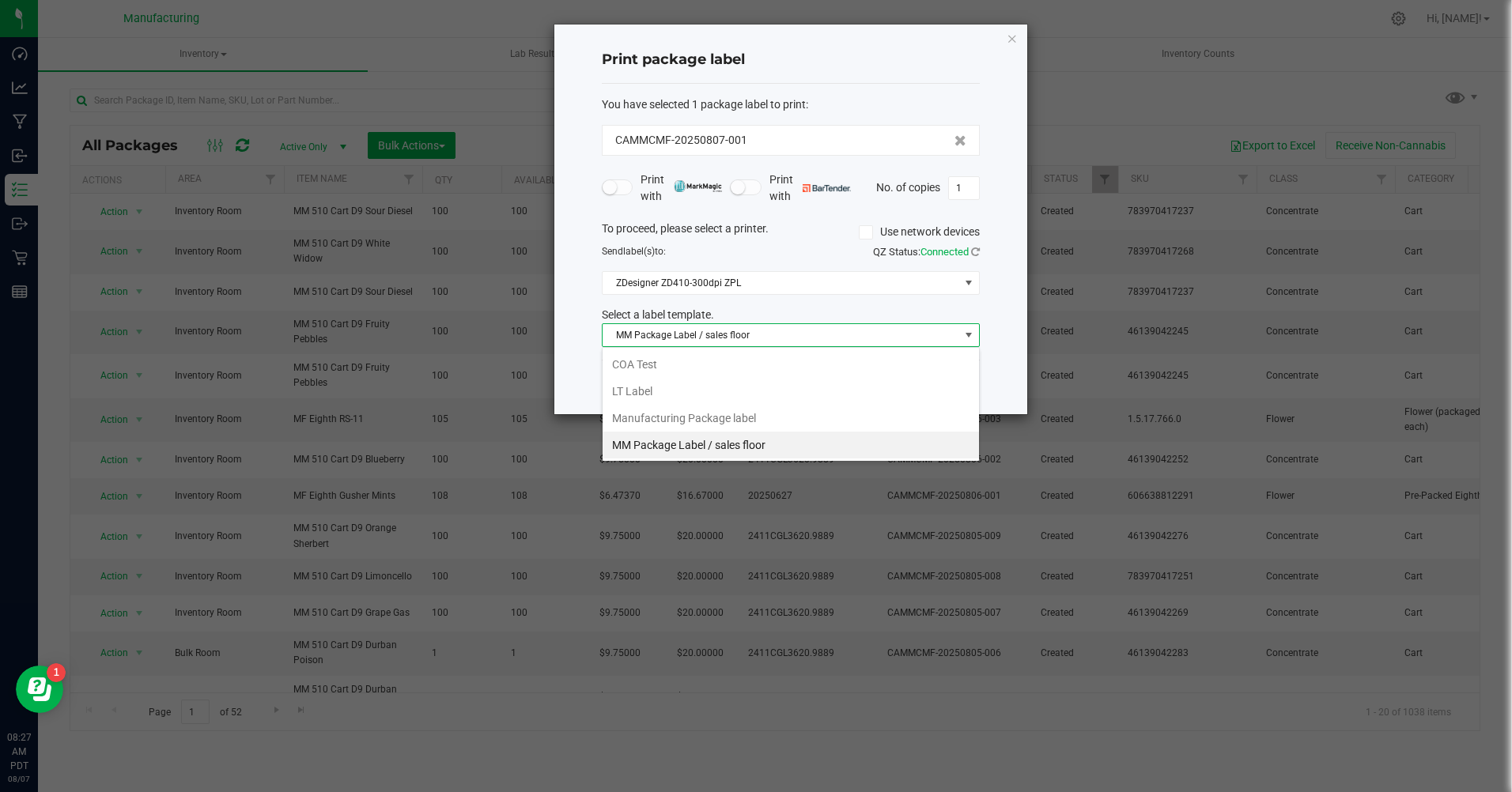 click on "Manufacturing Package label" at bounding box center (791, 418) 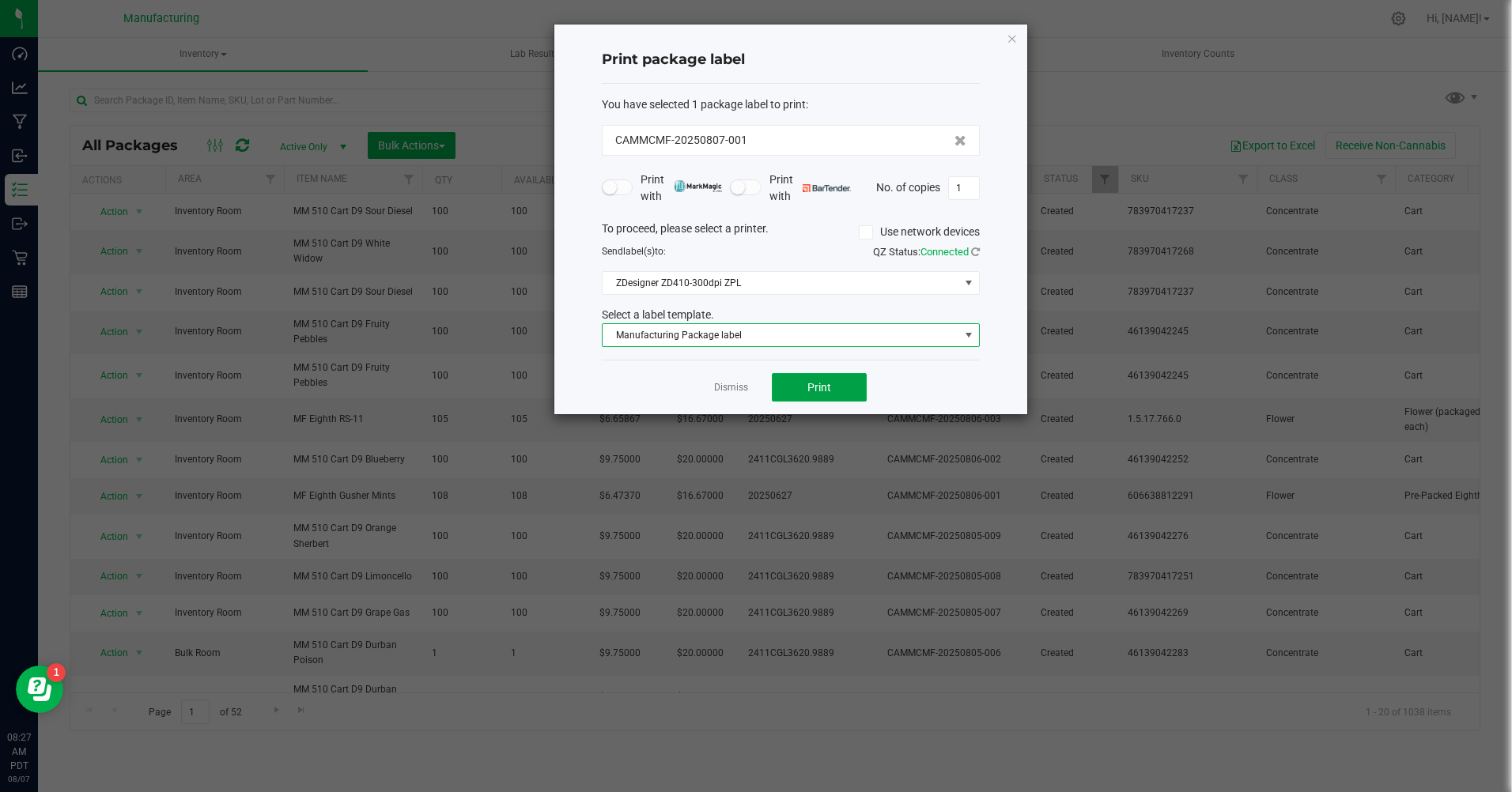 click on "Print" 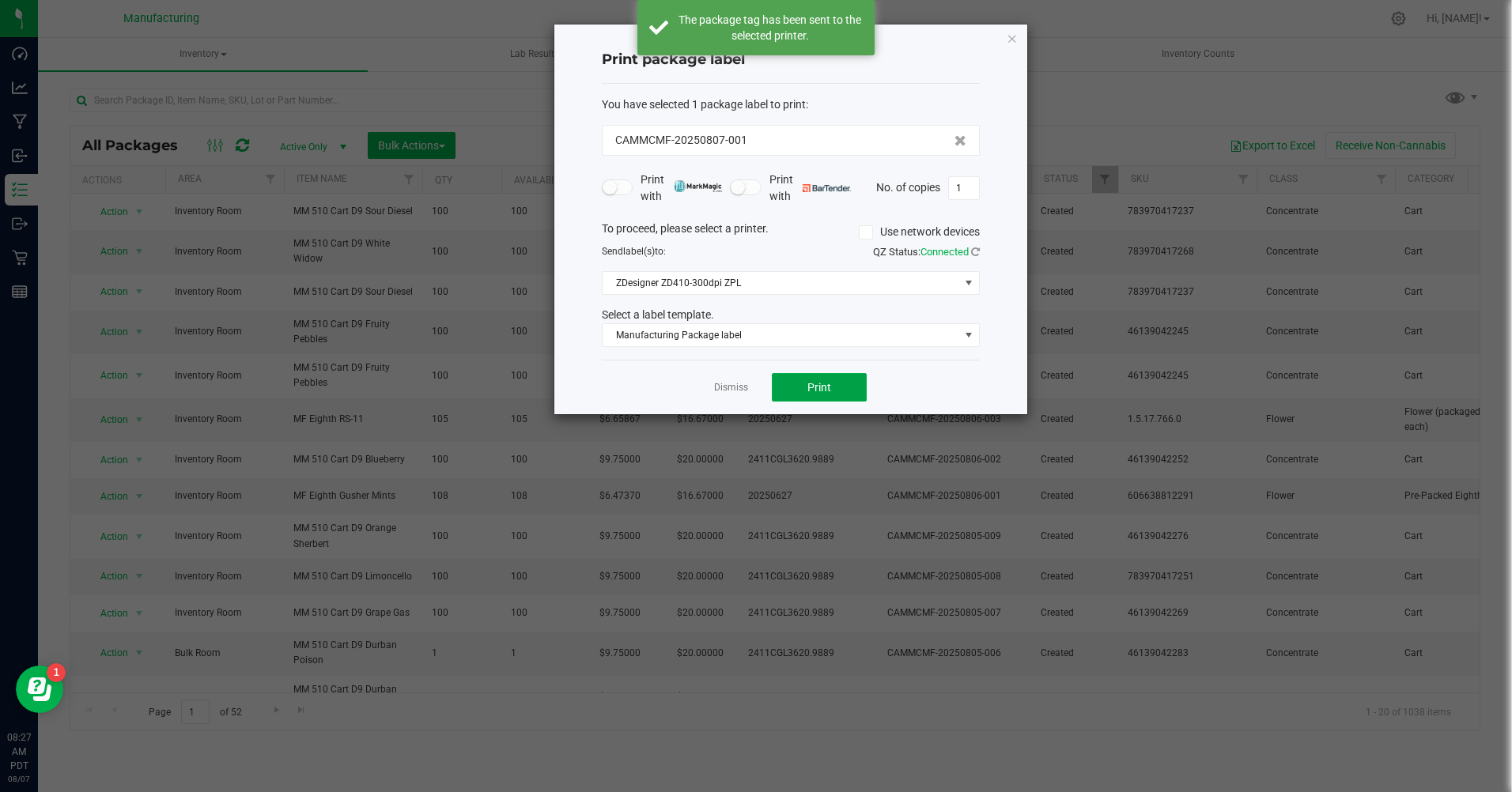 click on "Print" 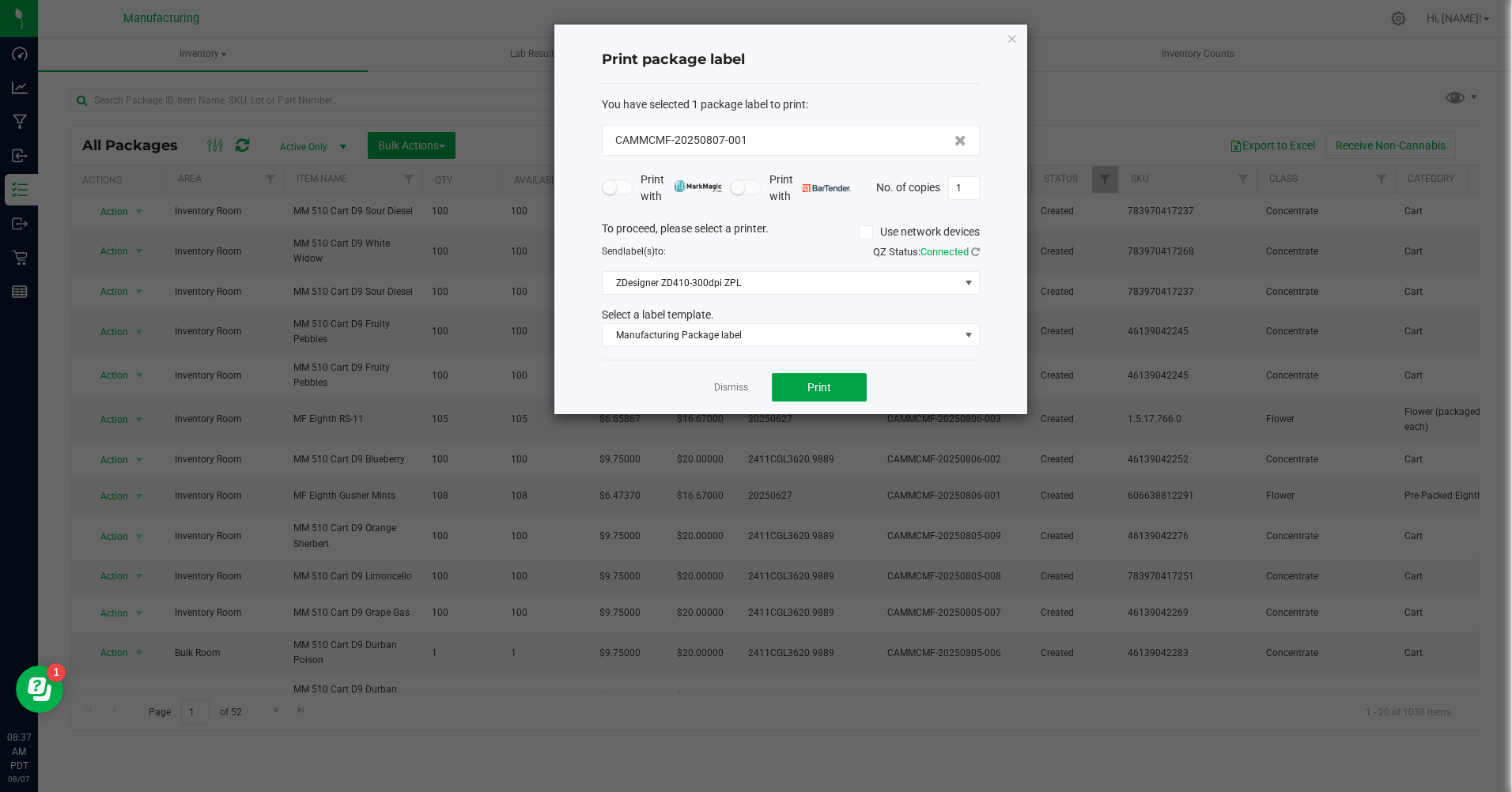 click on "Print" 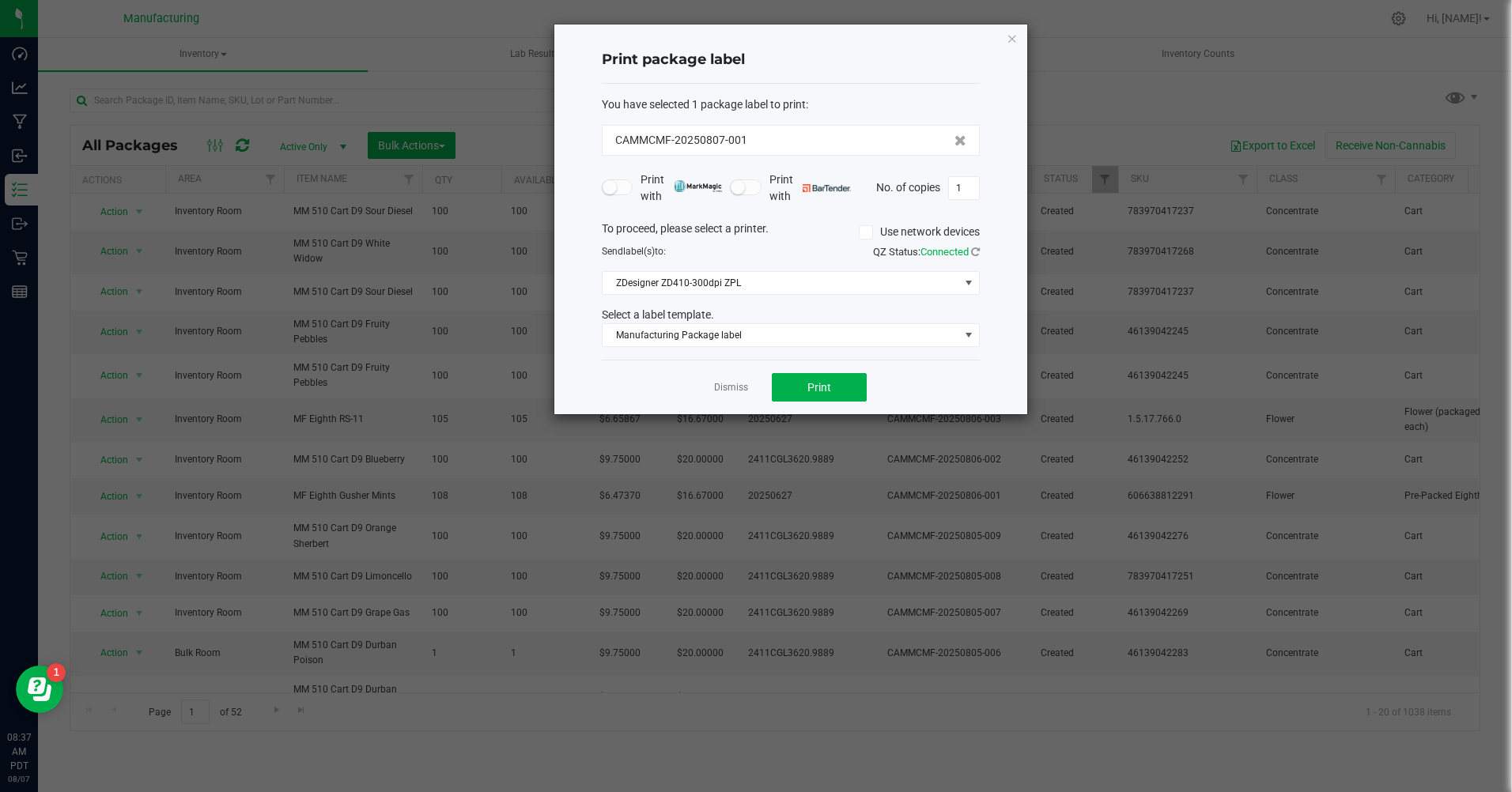 click on "Dismiss" 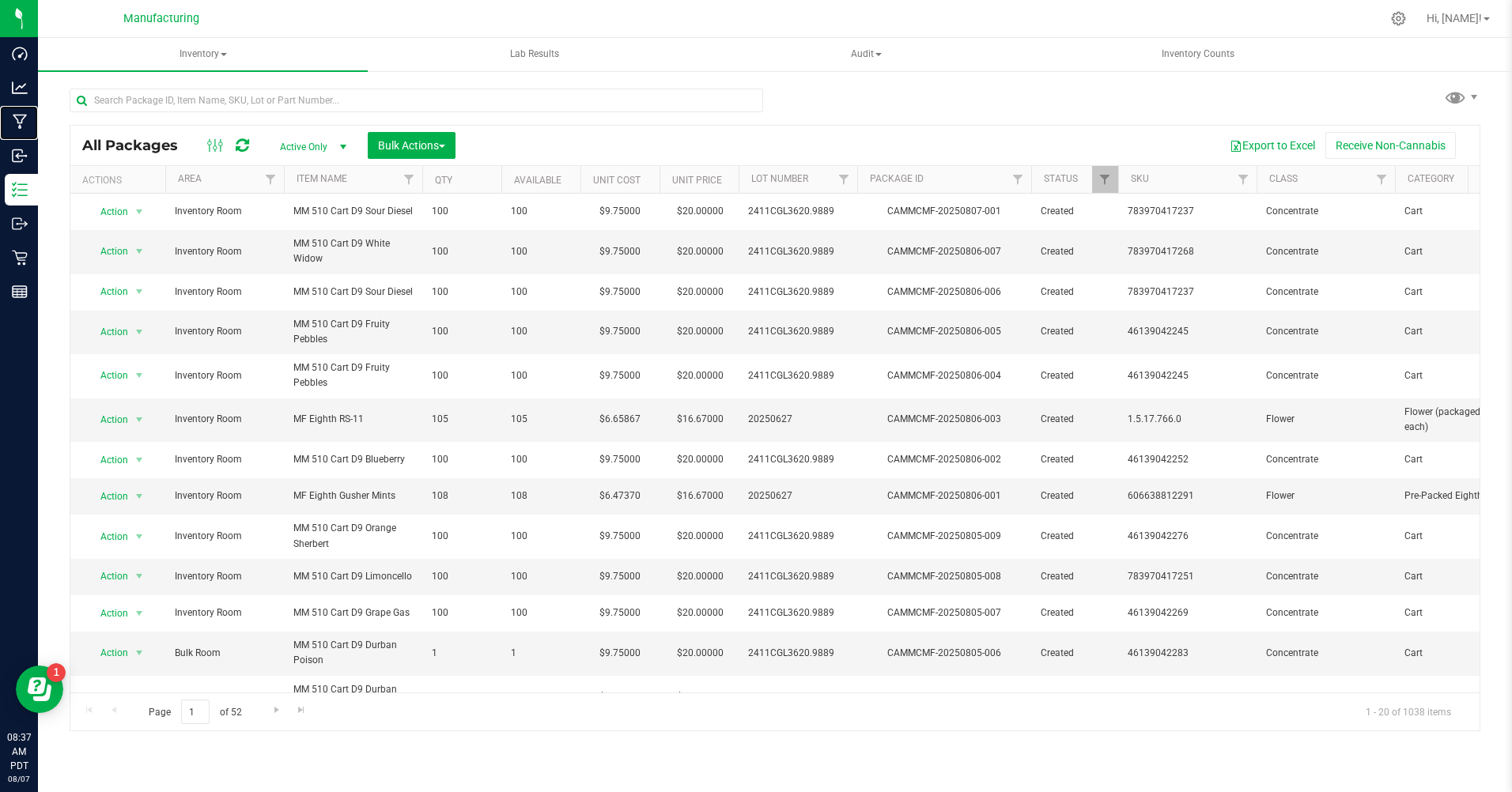 click on "Manufacturing" at bounding box center (0, 0) 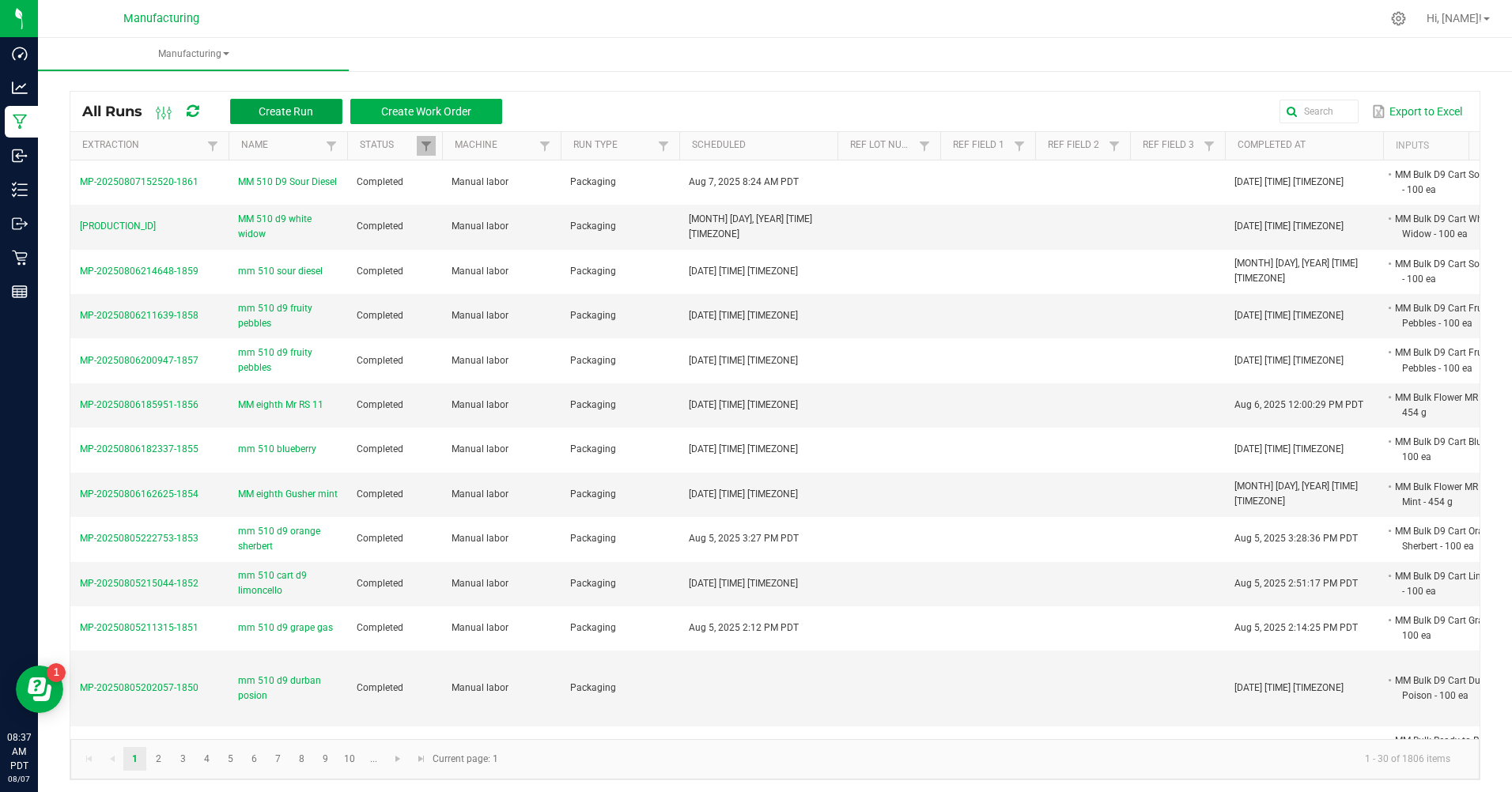 click on "Create Run" at bounding box center [286, 111] 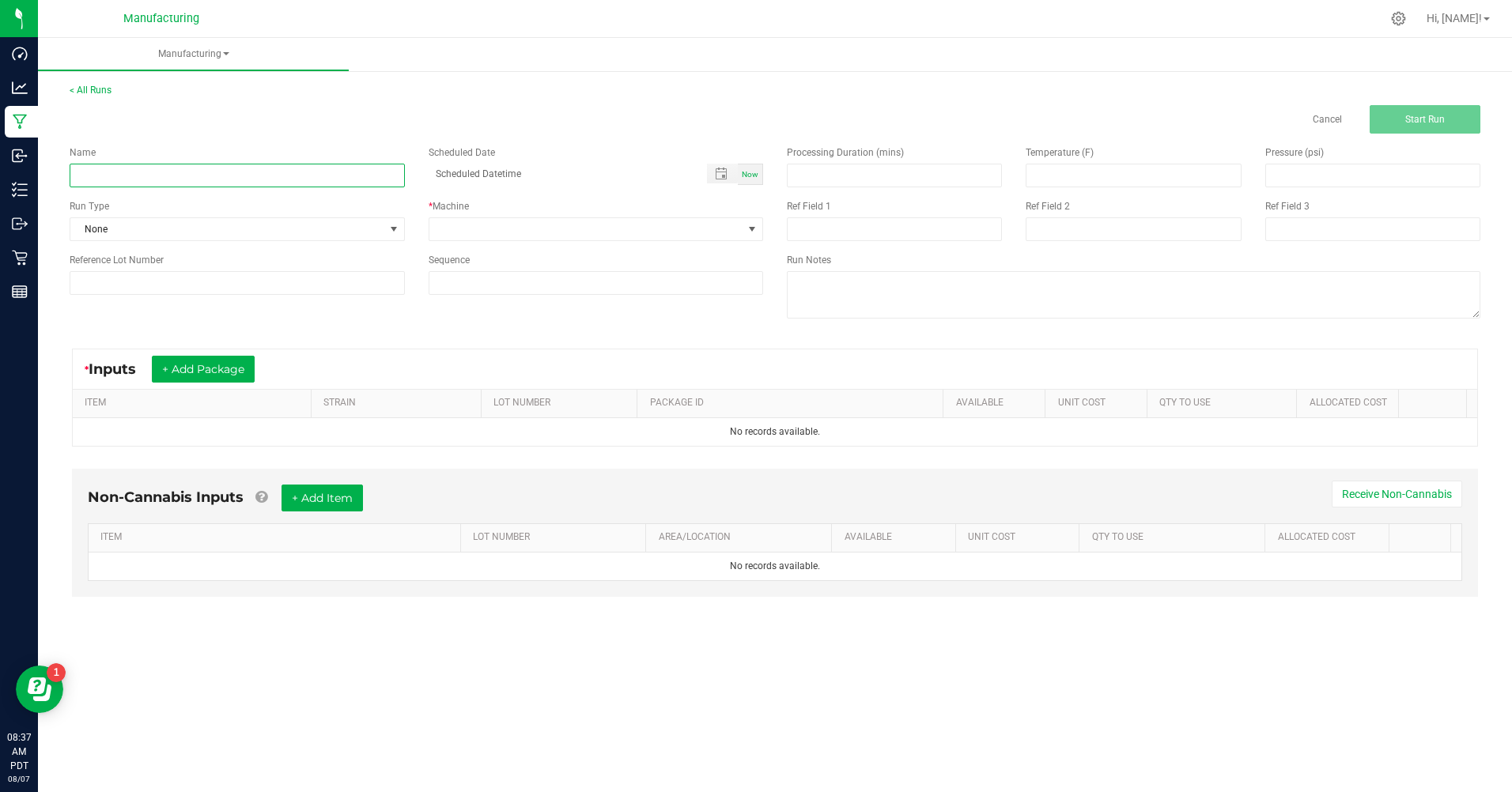 click at bounding box center [237, 175] 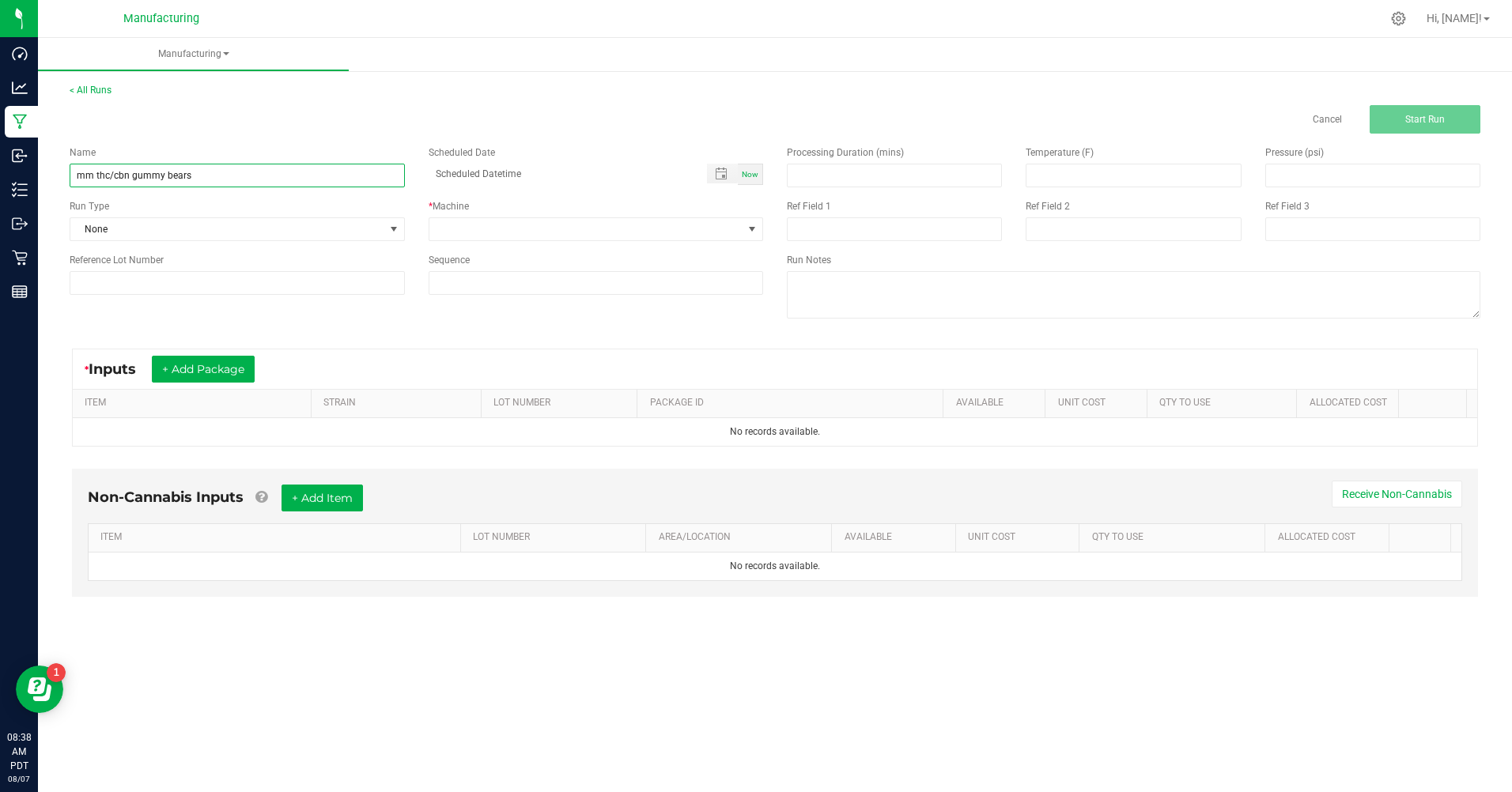 type on "mm thc/cbn gummy bears" 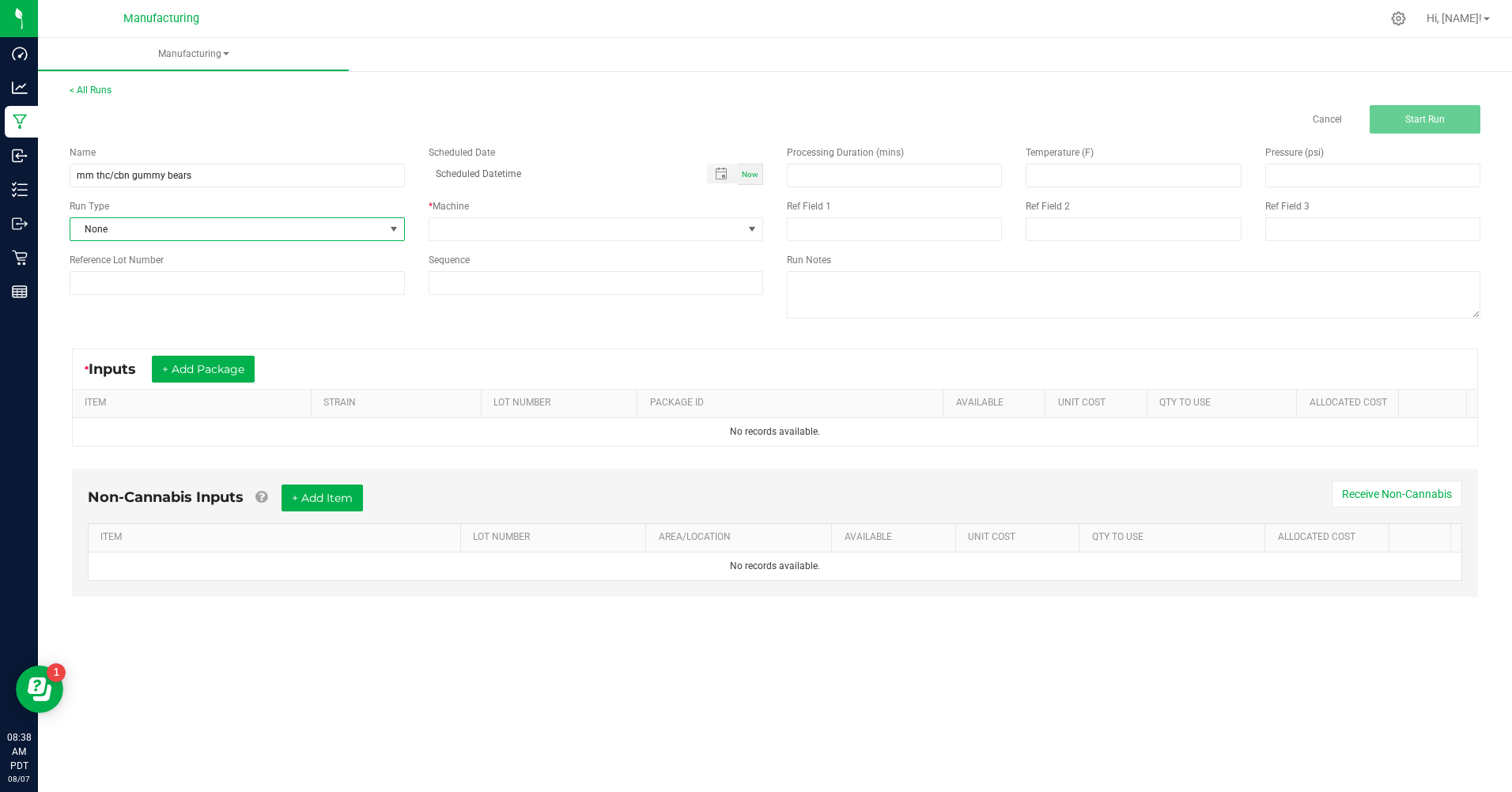 click at bounding box center [393, 229] 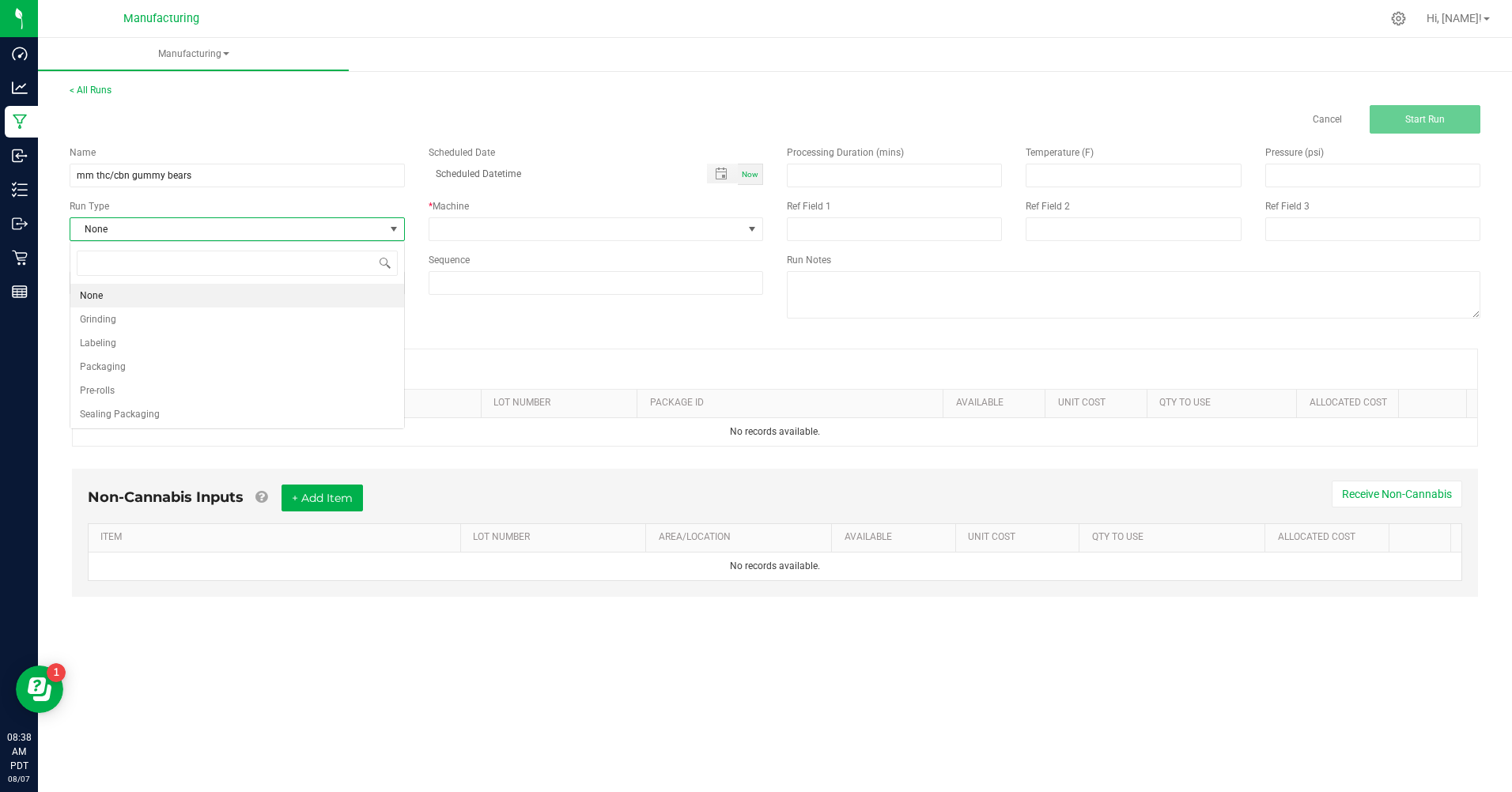 scroll, scrollTop: 79018, scrollLeft: 78744, axis: both 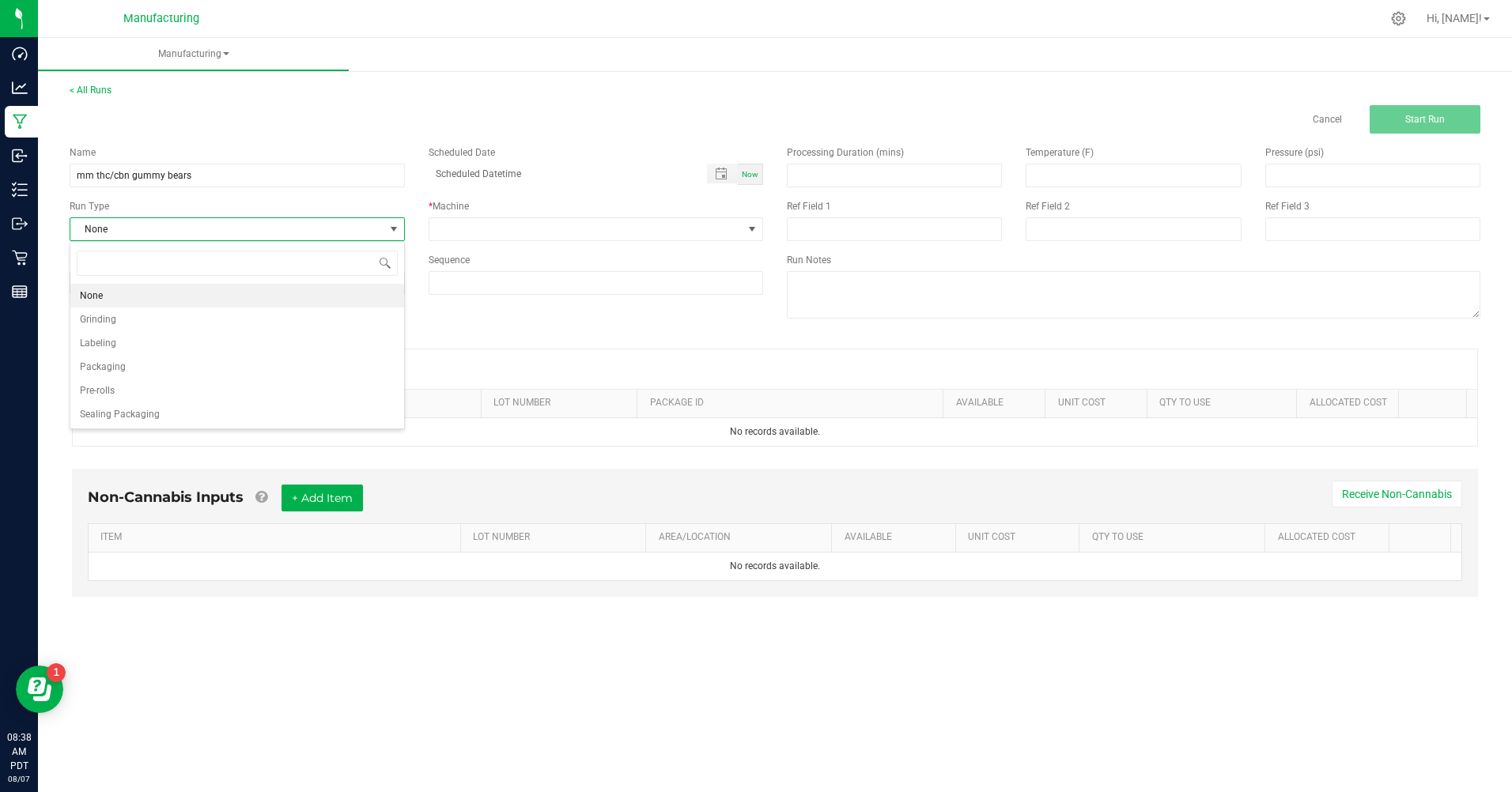 click on "Packaging" at bounding box center (103, 367) 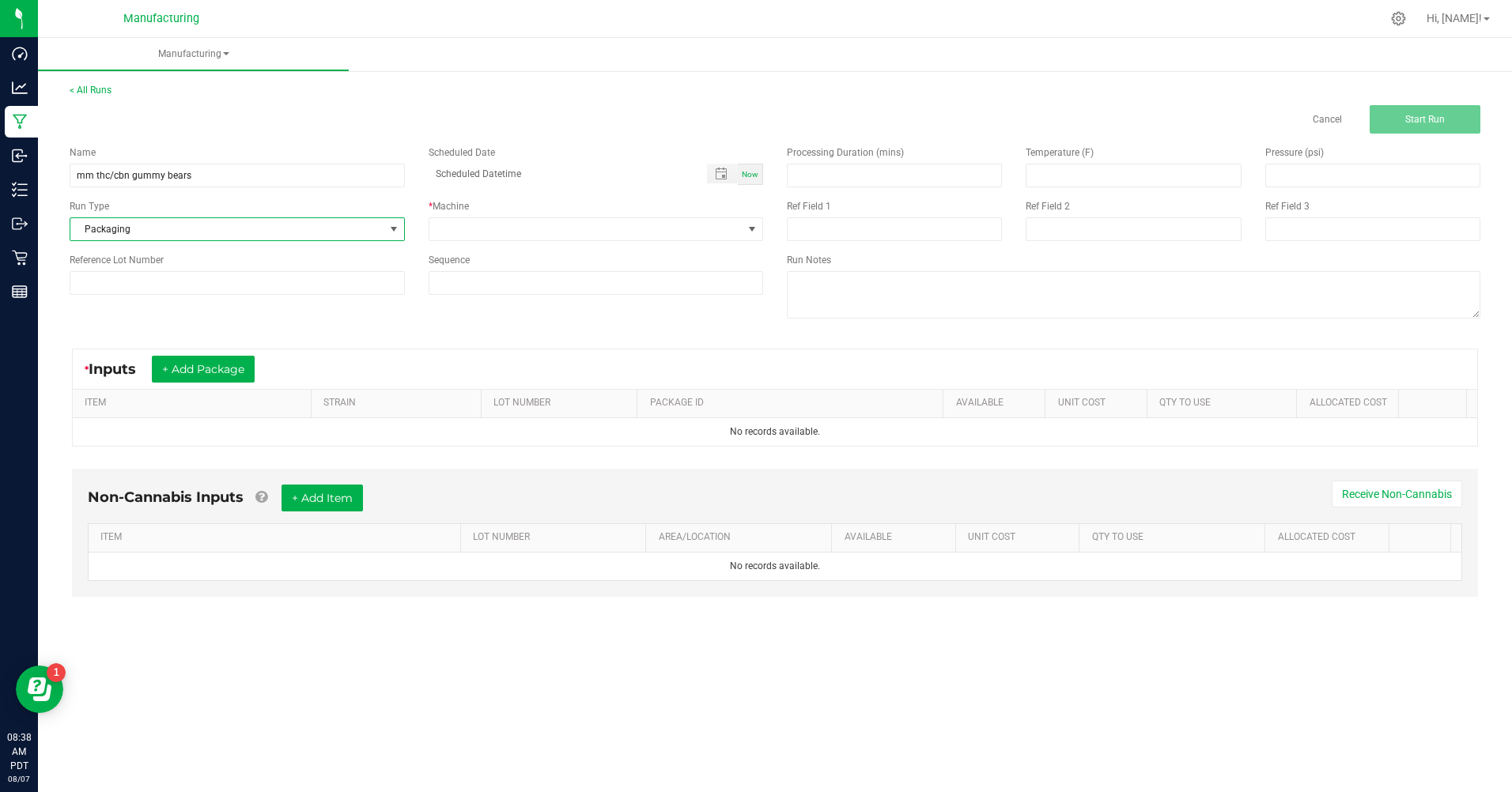 click on "Now" at bounding box center (750, 174) 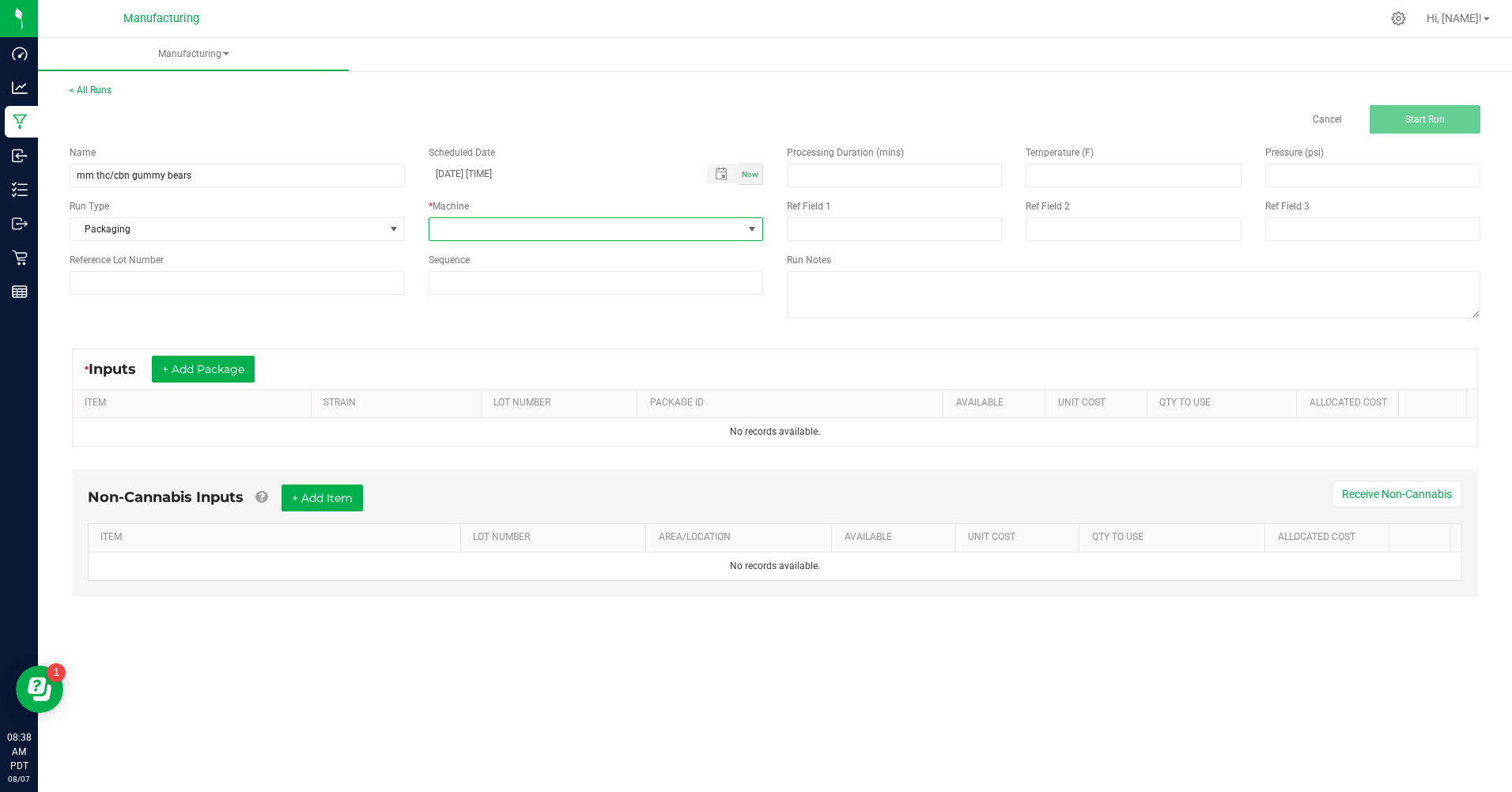 click at bounding box center (752, 229) 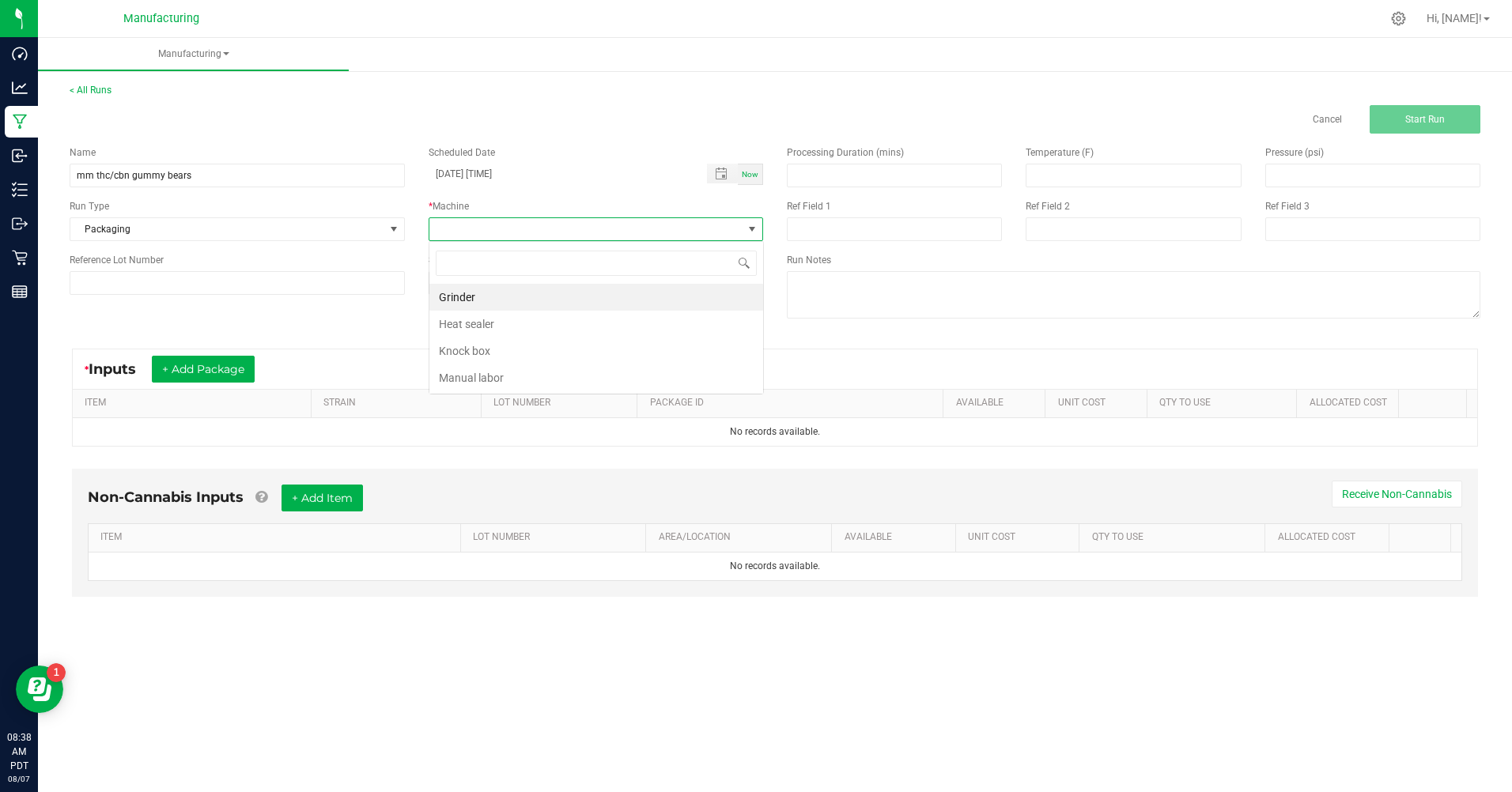 scroll, scrollTop: 79018, scrollLeft: 78744, axis: both 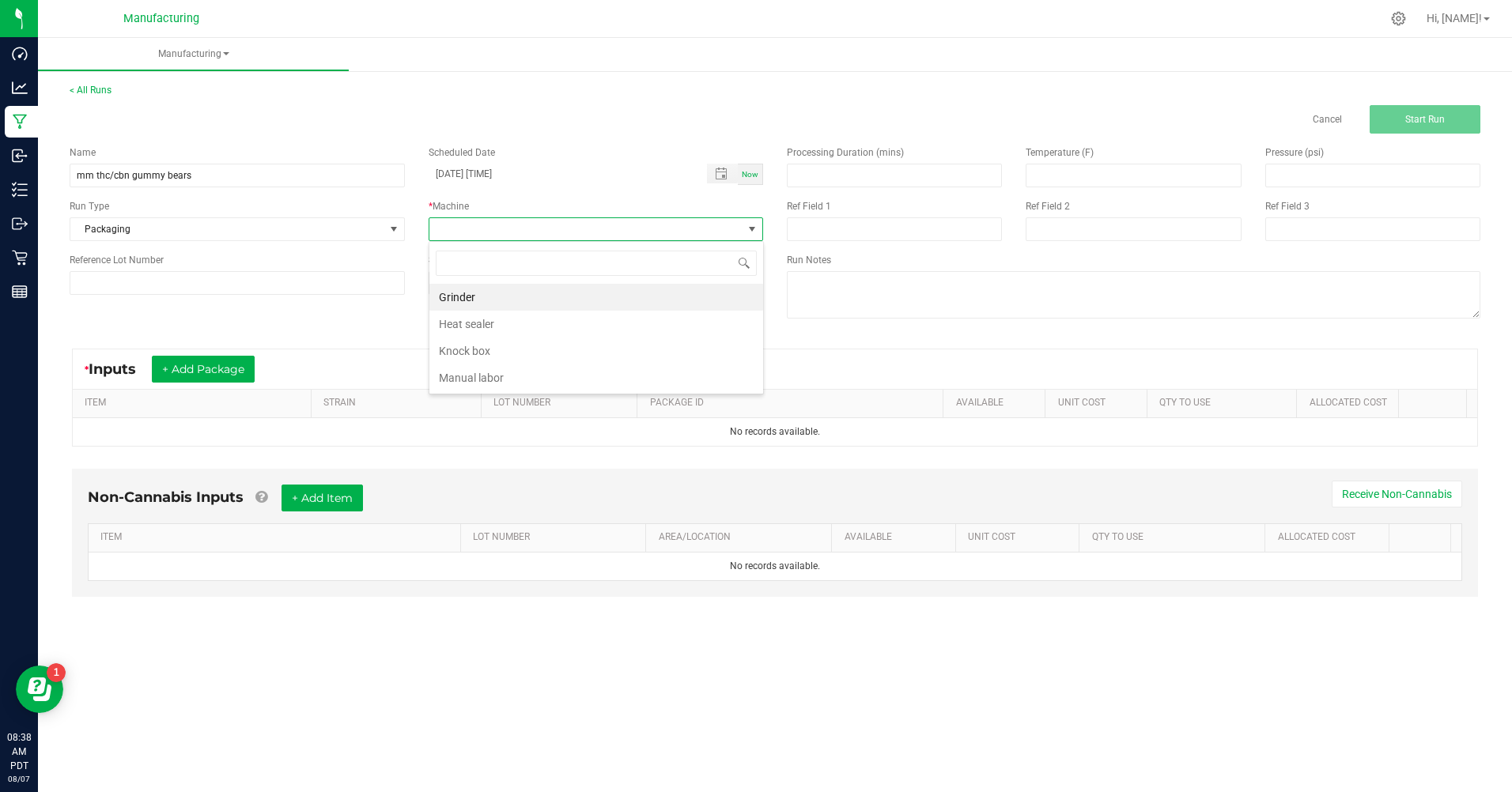click on "Manual labor" at bounding box center (596, 378) 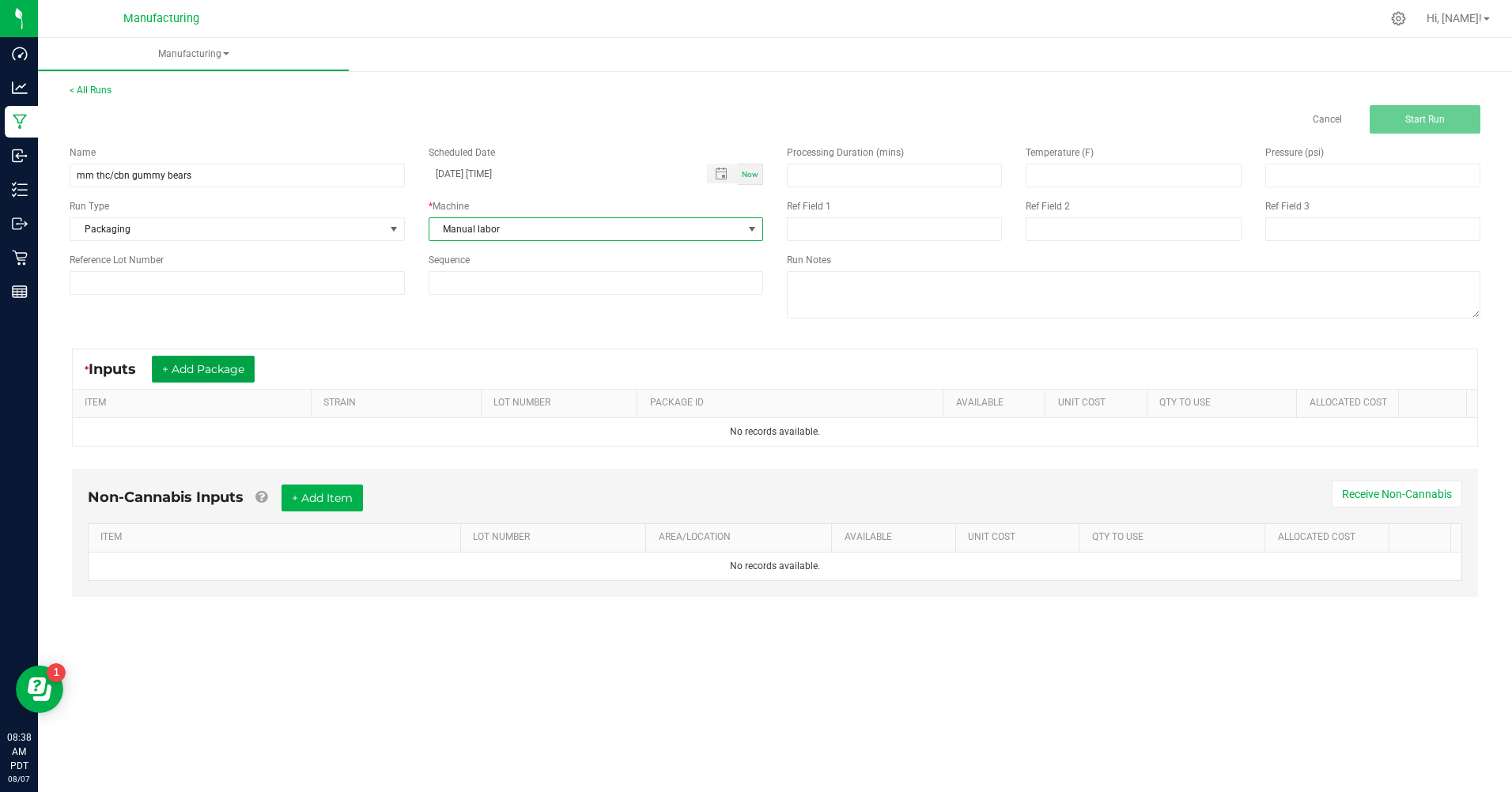 click on "+ Add Package" at bounding box center (203, 369) 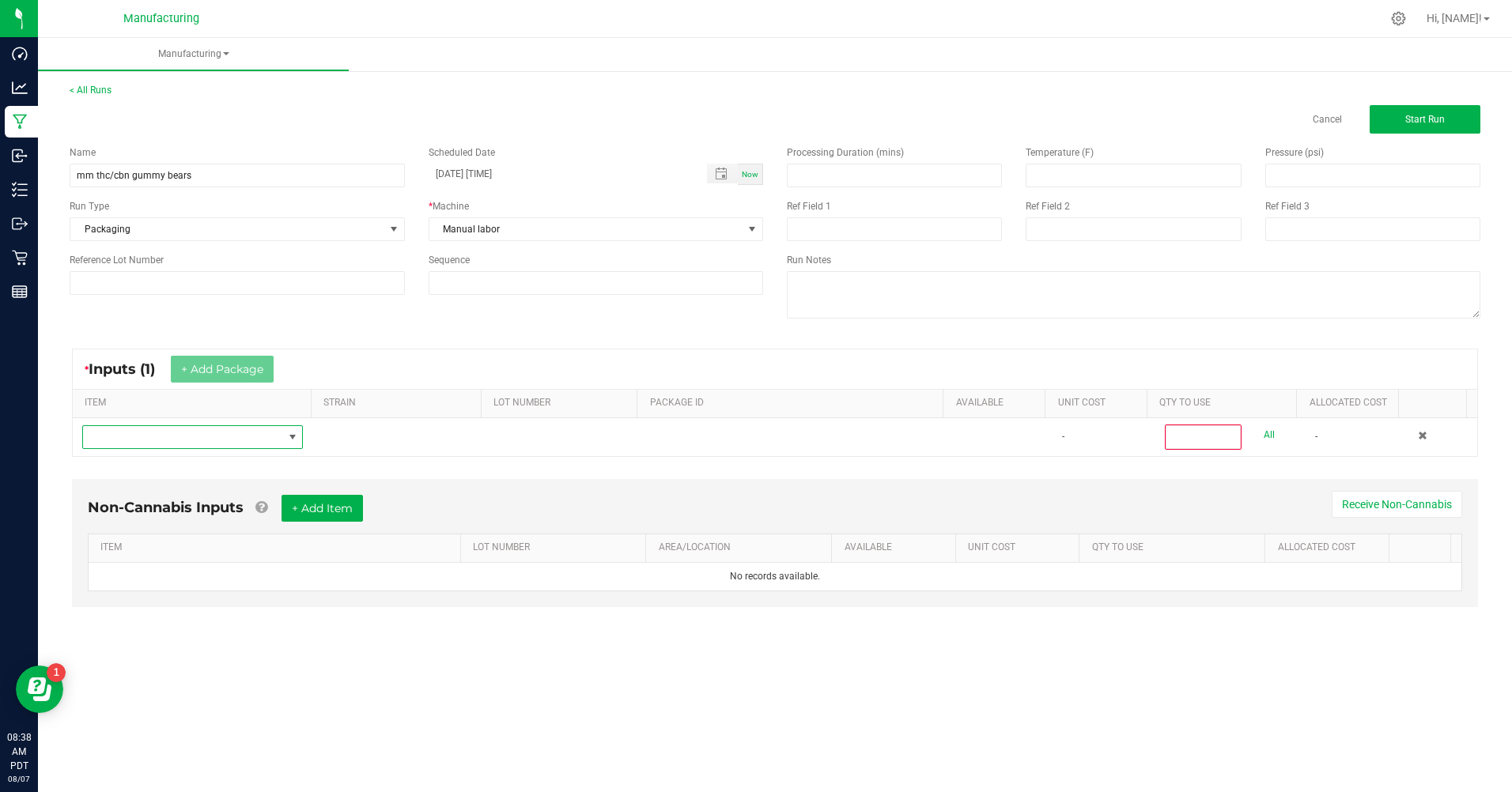 click at bounding box center (183, 437) 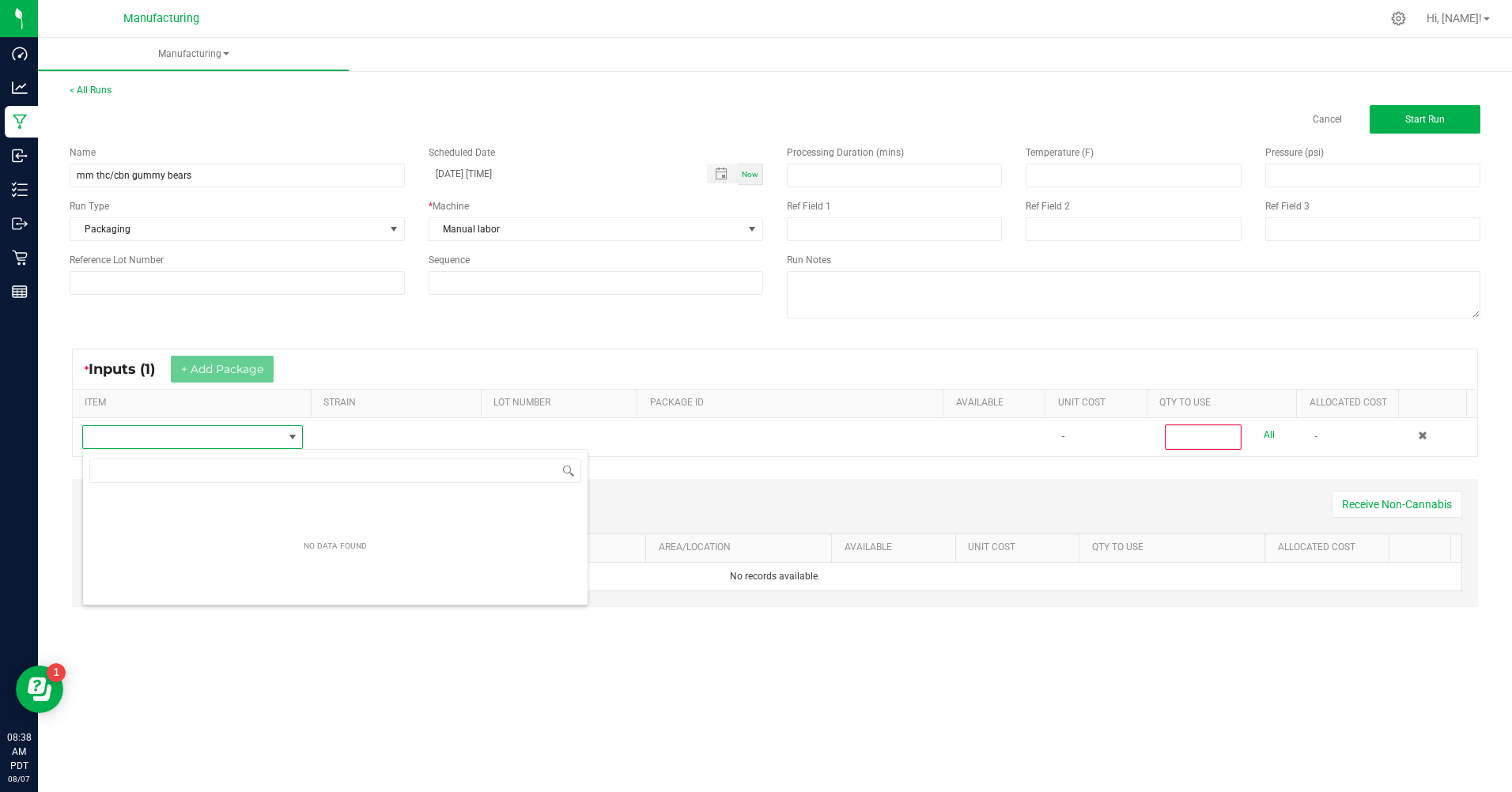 scroll, scrollTop: 79018, scrollLeft: 78860, axis: both 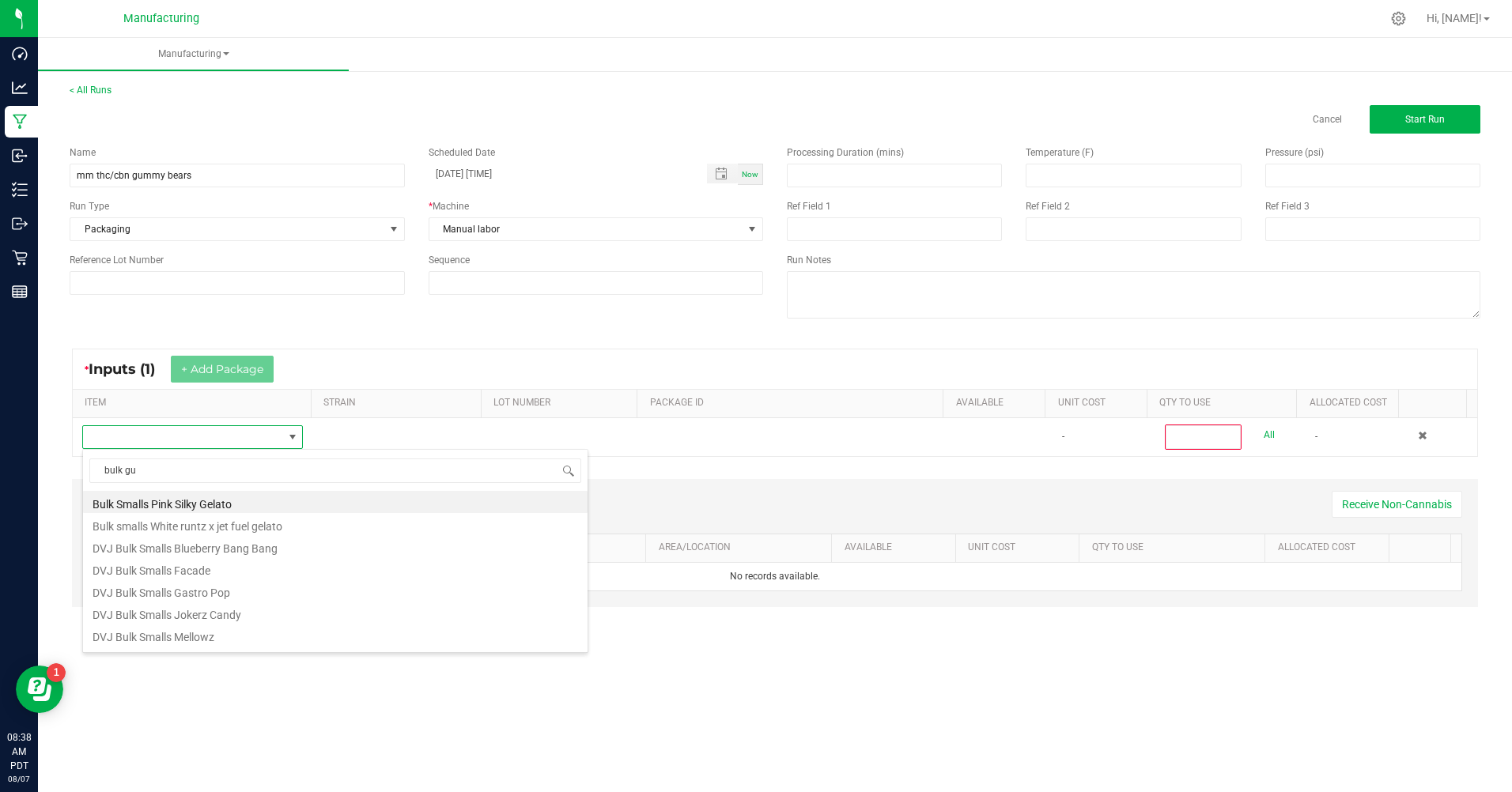 type on "bulk gum" 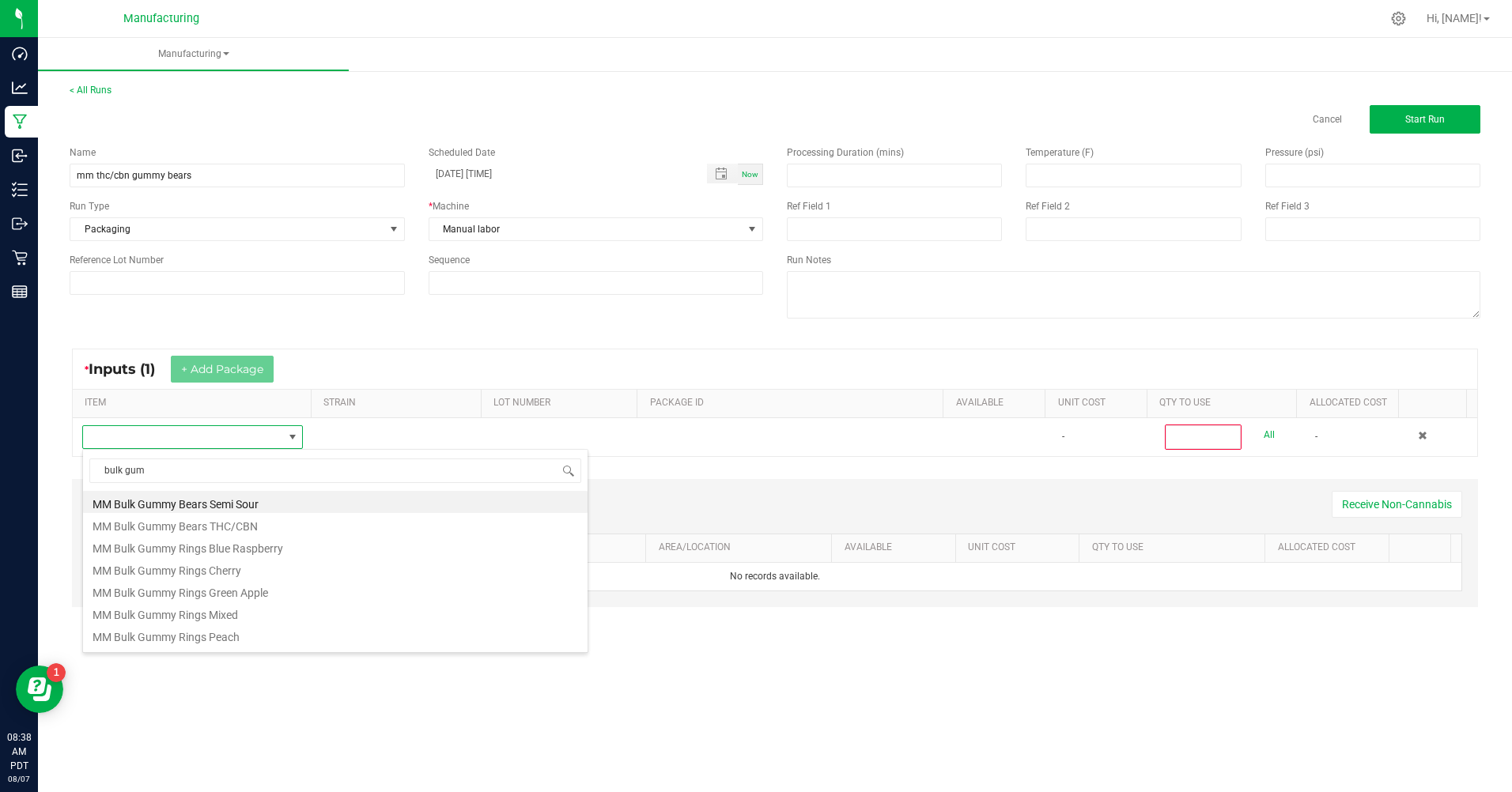 click on "MM Bulk Gummy Bears THC/CBN" at bounding box center [335, 524] 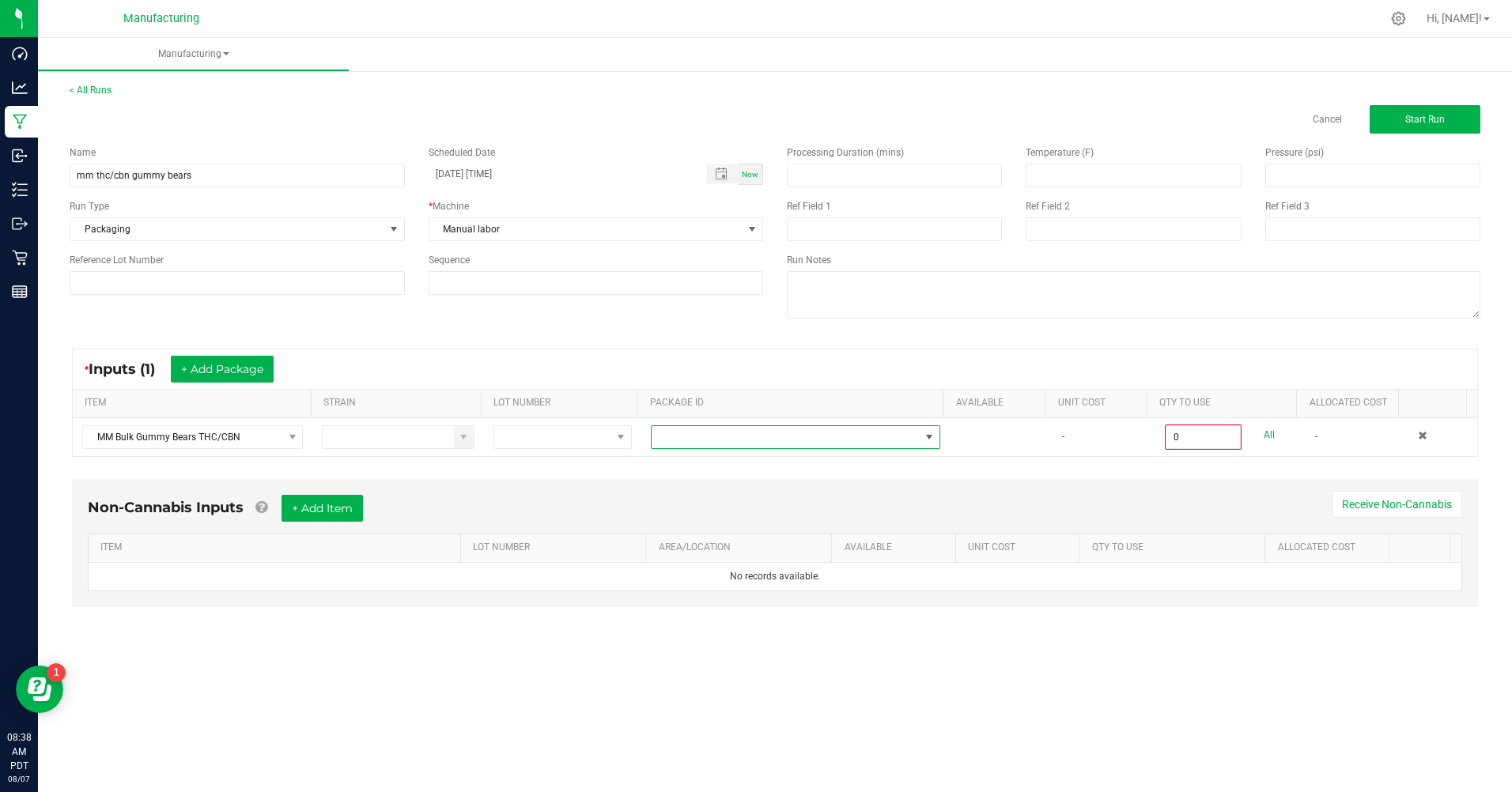 click at bounding box center [929, 437] 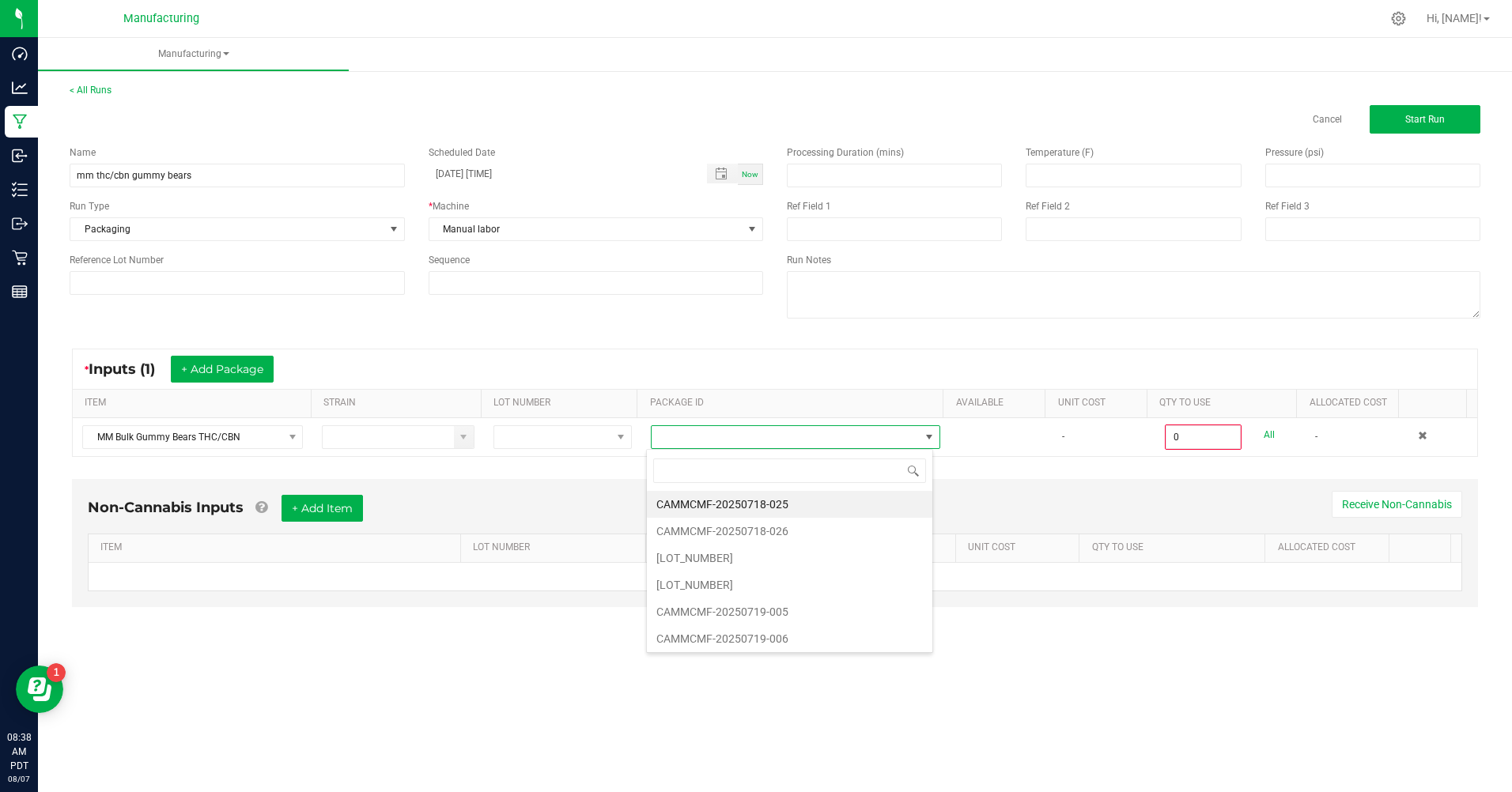 scroll, scrollTop: 79018, scrollLeft: 78792, axis: both 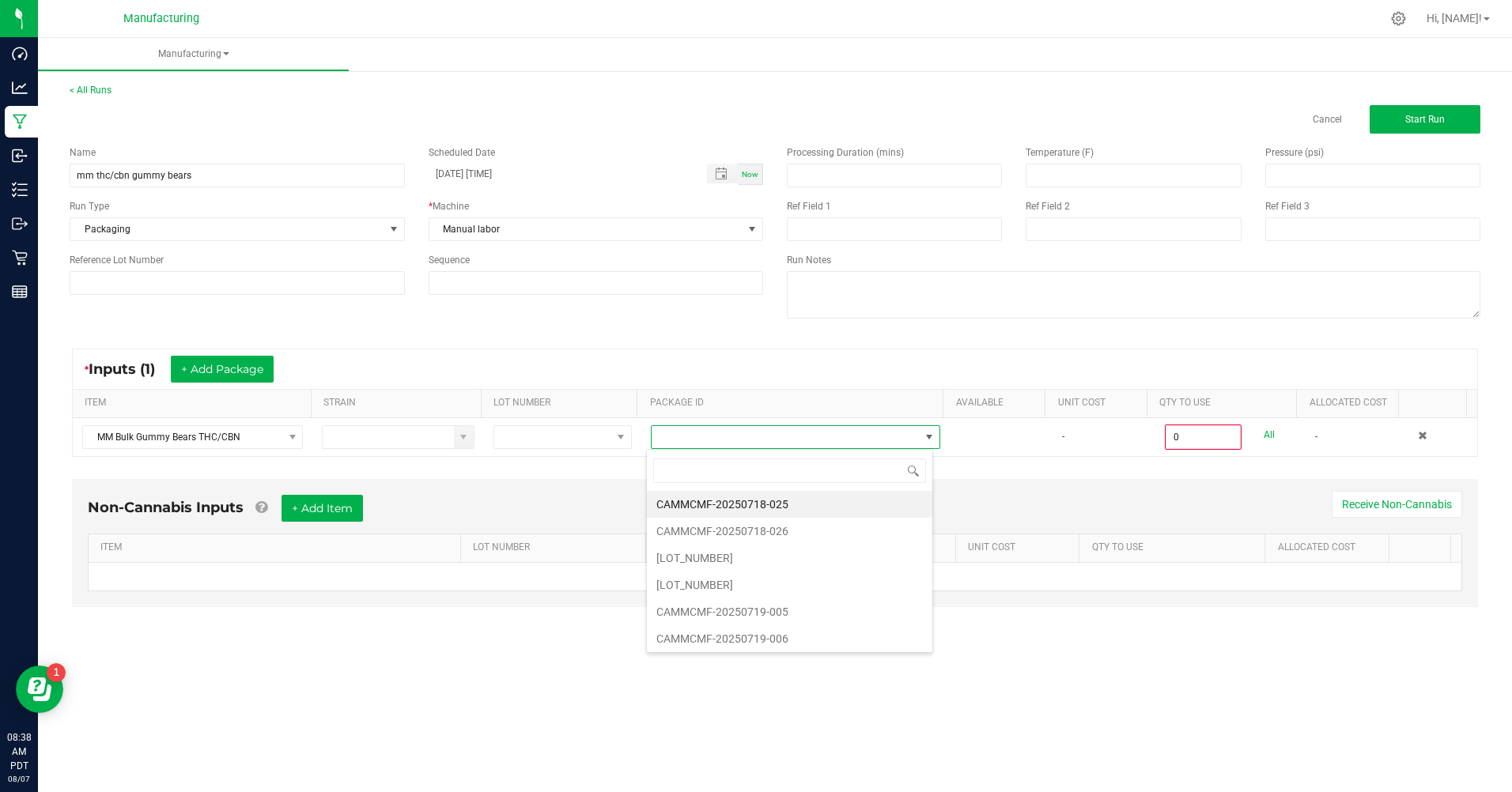 click on "[LOT_NUMBER]" at bounding box center (789, 558) 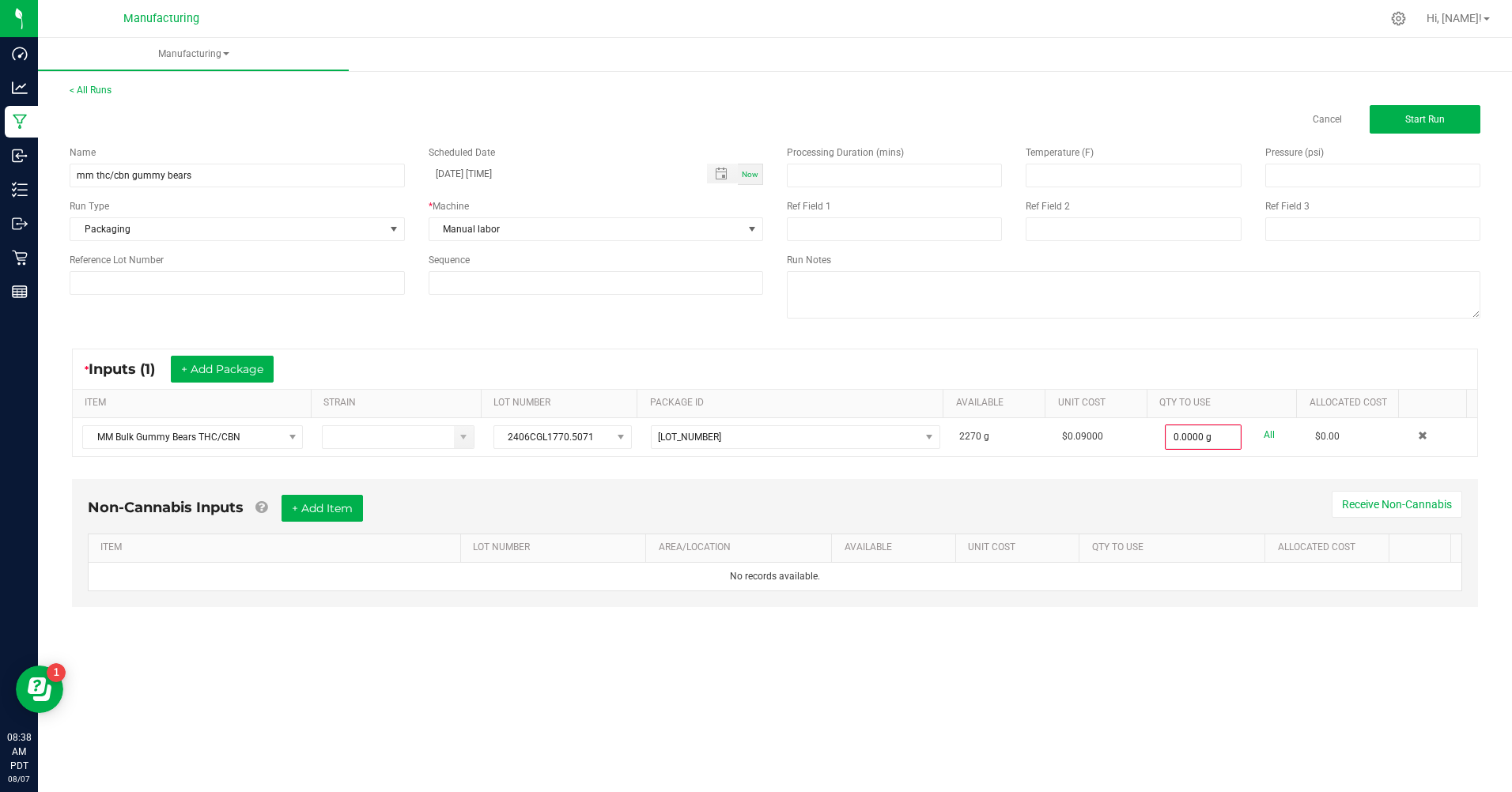 click on "All" at bounding box center [1269, 435] 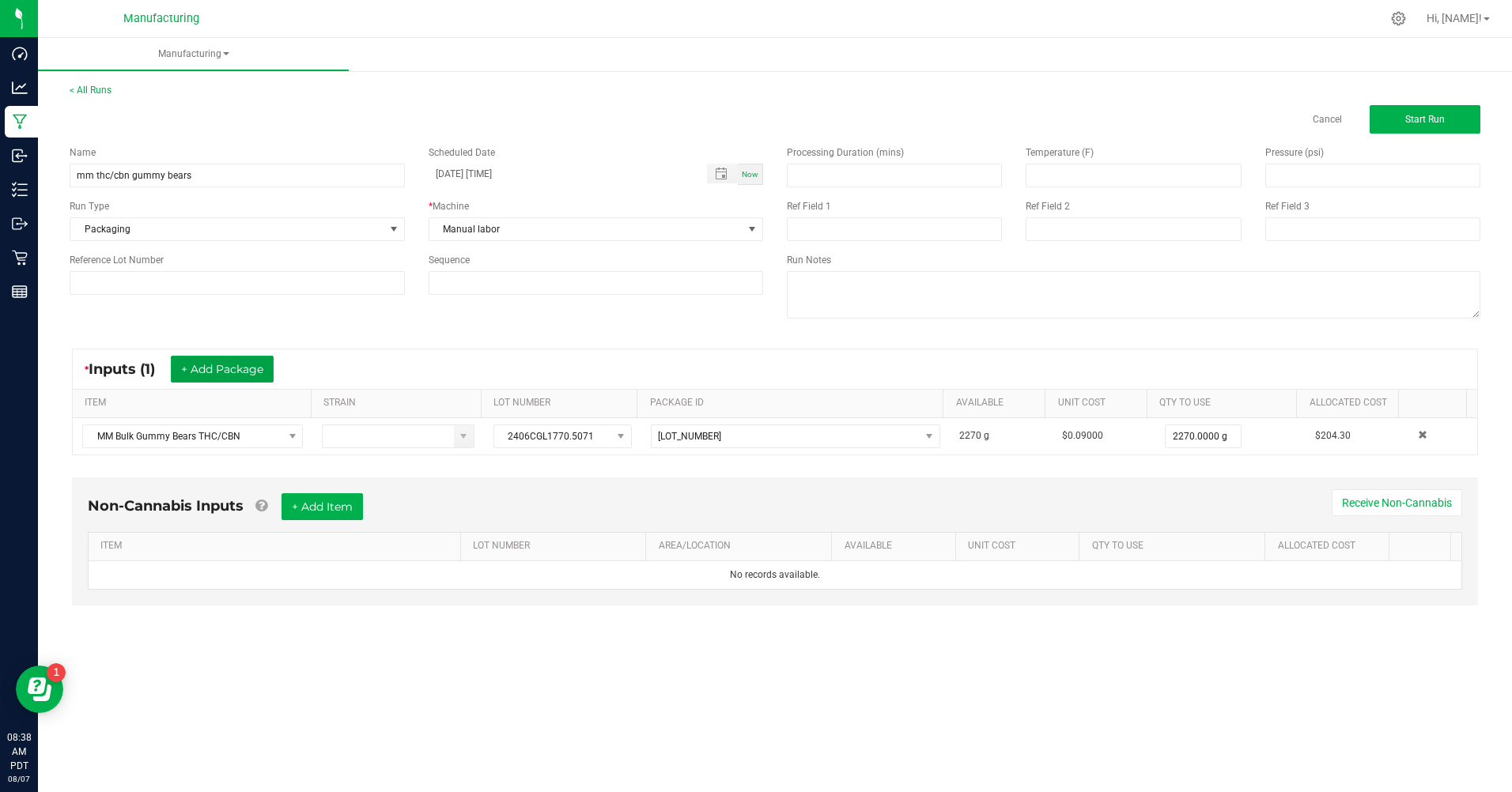 click on "+ Add Package" at bounding box center [222, 369] 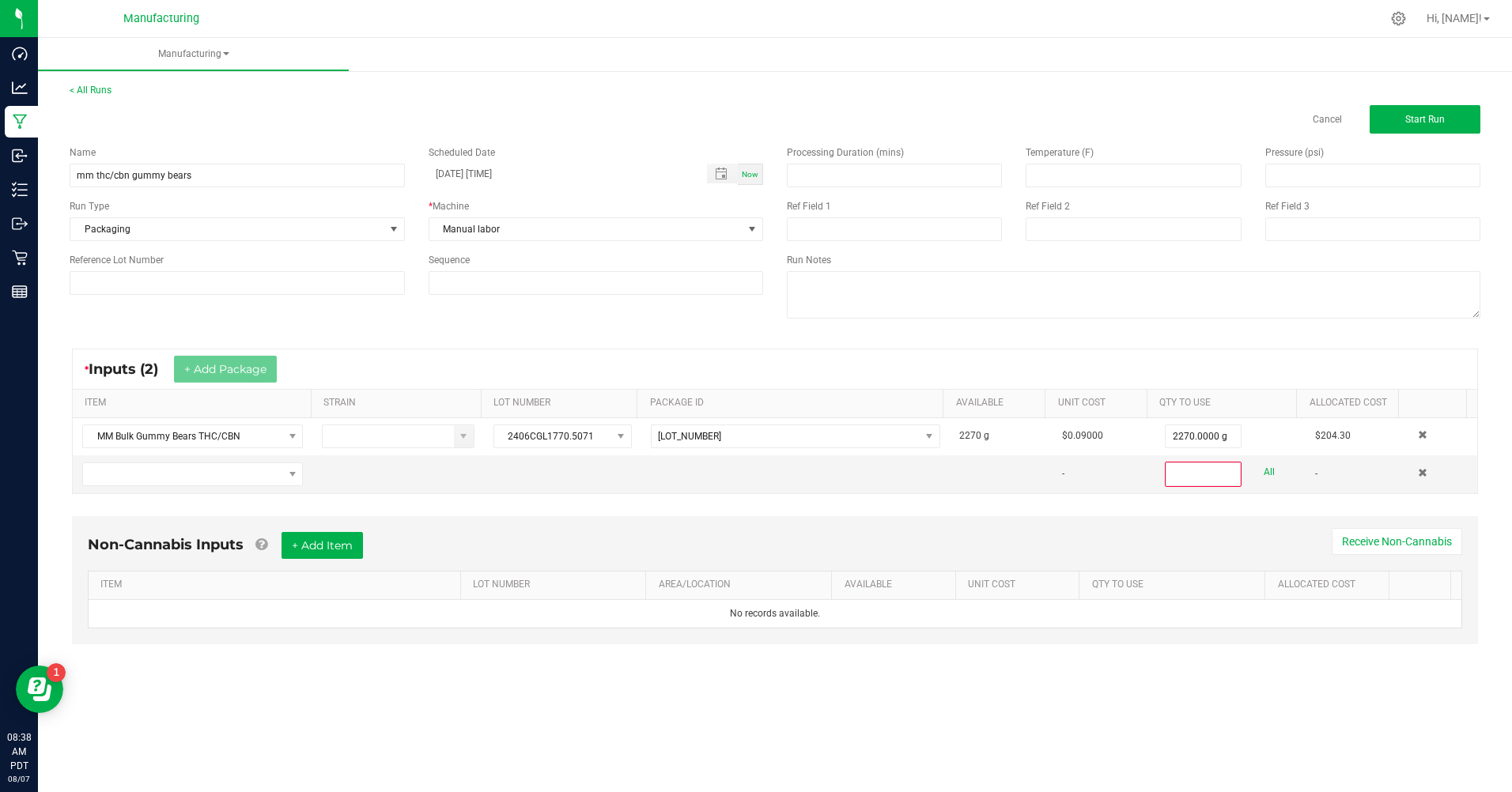 click at bounding box center [192, 474] 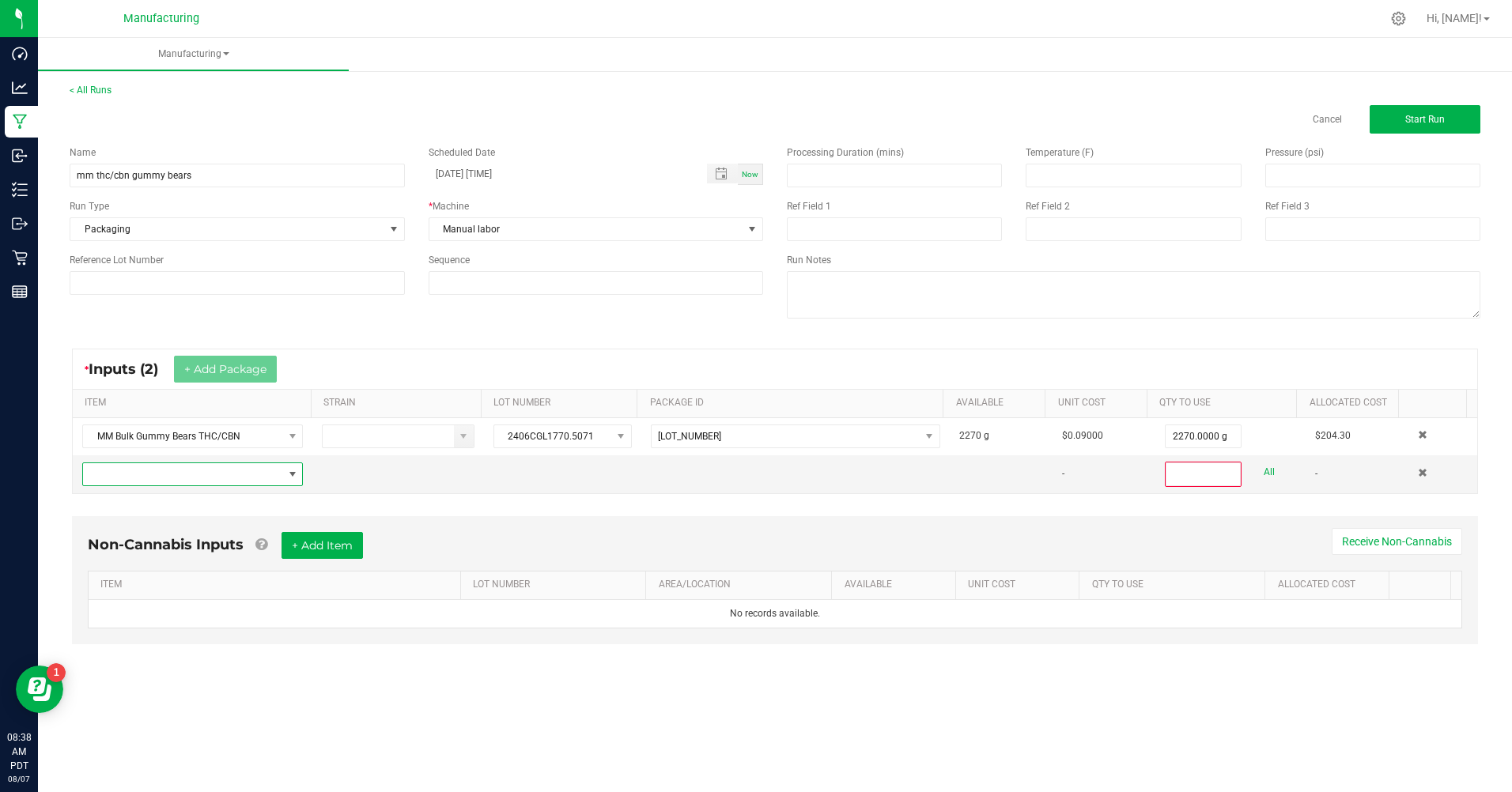 click at bounding box center (183, 474) 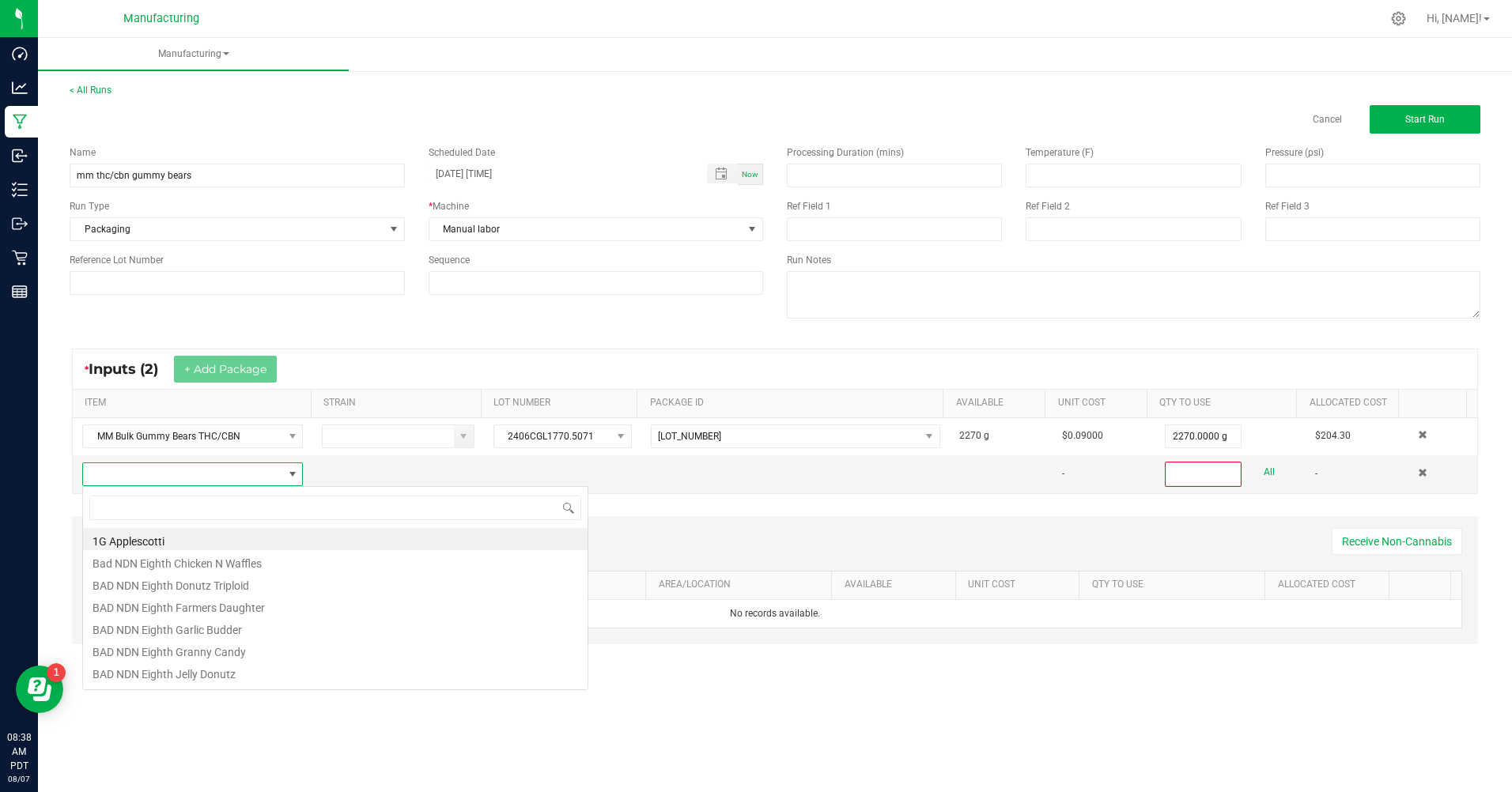 scroll, scrollTop: 79018, scrollLeft: 78860, axis: both 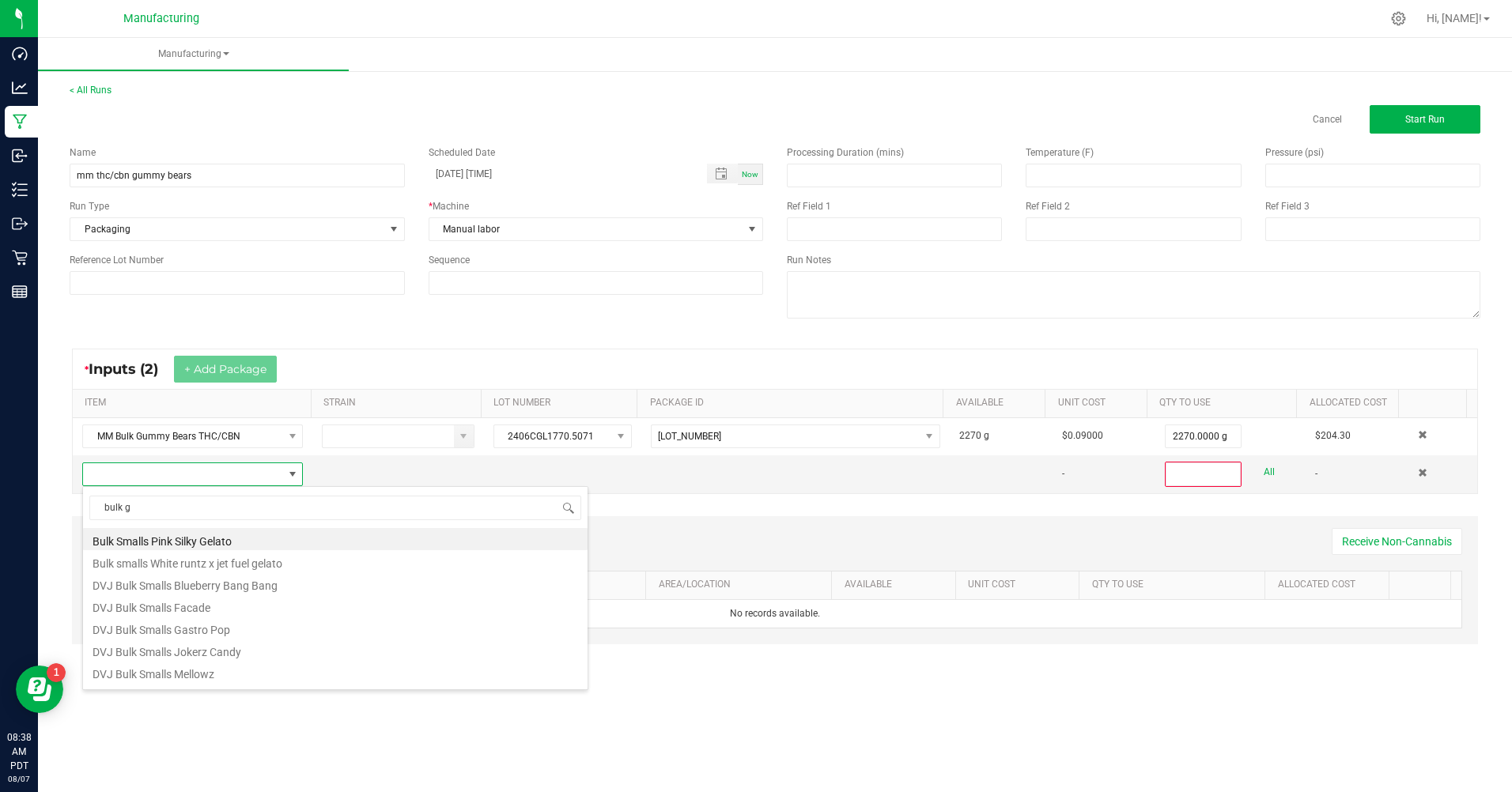 type on "bulk gu" 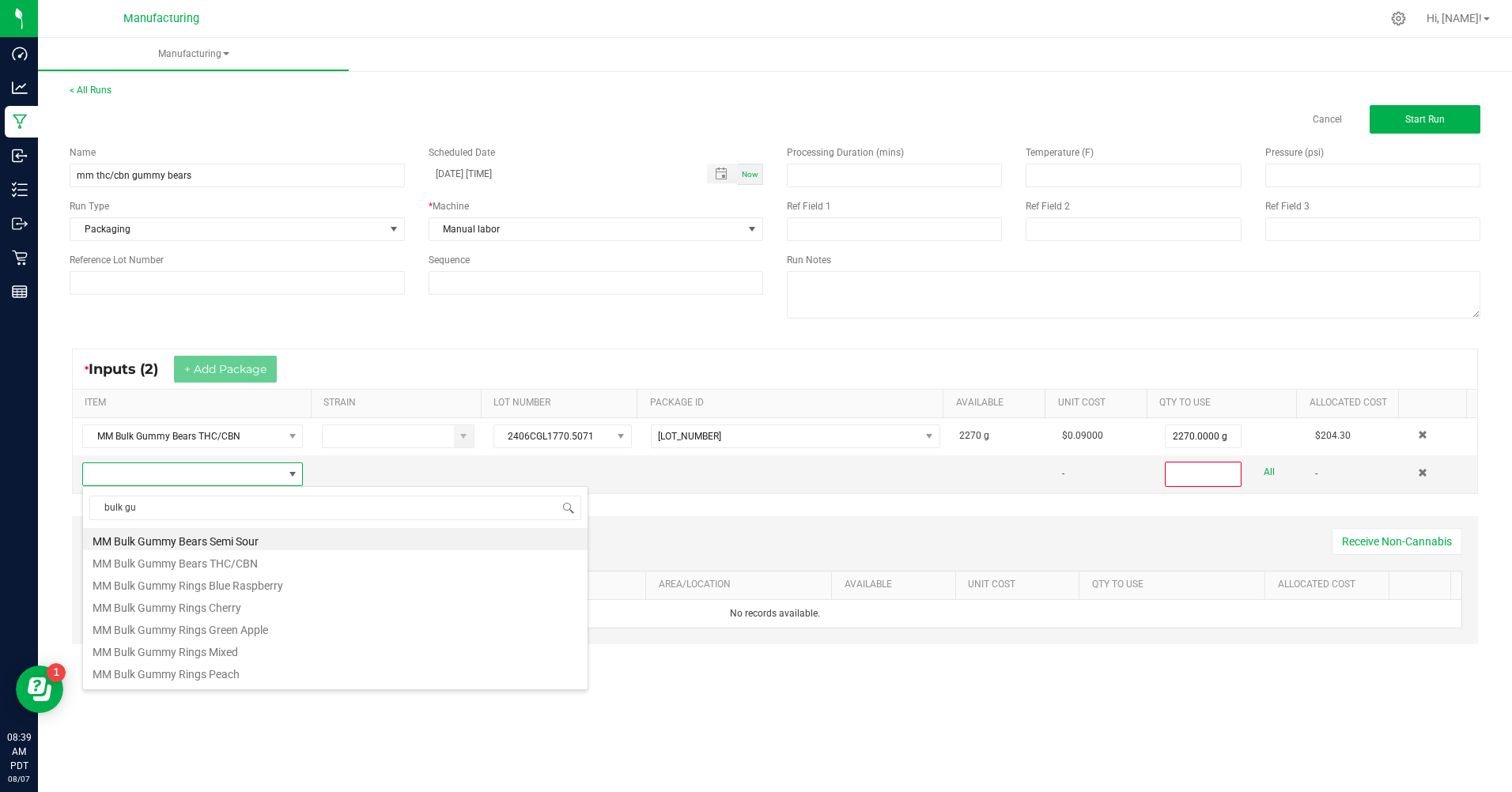 click on "MM Bulk Gummy Bears THC/CBN" at bounding box center [335, 561] 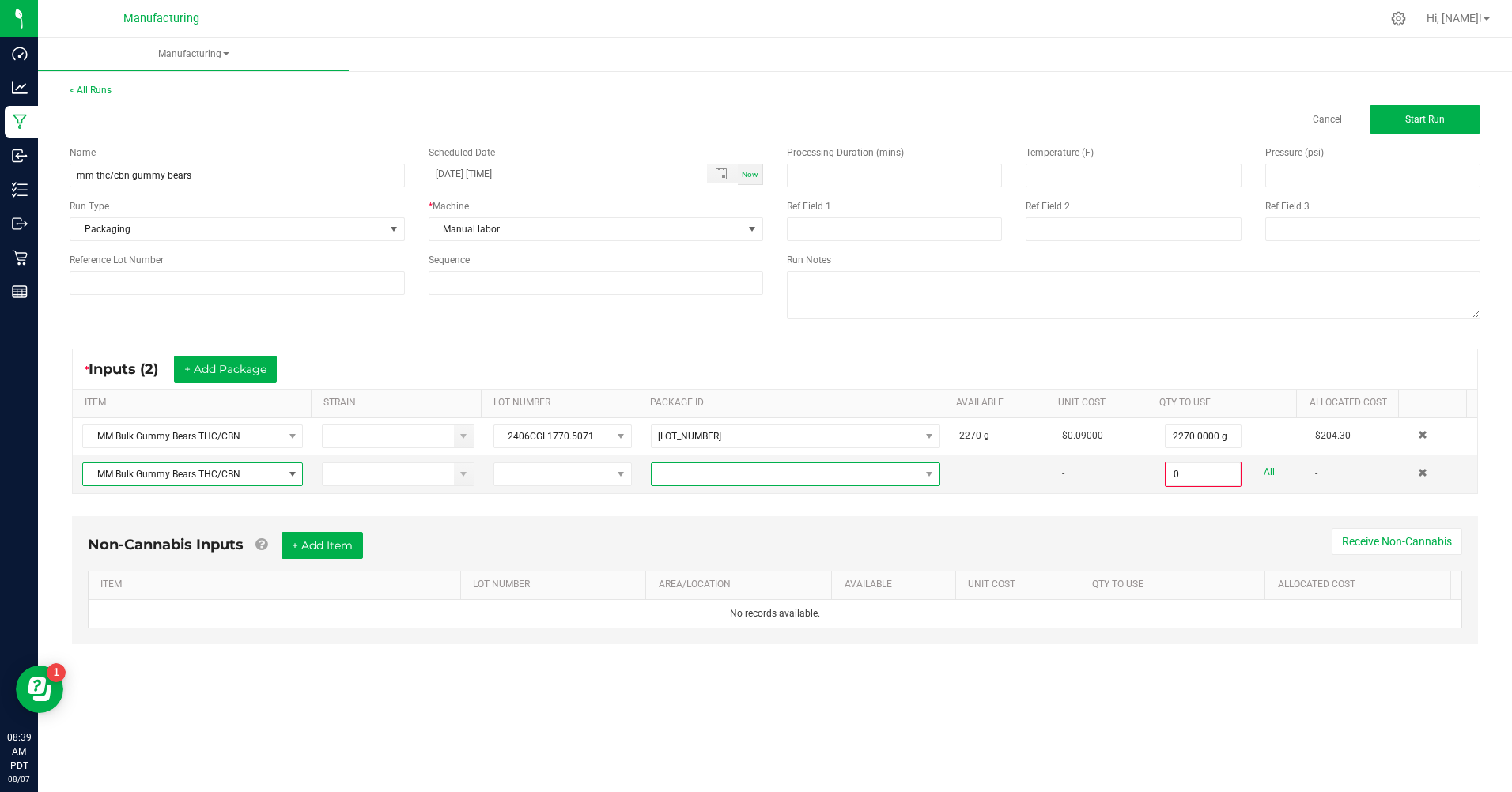 click at bounding box center (929, 474) 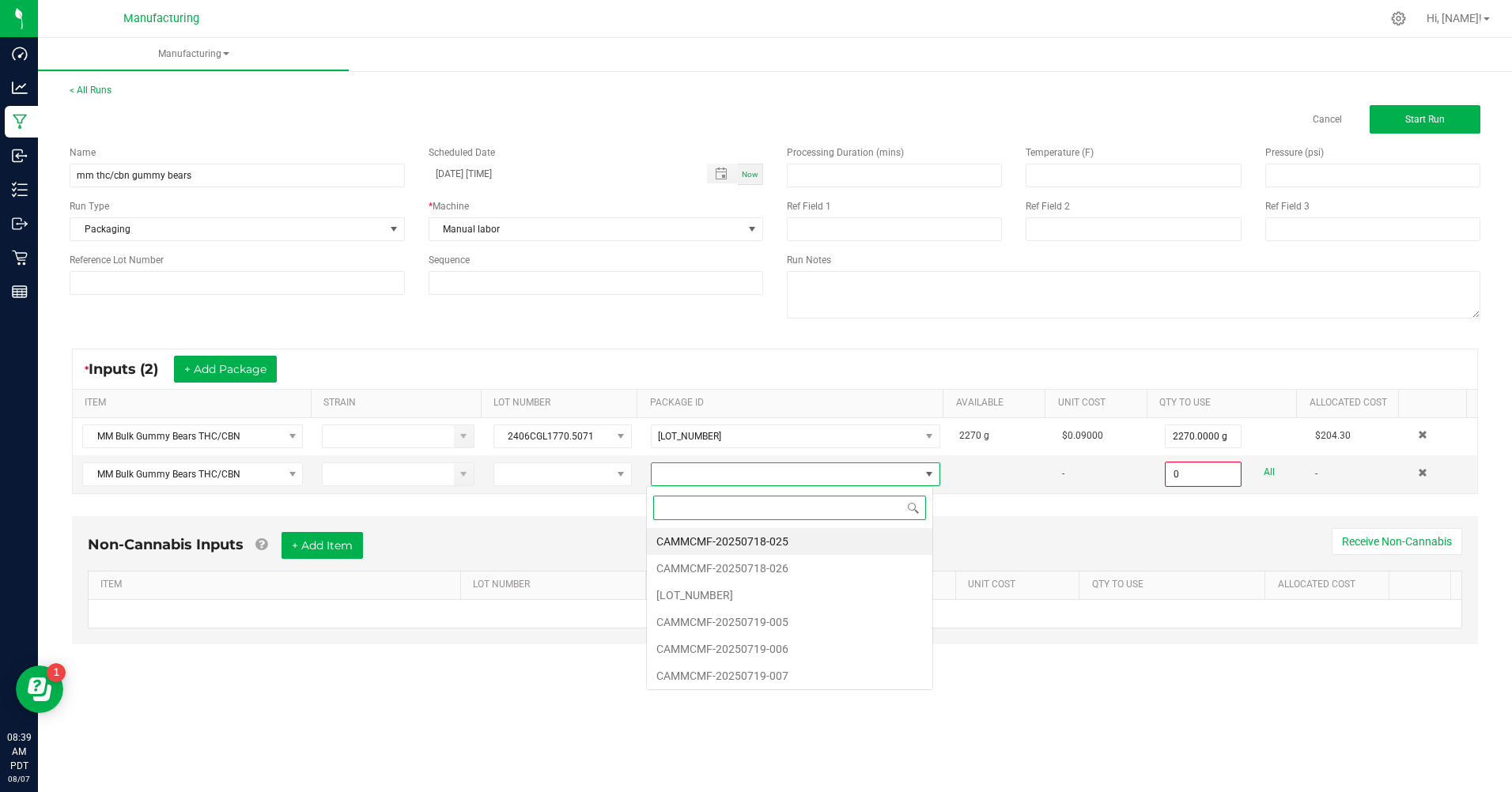 scroll, scrollTop: 79018, scrollLeft: 78792, axis: both 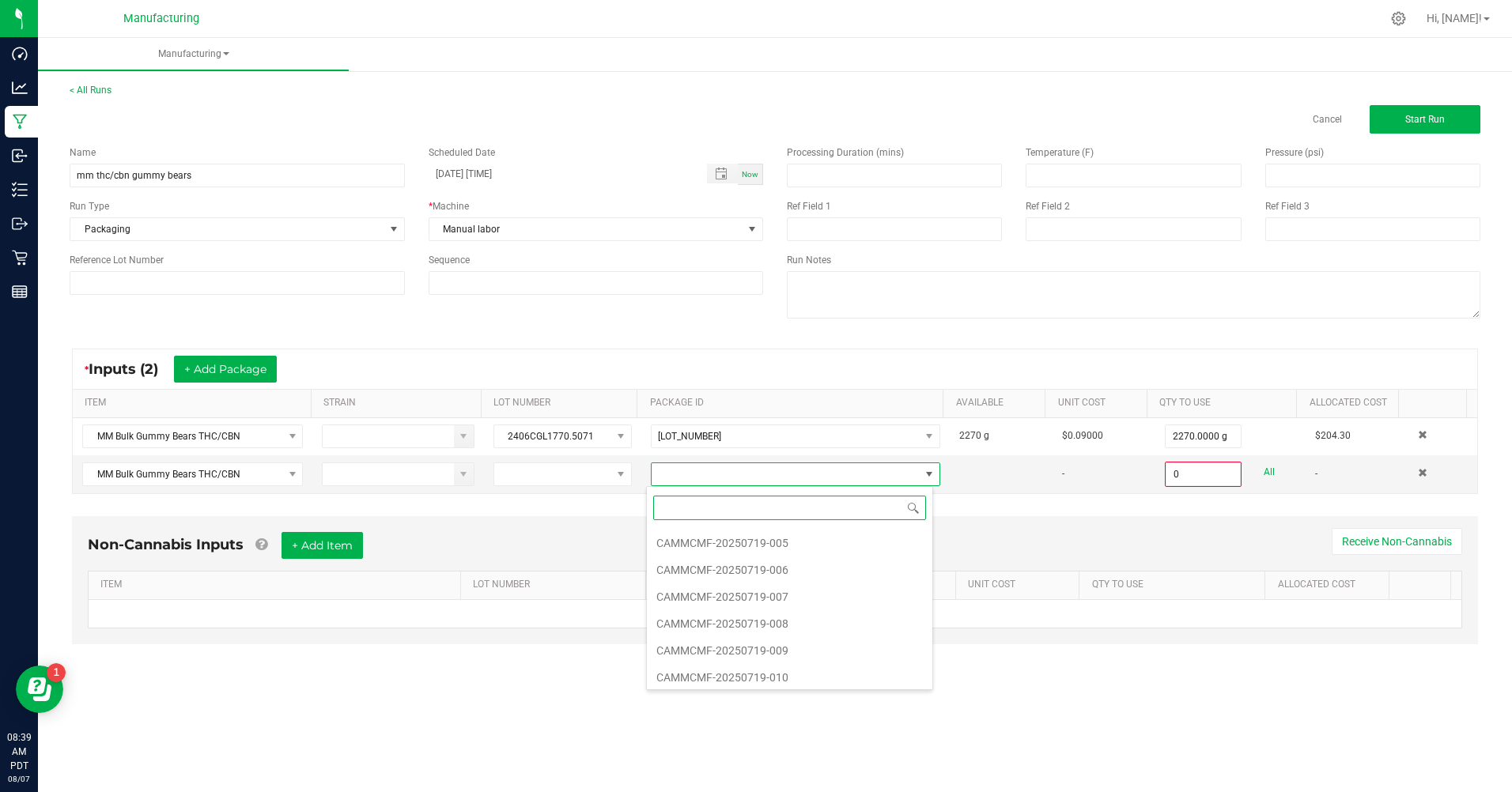 click on "CAMMCMF-20250719-009" at bounding box center [789, 651] 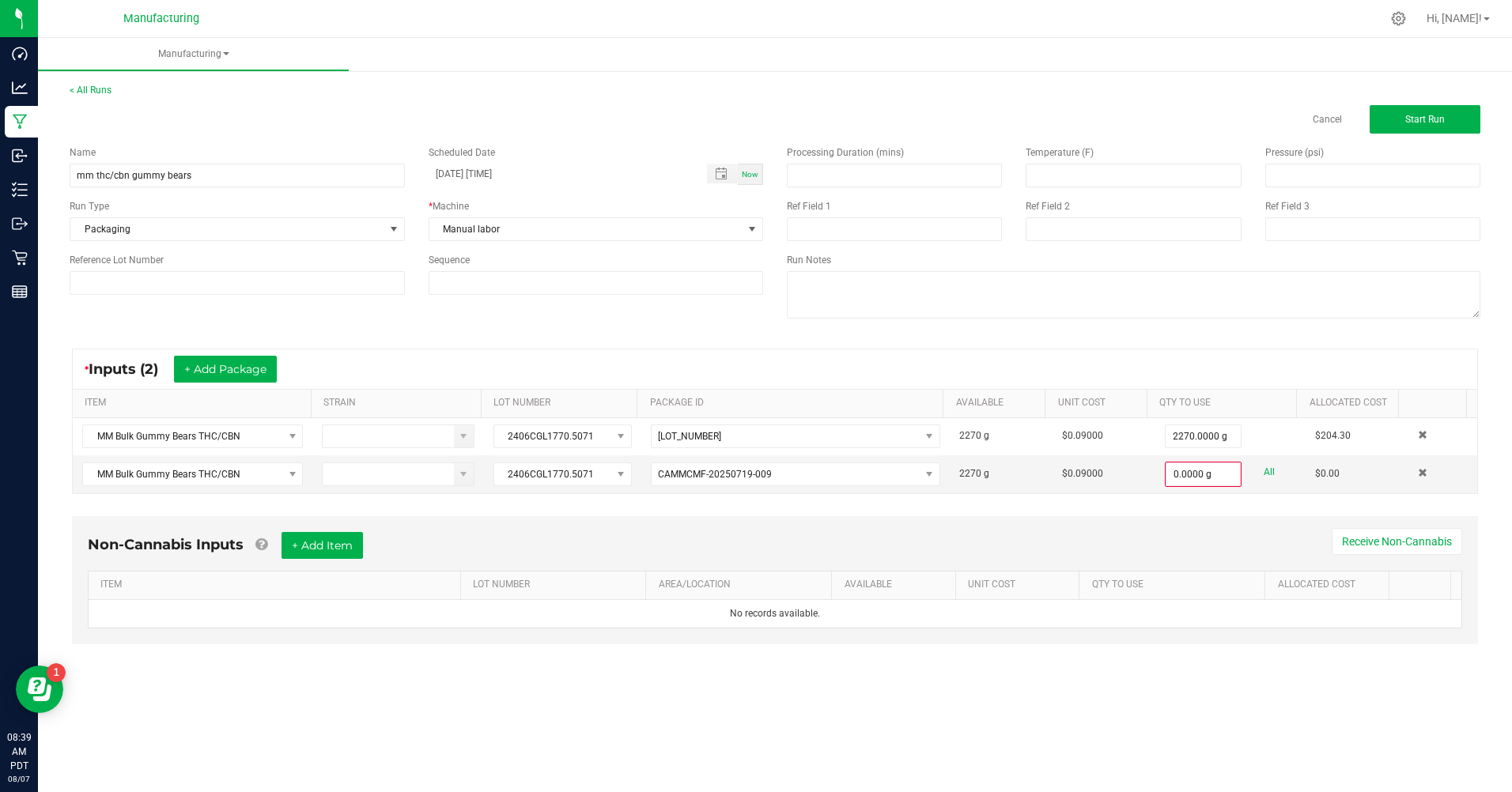 click on "All" at bounding box center (1269, 472) 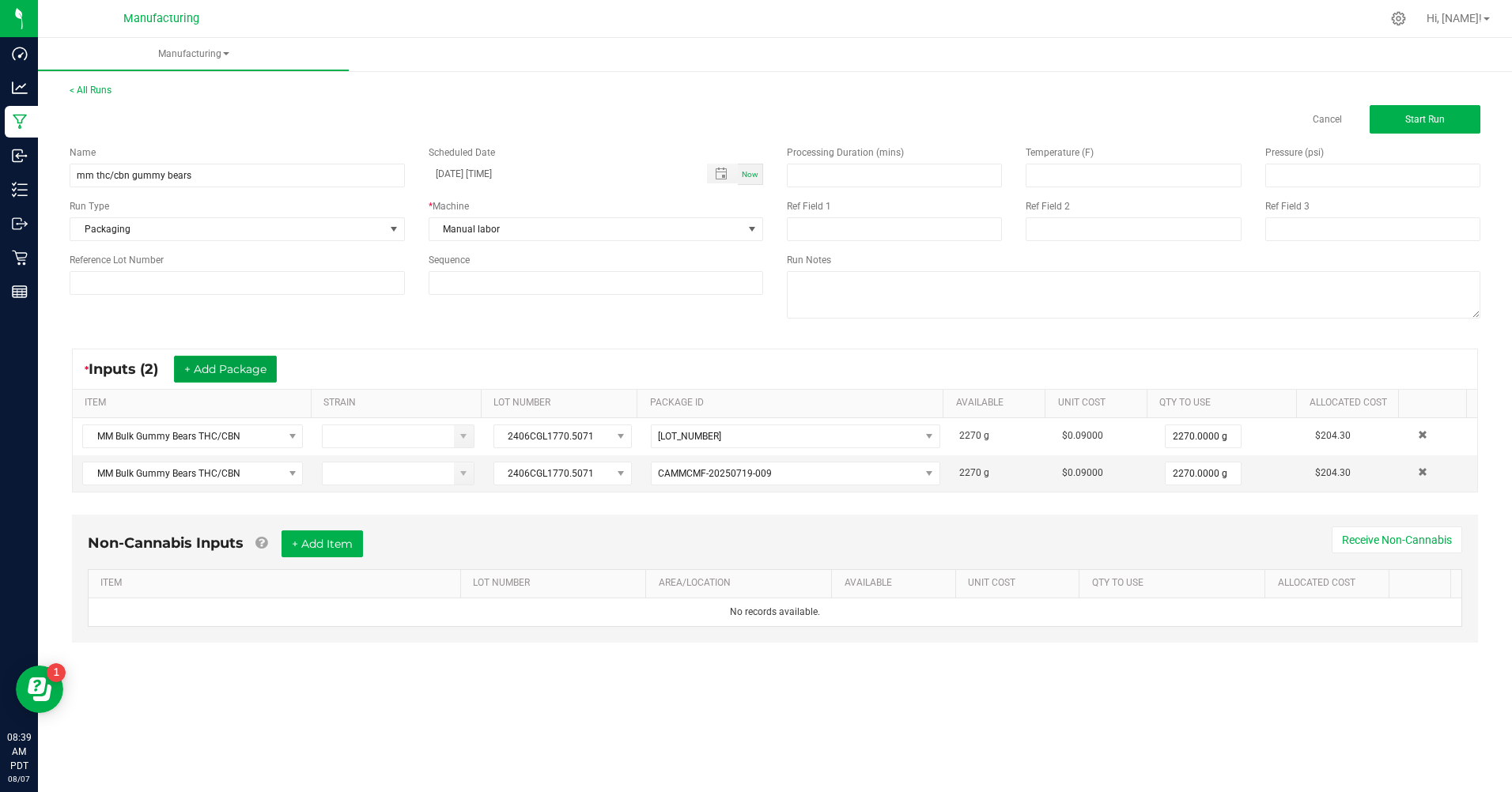 click on "+ Add Package" at bounding box center [225, 369] 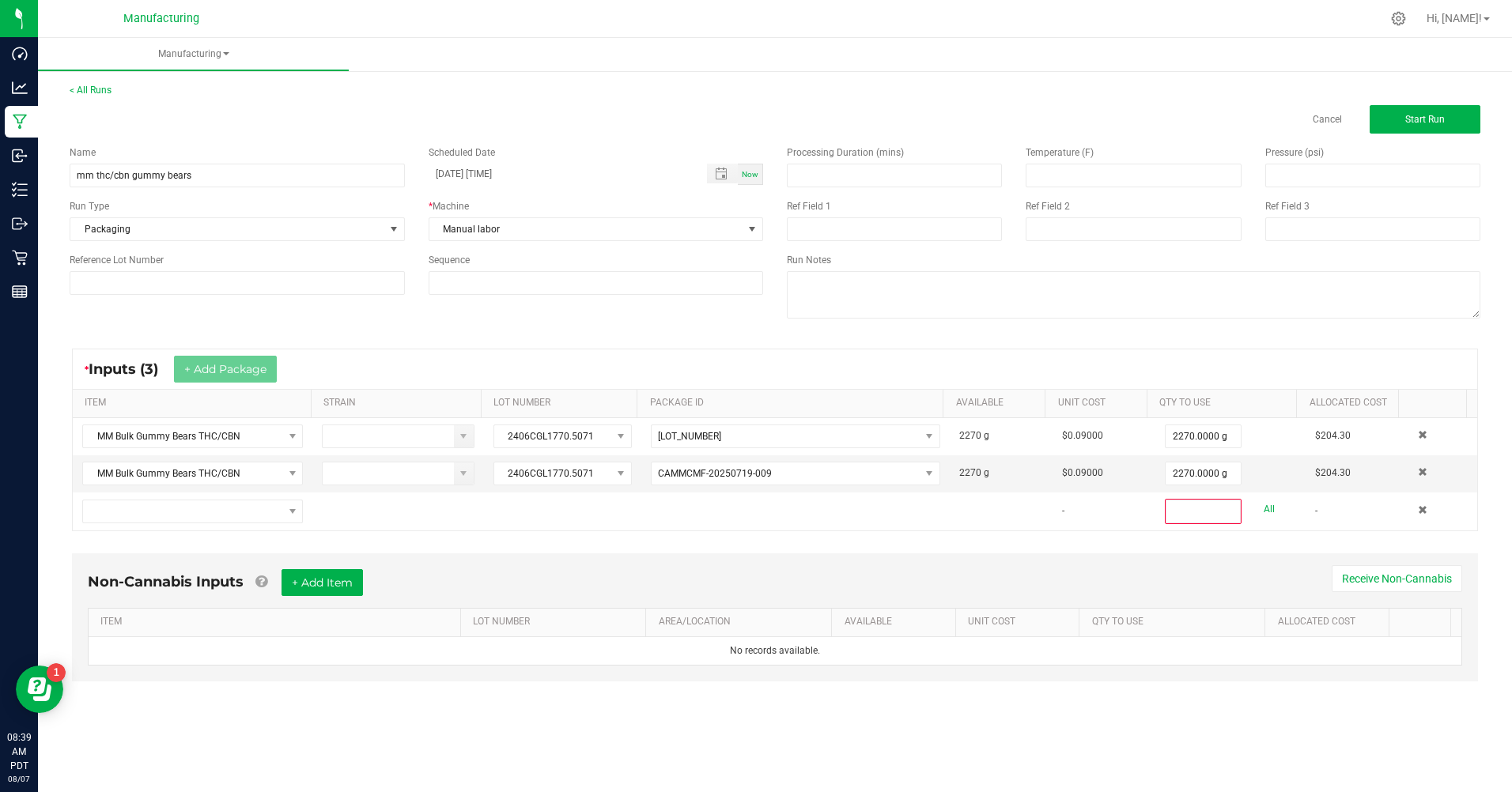 click at bounding box center (192, 511) 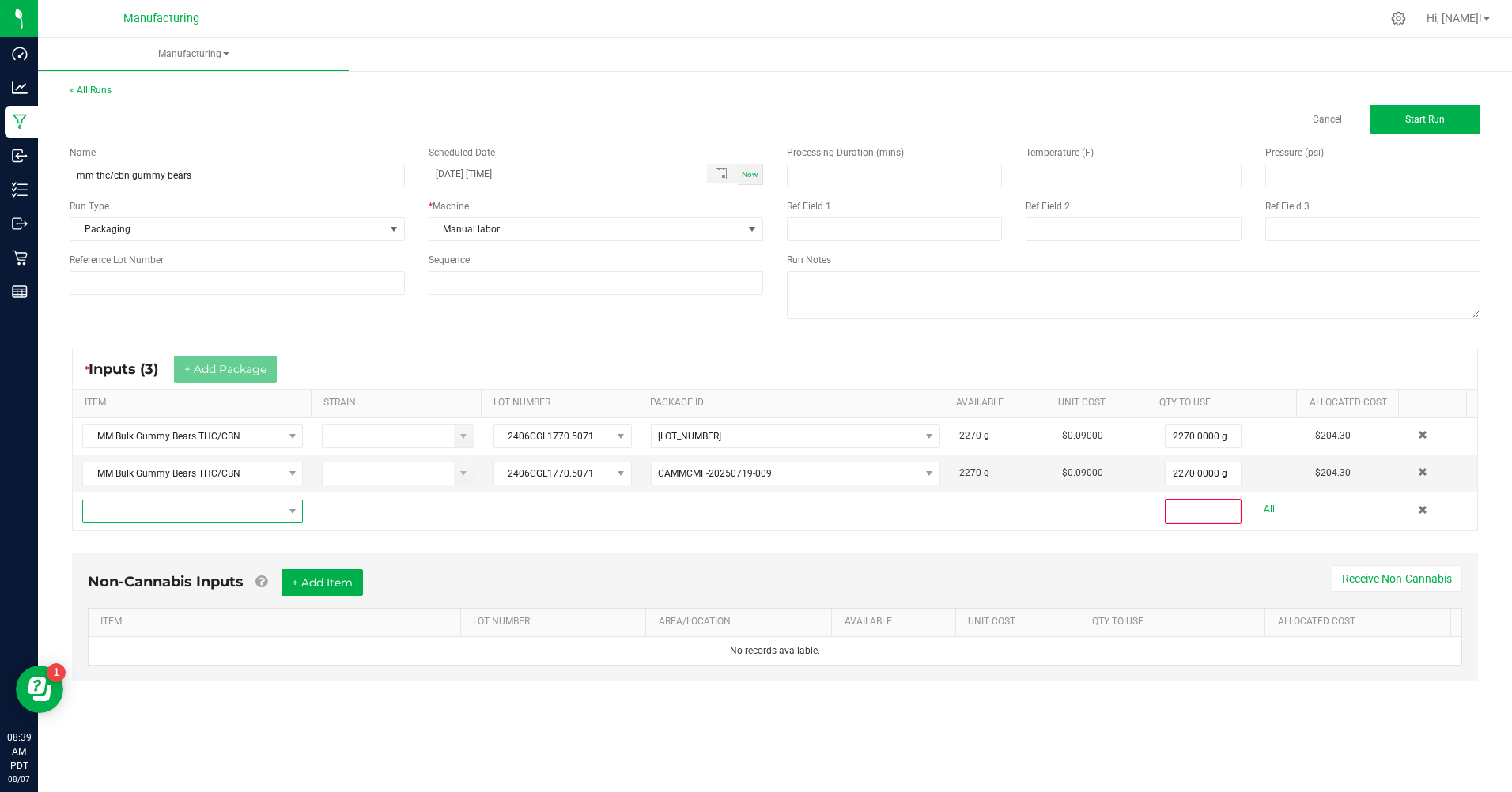 click at bounding box center (183, 511) 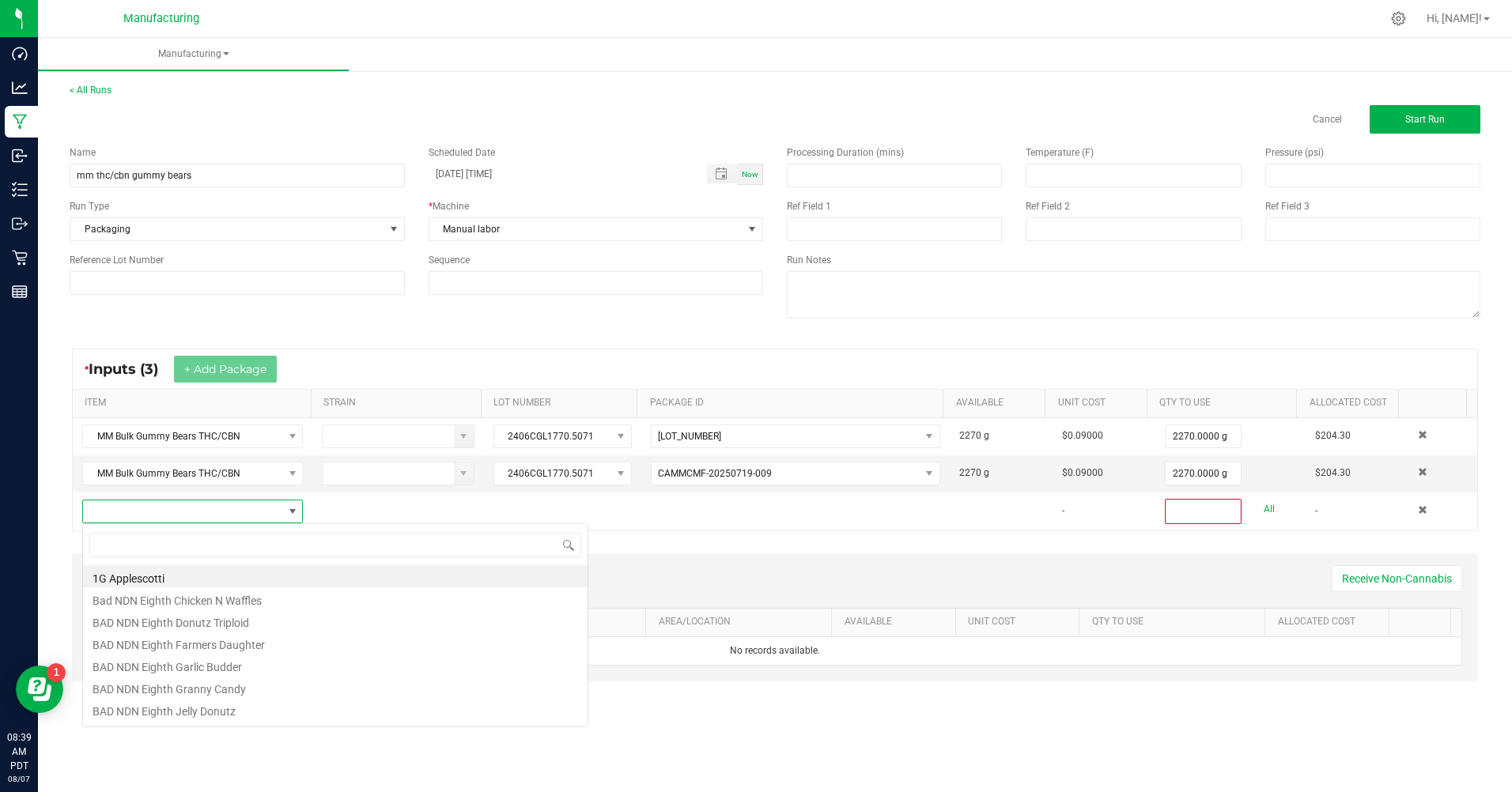 scroll, scrollTop: 79018, scrollLeft: 78860, axis: both 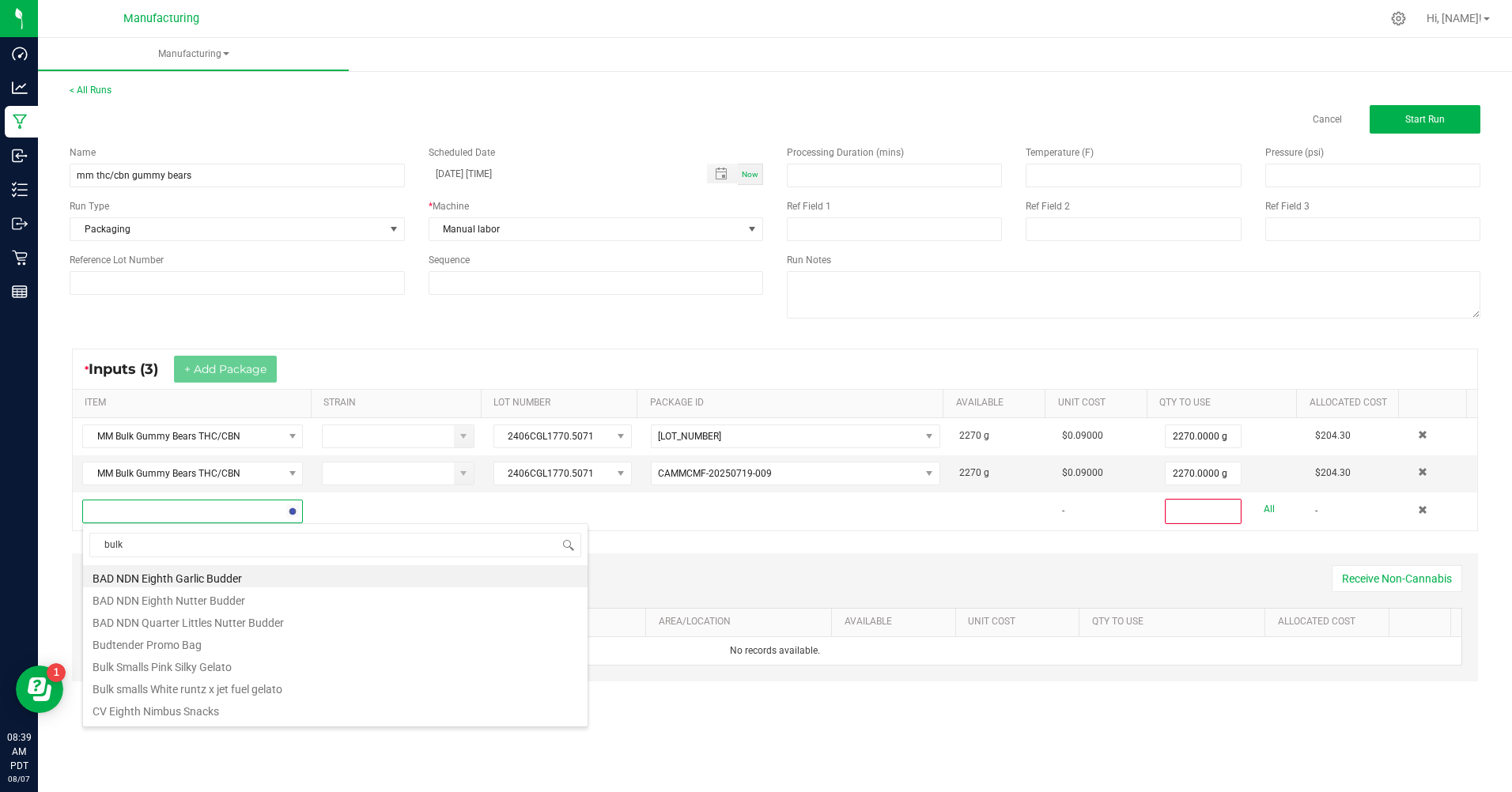 type on "bulk g" 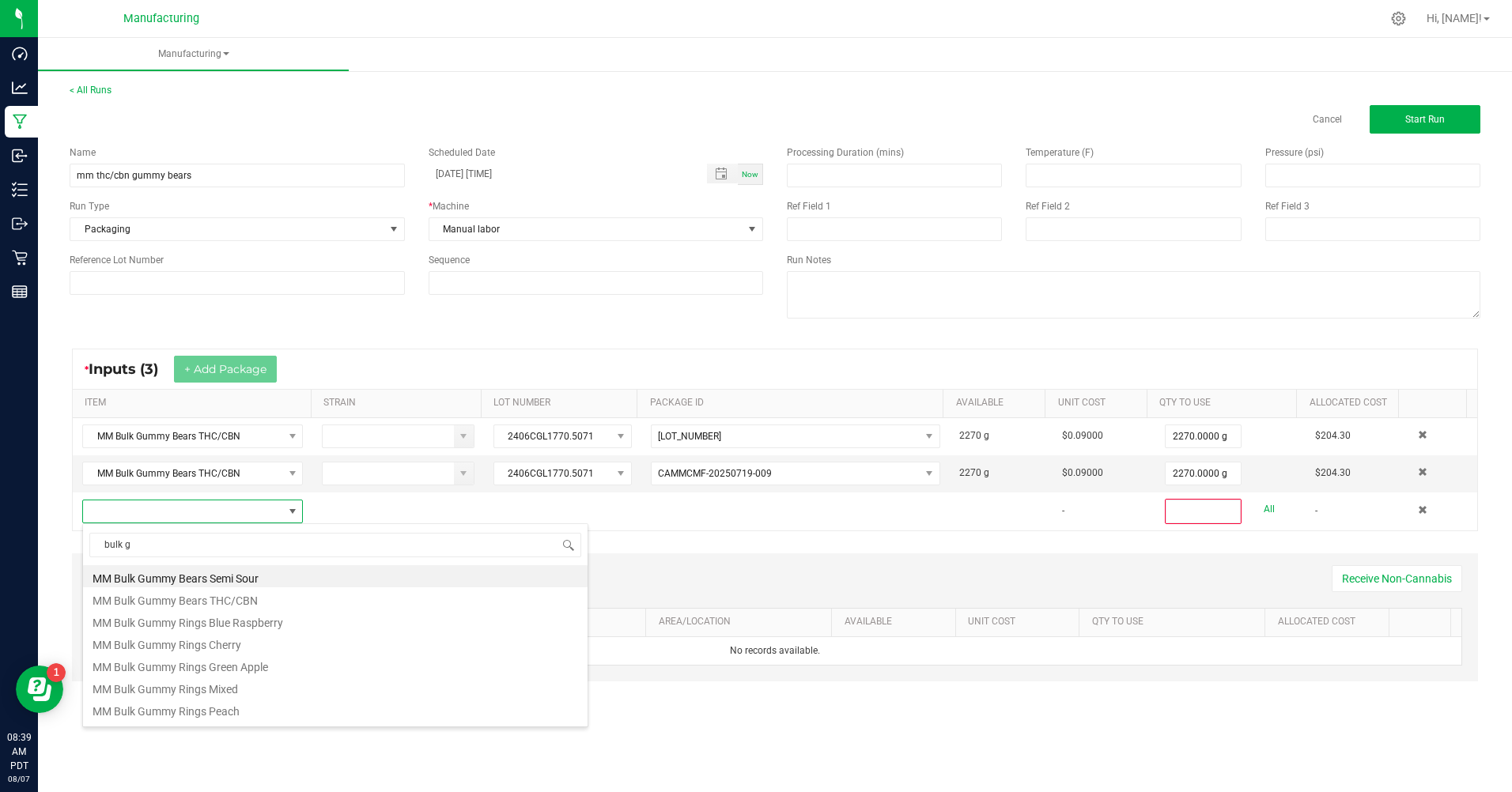click on "MM Bulk Gummy Bears THC/CBN" at bounding box center [335, 598] 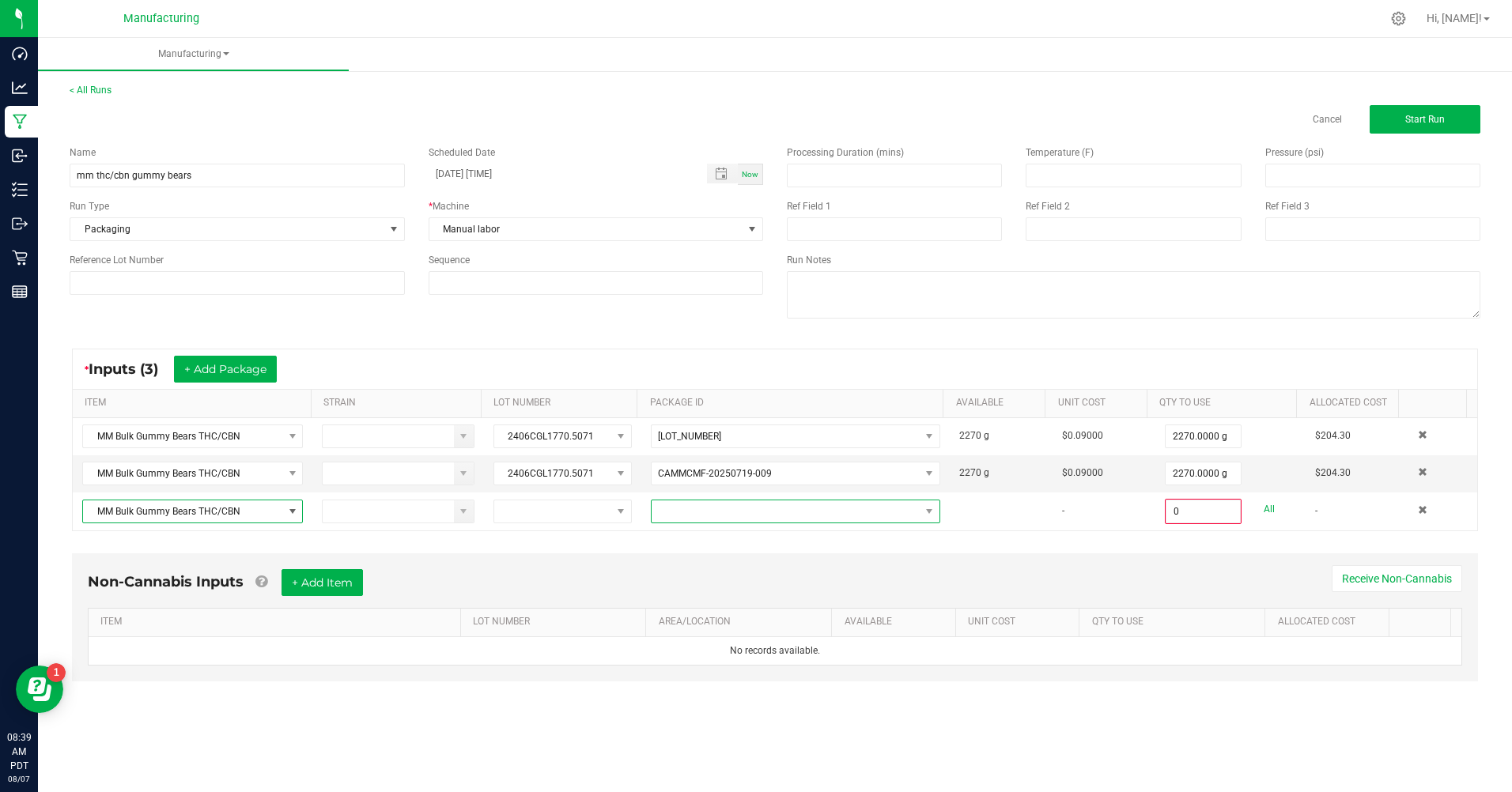 click at bounding box center (929, 511) 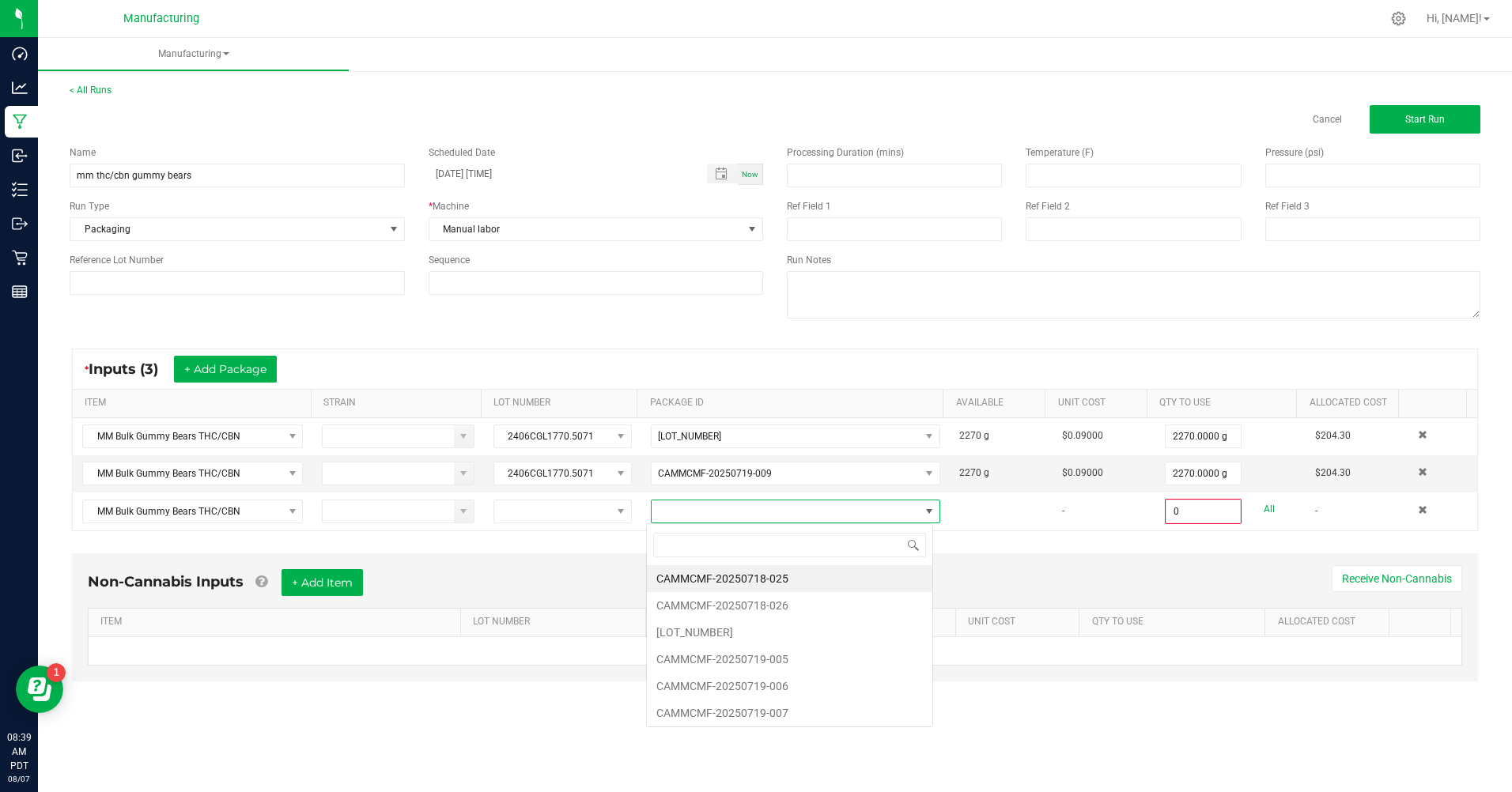 scroll, scrollTop: 79018, scrollLeft: 78792, axis: both 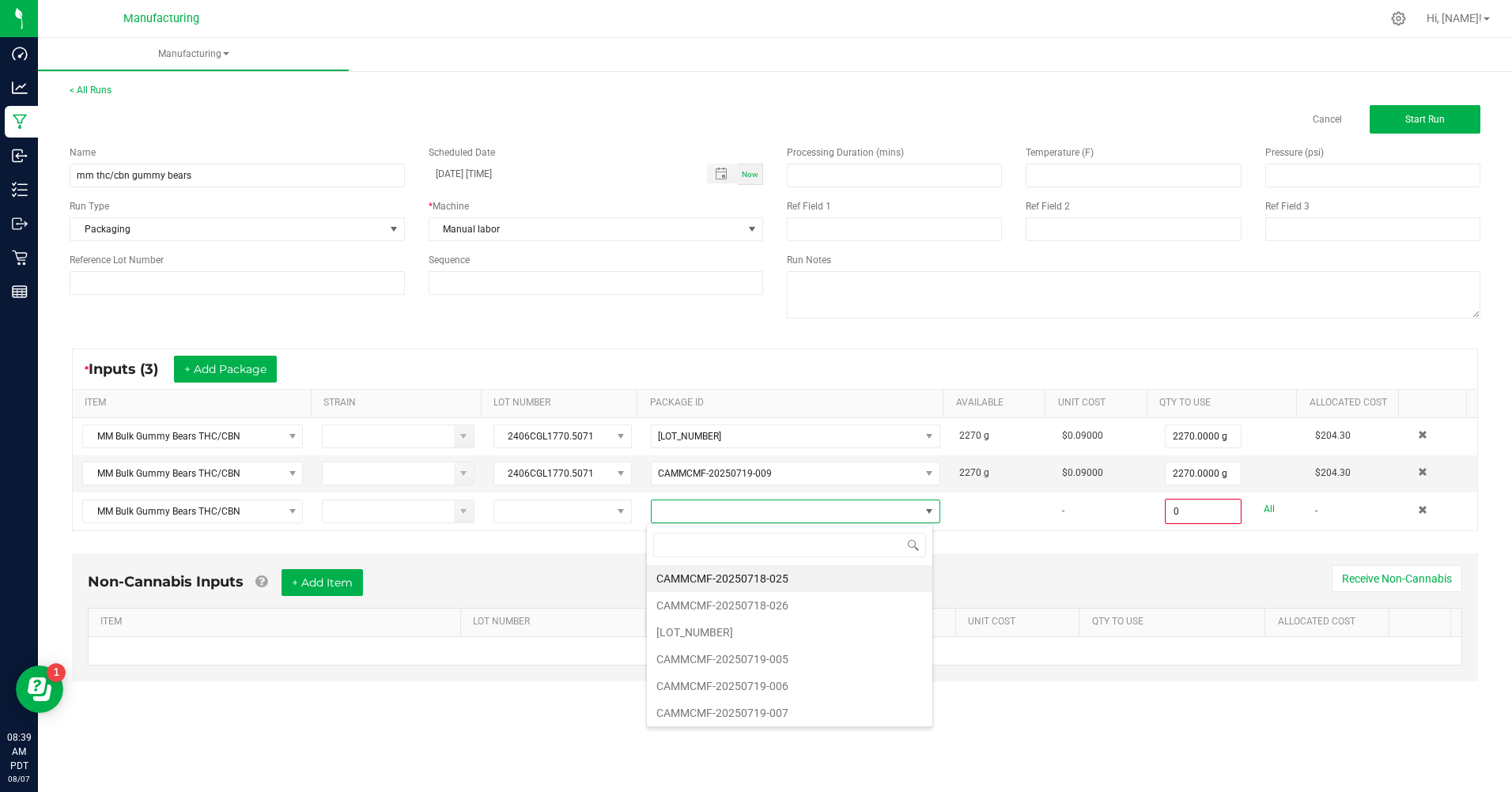click on "CAMMCMF-20250719-007" at bounding box center (789, 713) 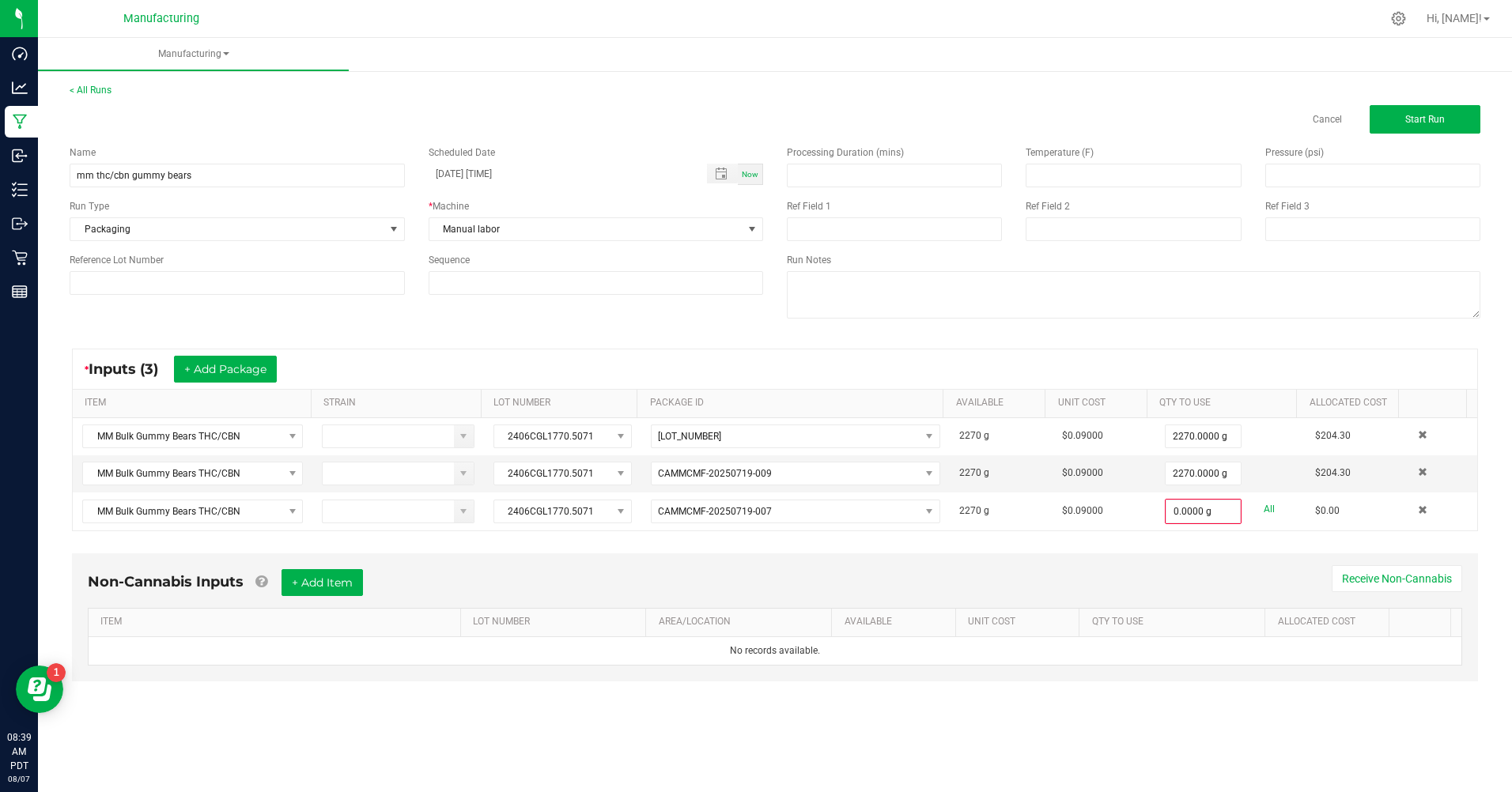 click on "All" at bounding box center [1269, 509] 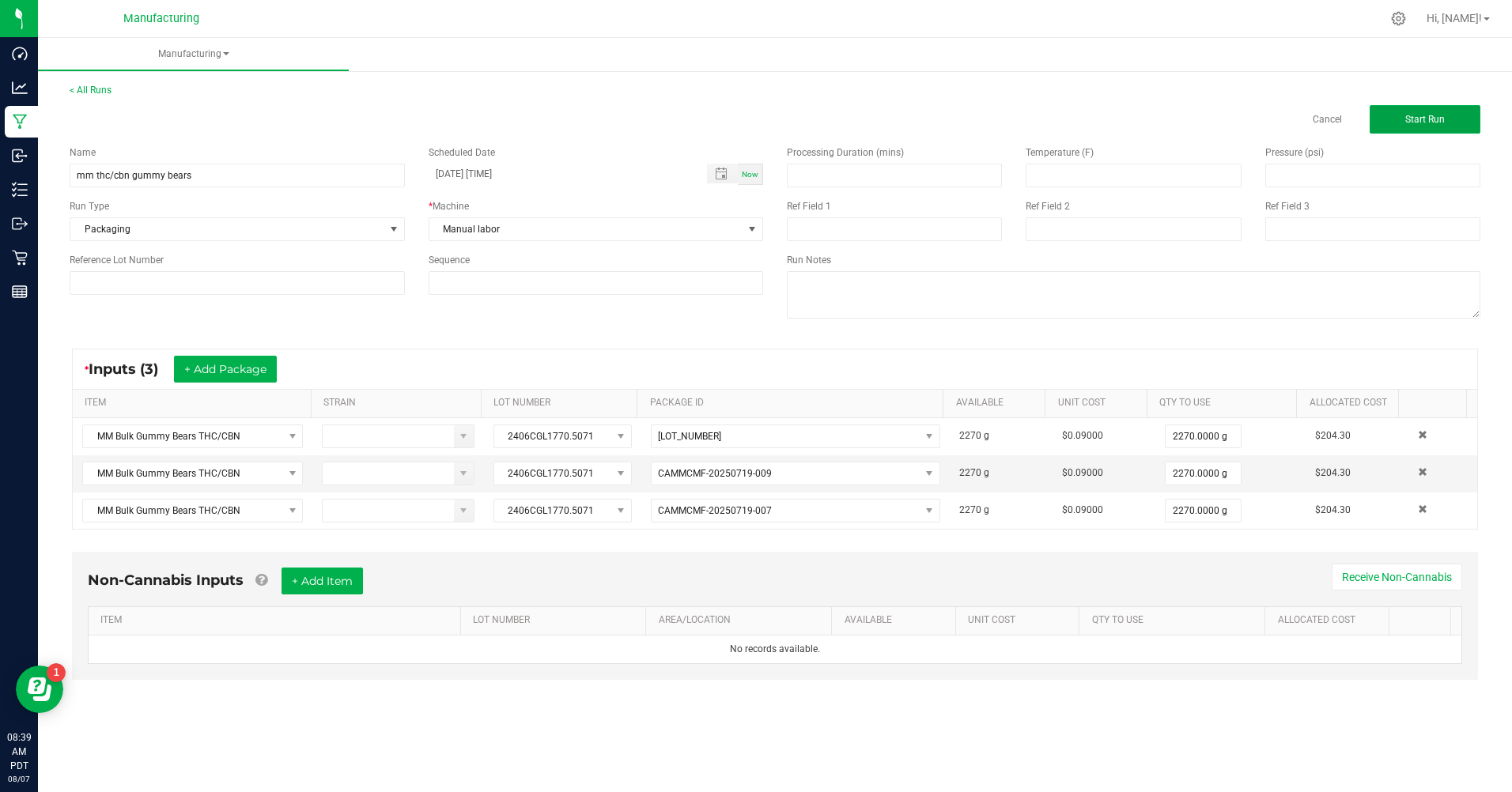 click on "Start Run" 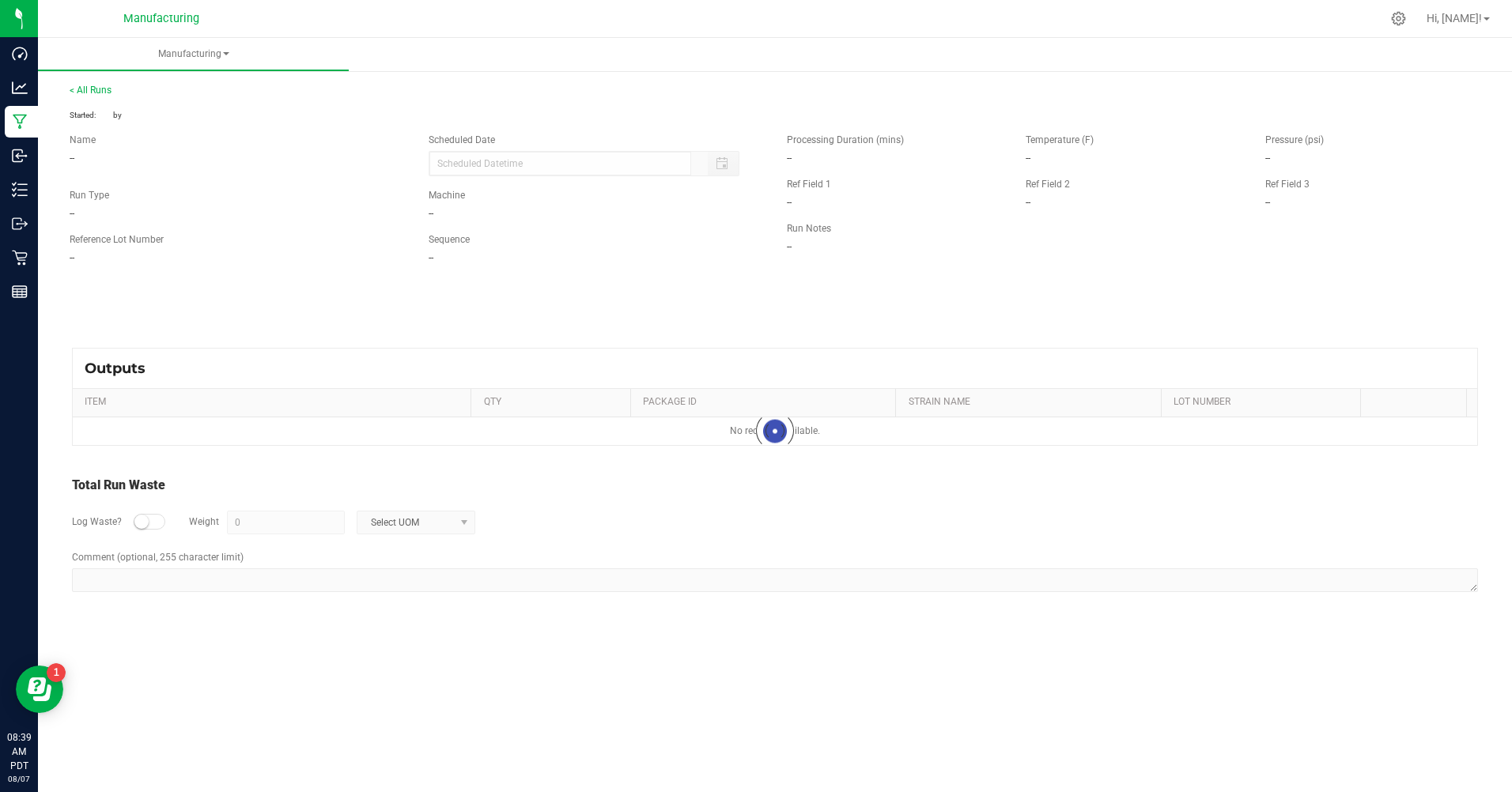 type on "[DATE] [TIME]" 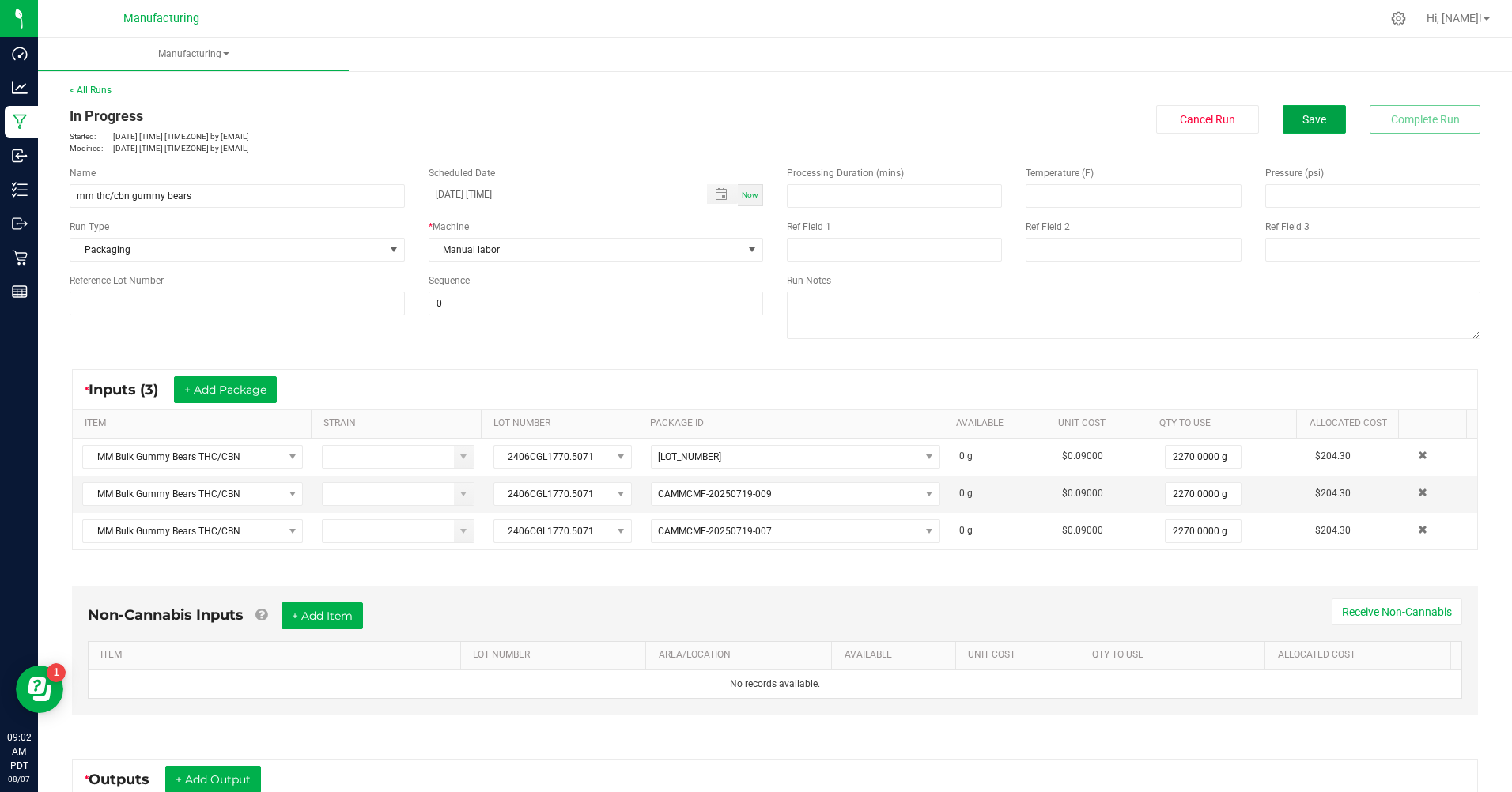 click on "Save" at bounding box center [1314, 119] 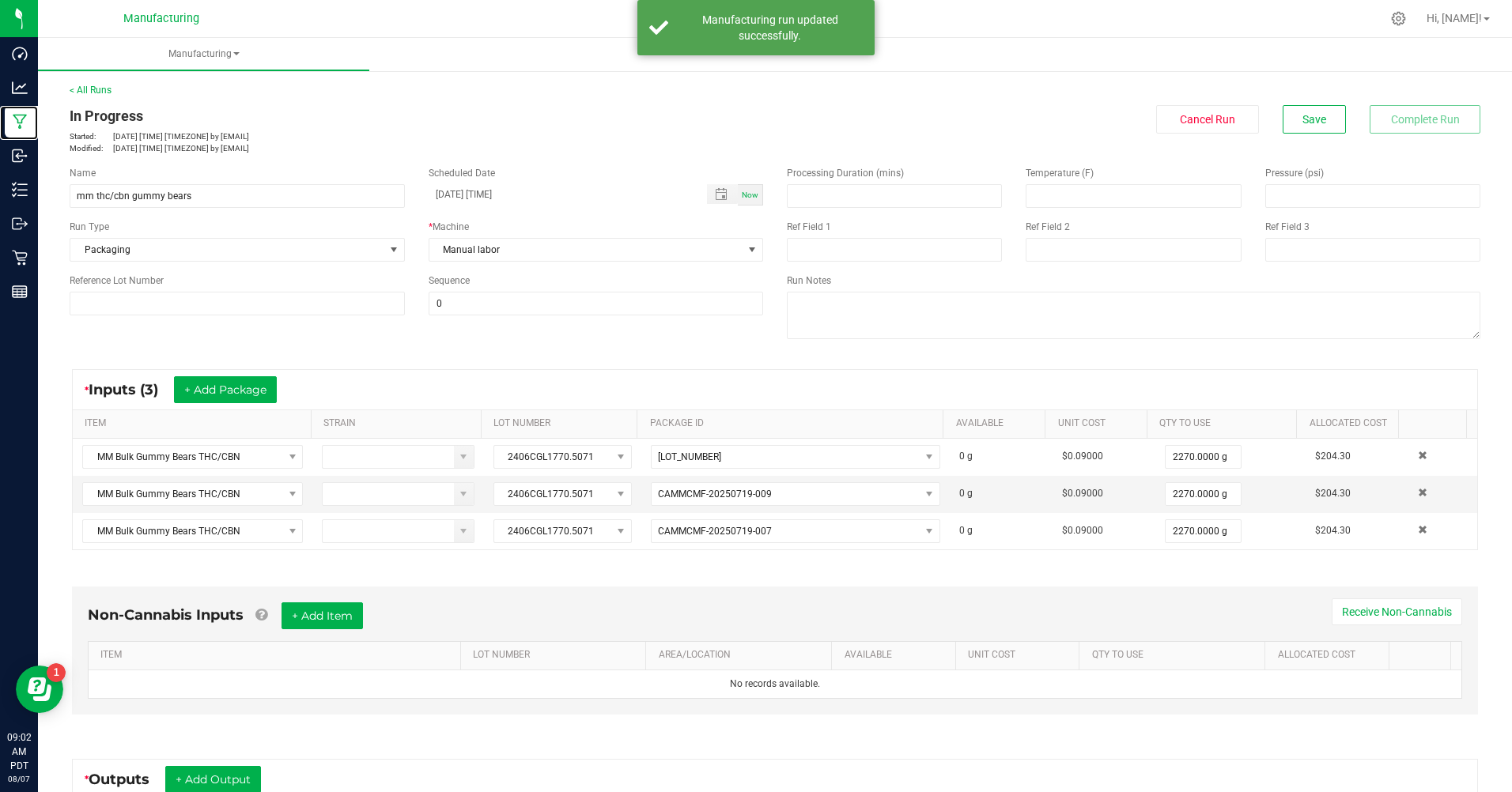 click on "Manufacturing" at bounding box center (0, 0) 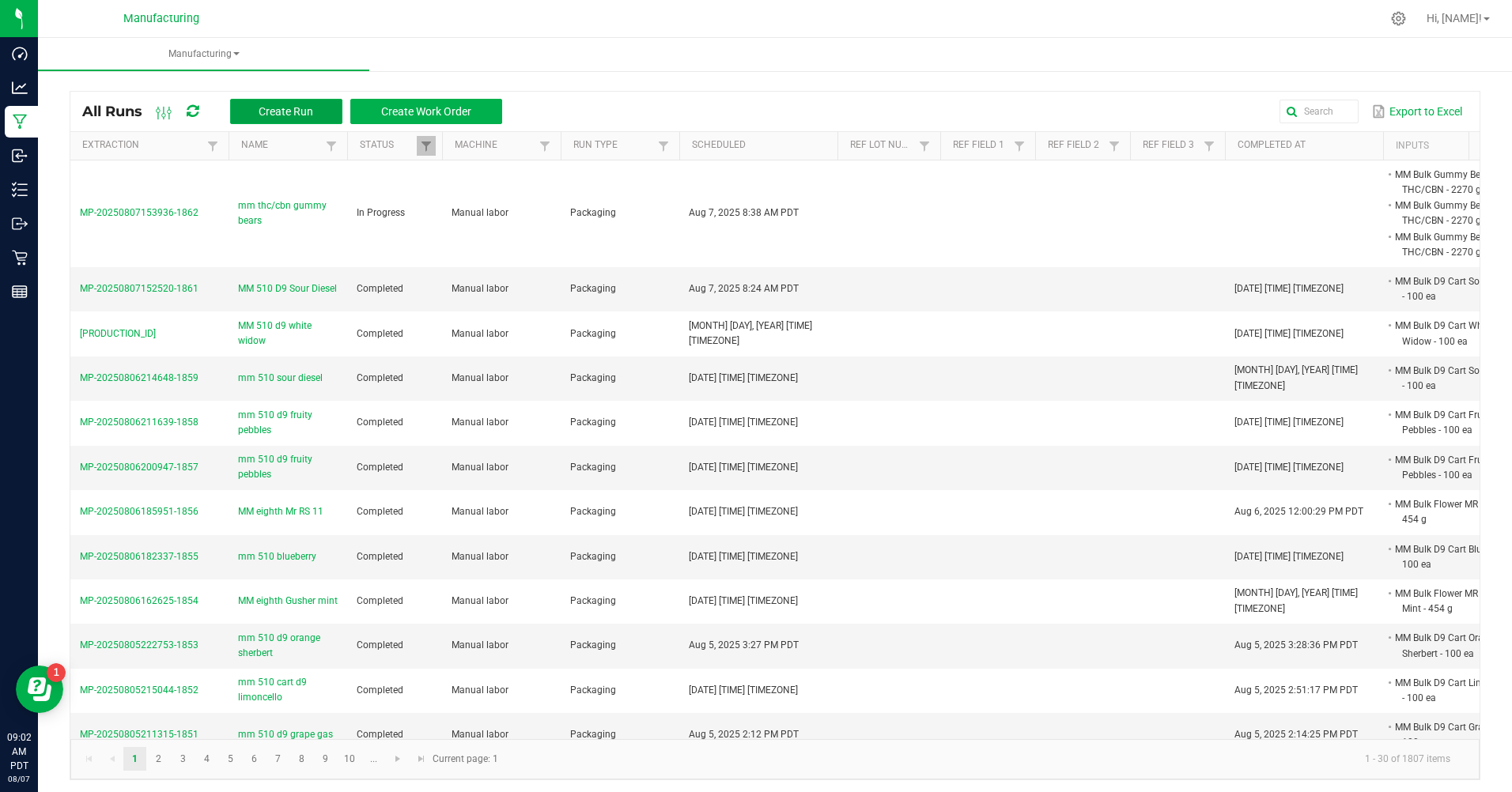 click on "Create Run" at bounding box center (285, 111) 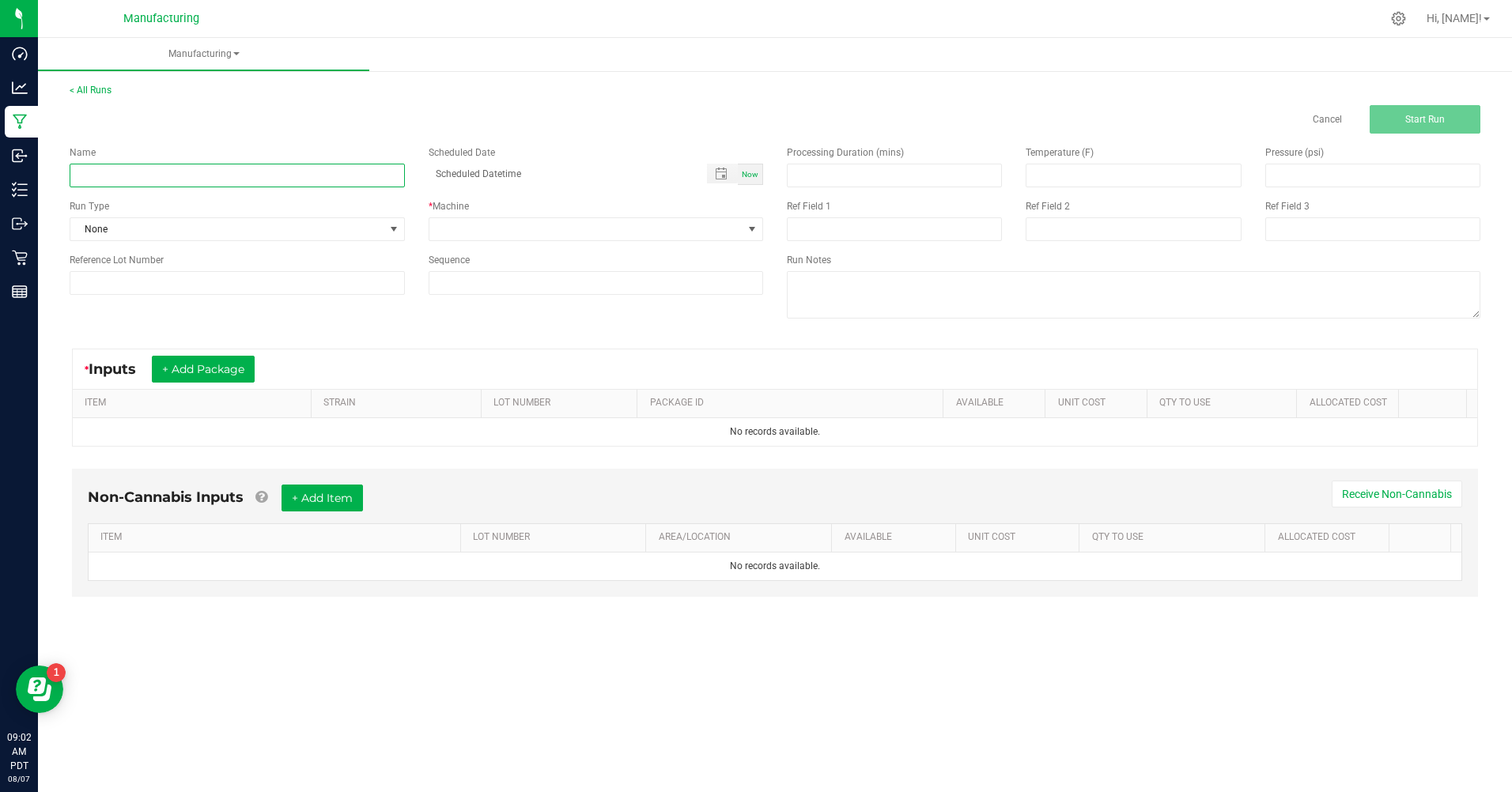 click at bounding box center [237, 175] 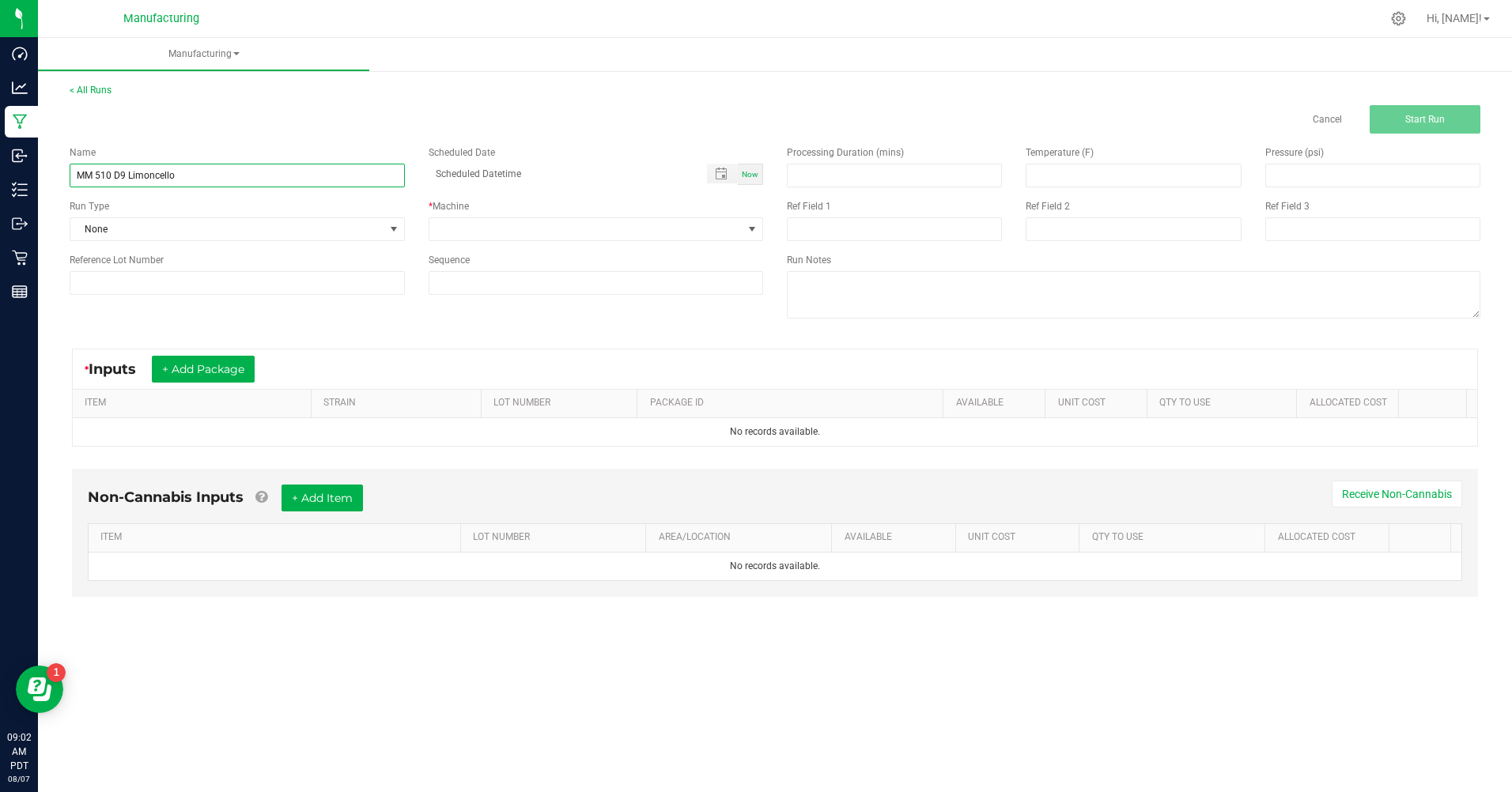type on "MM 510 D9 Limoncello" 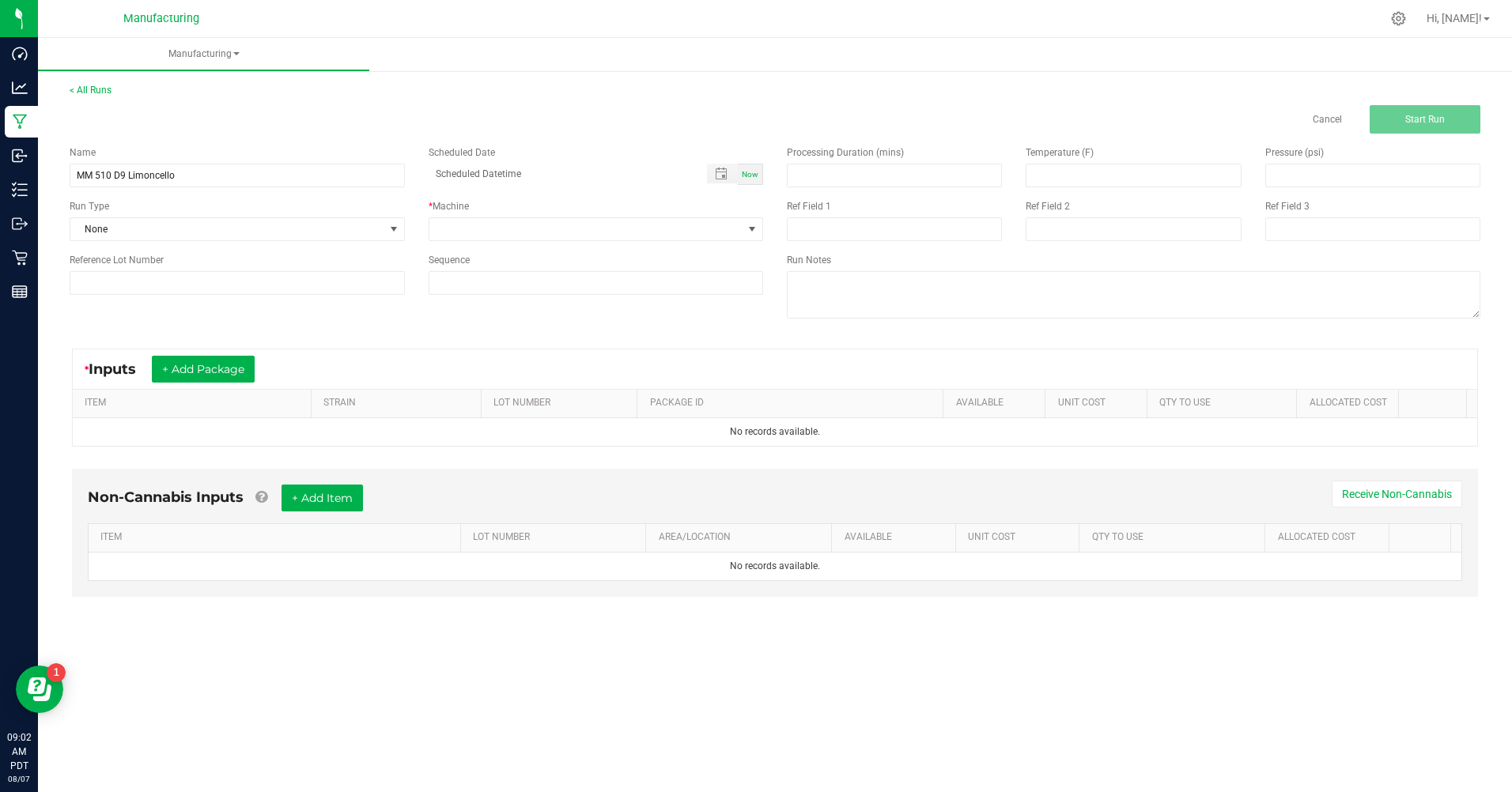 click on "Now" at bounding box center (750, 174) 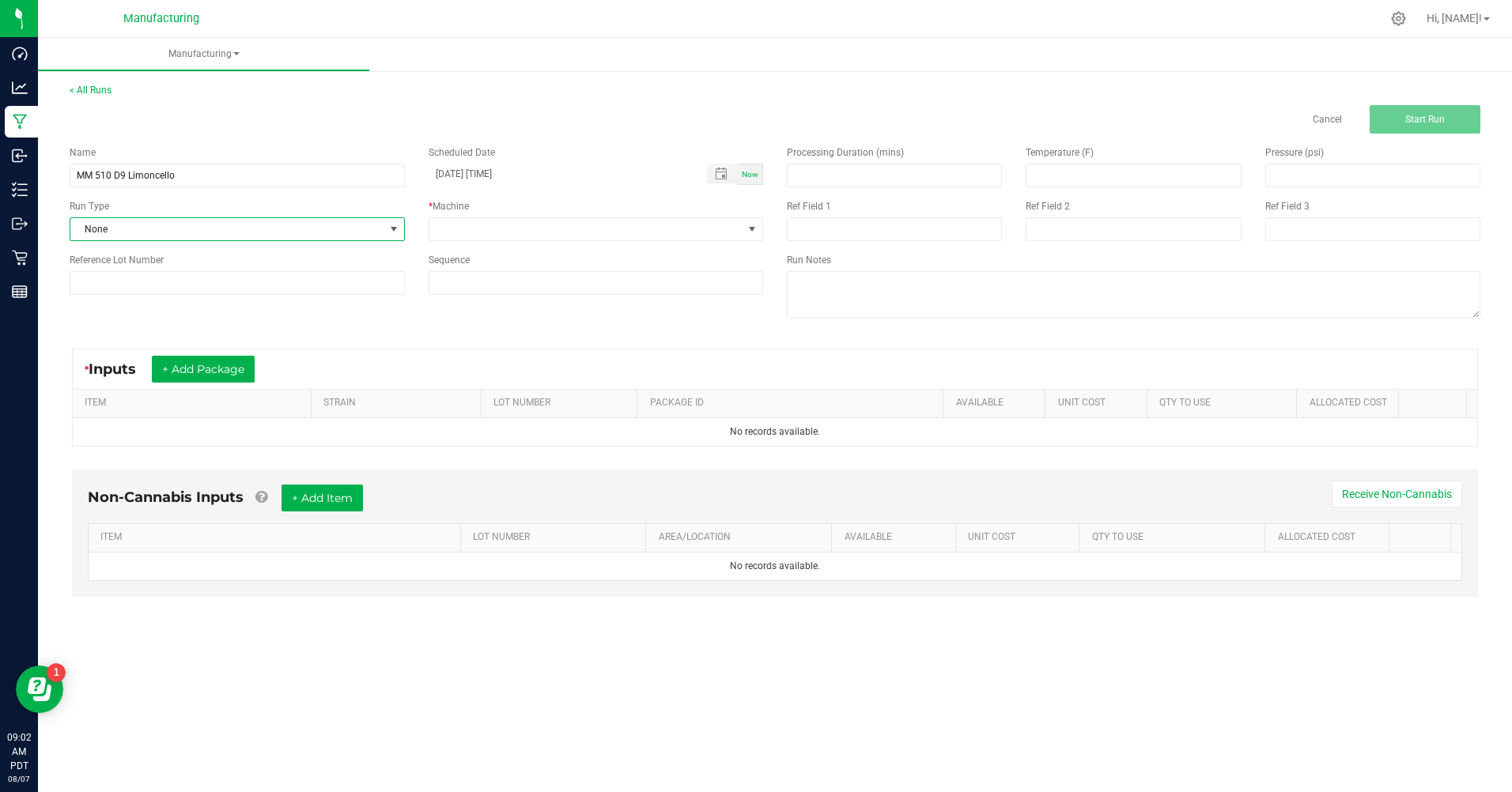 click on "None" at bounding box center (227, 229) 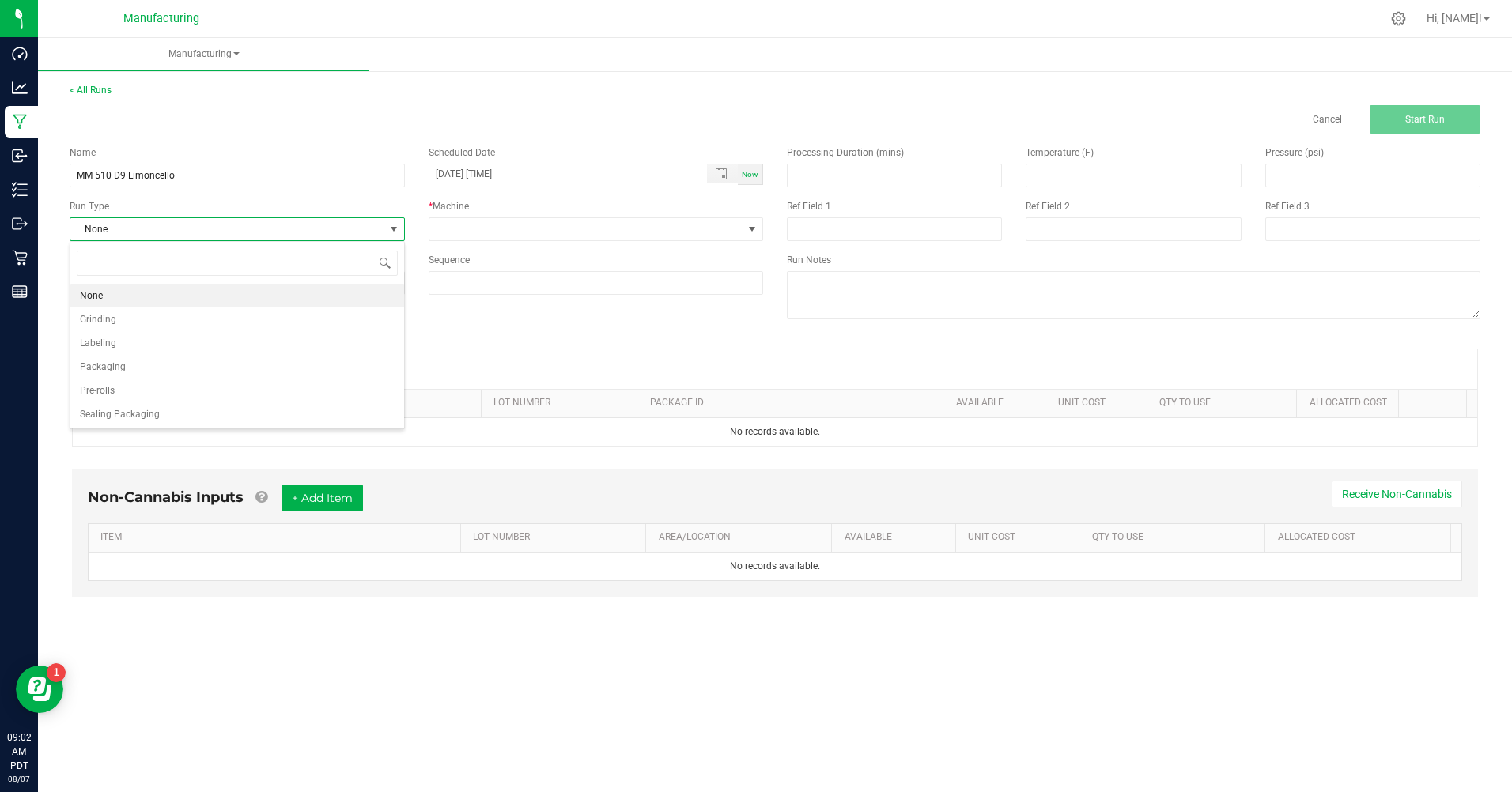 scroll, scrollTop: 79018, scrollLeft: 78744, axis: both 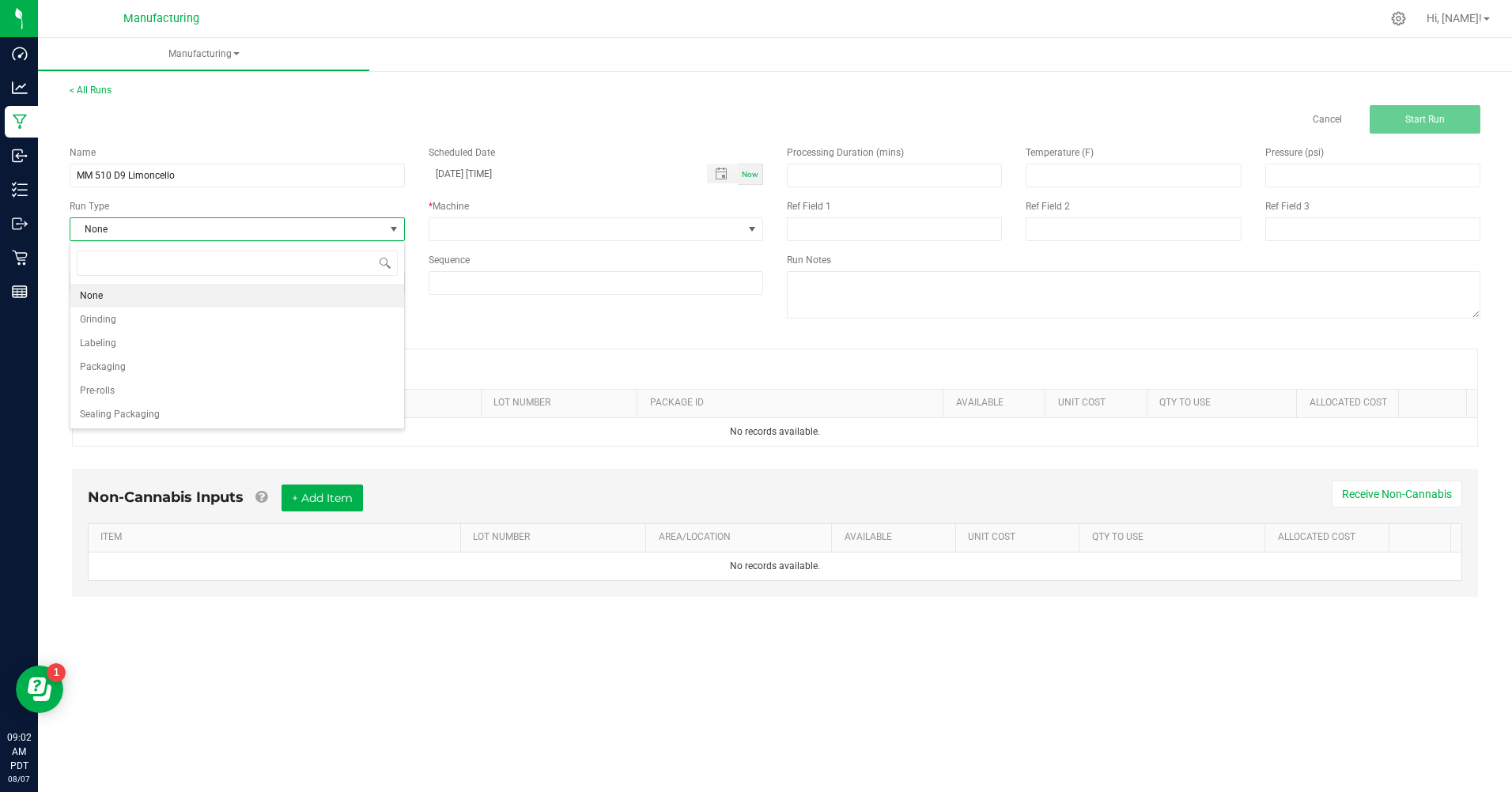 click on "Packaging" at bounding box center [237, 367] 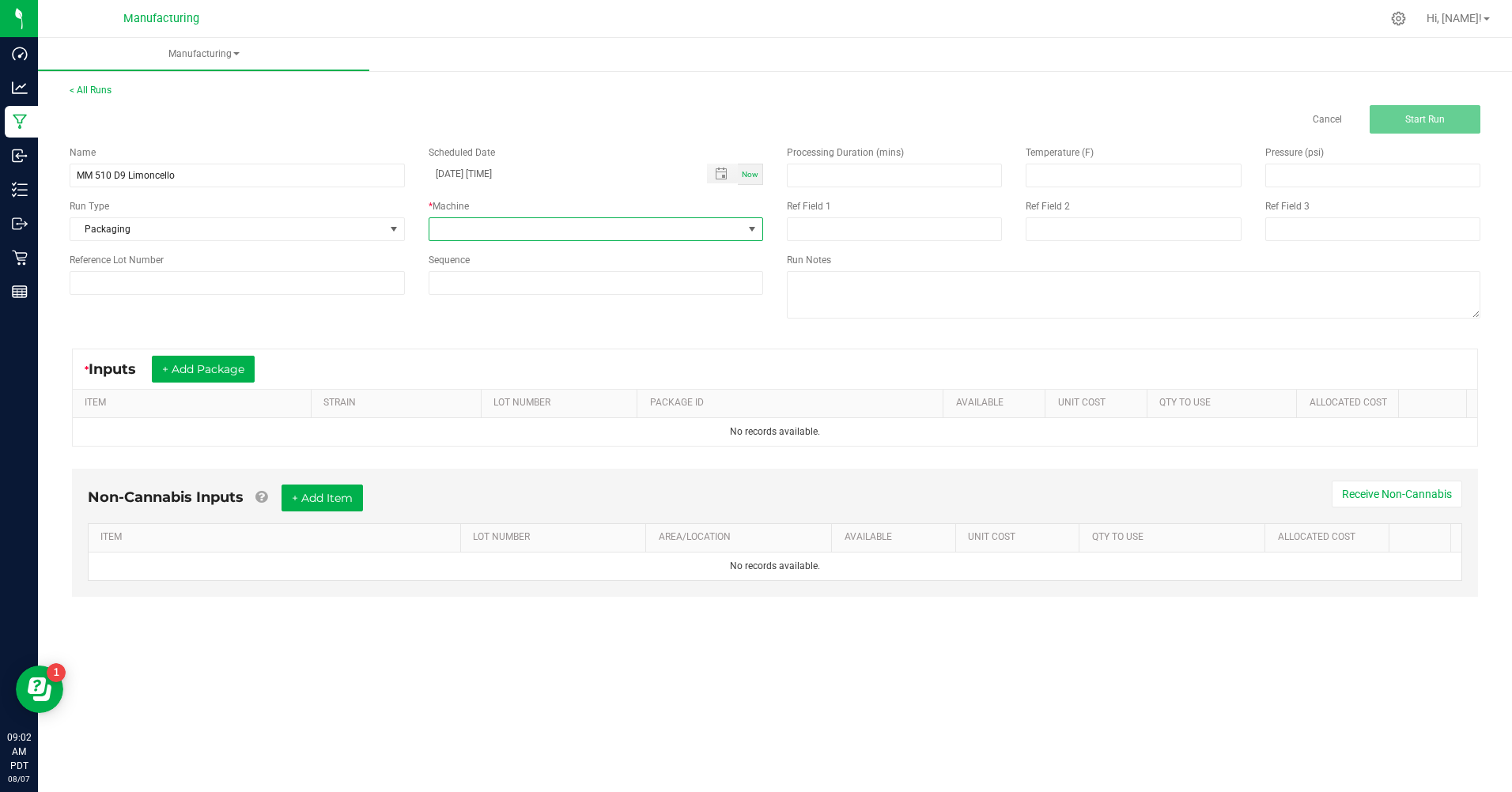 click at bounding box center (586, 229) 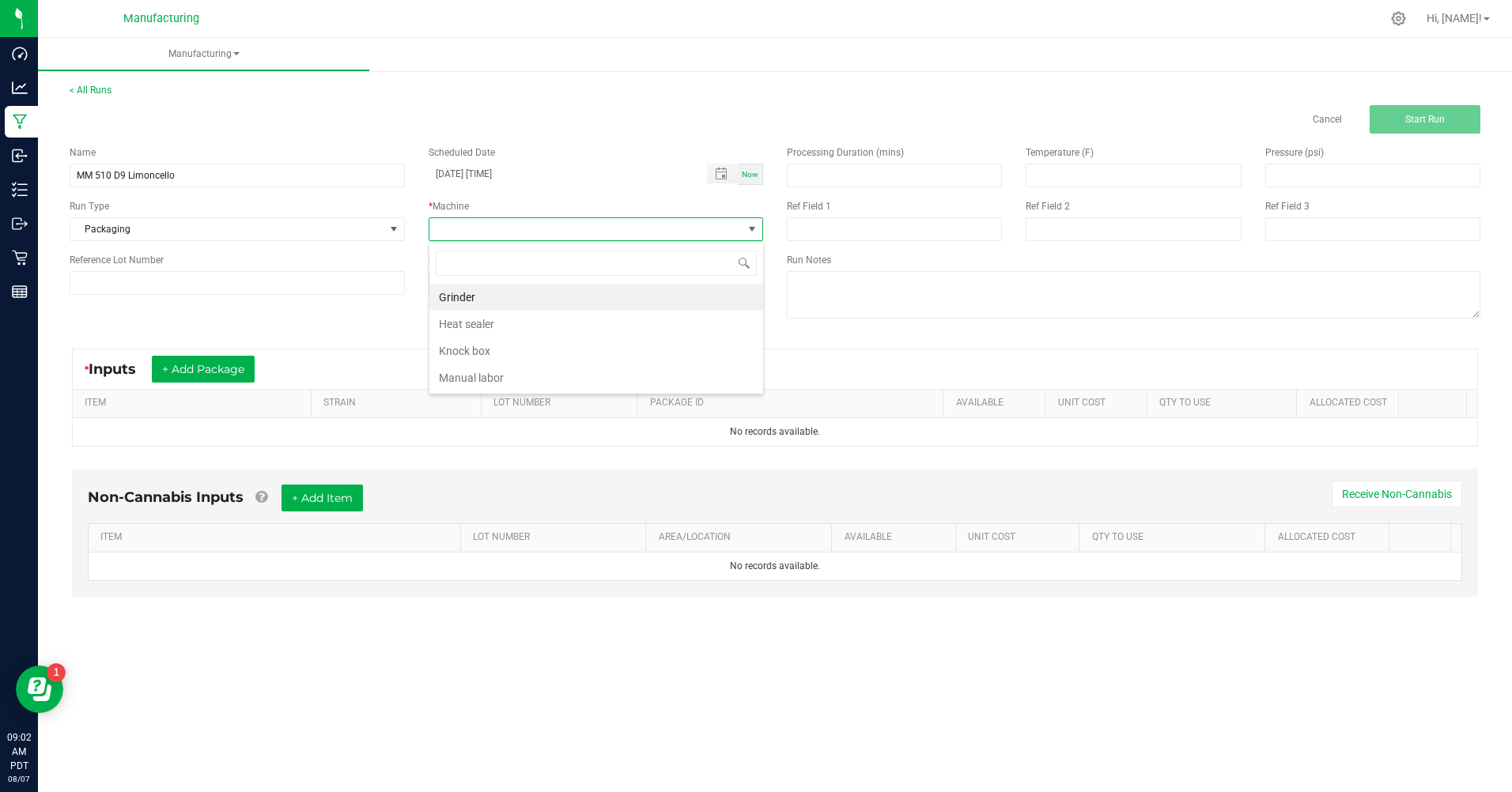 scroll, scrollTop: 79018, scrollLeft: 78744, axis: both 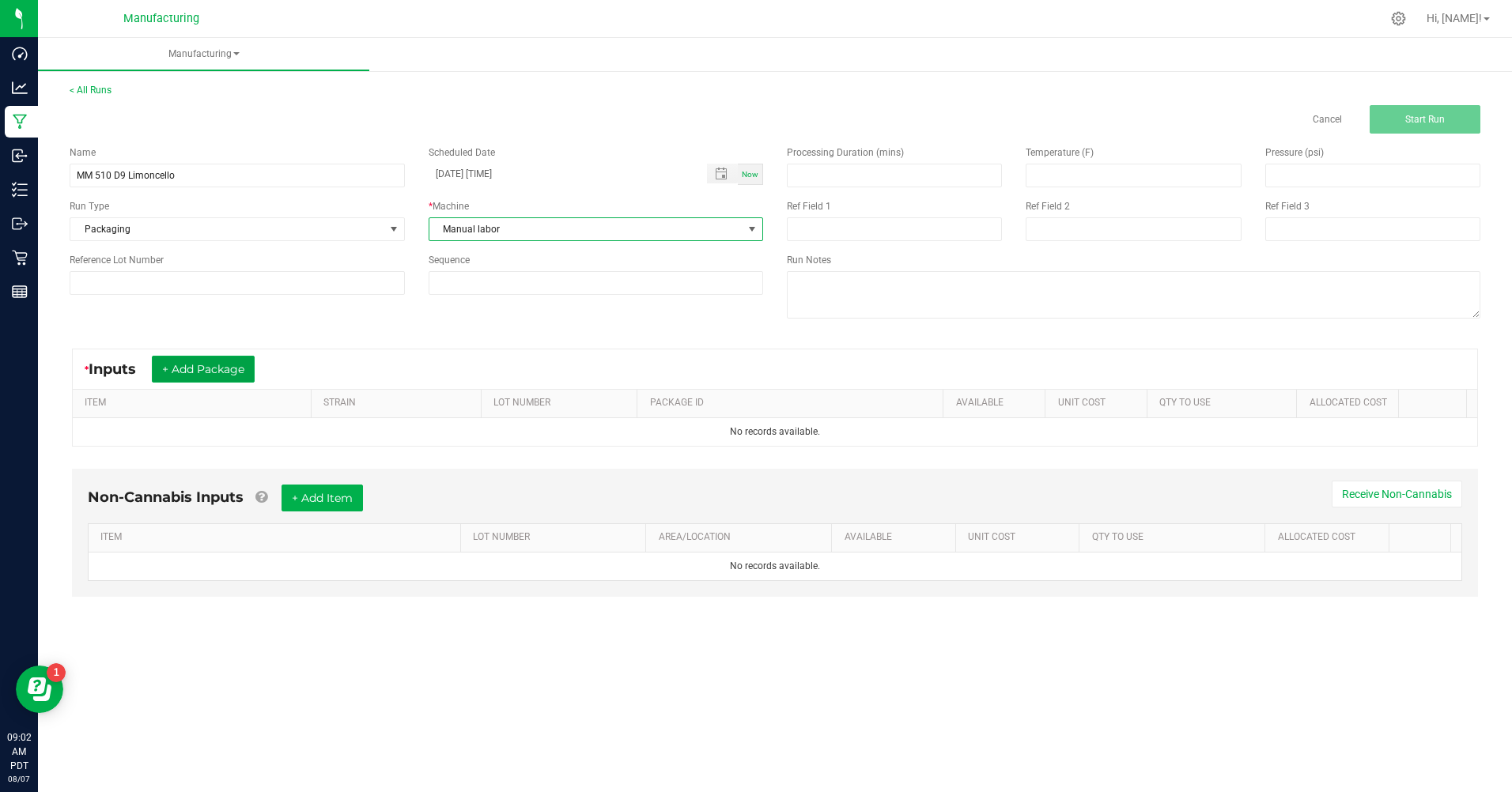 click on "+ Add Package" at bounding box center (203, 369) 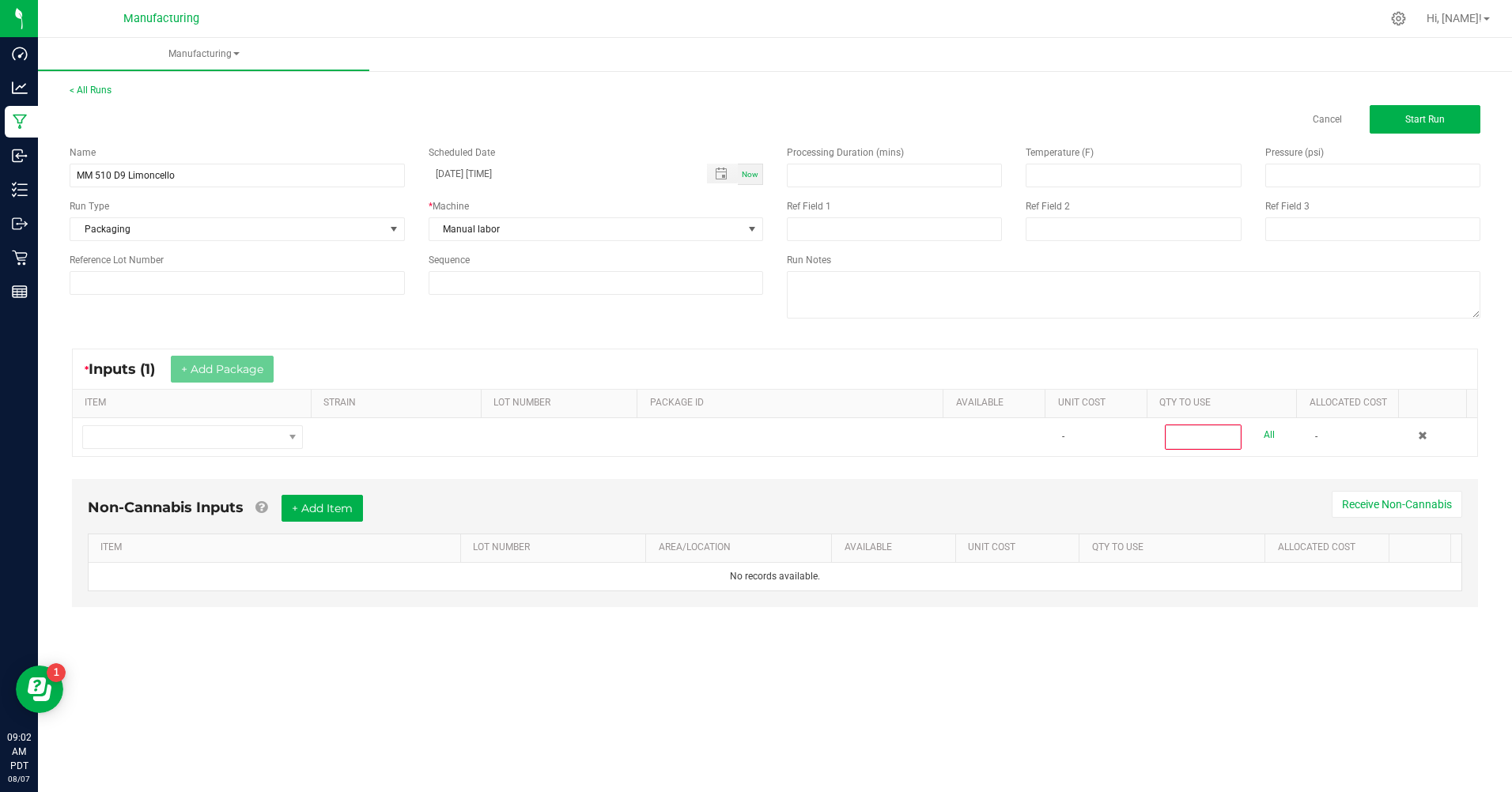 click at bounding box center [192, 437] 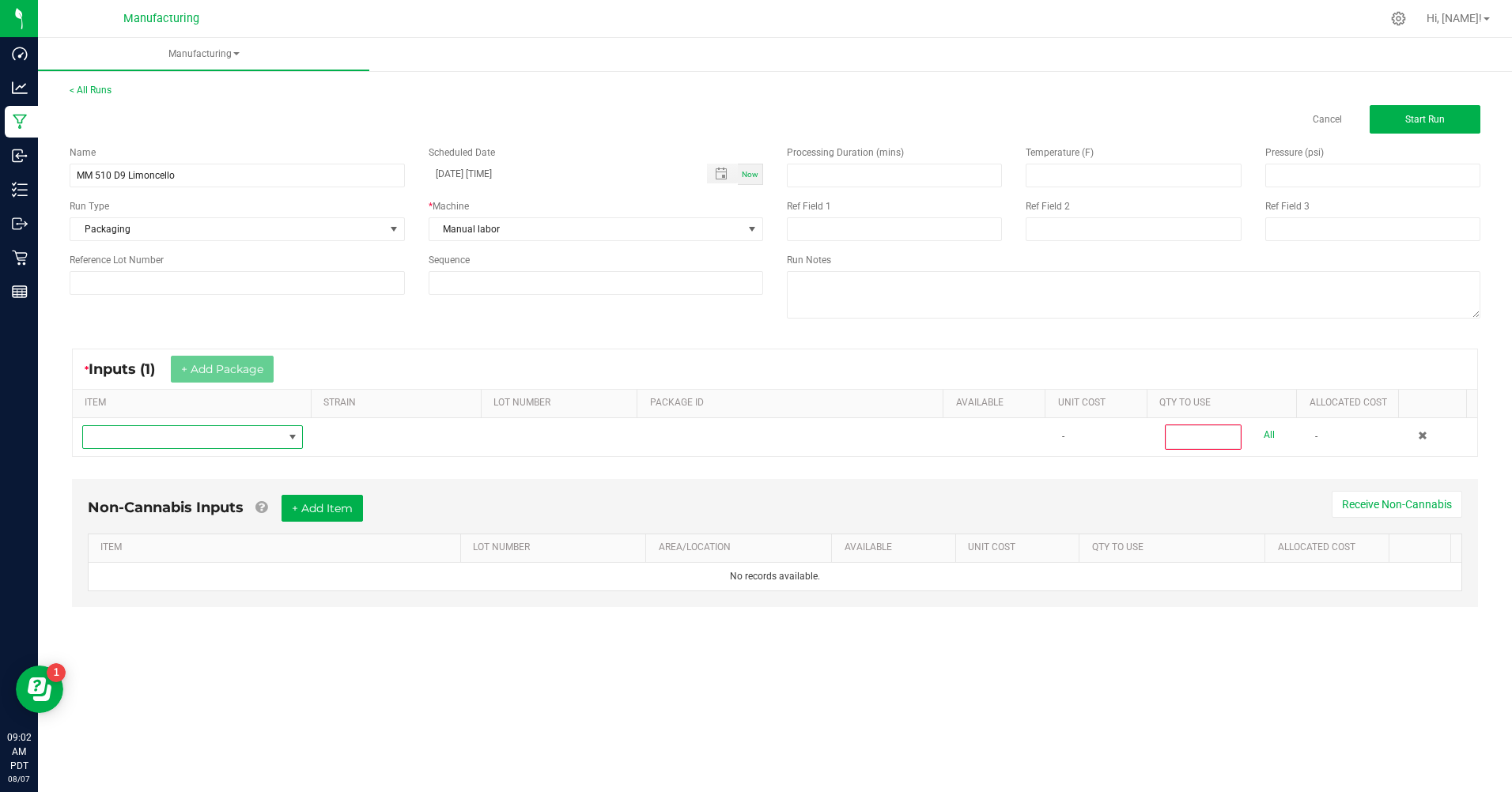 click at bounding box center [183, 437] 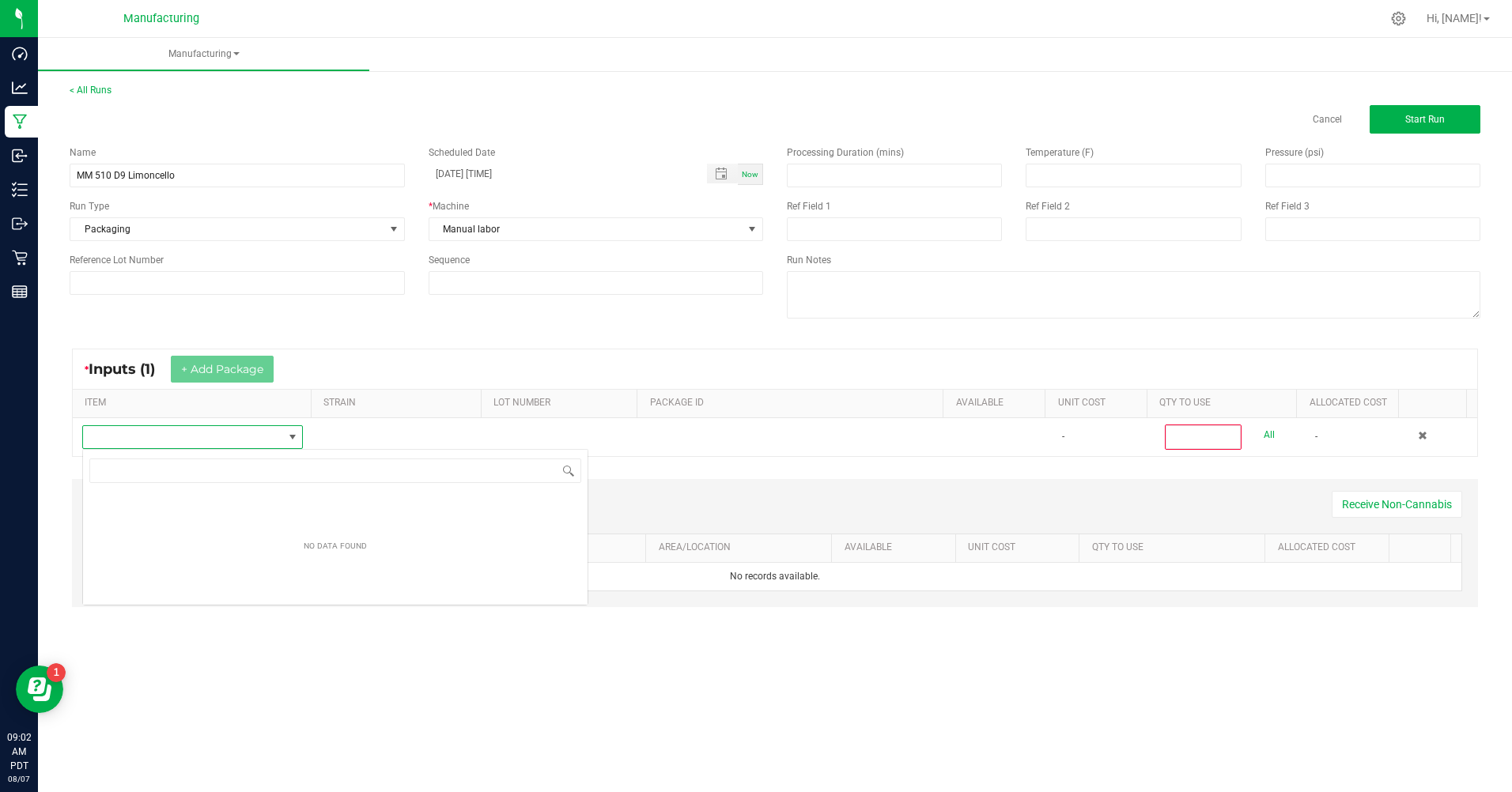 scroll, scrollTop: 79018, scrollLeft: 78860, axis: both 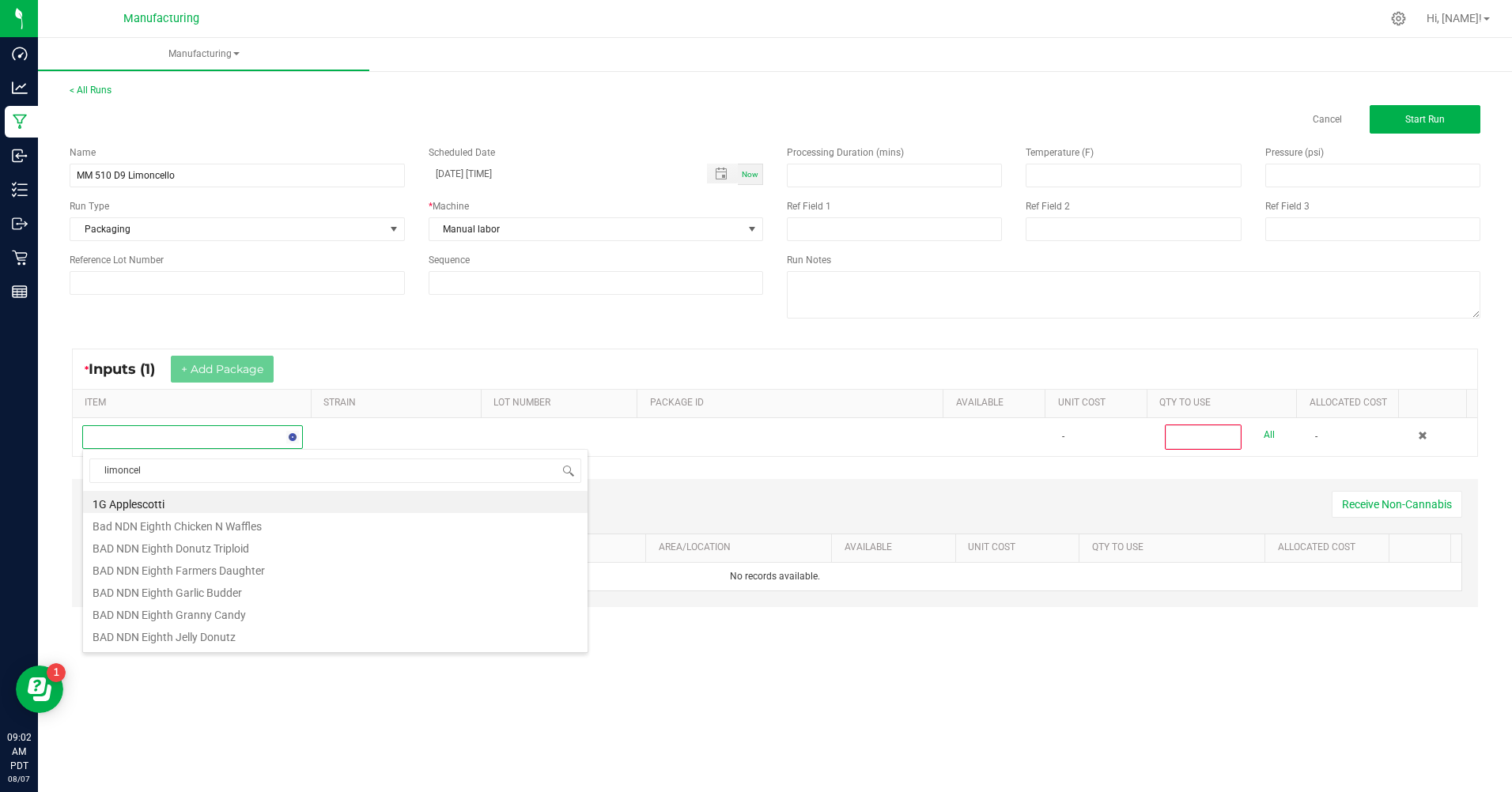 type on "limoncell" 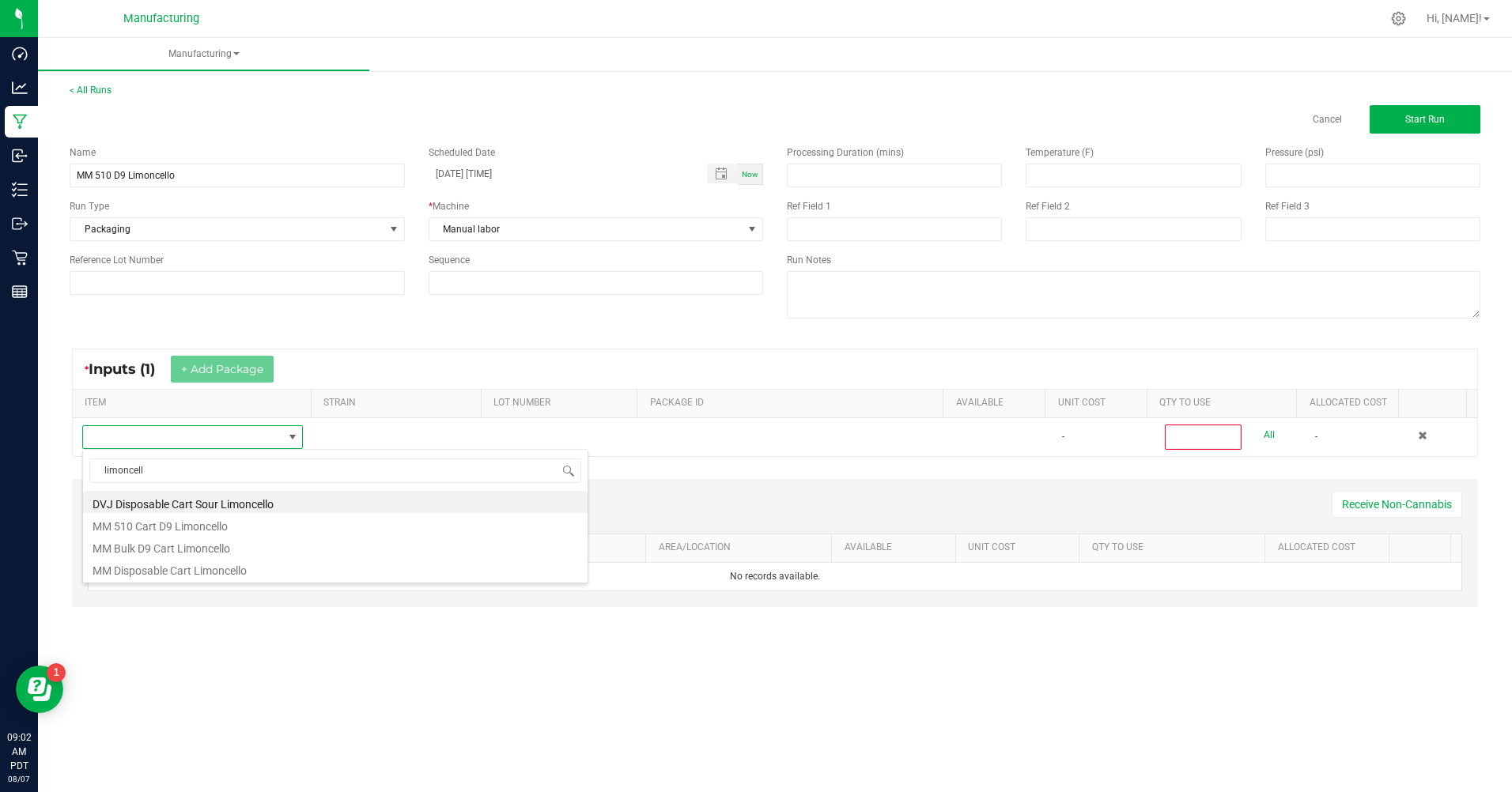 click on "MM Bulk D9 Cart Limoncello" at bounding box center (335, 546) 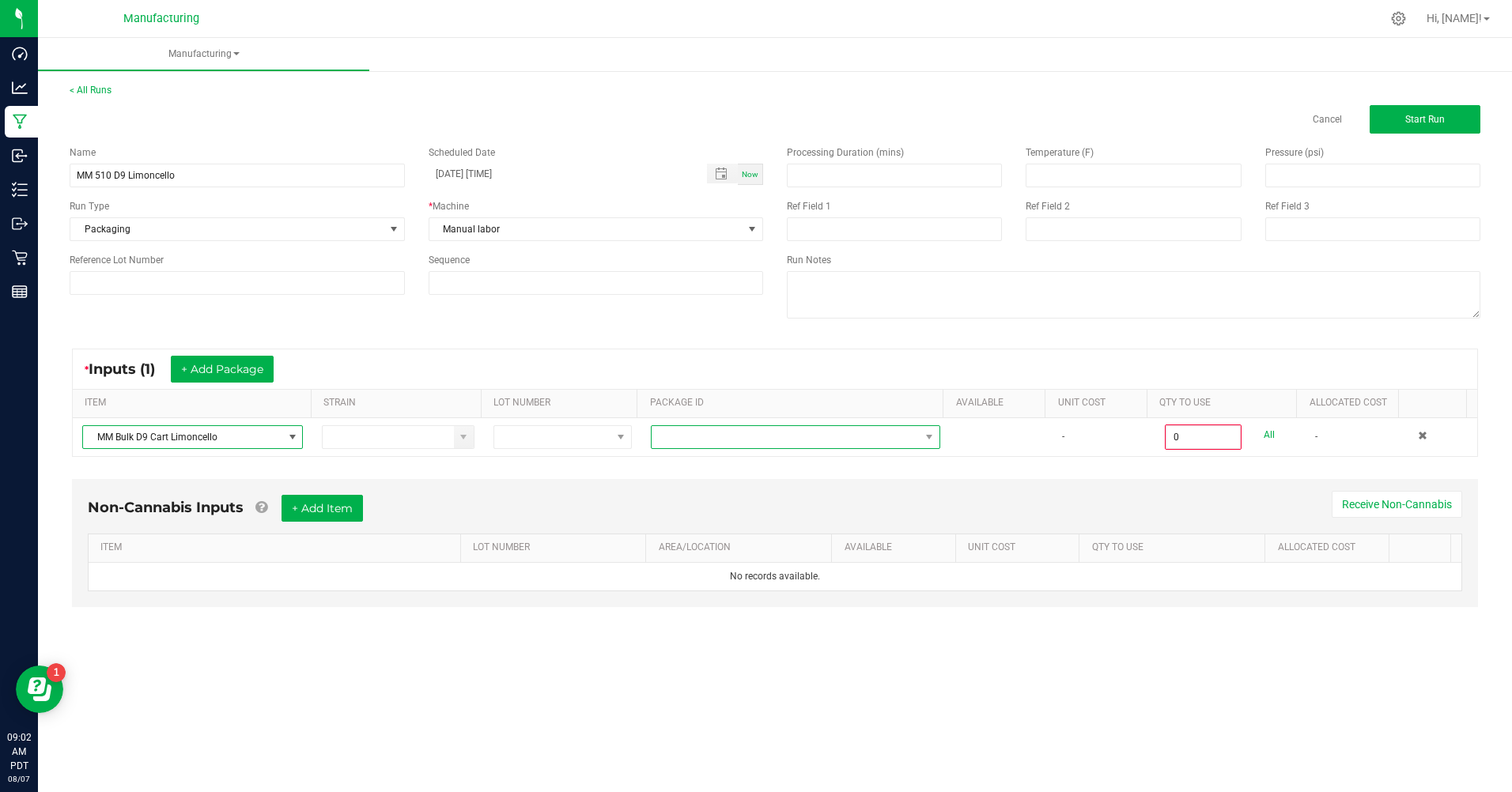 click at bounding box center (785, 437) 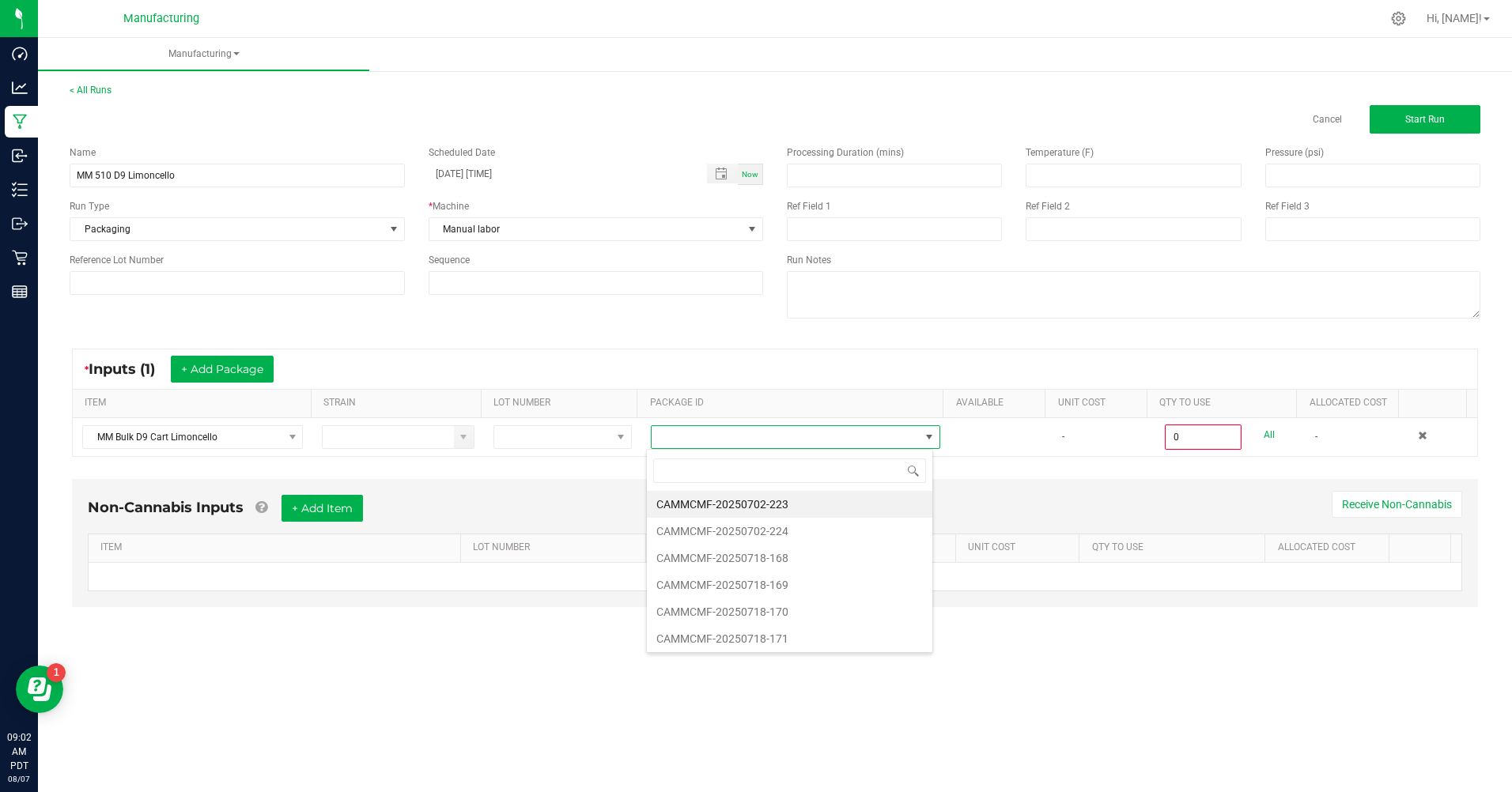scroll, scrollTop: 79018, scrollLeft: 78792, axis: both 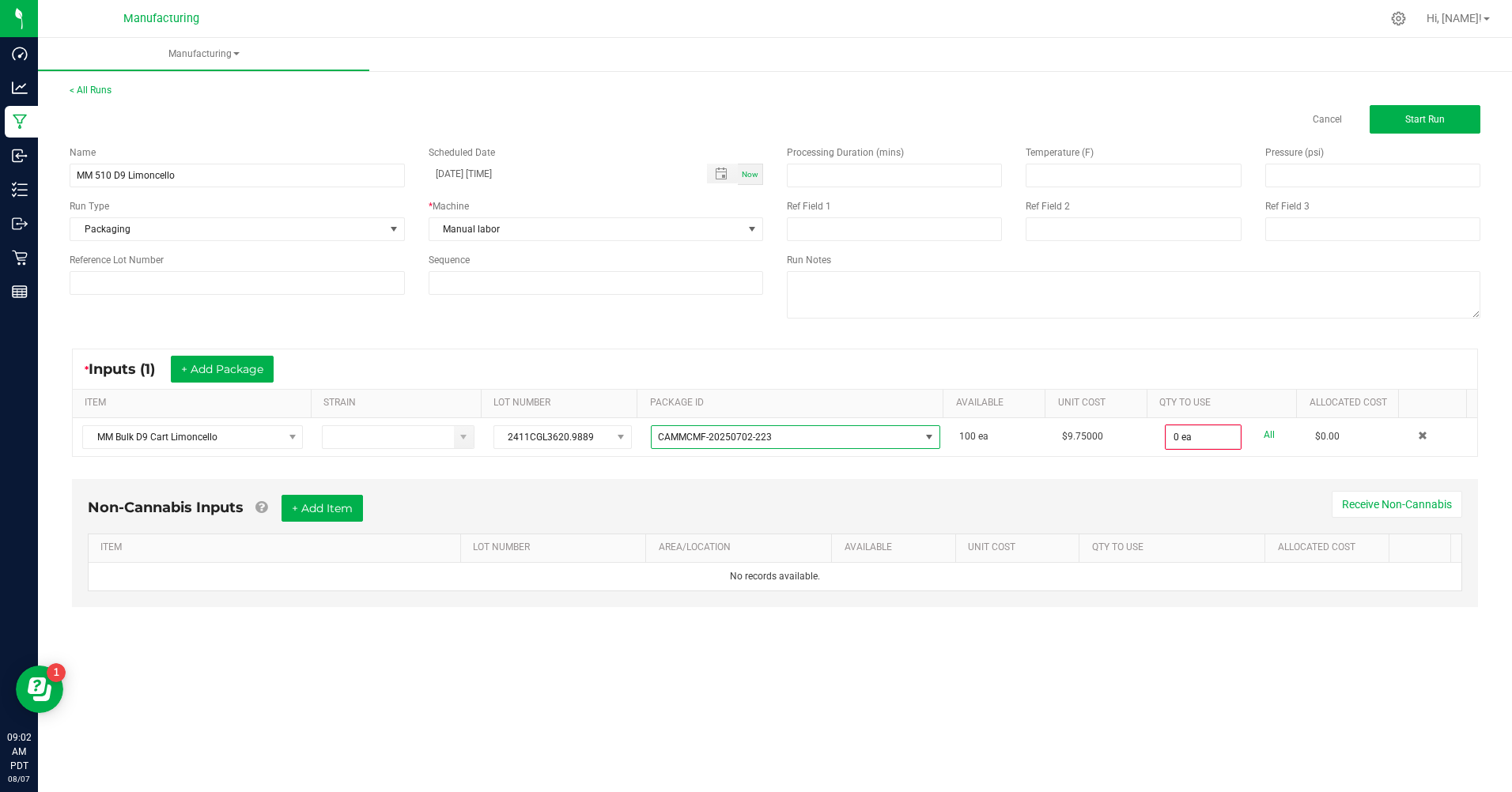 click on "All" at bounding box center (1269, 435) 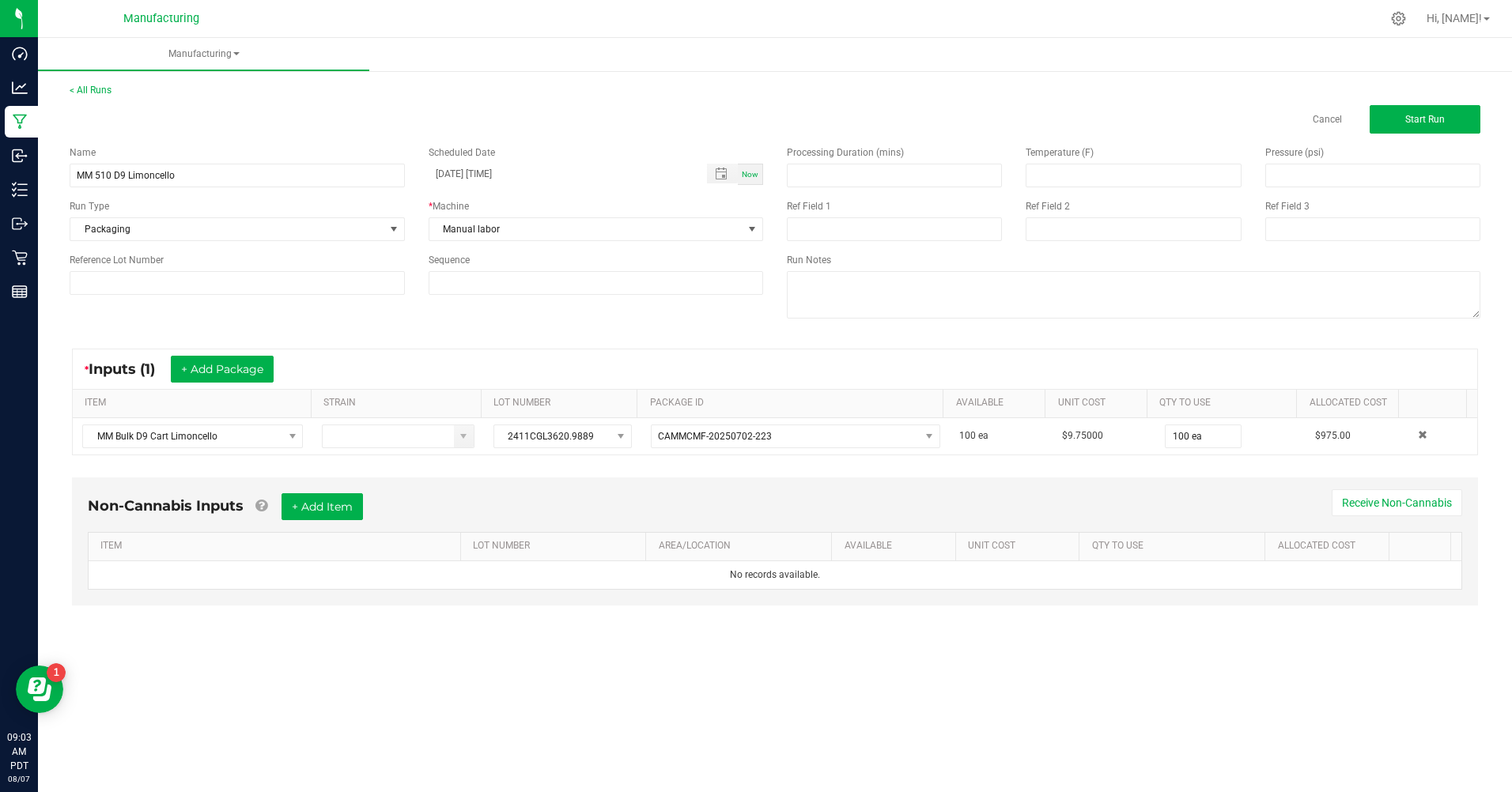 click on "Processing Duration (mins)   Temperature (F)   Pressure (psi)   Ref Field 1   Ref Field 2   Ref Field 3   Run Notes" at bounding box center (1133, 234) 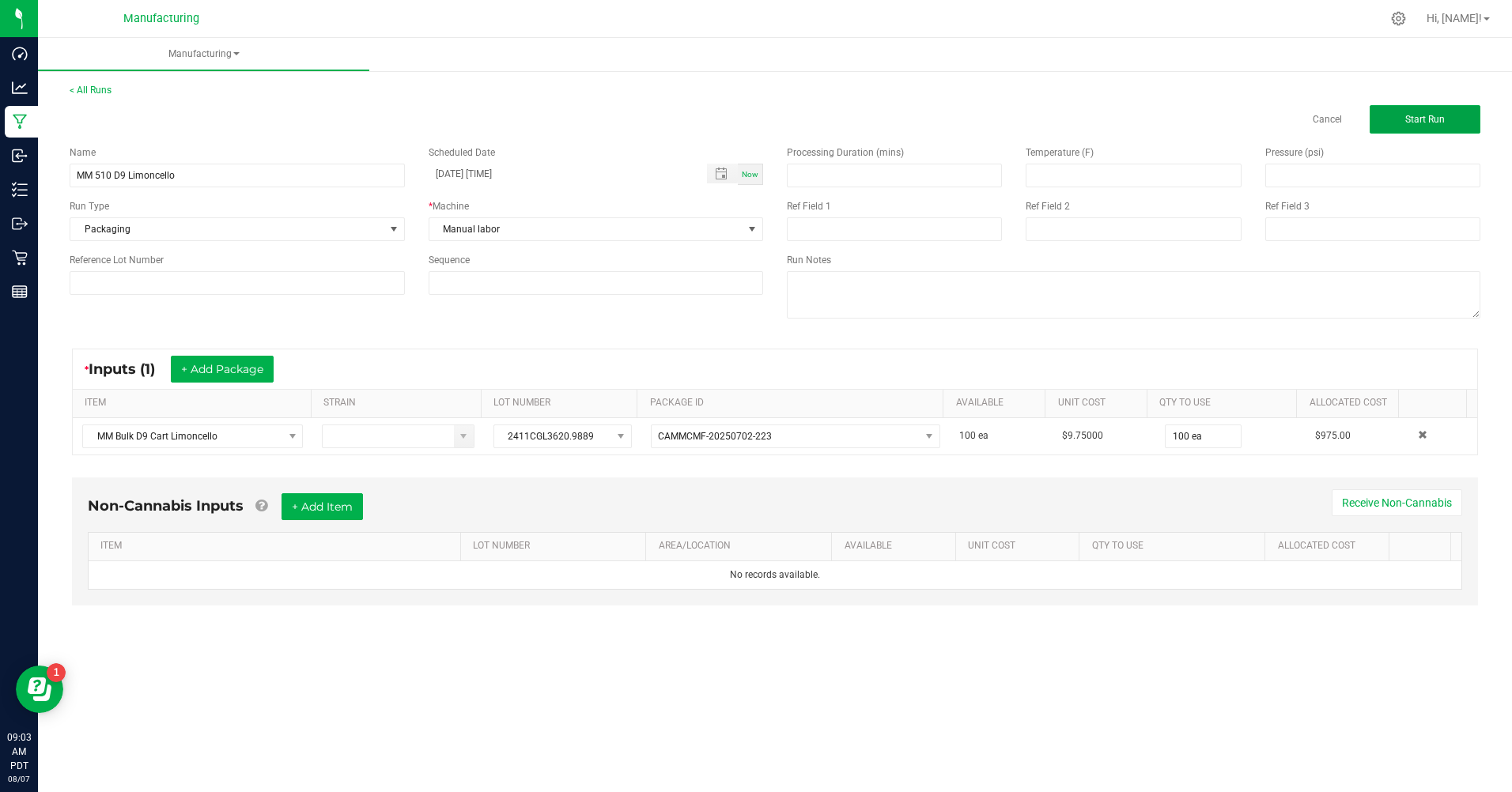 click on "Start Run" 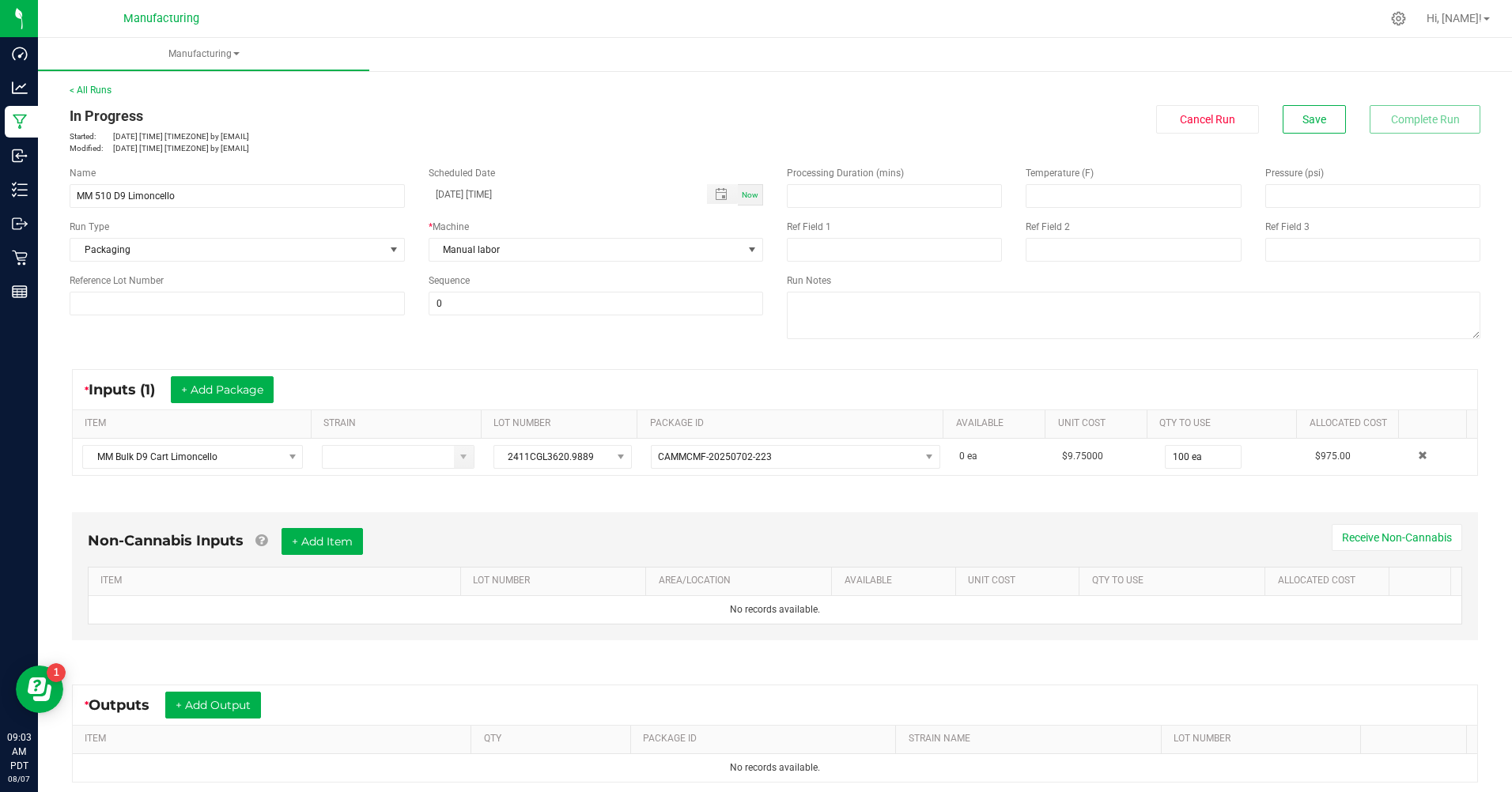 scroll, scrollTop: 171, scrollLeft: 0, axis: vertical 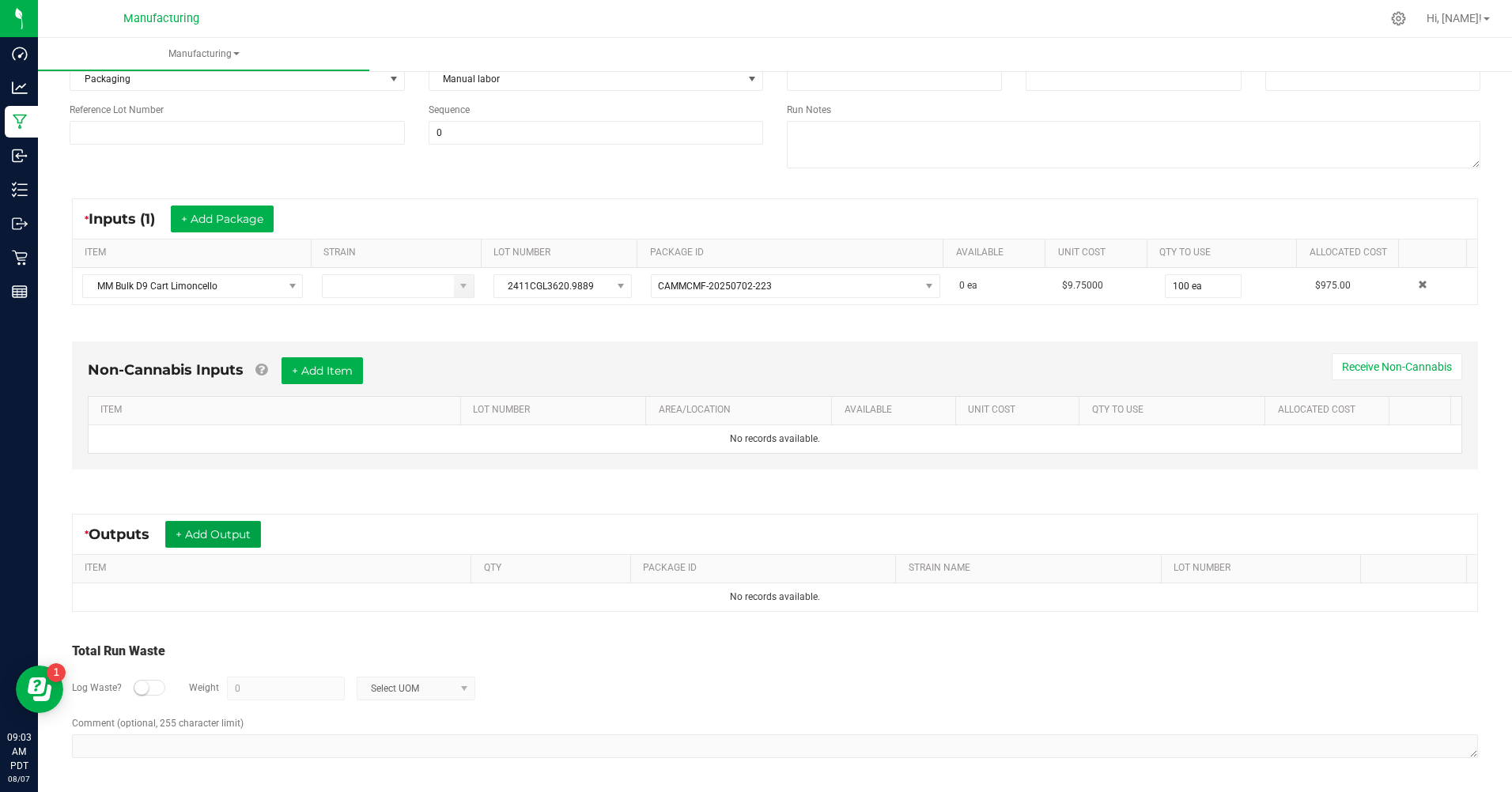 click on "+ Add Output" at bounding box center [213, 534] 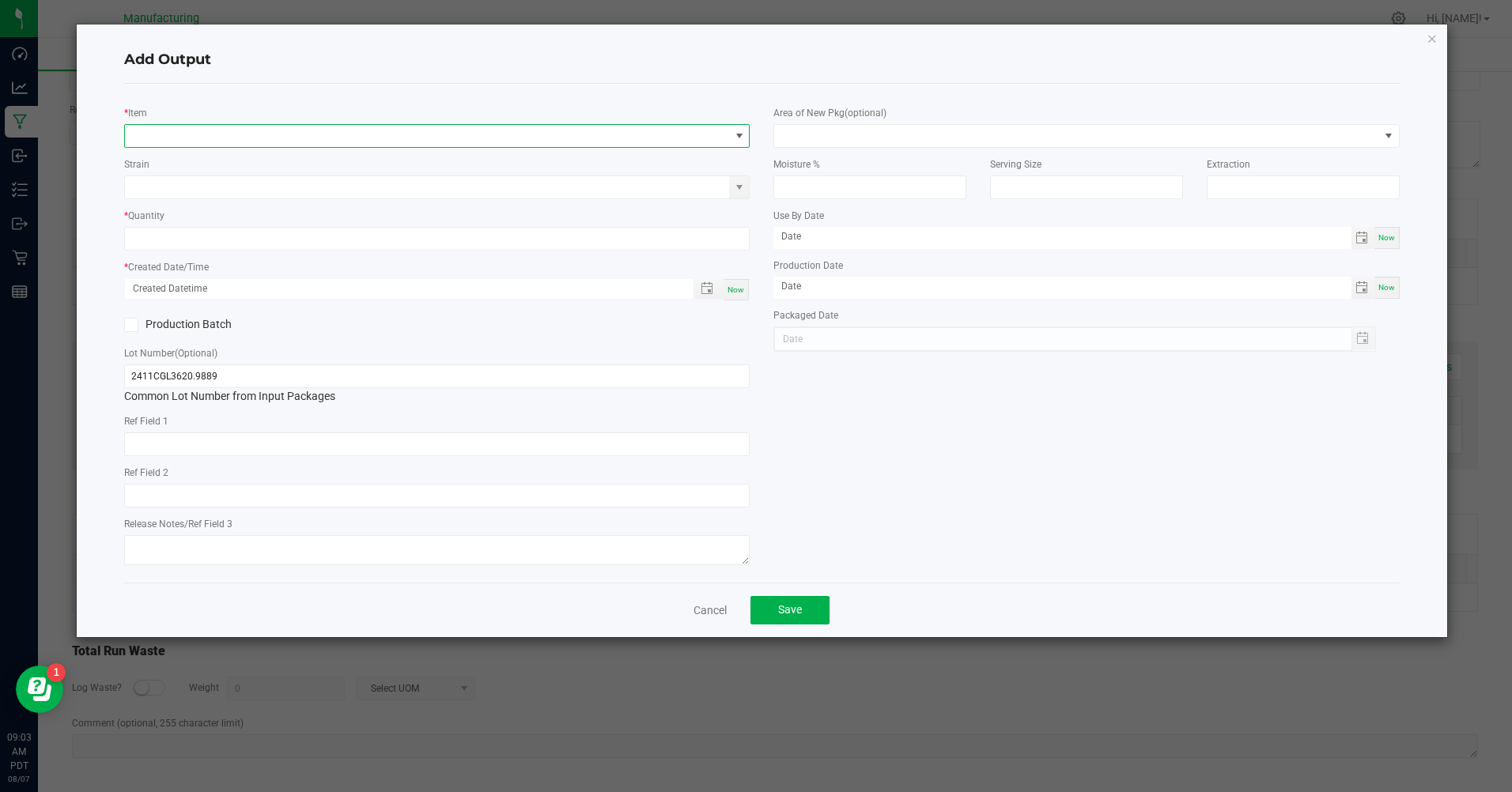 click at bounding box center [427, 136] 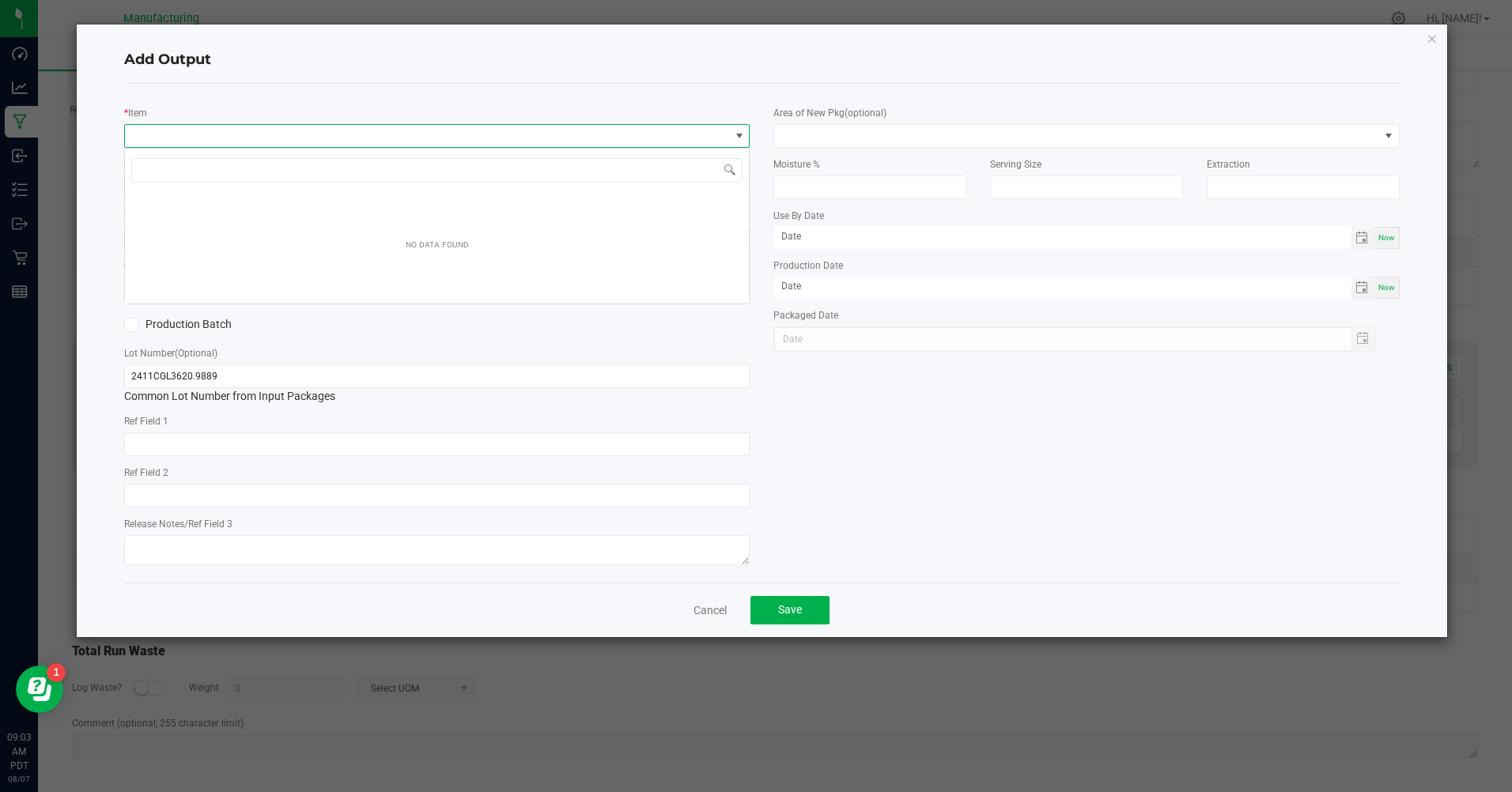 scroll, scrollTop: 79018, scrollLeft: 78454, axis: both 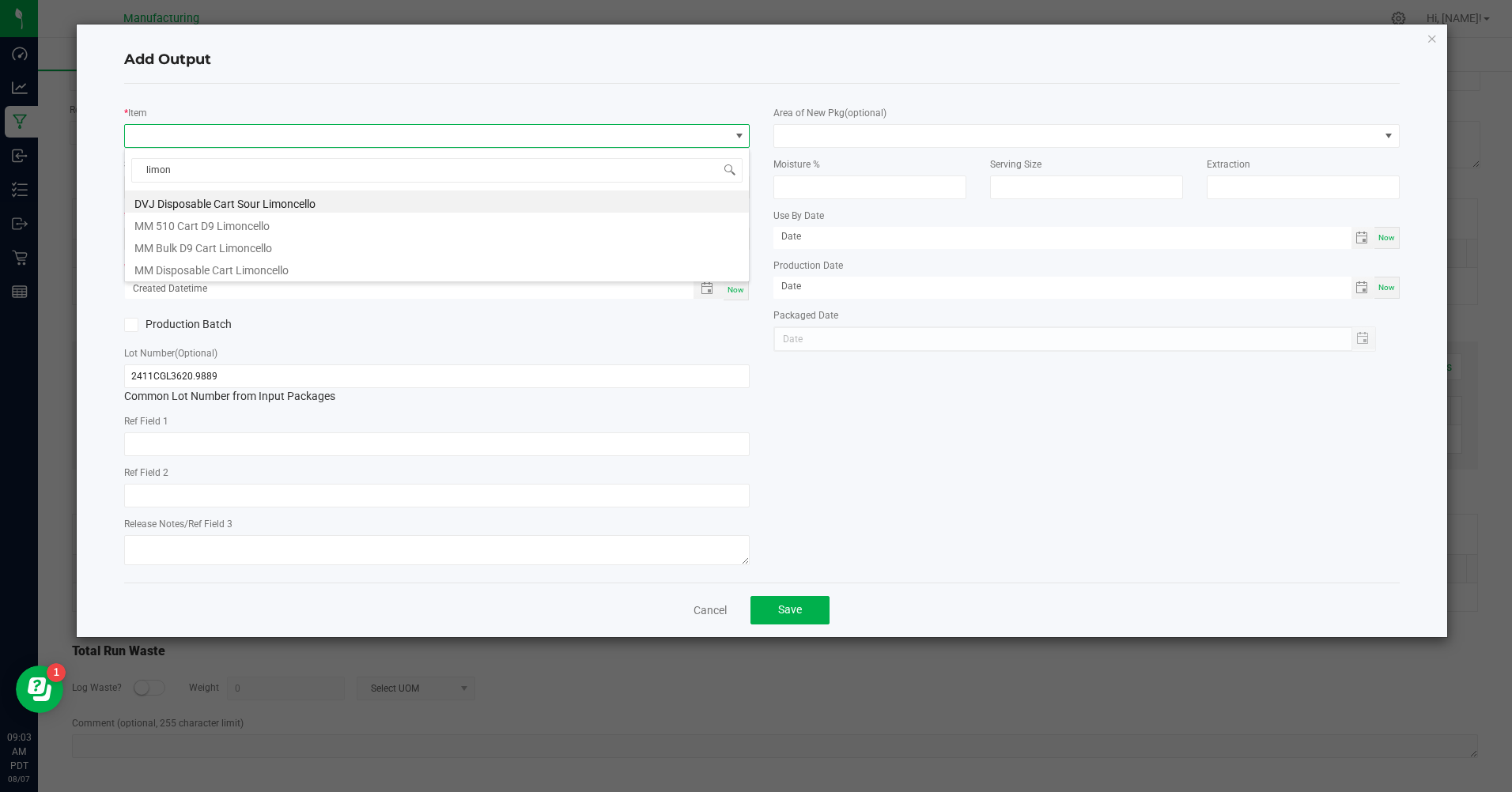type on "limonc" 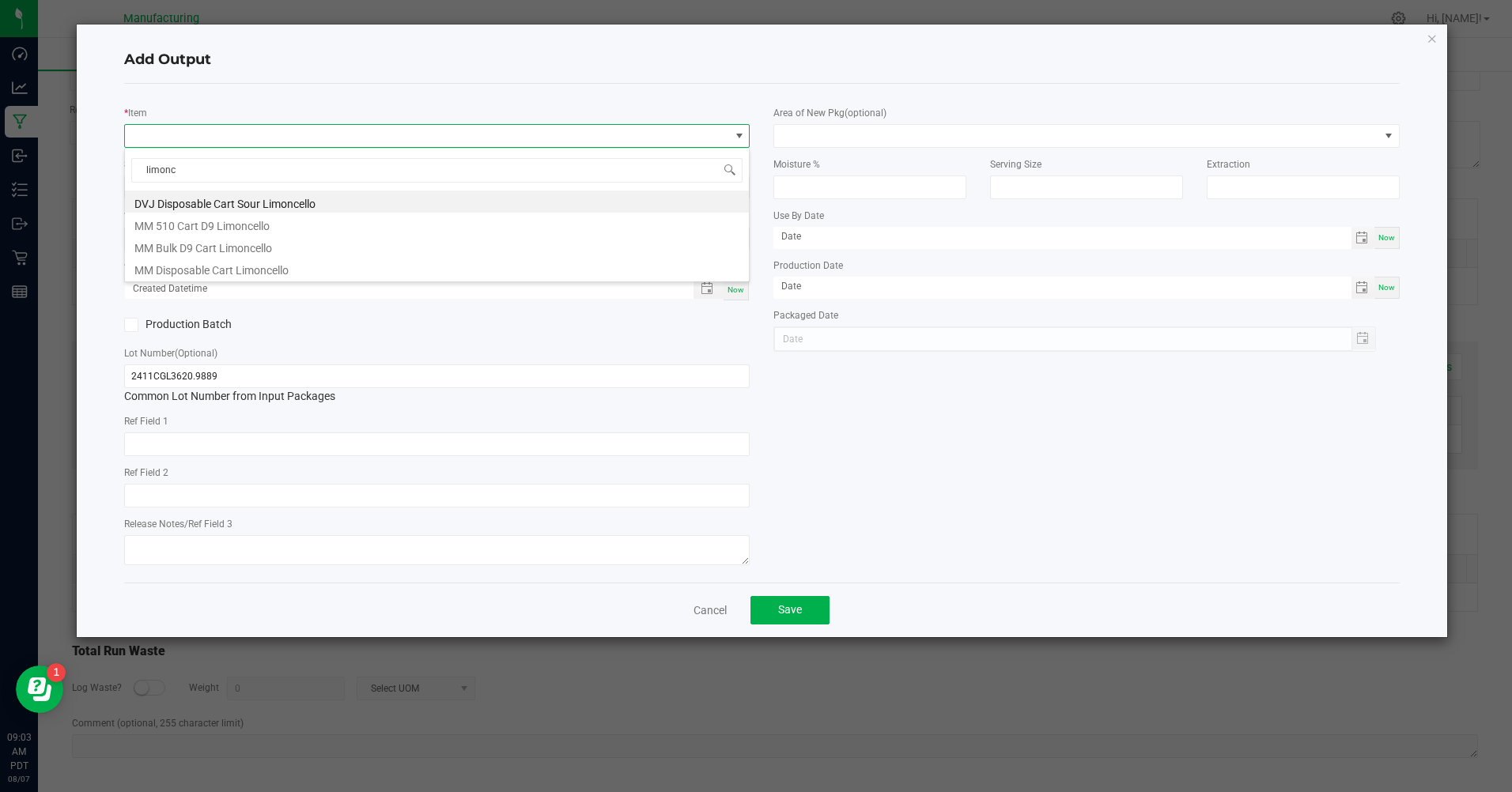 click on "MM 510 Cart D9 Limoncello" at bounding box center [437, 224] 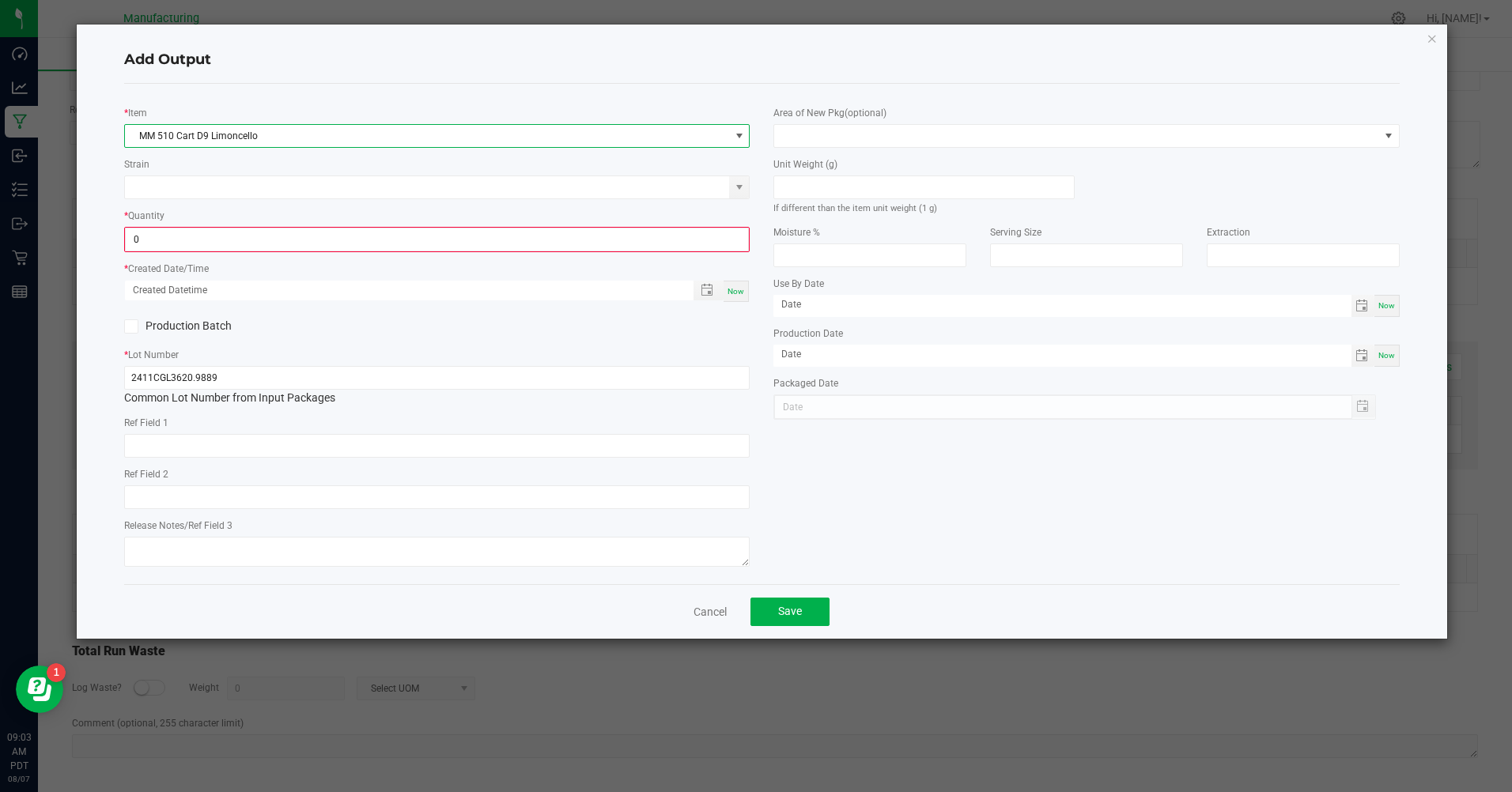 click on "0" at bounding box center [437, 239] 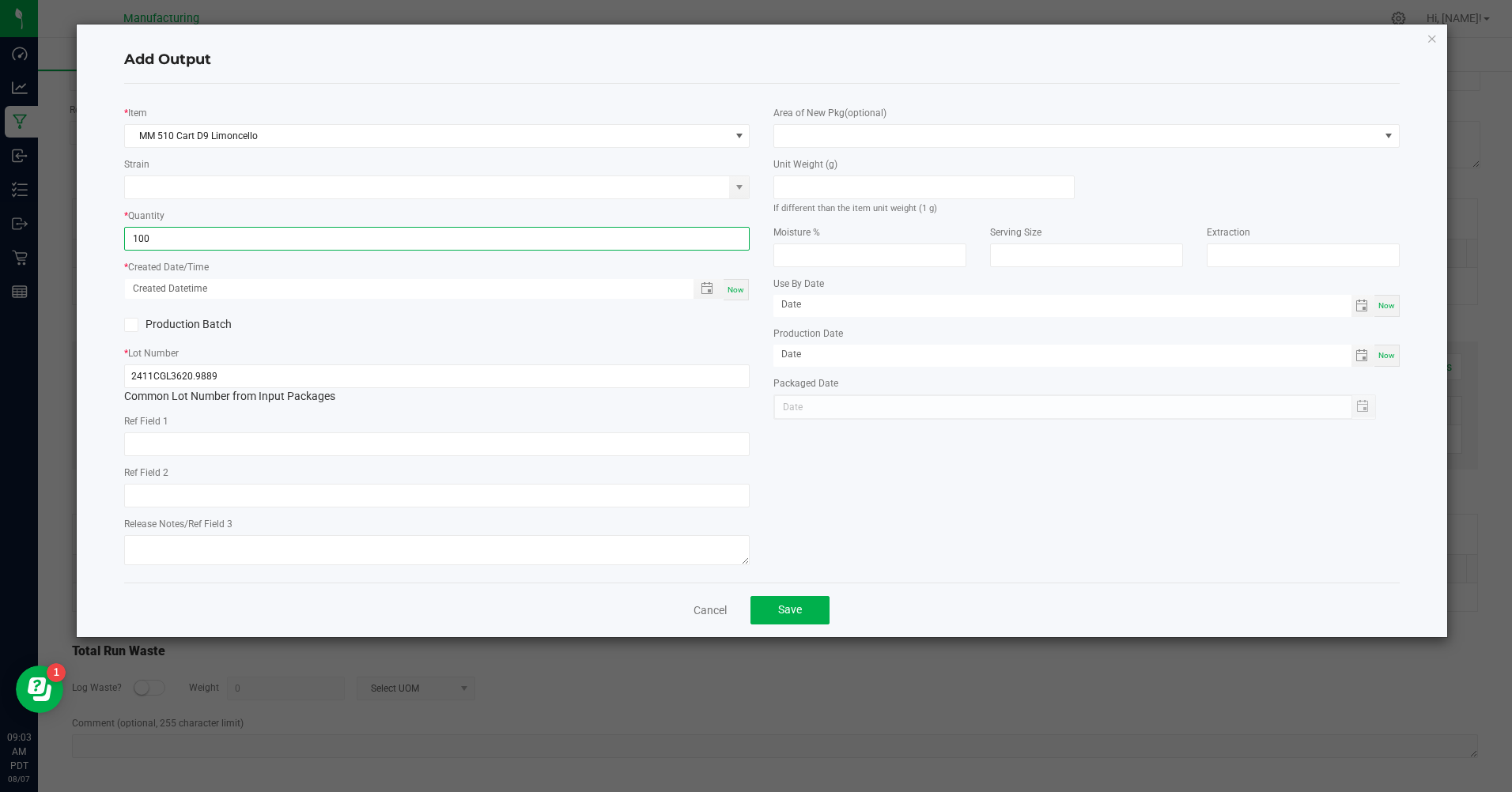 type on "100 ea" 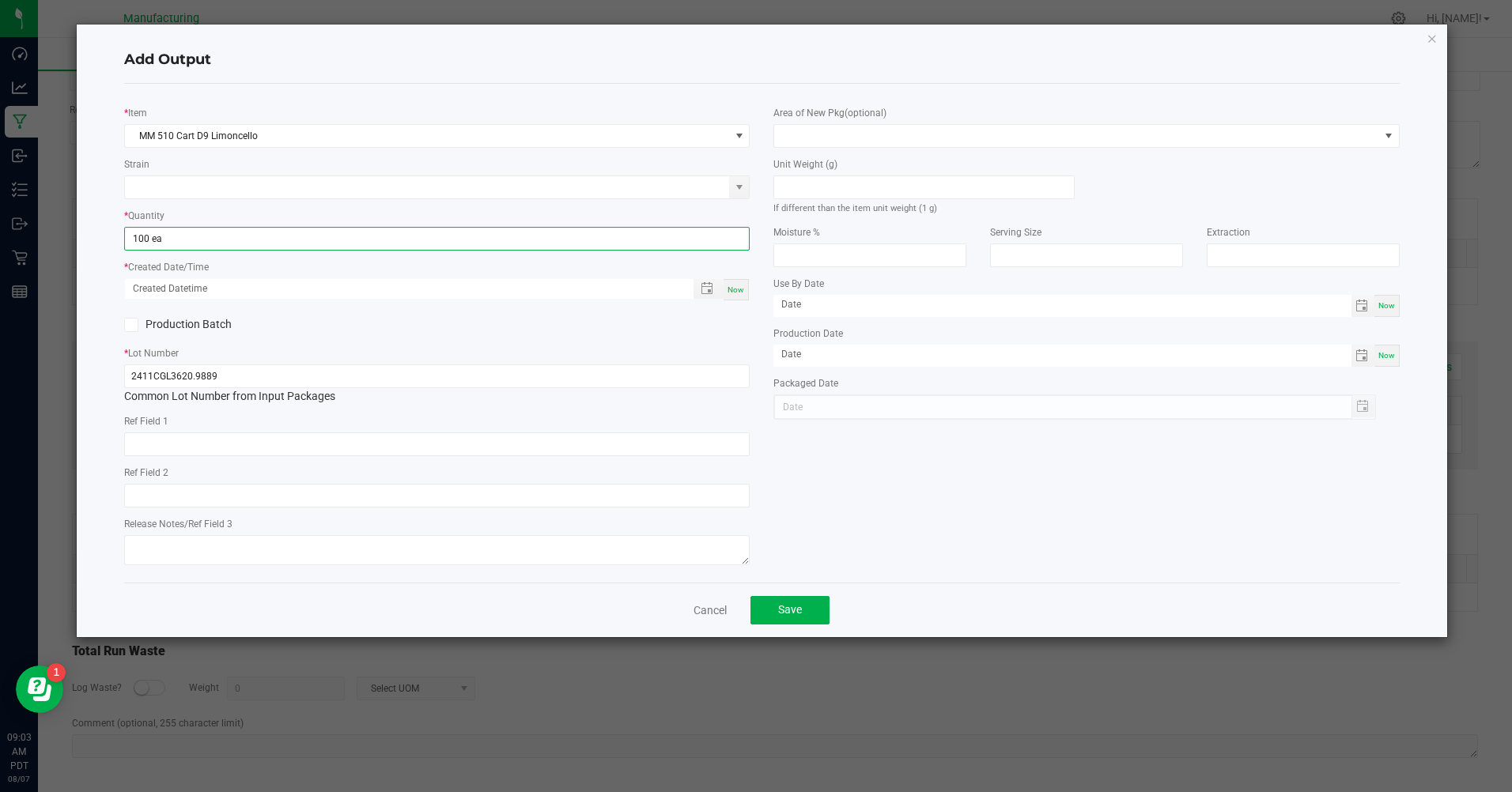 click on "Now" at bounding box center [735, 289] 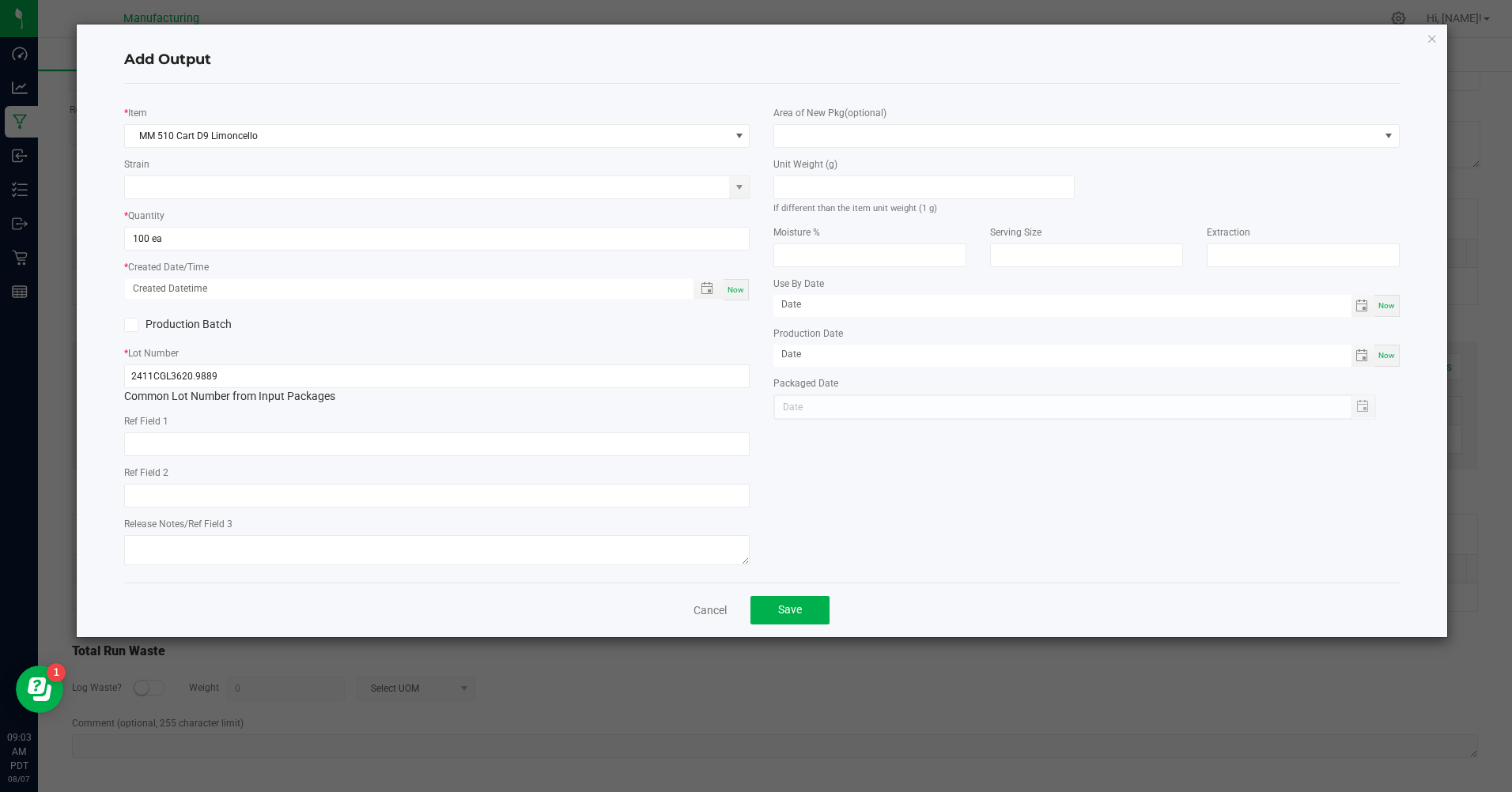 type on "[DATE] [TIME]" 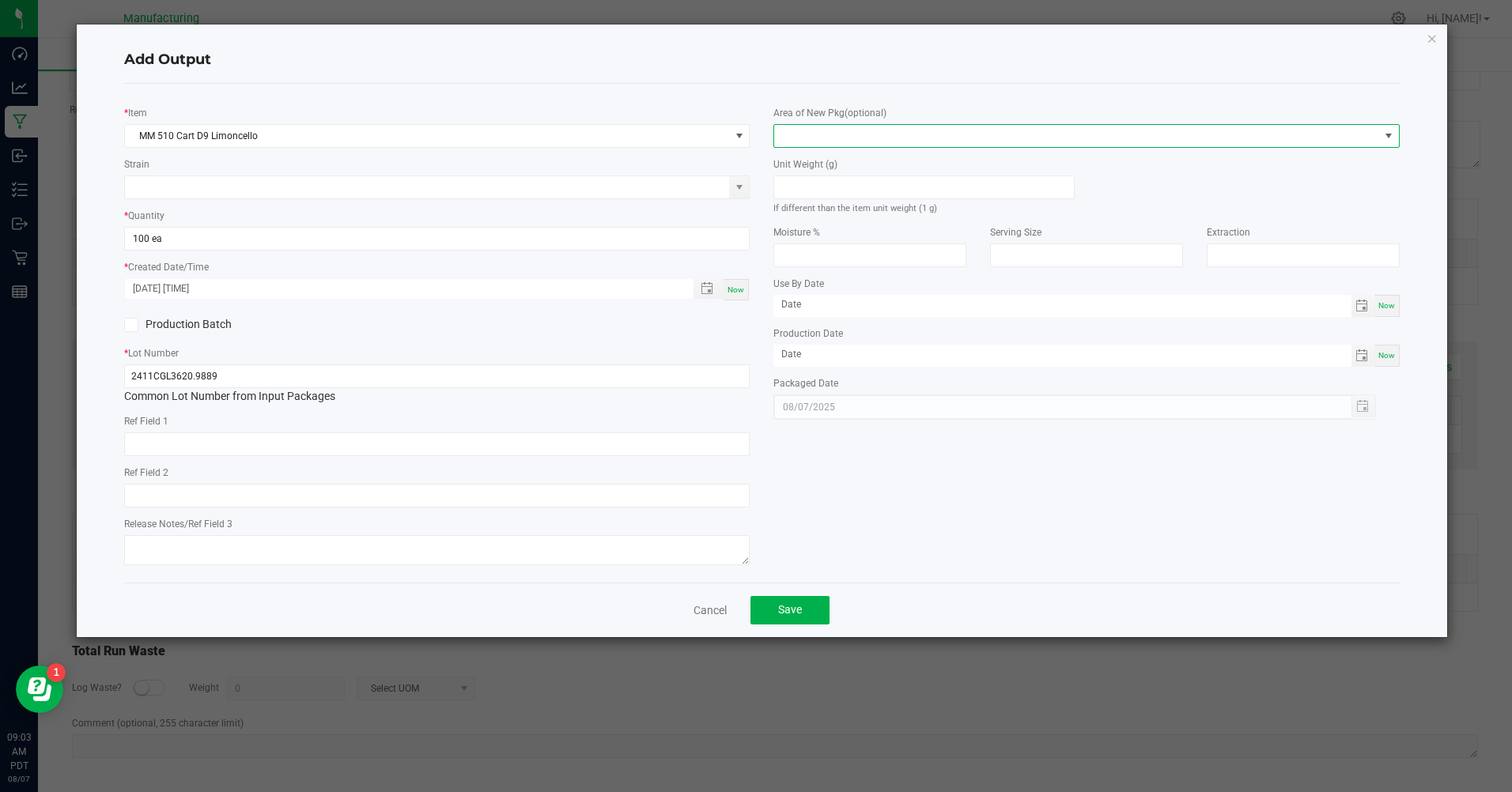 click at bounding box center (1076, 136) 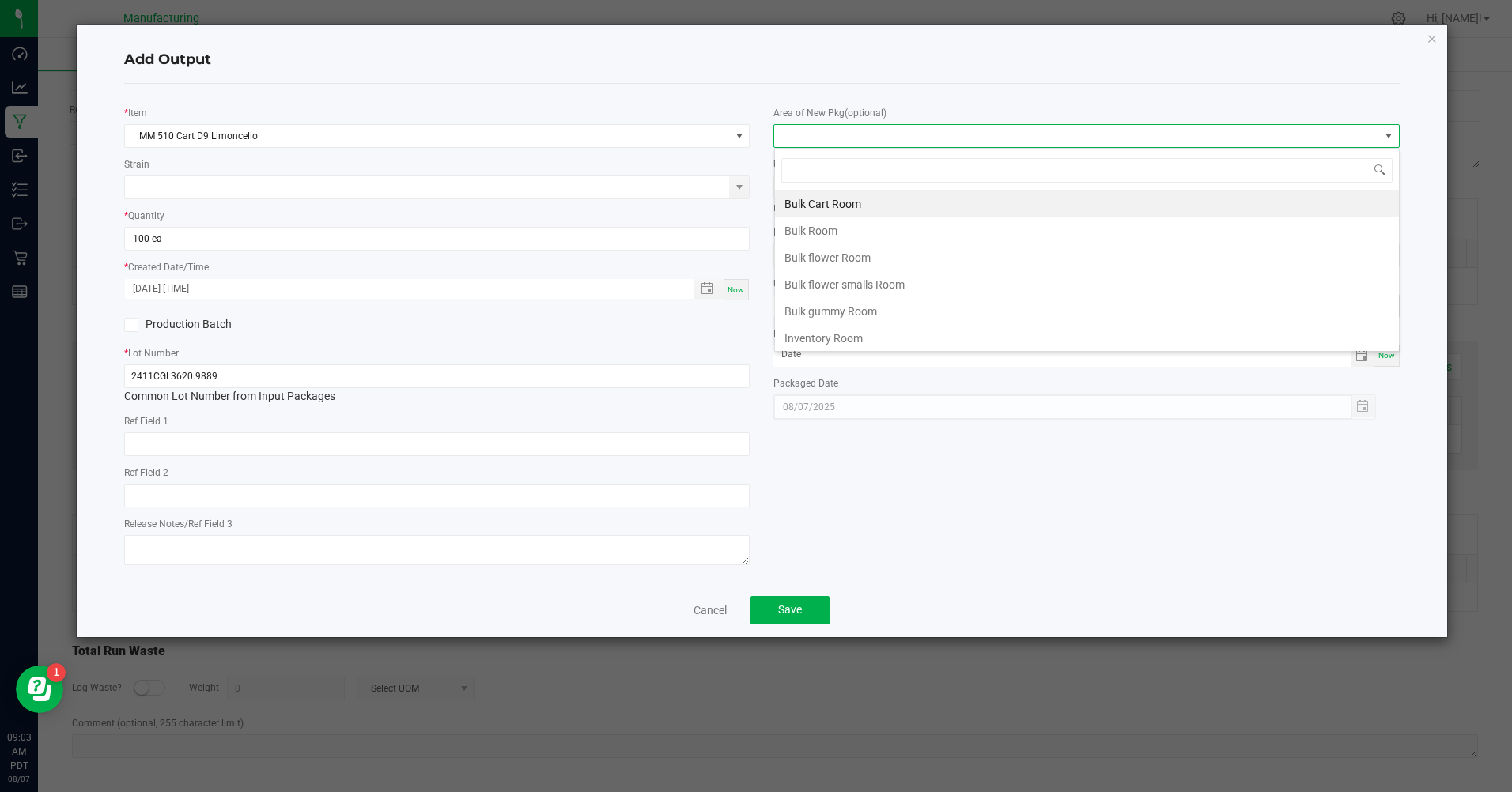 scroll, scrollTop: 79018, scrollLeft: 78454, axis: both 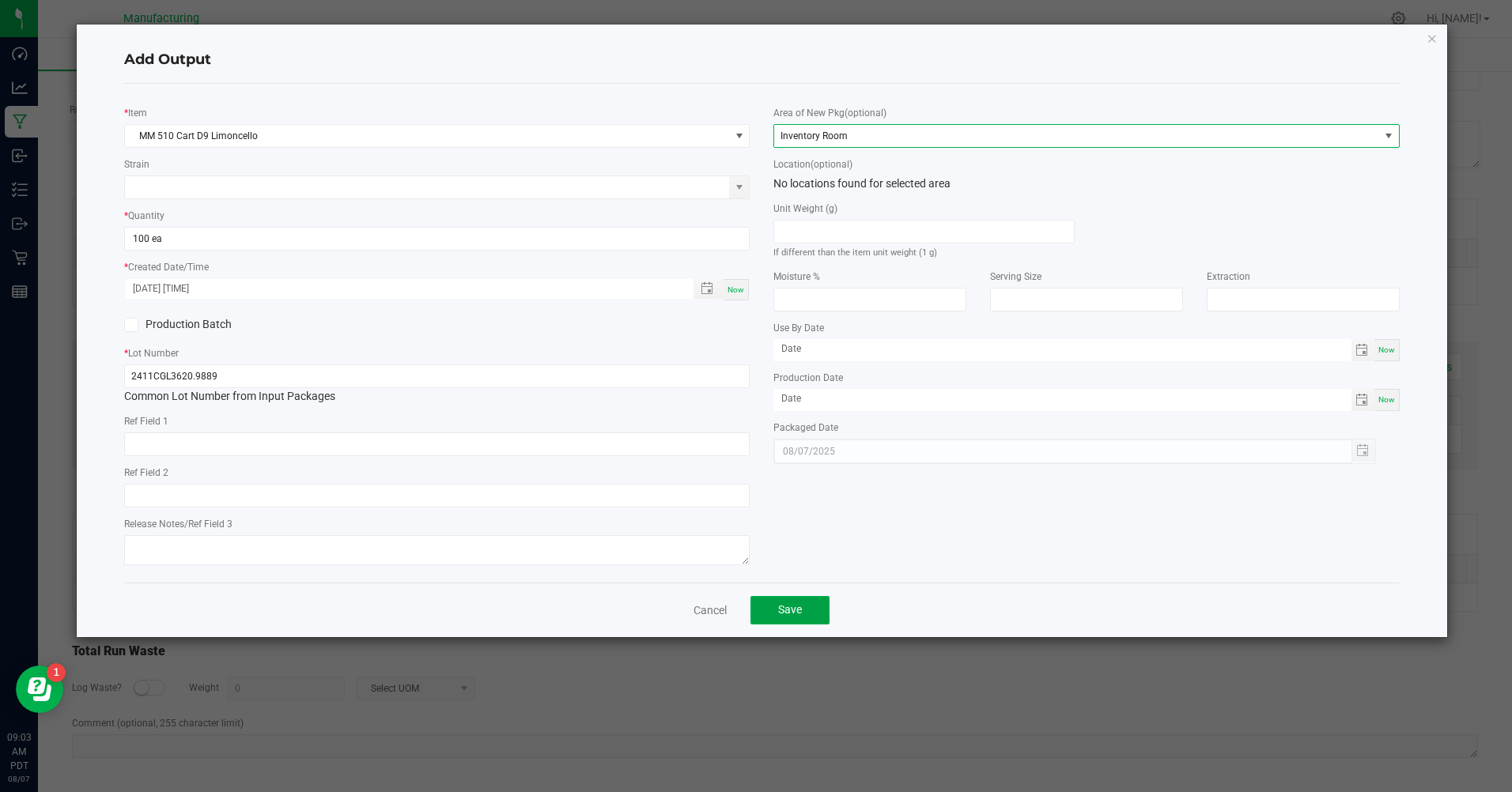 click on "Save" 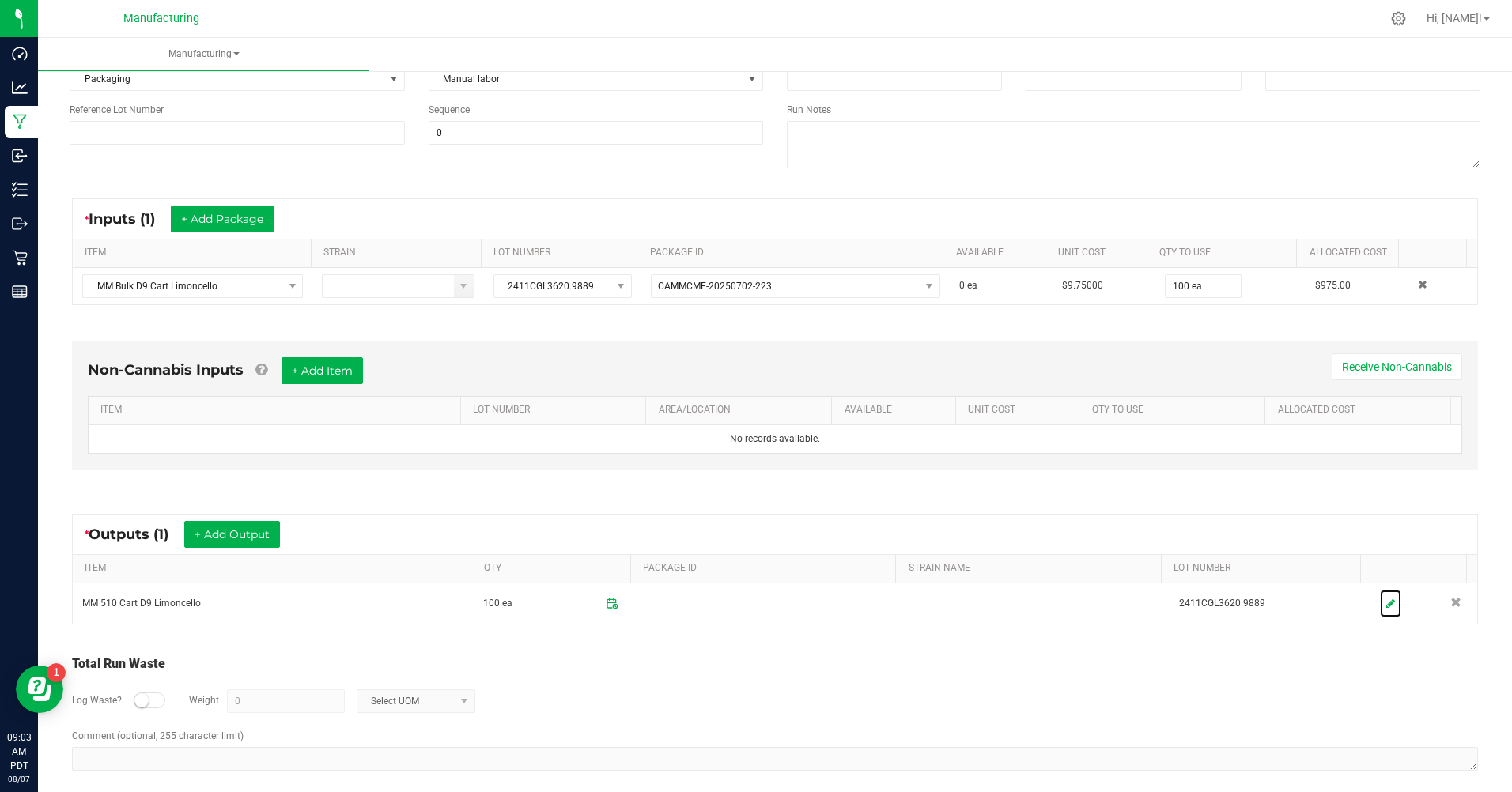 click at bounding box center (1390, 603) 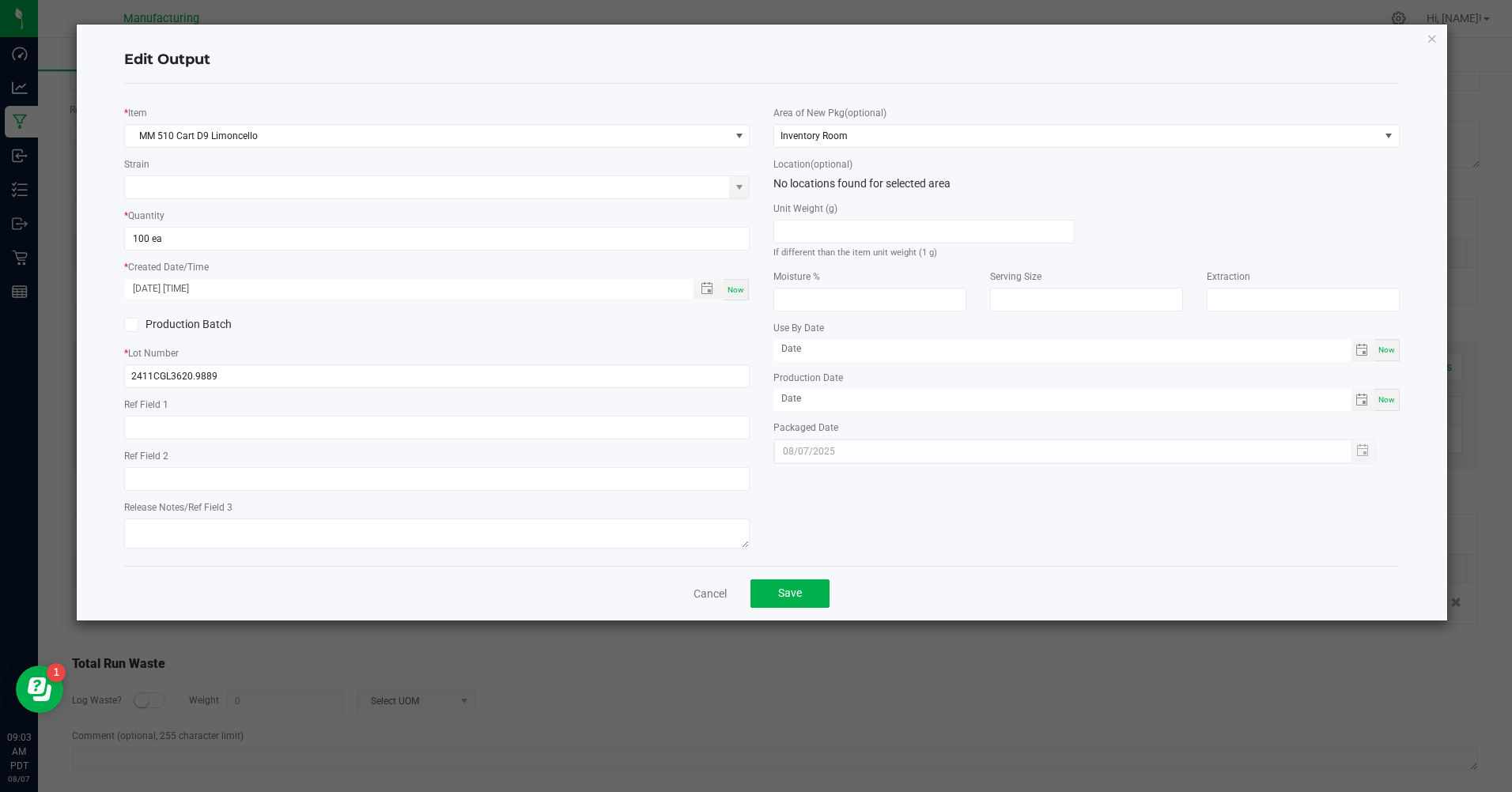 click on "Now" at bounding box center [735, 289] 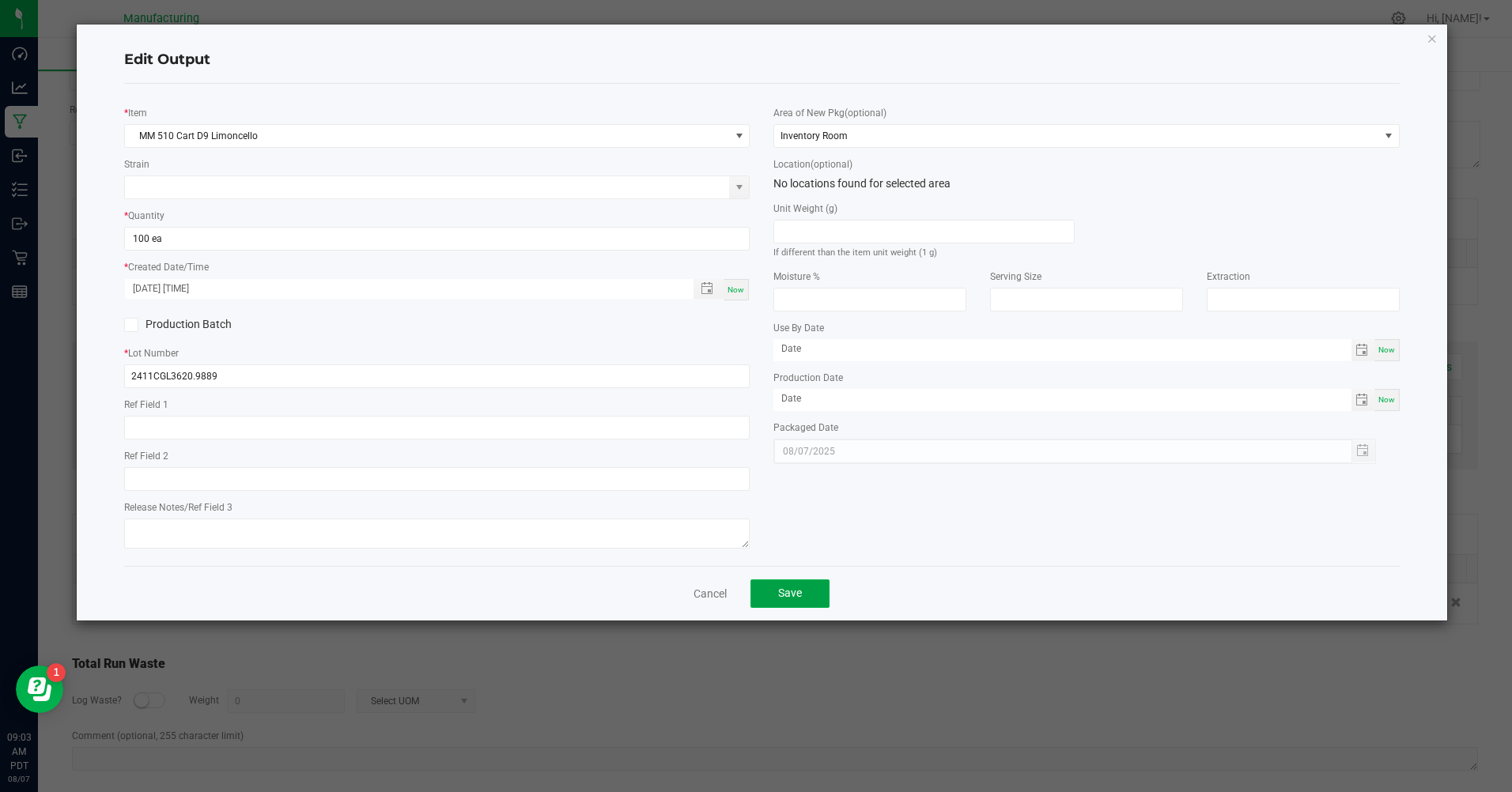 click on "Save" 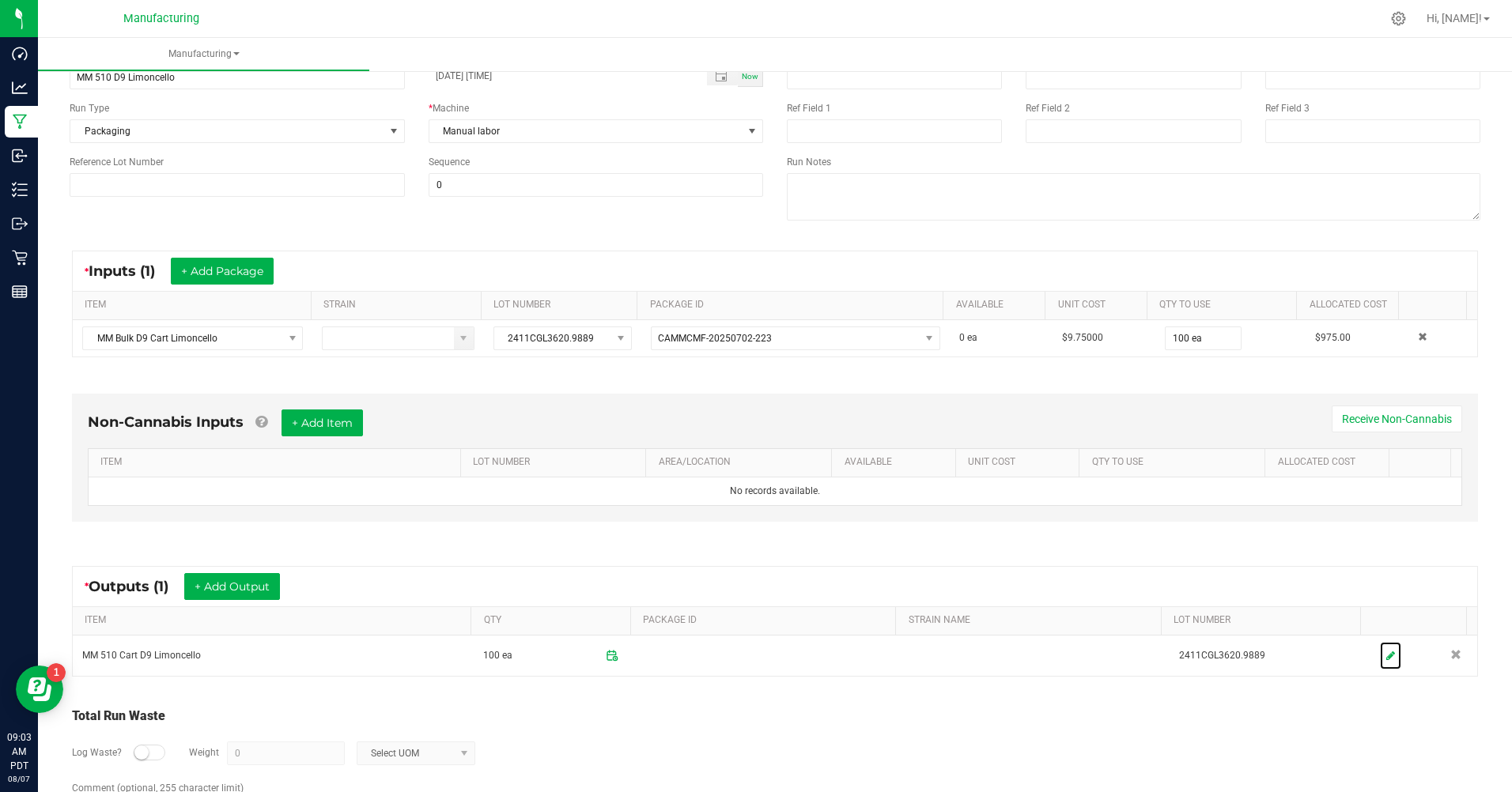scroll, scrollTop: 0, scrollLeft: 0, axis: both 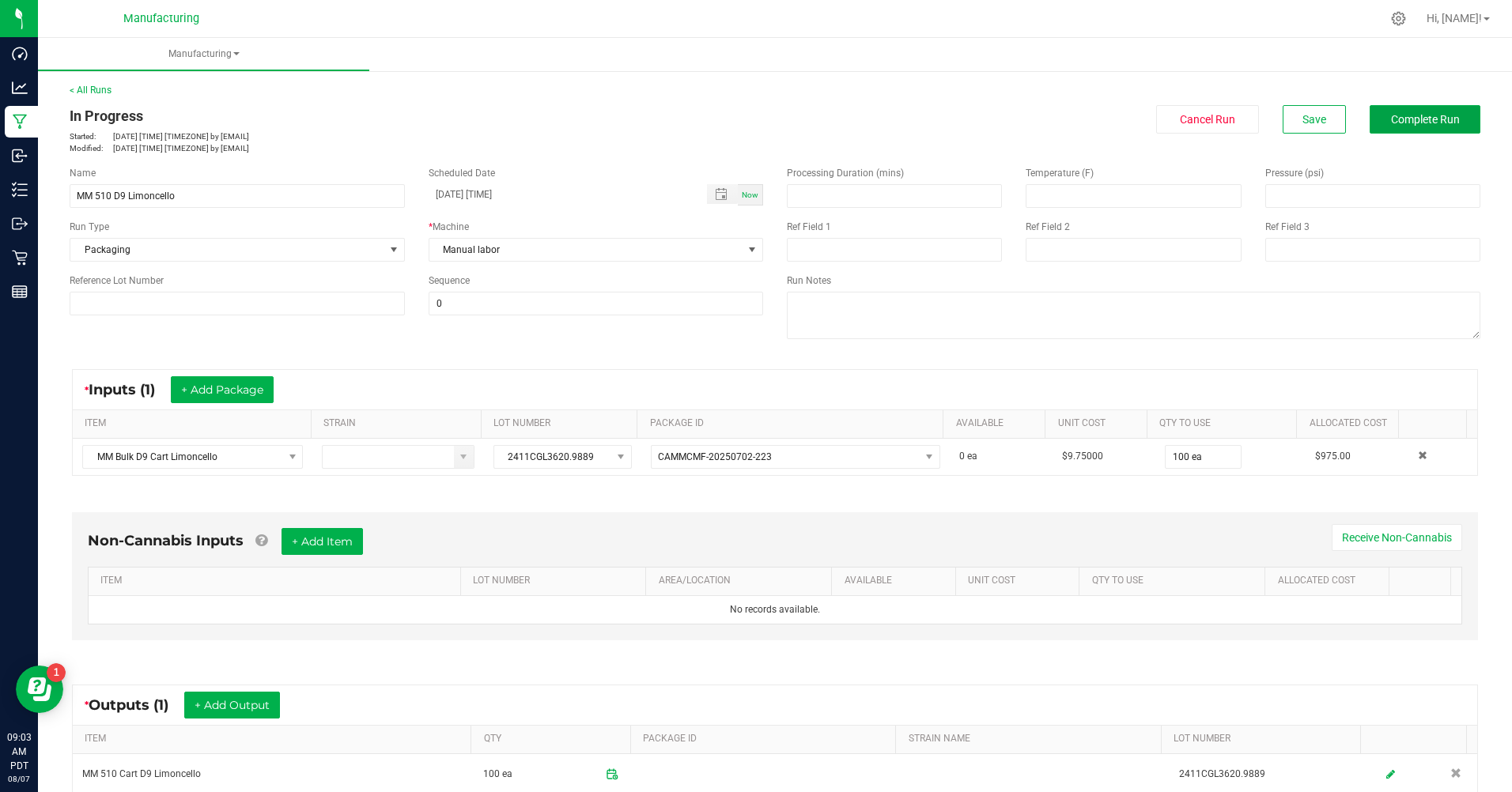 click on "Complete Run" at bounding box center [1425, 119] 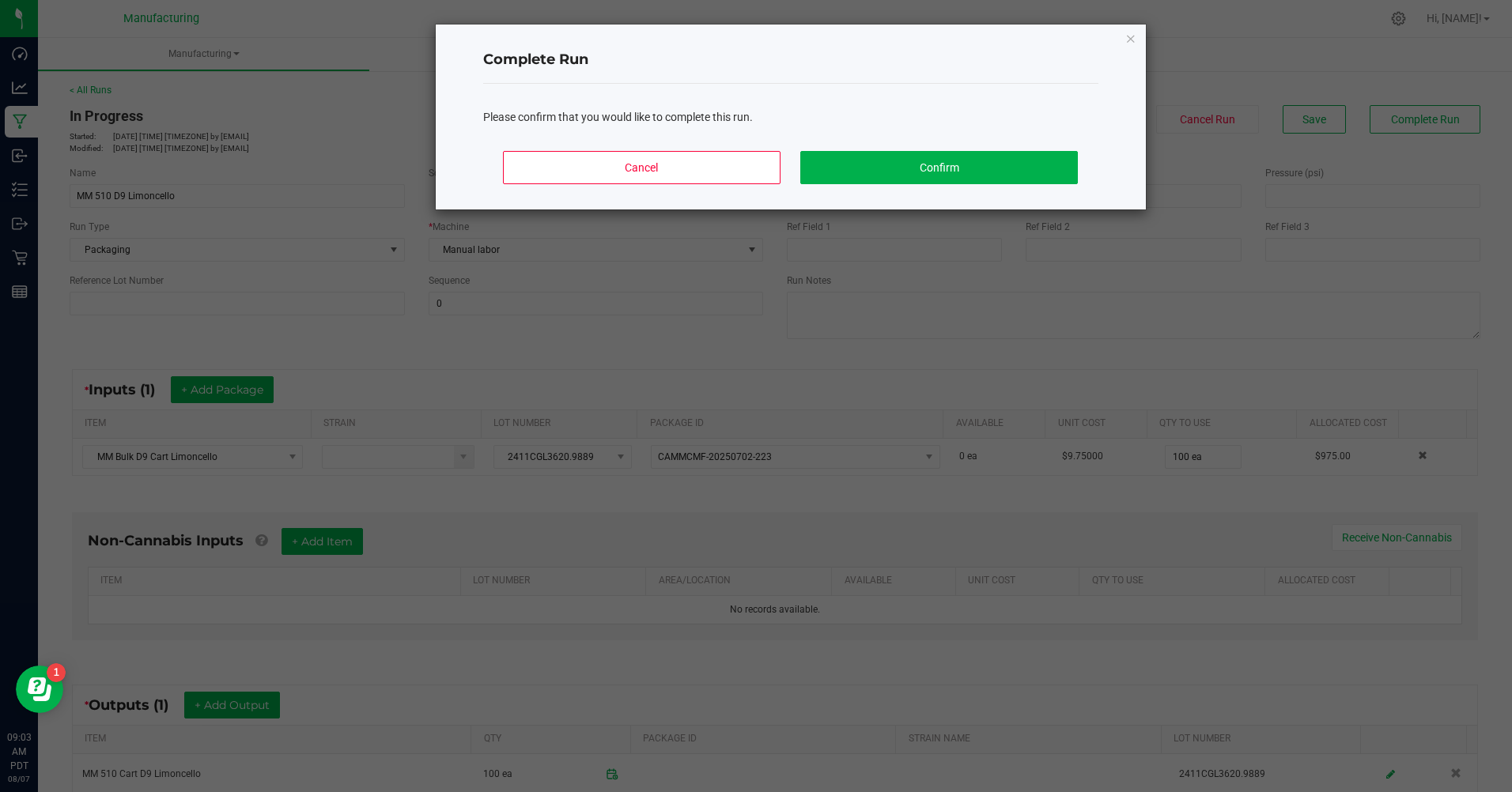 click on "Cancel   Confirm" 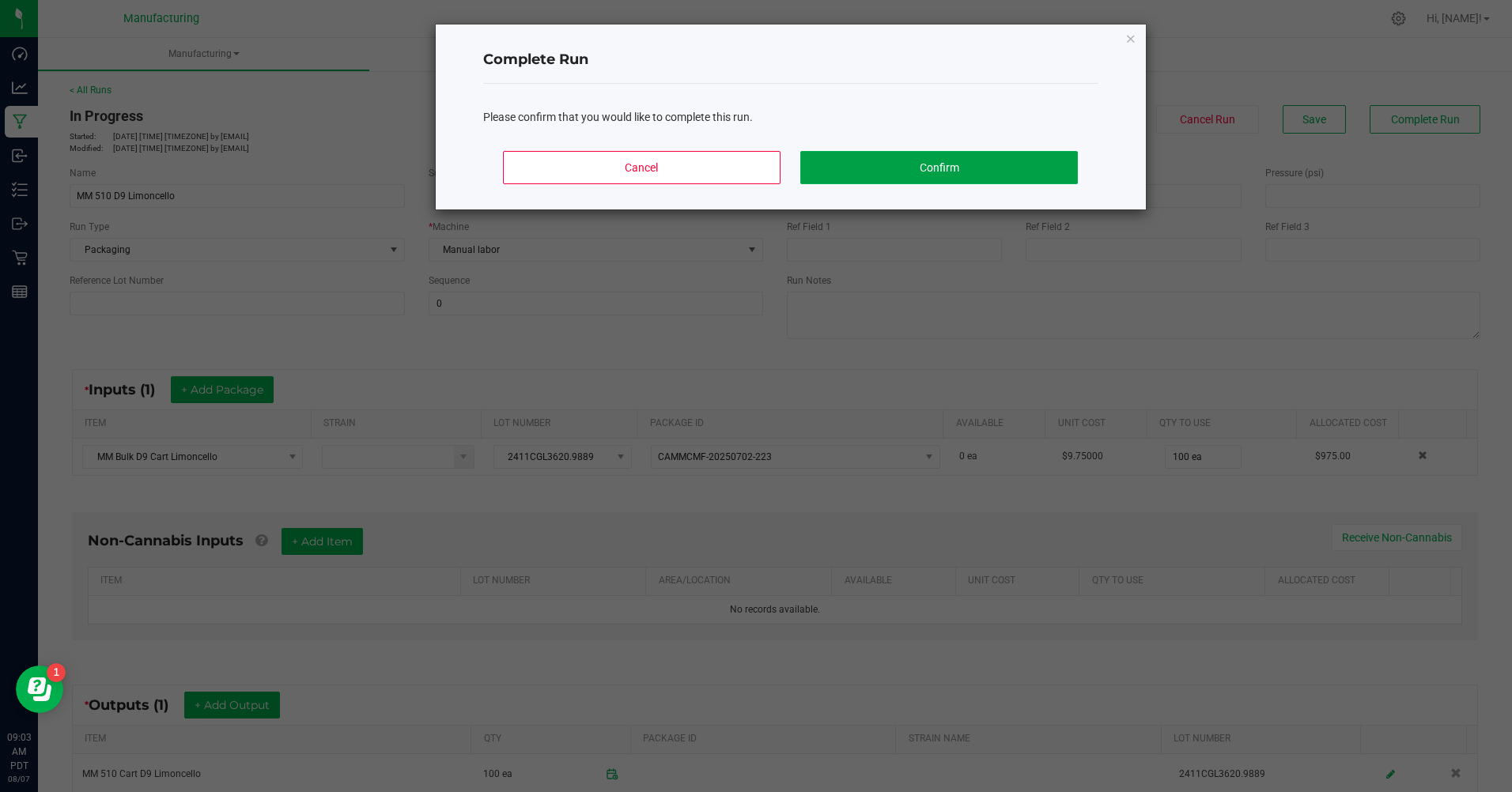 click on "Confirm" 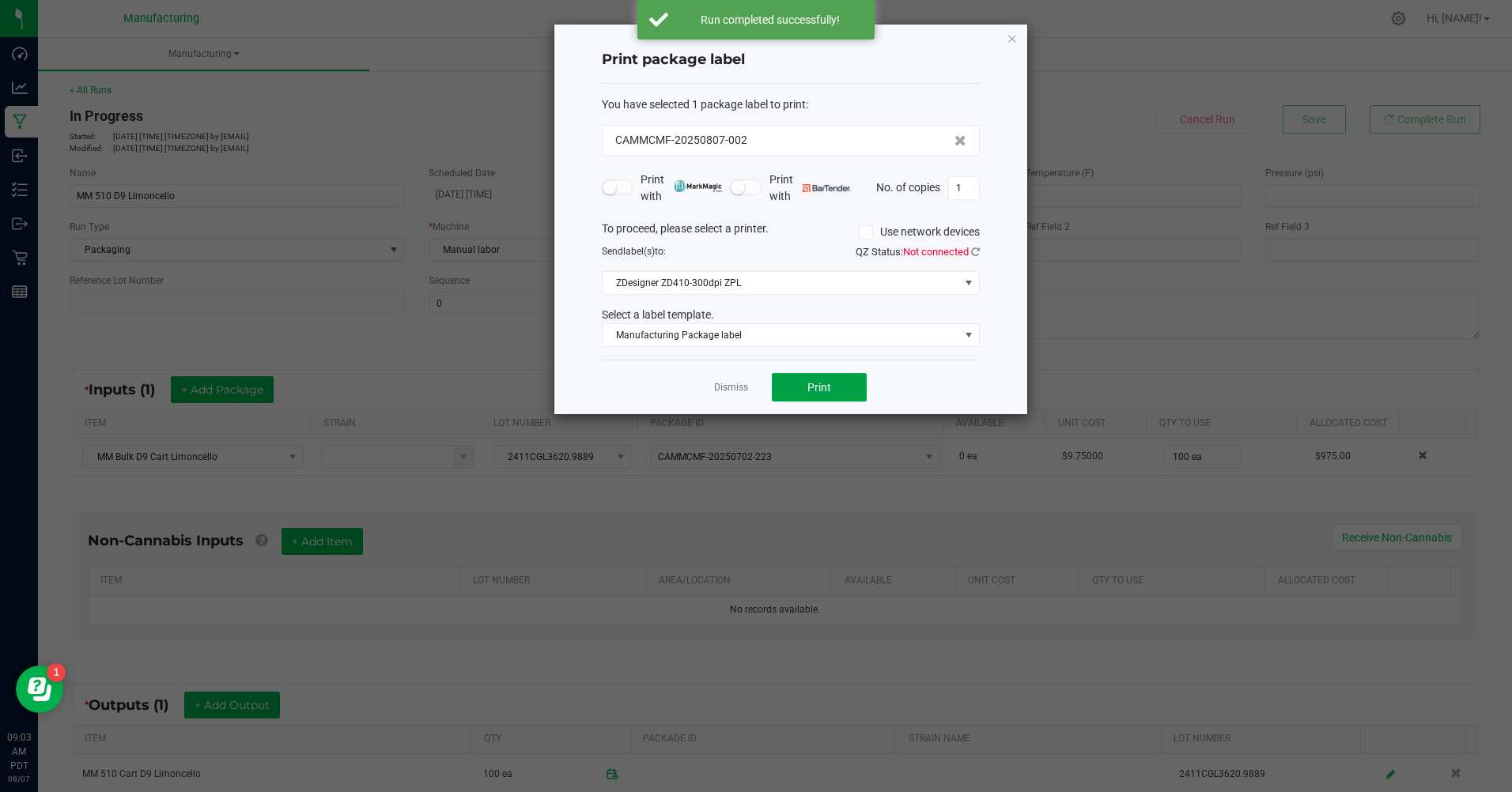 click on "Print" 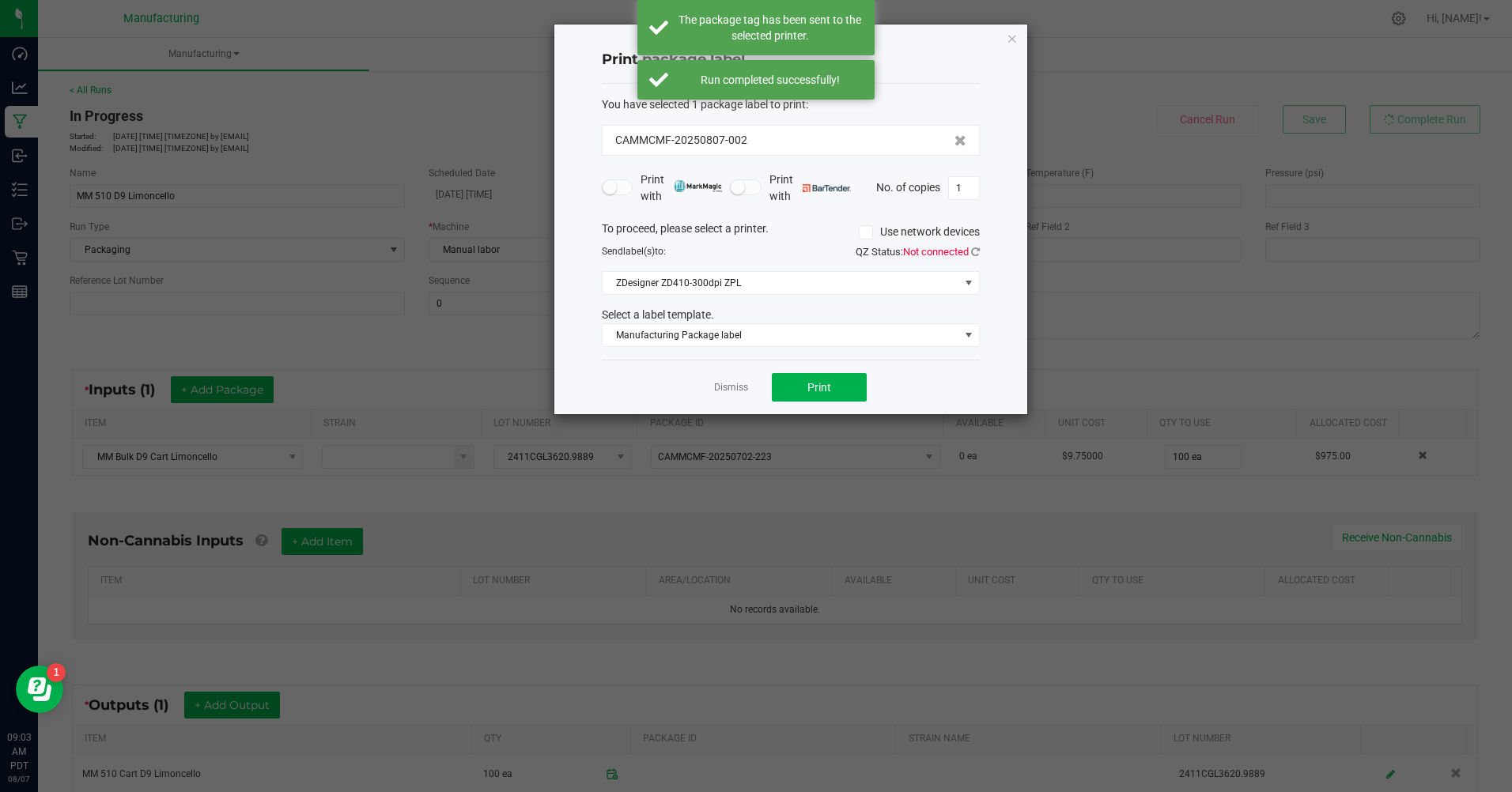 click on "Dismiss" 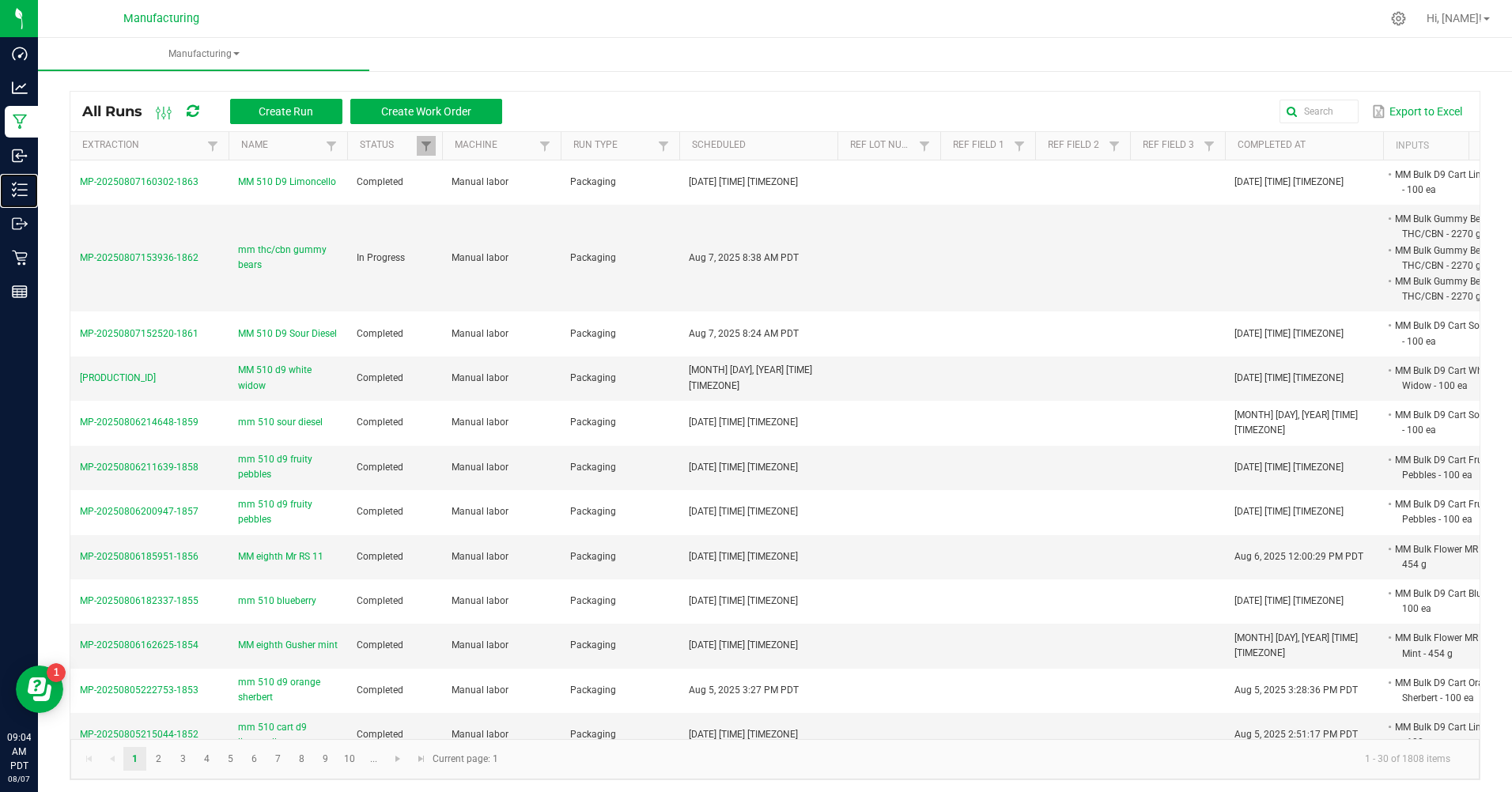 drag, startPoint x: 277, startPoint y: 181, endPoint x: 19, endPoint y: 194, distance: 258.3273 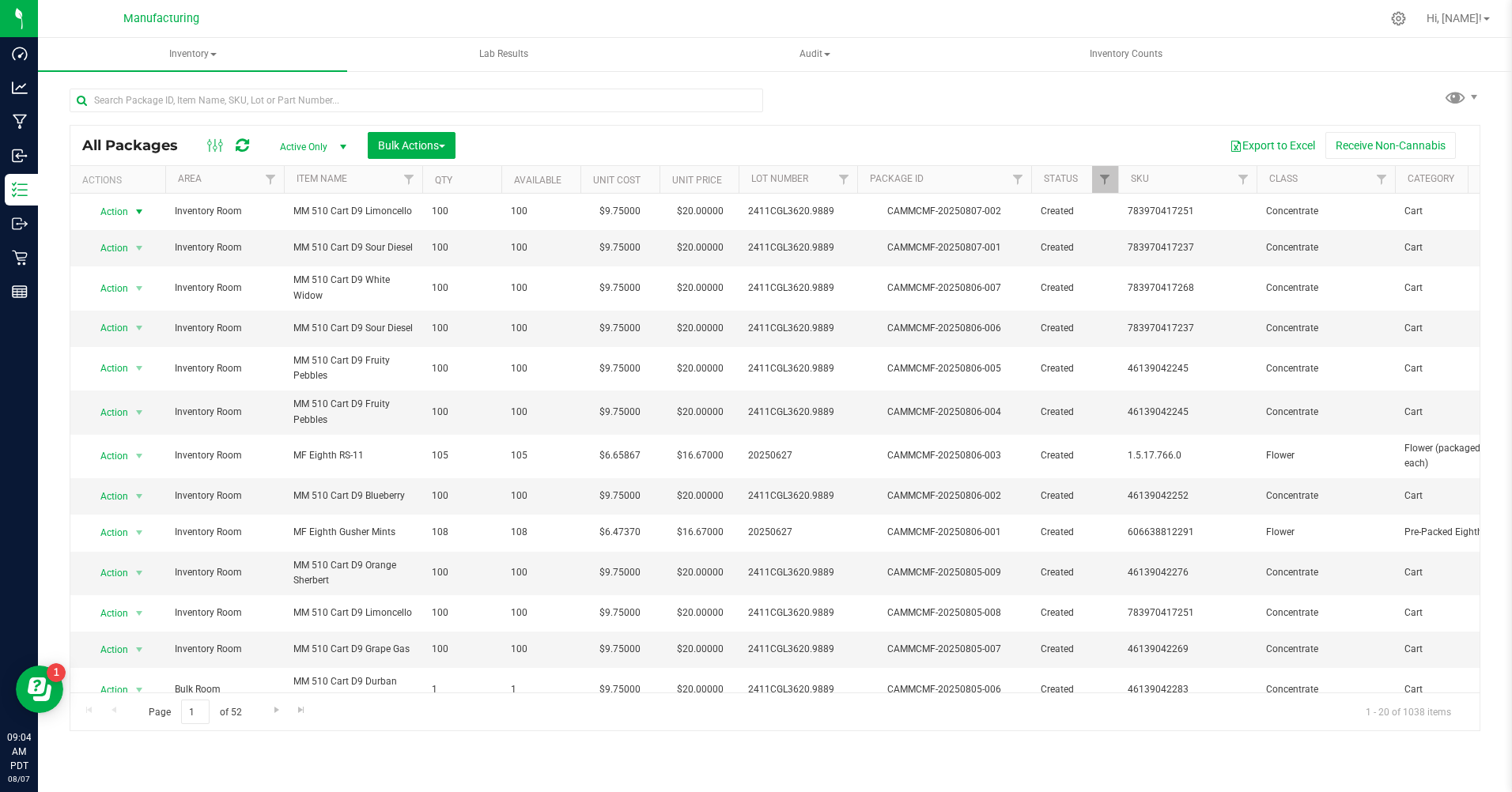 click at bounding box center [139, 212] 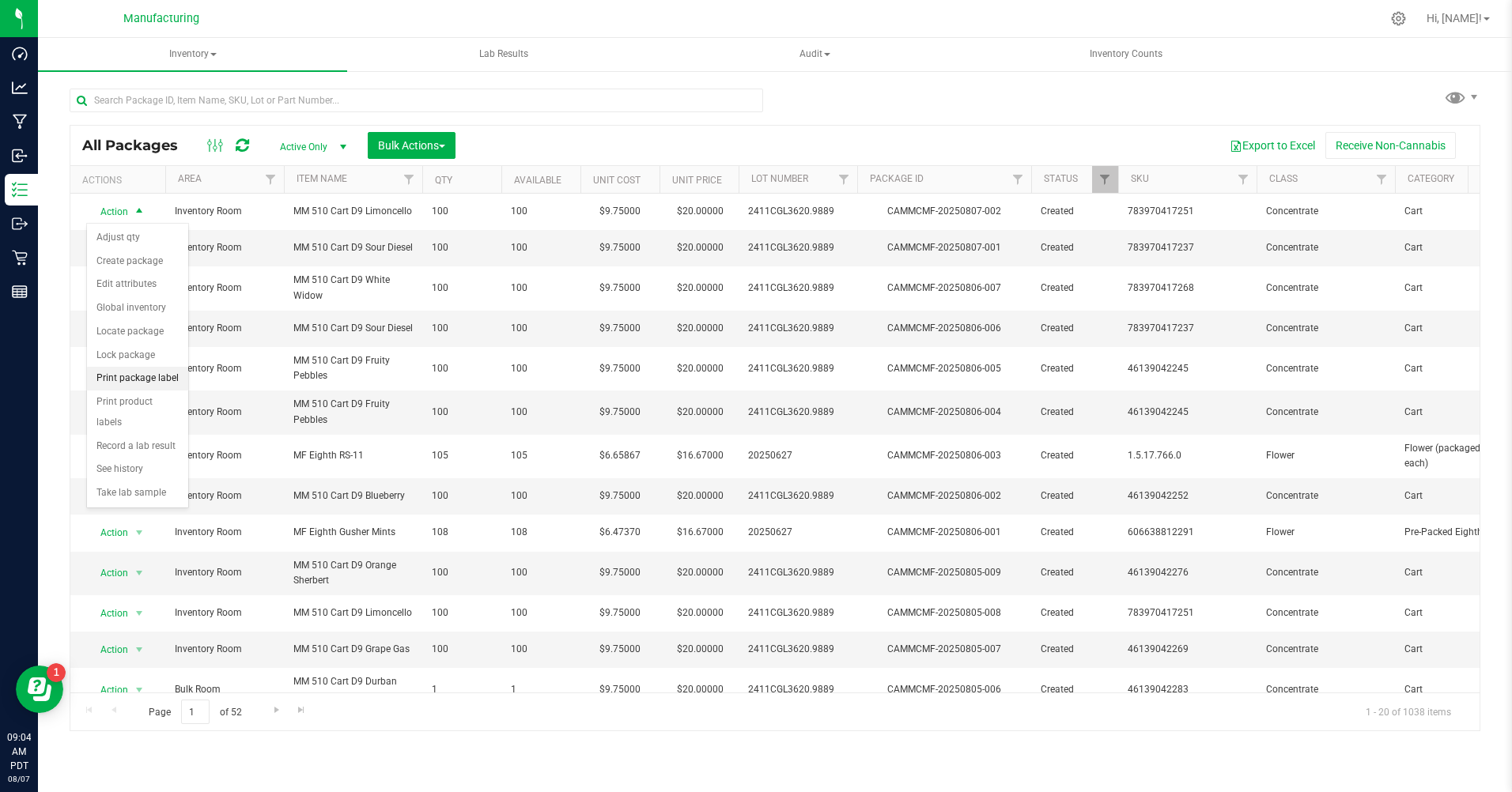 click on "Print package label" at bounding box center (138, 379) 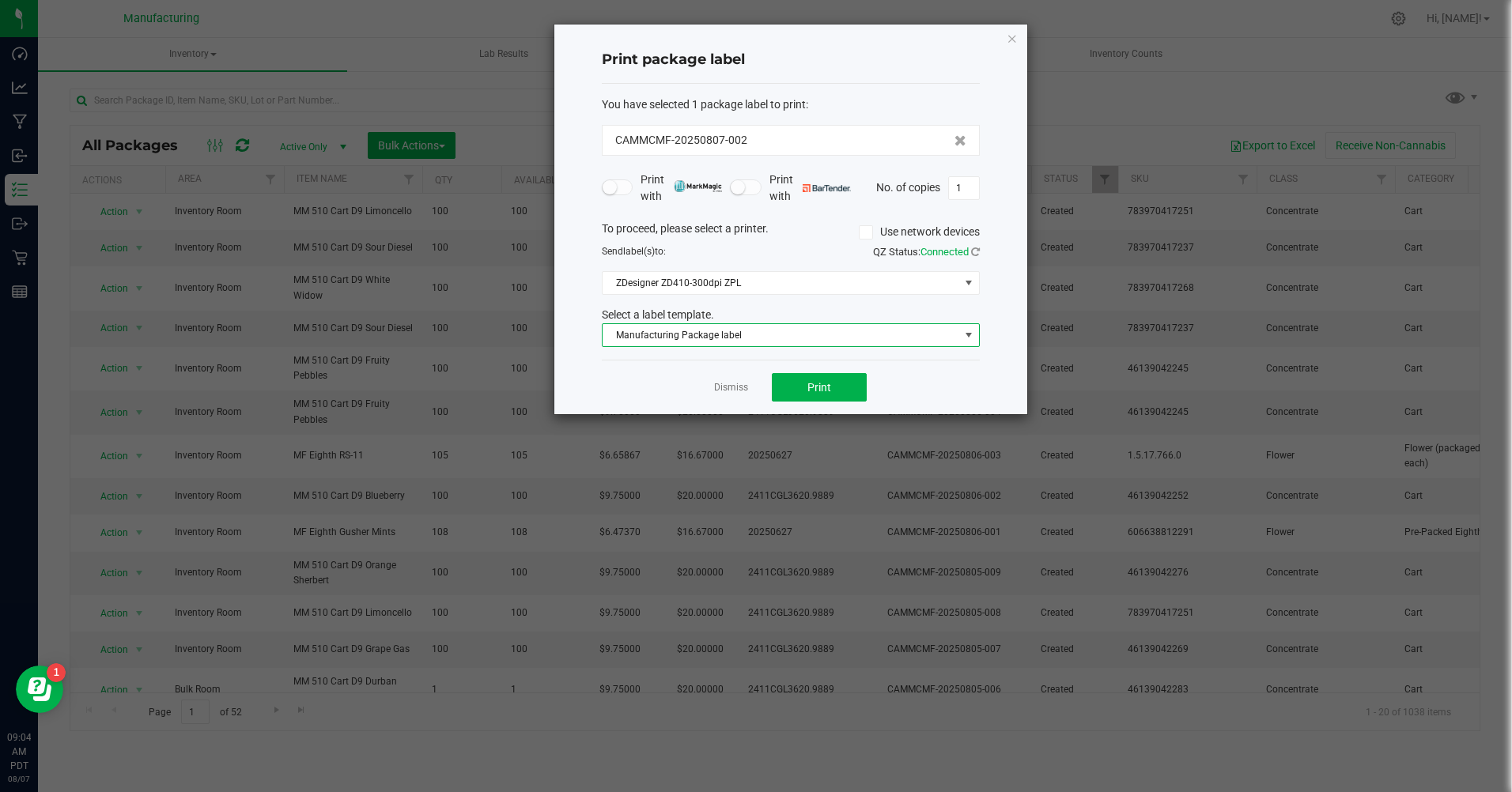 click on "Manufacturing Package label" at bounding box center [781, 335] 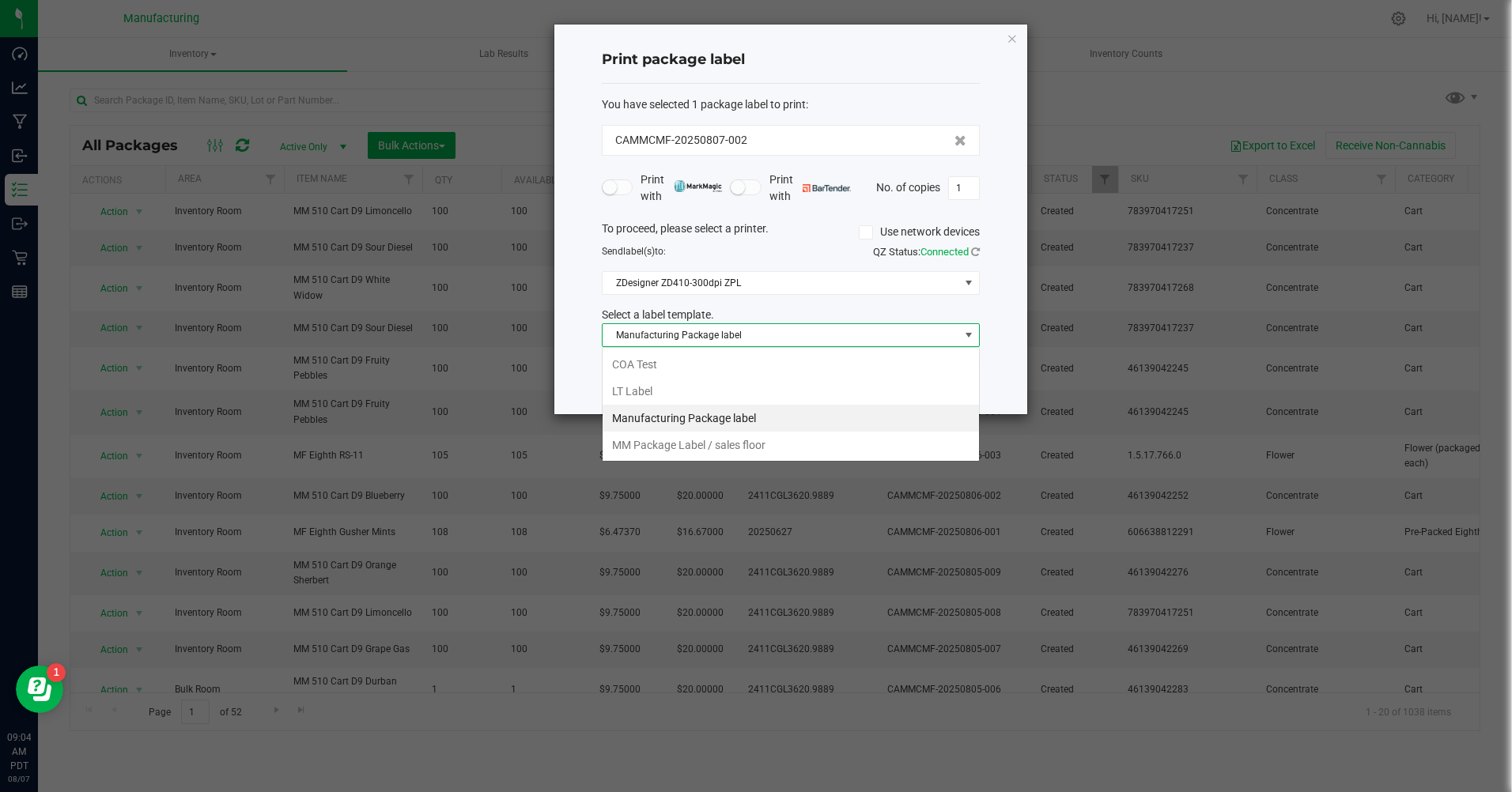 scroll, scrollTop: 79018, scrollLeft: 78701, axis: both 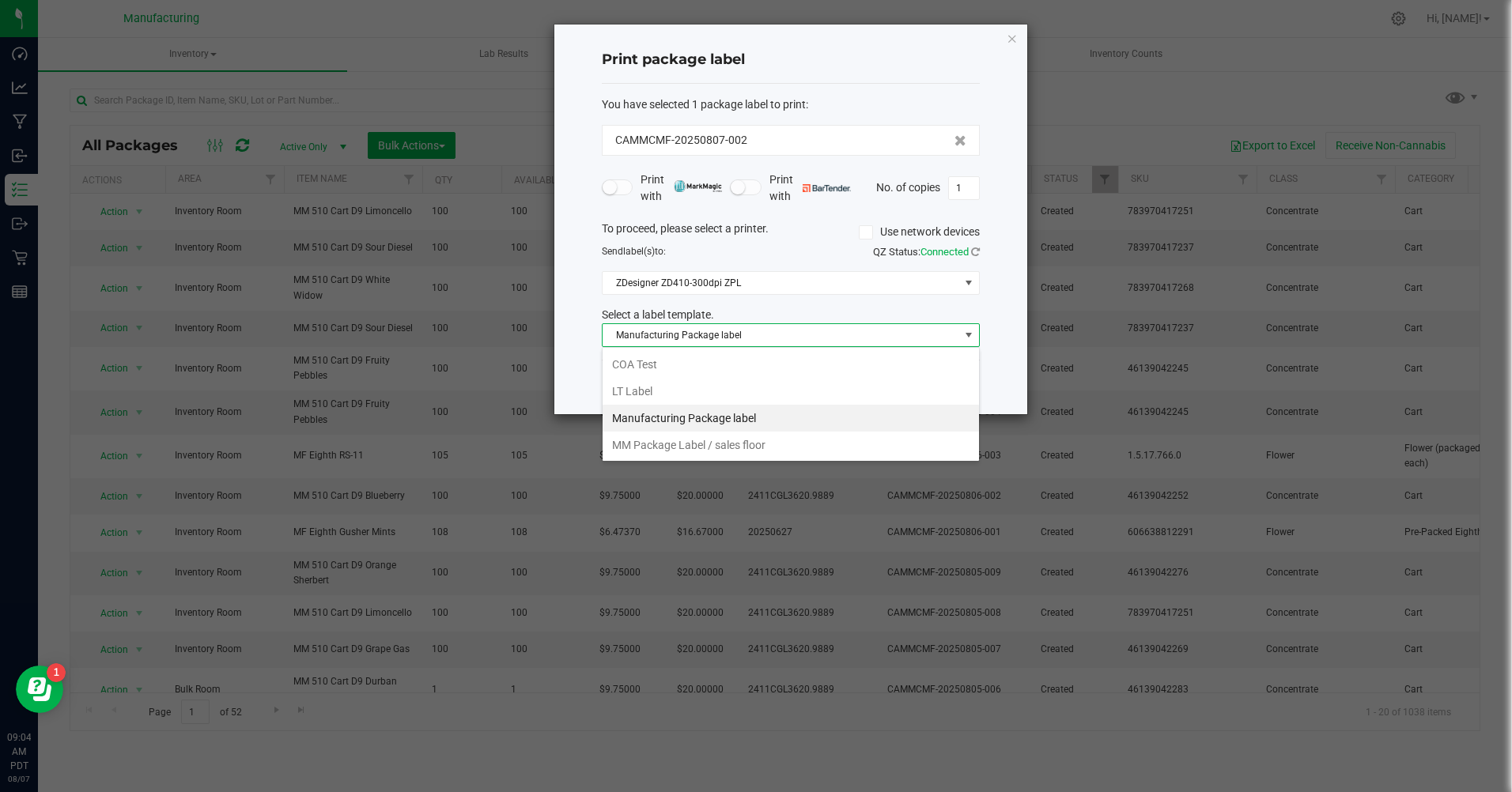 click on "MM Package Label / sales floor" at bounding box center [791, 445] 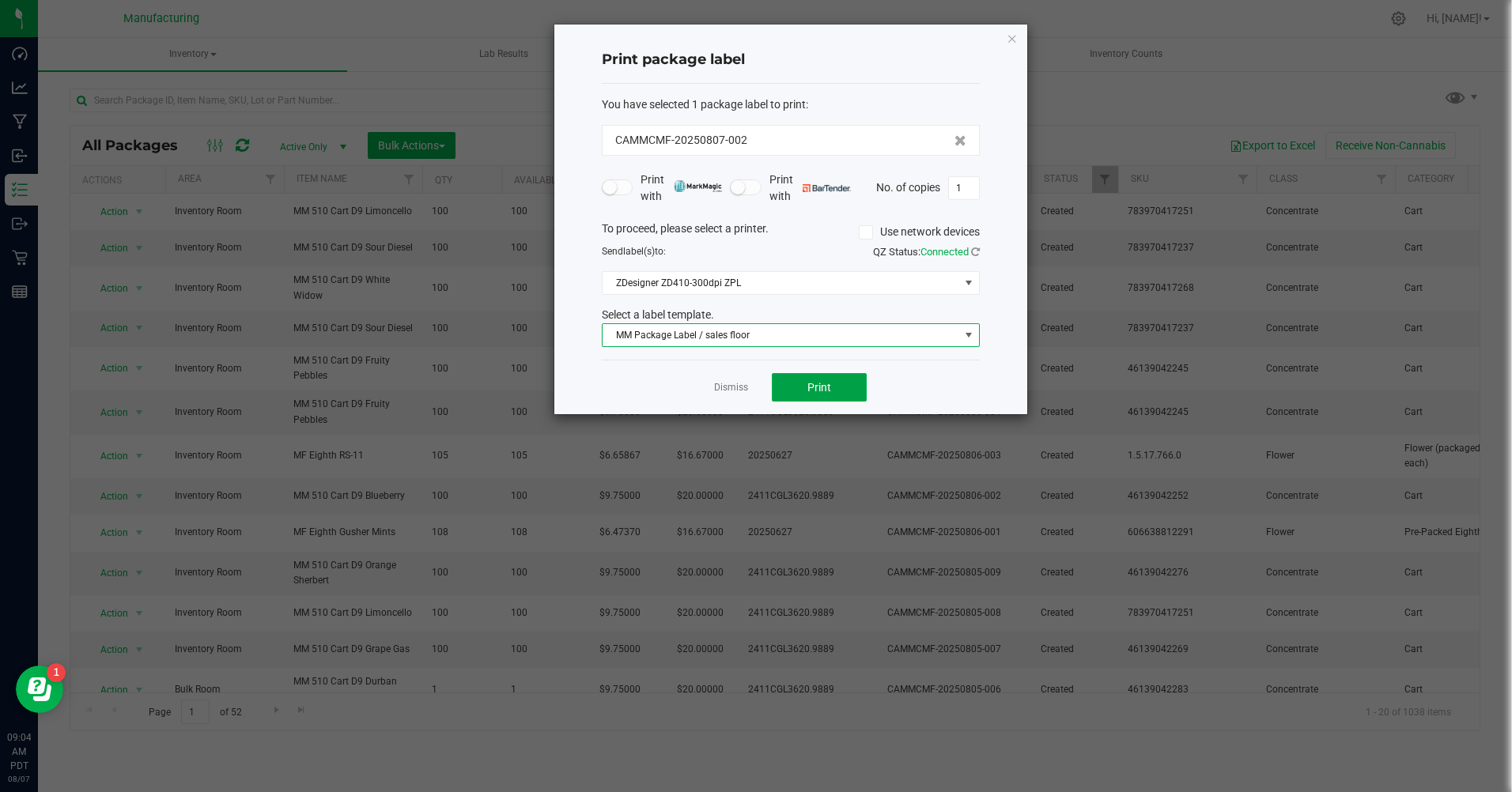 click on "Print" 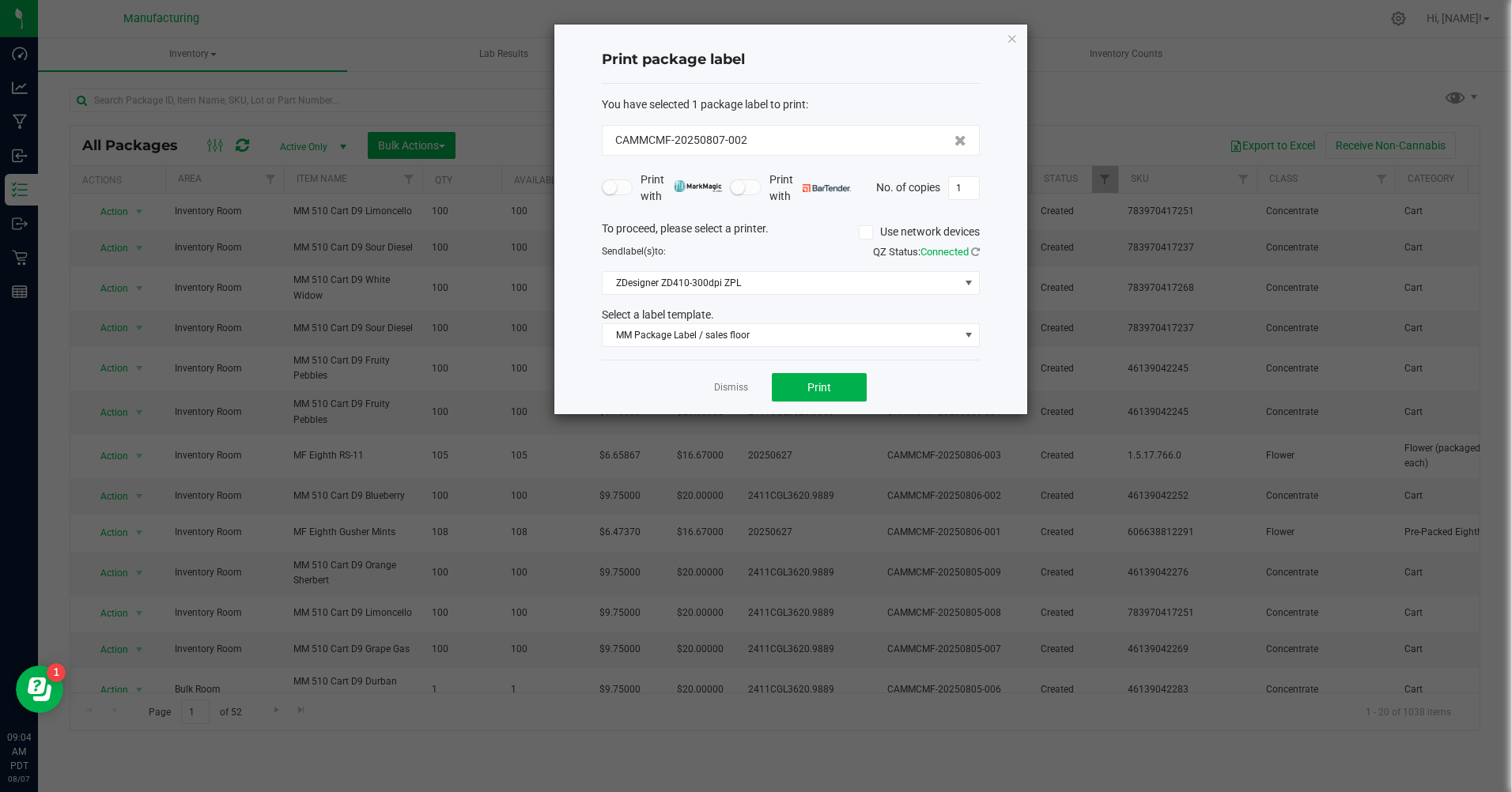 click on "1" at bounding box center [964, 188] 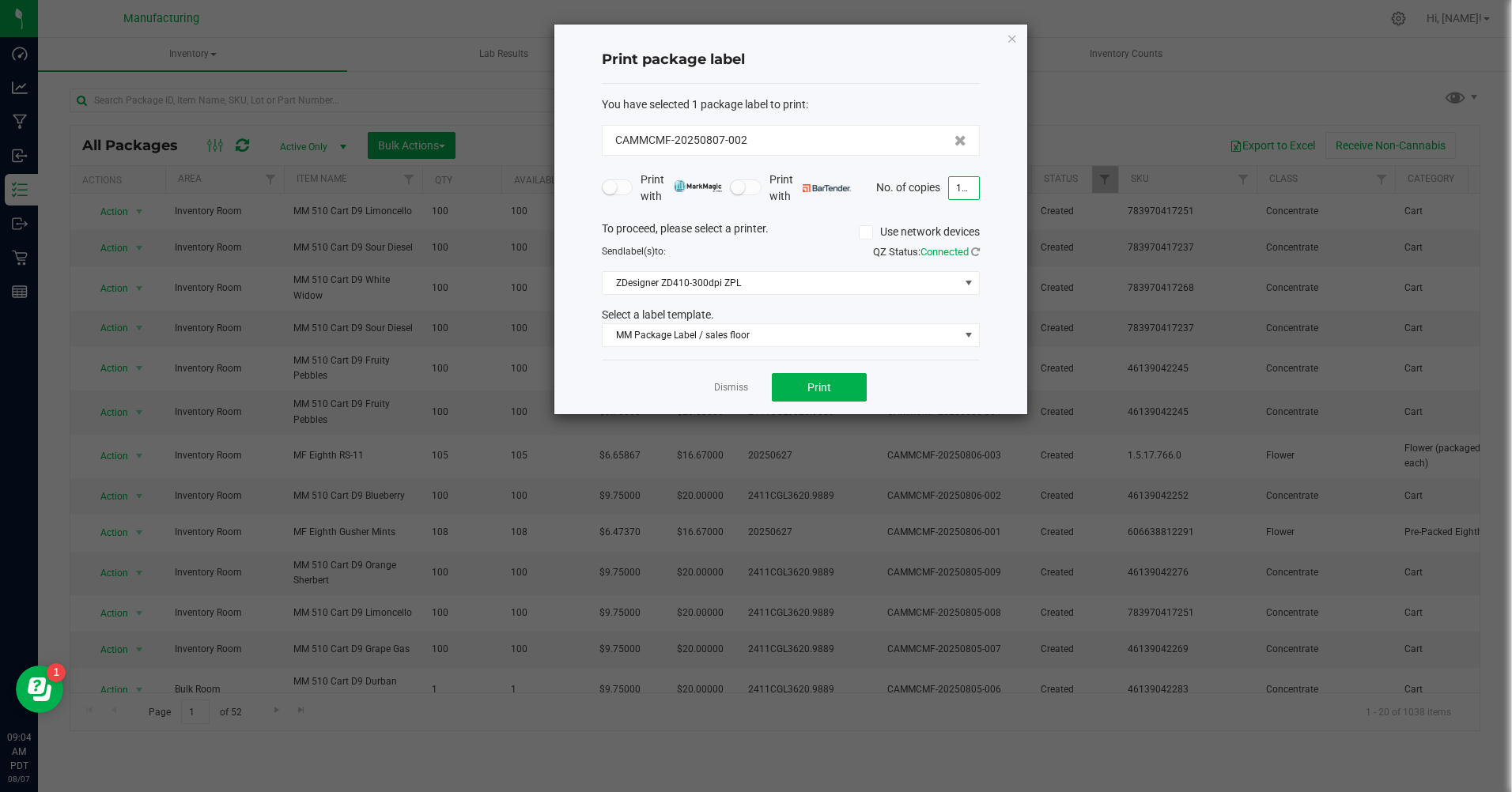 type on "100" 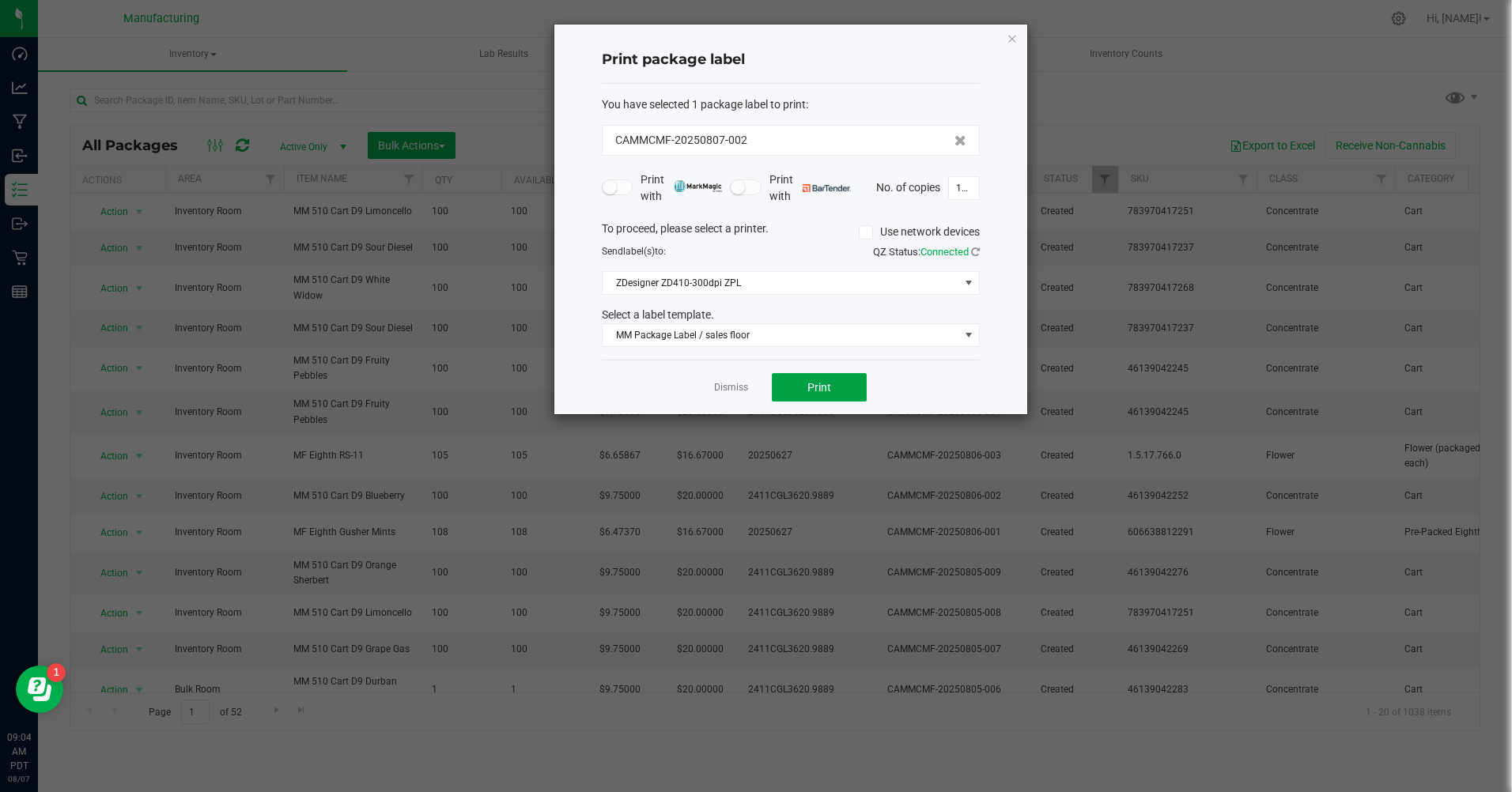click on "Print" 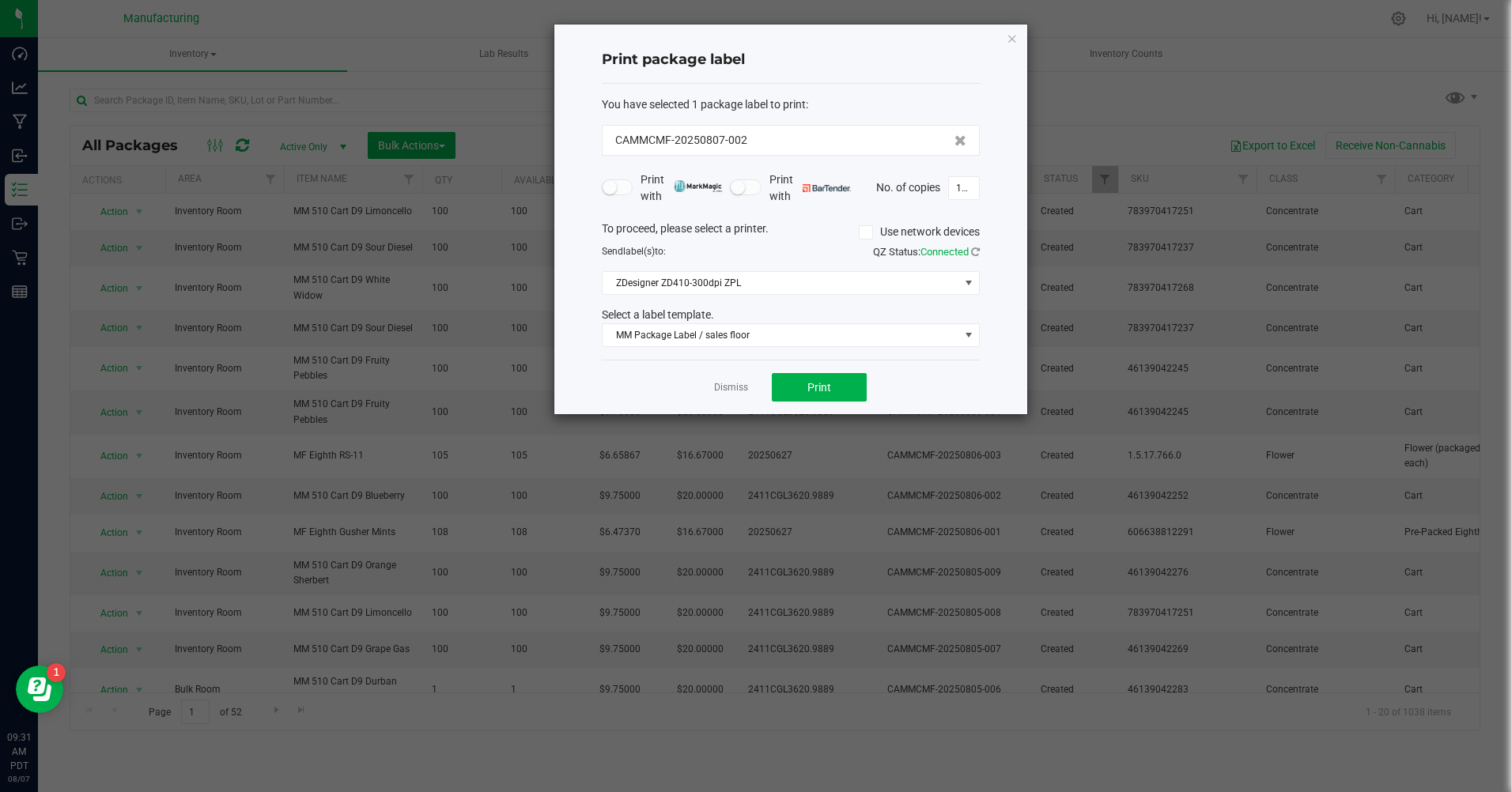 click 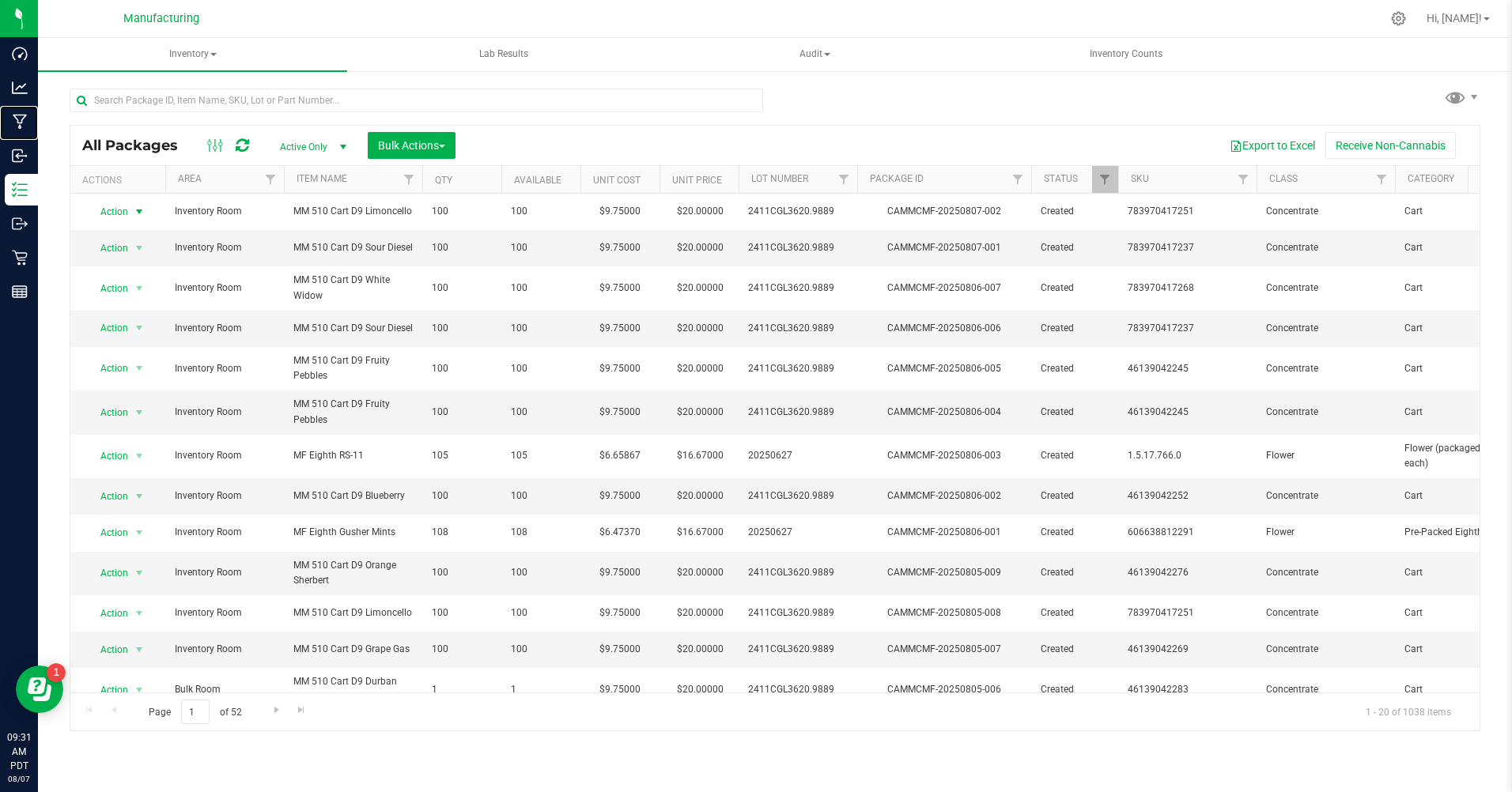 click on "Manufacturing" at bounding box center [0, 0] 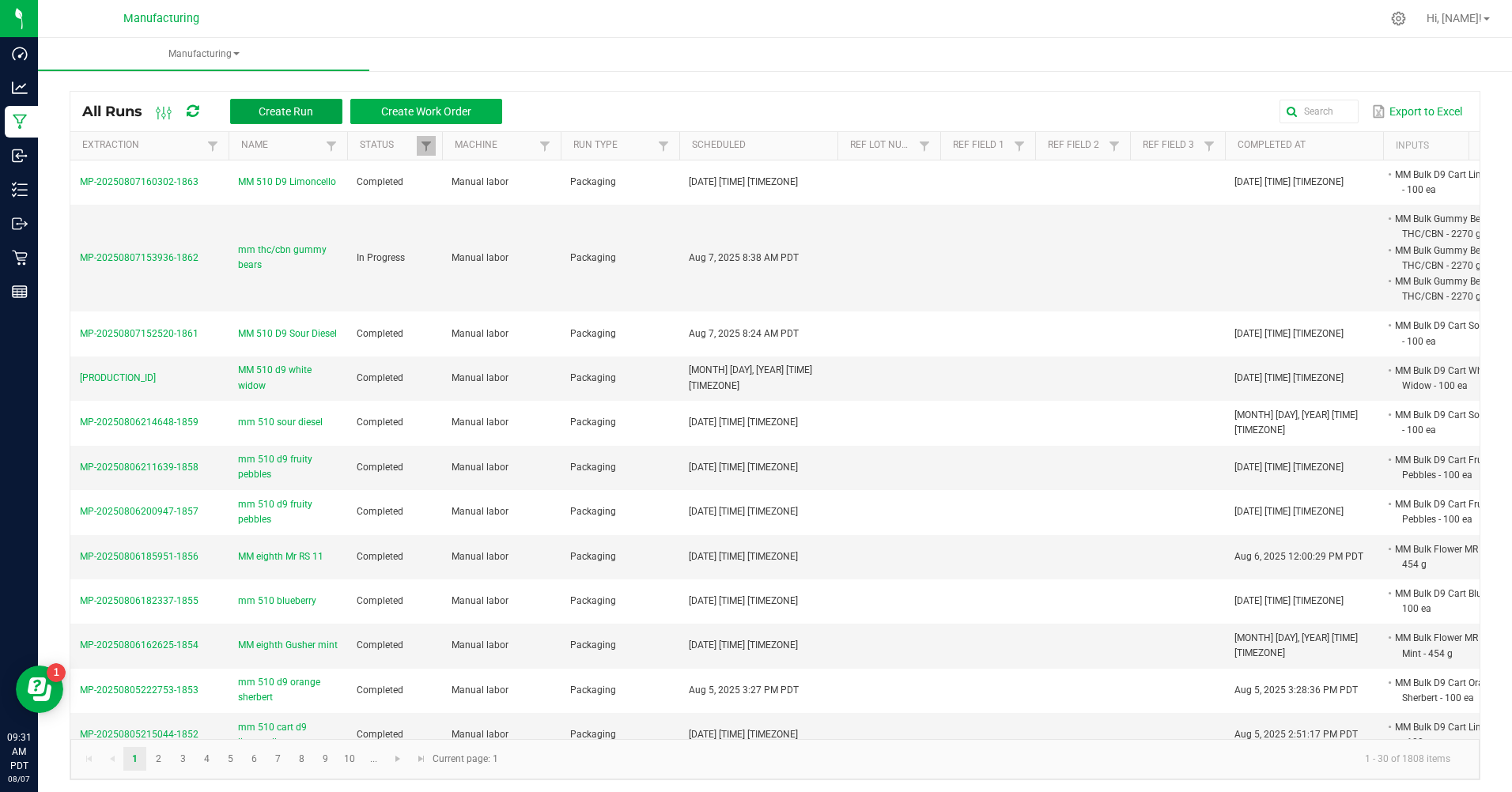 click on "Create Run" at bounding box center (285, 111) 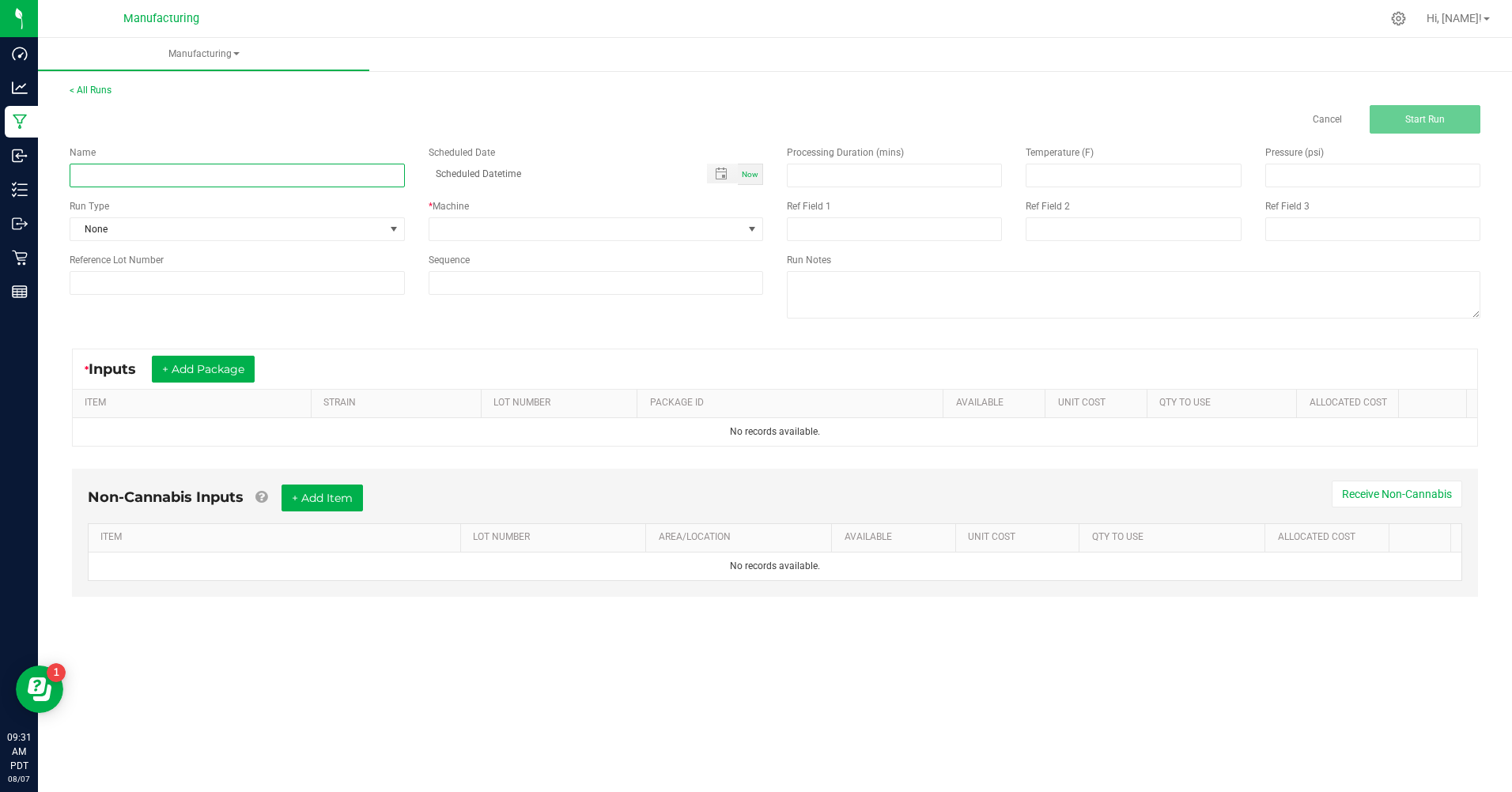 click at bounding box center [237, 175] 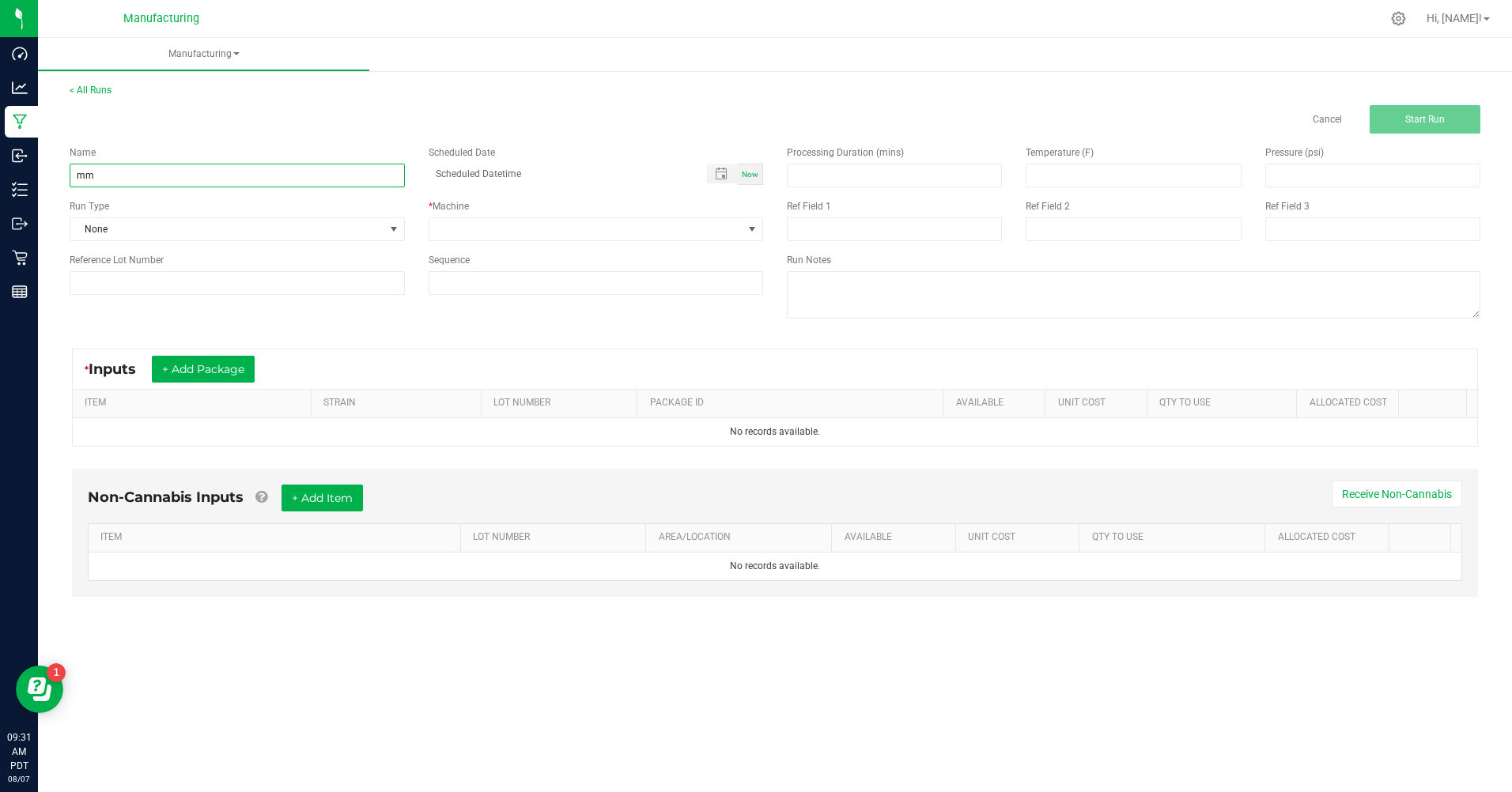 type on "m" 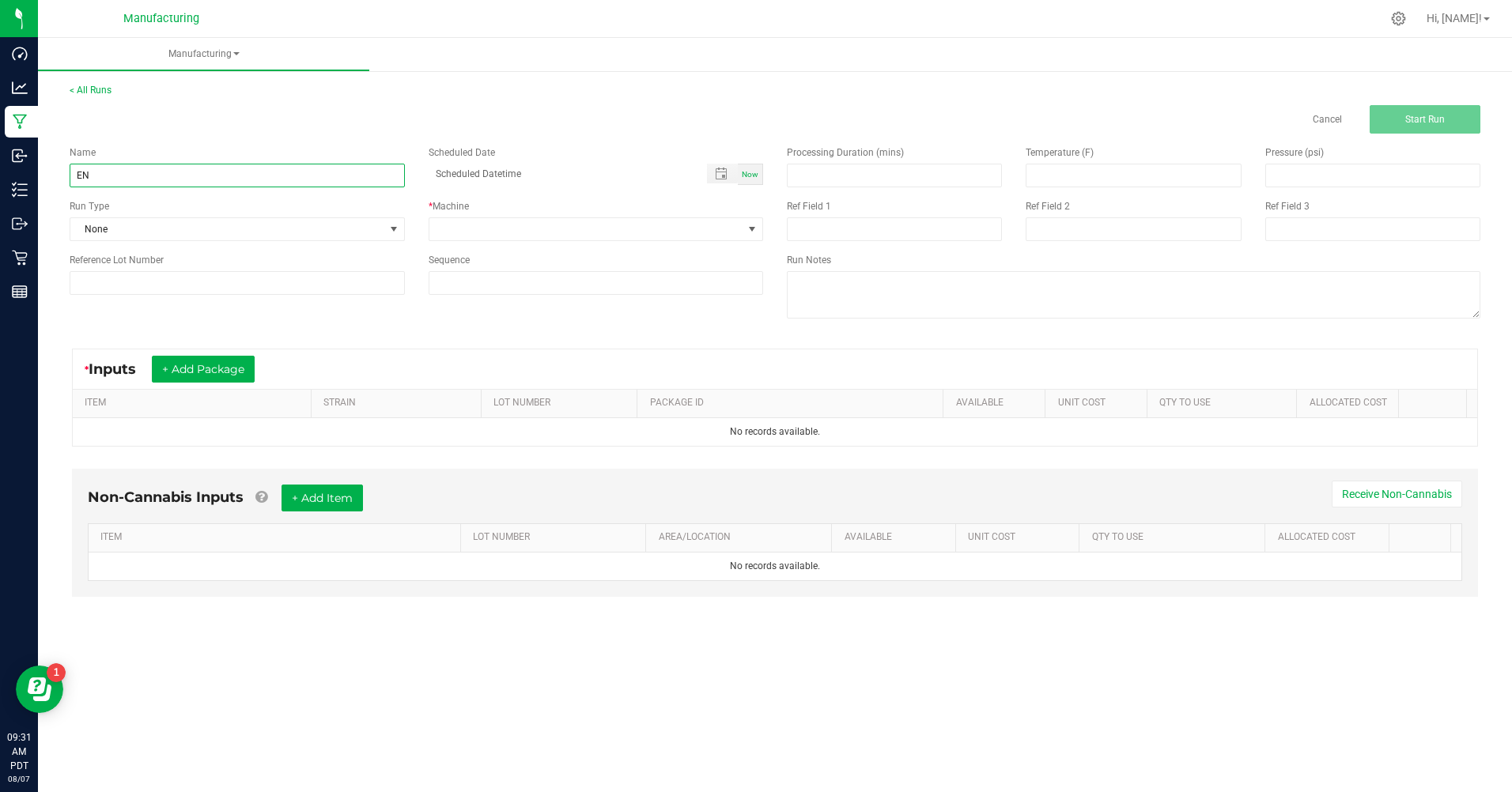 type on "E" 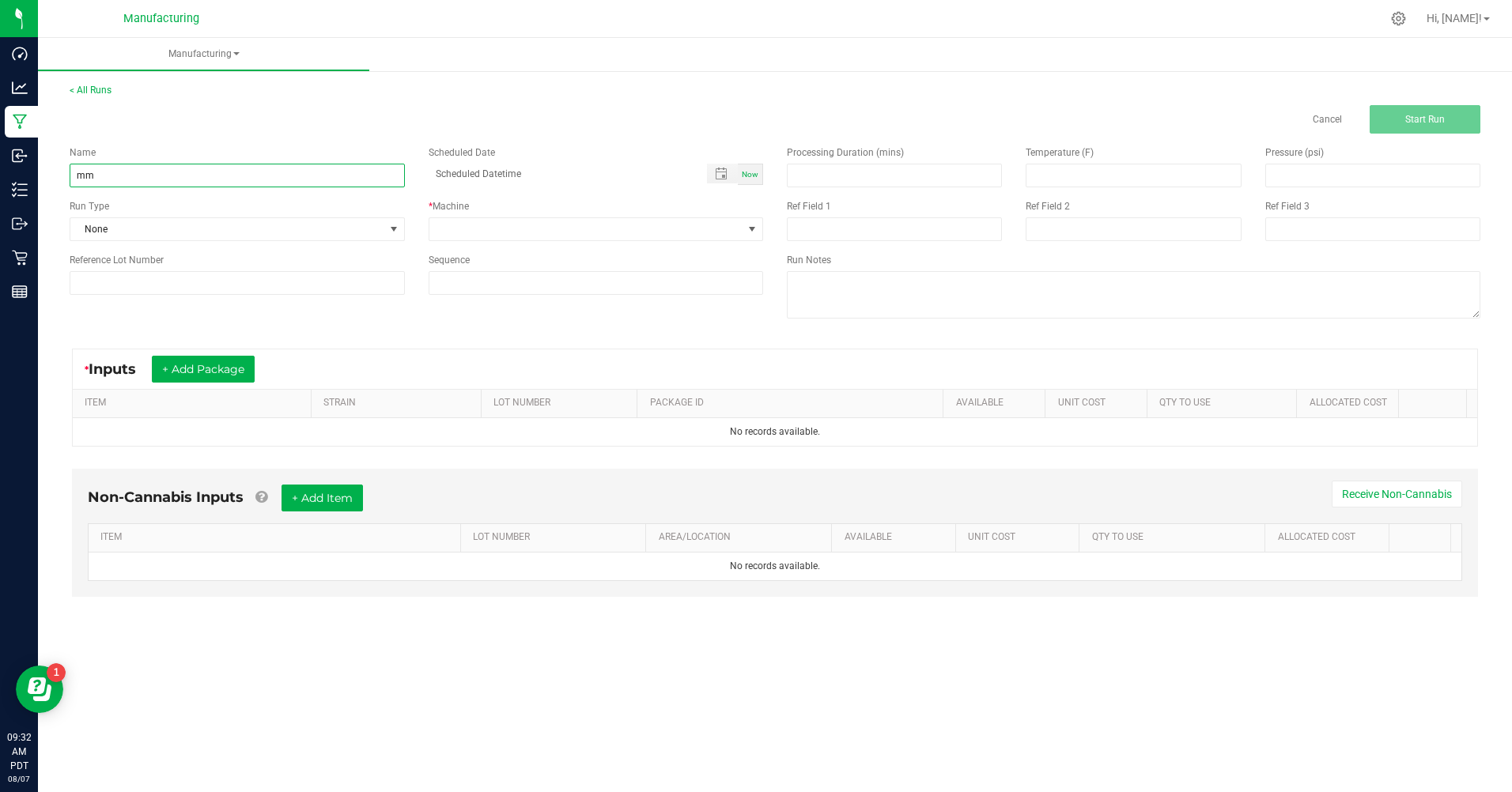 type on "m" 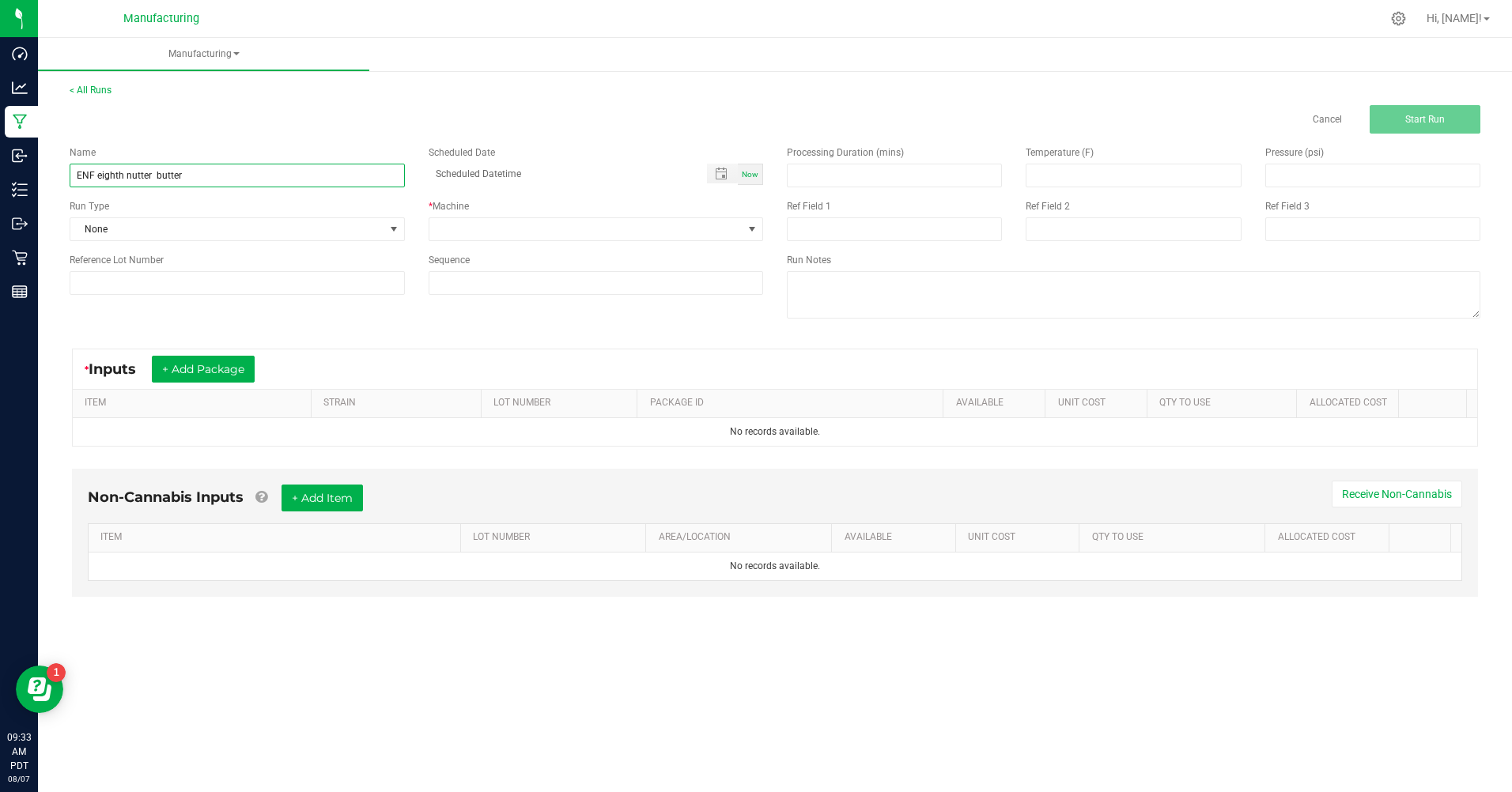 type on "ENF eighth nutter  butter" 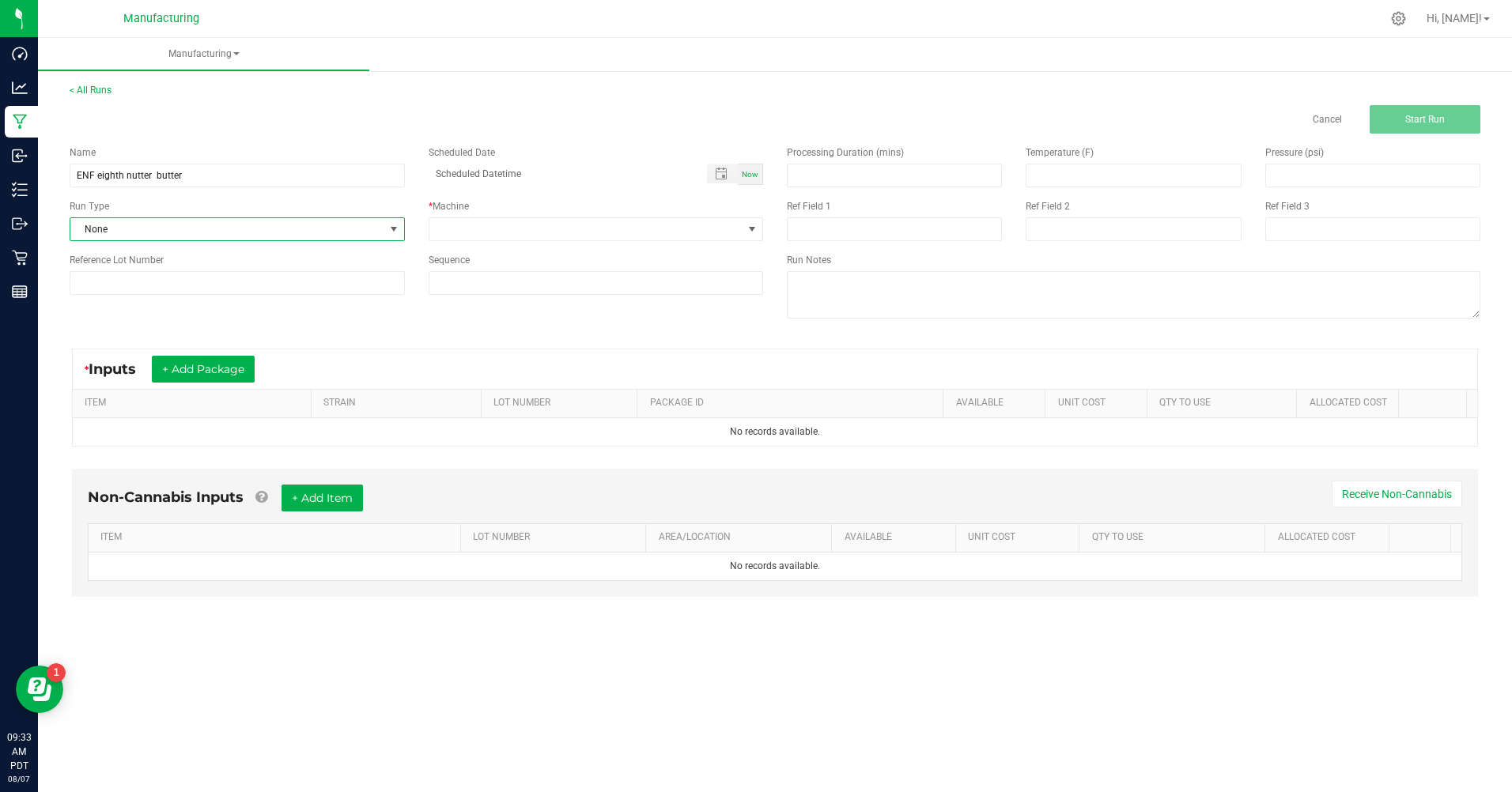 click on "None" at bounding box center (227, 229) 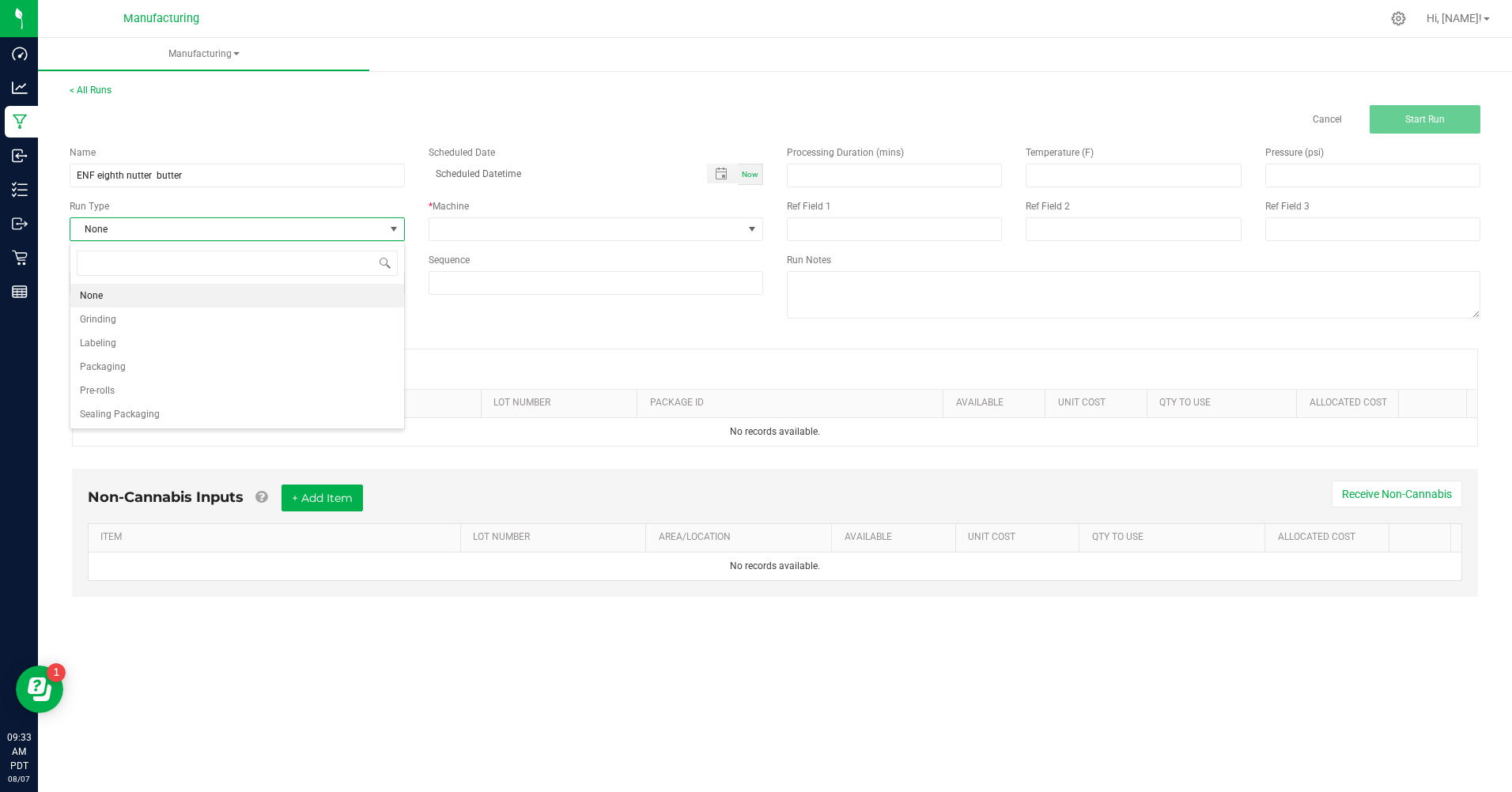 scroll, scrollTop: 79018, scrollLeft: 78744, axis: both 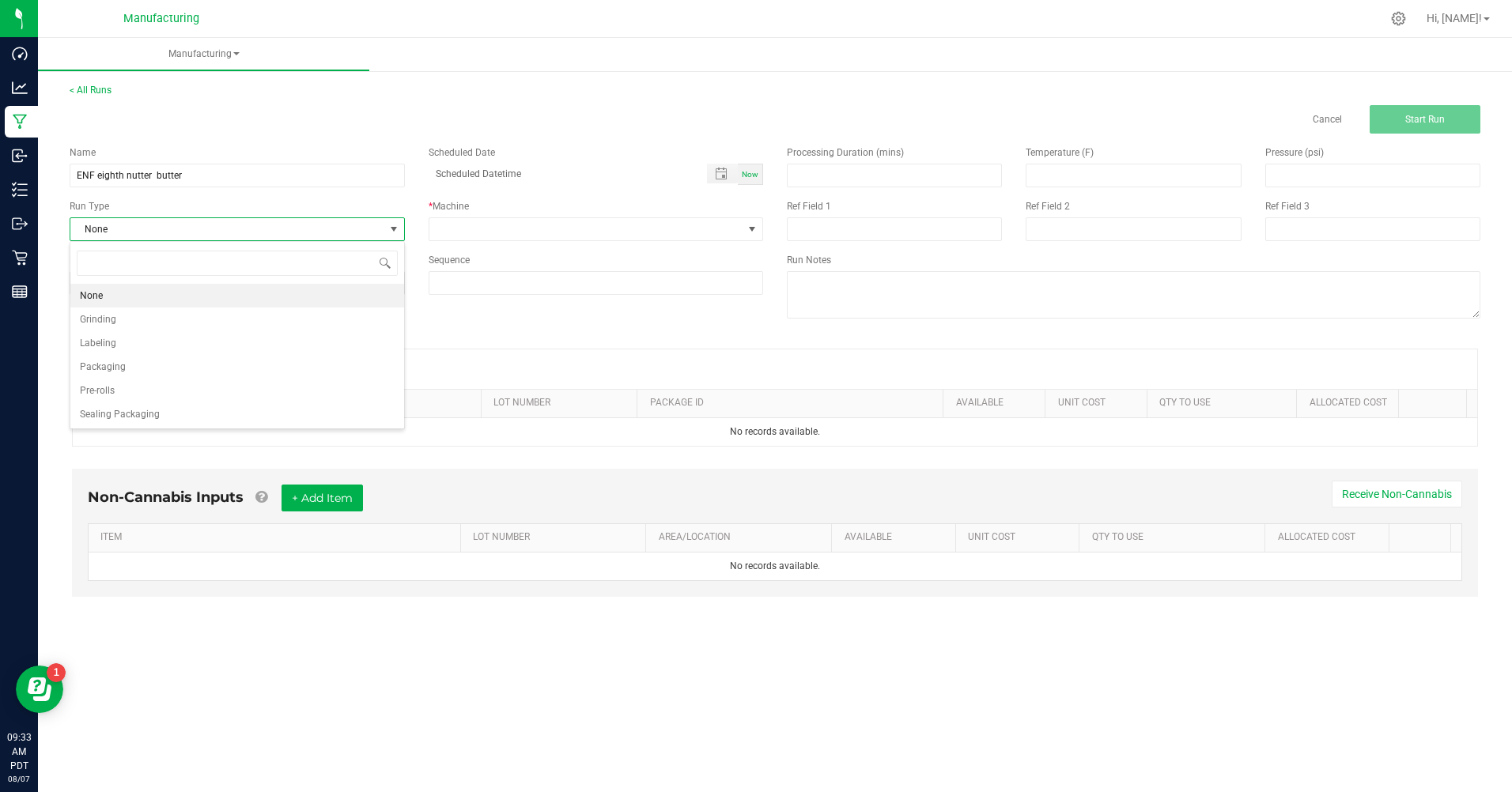 click on "Packaging" at bounding box center (237, 367) 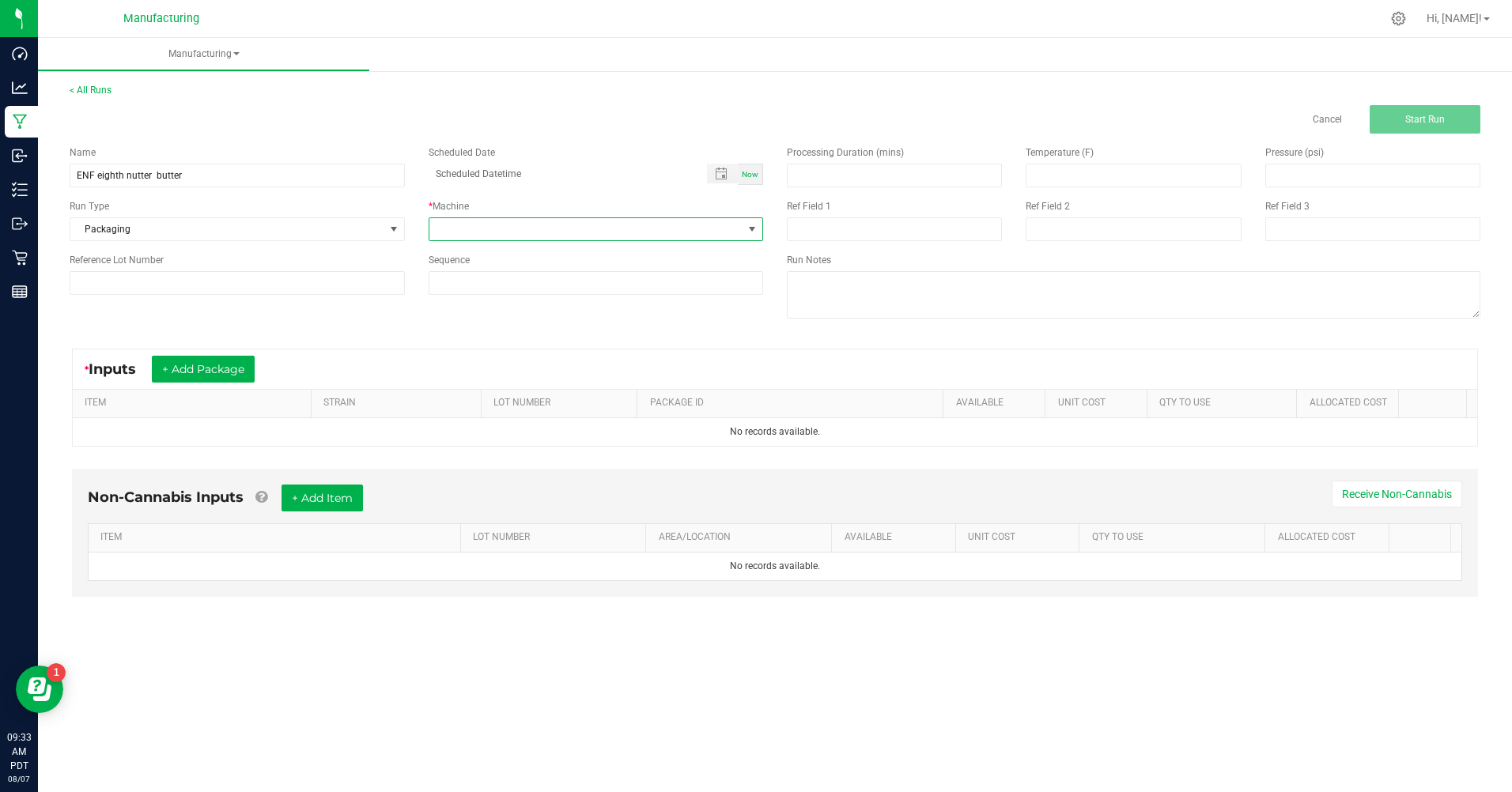 click at bounding box center [586, 229] 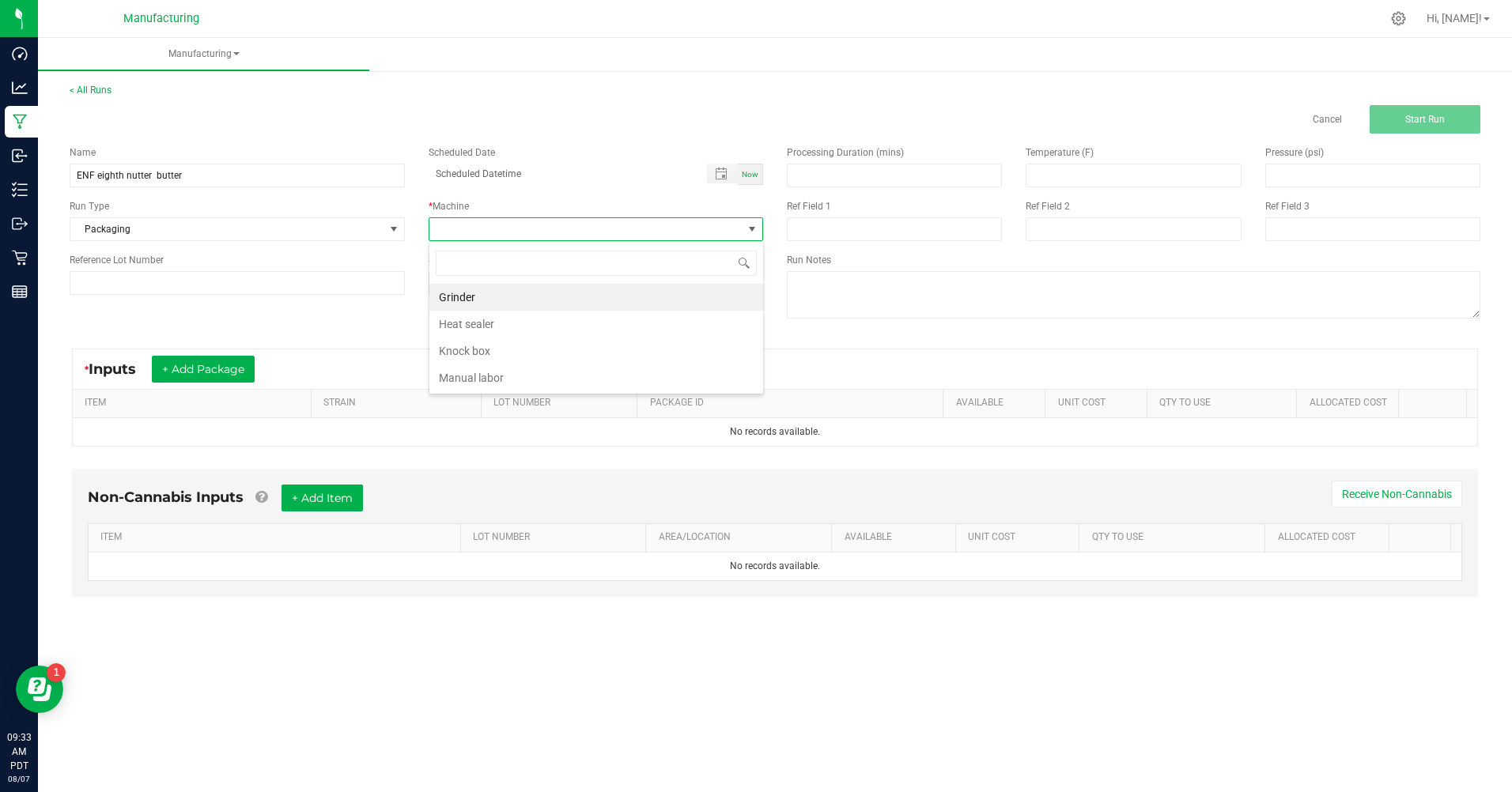 scroll, scrollTop: 79018, scrollLeft: 78744, axis: both 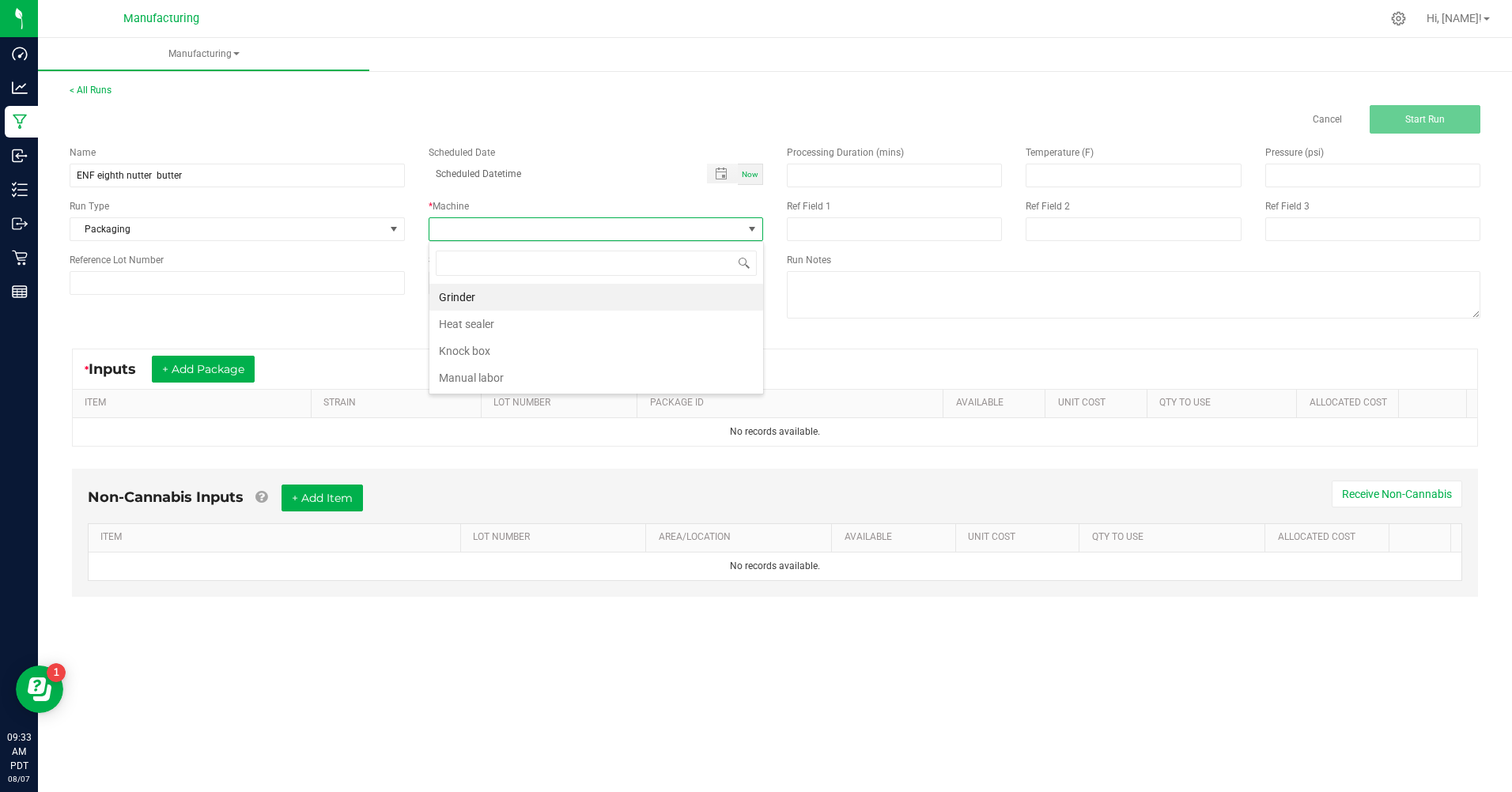 click on "Manual labor" at bounding box center (596, 378) 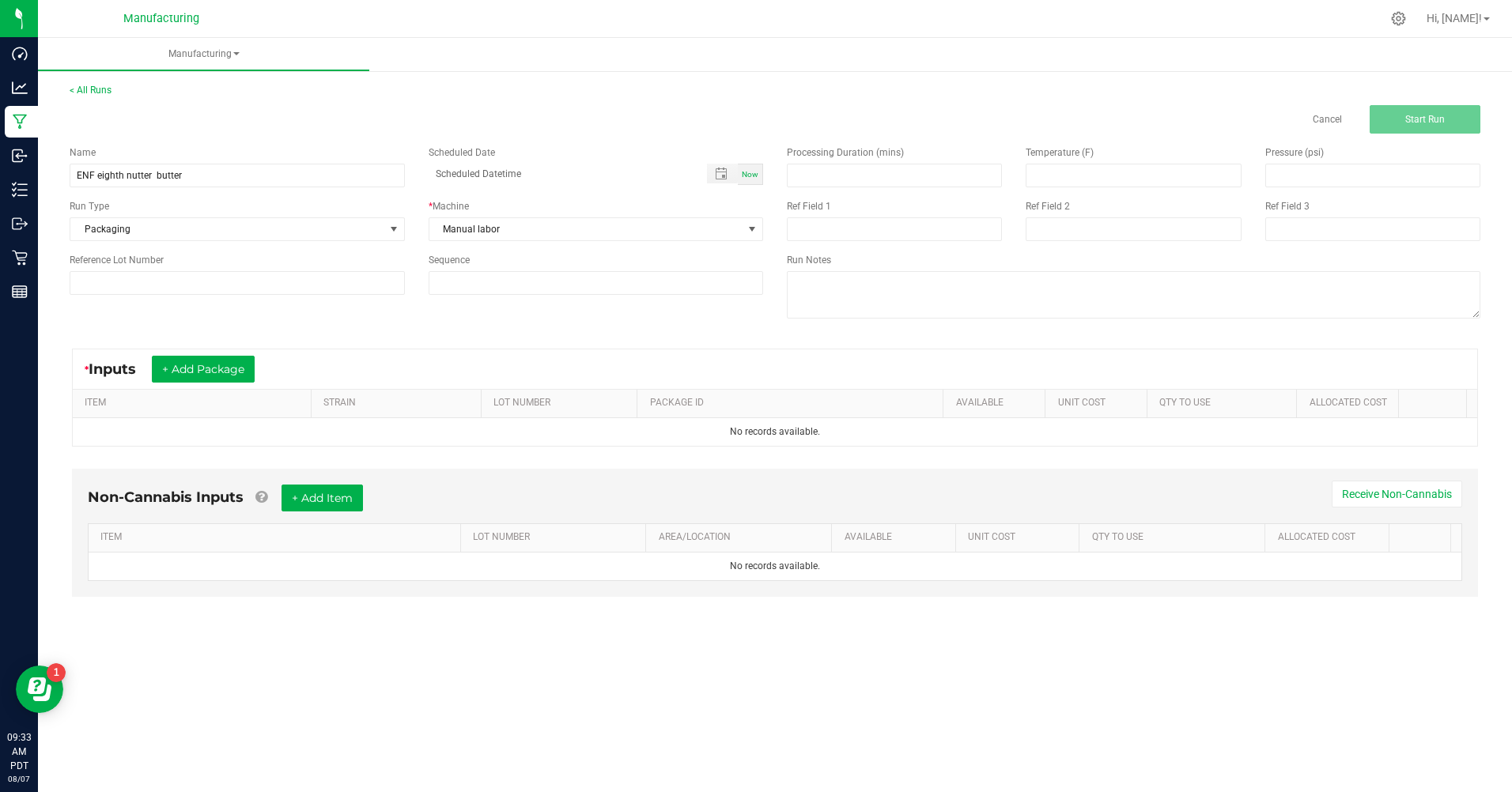 click on "Now" at bounding box center (750, 174) 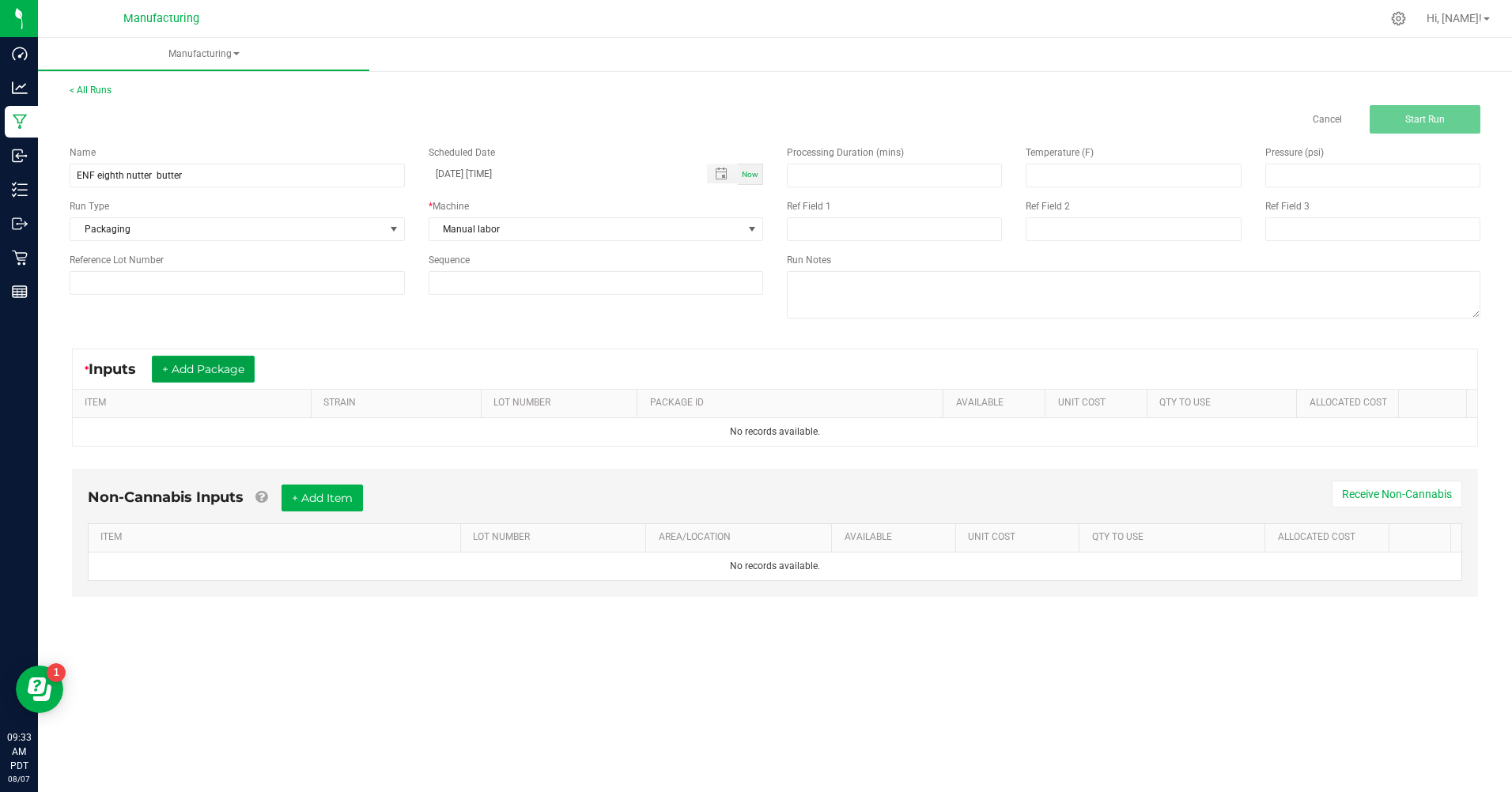 click on "+ Add Package" at bounding box center [203, 369] 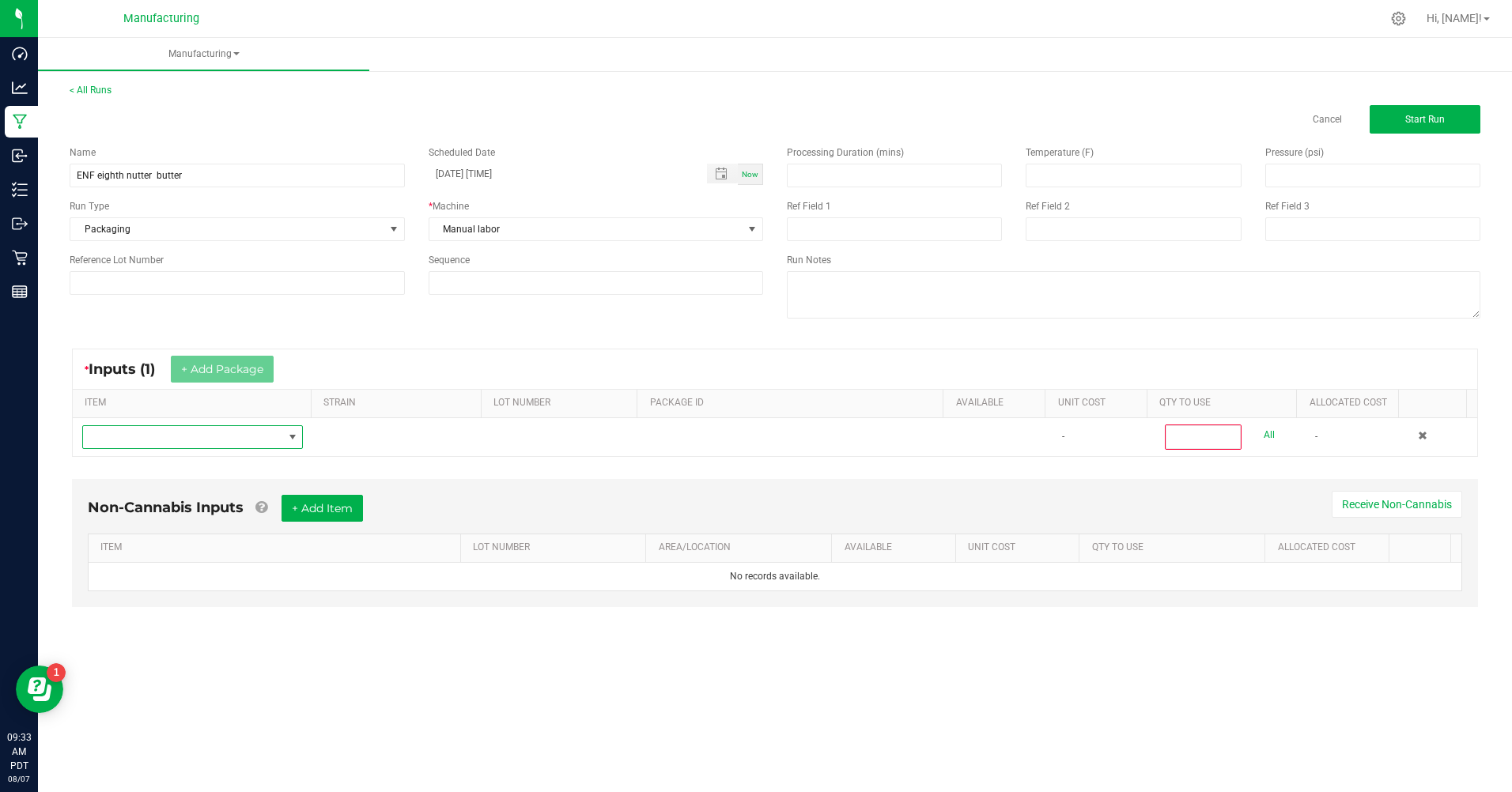 click at bounding box center [183, 437] 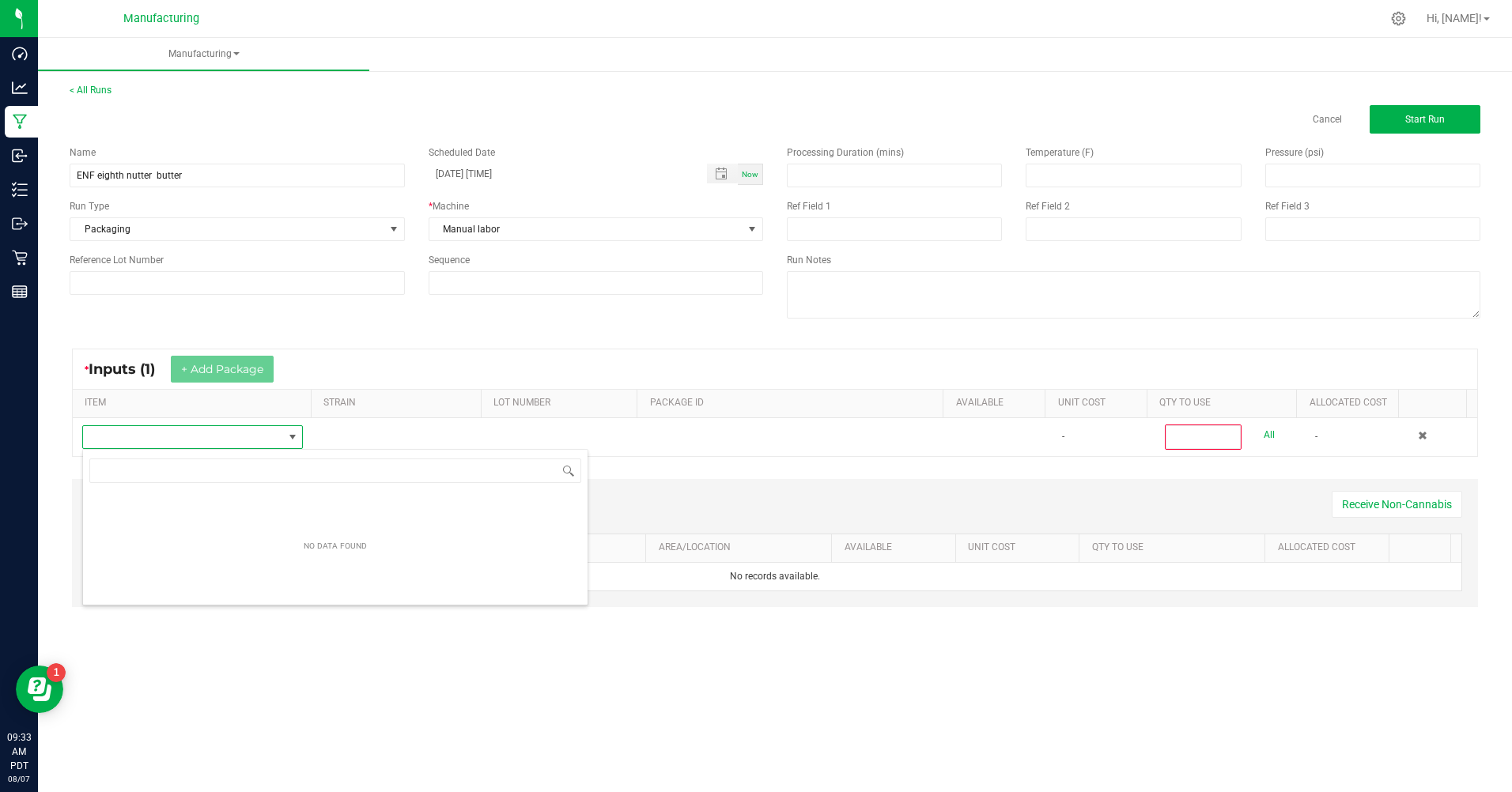 scroll, scrollTop: 79018, scrollLeft: 78860, axis: both 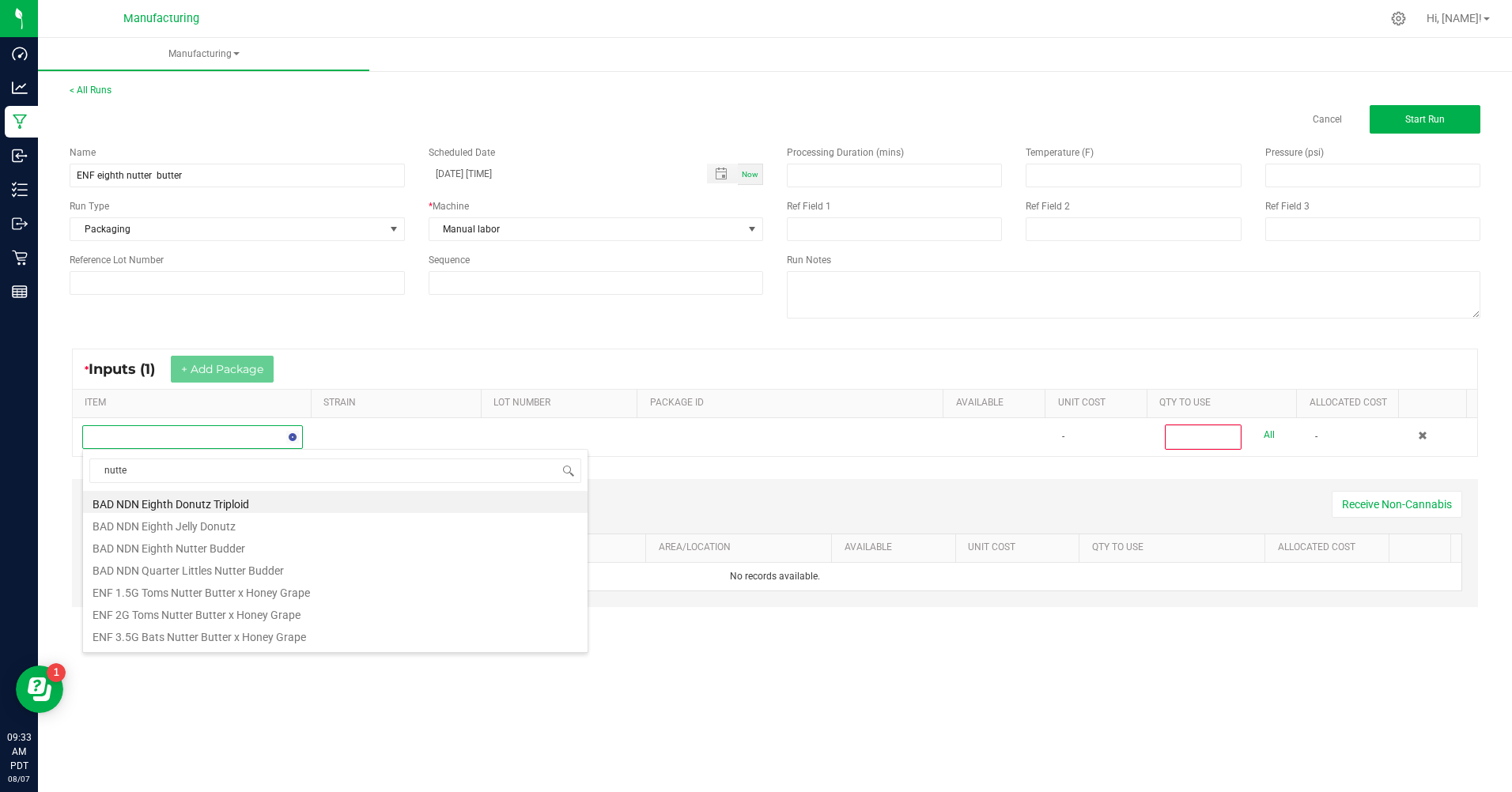 type on "nutter" 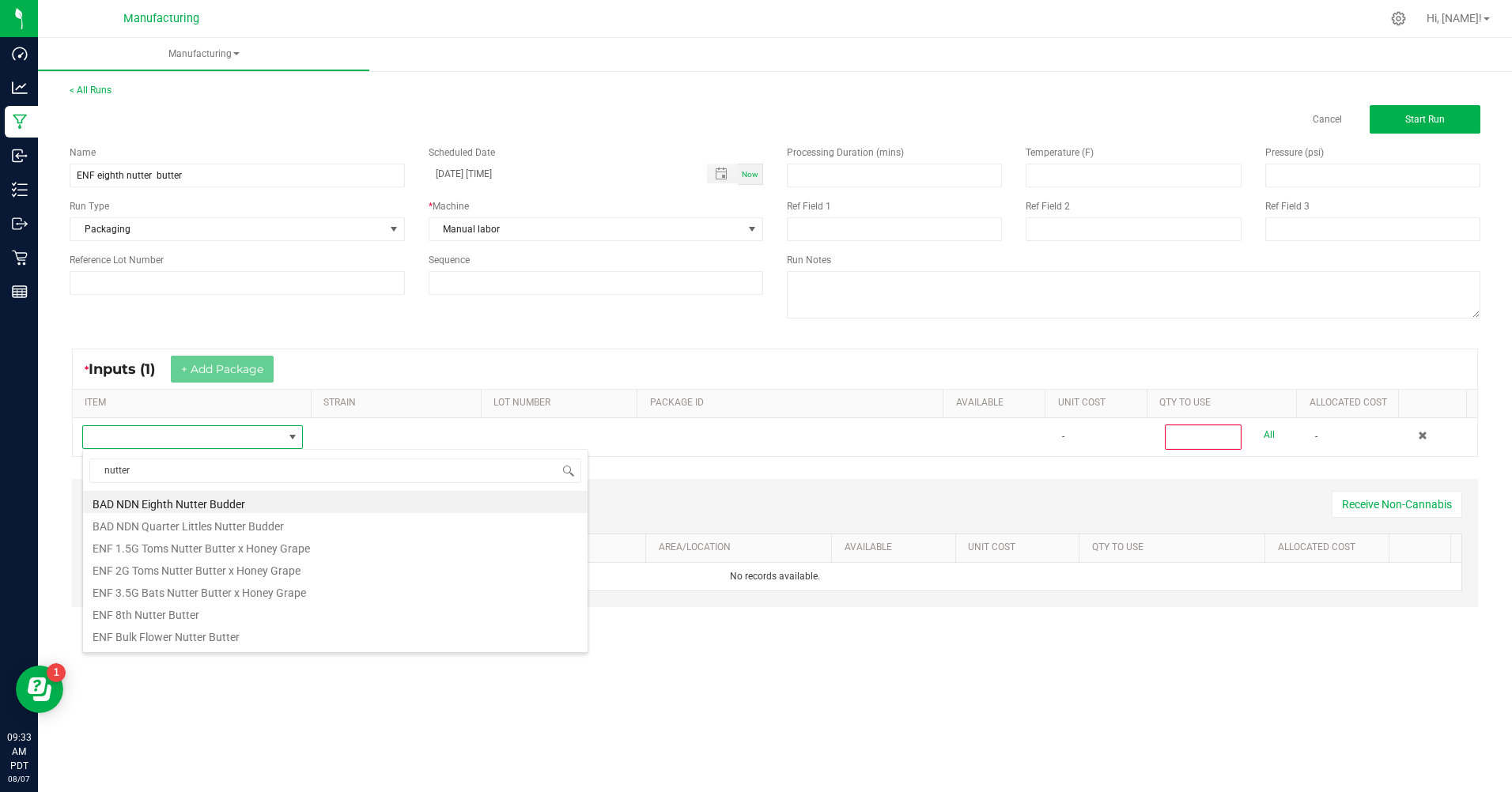 click on "ENF Bulk Flower Nutter Butter" at bounding box center [335, 635] 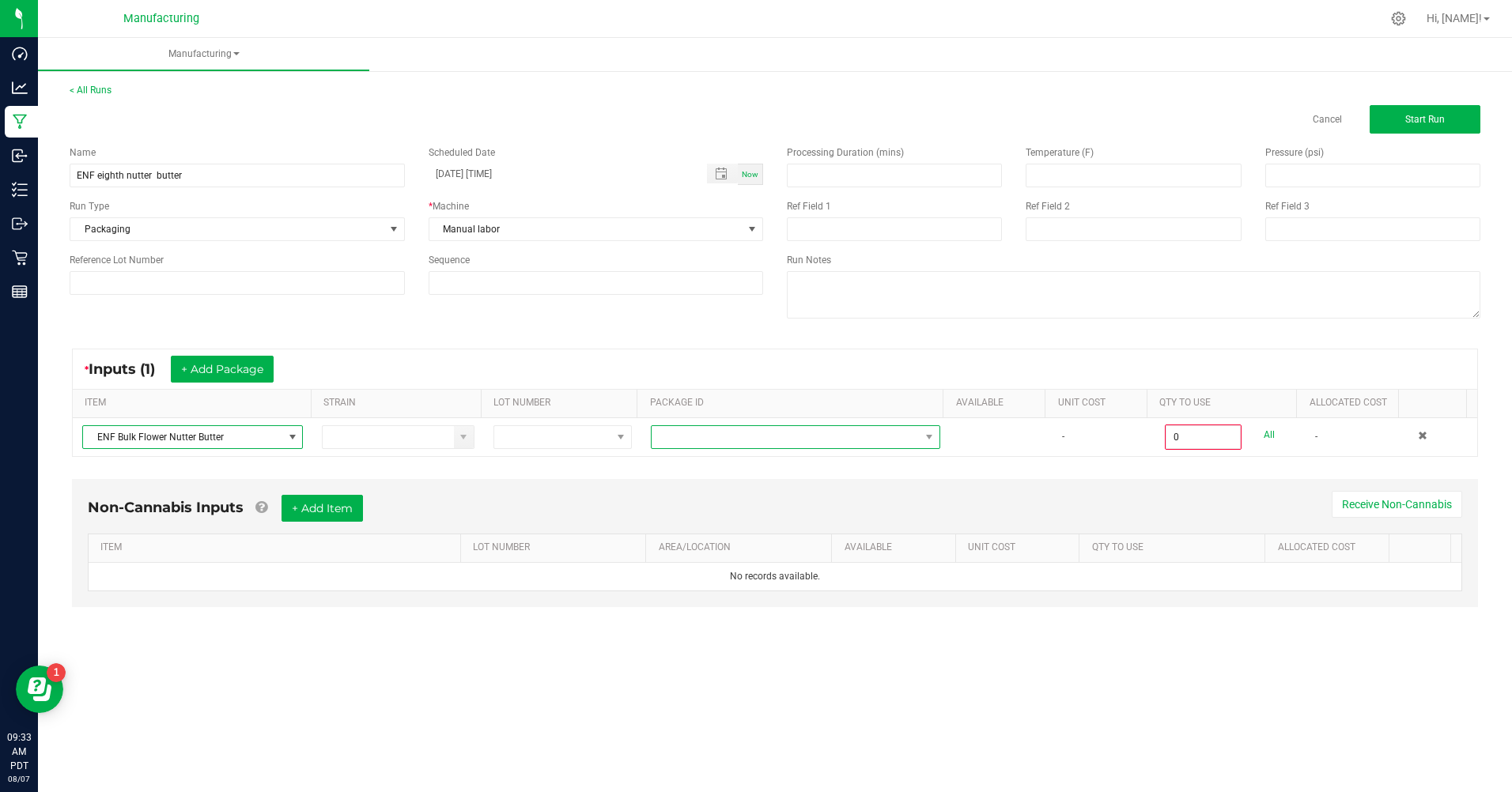 click at bounding box center [785, 437] 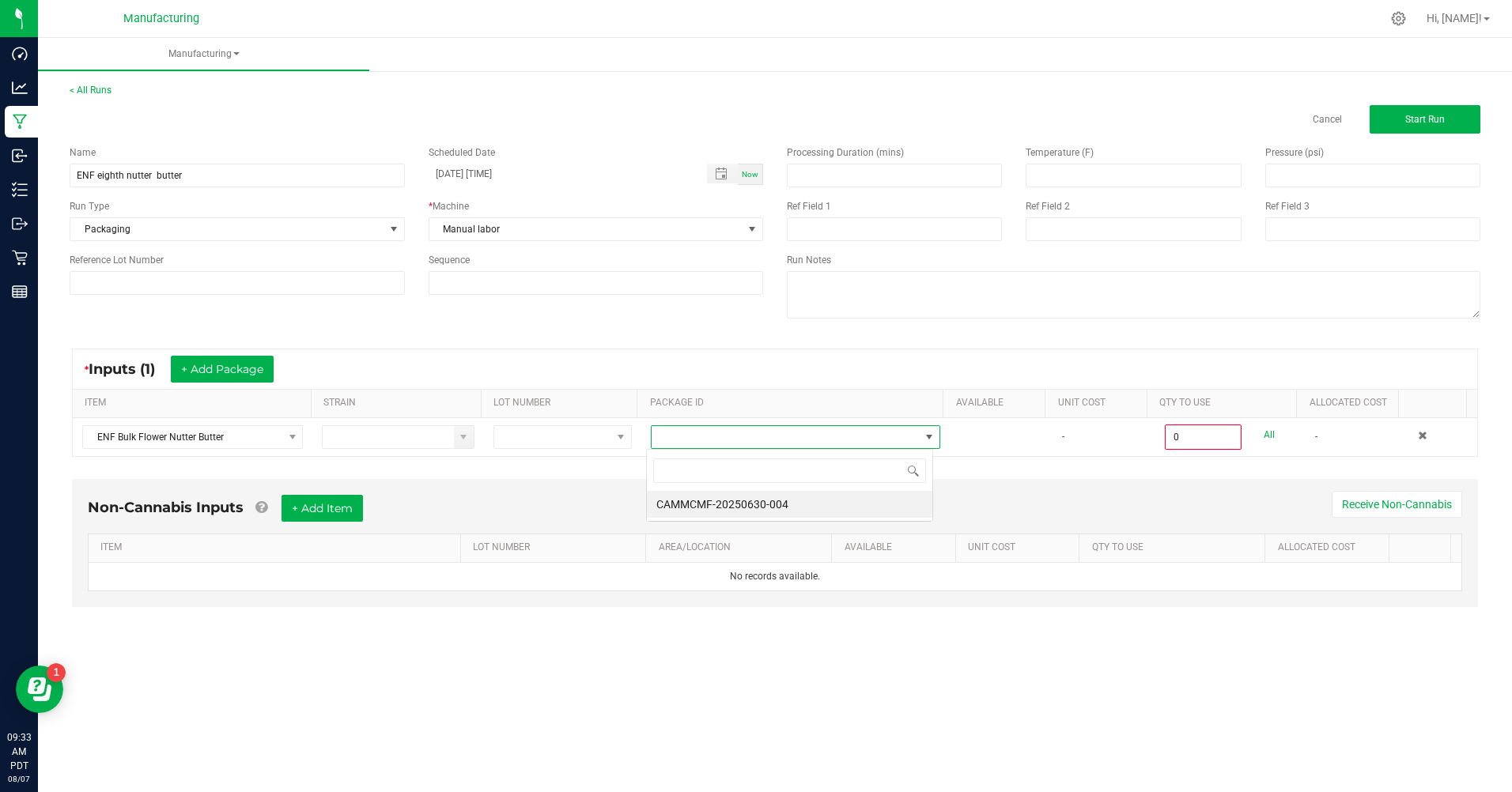 scroll, scrollTop: 79018, scrollLeft: 78792, axis: both 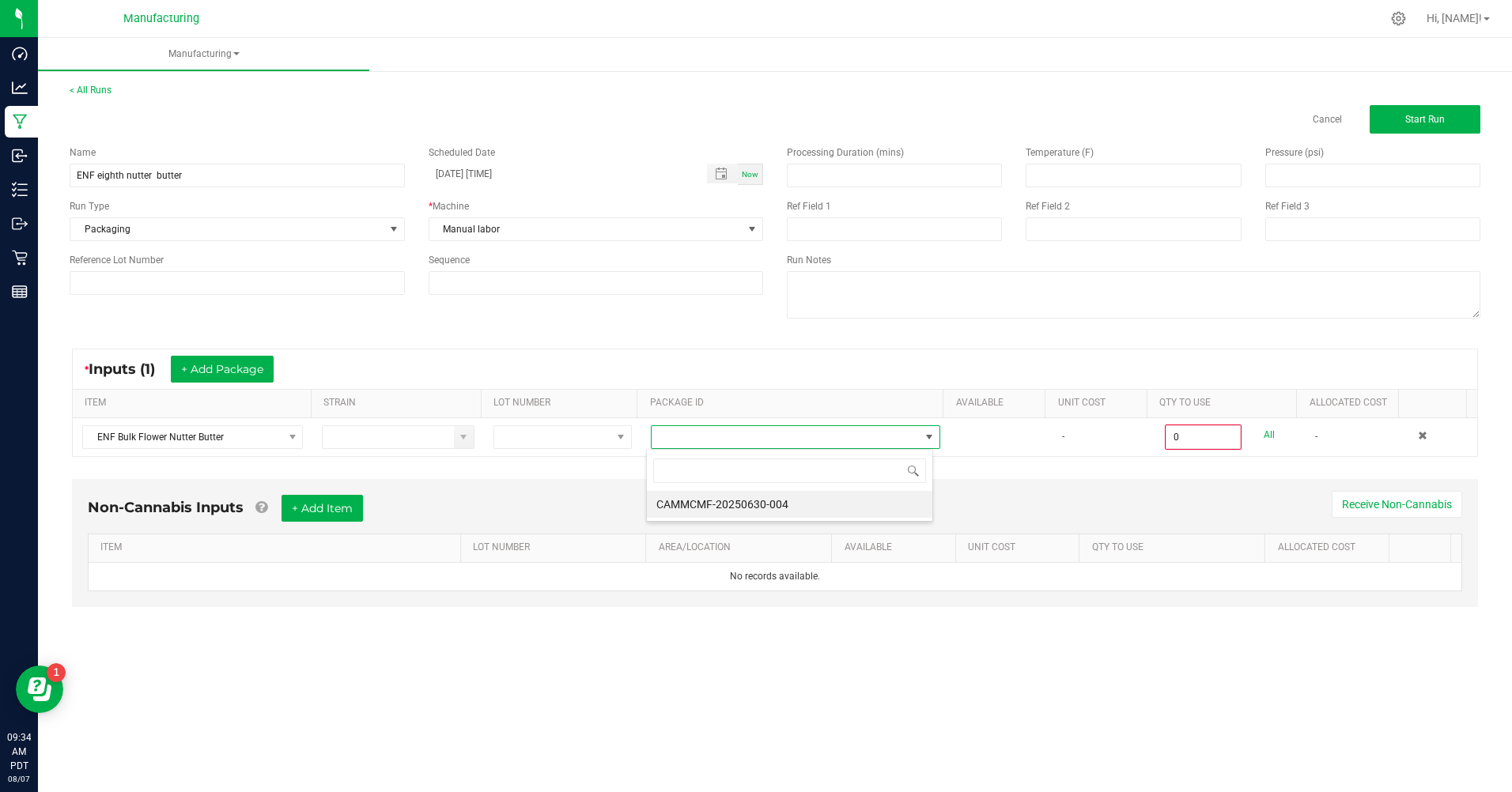click on "CAMMCMF-20250630-004" at bounding box center (789, 504) 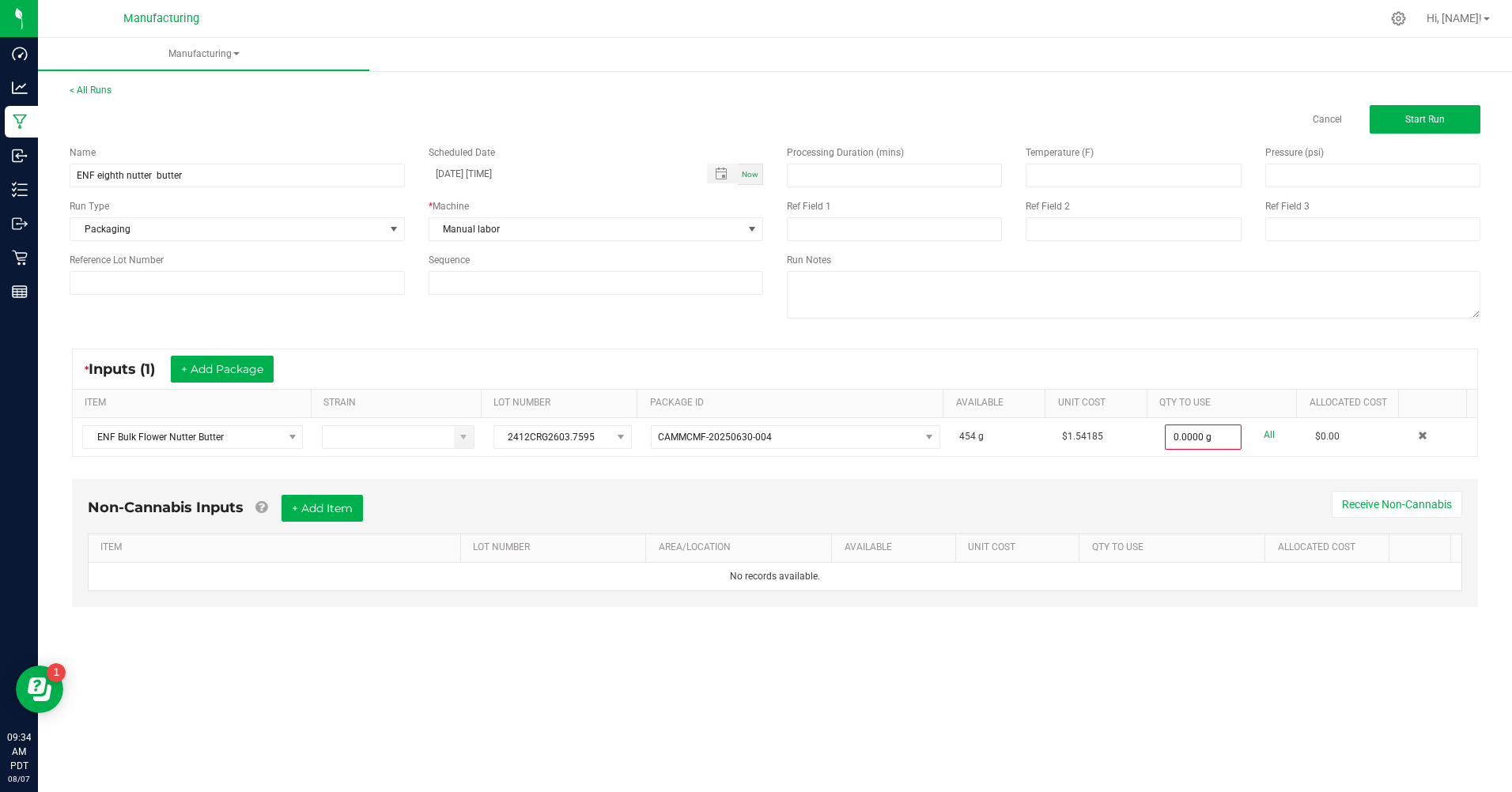 click on "All" at bounding box center (1269, 435) 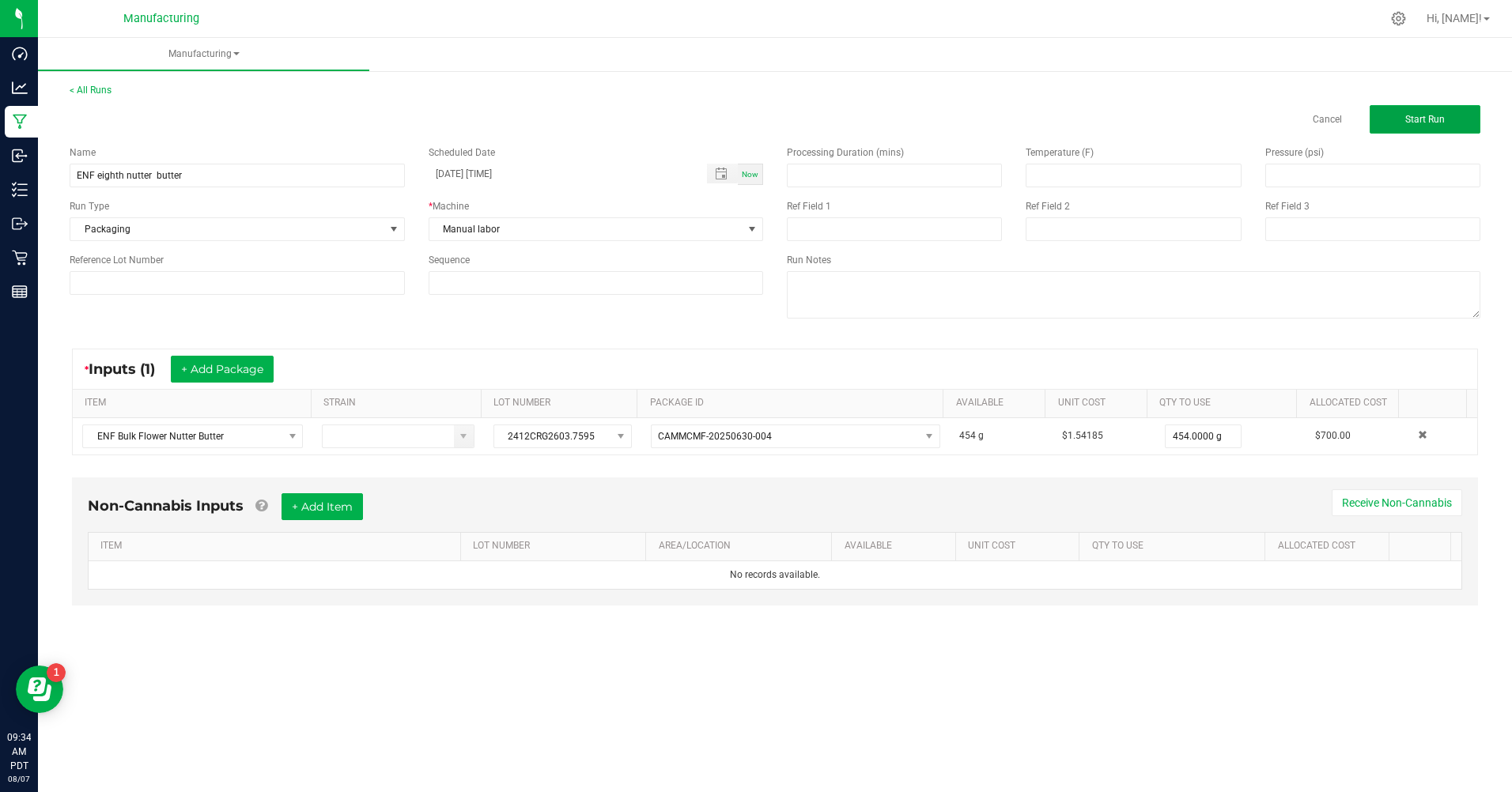 click on "Start Run" 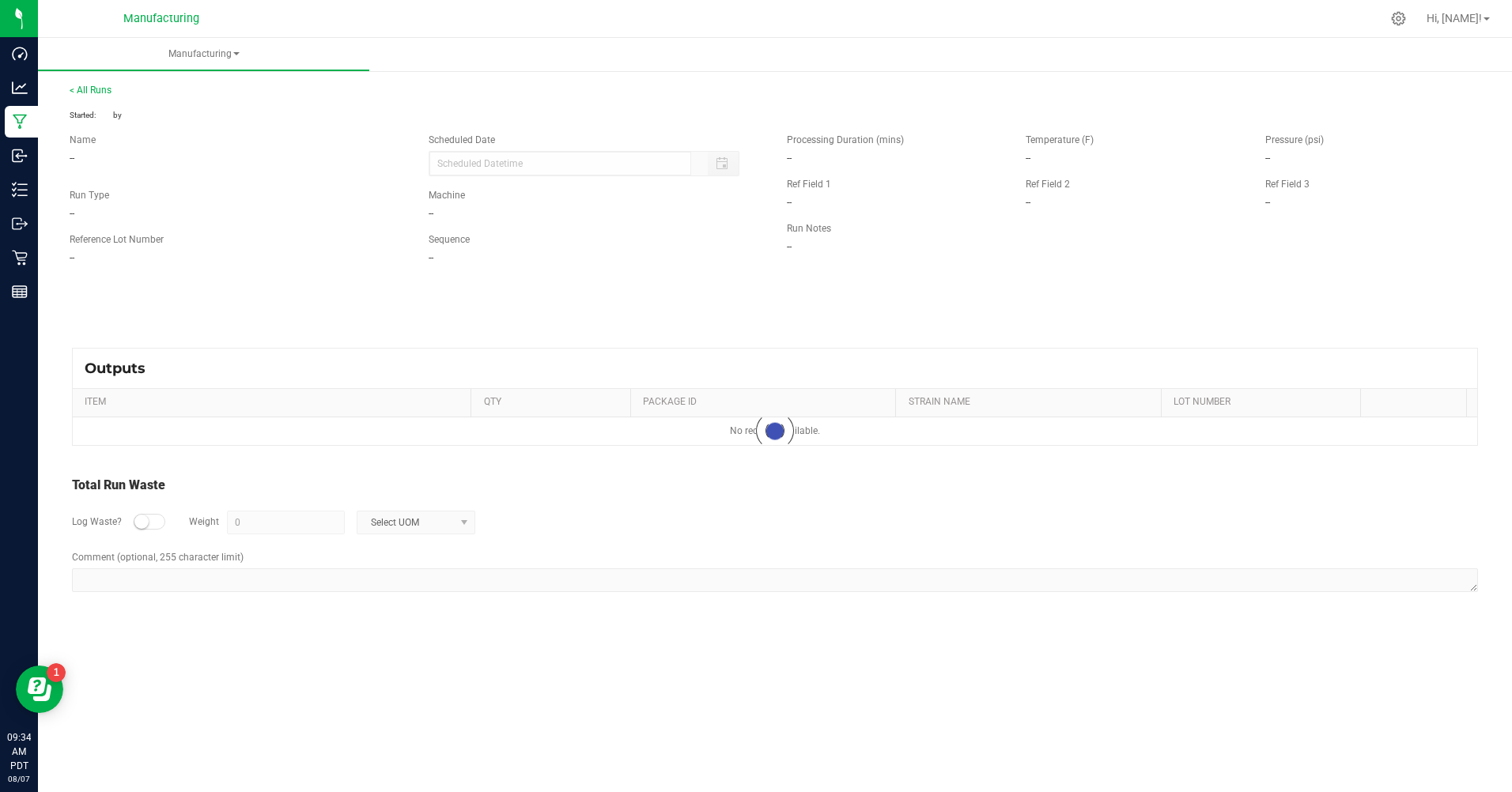 type on "[DATE] [TIME]" 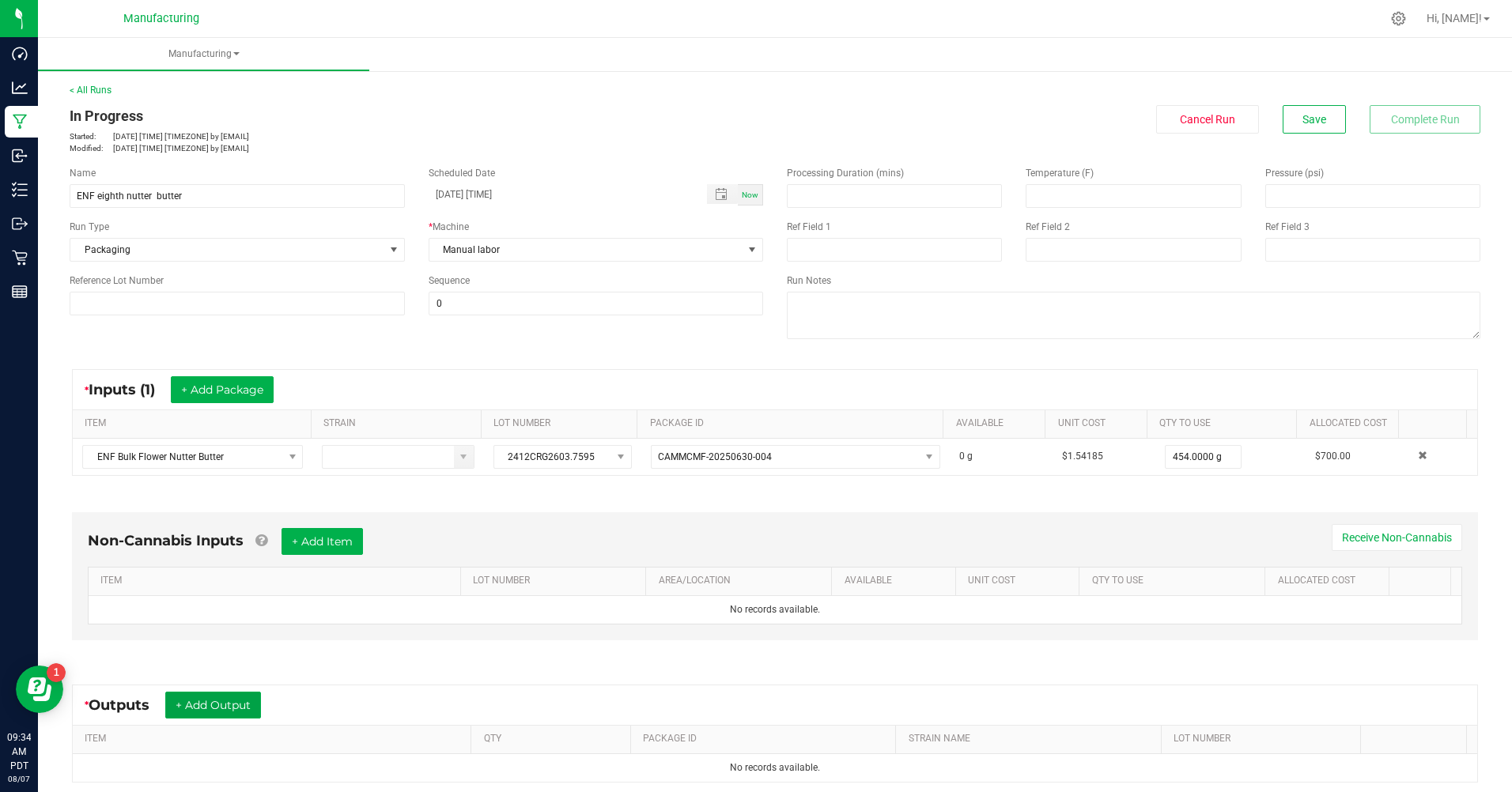 click on "+ Add Output" at bounding box center [213, 705] 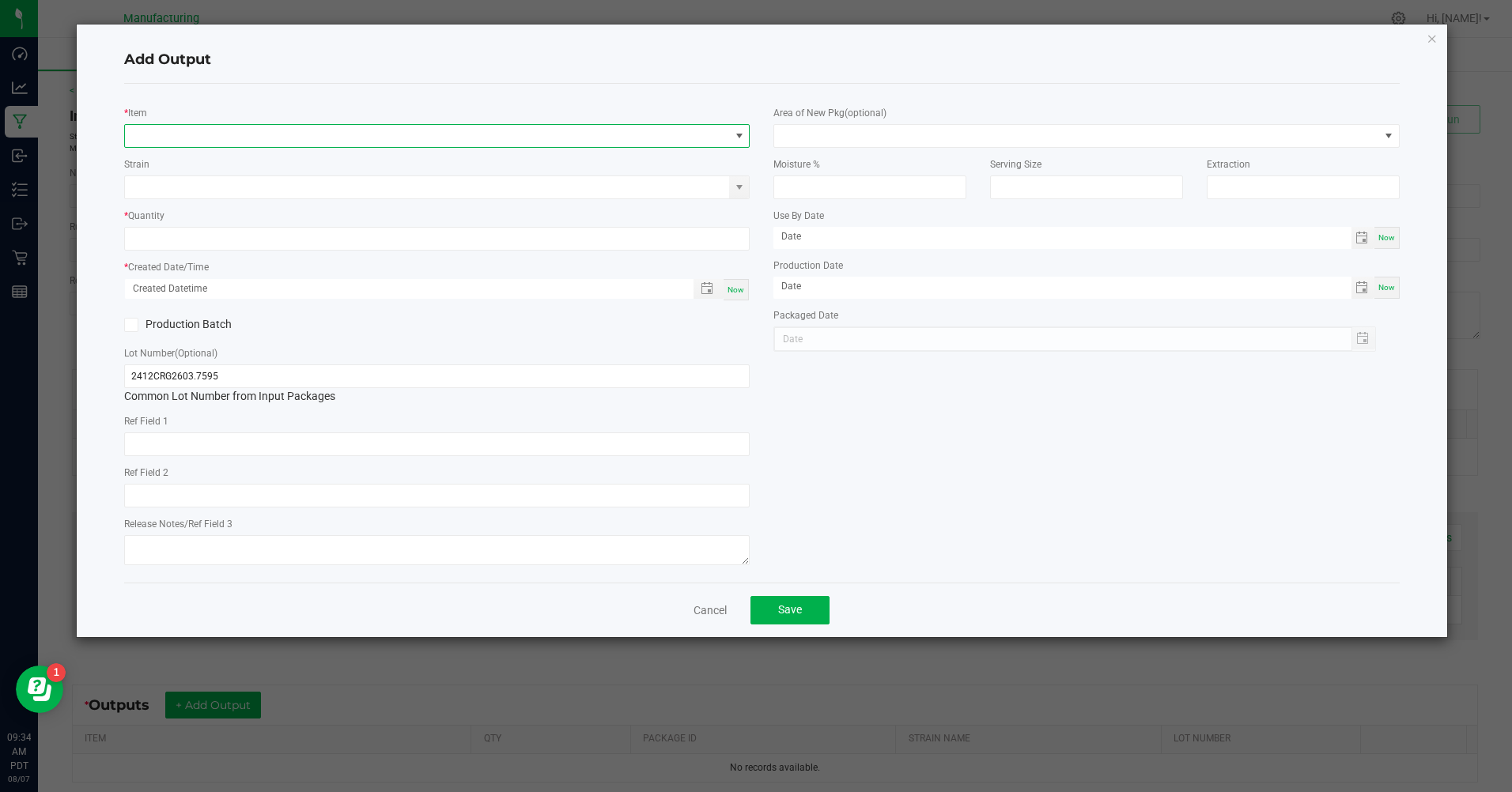 click at bounding box center [427, 136] 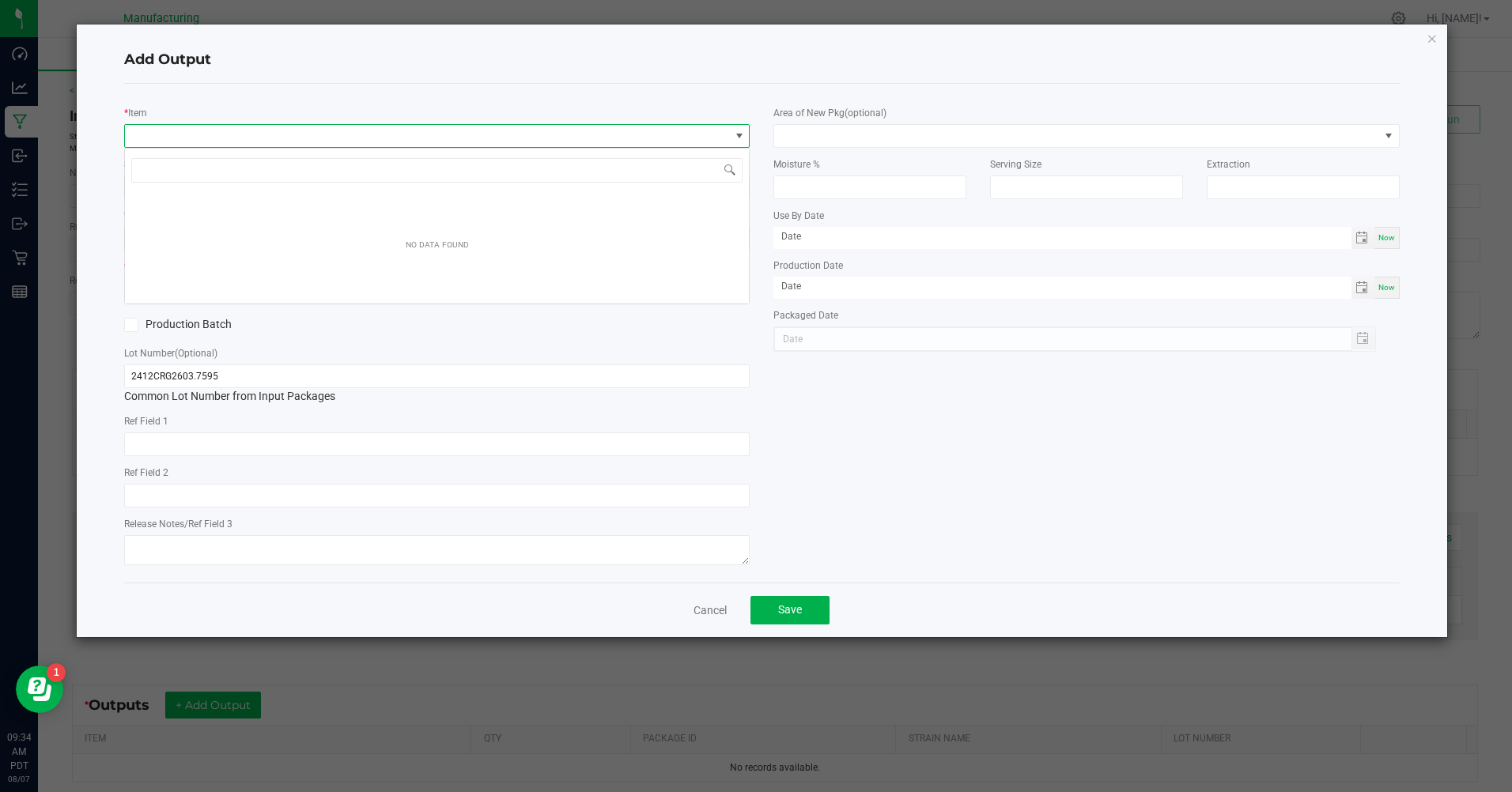 scroll, scrollTop: 79018, scrollLeft: 78454, axis: both 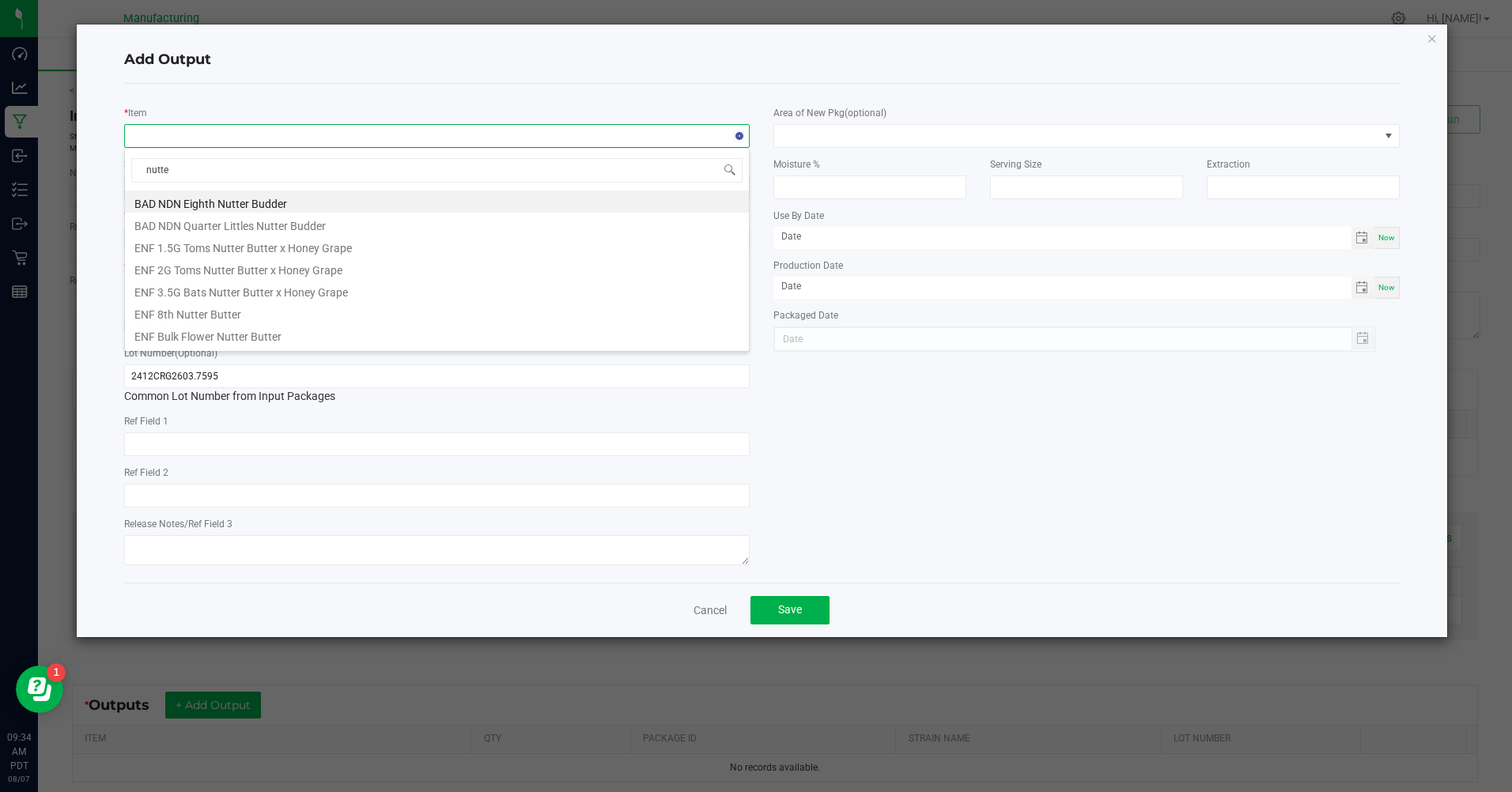 type on "nutter" 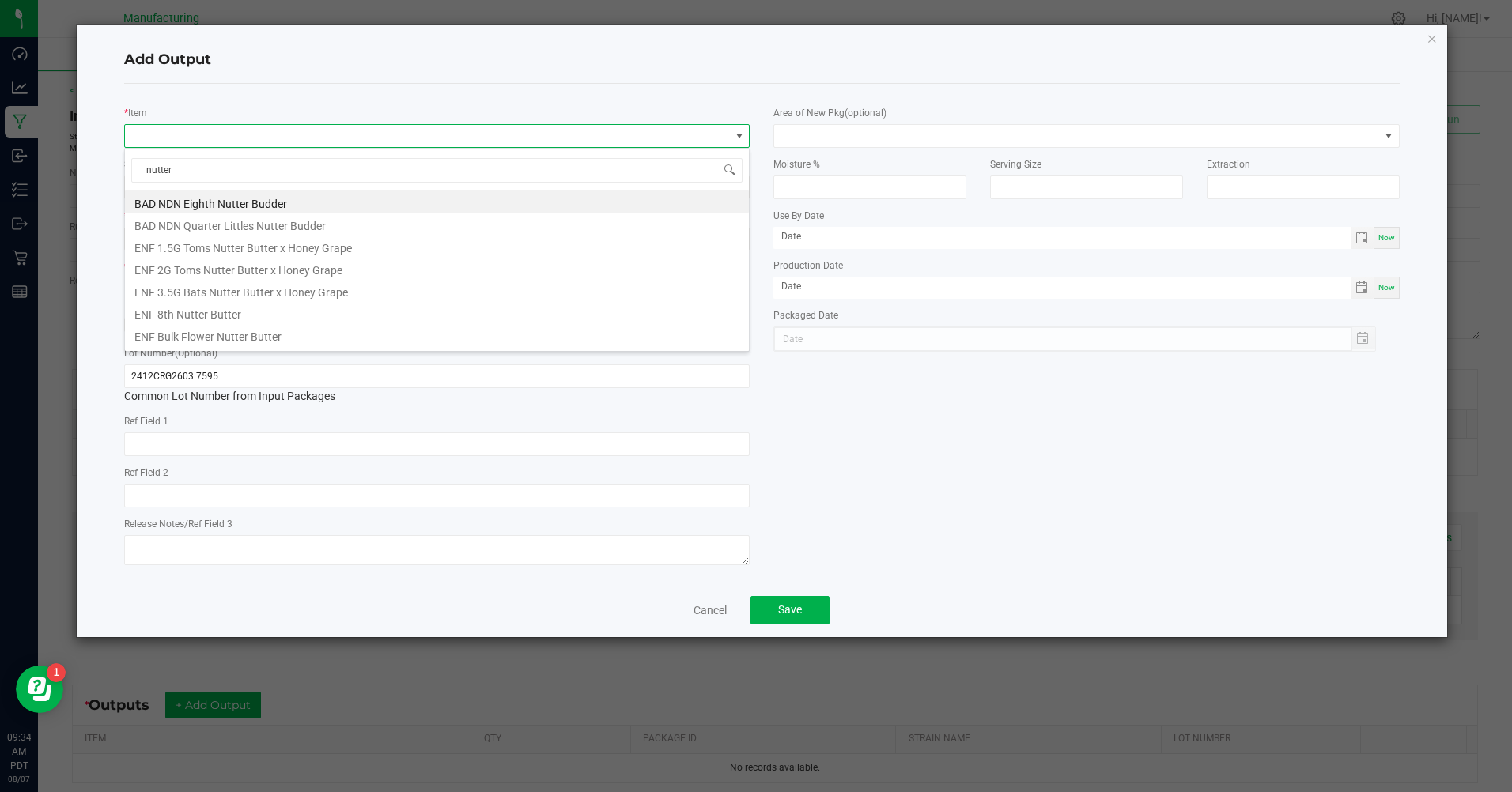 click on "ENF 8th Nutter Butter" at bounding box center (437, 312) 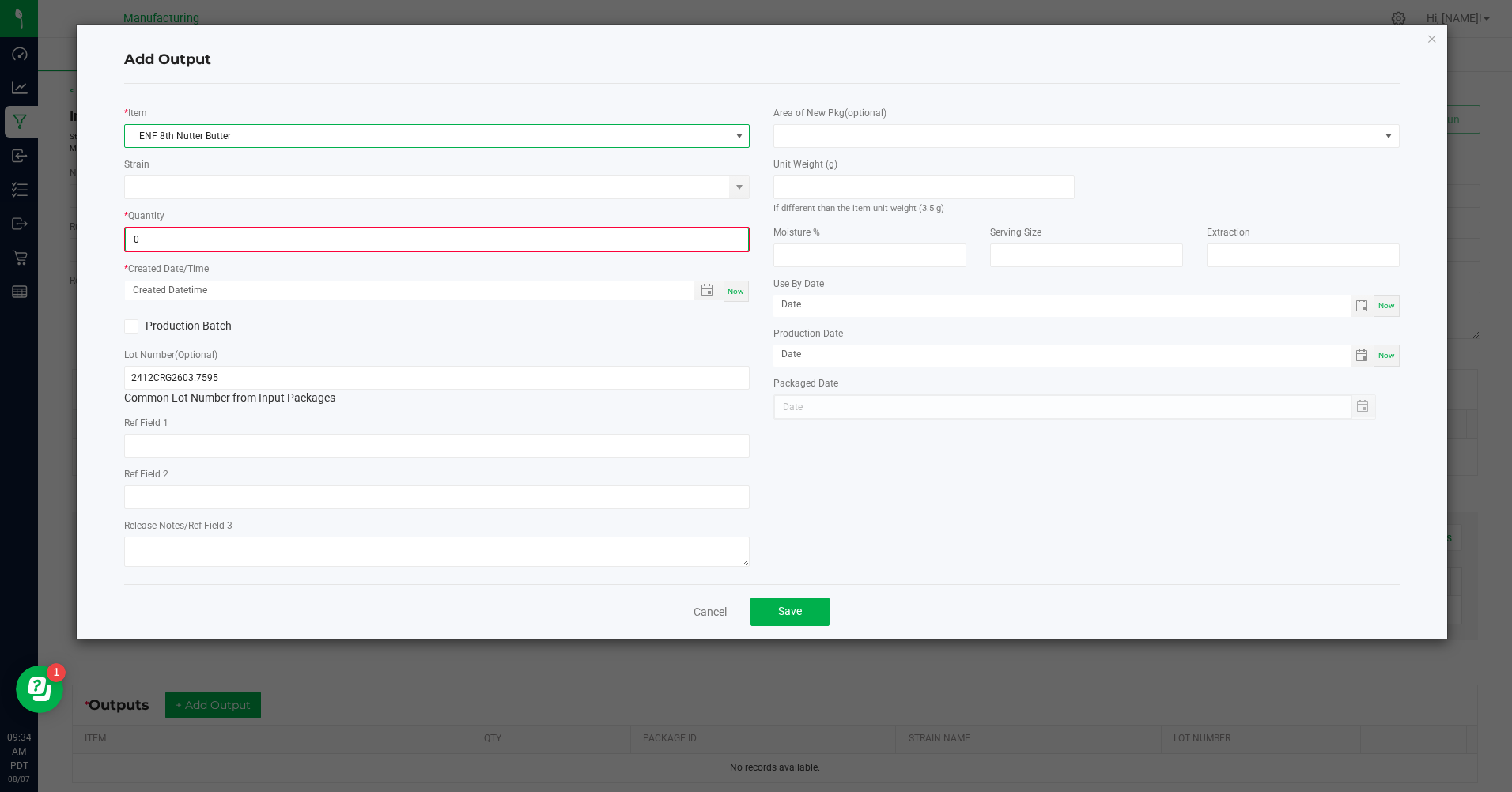 click on "0" at bounding box center [437, 239] 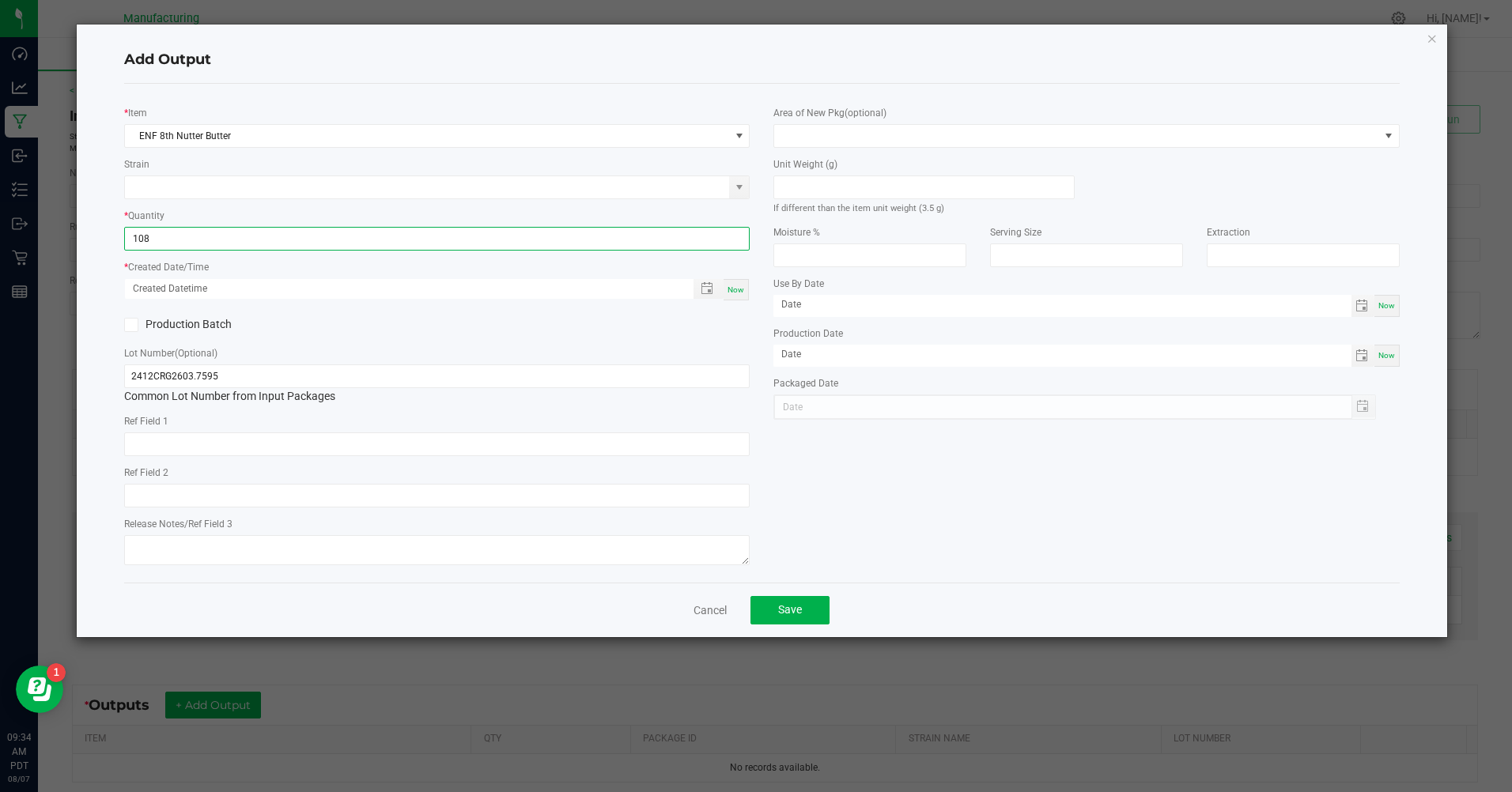 type on "108 ea" 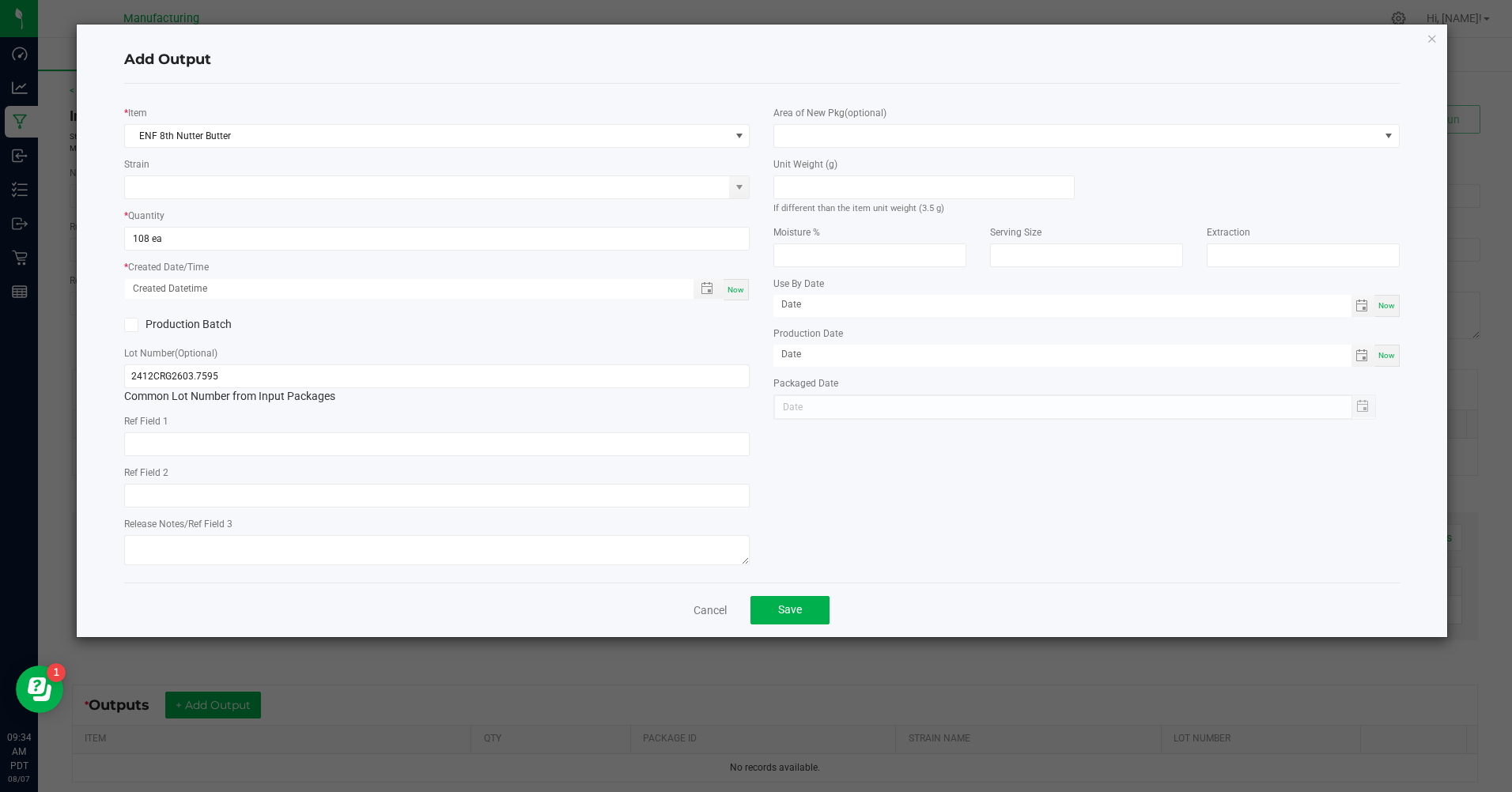 click on "Now" at bounding box center [735, 289] 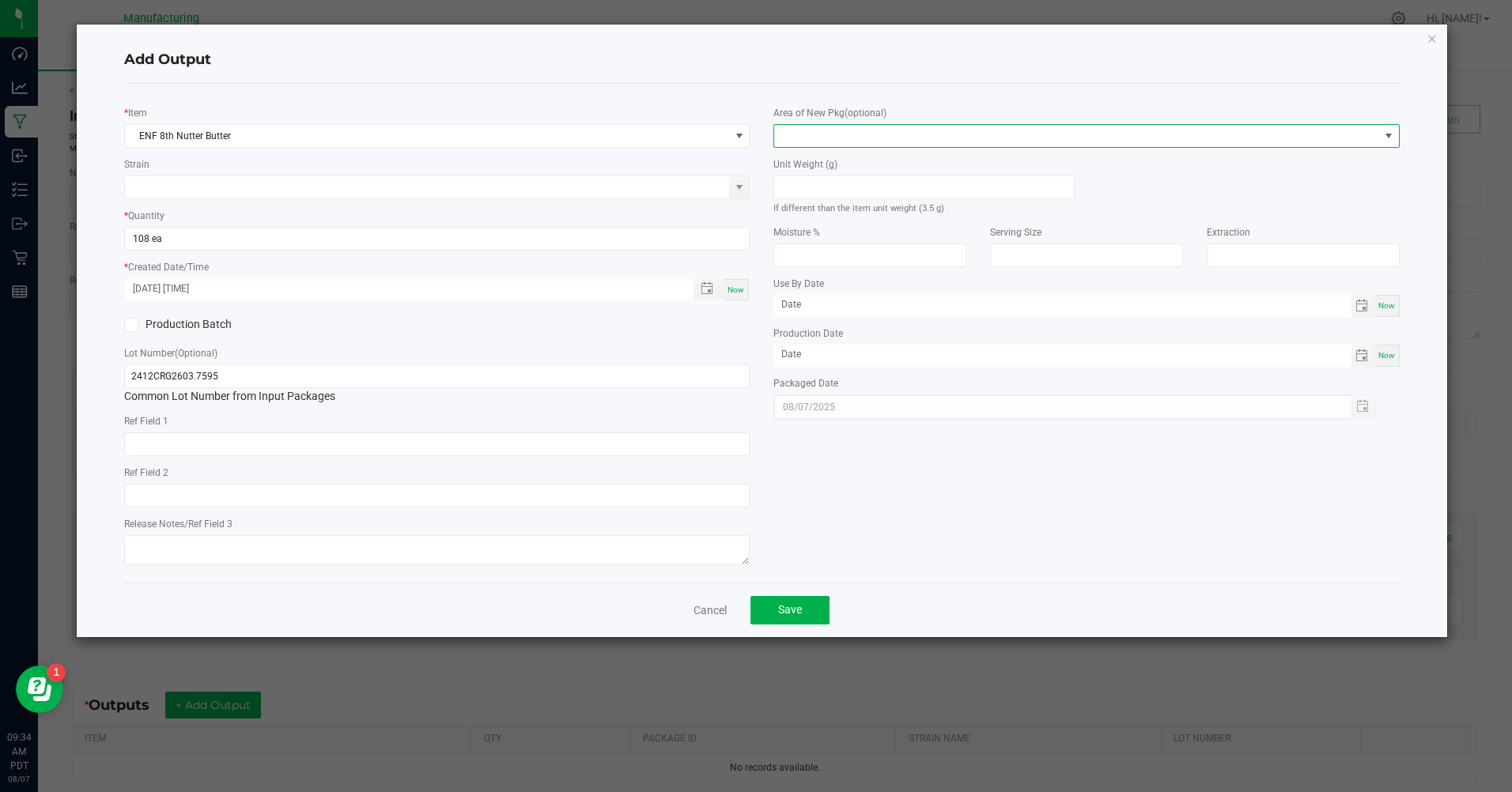 click at bounding box center [1076, 136] 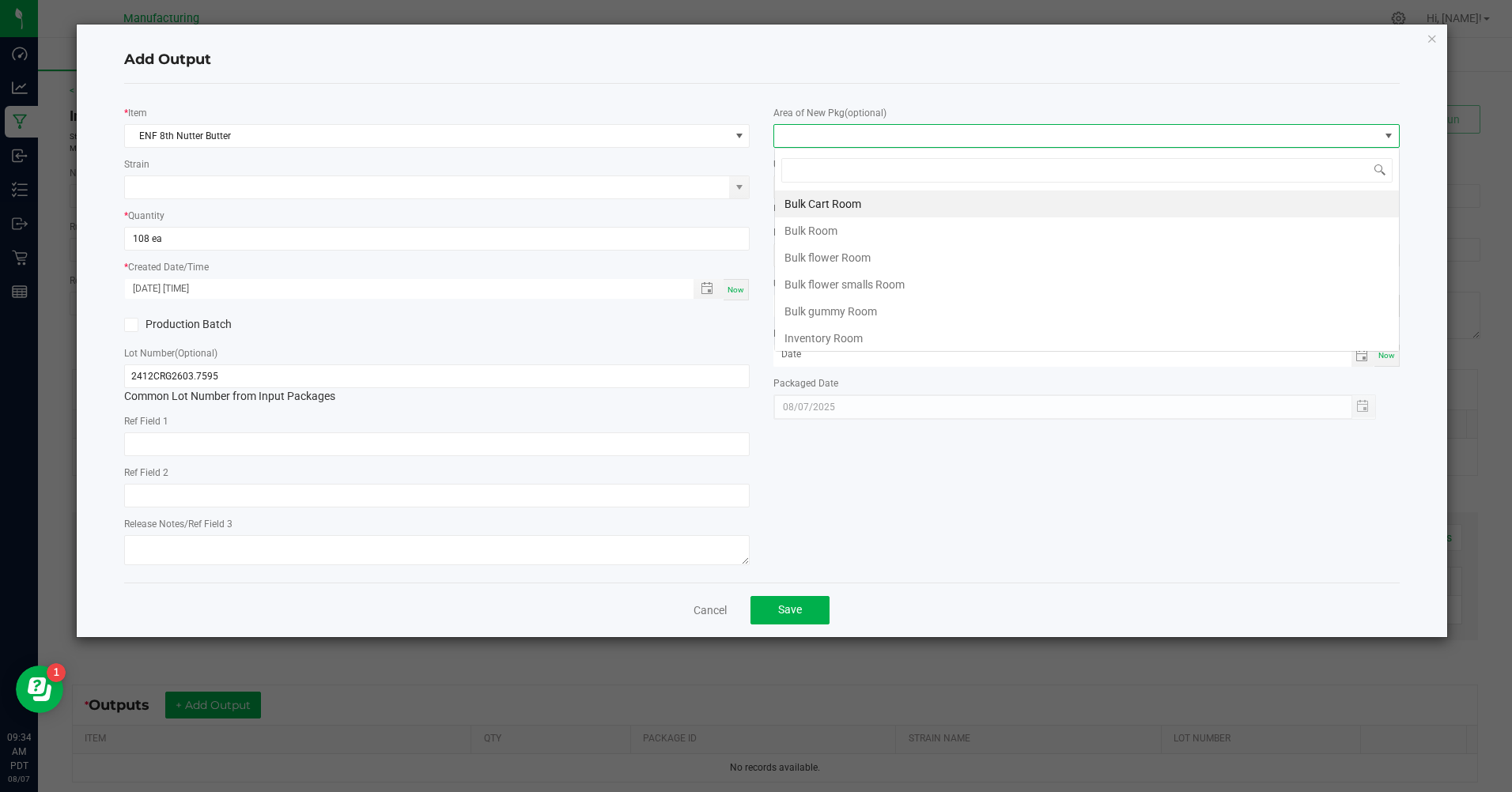scroll, scrollTop: 79018, scrollLeft: 78454, axis: both 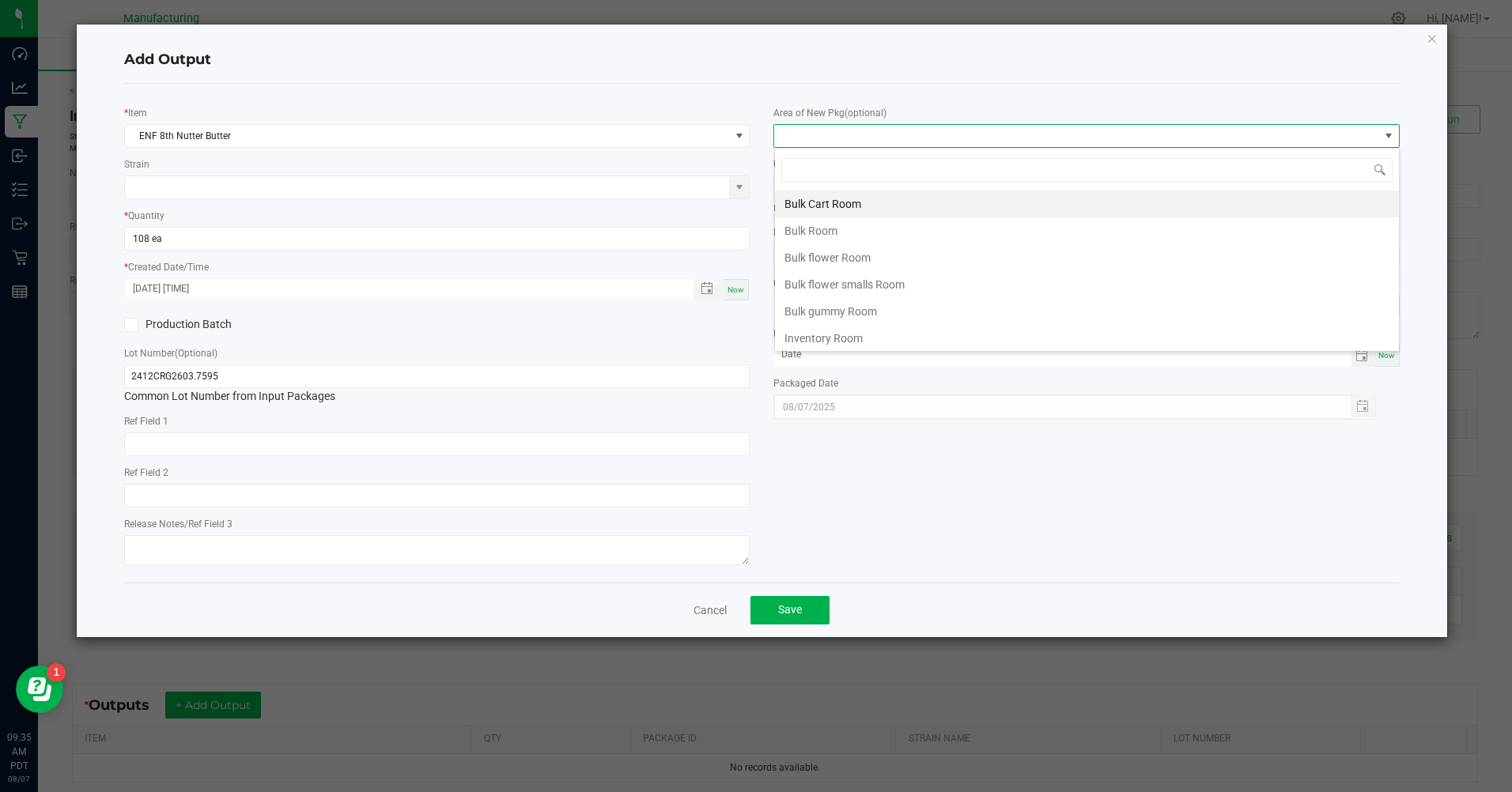 click on "Inventory Room" at bounding box center [1087, 338] 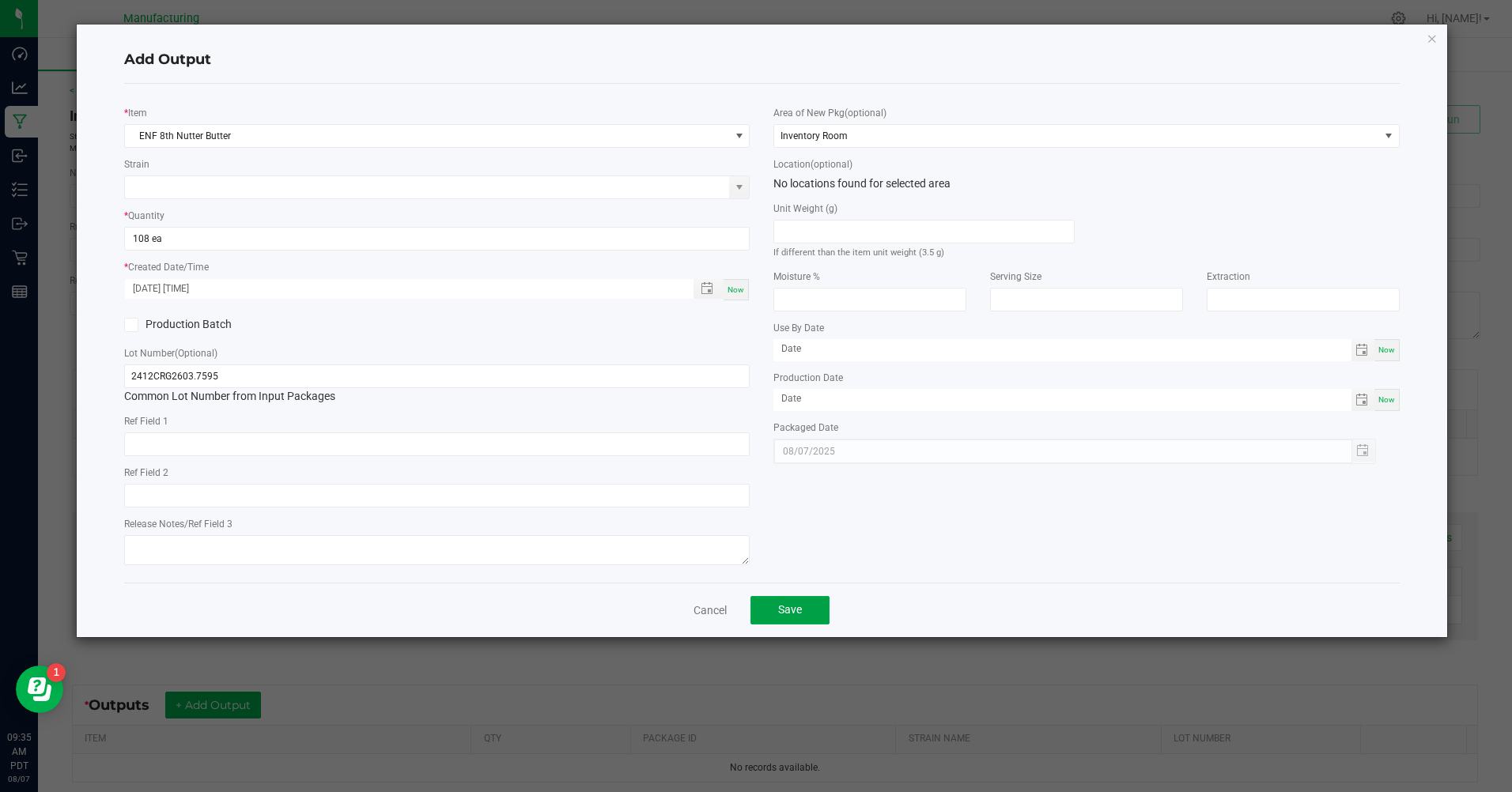 click on "Save" 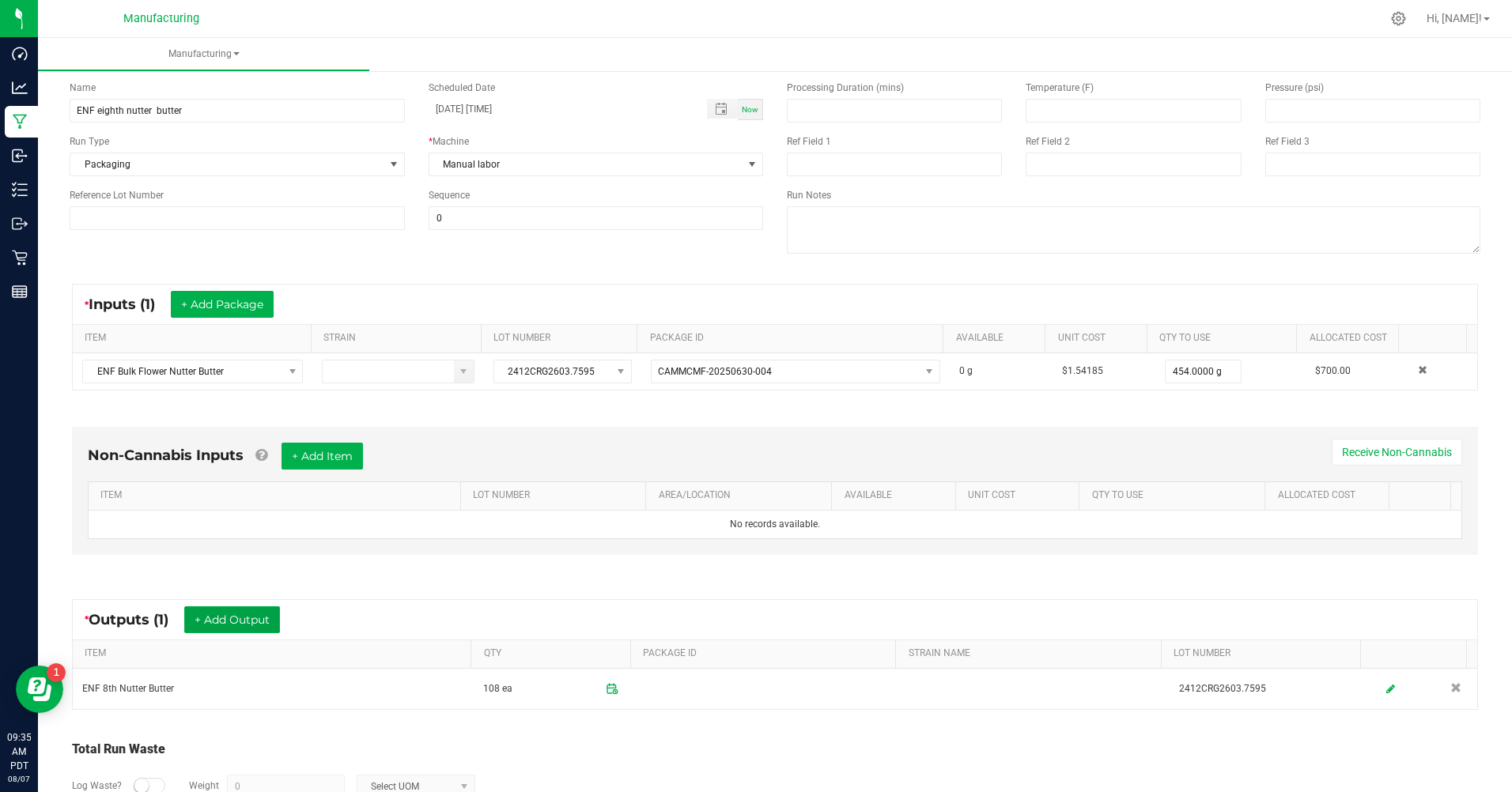 scroll, scrollTop: 158, scrollLeft: 0, axis: vertical 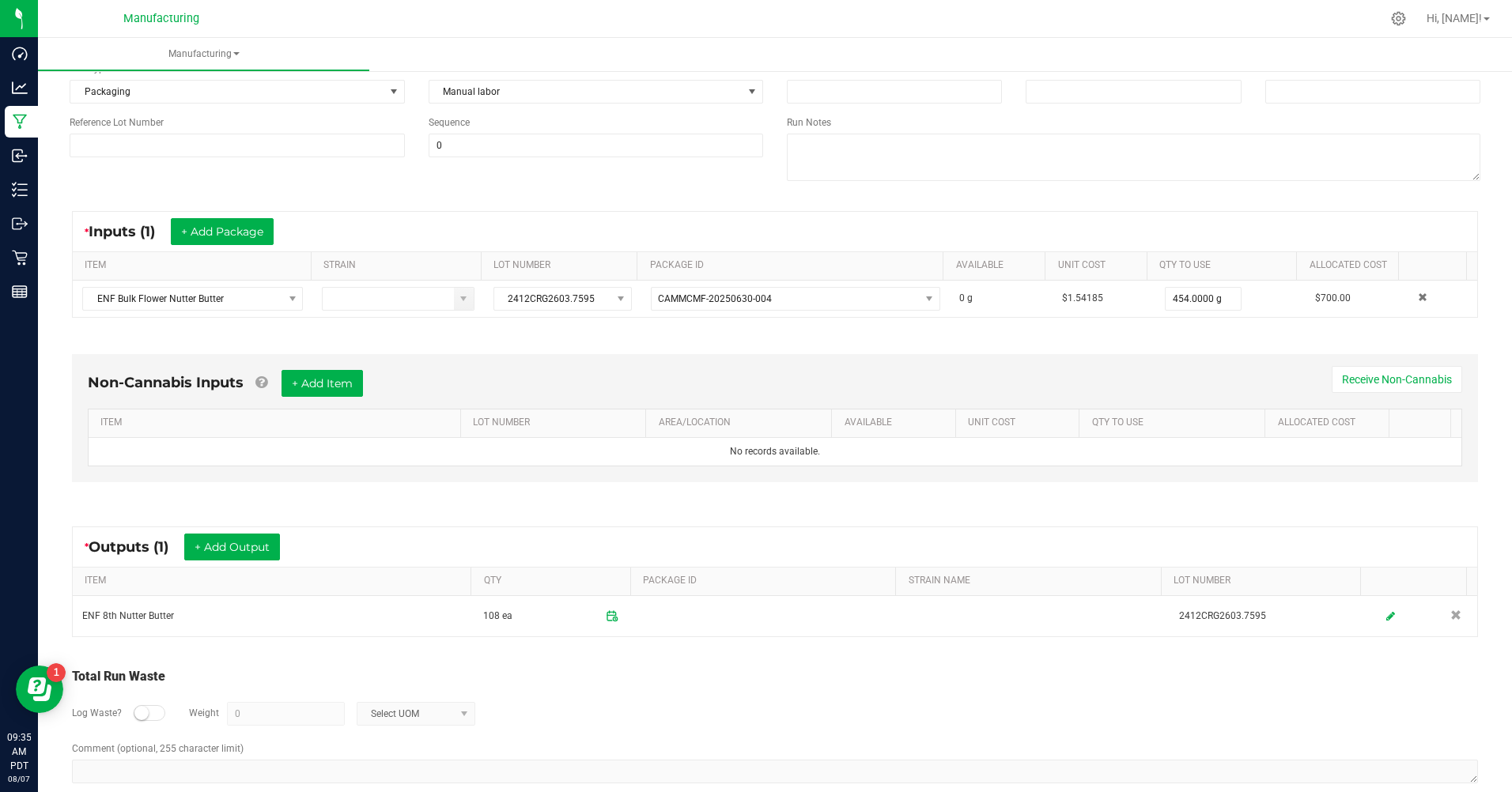 click at bounding box center (149, 713) 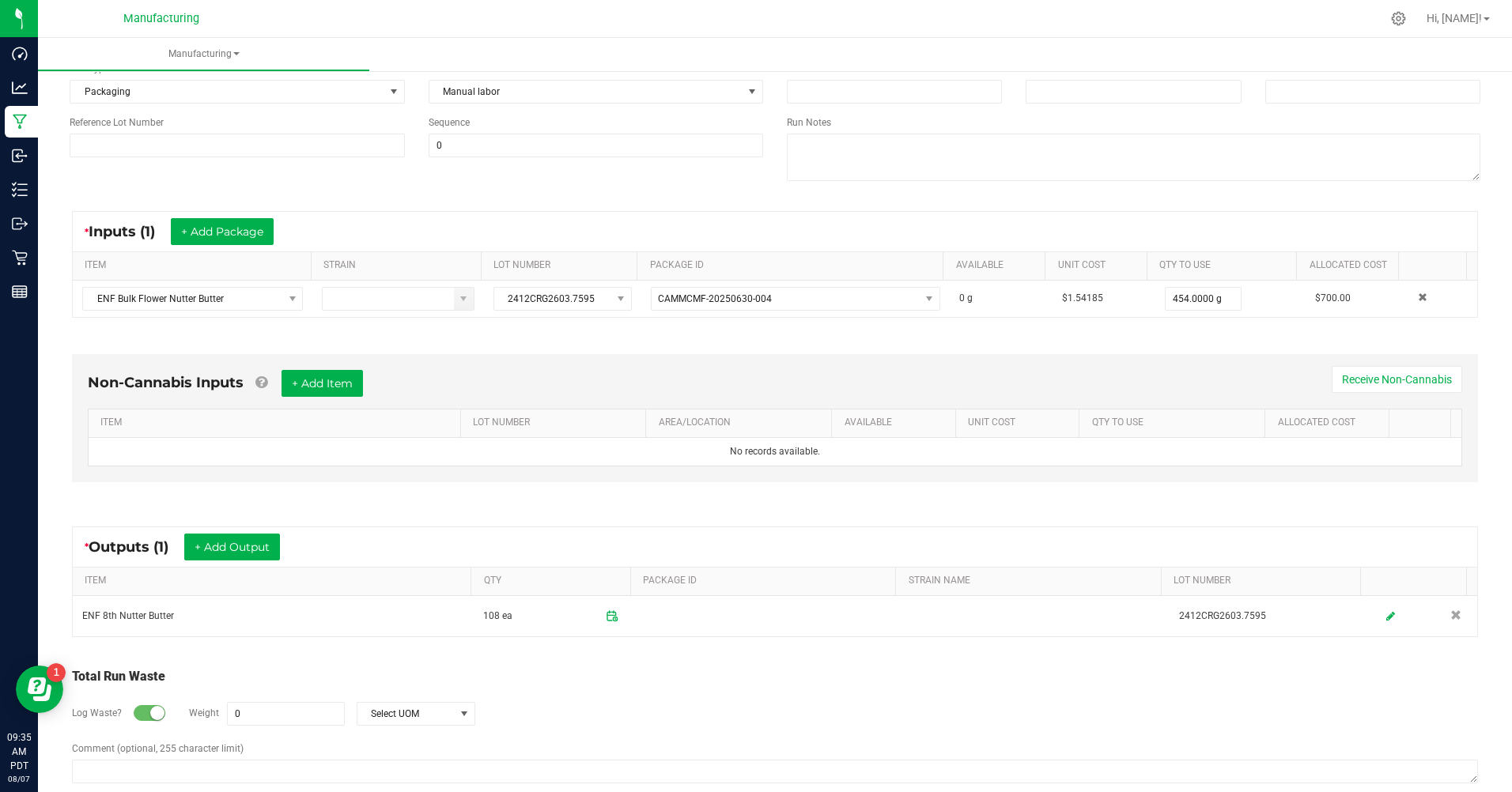 click on "0" at bounding box center (285, 714) 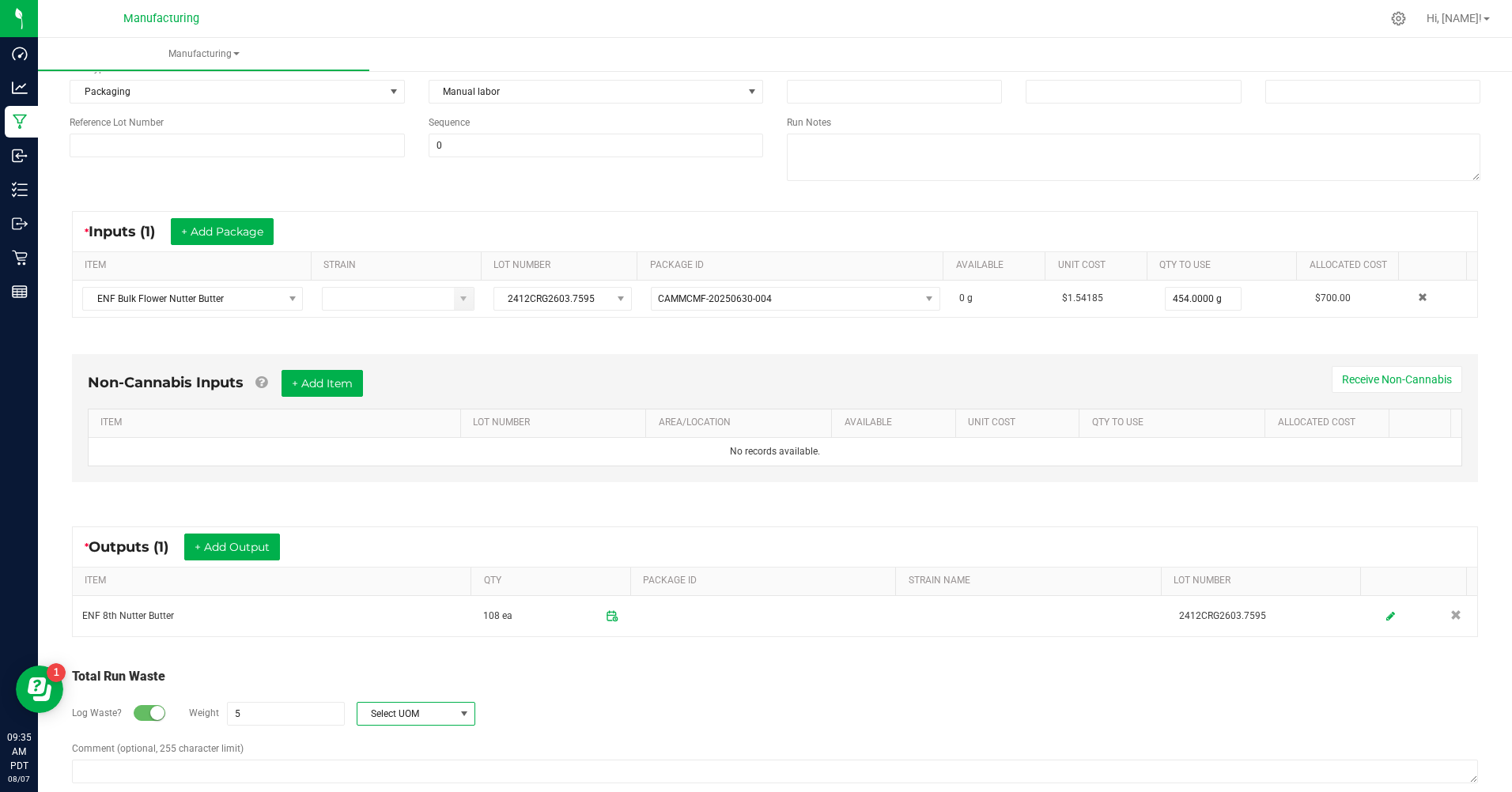click on "Select UOM" at bounding box center [406, 714] 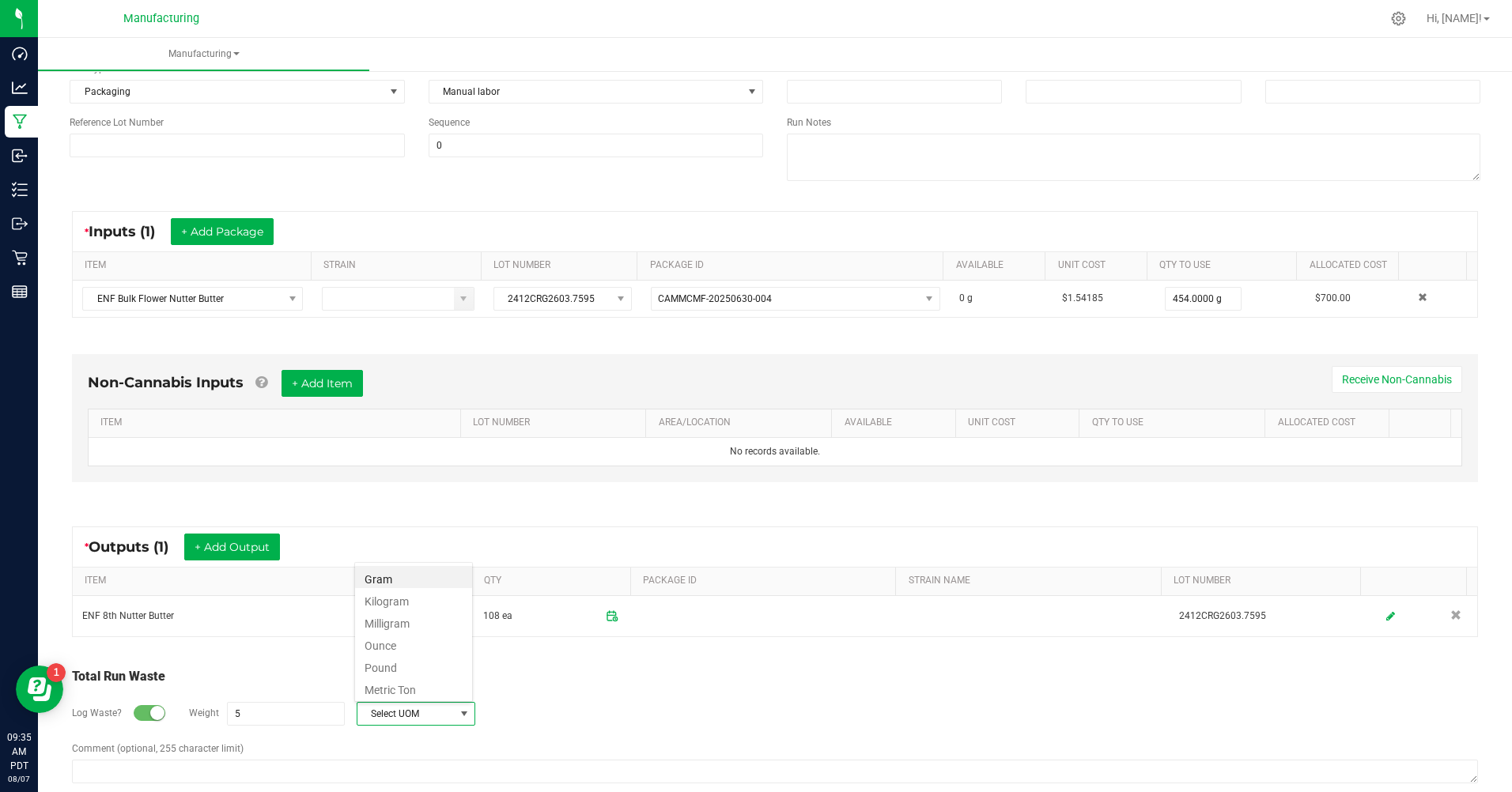 scroll, scrollTop: 79018, scrollLeft: 78961, axis: both 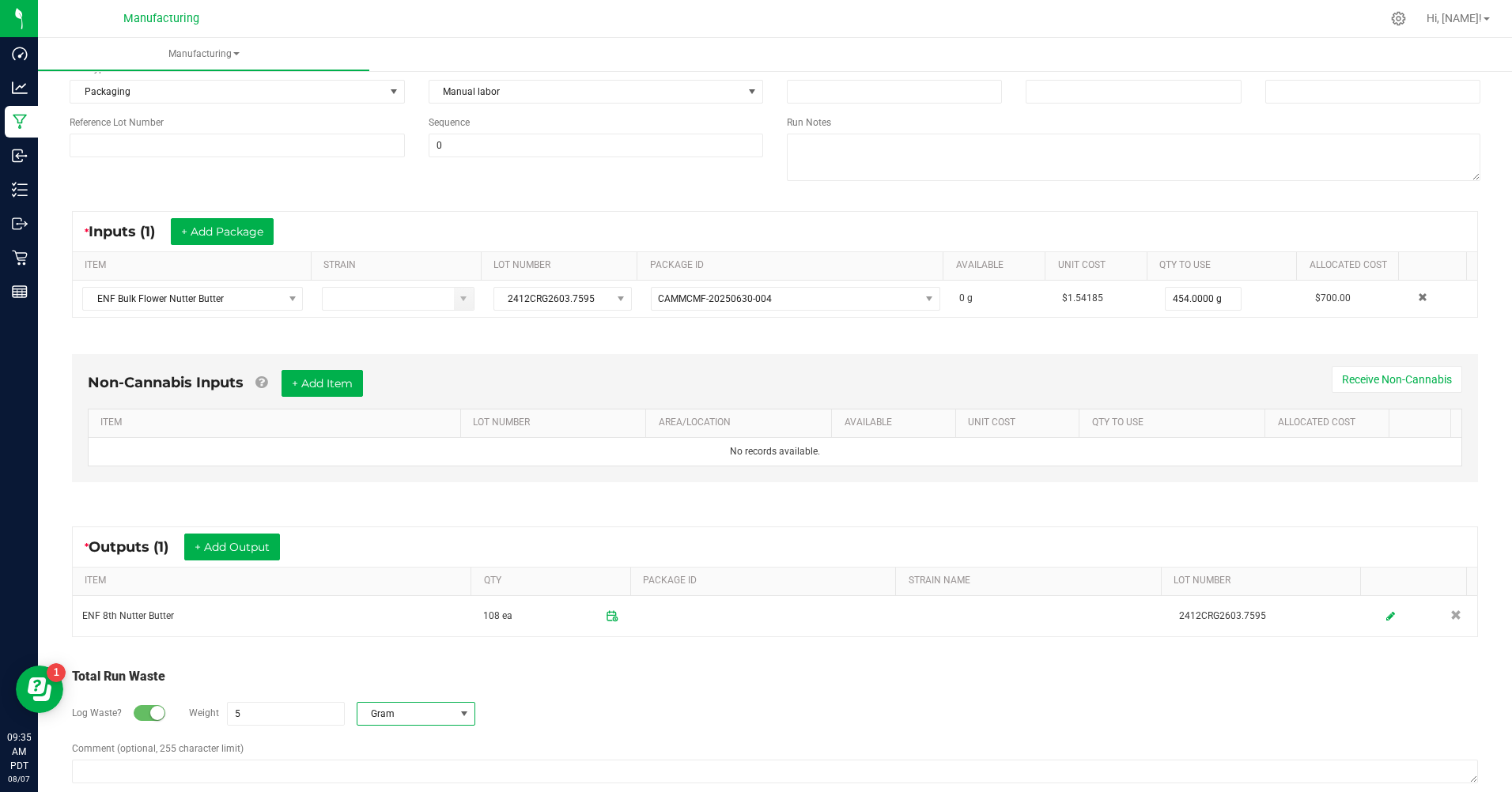 type on "5 g" 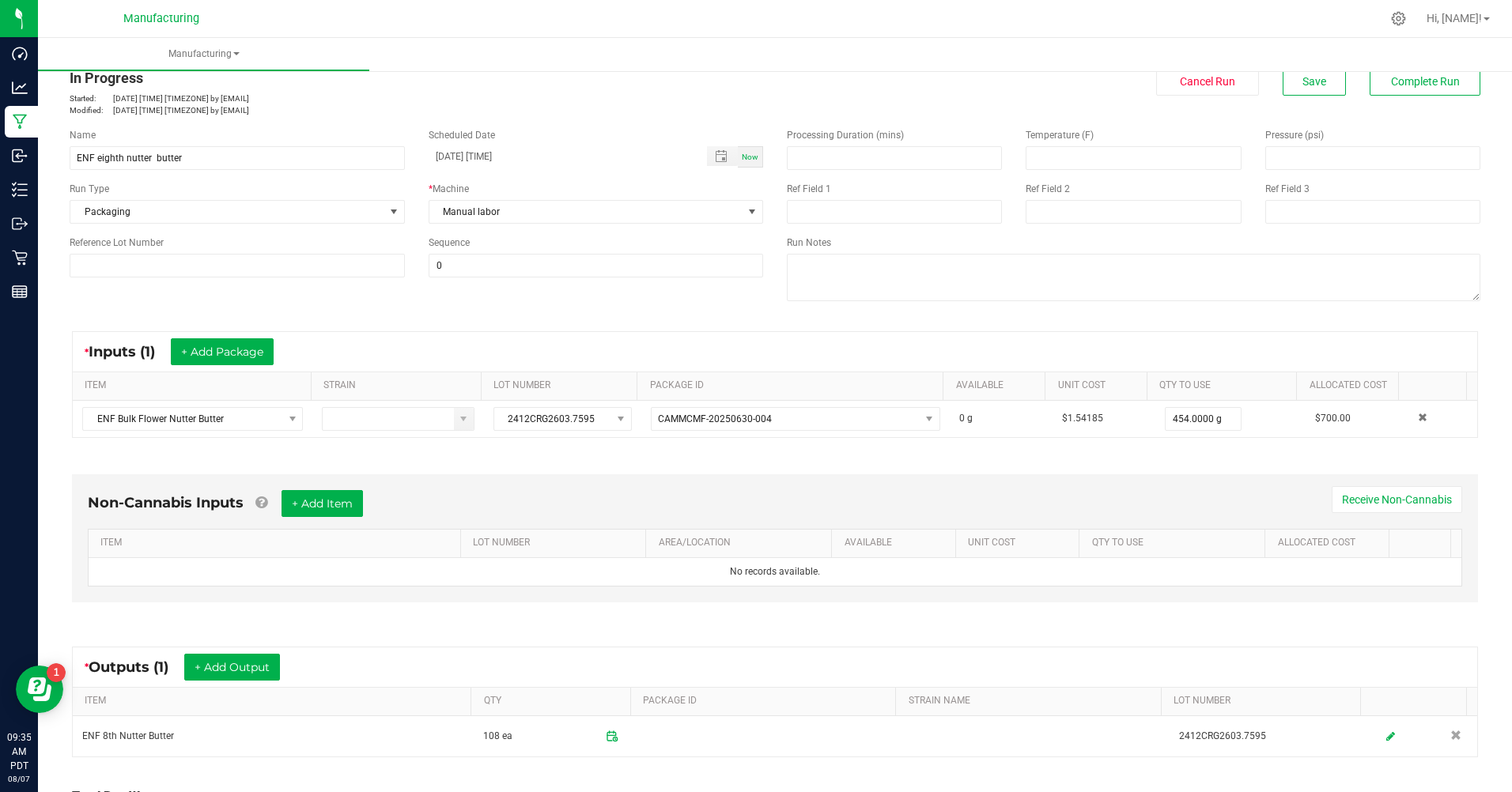 scroll, scrollTop: 0, scrollLeft: 0, axis: both 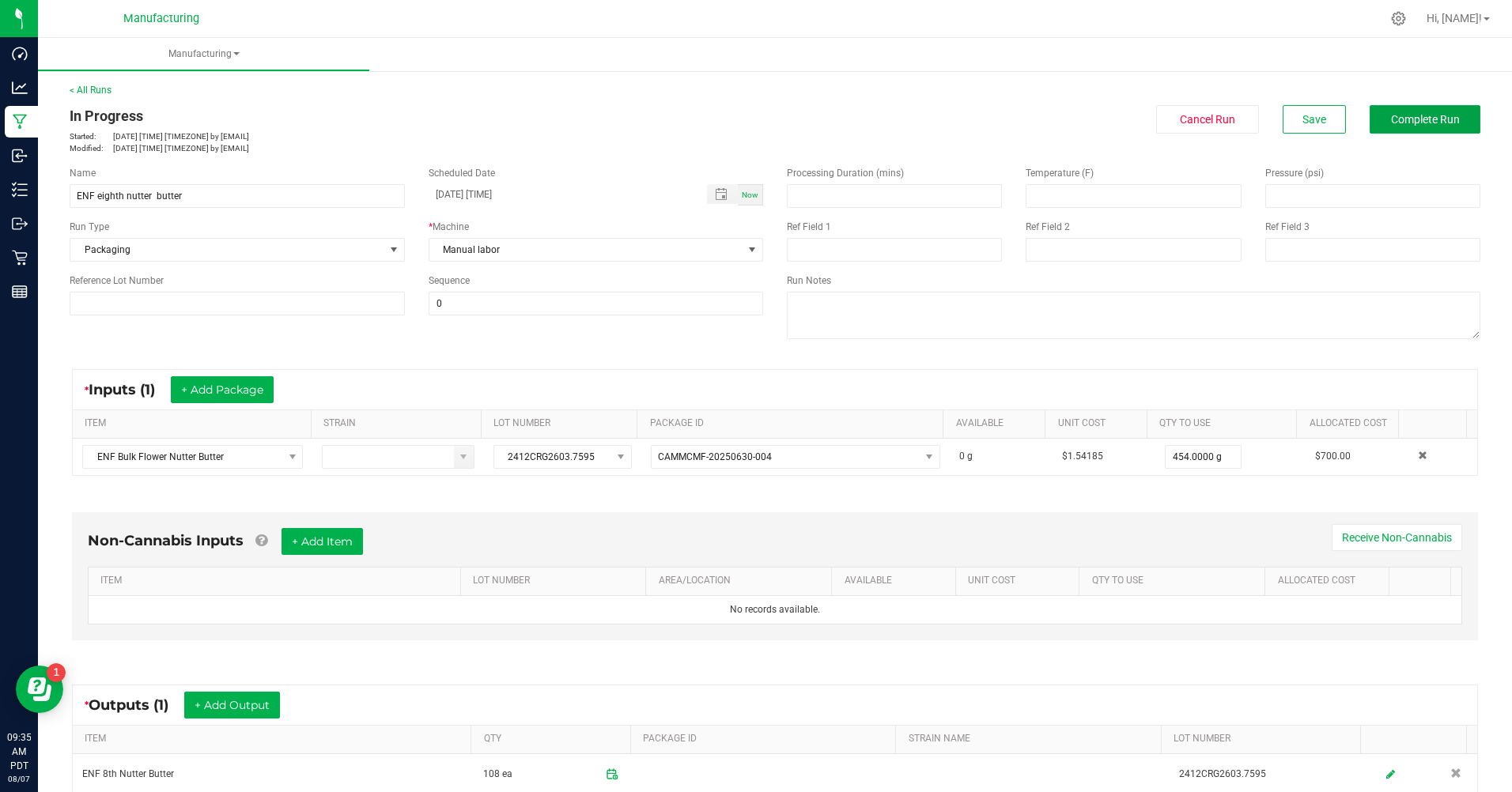 click on "Complete Run" at bounding box center [1425, 119] 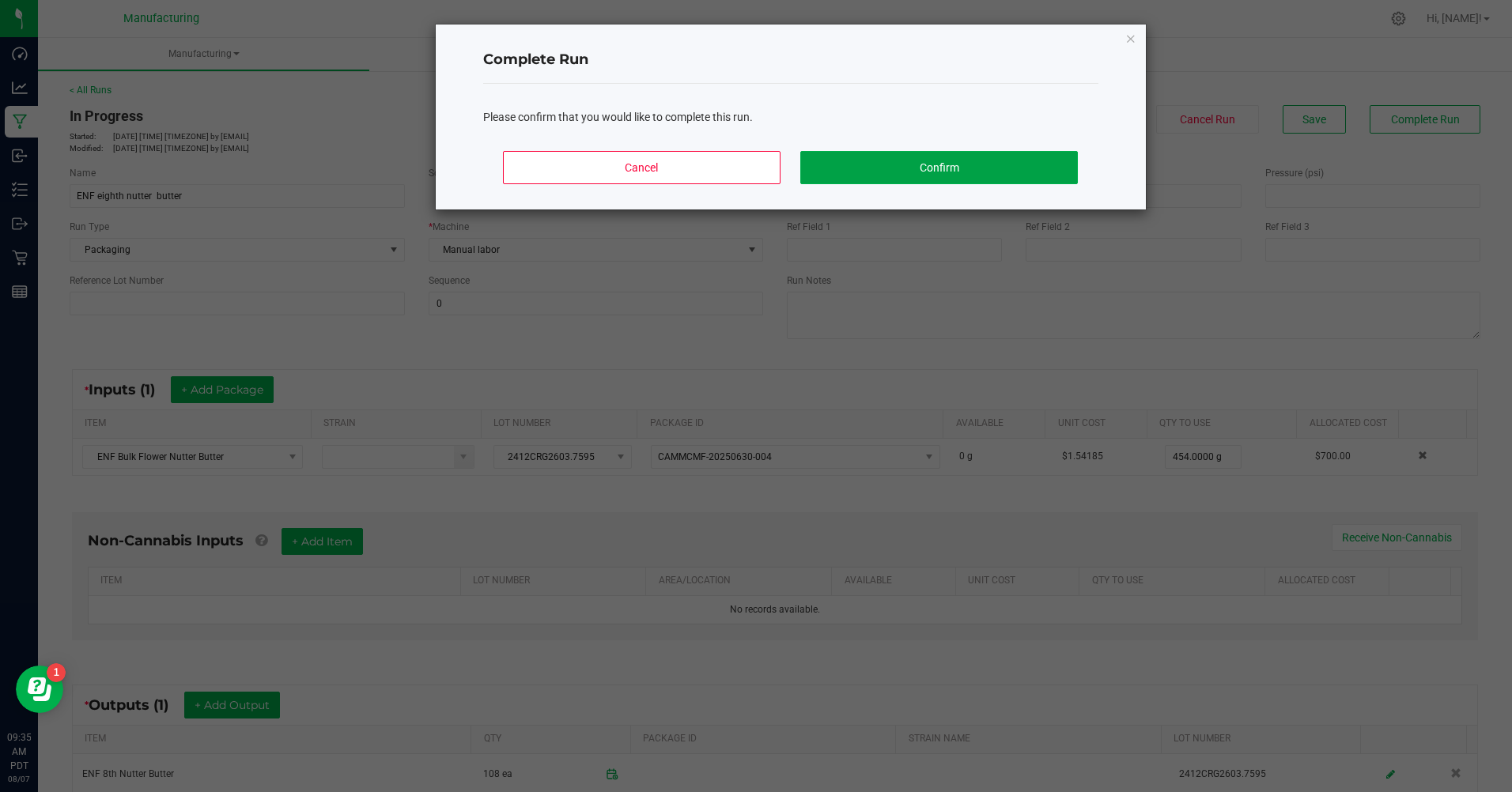 click on "Confirm" 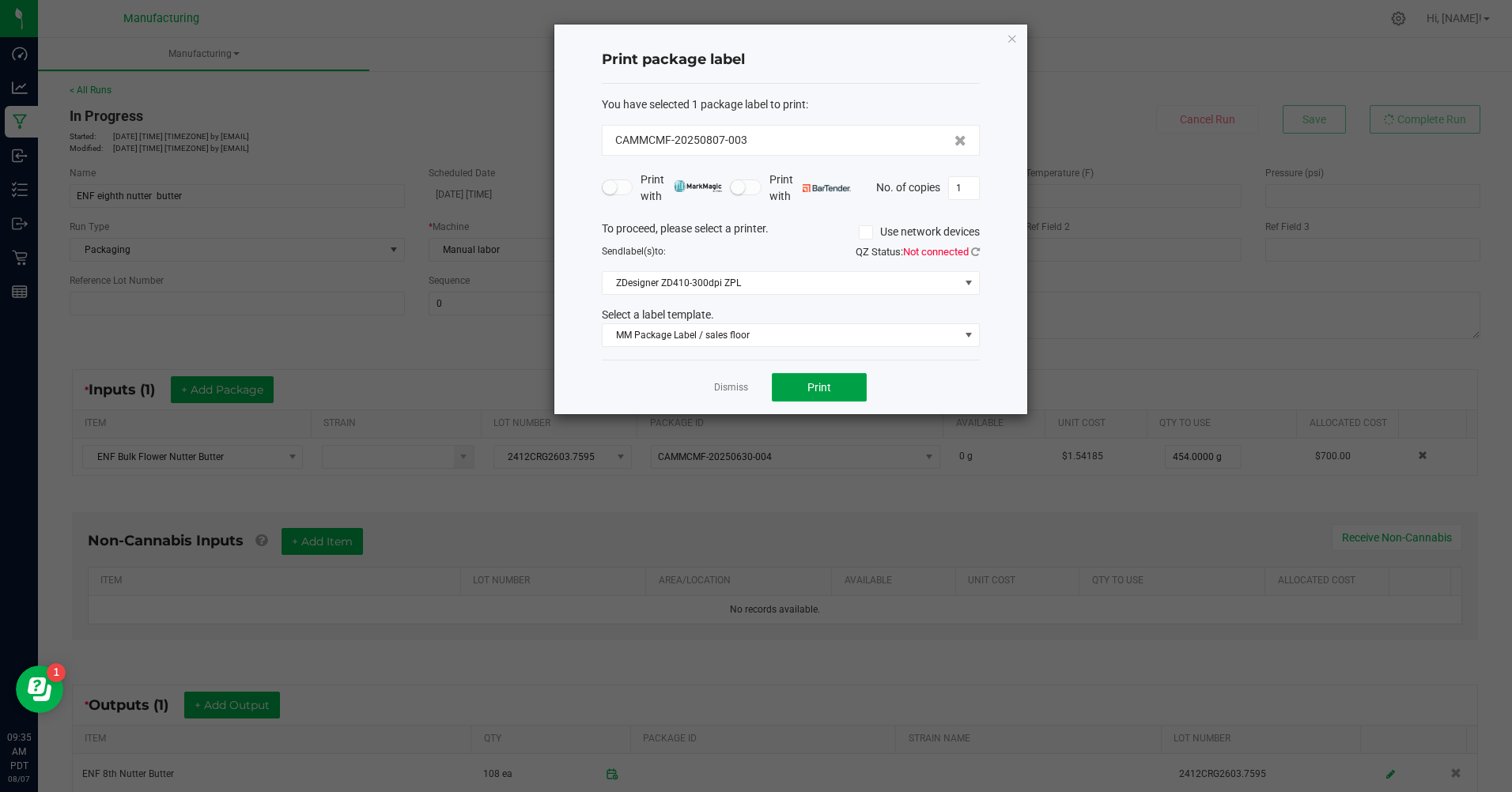 click on "Print" 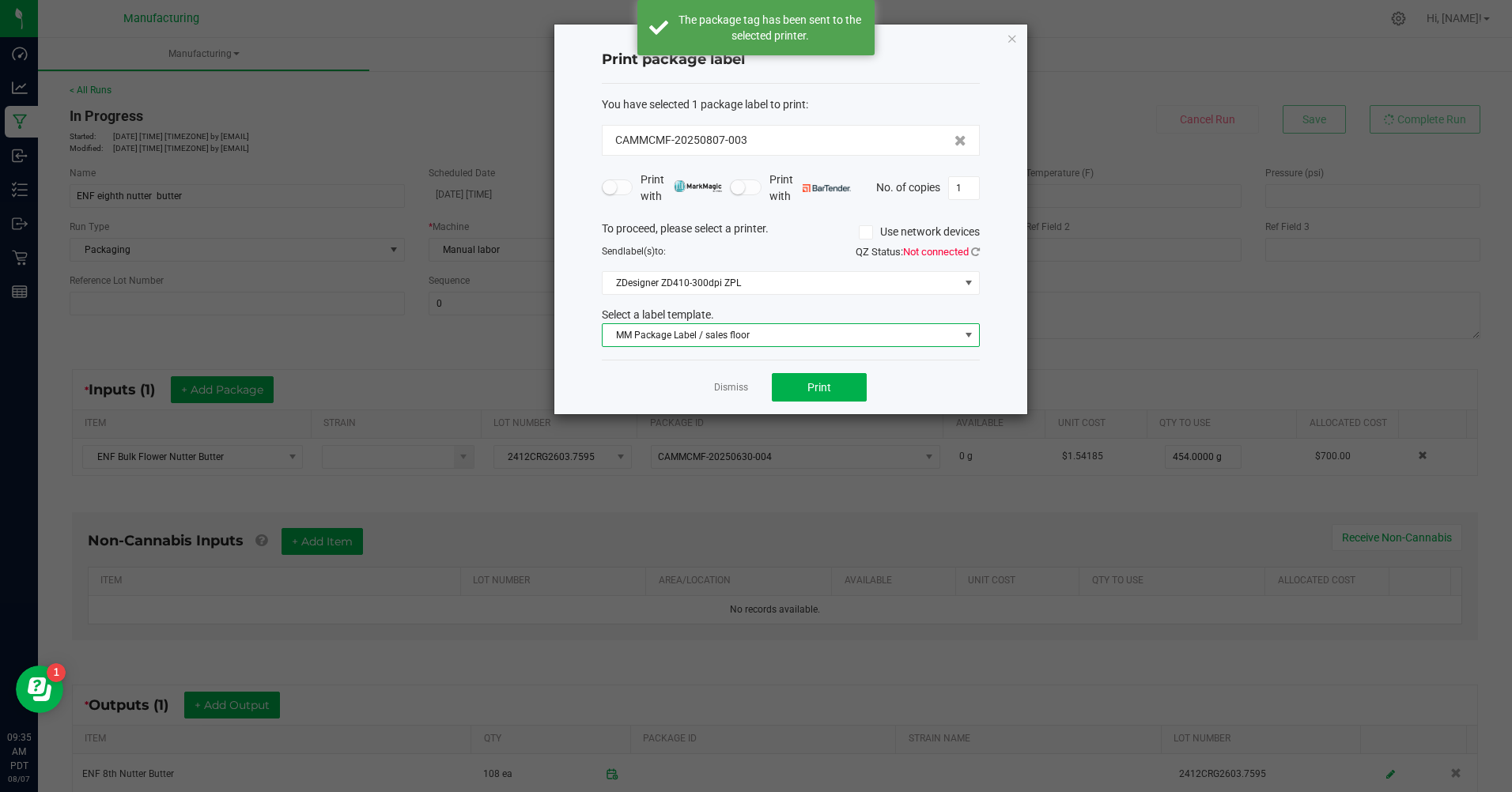 click on "MM Package Label / sales floor" at bounding box center [781, 335] 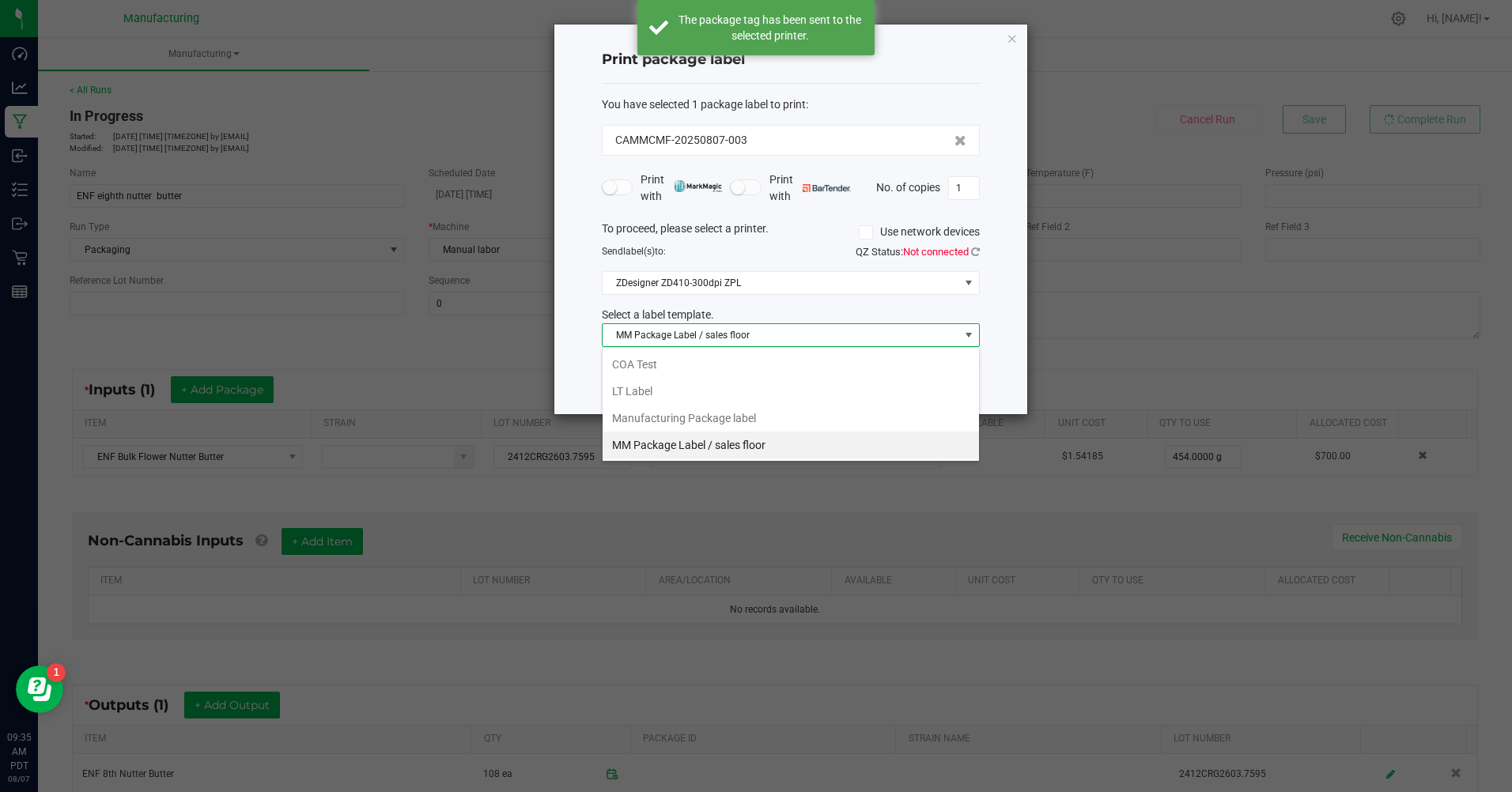 scroll, scrollTop: 79018, scrollLeft: 78701, axis: both 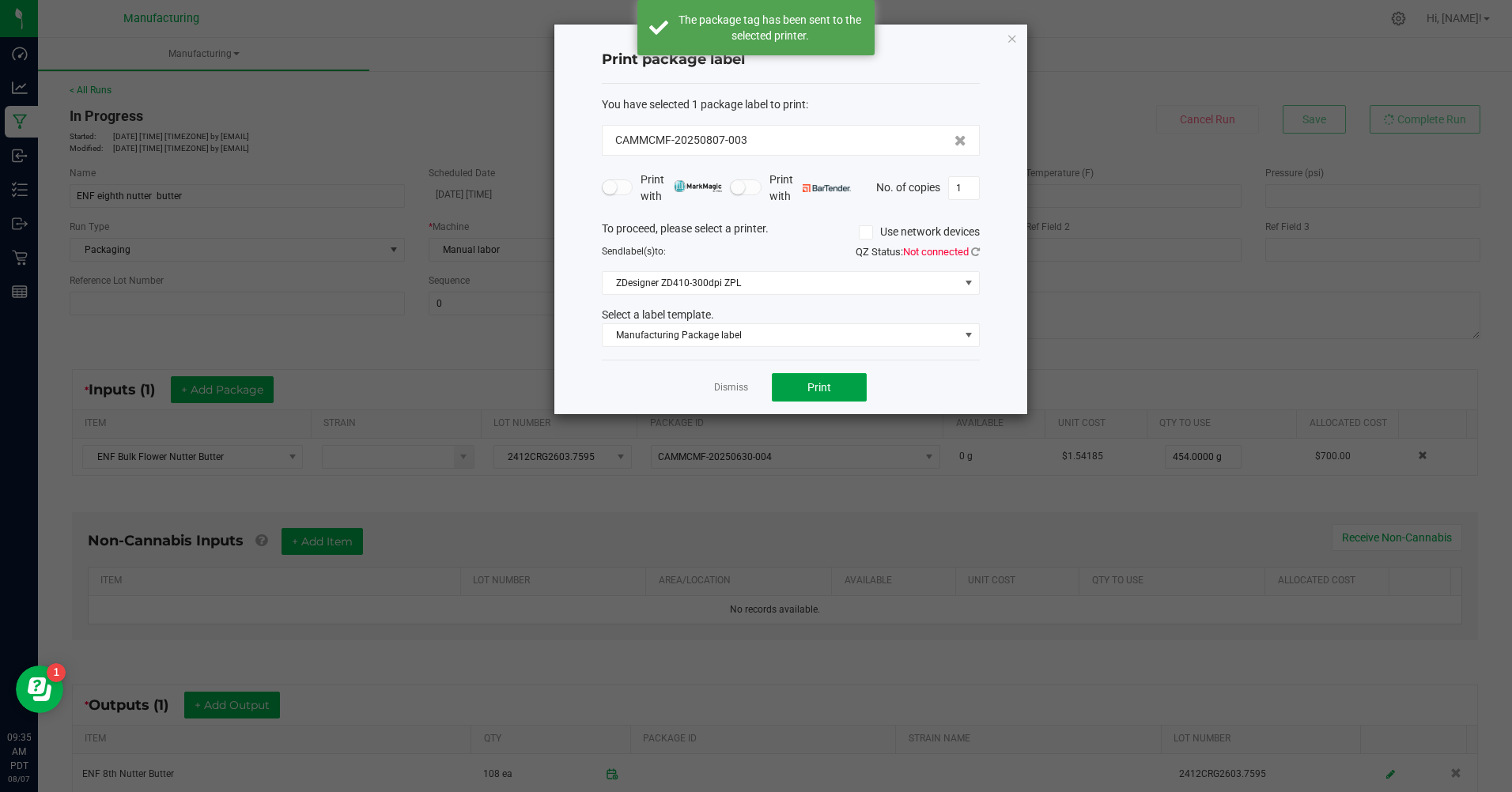 click on "Print" 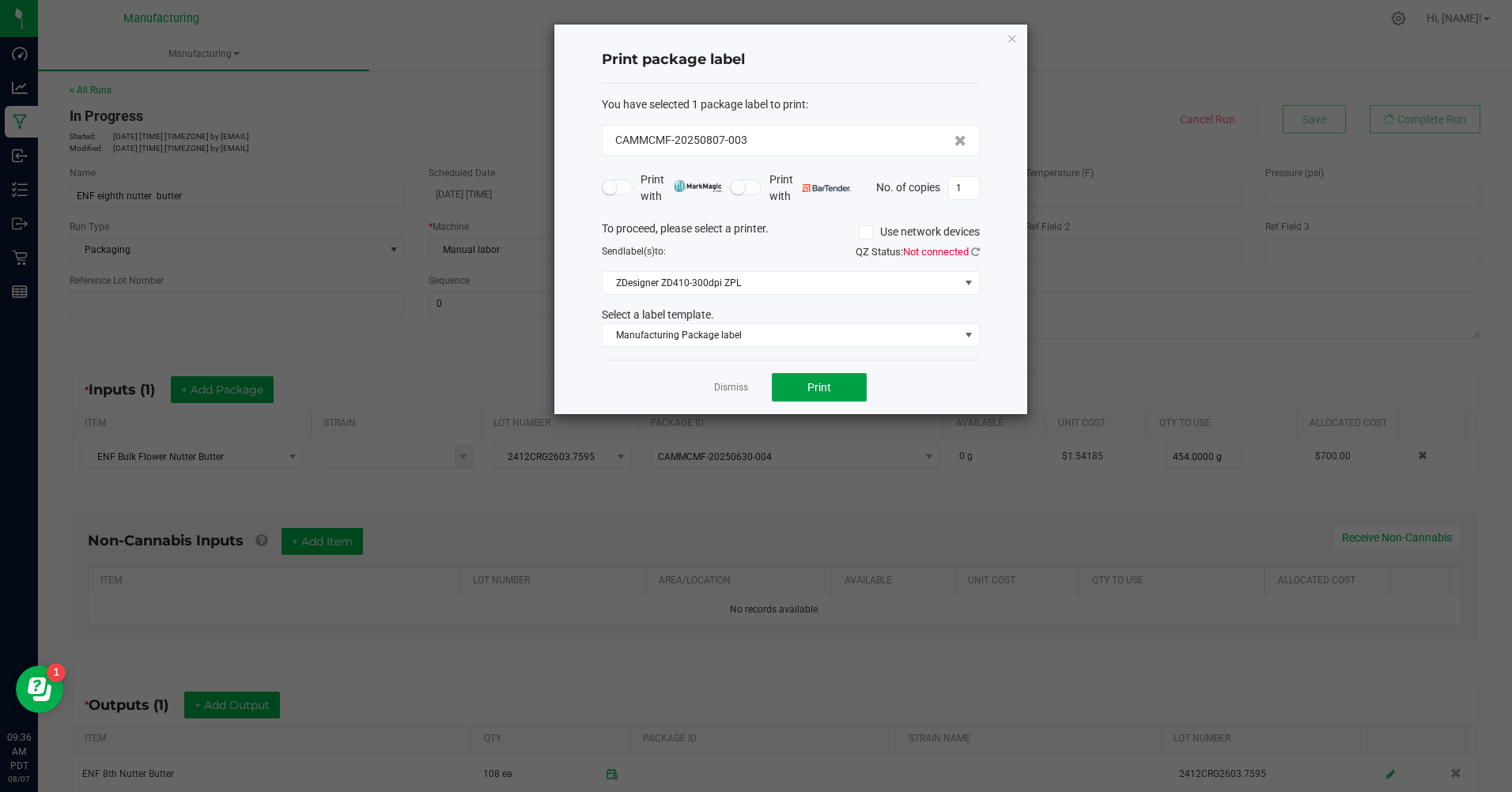click on "Print" 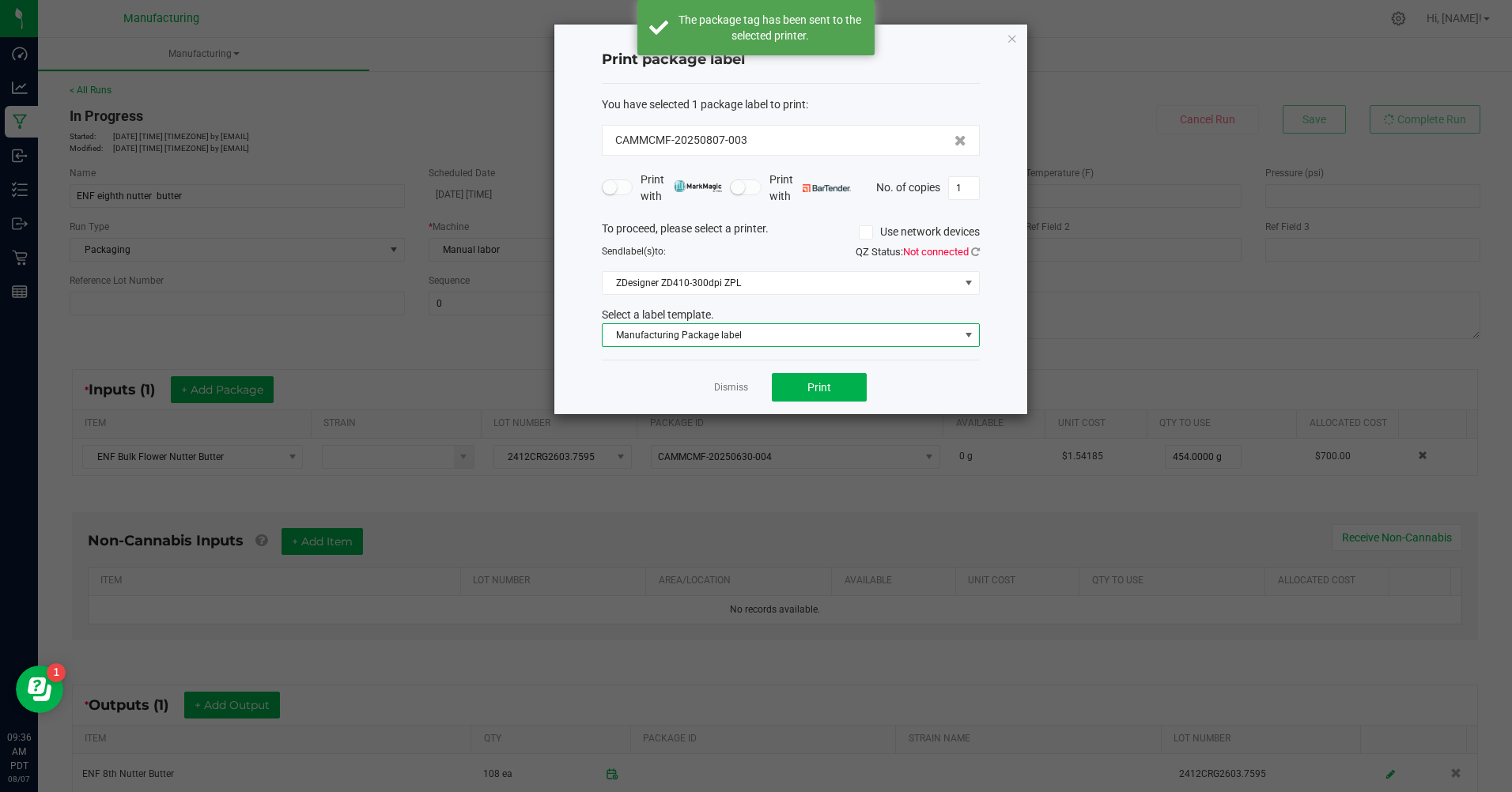 click on "Manufacturing Package label" at bounding box center (781, 335) 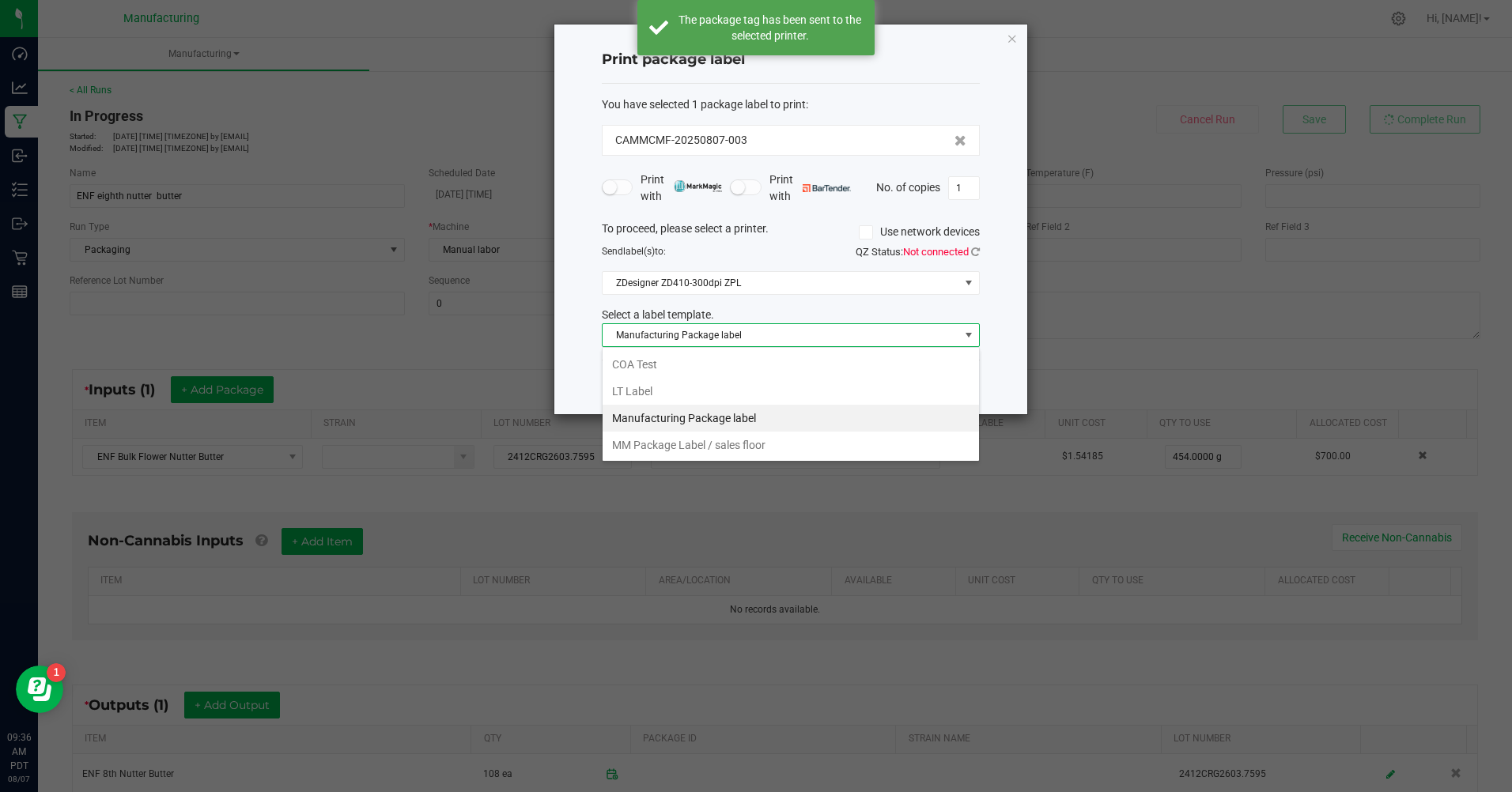 scroll, scrollTop: 79018, scrollLeft: 78701, axis: both 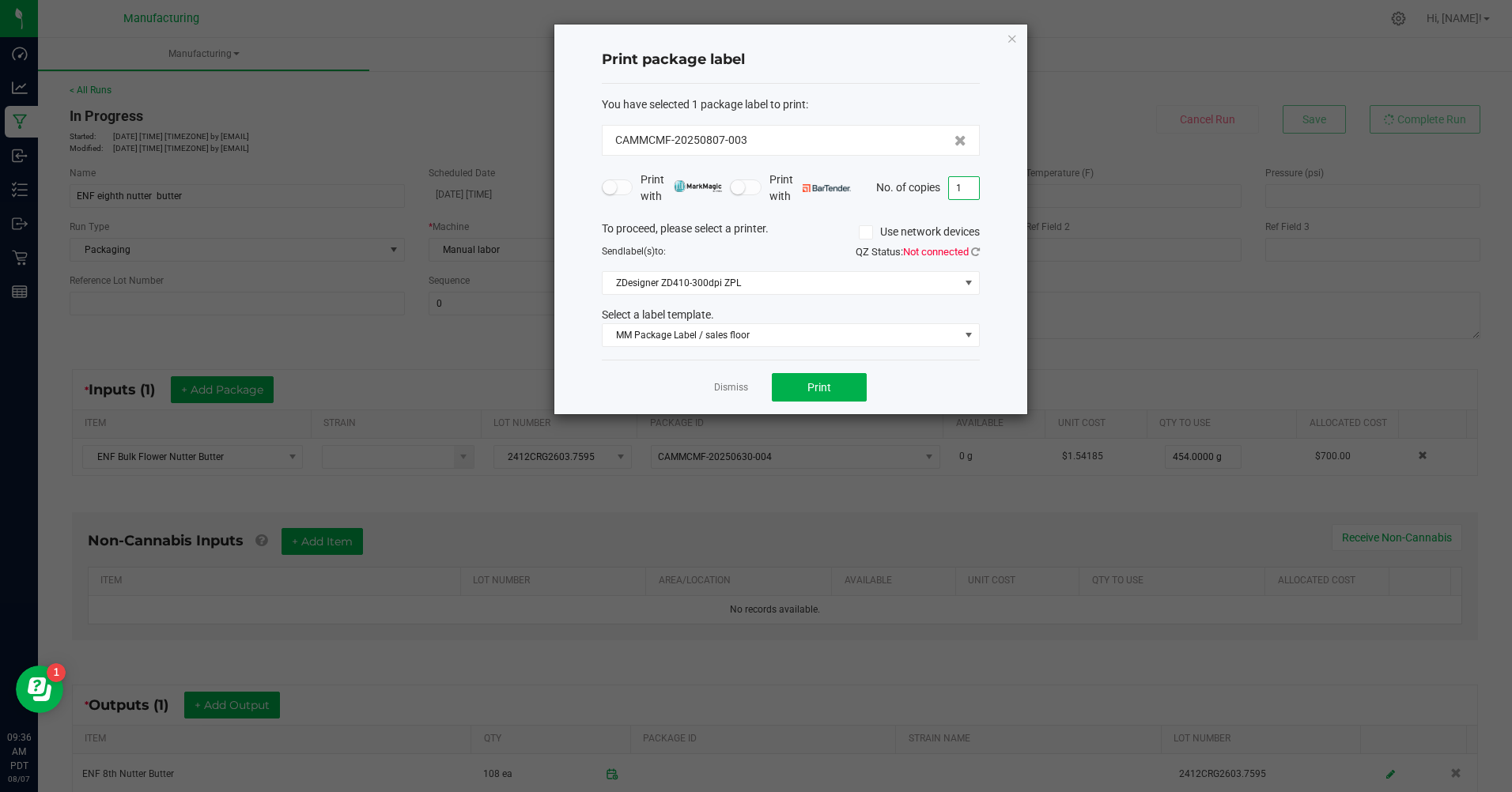 click on "1" at bounding box center [964, 188] 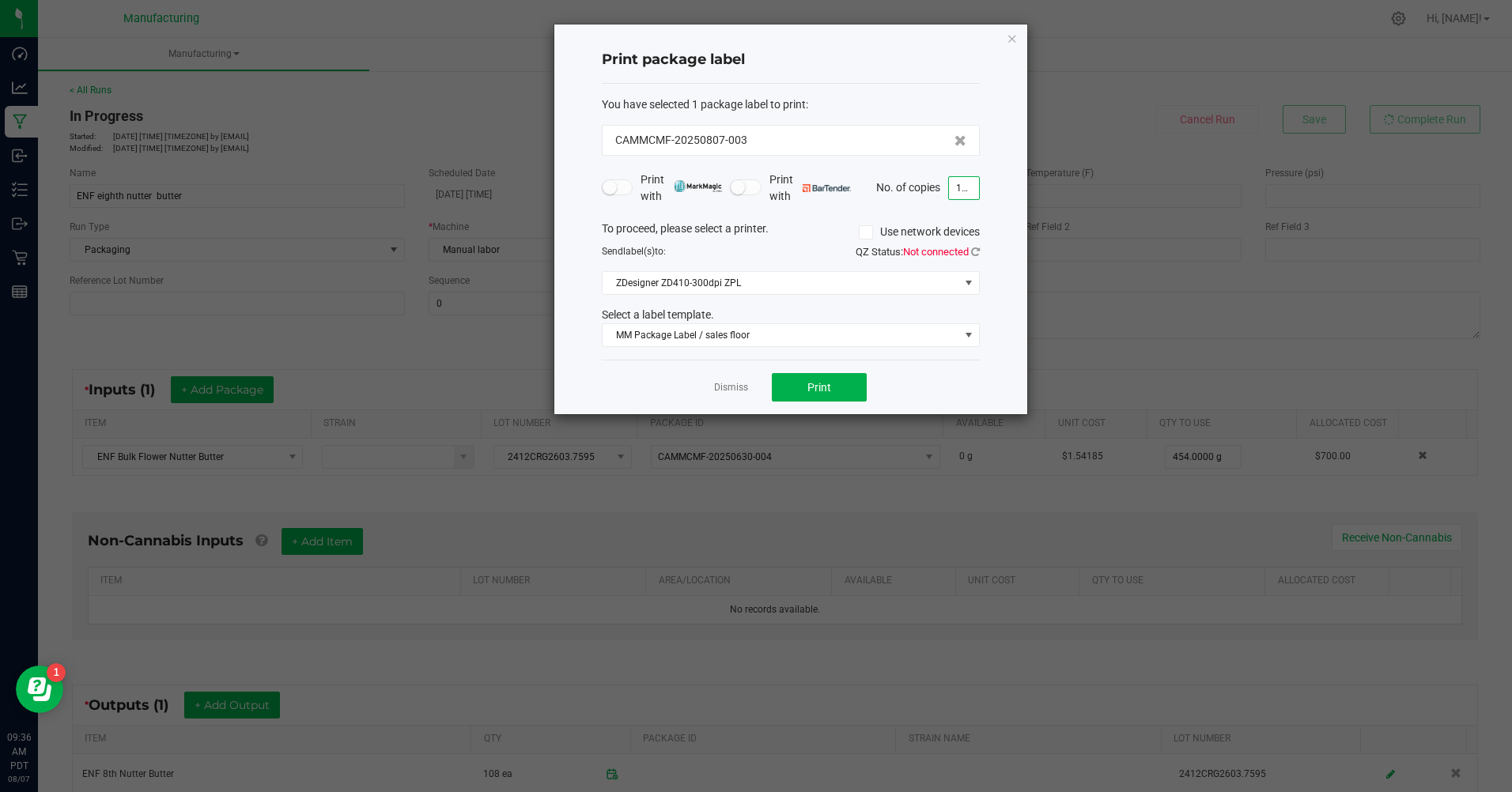 type on "108" 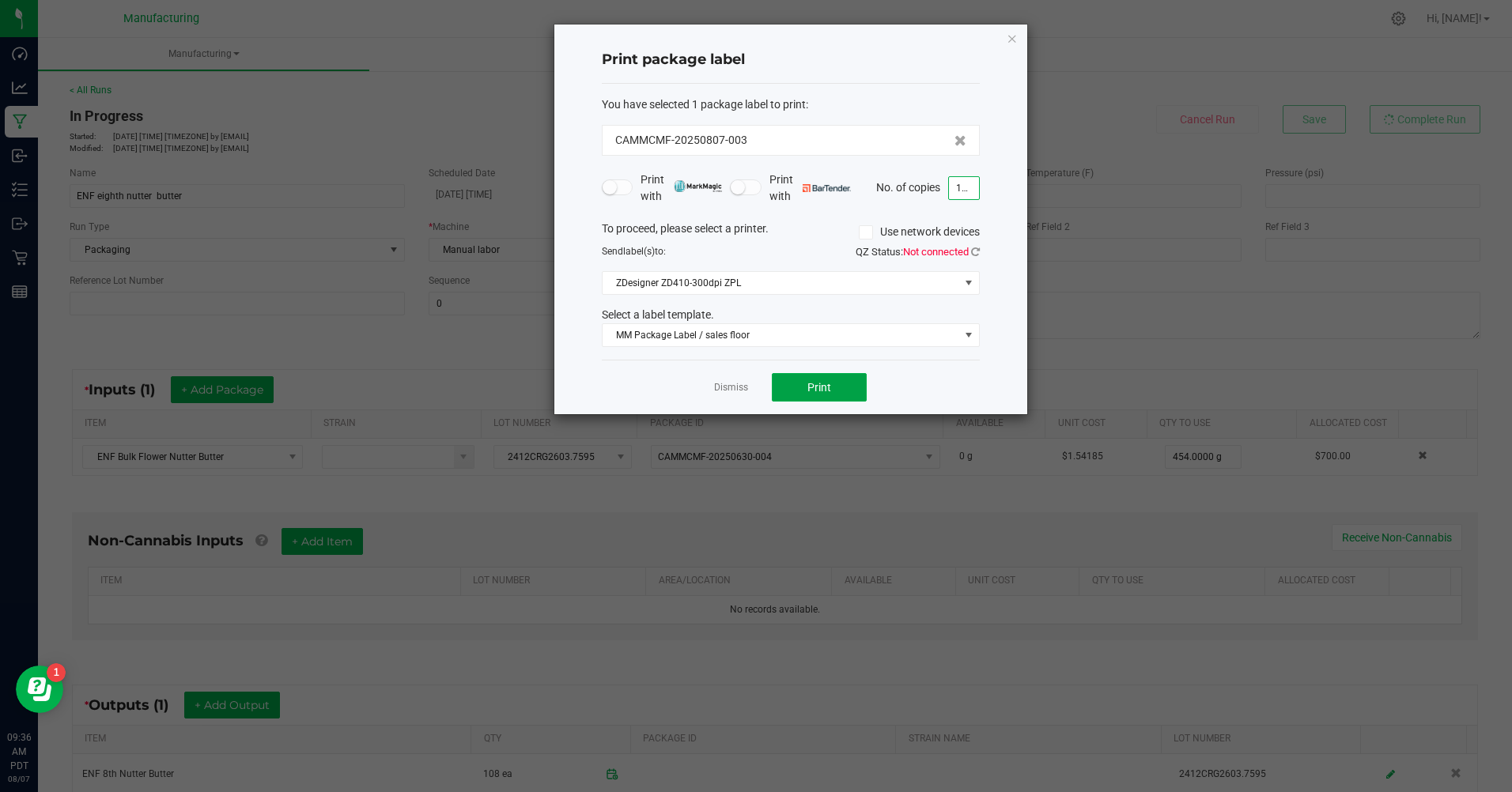 click on "Print" 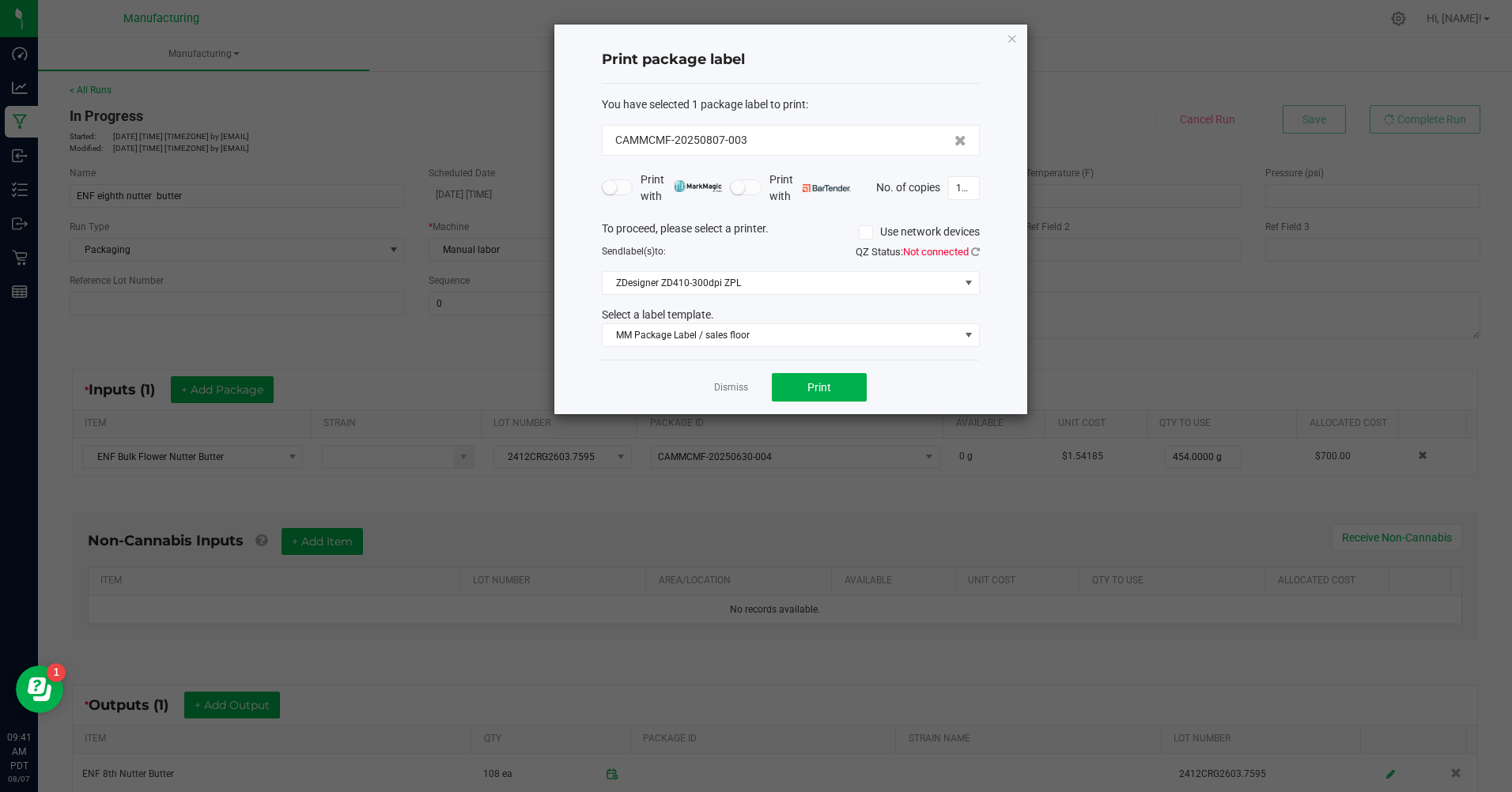 click on "Dismiss" 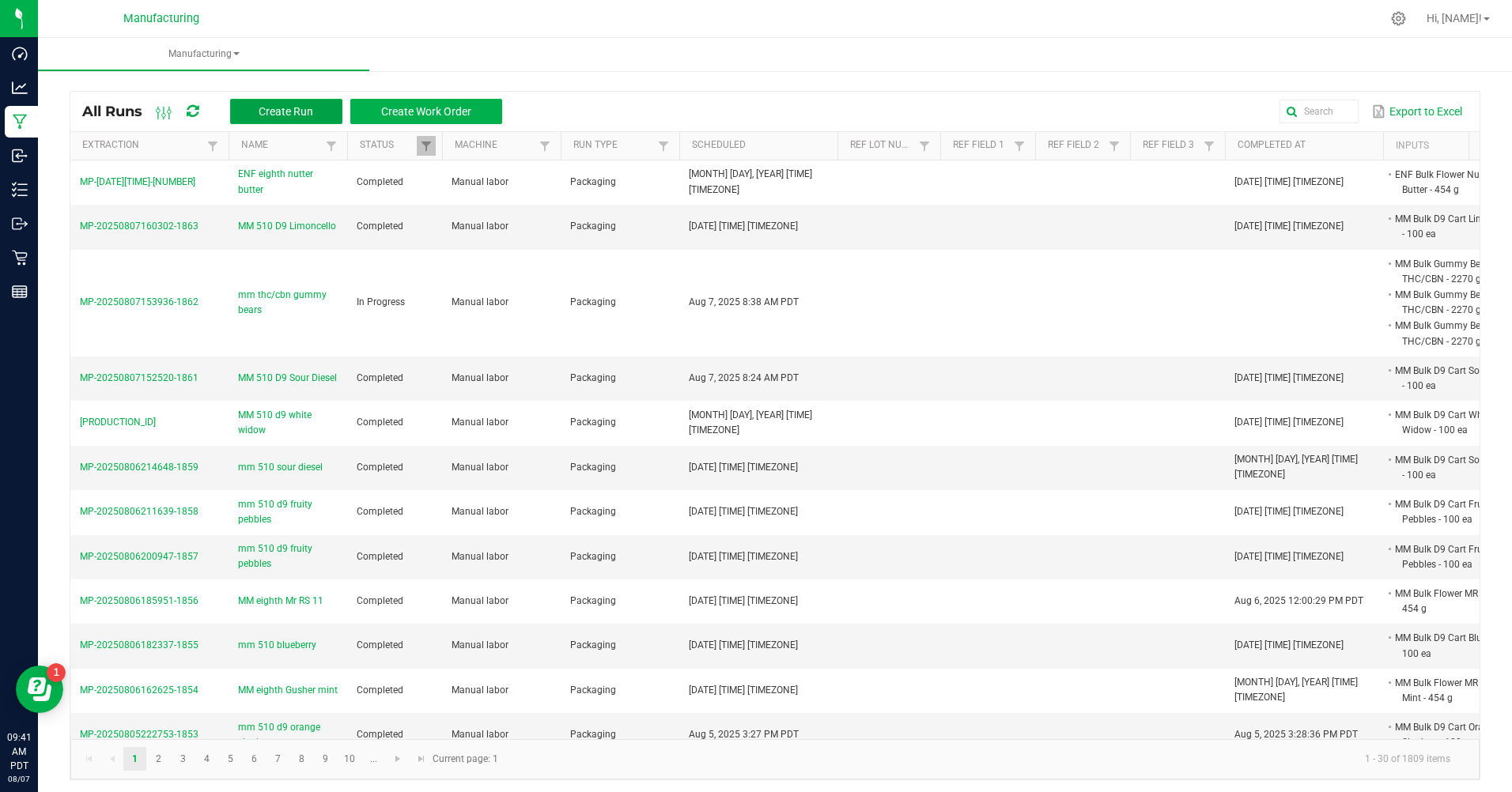 click on "Create Run" at bounding box center (285, 111) 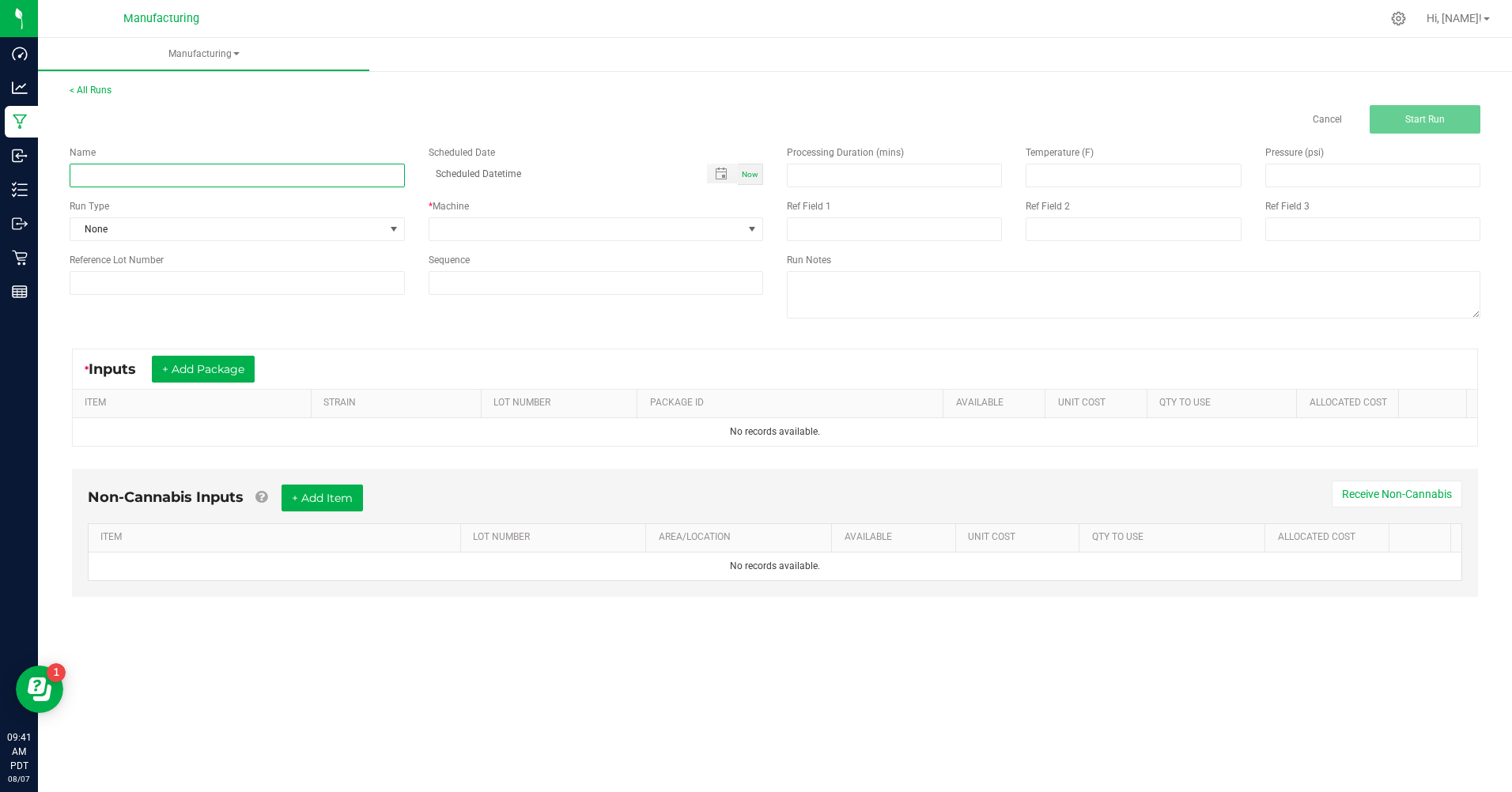click at bounding box center (237, 175) 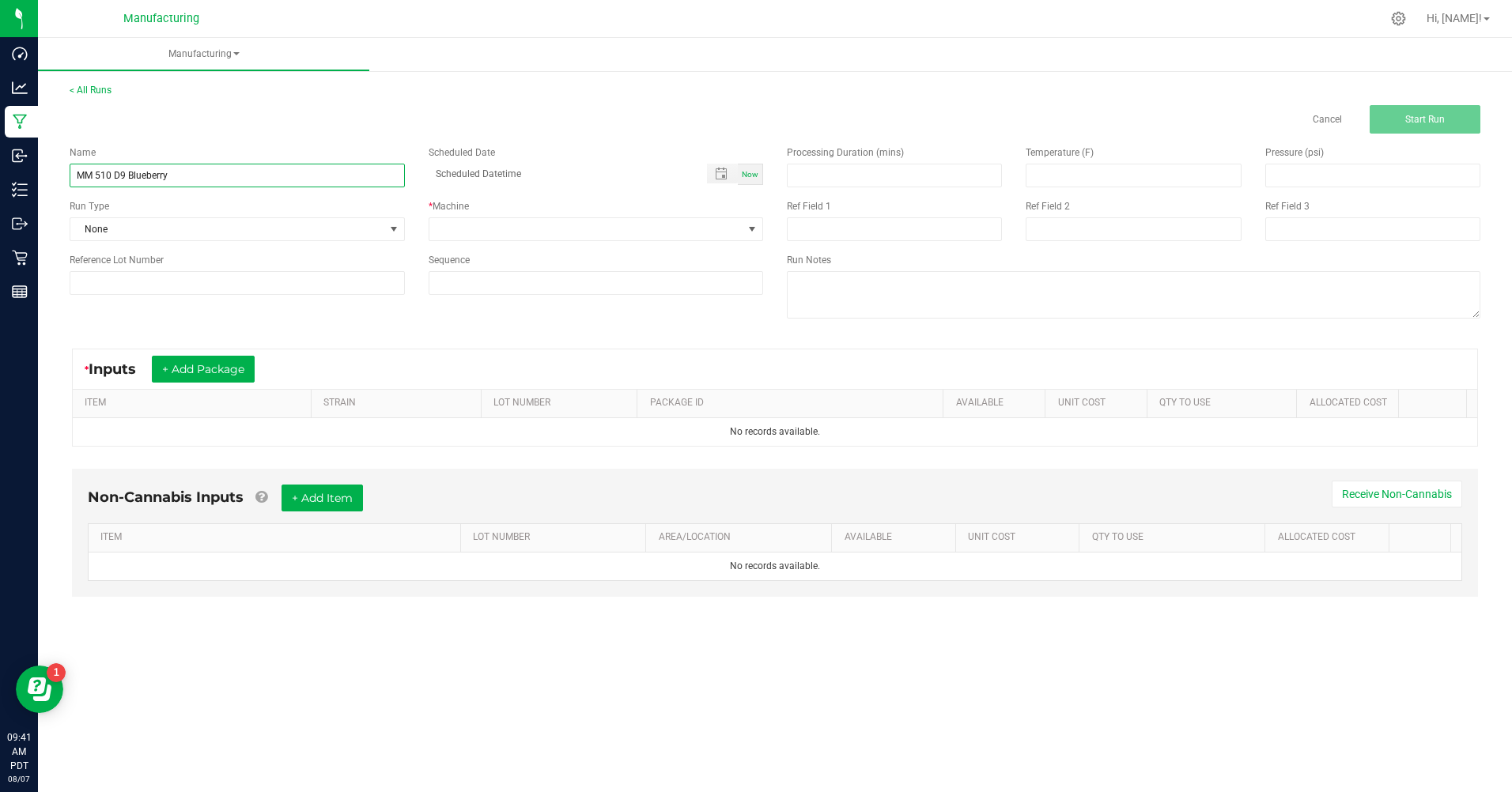 type on "MM 510 D9 Blueberry" 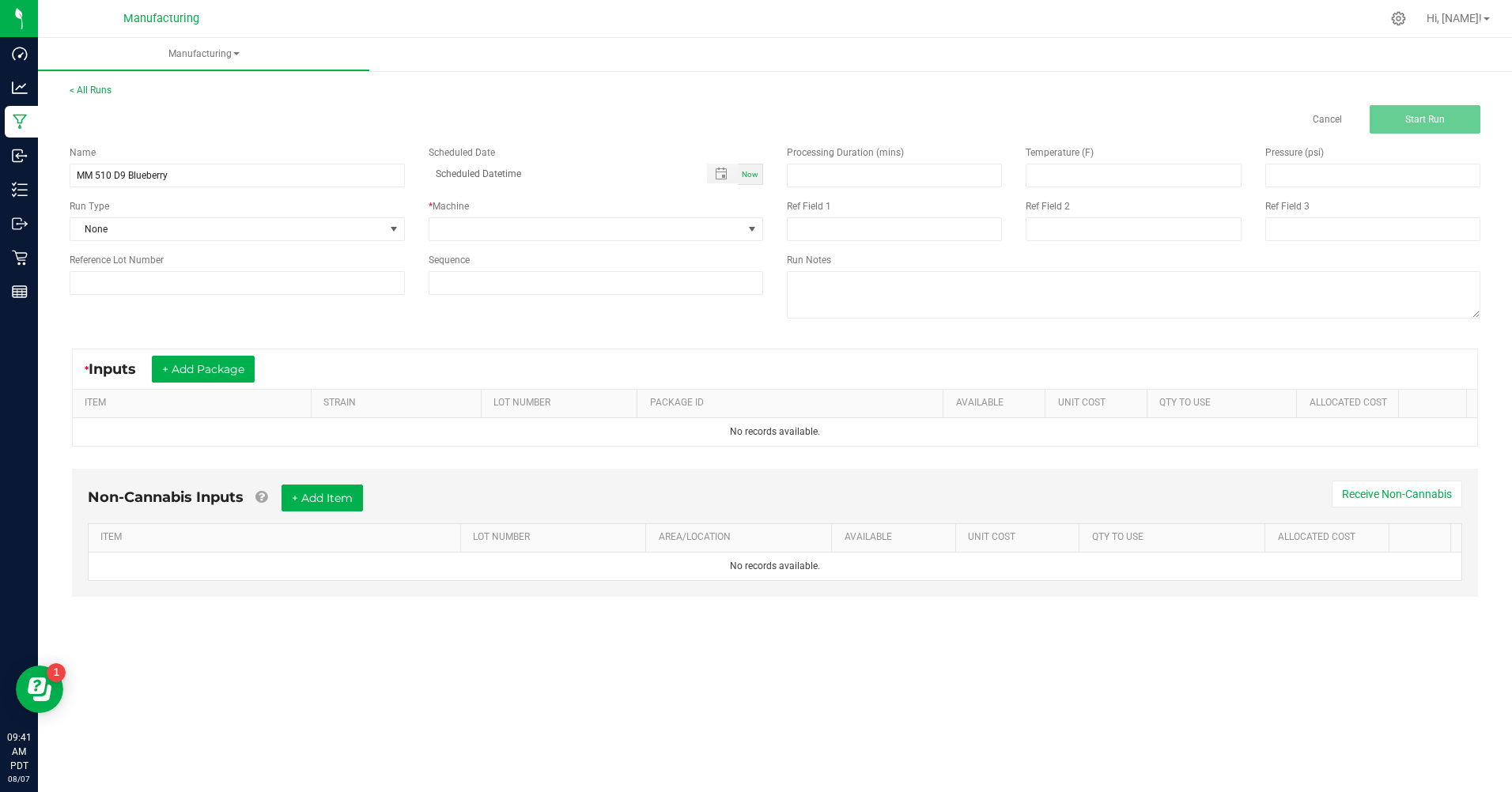 click on "Now" at bounding box center [750, 174] 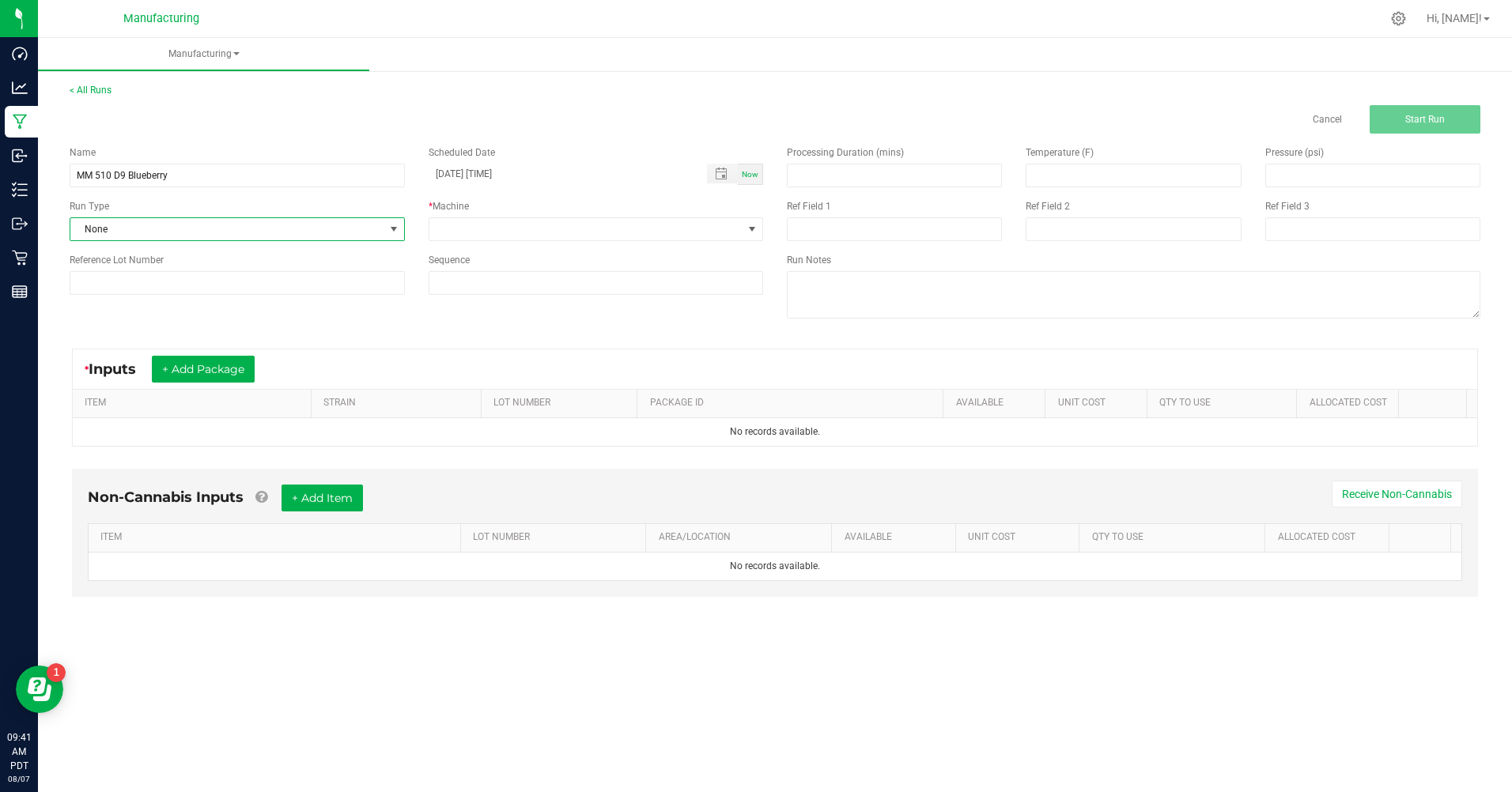 click on "None" at bounding box center [227, 229] 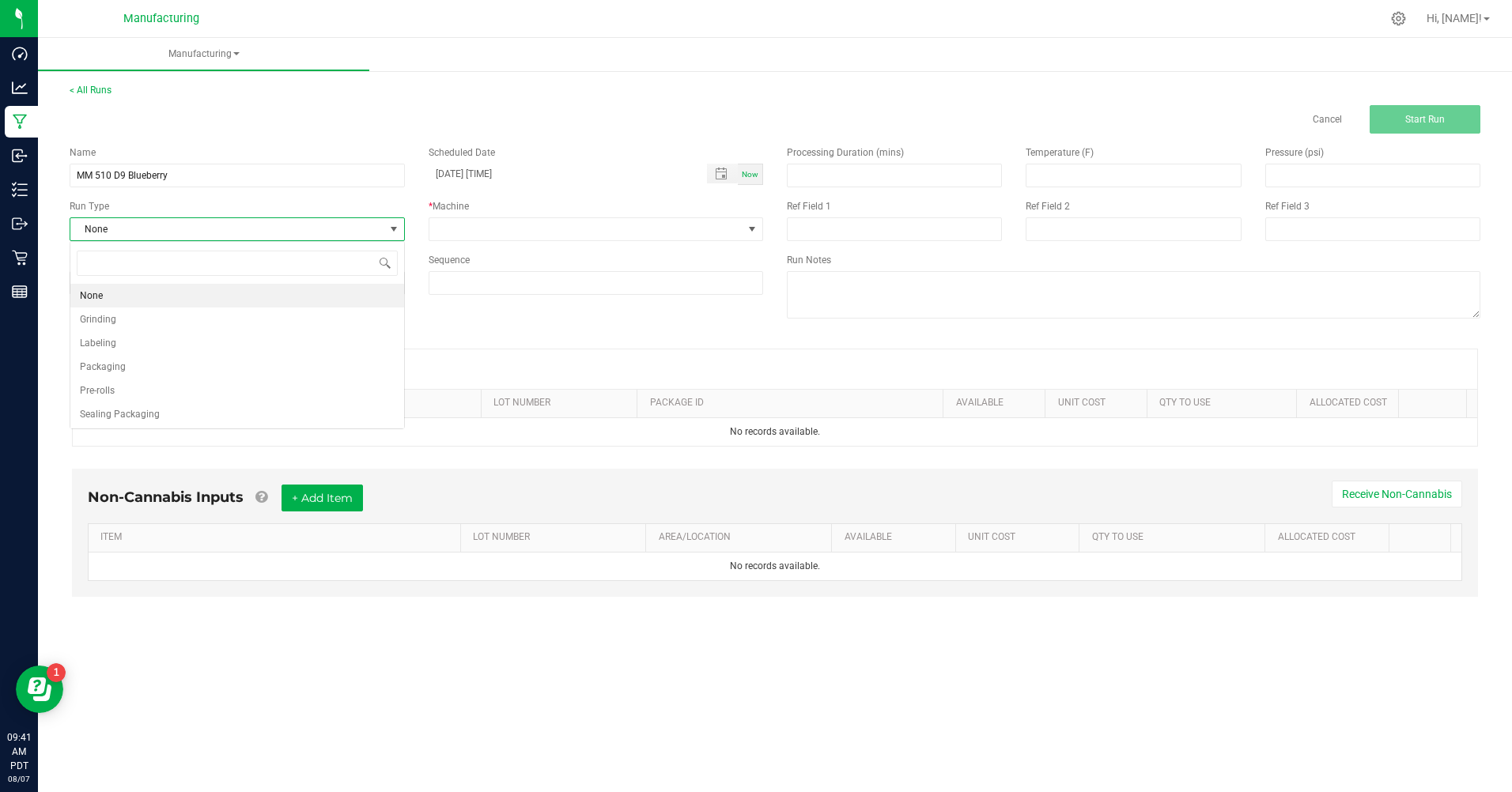 scroll, scrollTop: 79018, scrollLeft: 78744, axis: both 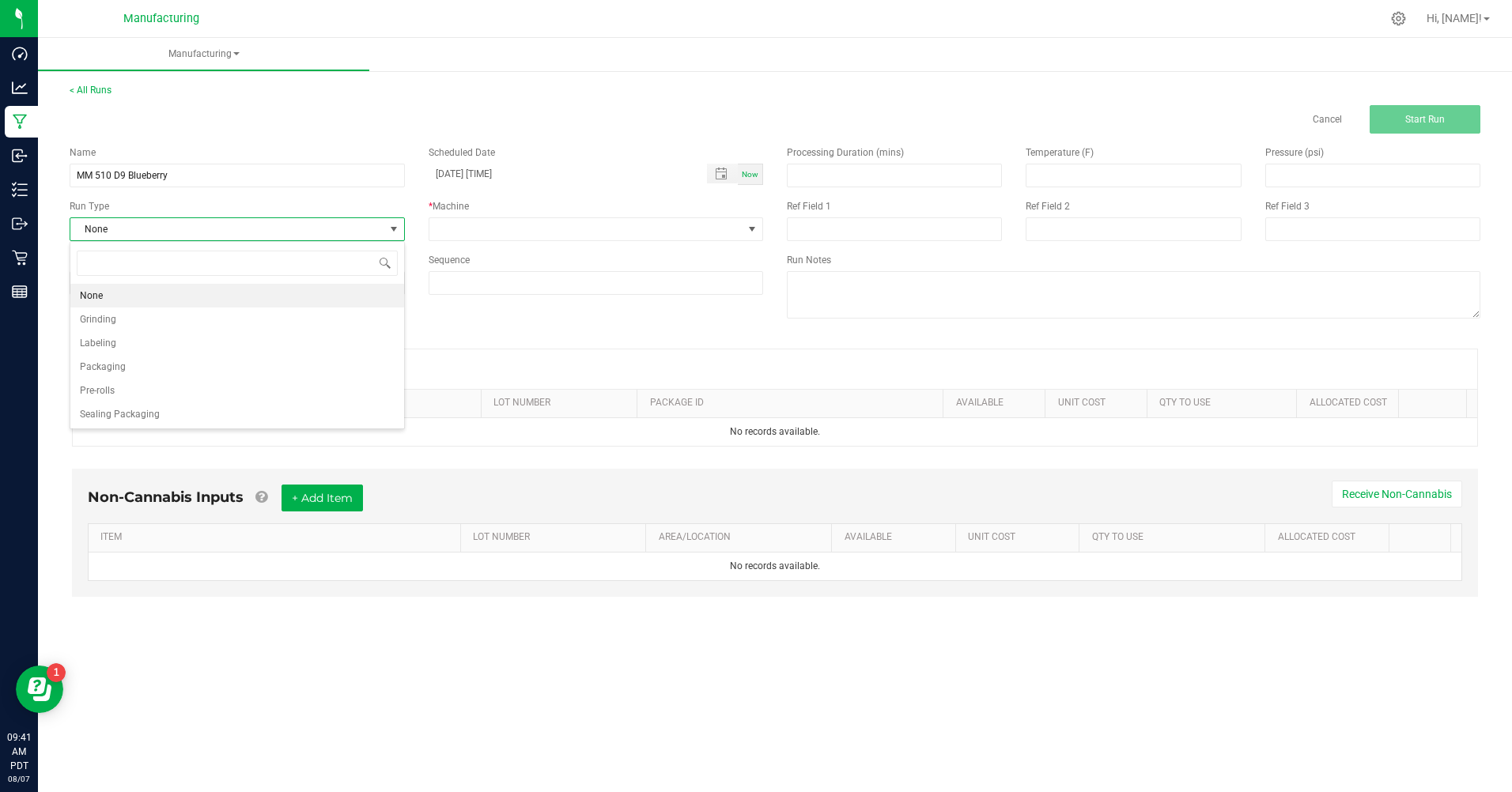 click on "Packaging" at bounding box center [103, 367] 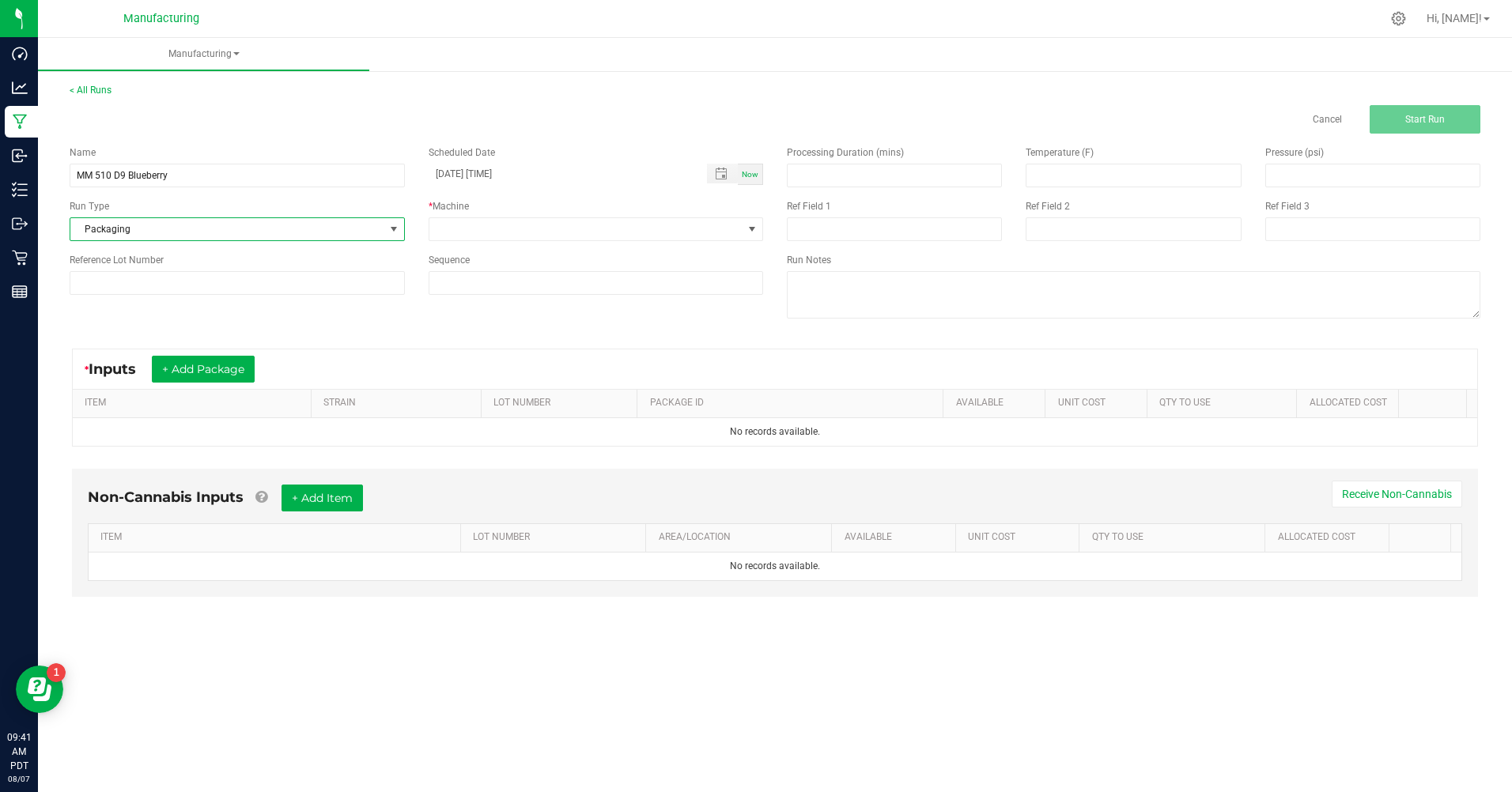 click on "Name  MM 510 D9 Blueberry  Scheduled Date  [DATE] [TIME] Now  Run Type  Packaging  *   Machine   Reference Lot Number   Sequence" at bounding box center (416, 220) 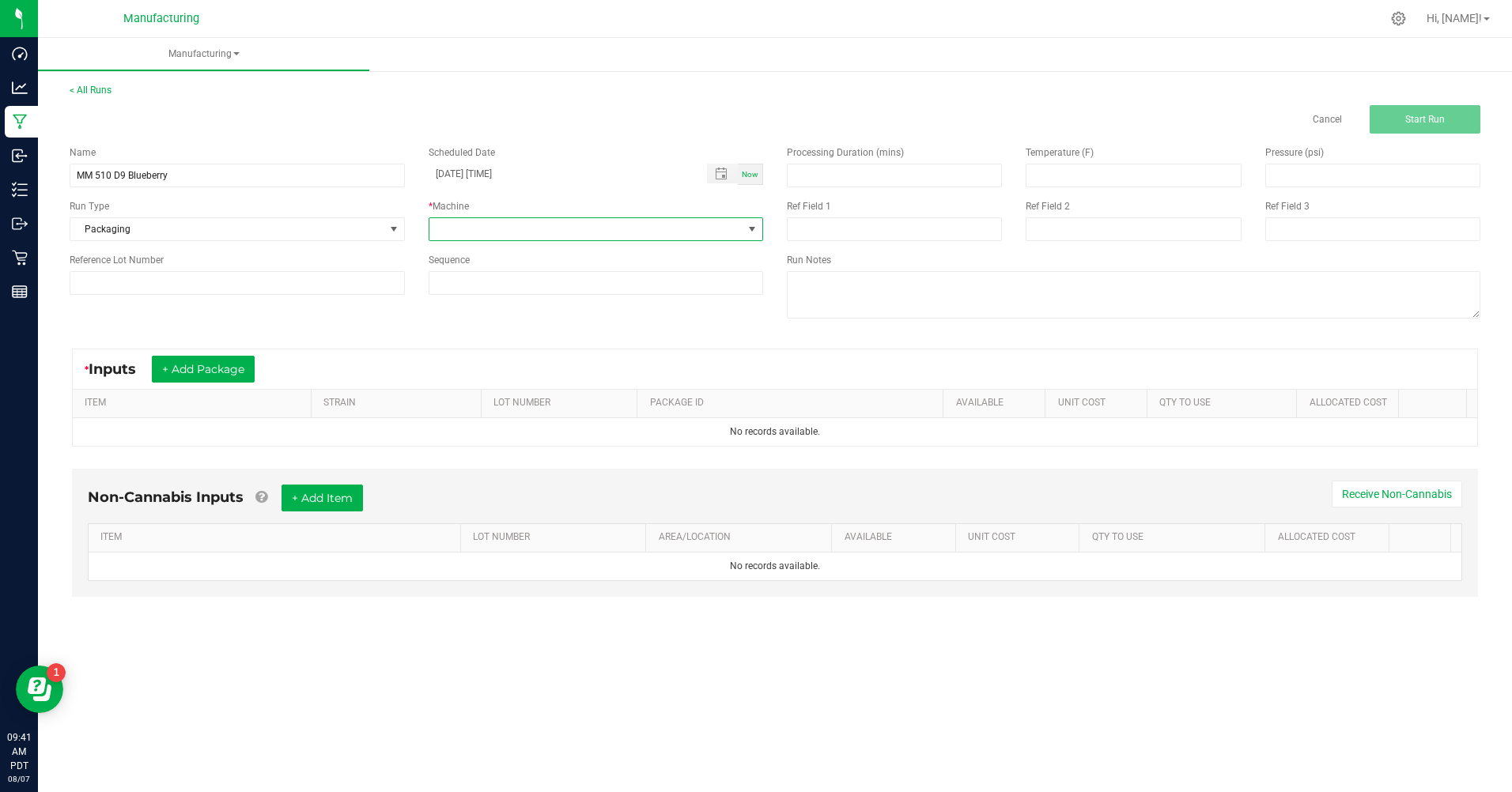 click at bounding box center [586, 229] 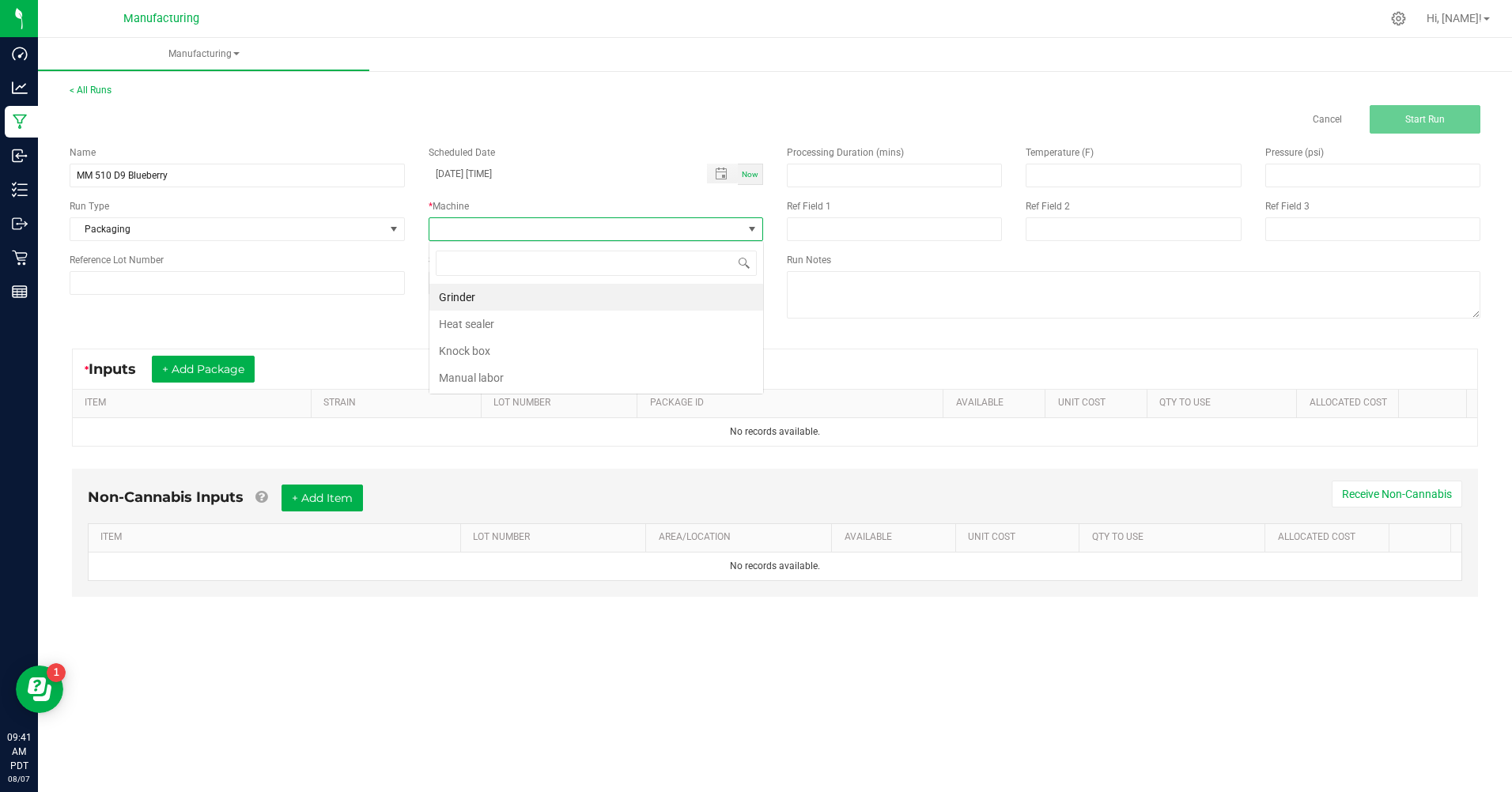 scroll, scrollTop: 79018, scrollLeft: 78744, axis: both 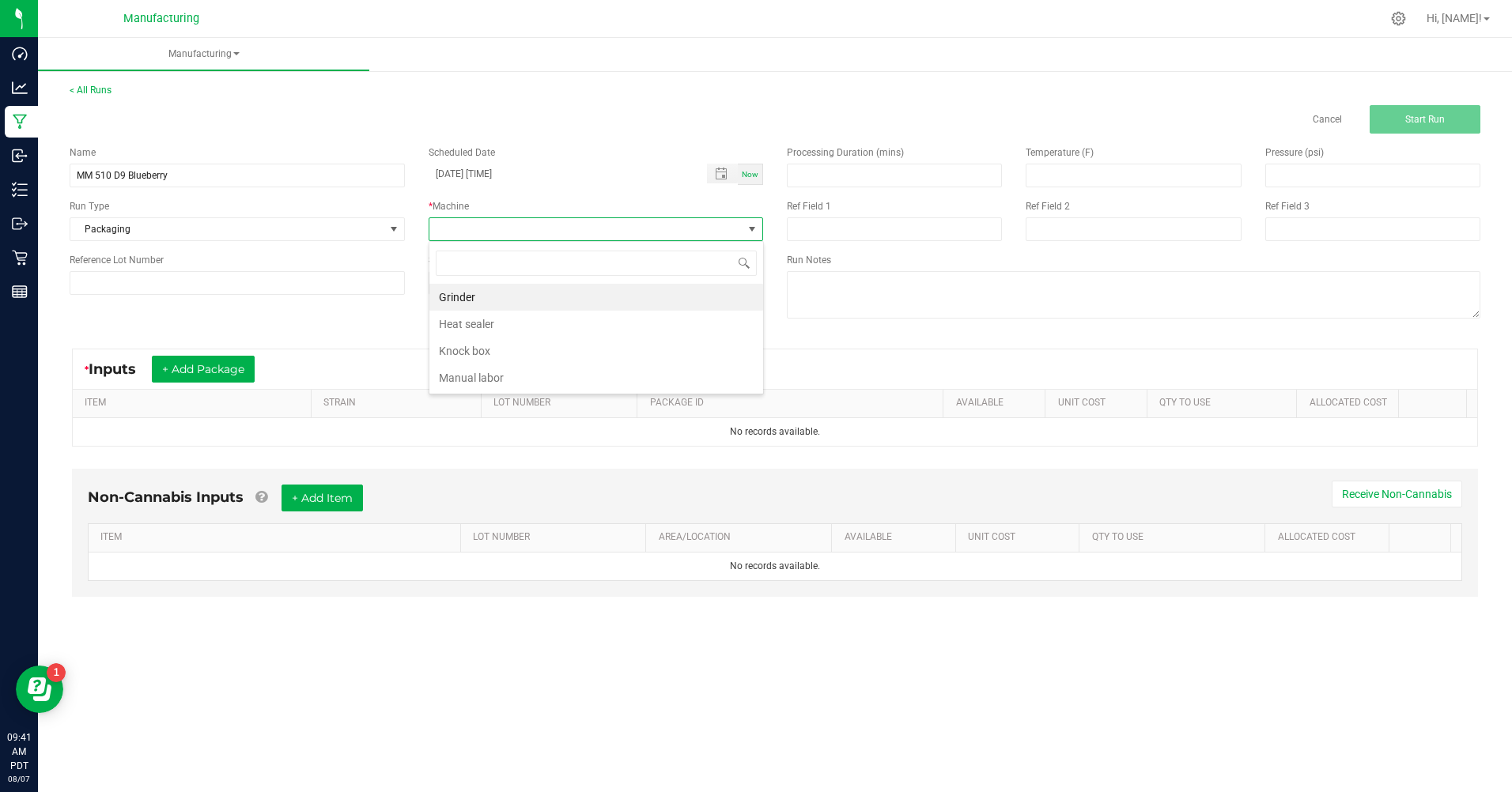 click on "Manual labor" at bounding box center [596, 378] 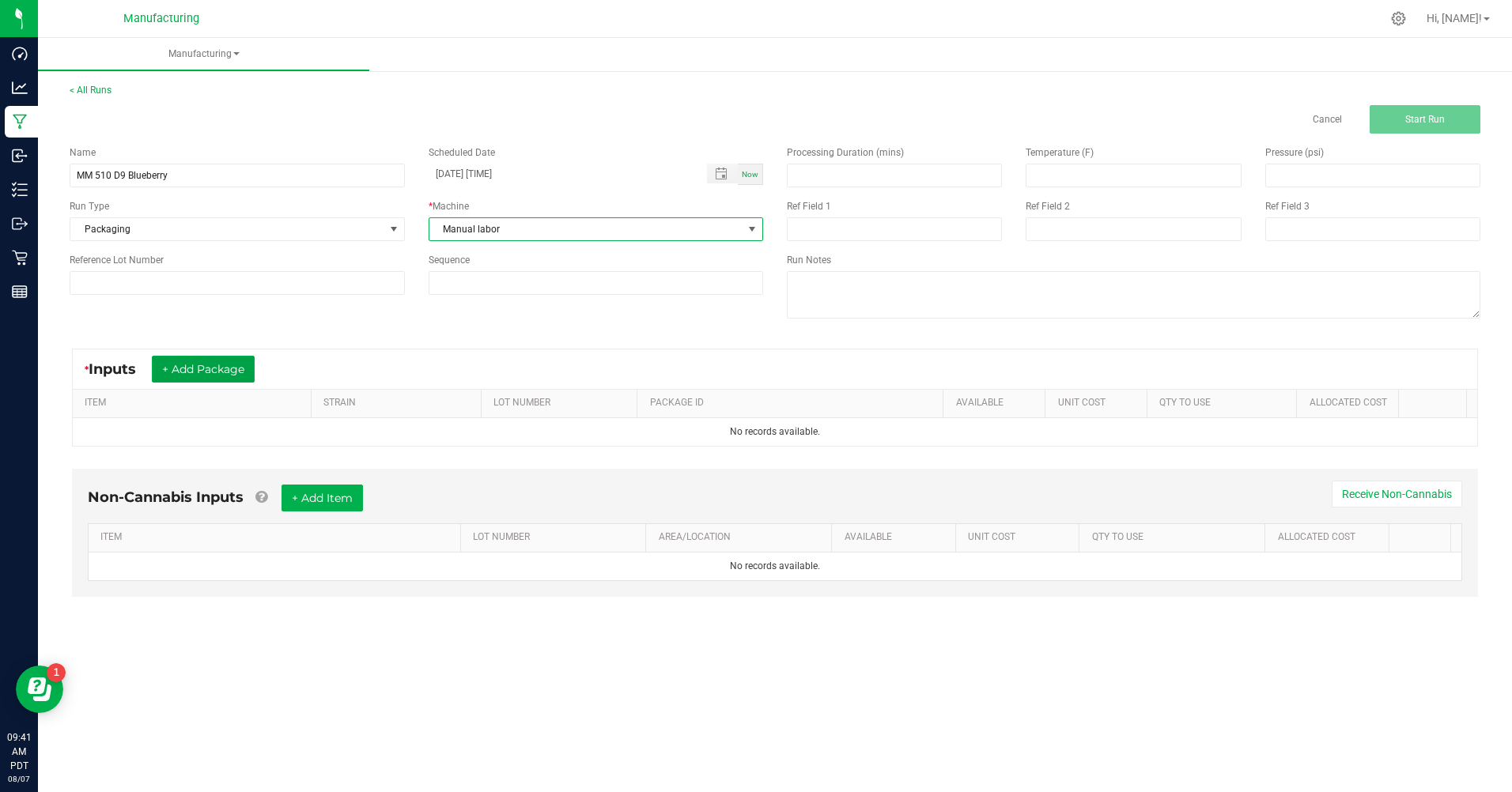 click on "+ Add Package" at bounding box center (203, 369) 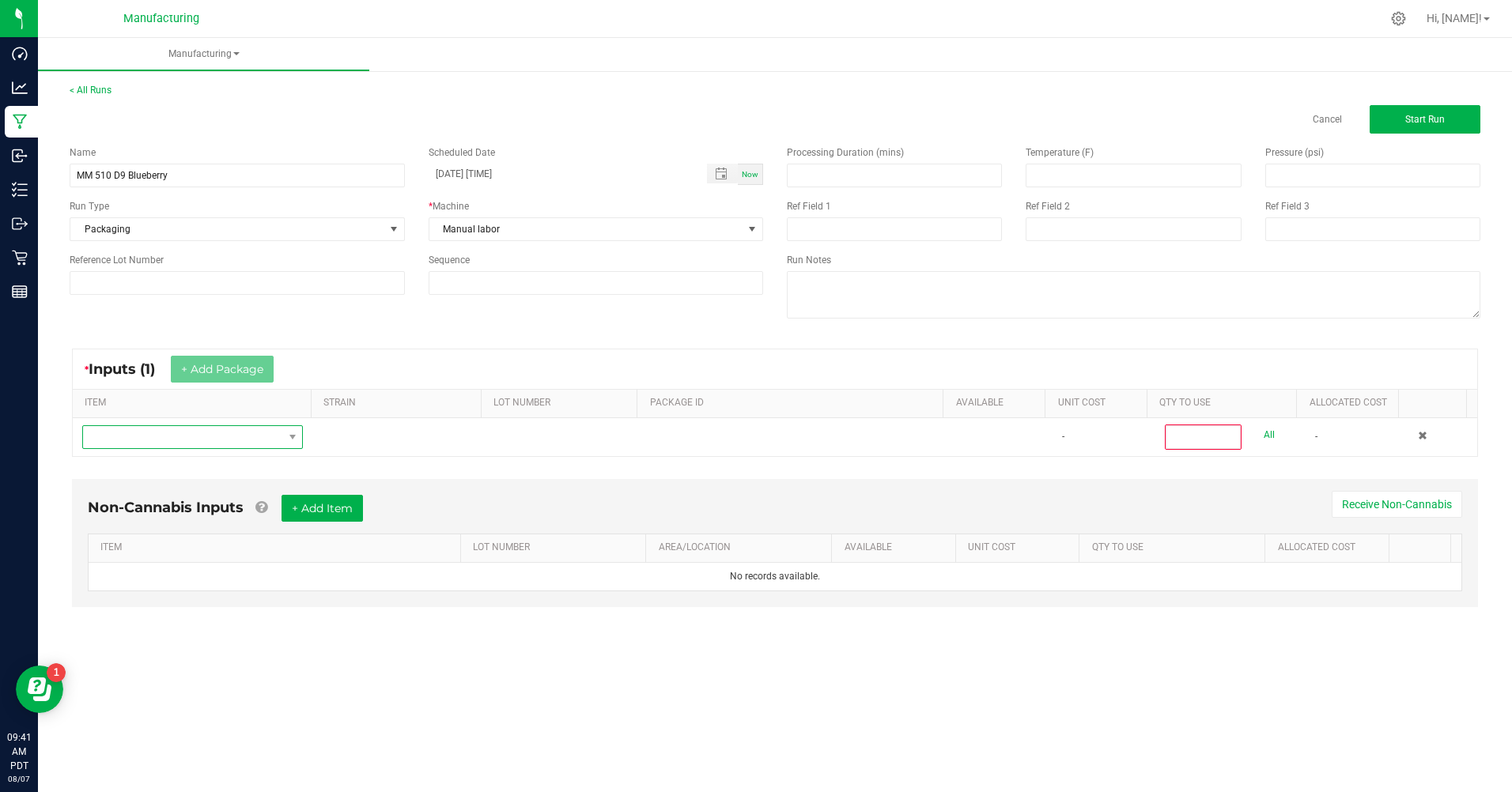 click at bounding box center [183, 437] 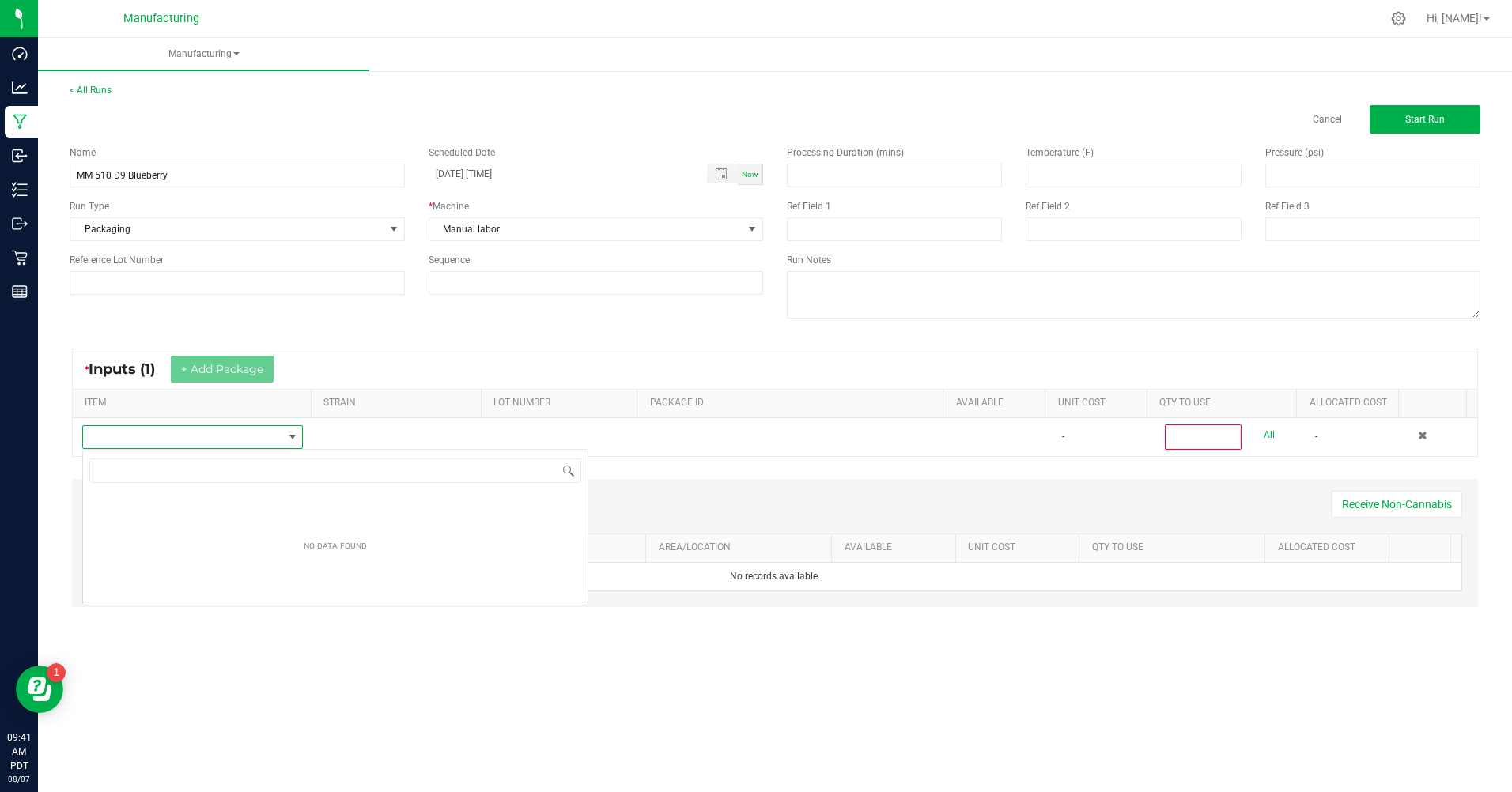 scroll, scrollTop: 79018, scrollLeft: 78860, axis: both 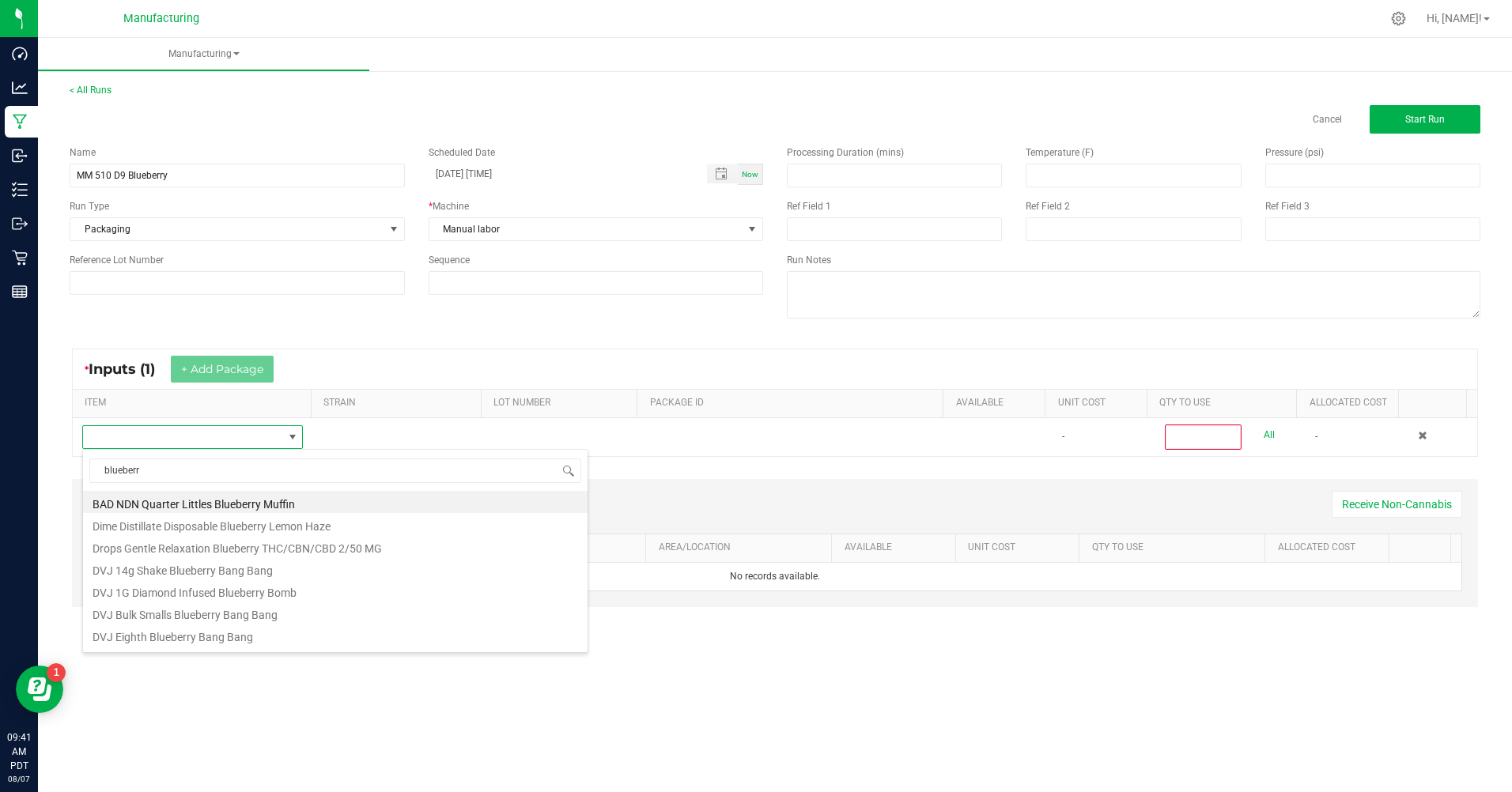 type on "blueberry" 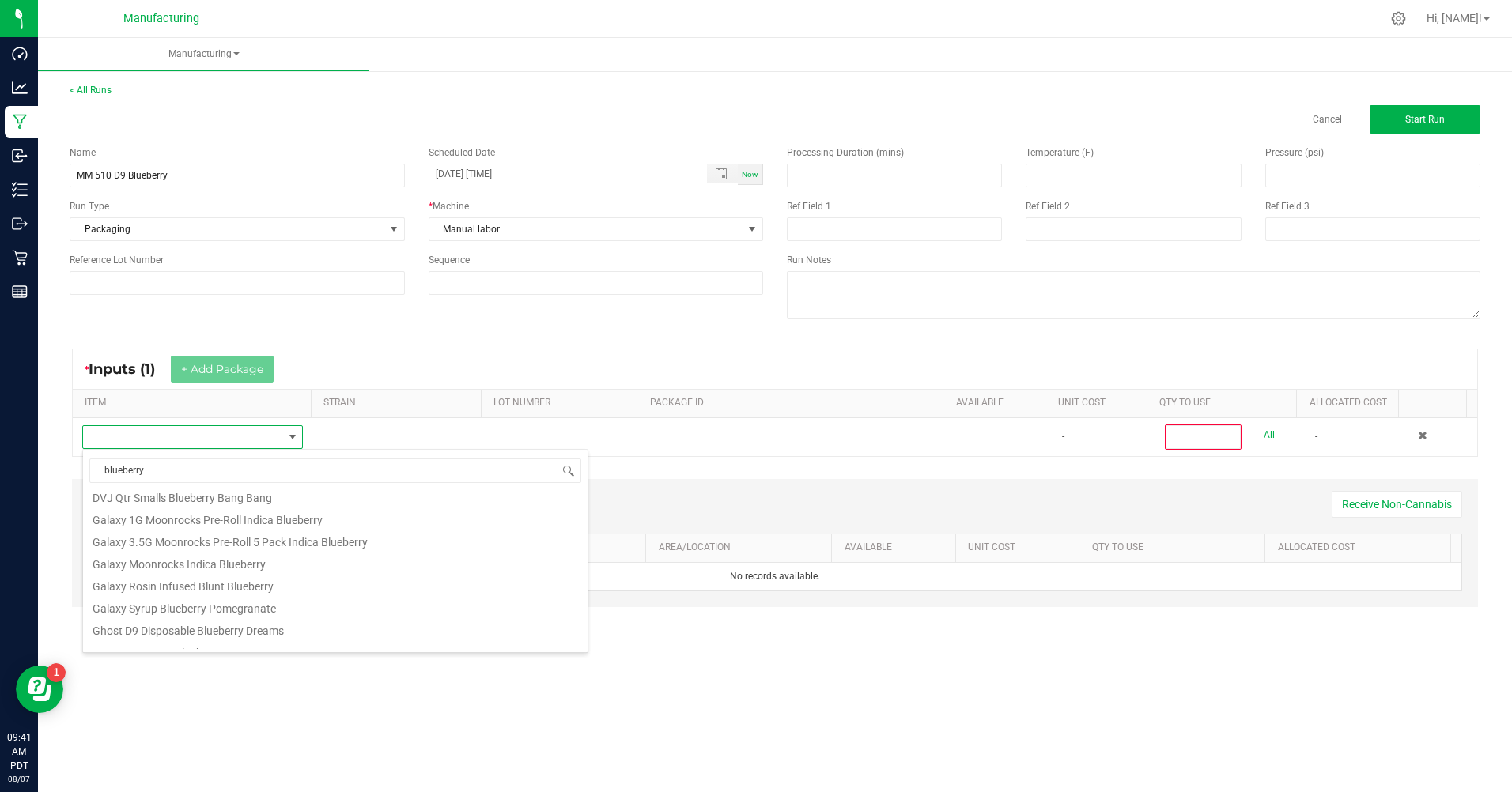 scroll, scrollTop: 395, scrollLeft: 0, axis: vertical 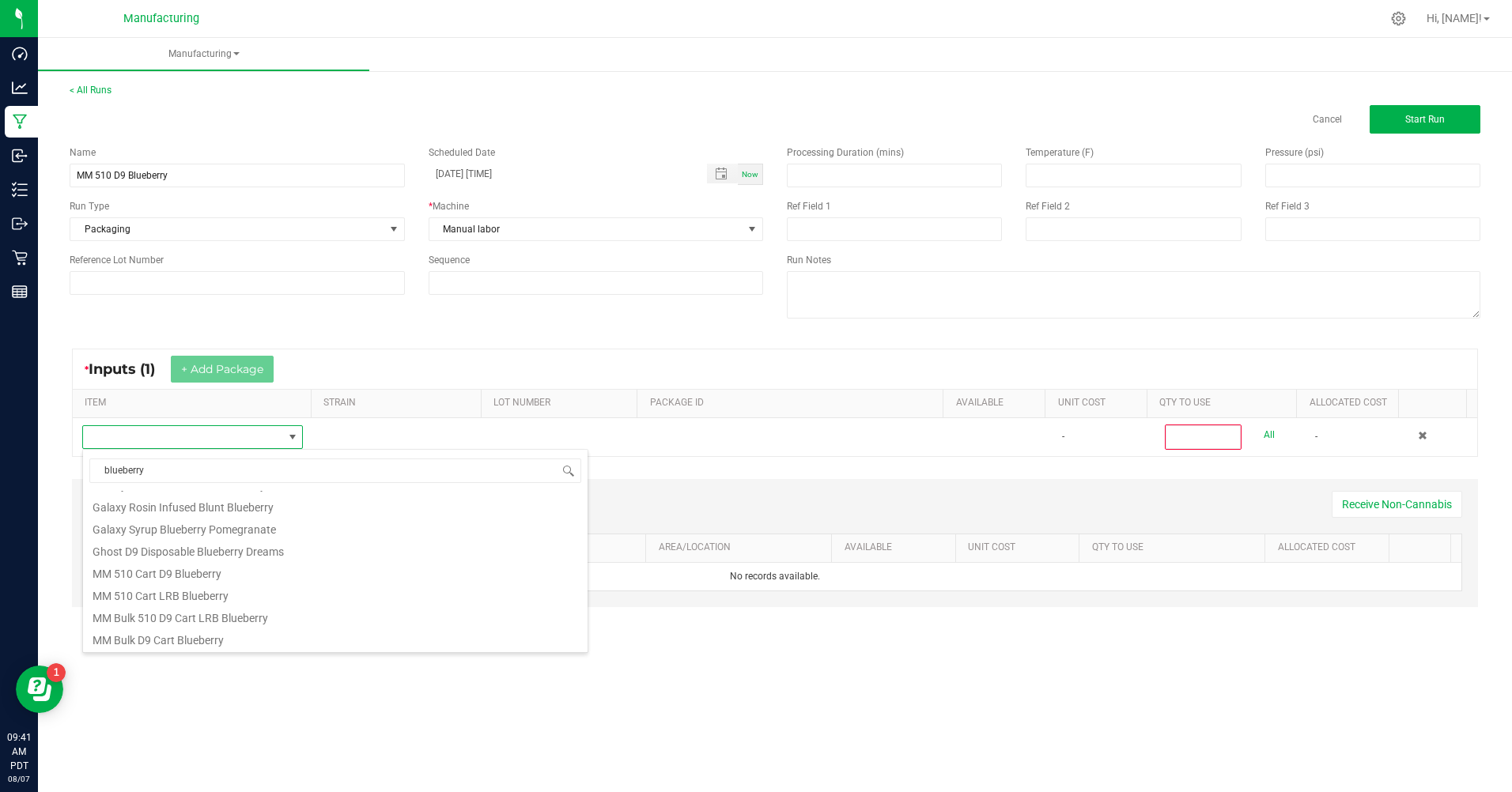 click on "MM Bulk D9 Cart Blueberry" at bounding box center (335, 638) 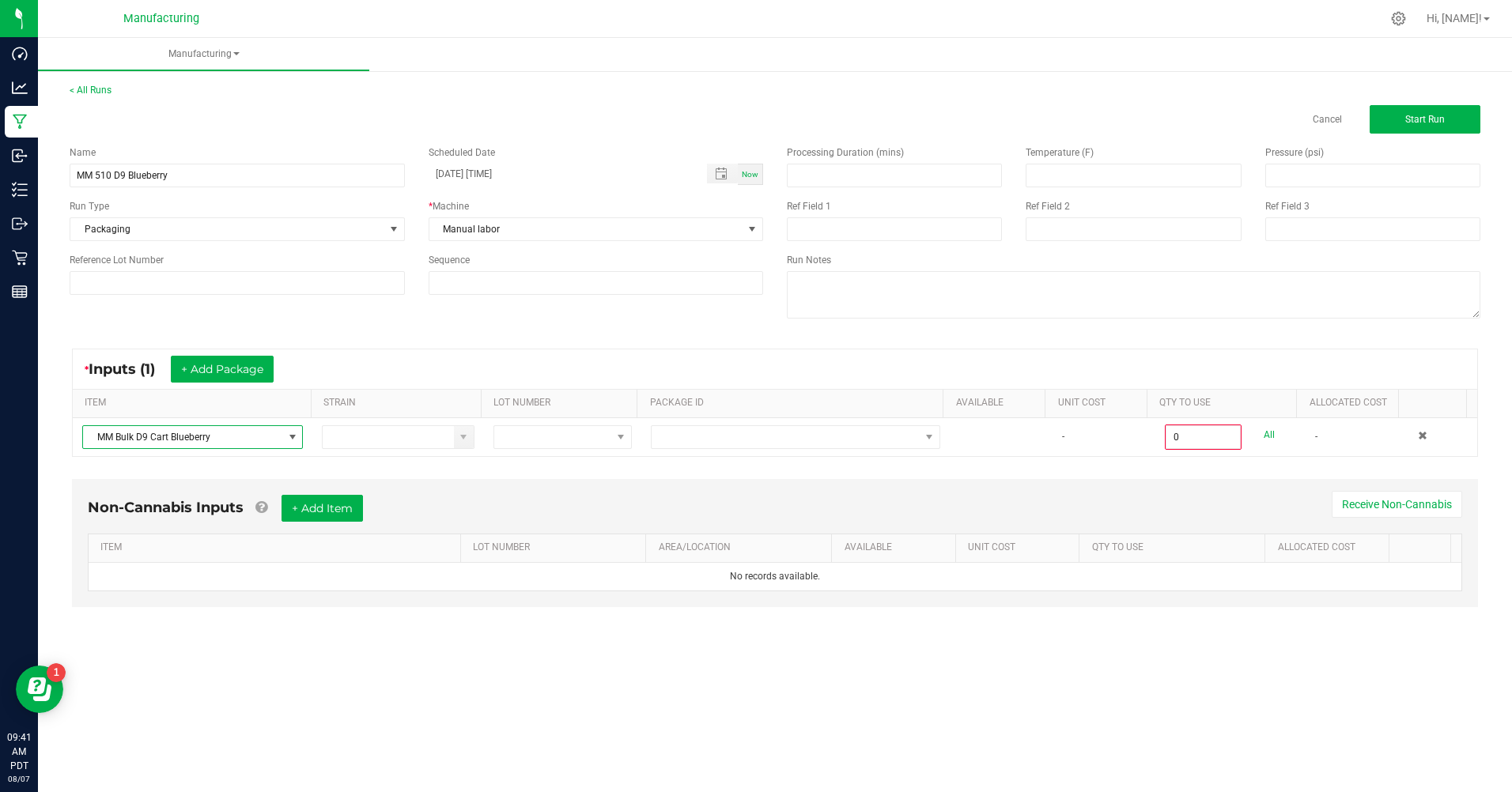 click on "*    Inputs (1)   + Add Package  ITEM STRAIN LOT NUMBER PACKAGE ID AVAILABLE Unit Cost QTY TO USE Allocated Cost MM Bulk D9 Cart Blueberry  -  0 All  -" at bounding box center (775, 402) 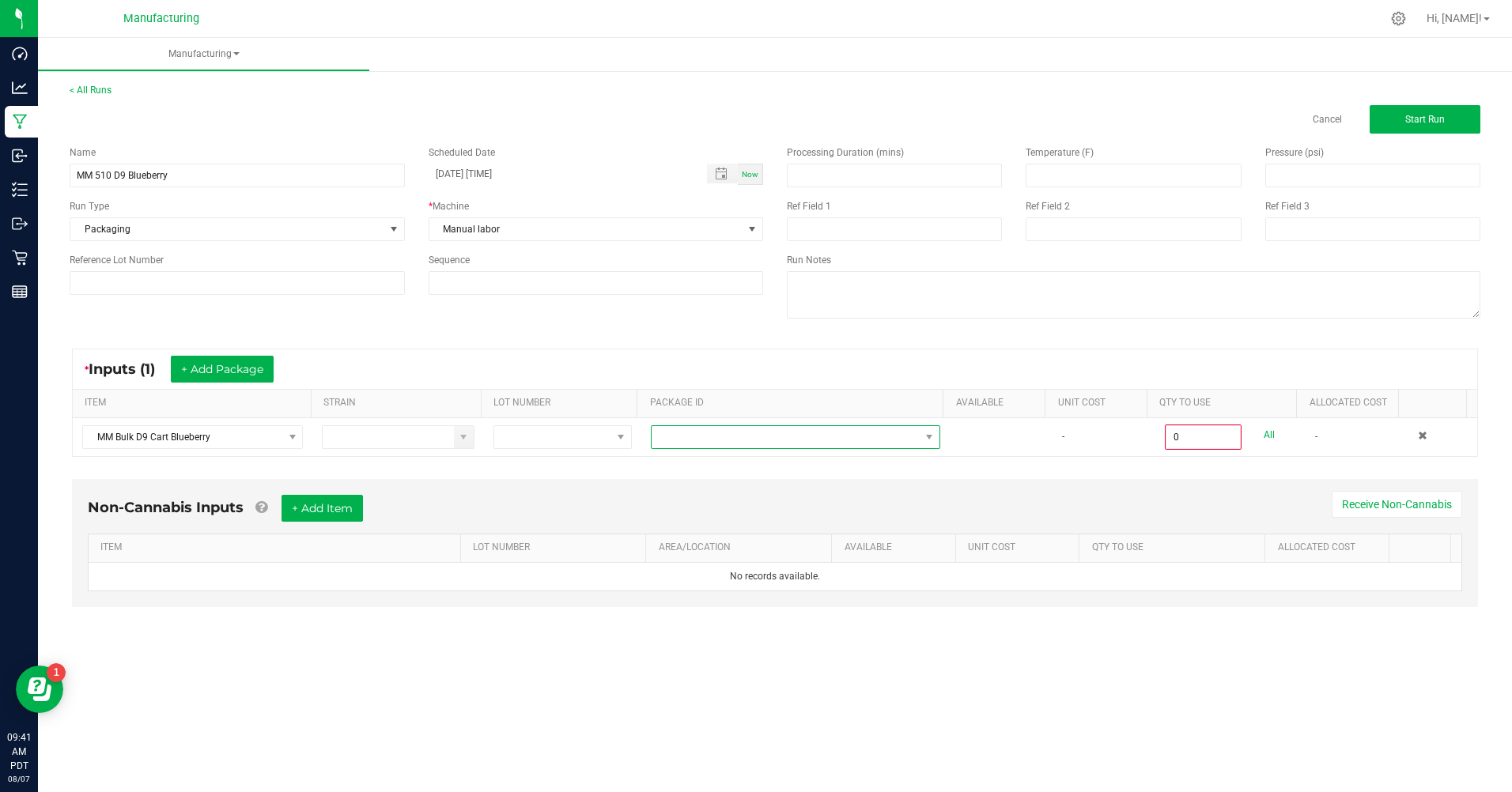 click at bounding box center (785, 437) 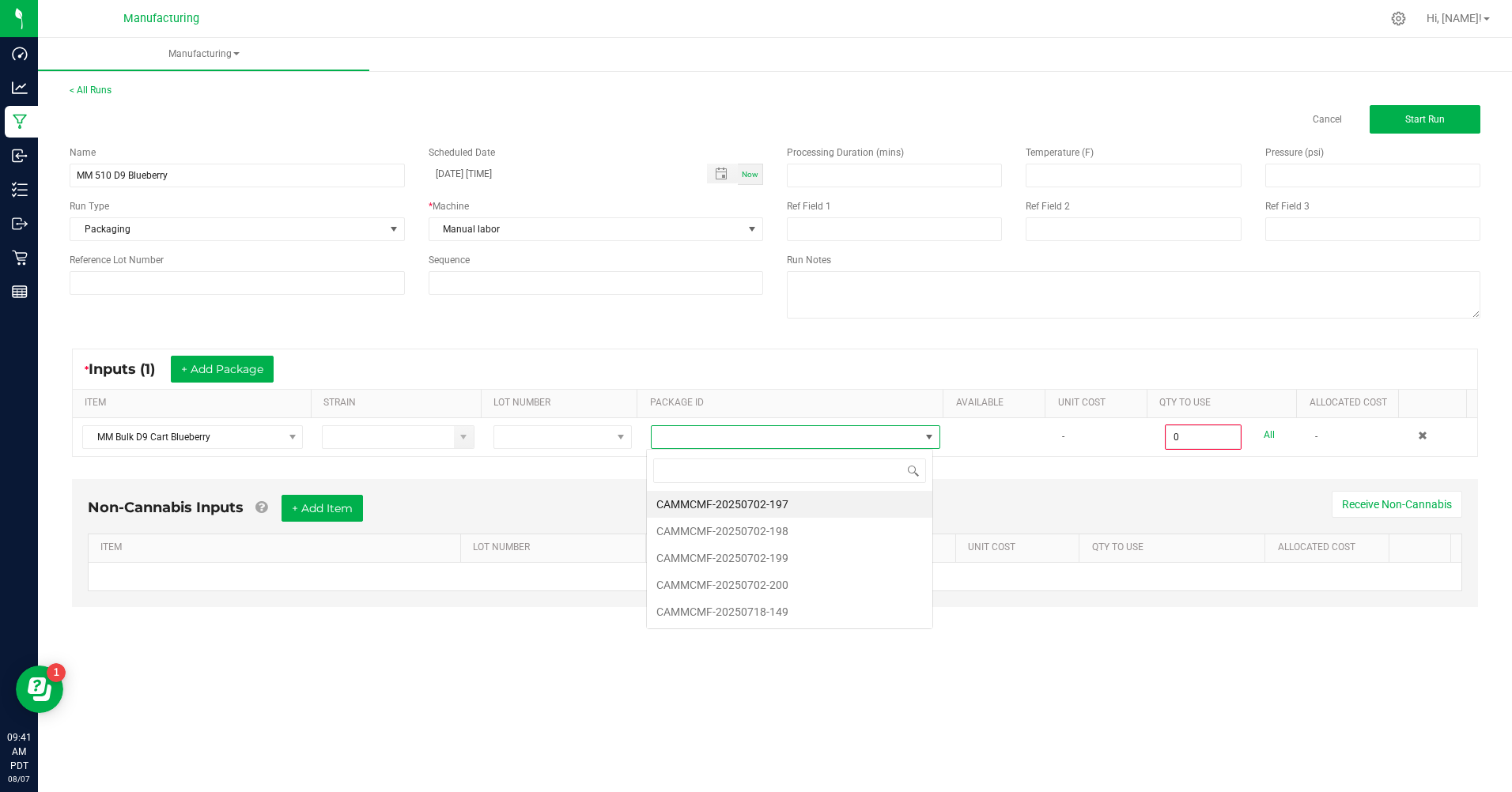 scroll, scrollTop: 79018, scrollLeft: 78792, axis: both 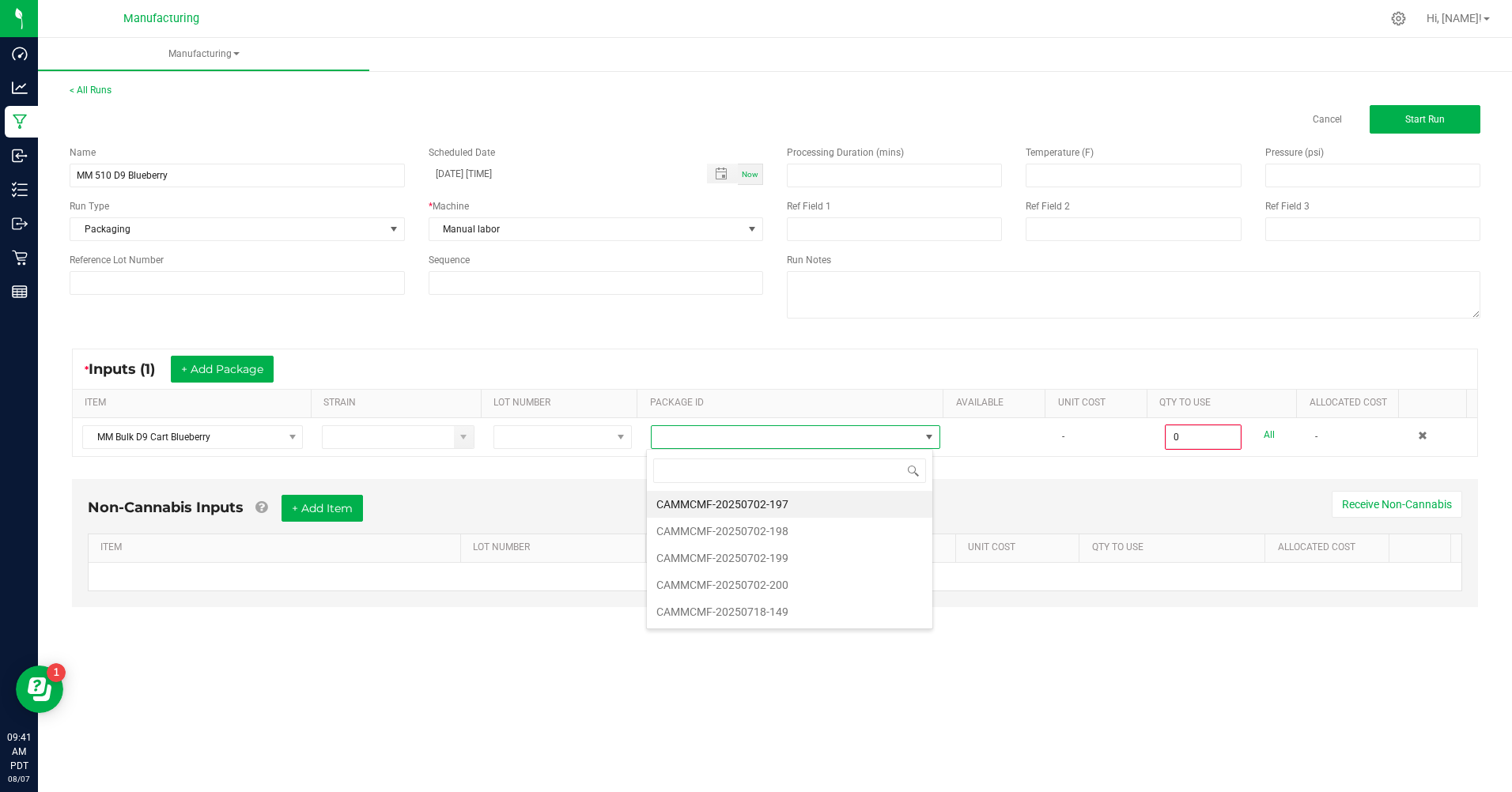 click on "CAMMCMF-20250702-200" at bounding box center [789, 585] 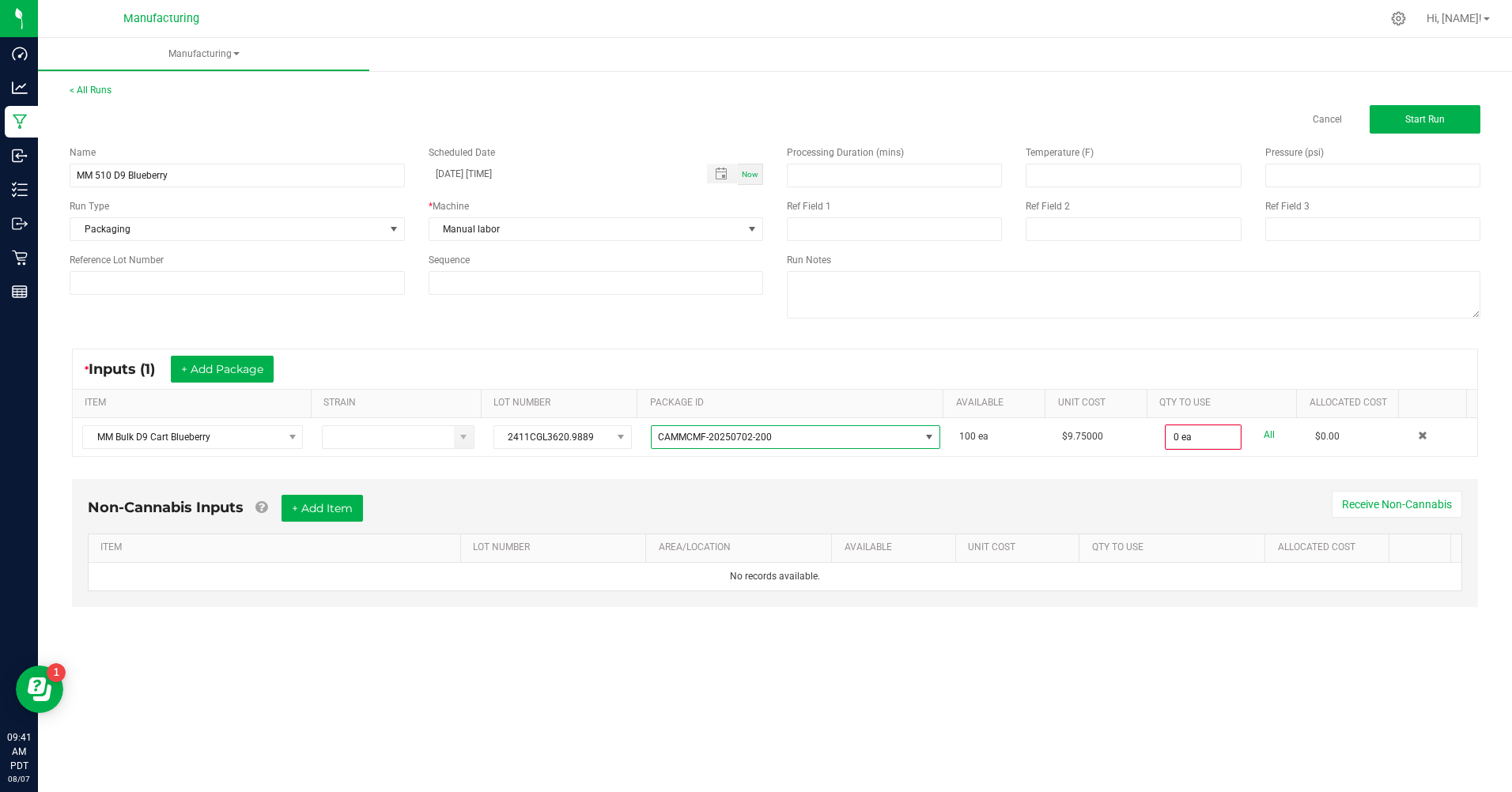 click on "All" at bounding box center [1269, 435] 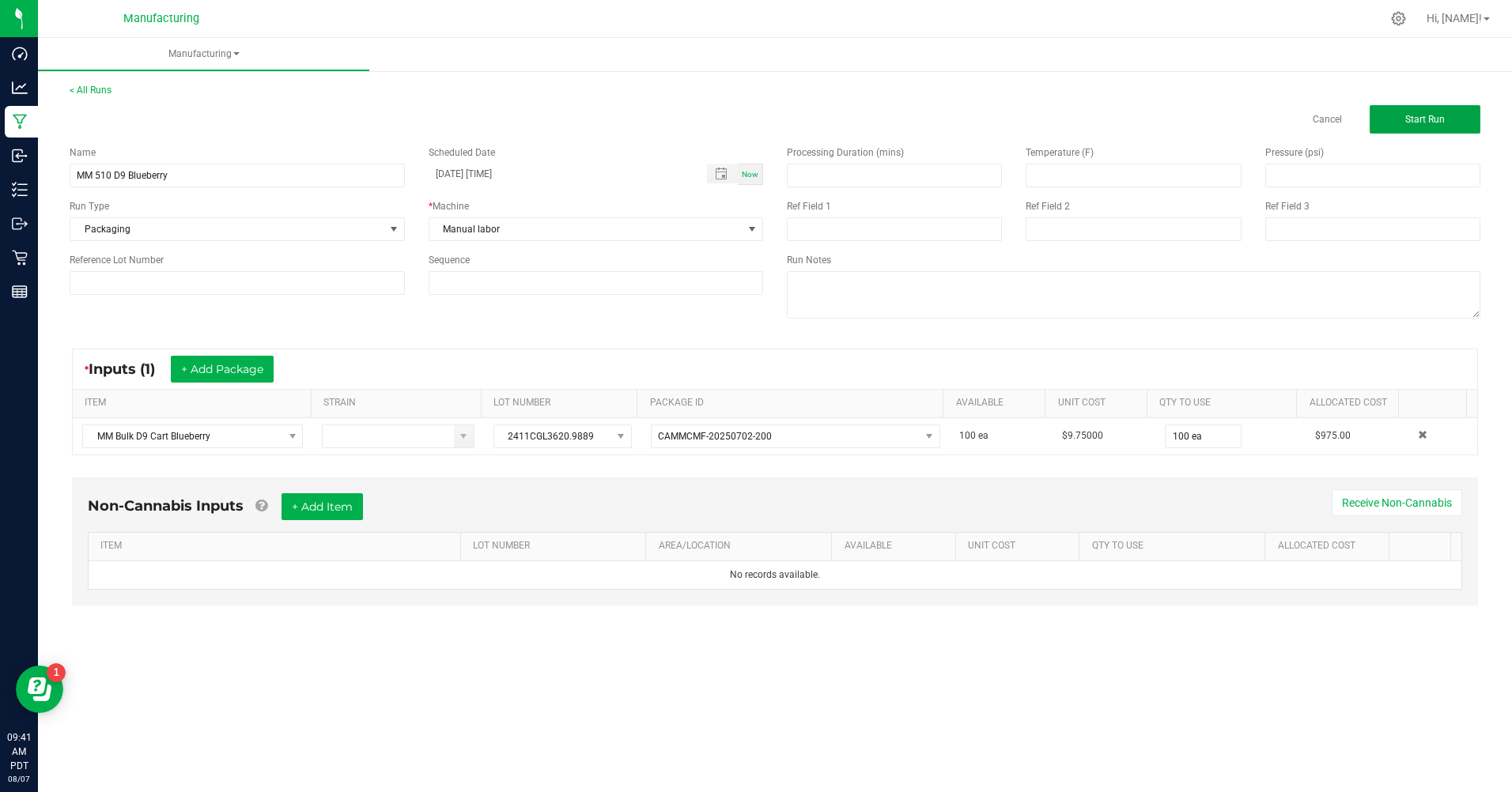 click on "Start Run" 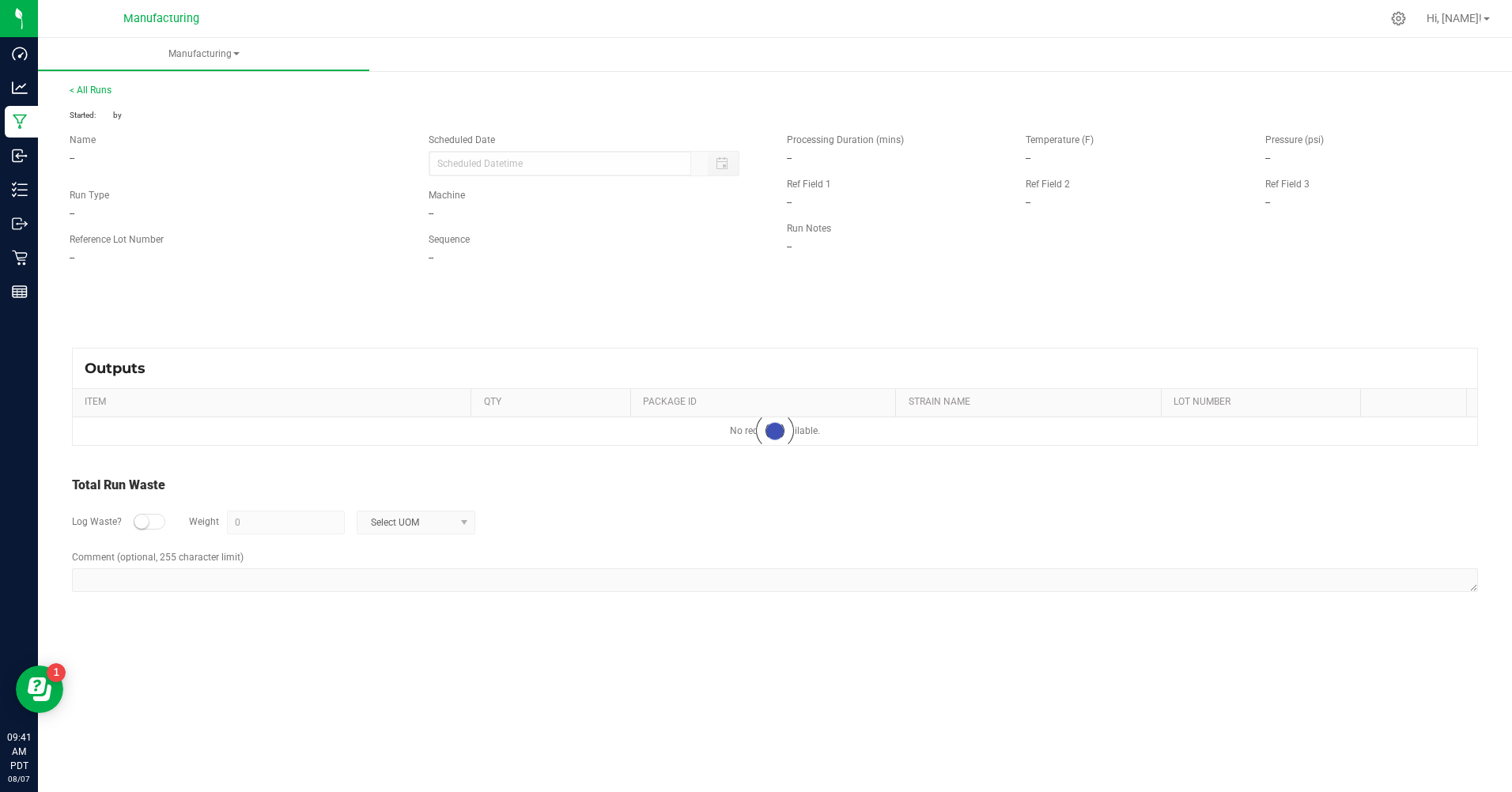 type on "[DATE] [TIME]" 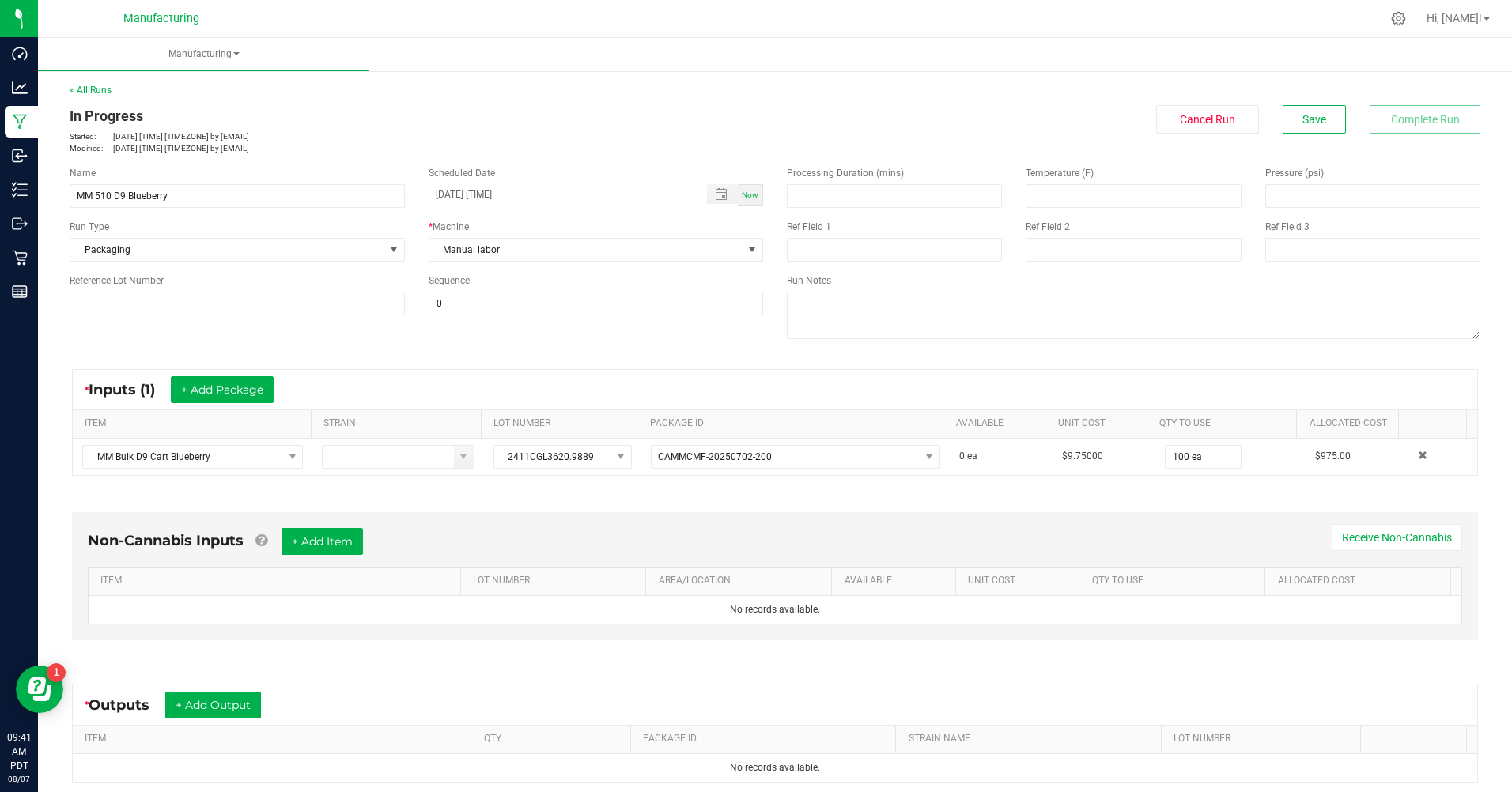 scroll, scrollTop: 171, scrollLeft: 0, axis: vertical 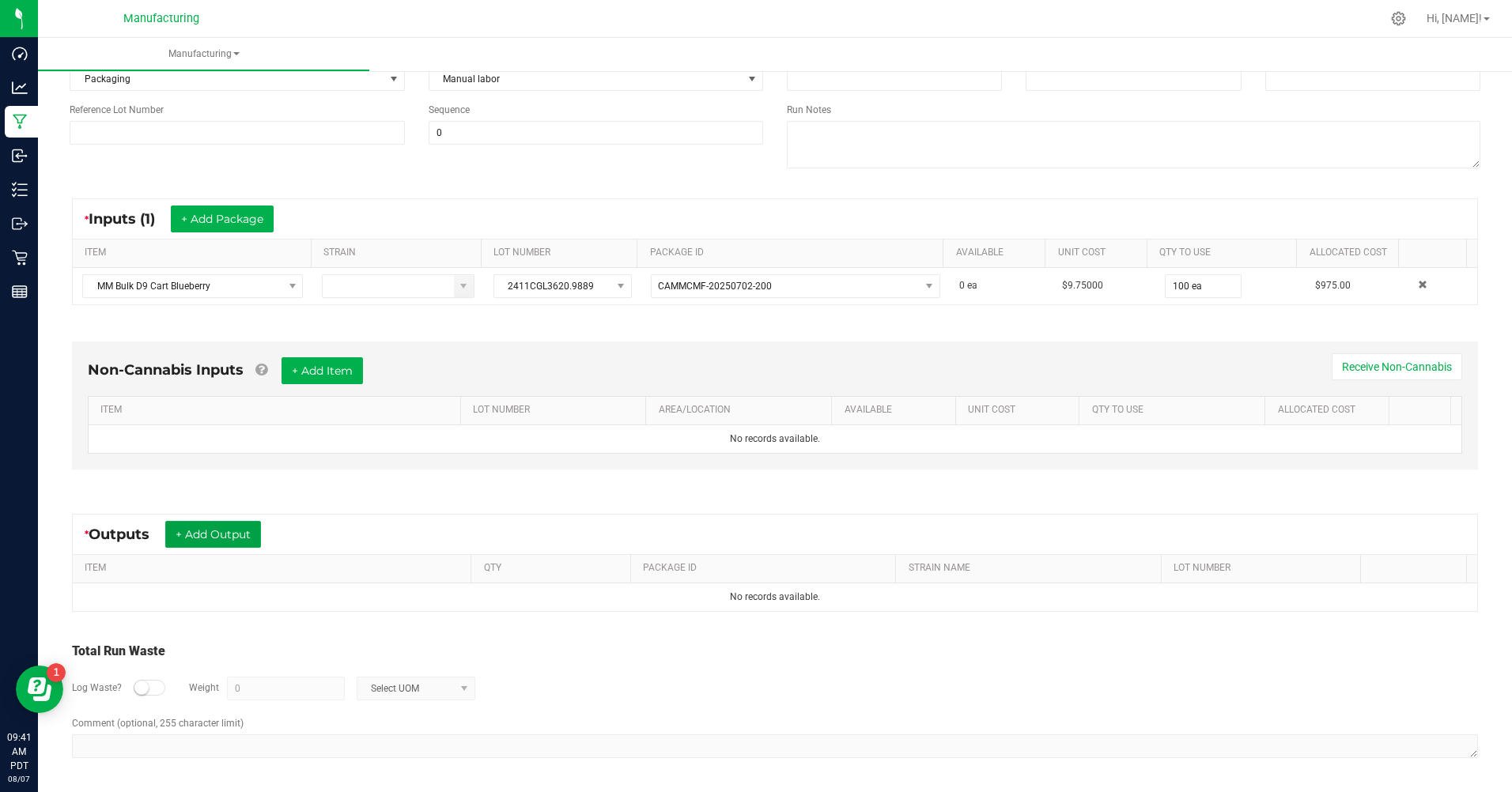 click on "+ Add Output" at bounding box center (213, 534) 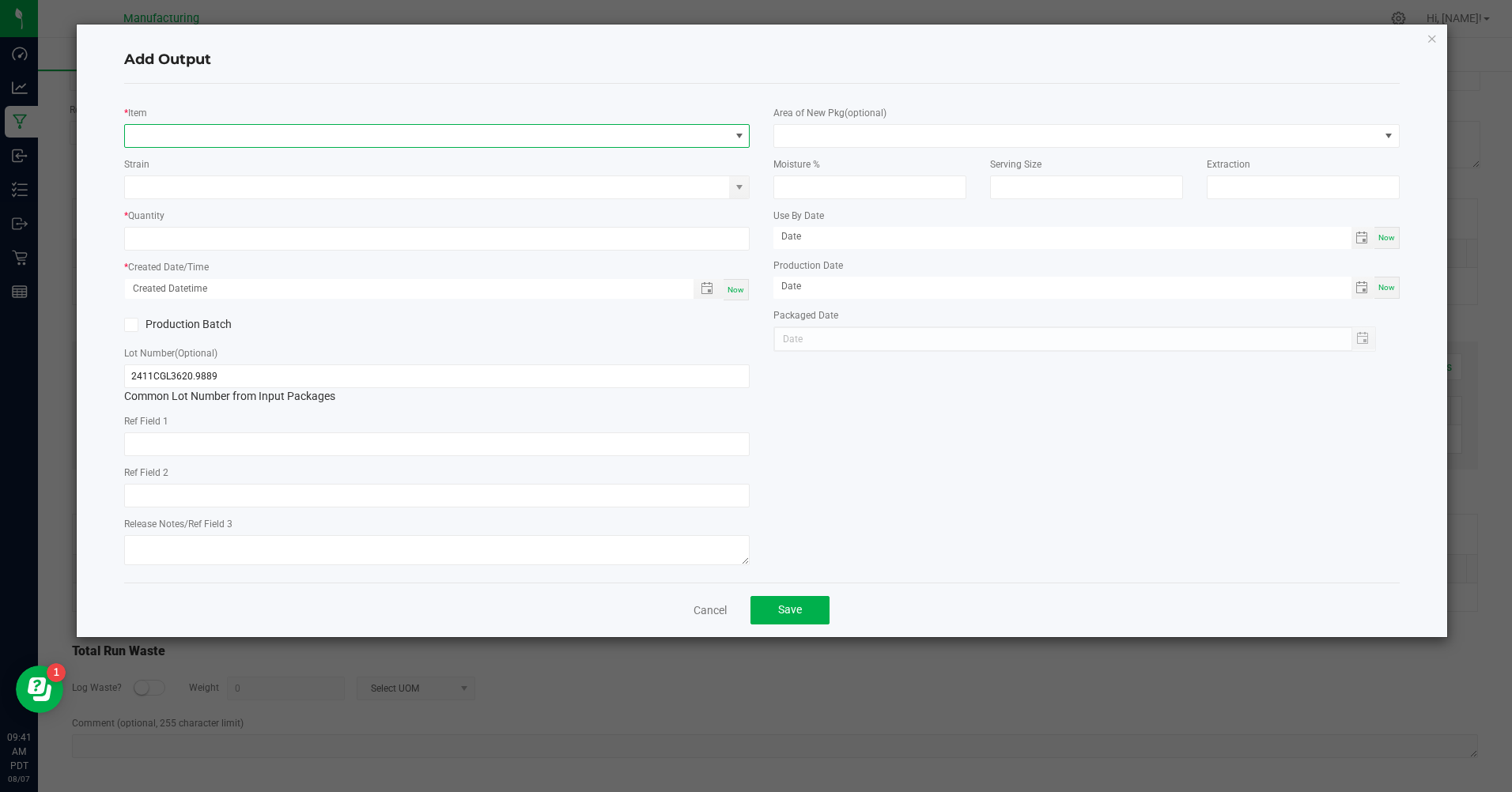 click at bounding box center [427, 136] 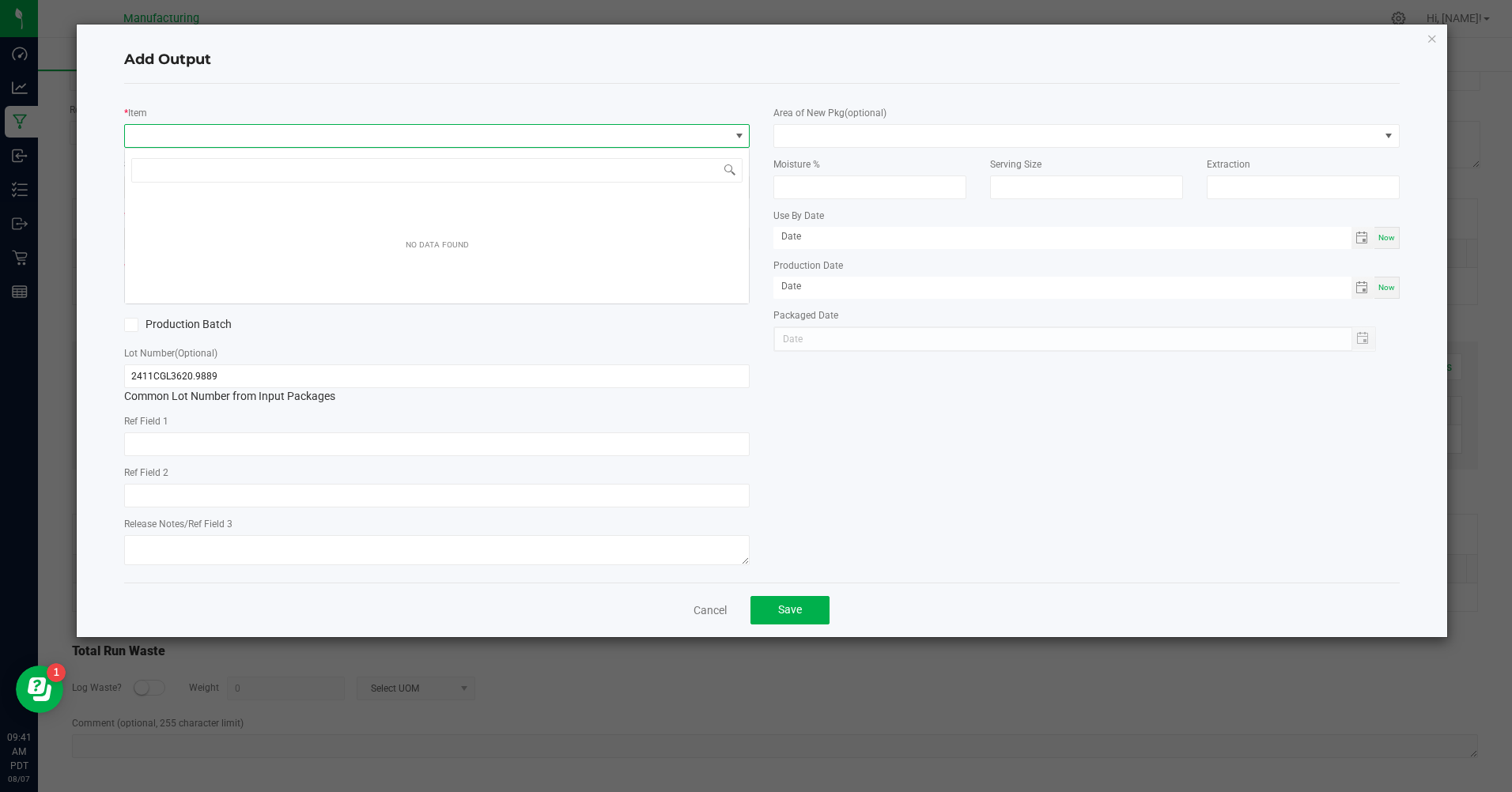 scroll, scrollTop: 79018, scrollLeft: 78454, axis: both 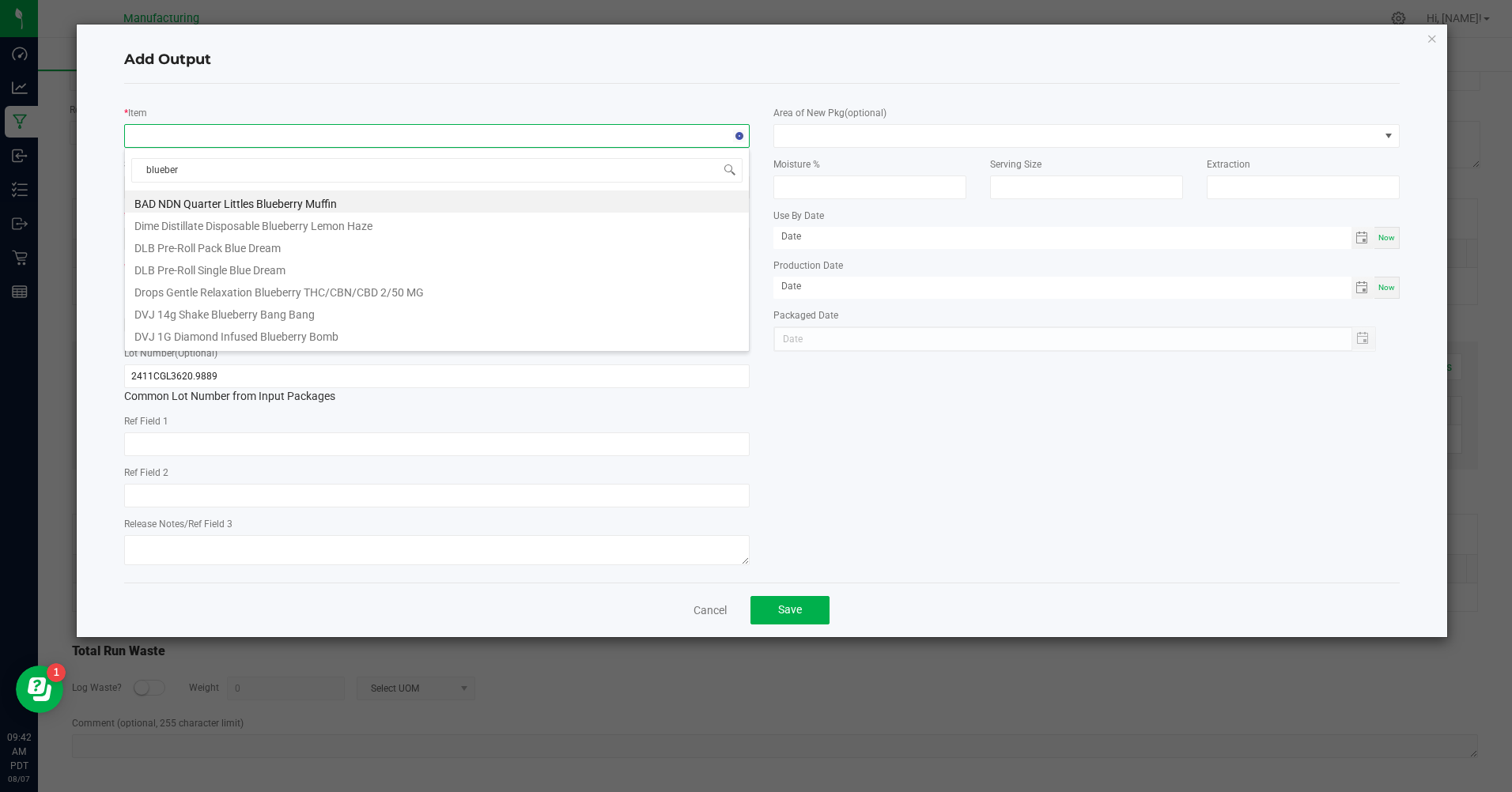 type on "blueberr" 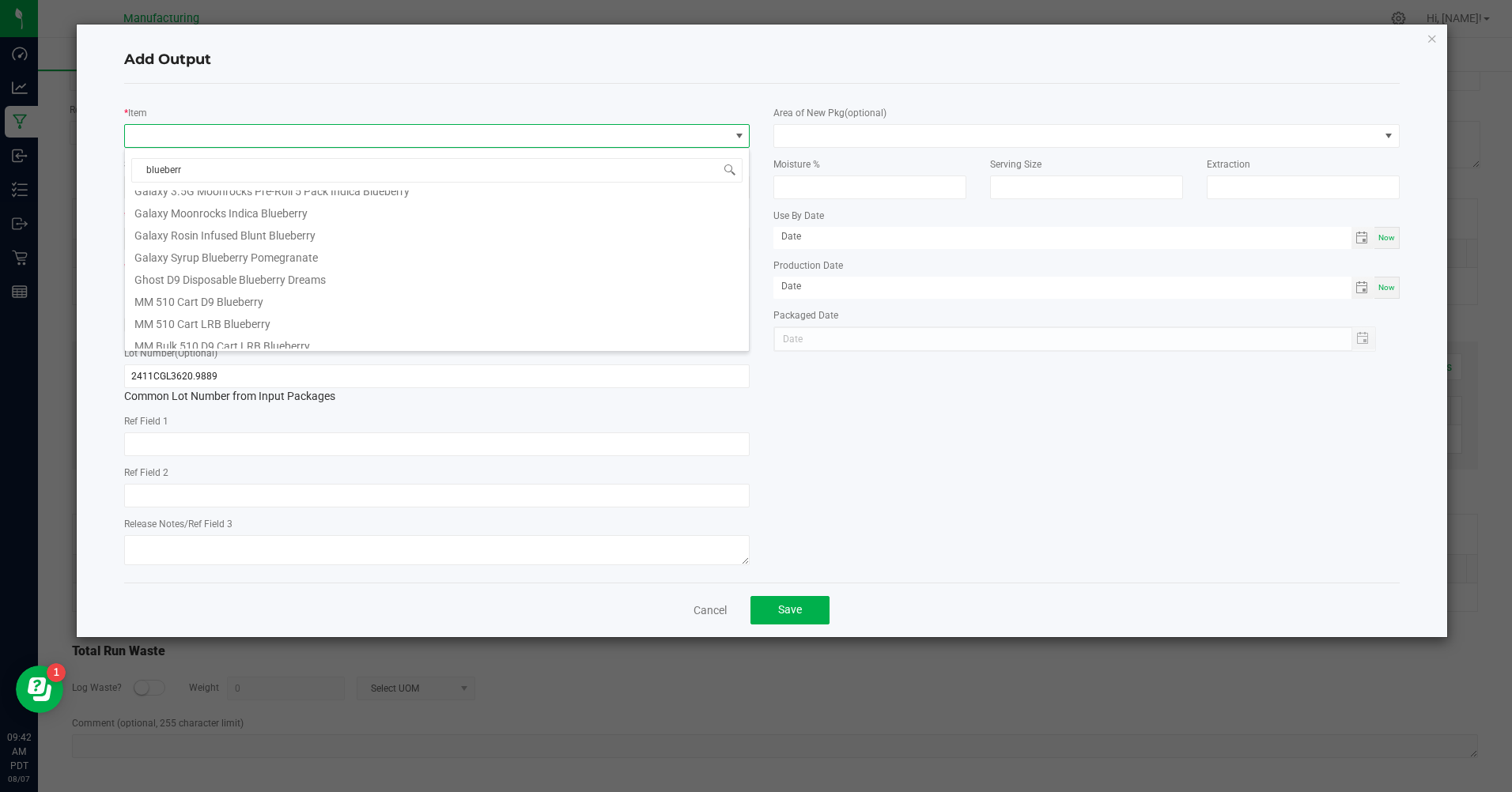 scroll, scrollTop: 395, scrollLeft: 0, axis: vertical 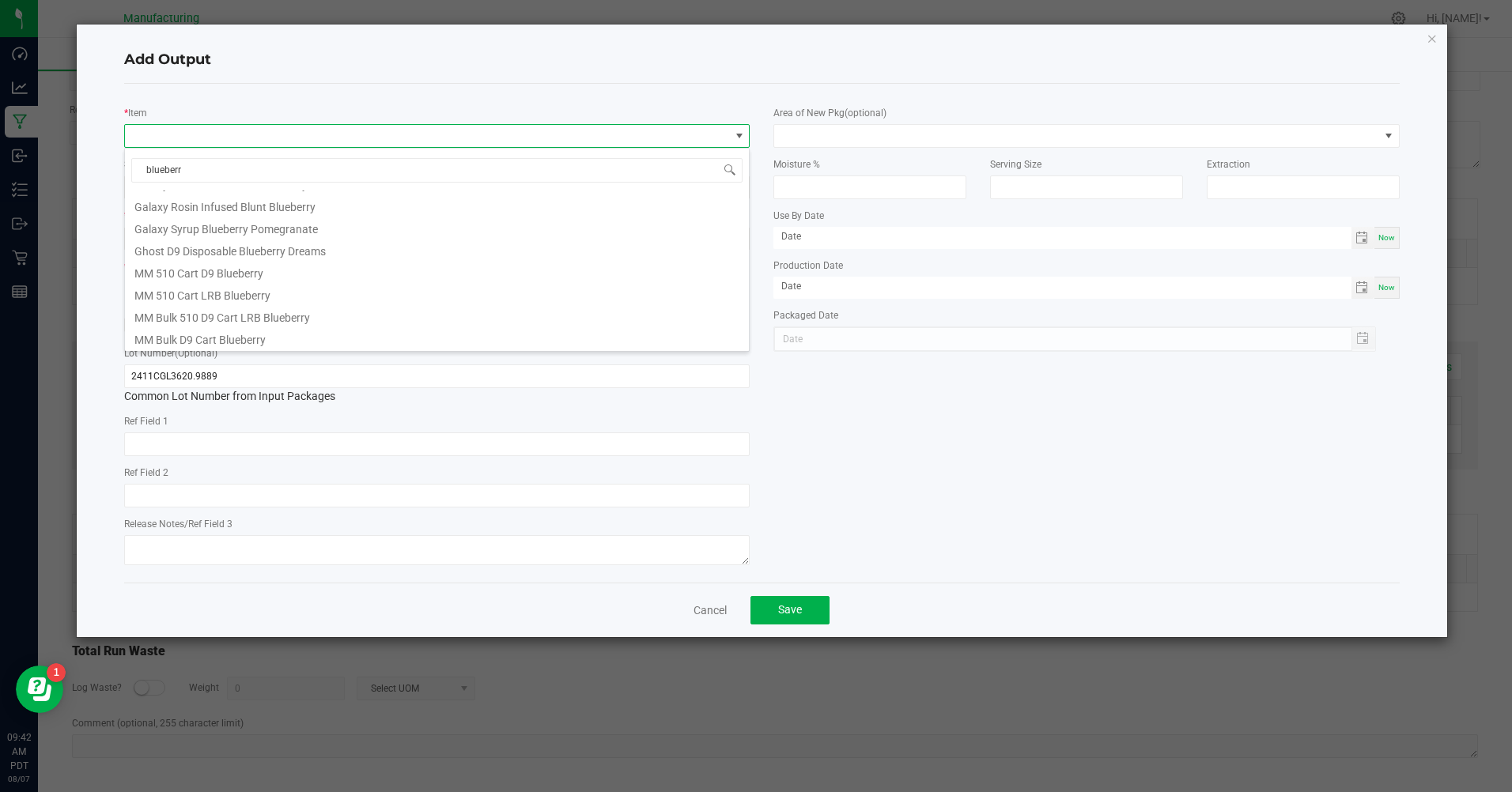click on "MM 510 Cart D9 Blueberry" at bounding box center [437, 271] 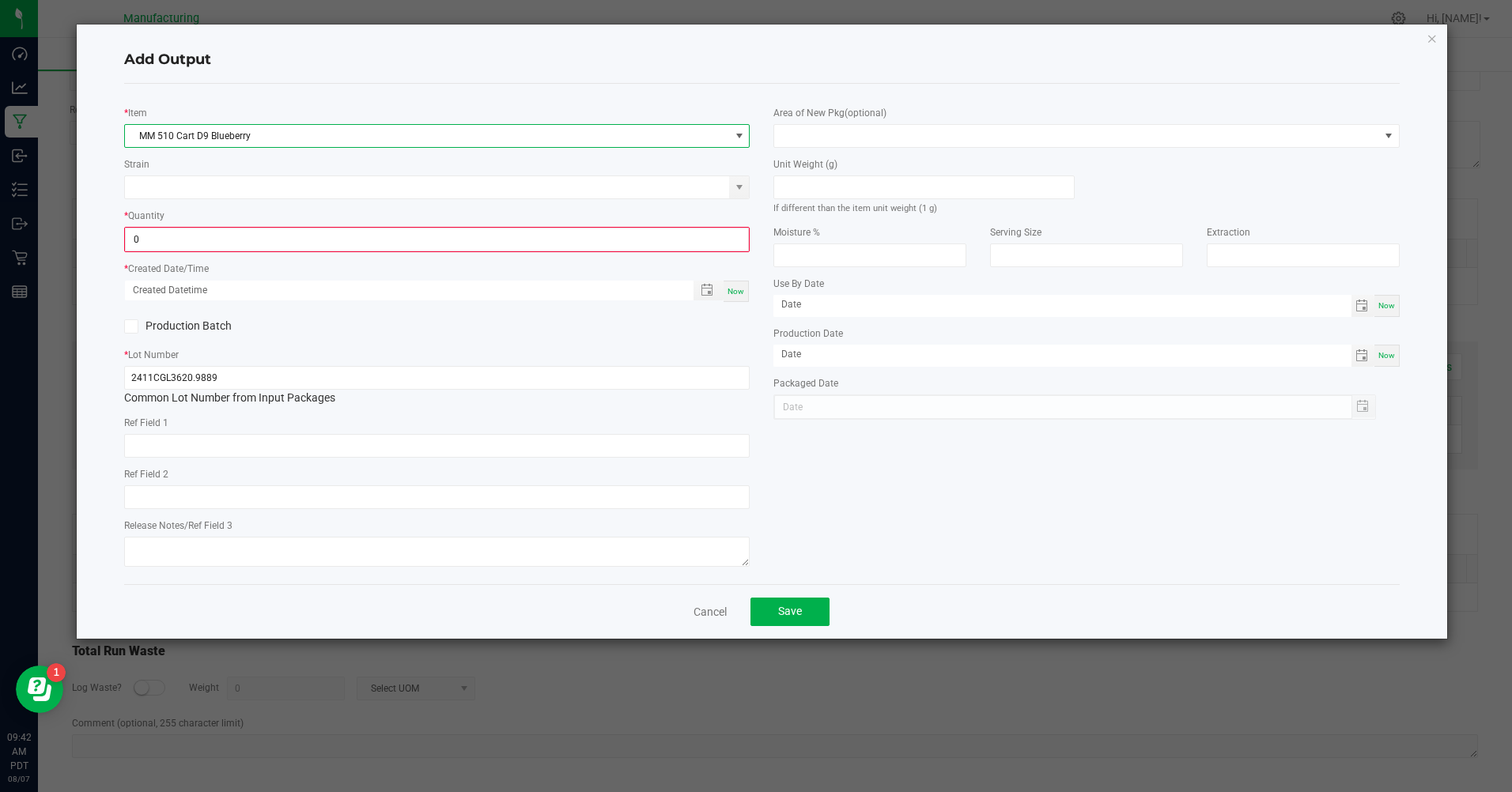 click on "0" at bounding box center (437, 239) 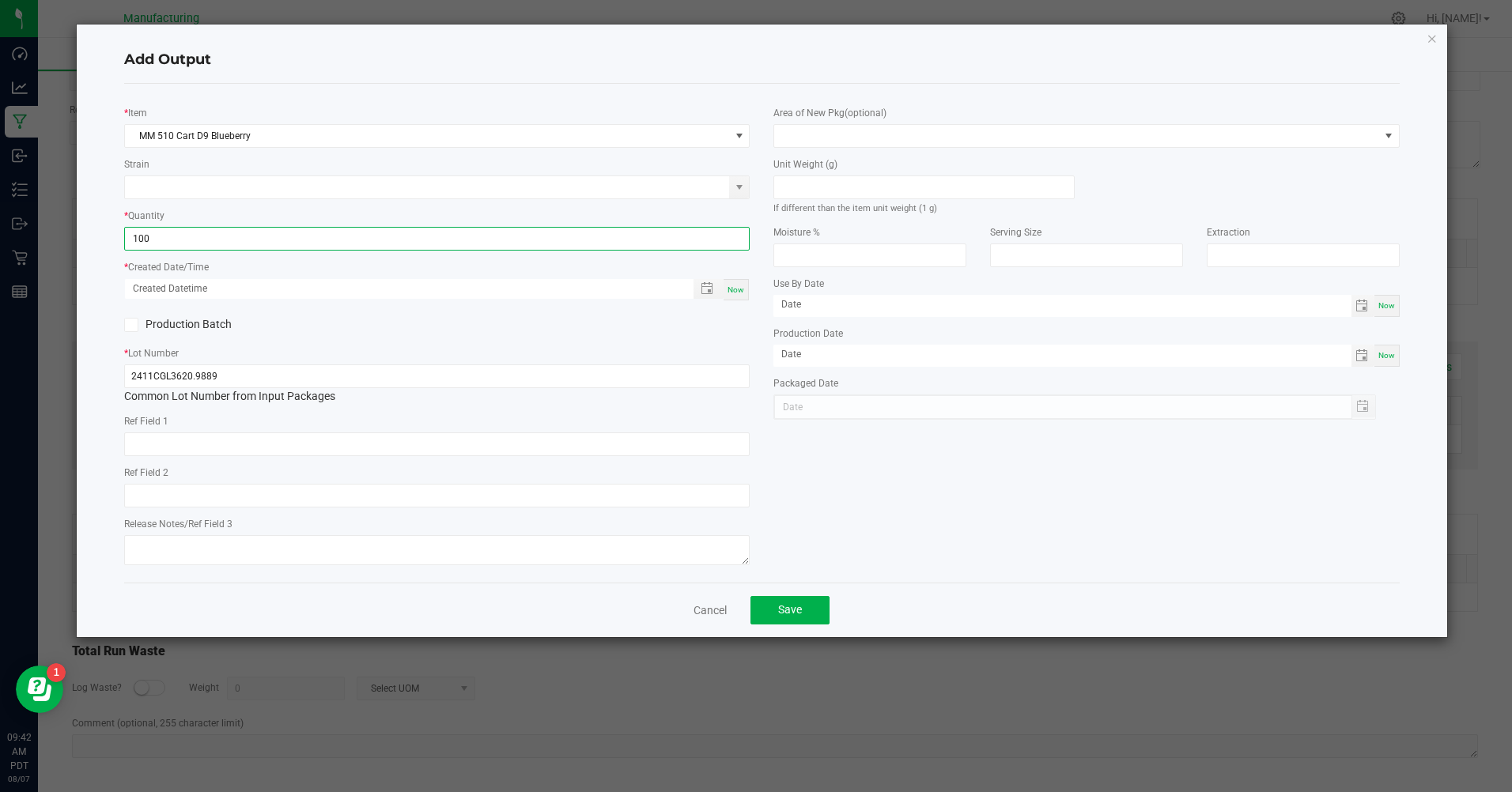 type on "100 ea" 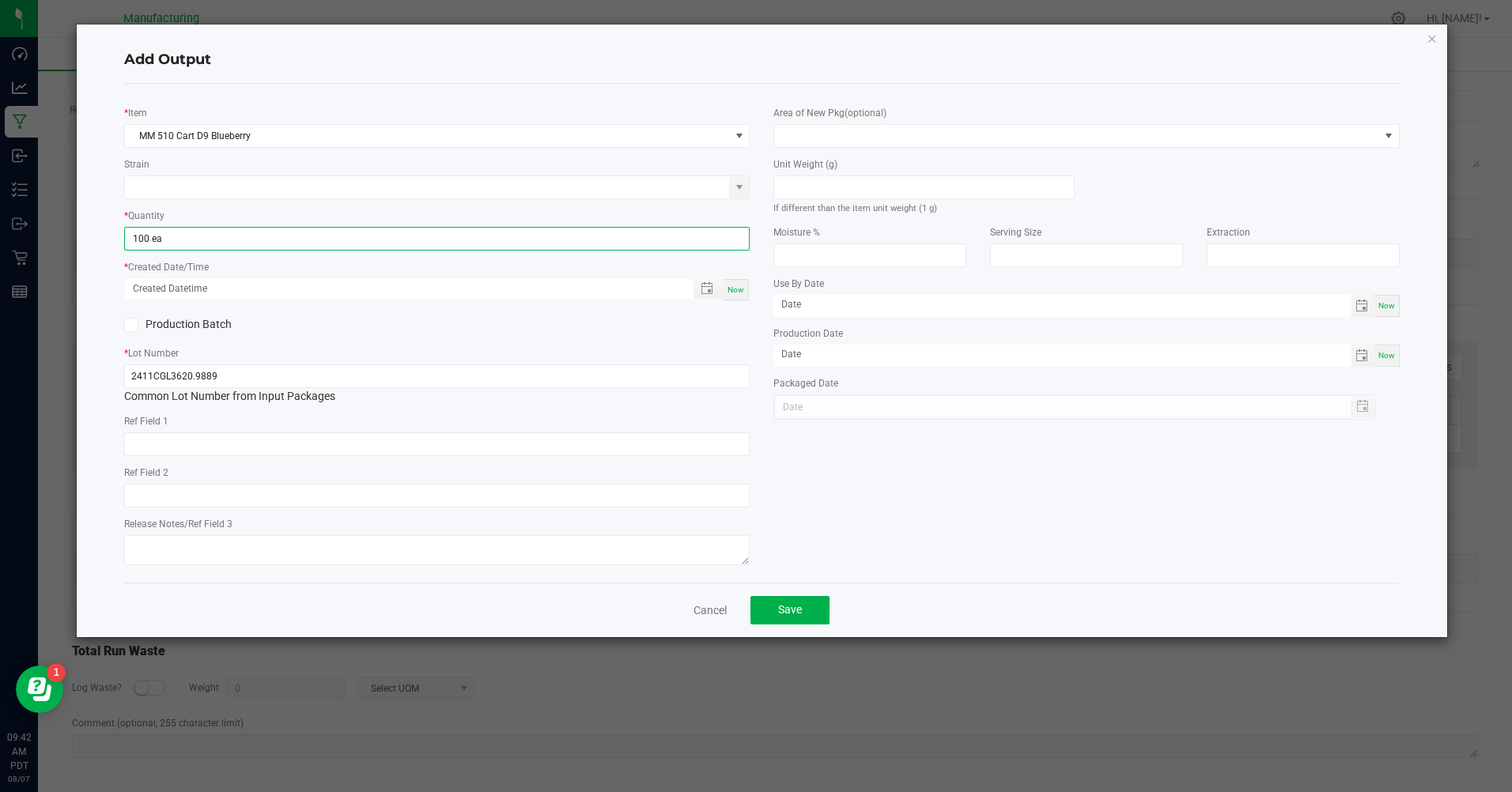 click on "Now" at bounding box center (735, 289) 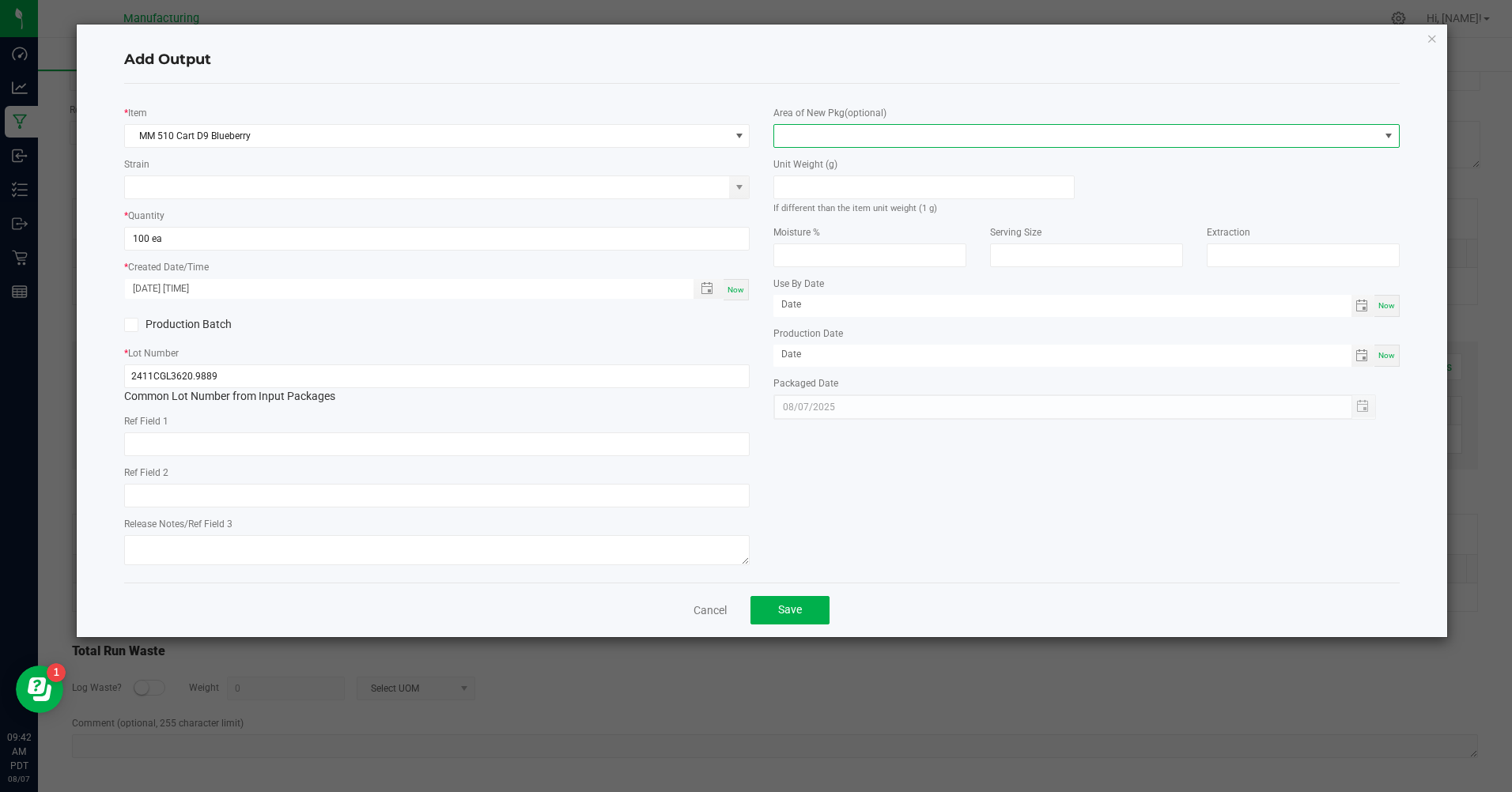 click at bounding box center (1076, 136) 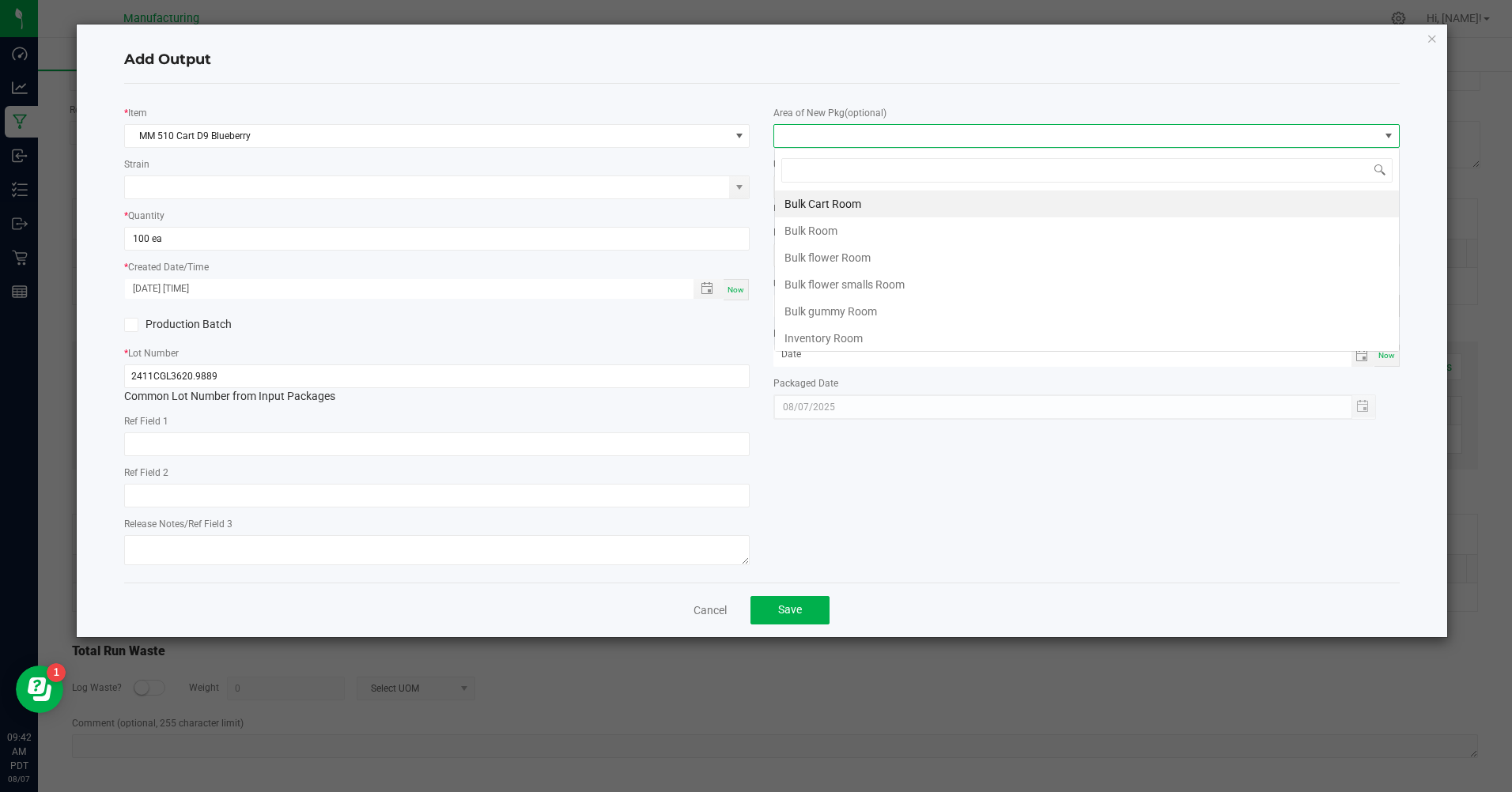 scroll, scrollTop: 79018, scrollLeft: 78454, axis: both 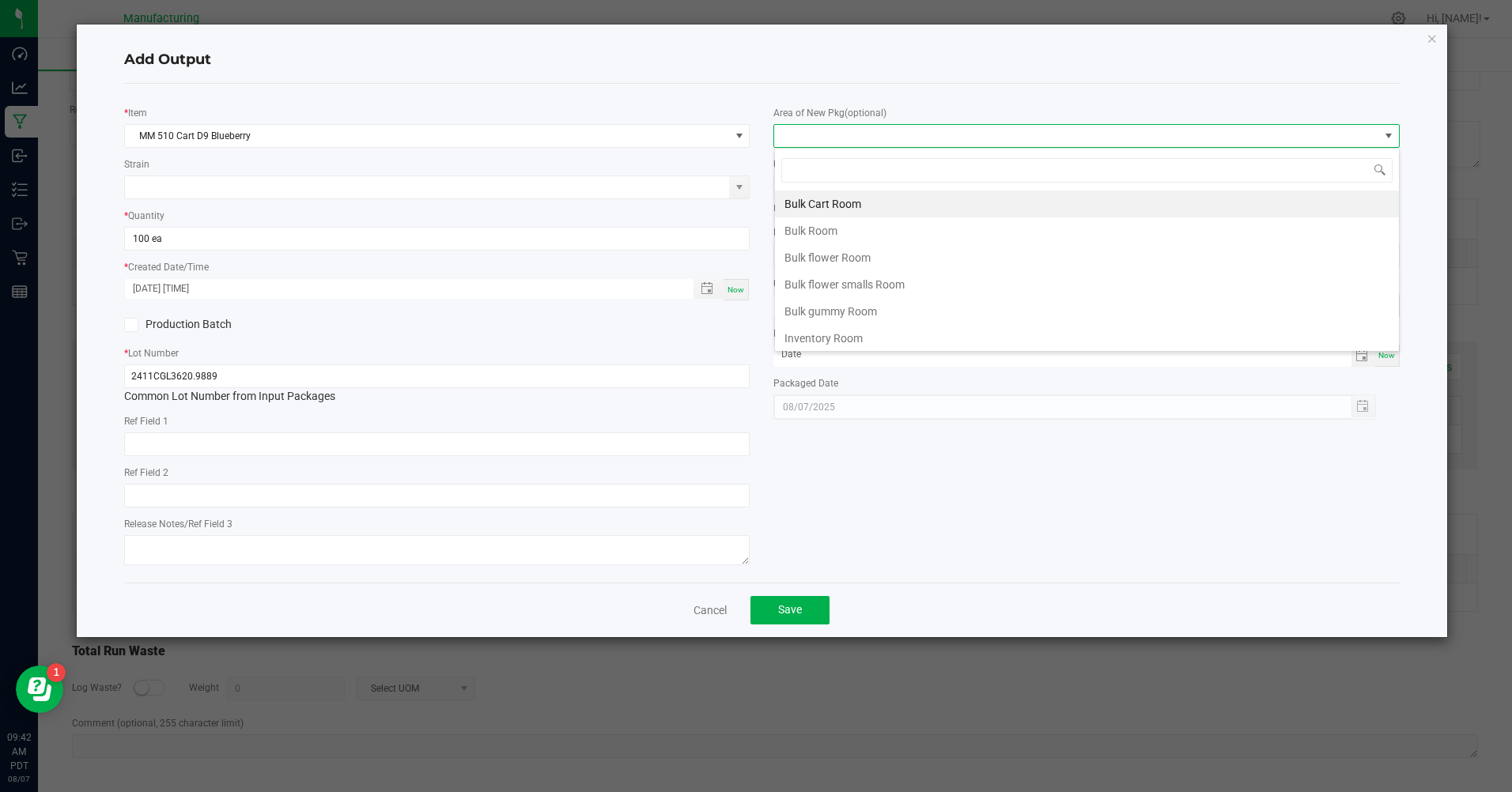 click on "Inventory Room" at bounding box center [1087, 338] 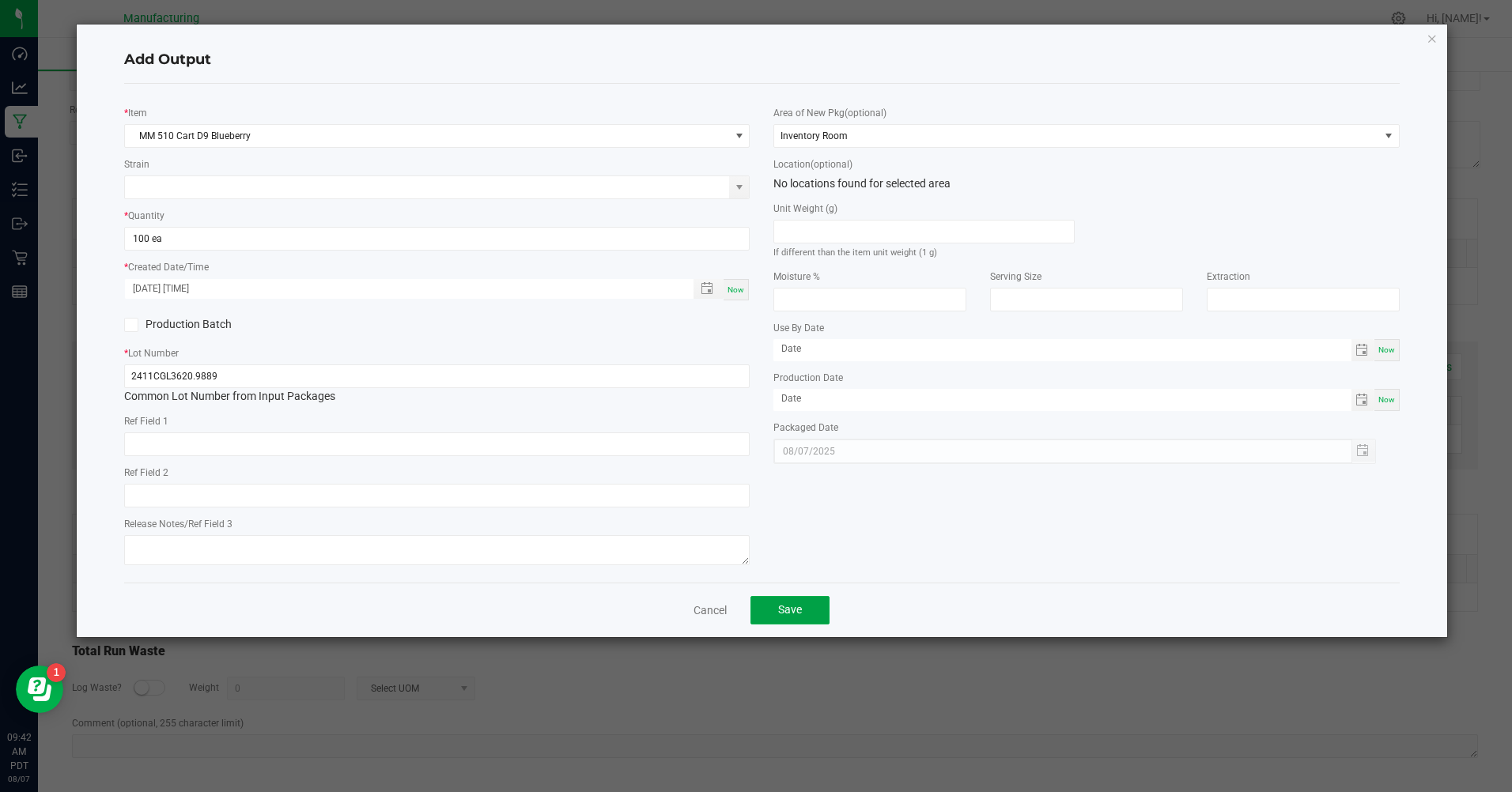 click on "Save" 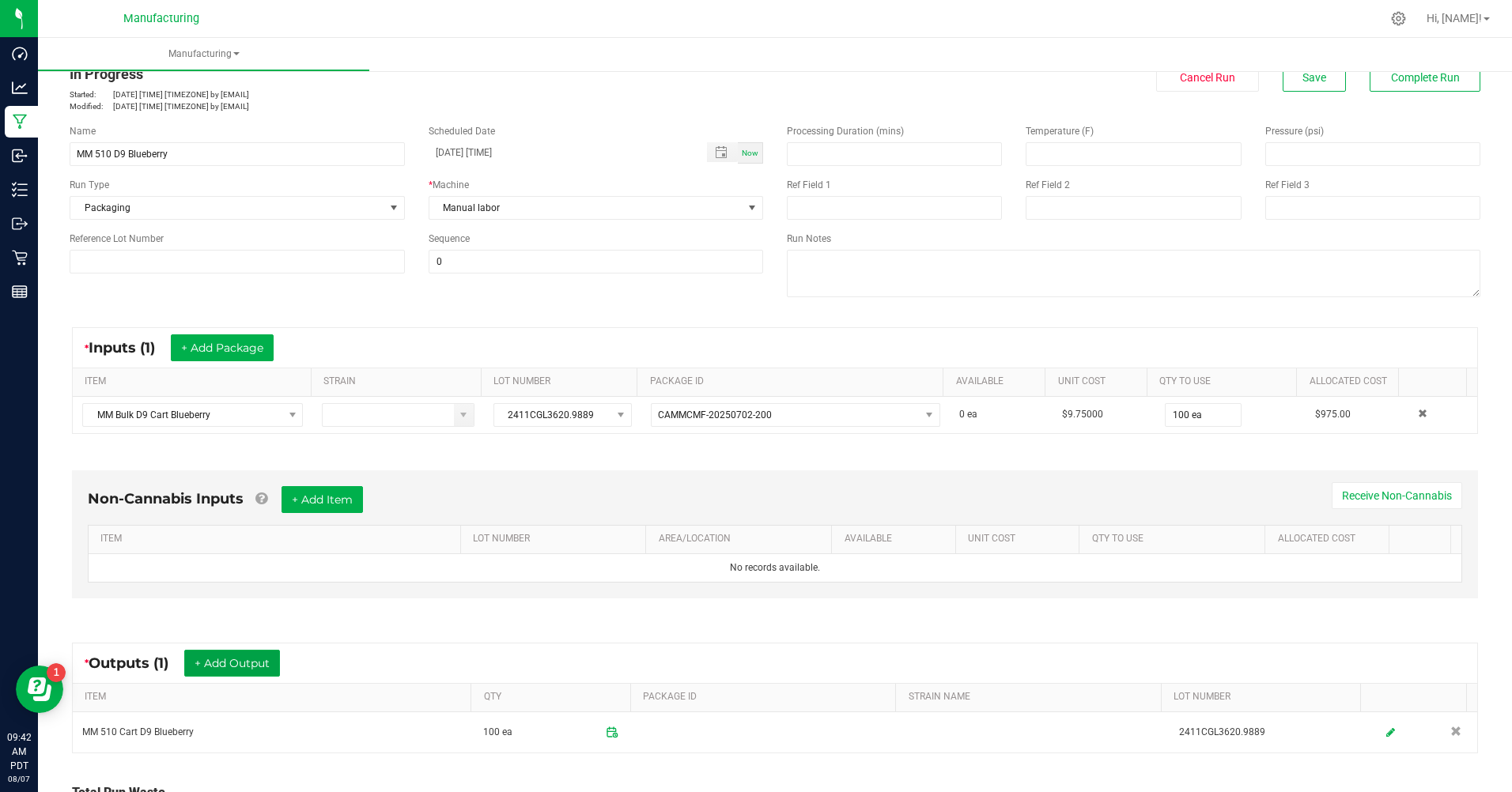 scroll, scrollTop: 0, scrollLeft: 0, axis: both 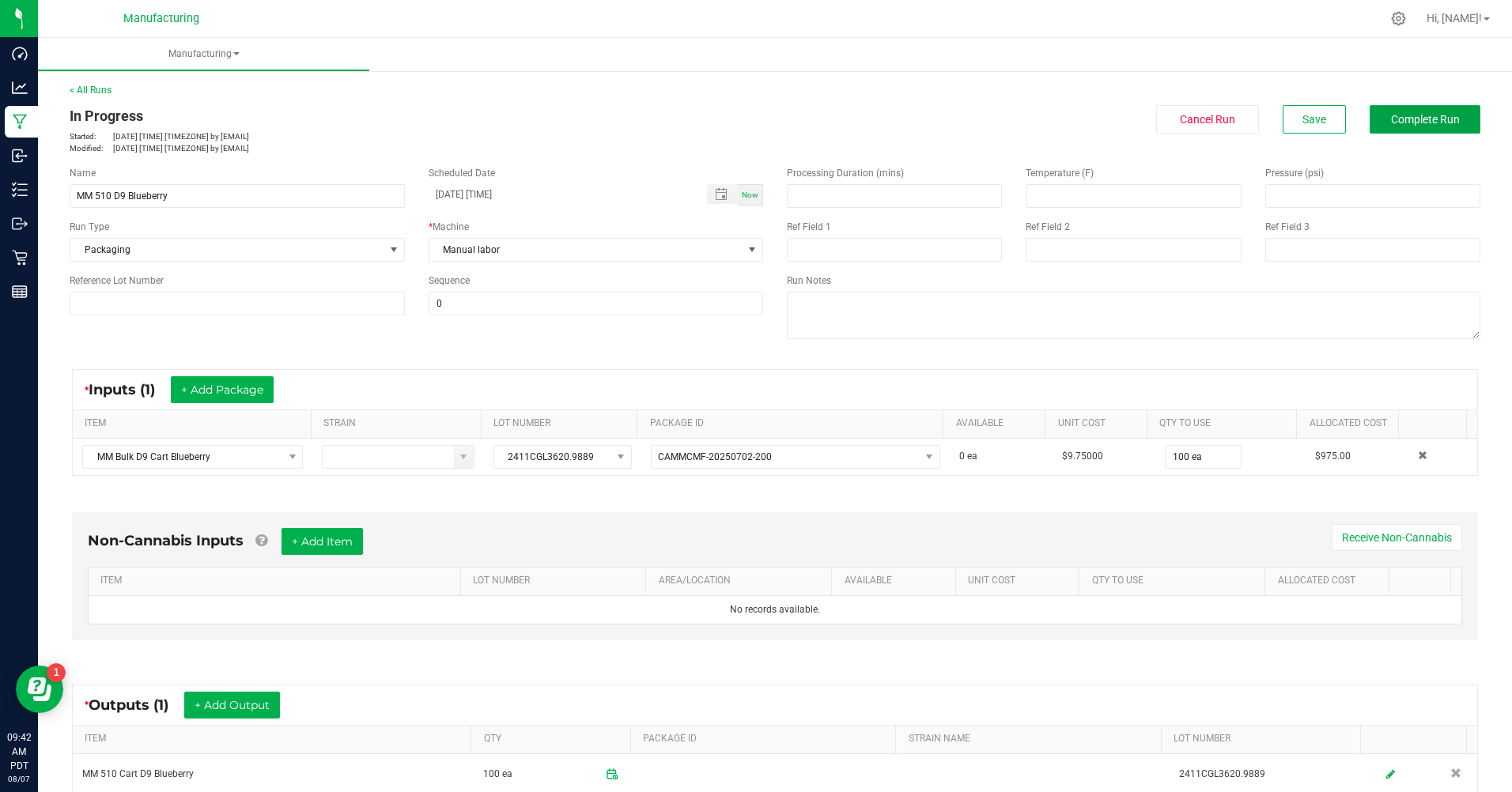 click on "Complete Run" at bounding box center (1425, 119) 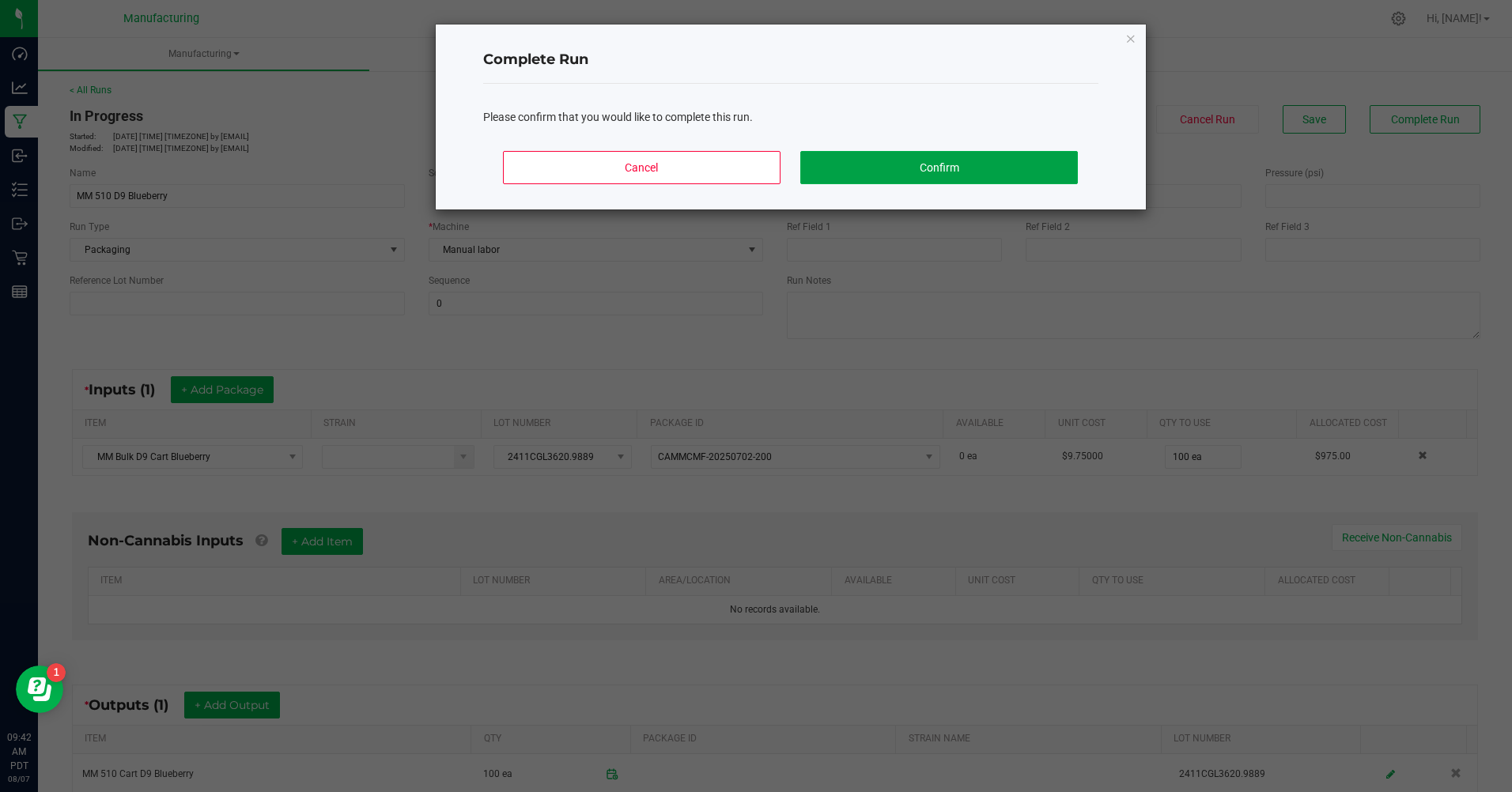 click on "Confirm" 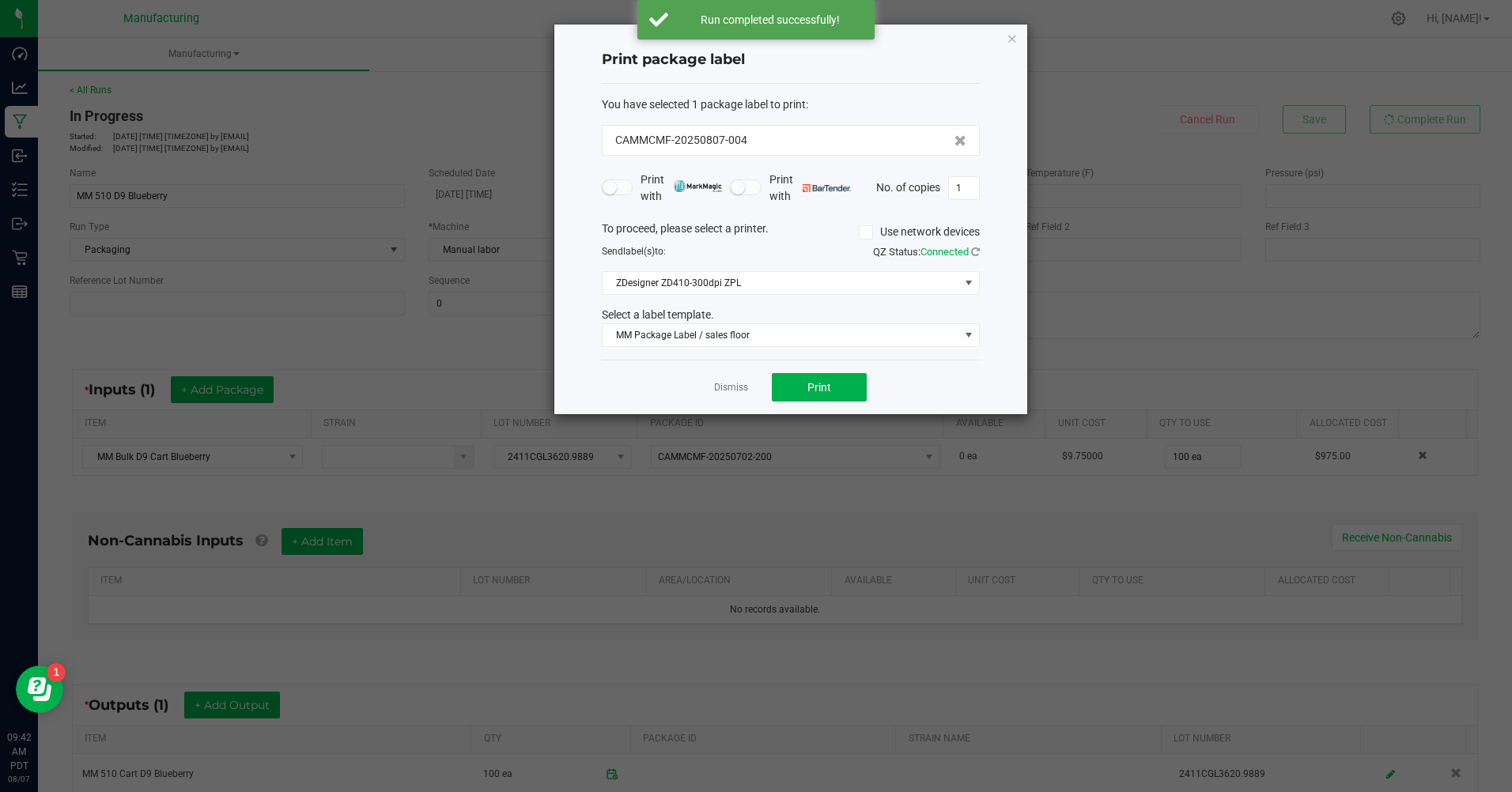 click on "1" at bounding box center [964, 188] 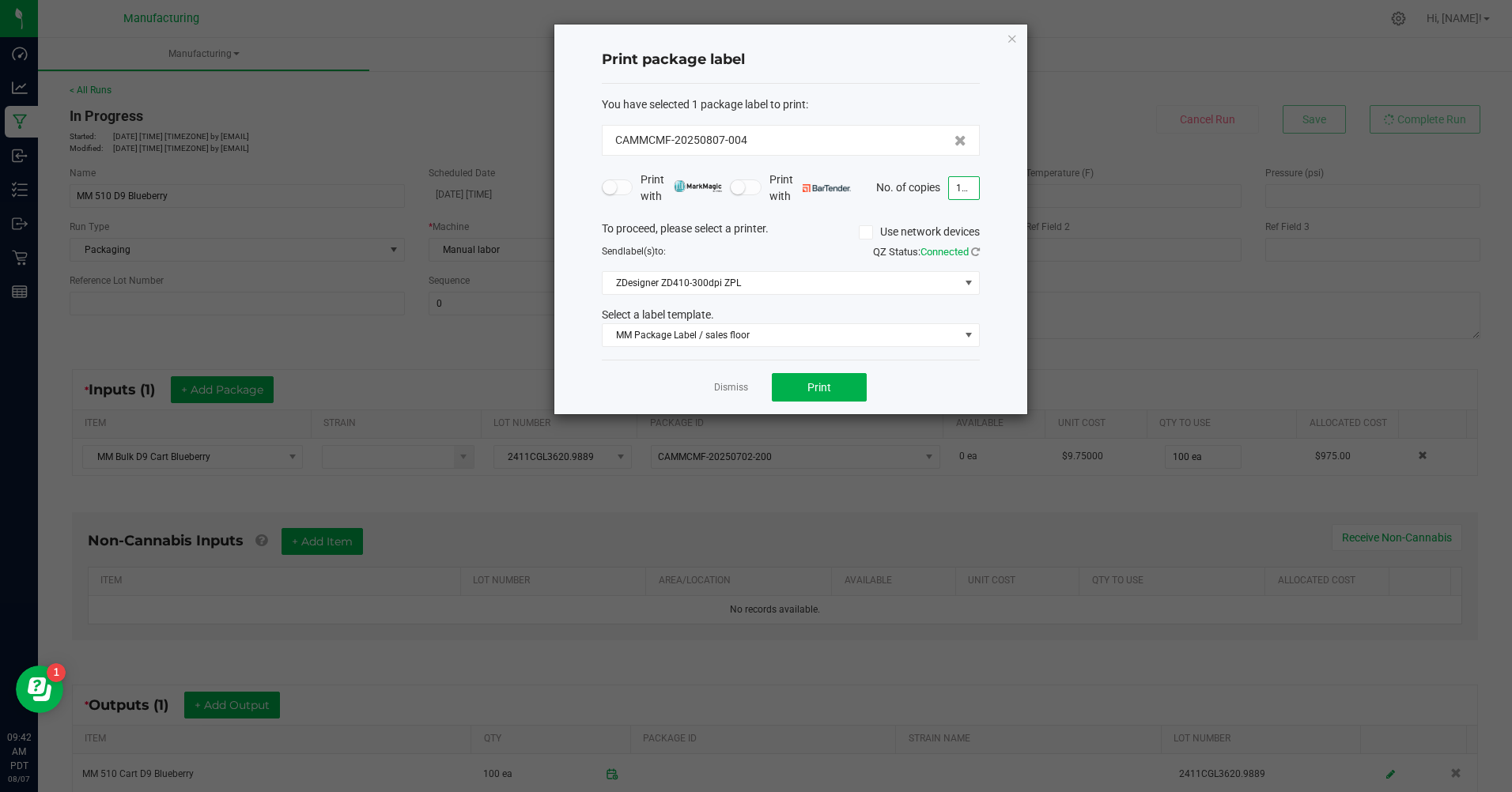 type on "100" 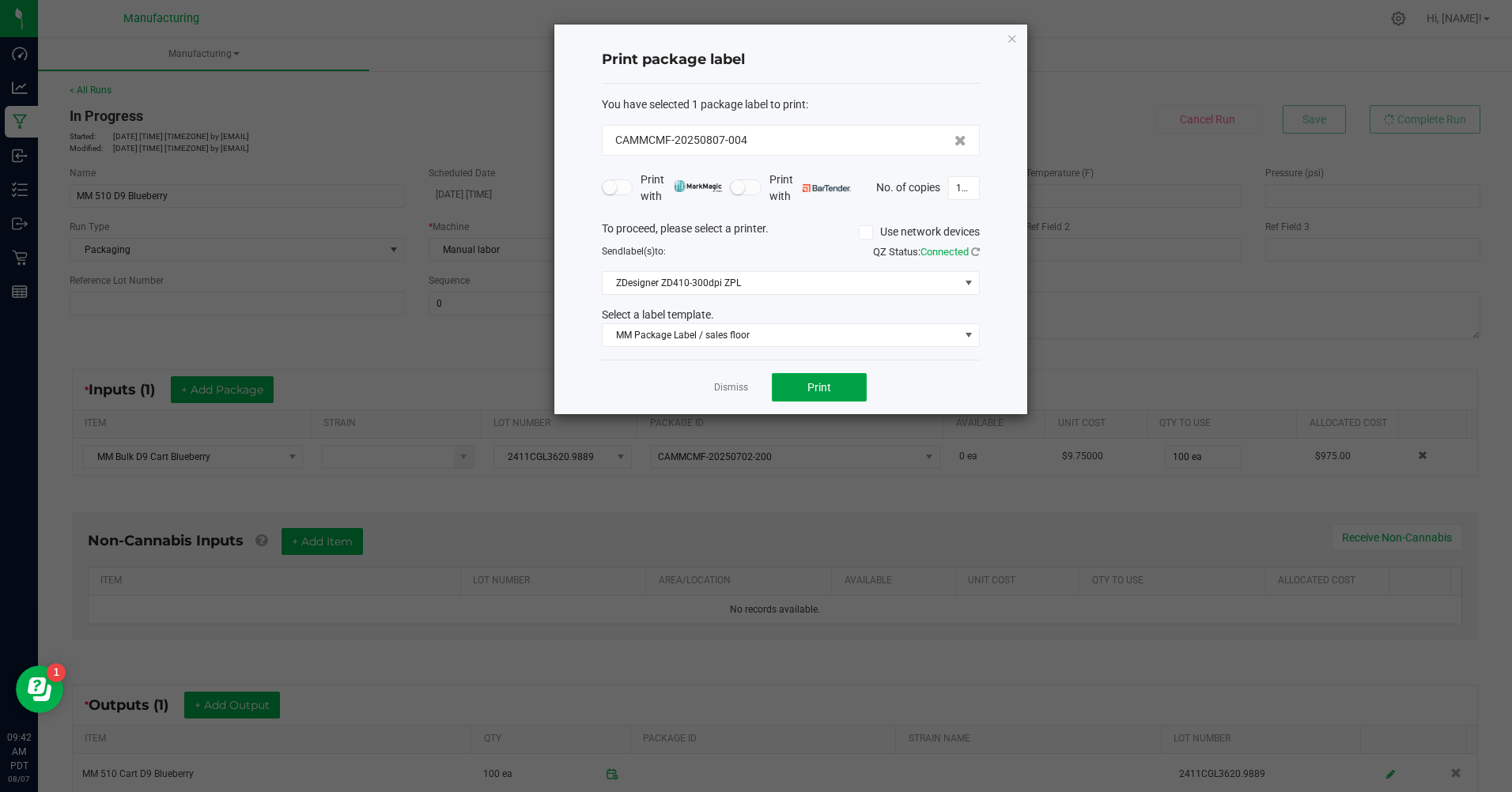 click on "Print" 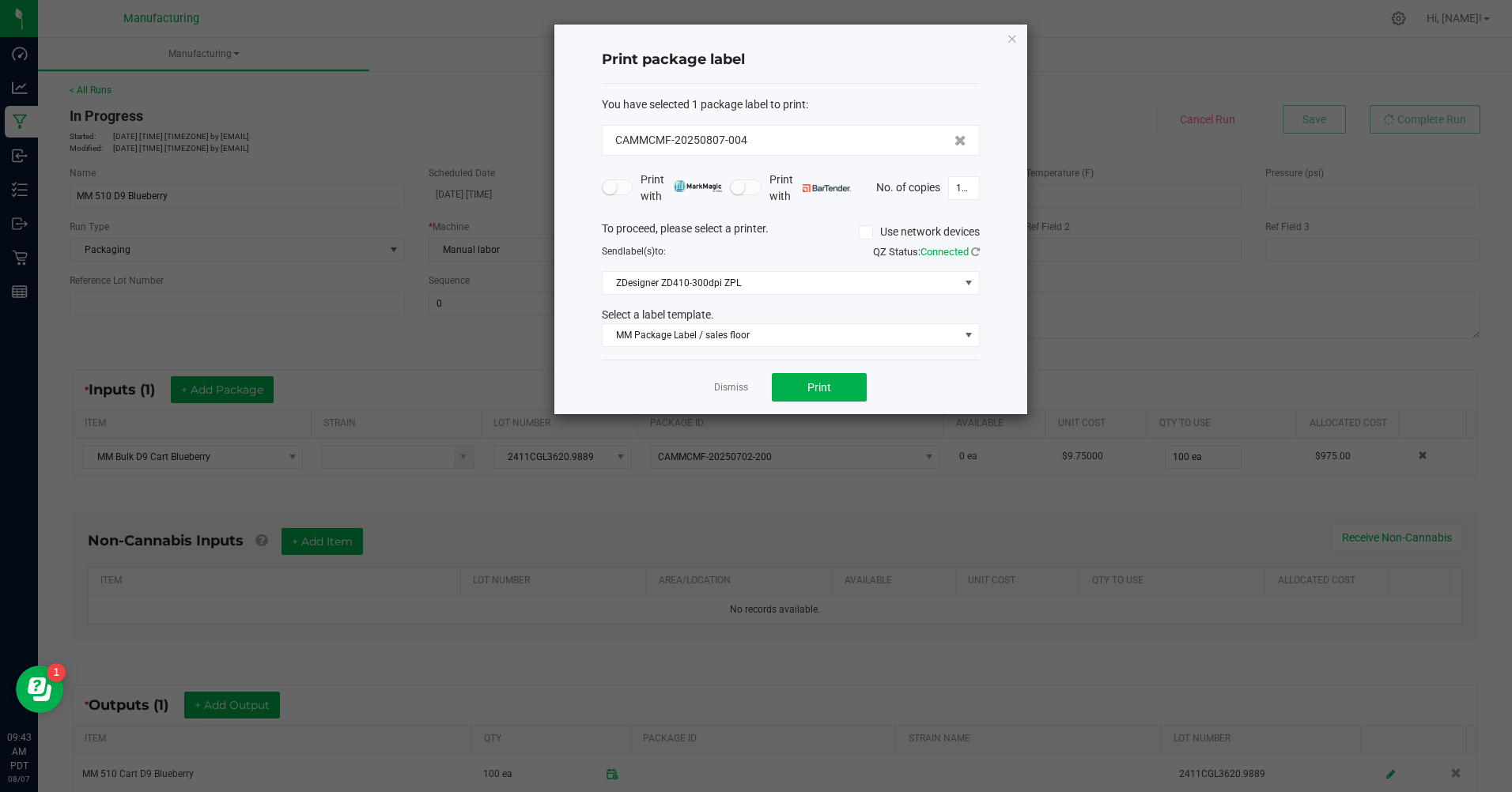 click on "Dismiss" 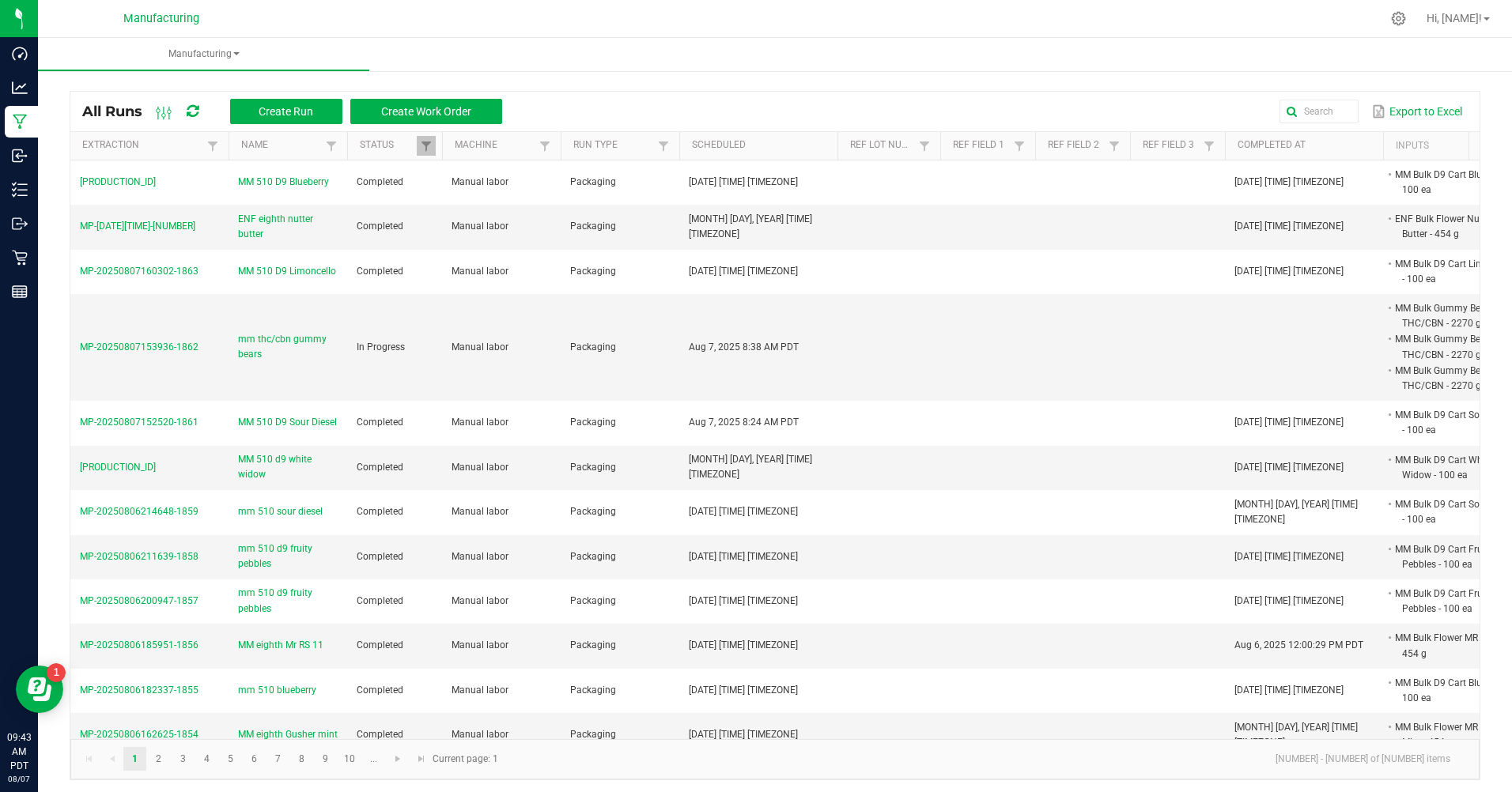 click on "mm thc/cbn gummy bears" at bounding box center (288, 347) 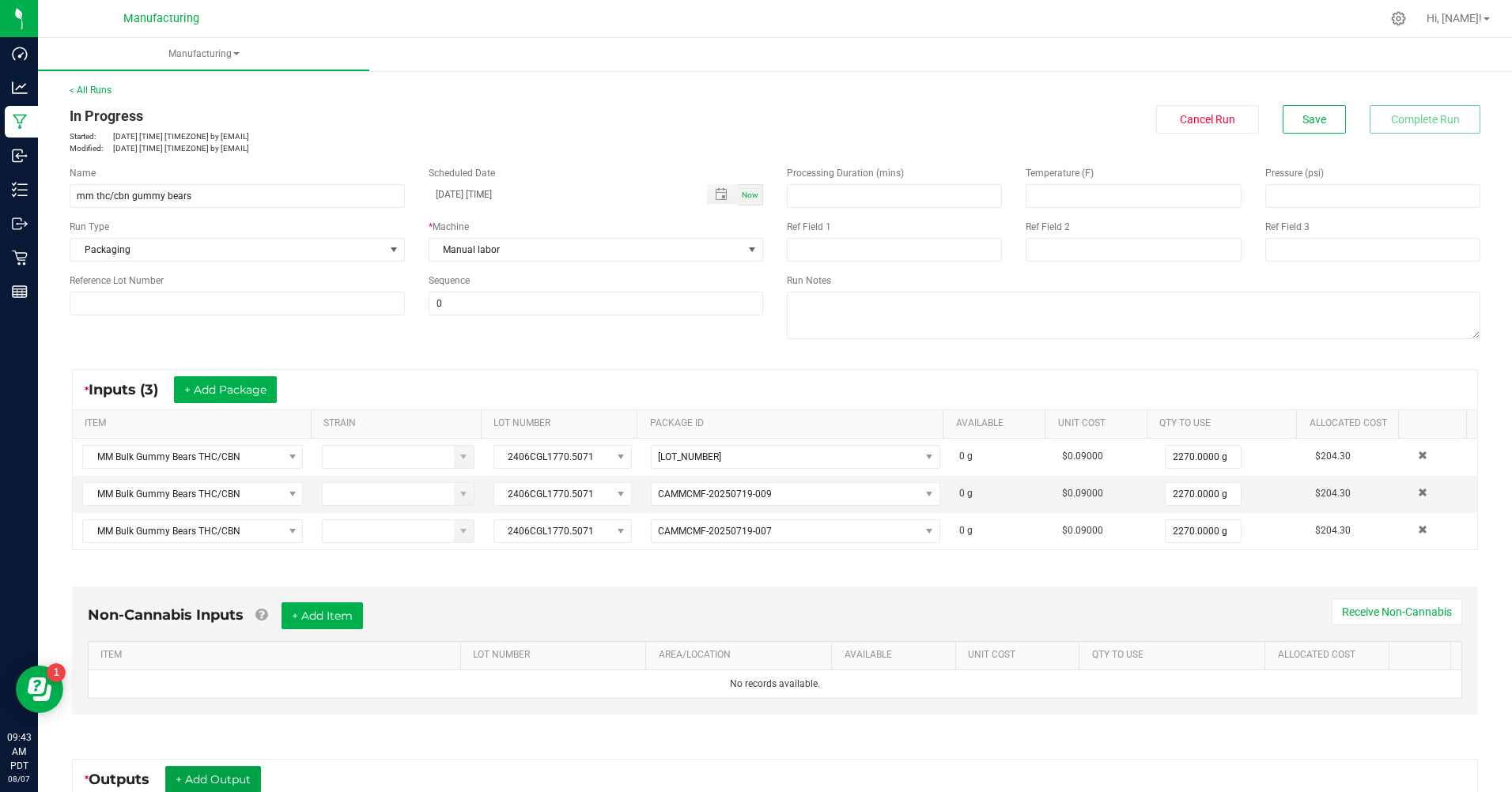 click on "+ Add Output" at bounding box center (213, 779) 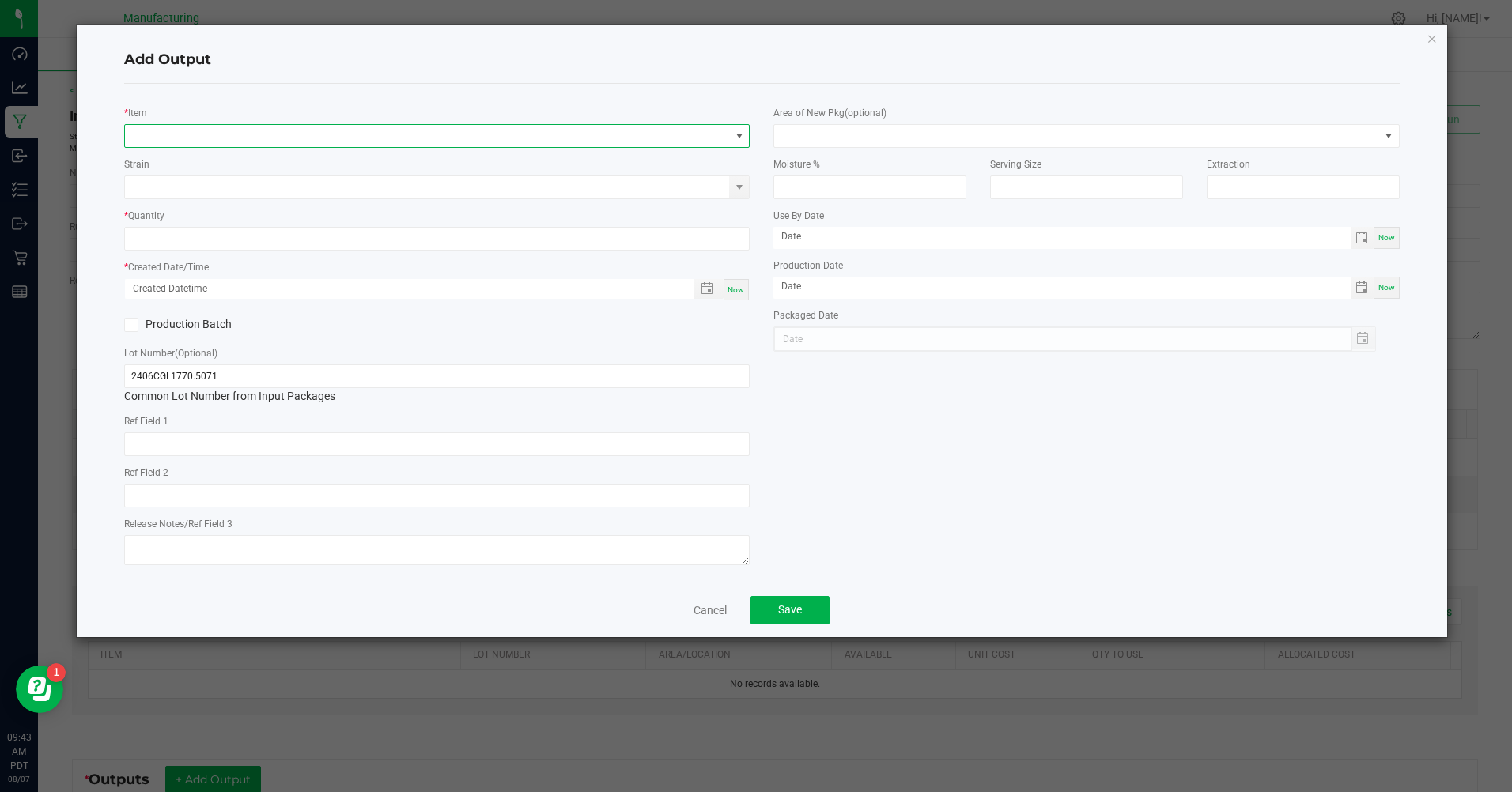 click at bounding box center [427, 136] 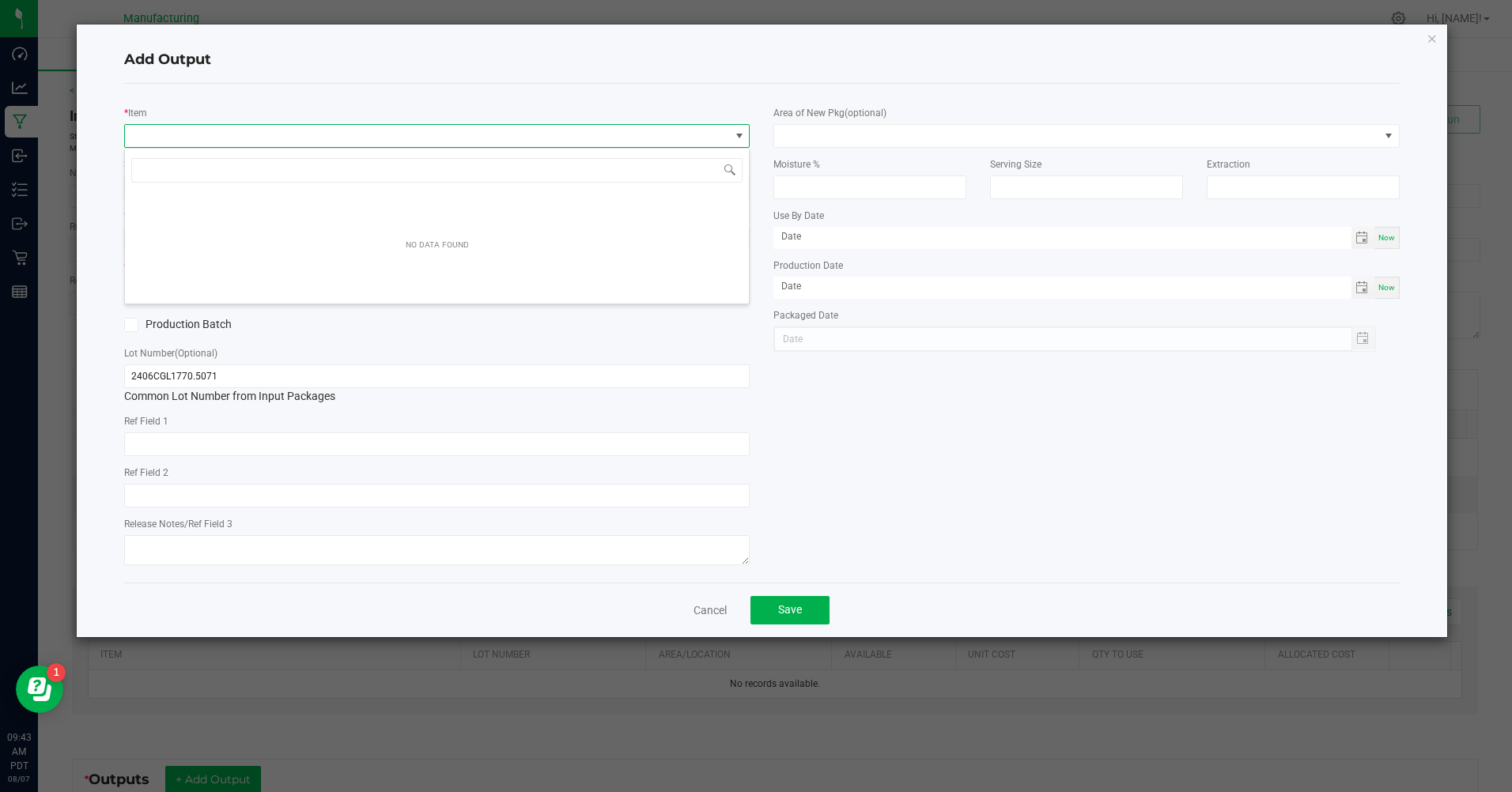 scroll, scrollTop: 79018, scrollLeft: 78454, axis: both 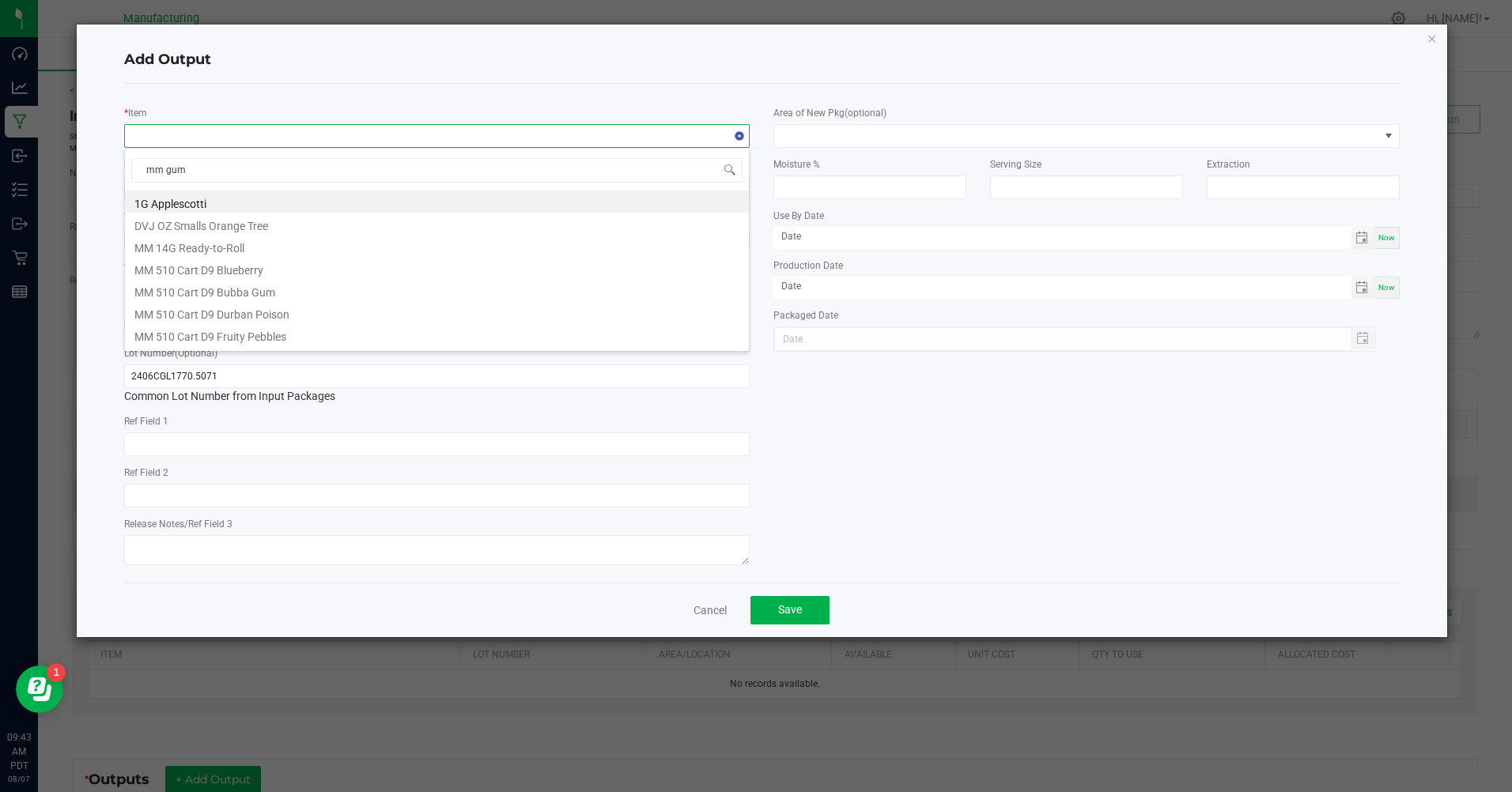 type on "mm gumm" 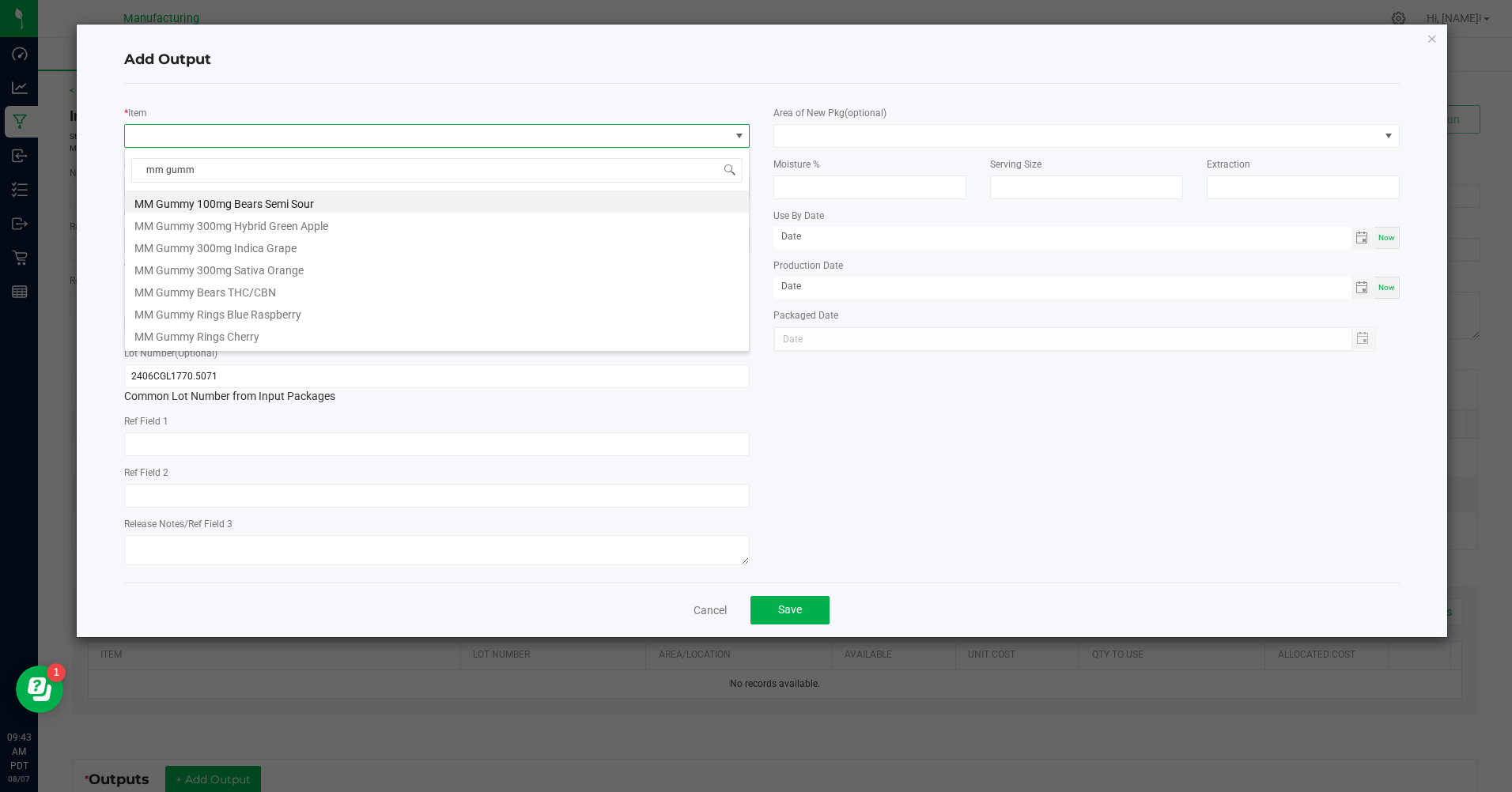 click on "MM Gummy Bears THC/CBN" at bounding box center (437, 290) 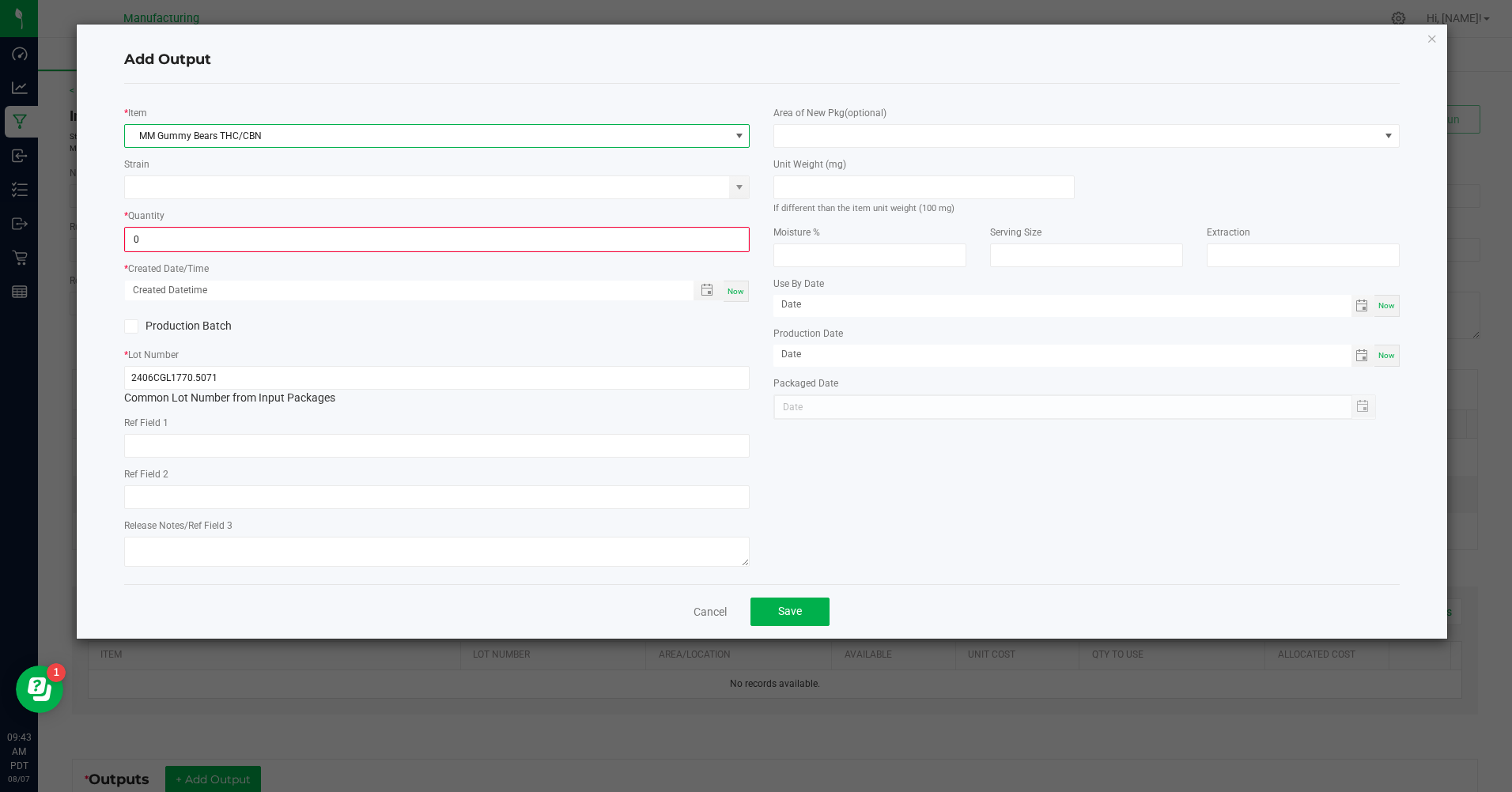 click on "0" at bounding box center [437, 239] 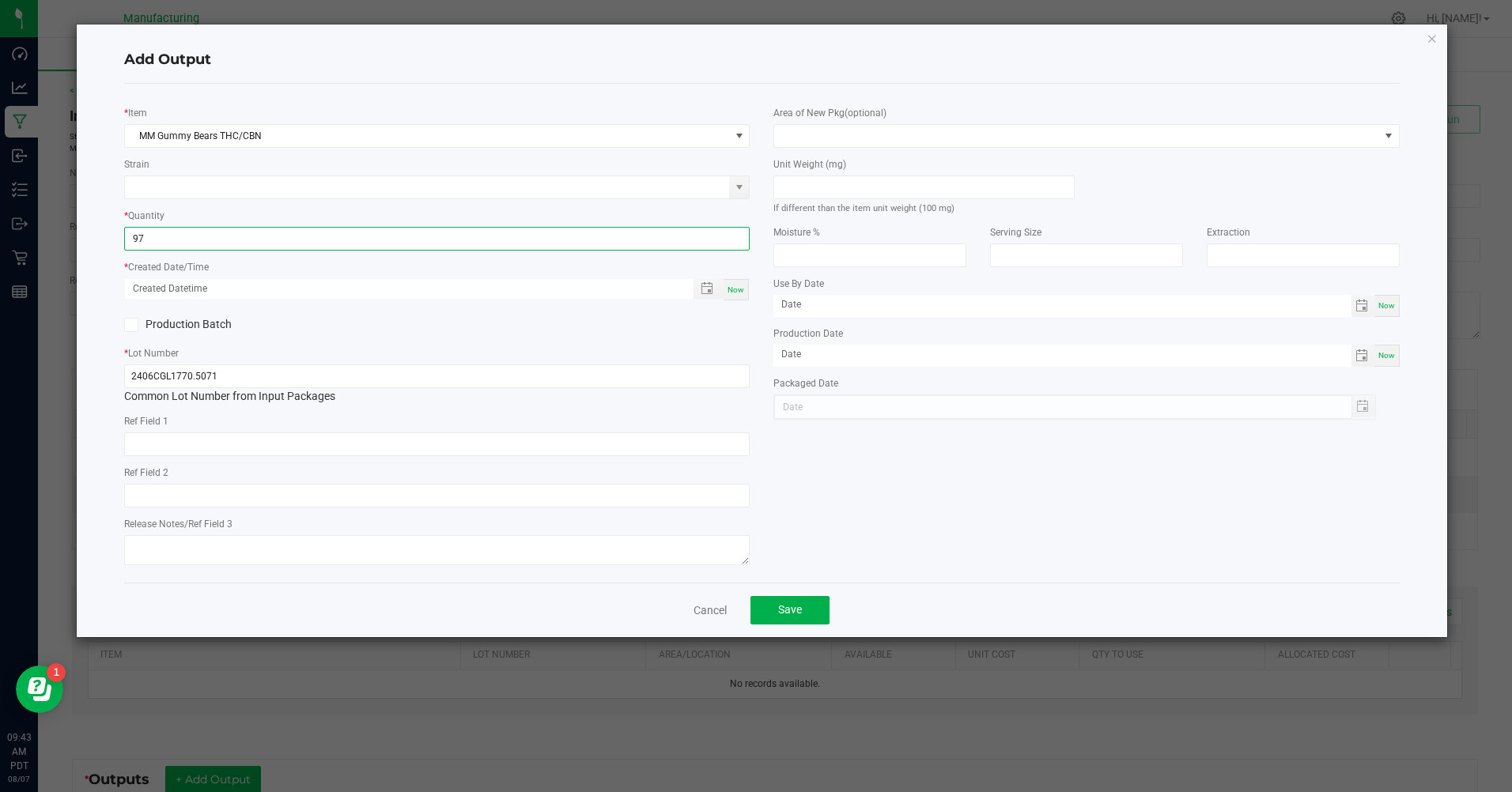 type on "97 ea" 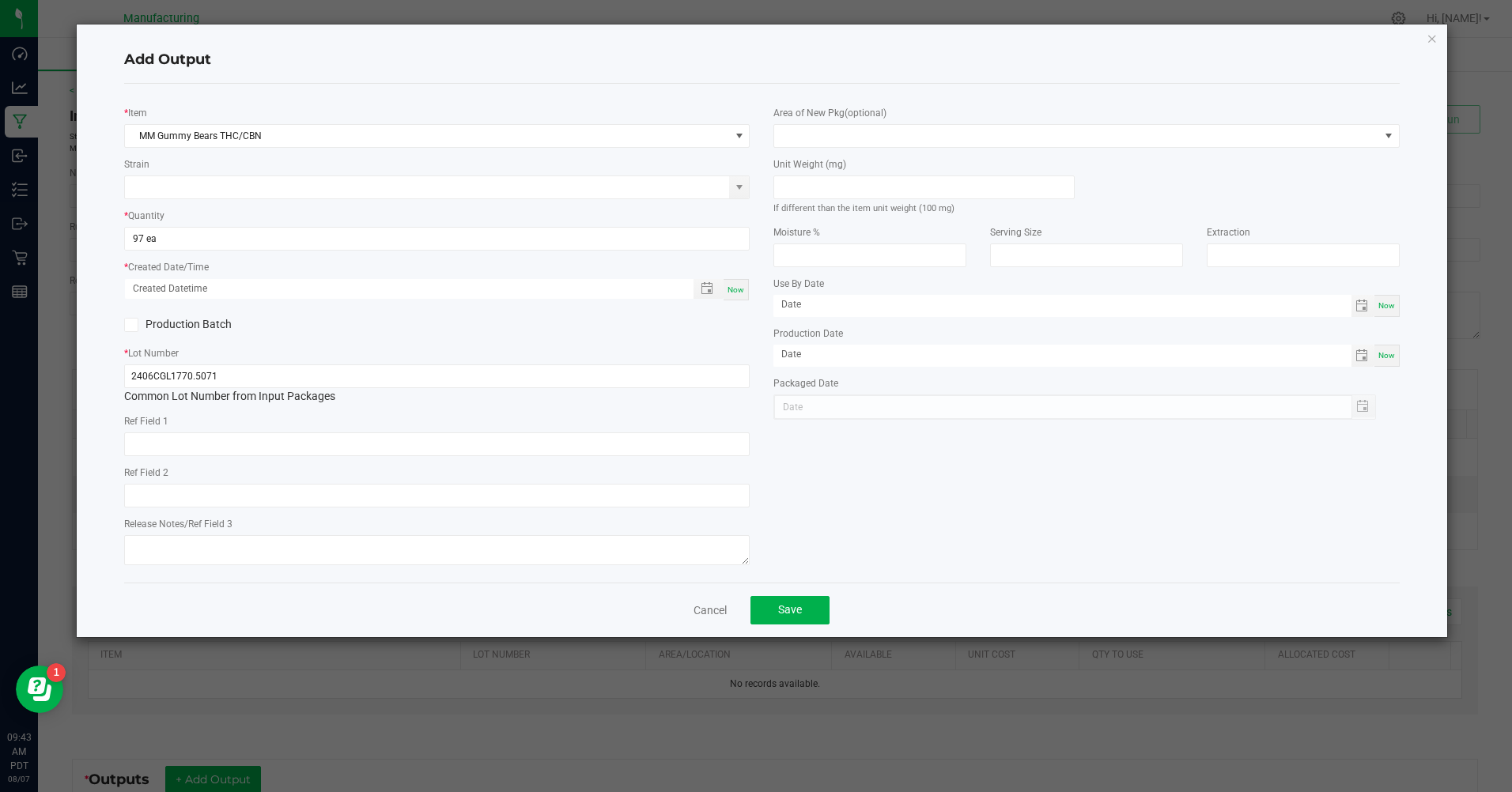 drag, startPoint x: 731, startPoint y: 332, endPoint x: 721, endPoint y: 326, distance: 11.661904 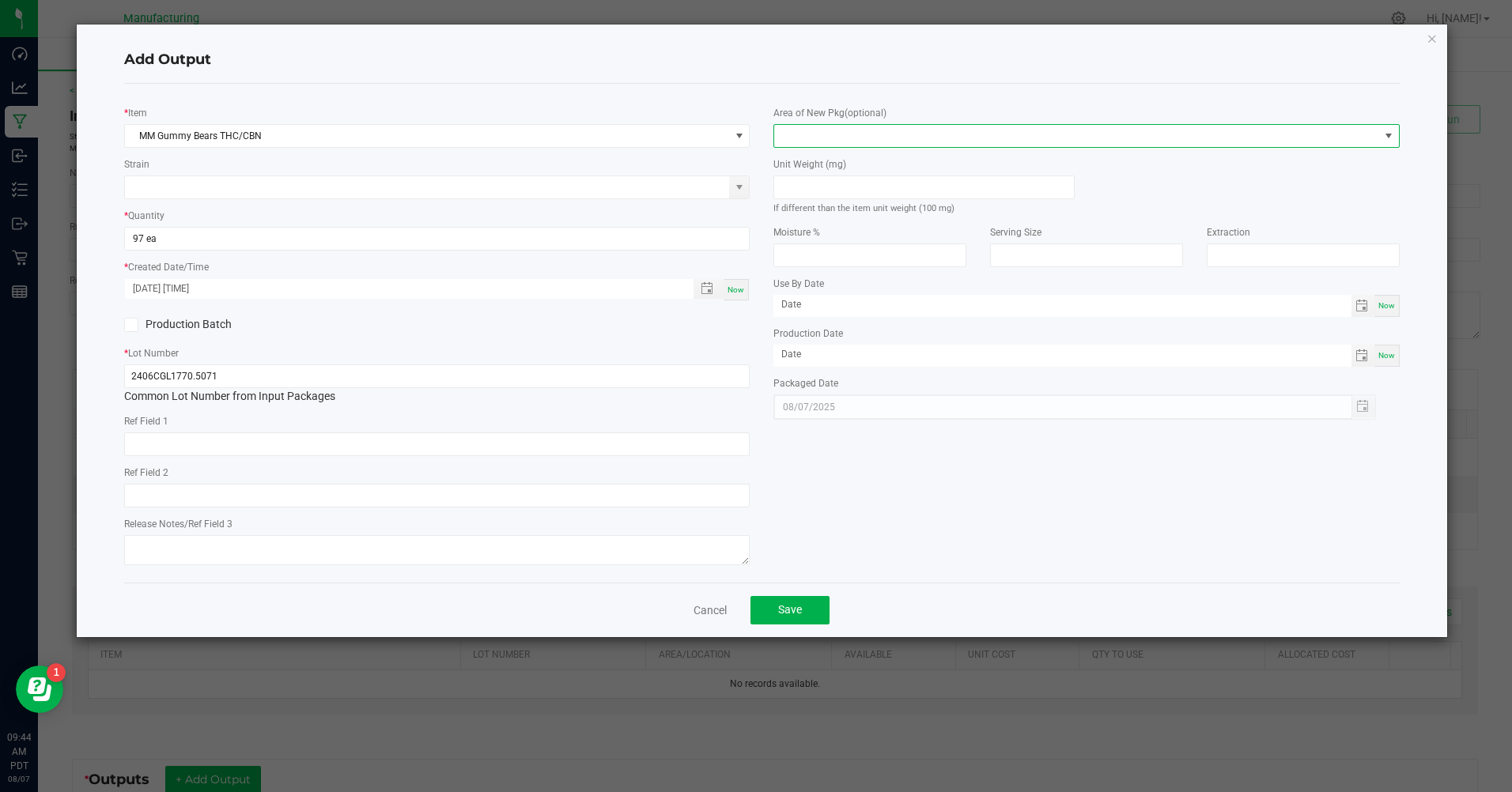 click at bounding box center (1076, 136) 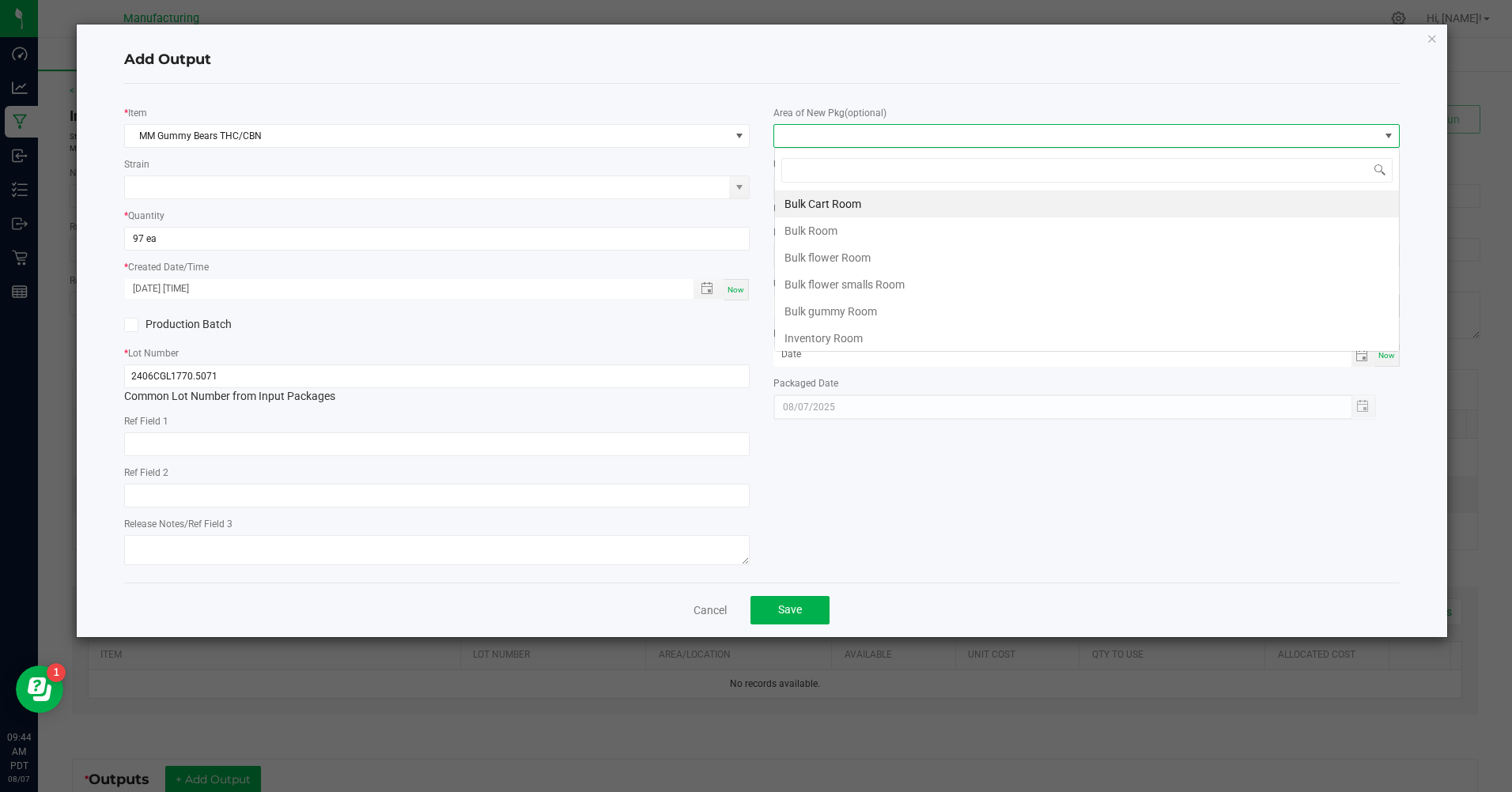scroll, scrollTop: 79018, scrollLeft: 78454, axis: both 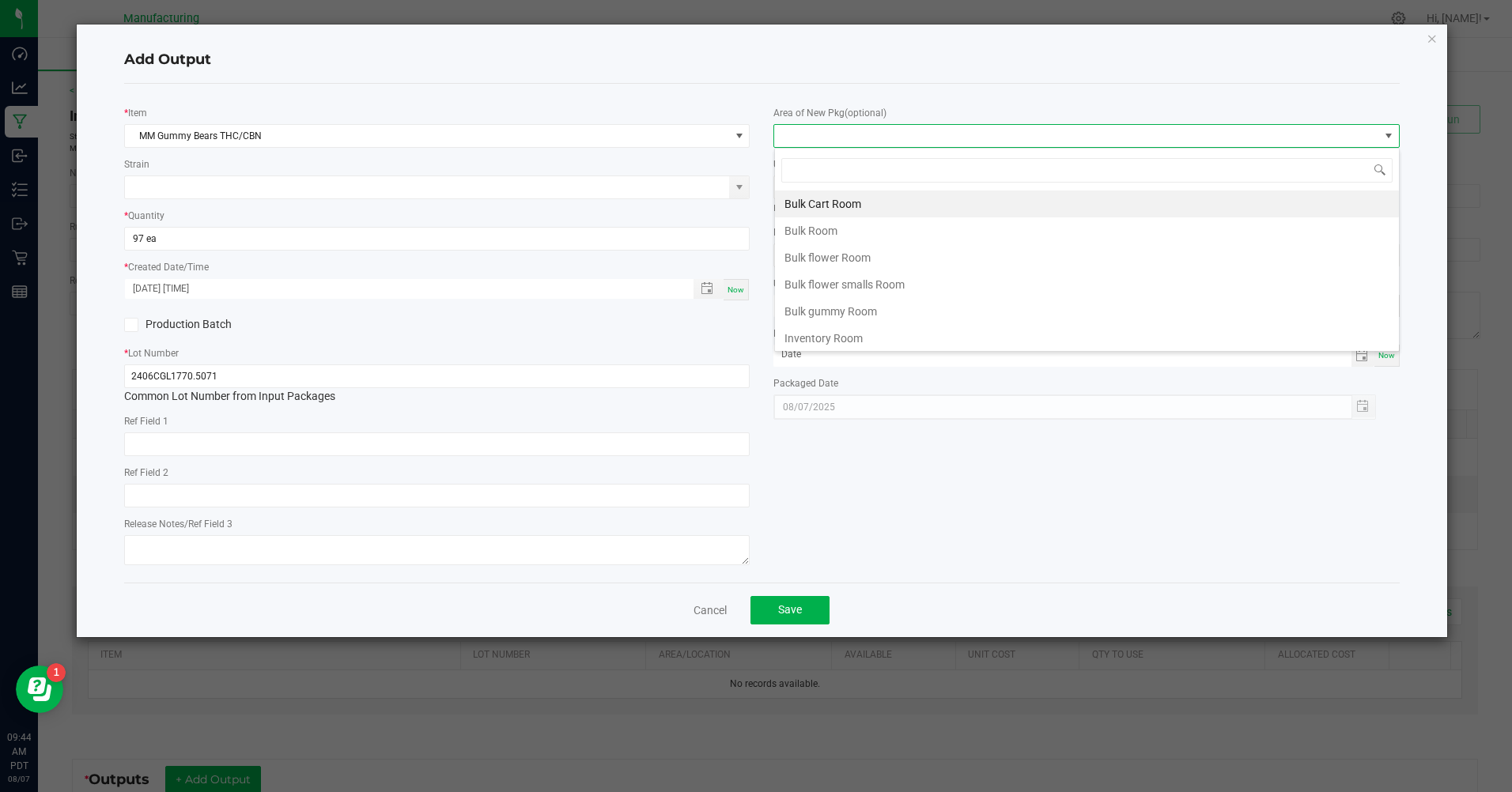 click on "Inventory Room" at bounding box center (1087, 338) 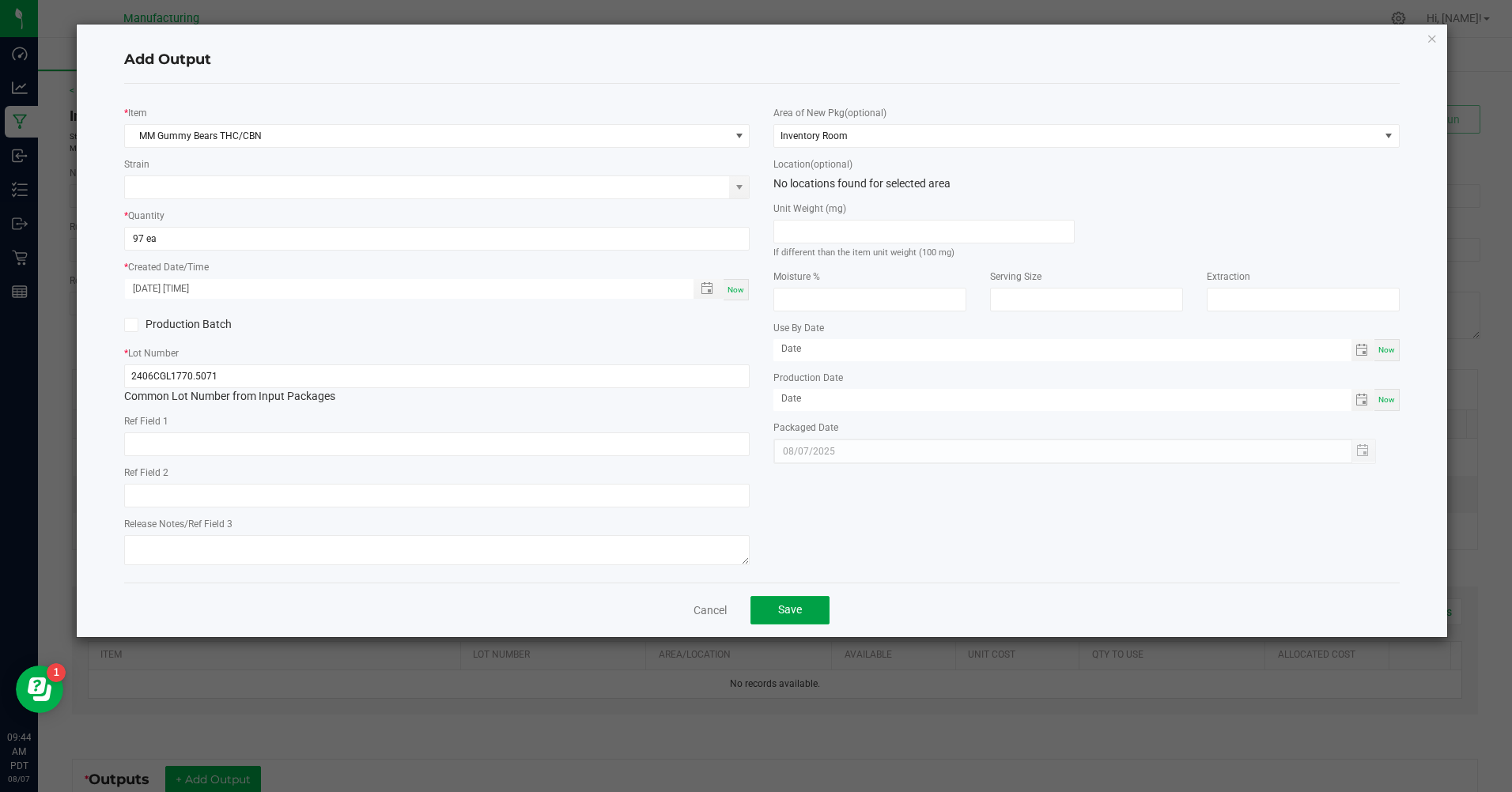 click on "Save" 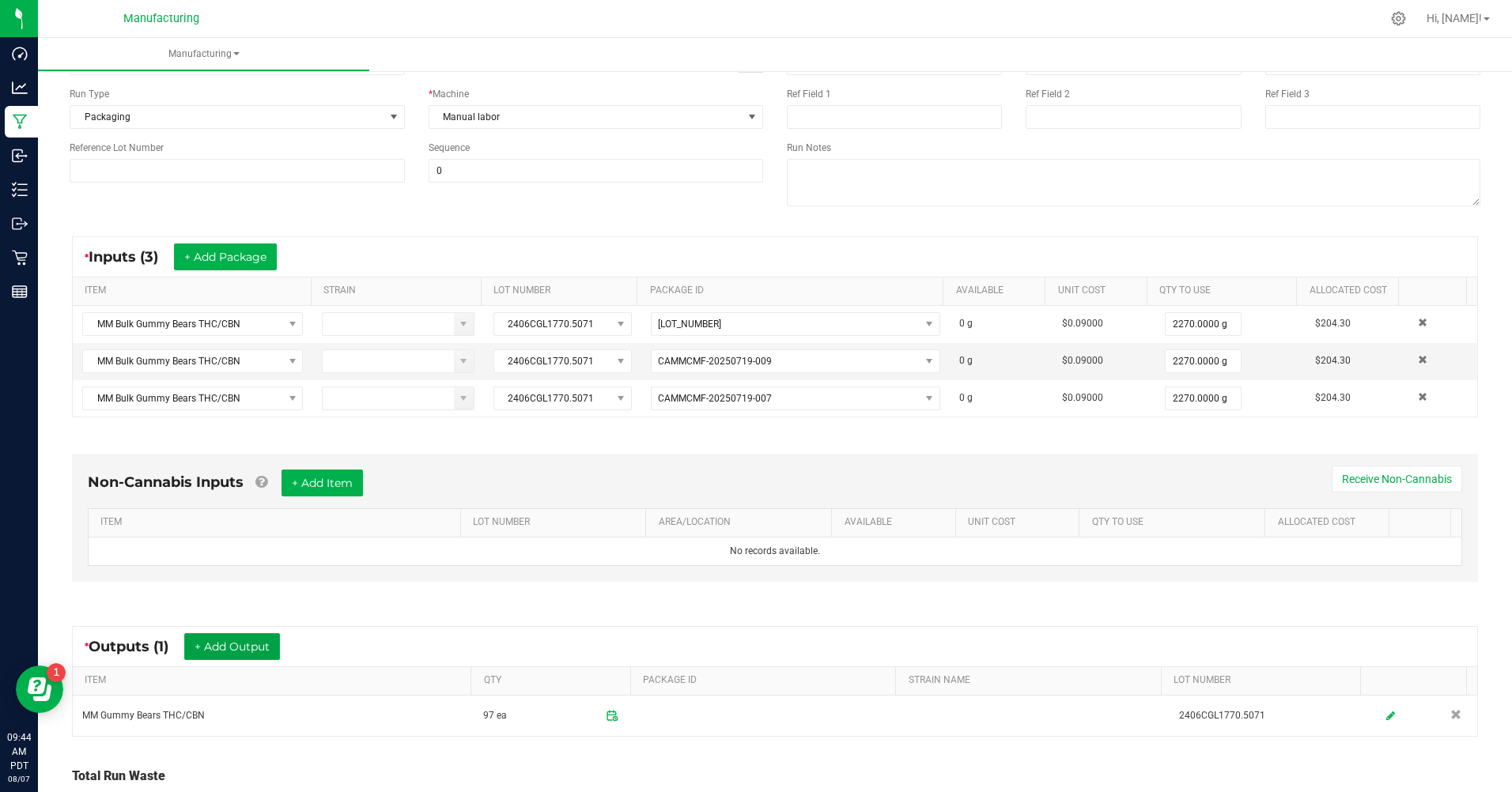 scroll, scrollTop: 258, scrollLeft: 0, axis: vertical 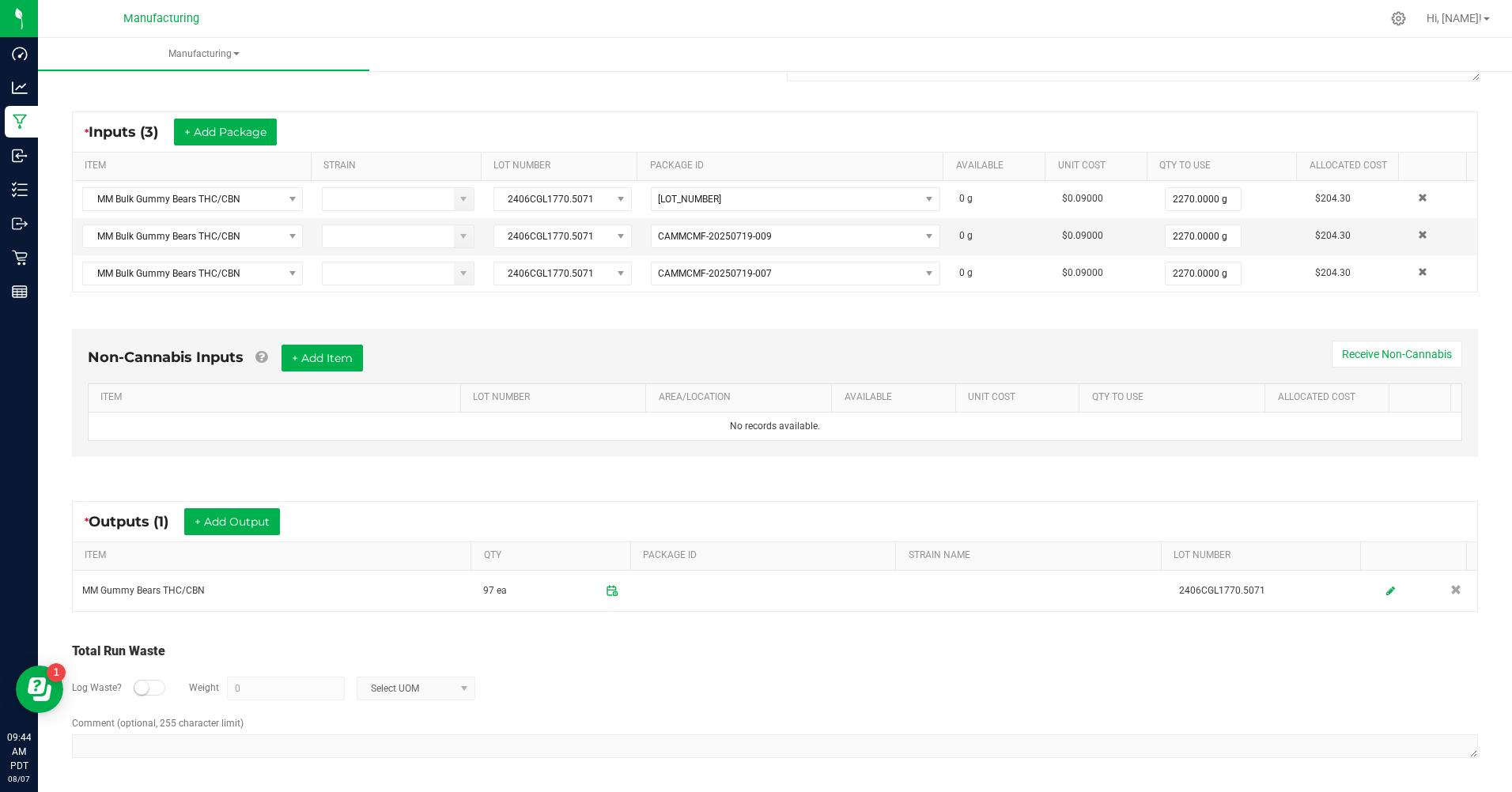 click at bounding box center [149, 688] 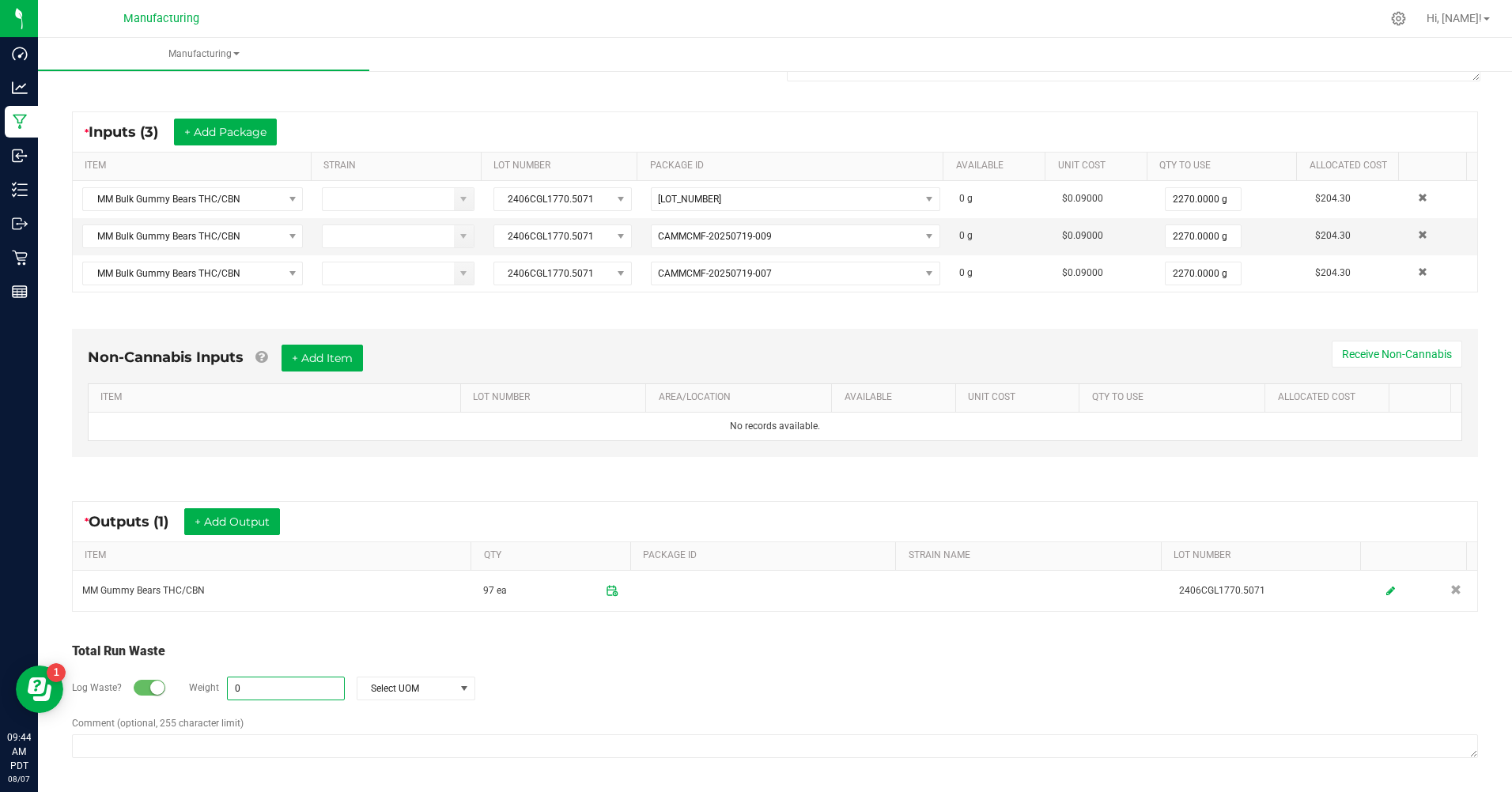 click on "0" at bounding box center (285, 688) 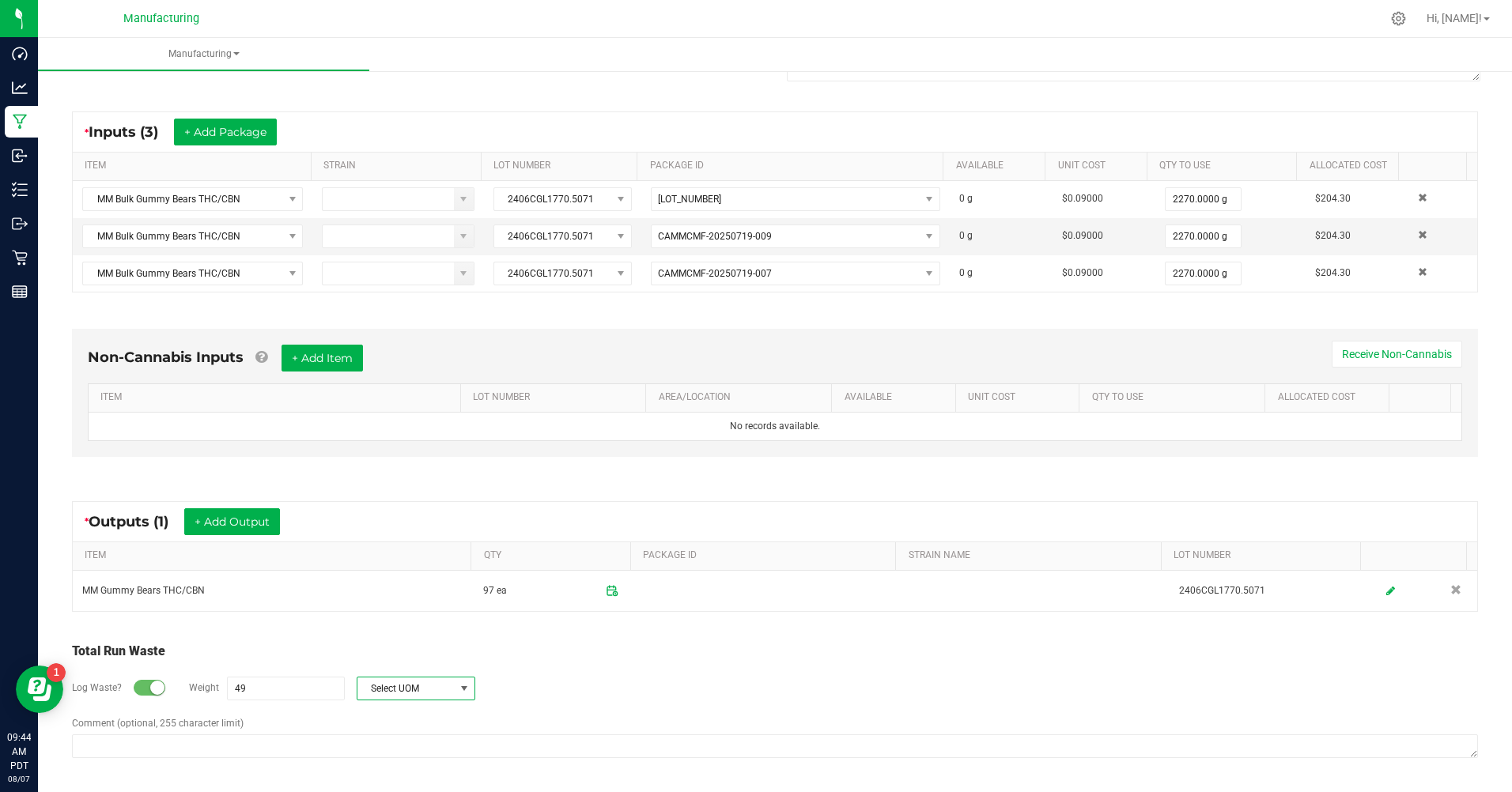 click on "Select UOM" at bounding box center [406, 688] 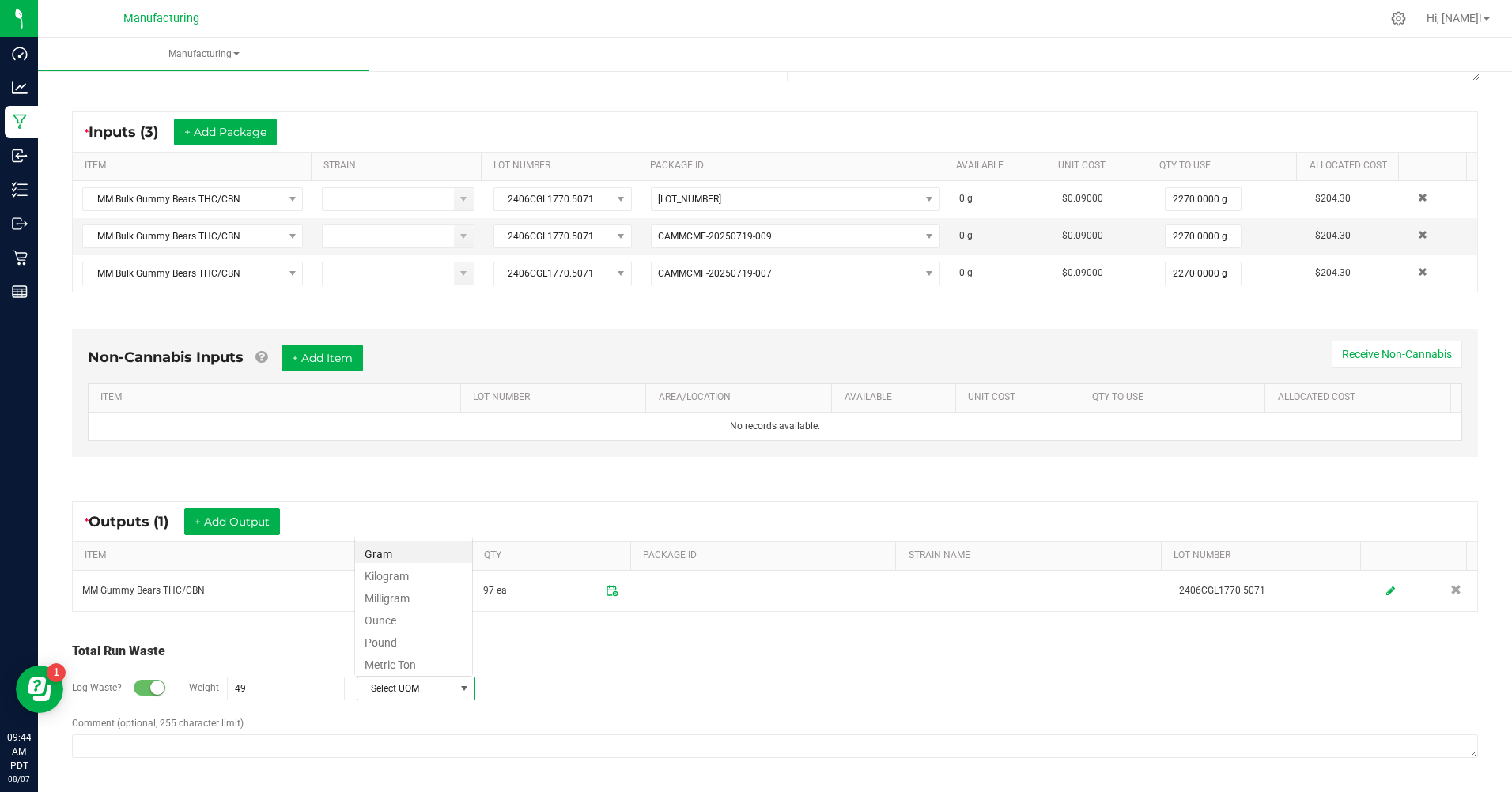 scroll, scrollTop: 79018, scrollLeft: 78961, axis: both 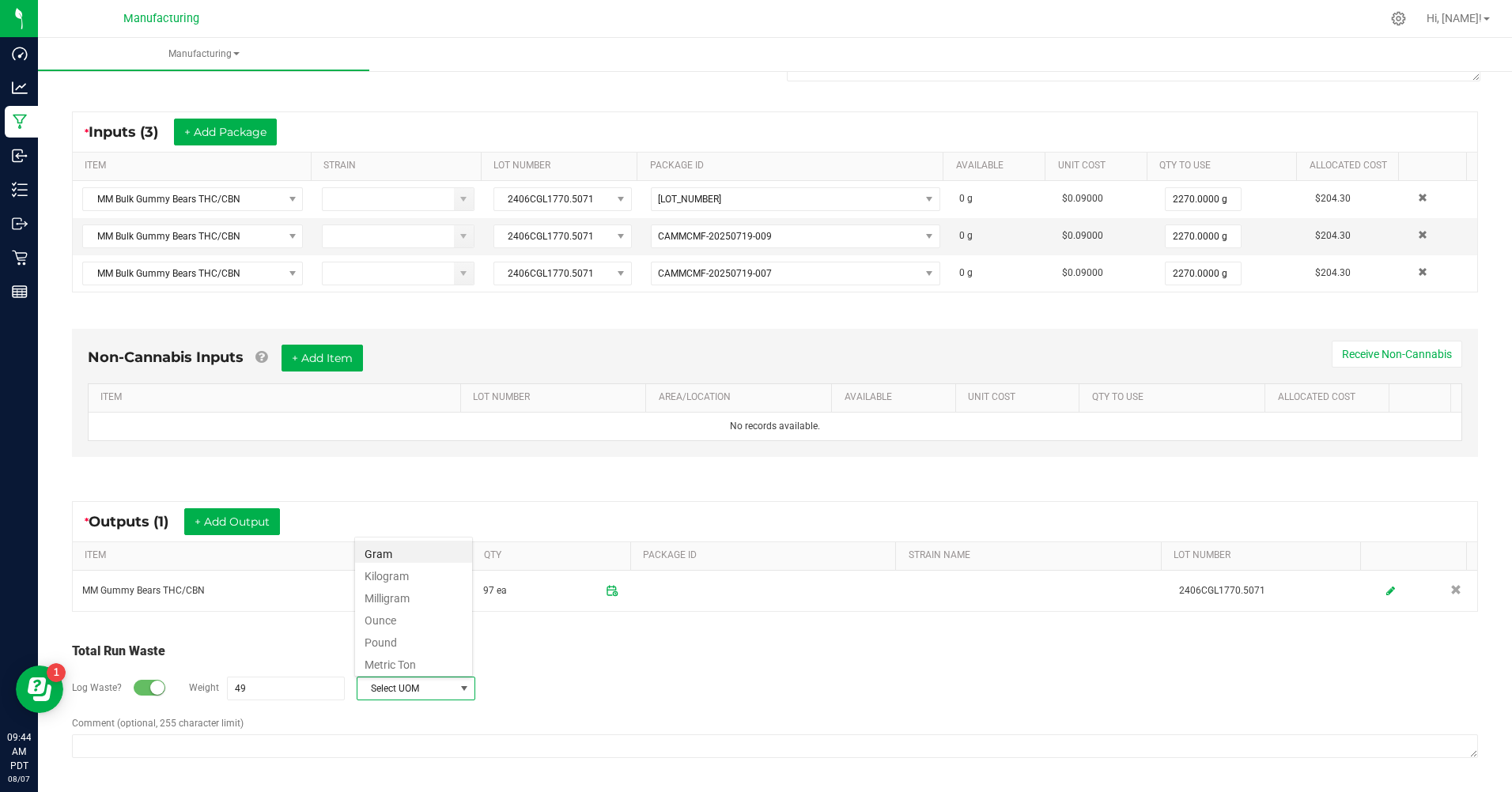click on "Gram" at bounding box center [414, 552] 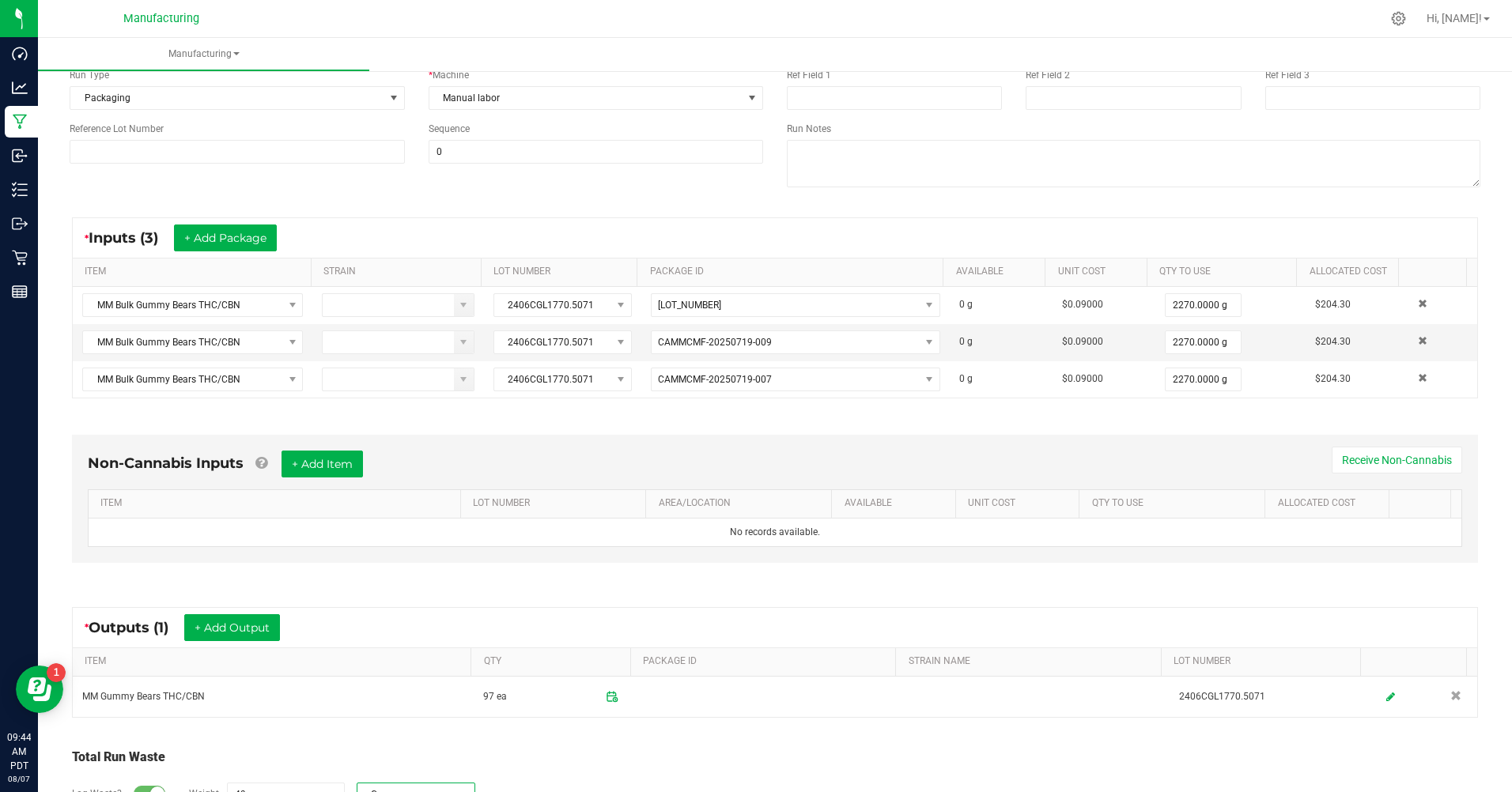 scroll, scrollTop: 0, scrollLeft: 0, axis: both 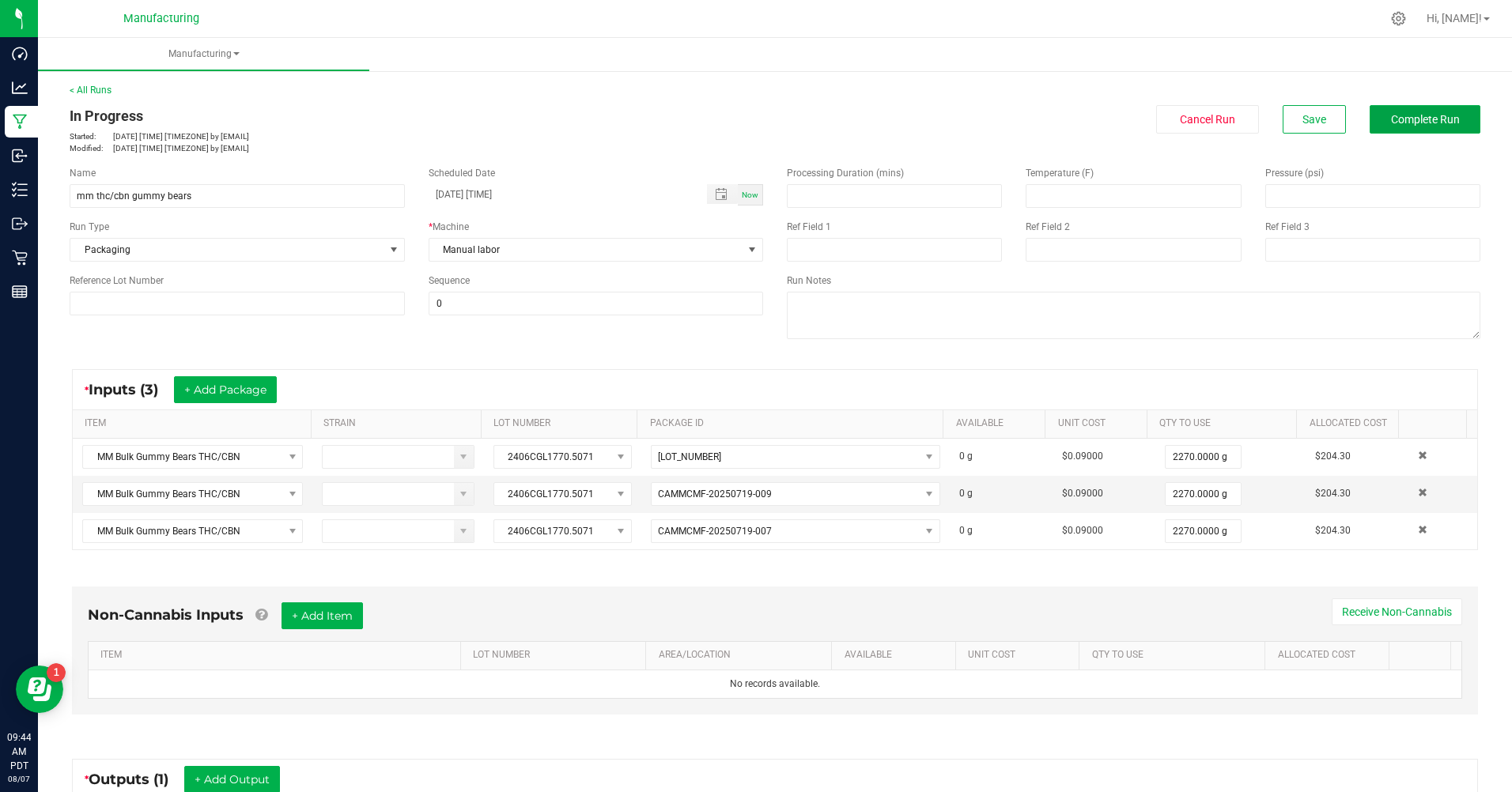 click on "Complete Run" at bounding box center [1425, 119] 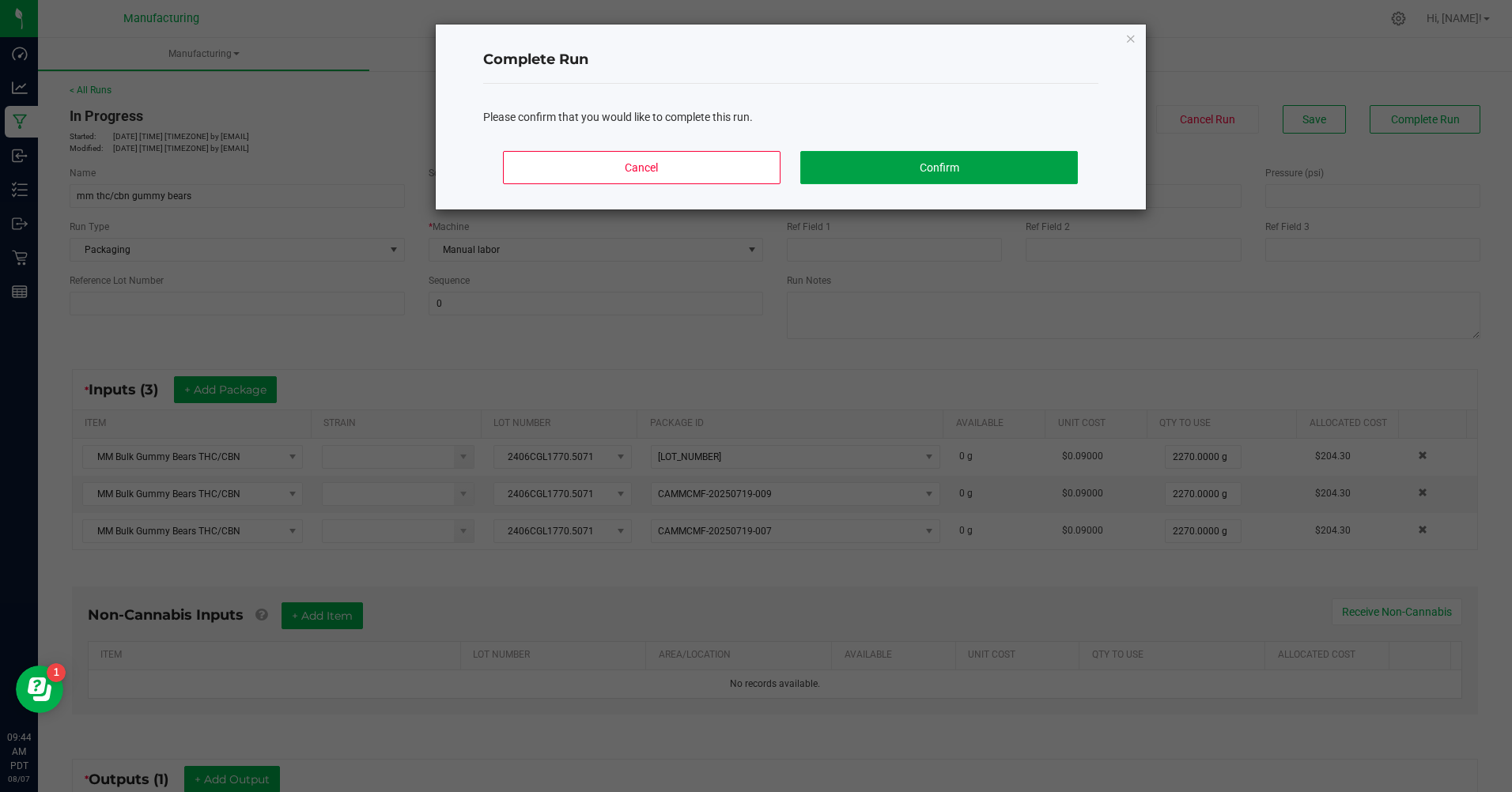 click on "Confirm" 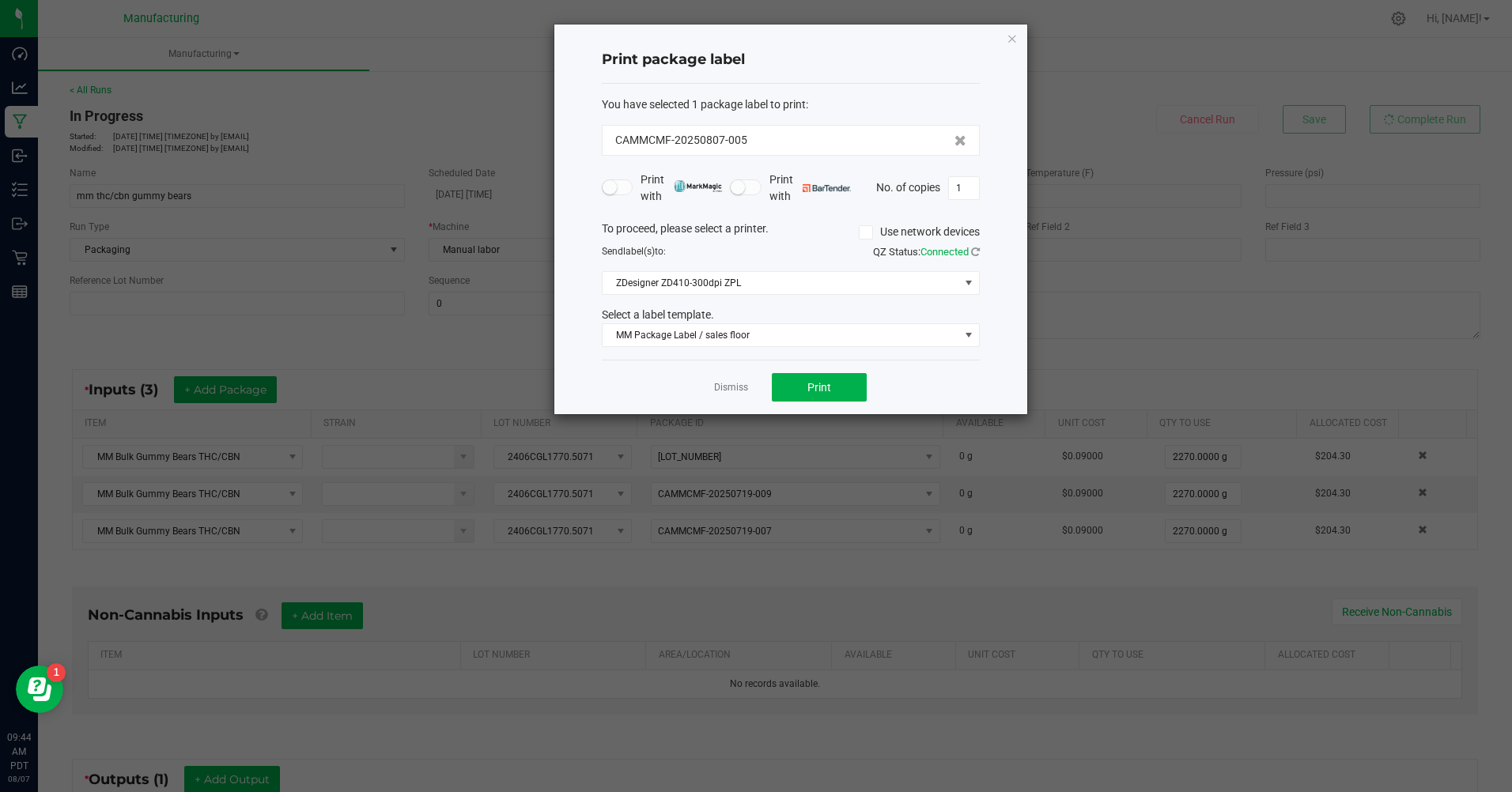 click on "1" at bounding box center [964, 188] 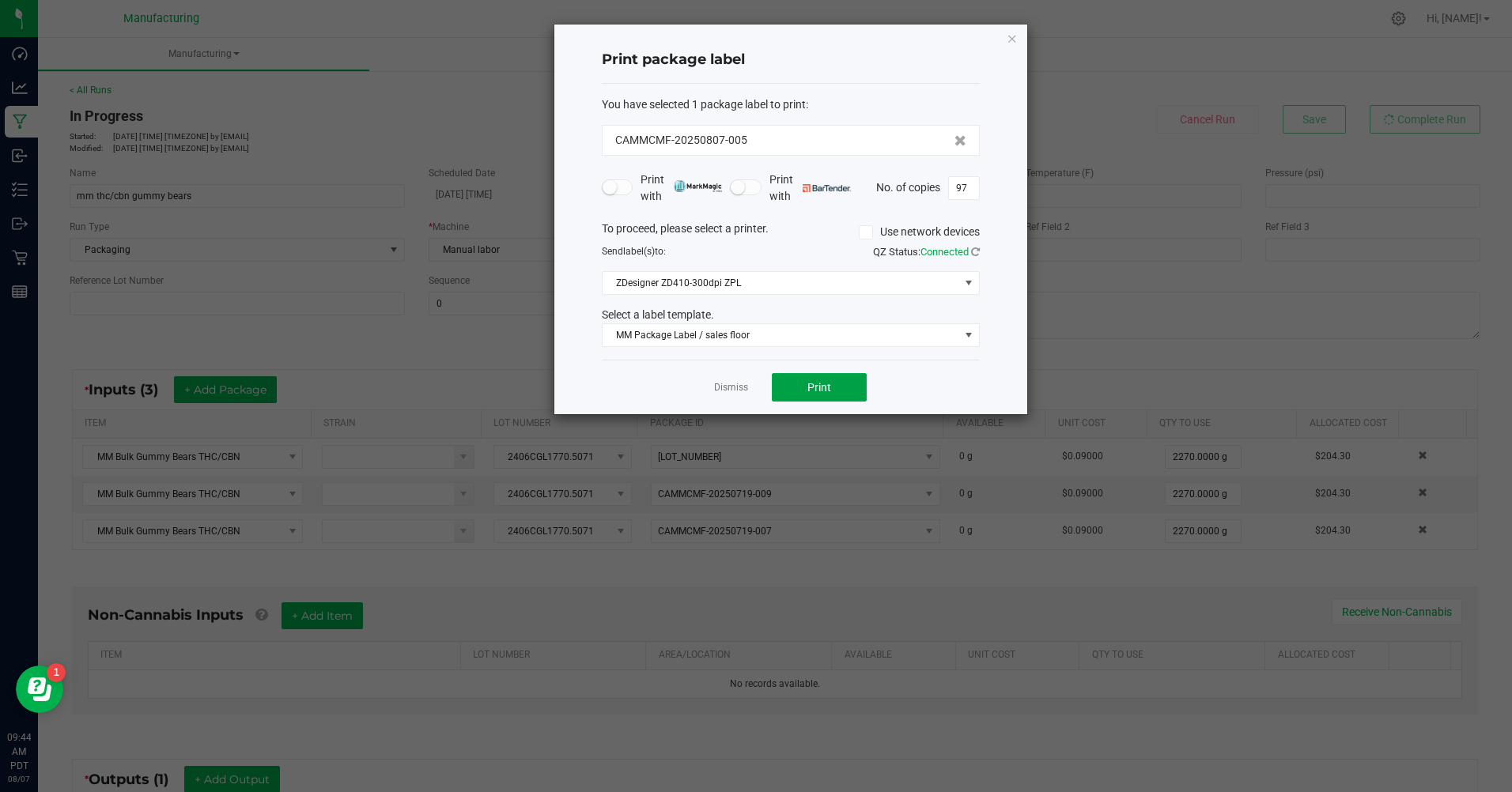 click on "Print" 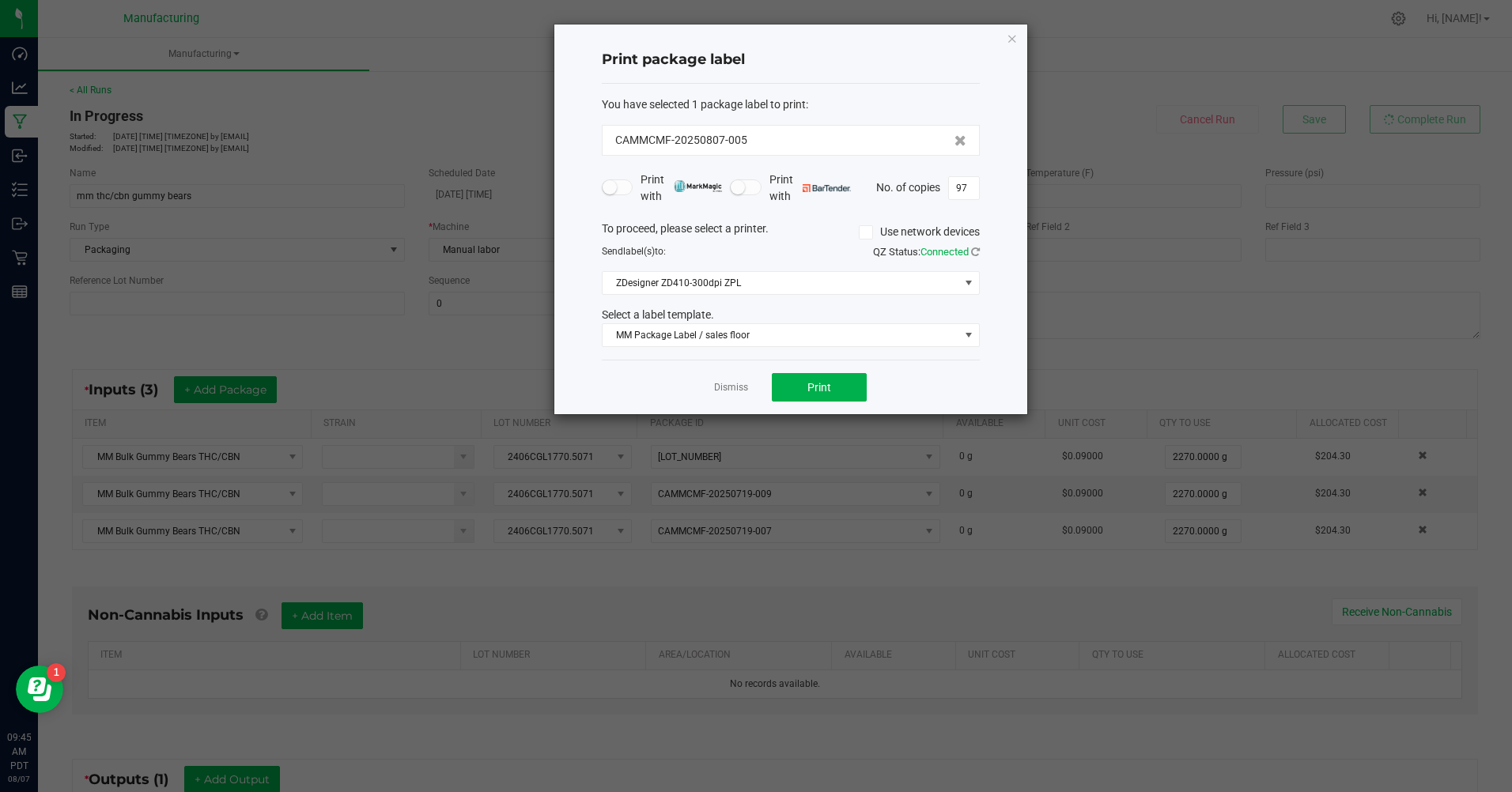 click on "97" at bounding box center [964, 188] 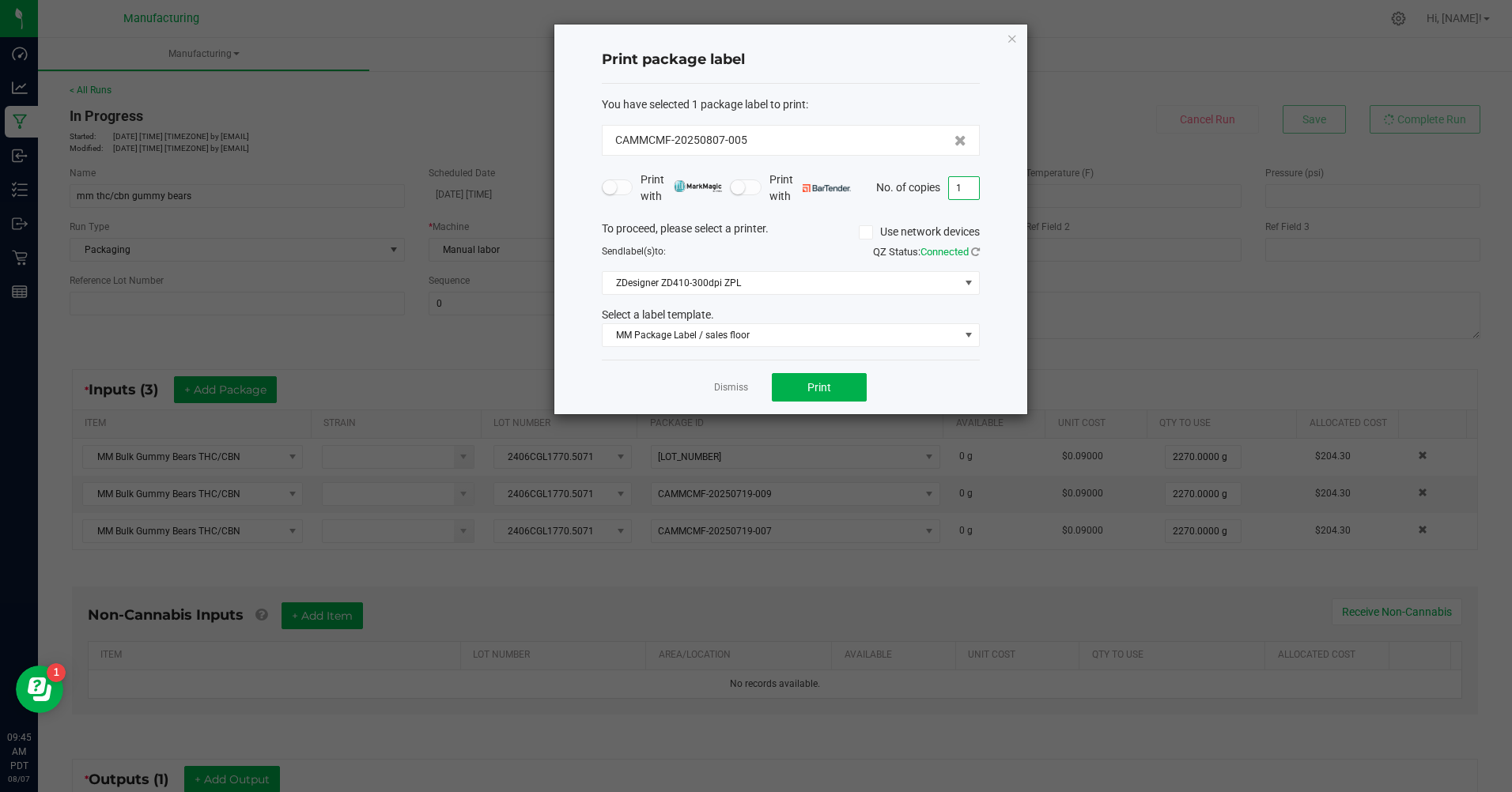 type on "1" 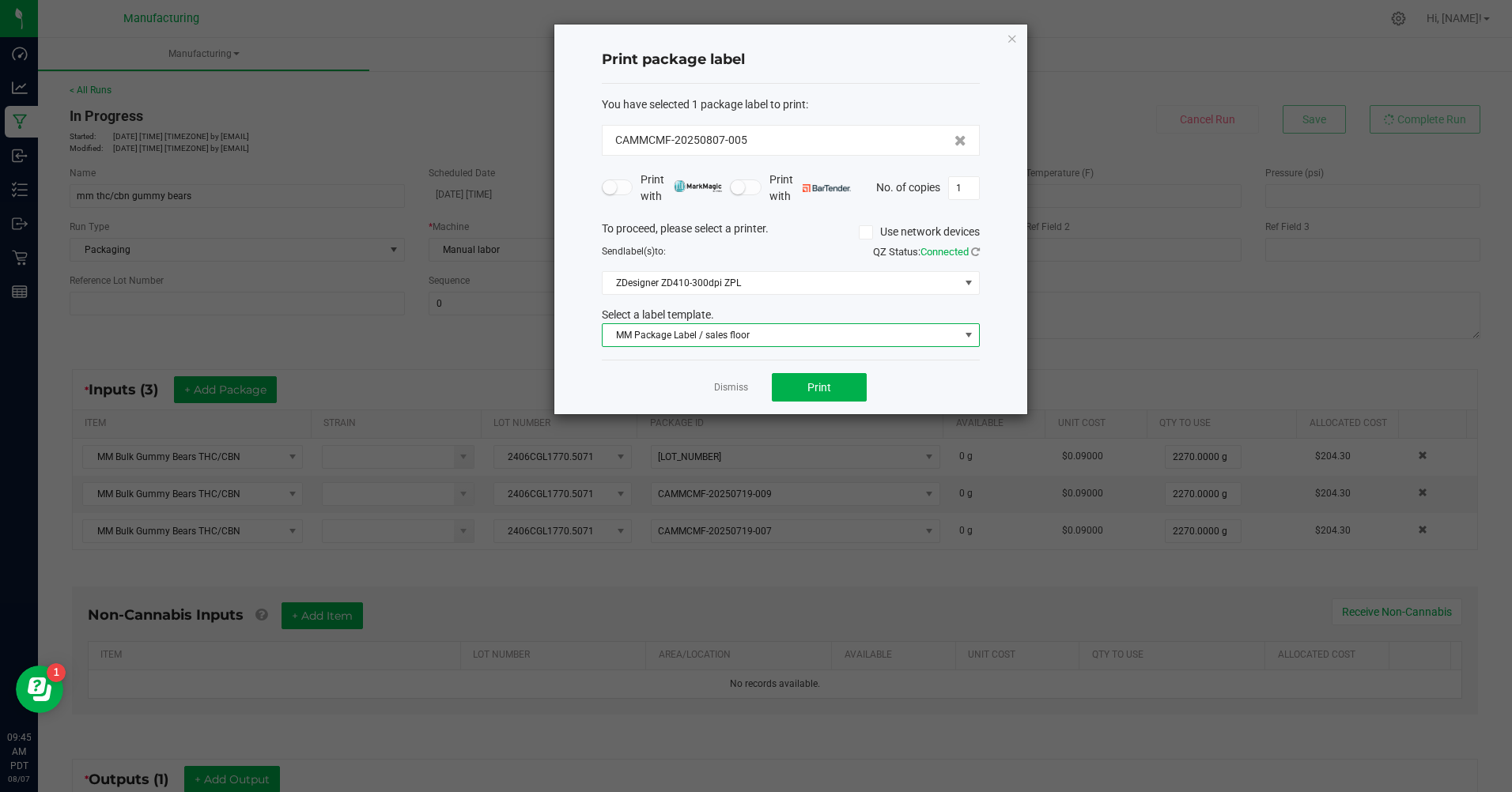 click at bounding box center (969, 335) 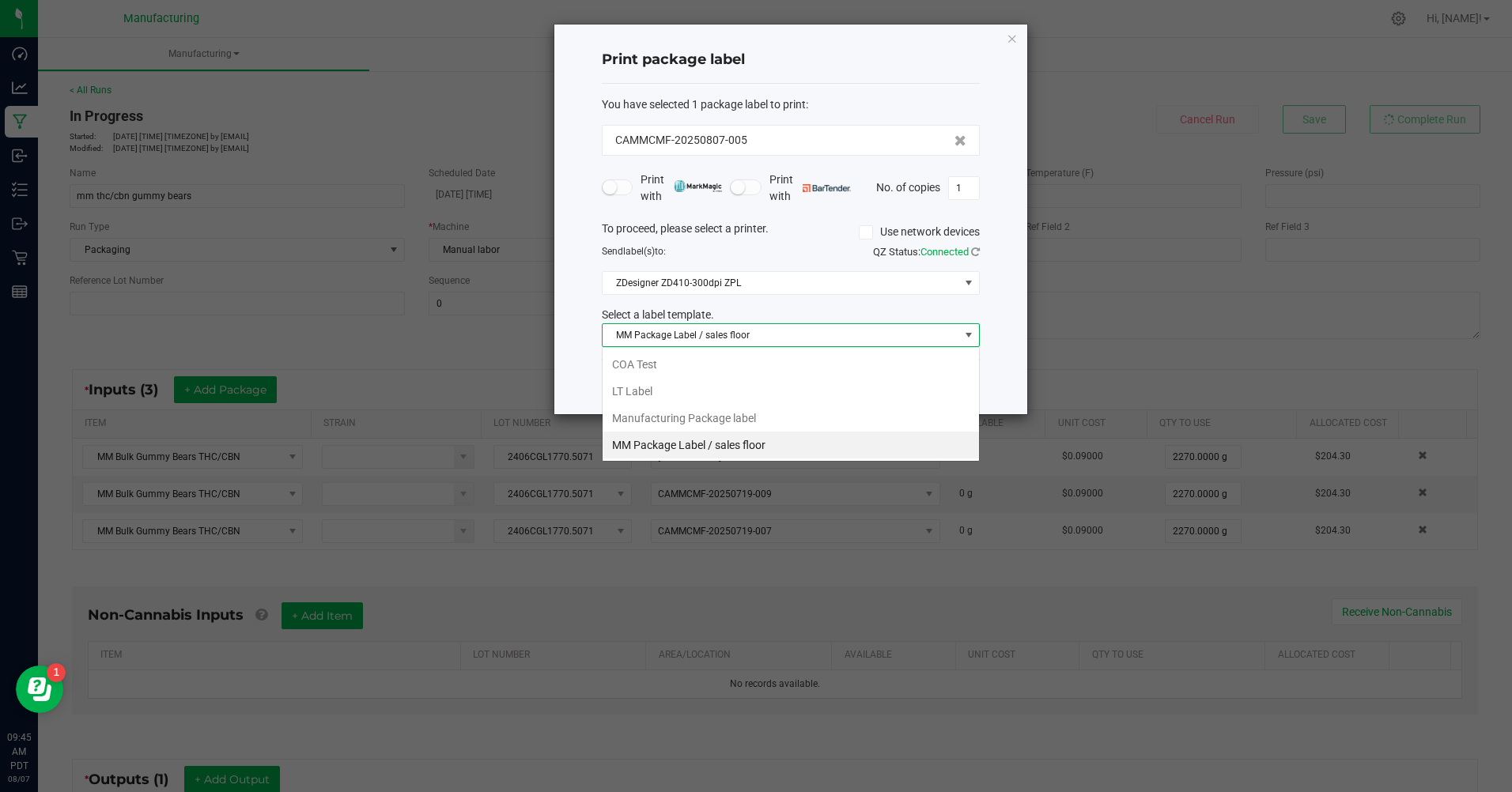 scroll, scrollTop: 79018, scrollLeft: 78701, axis: both 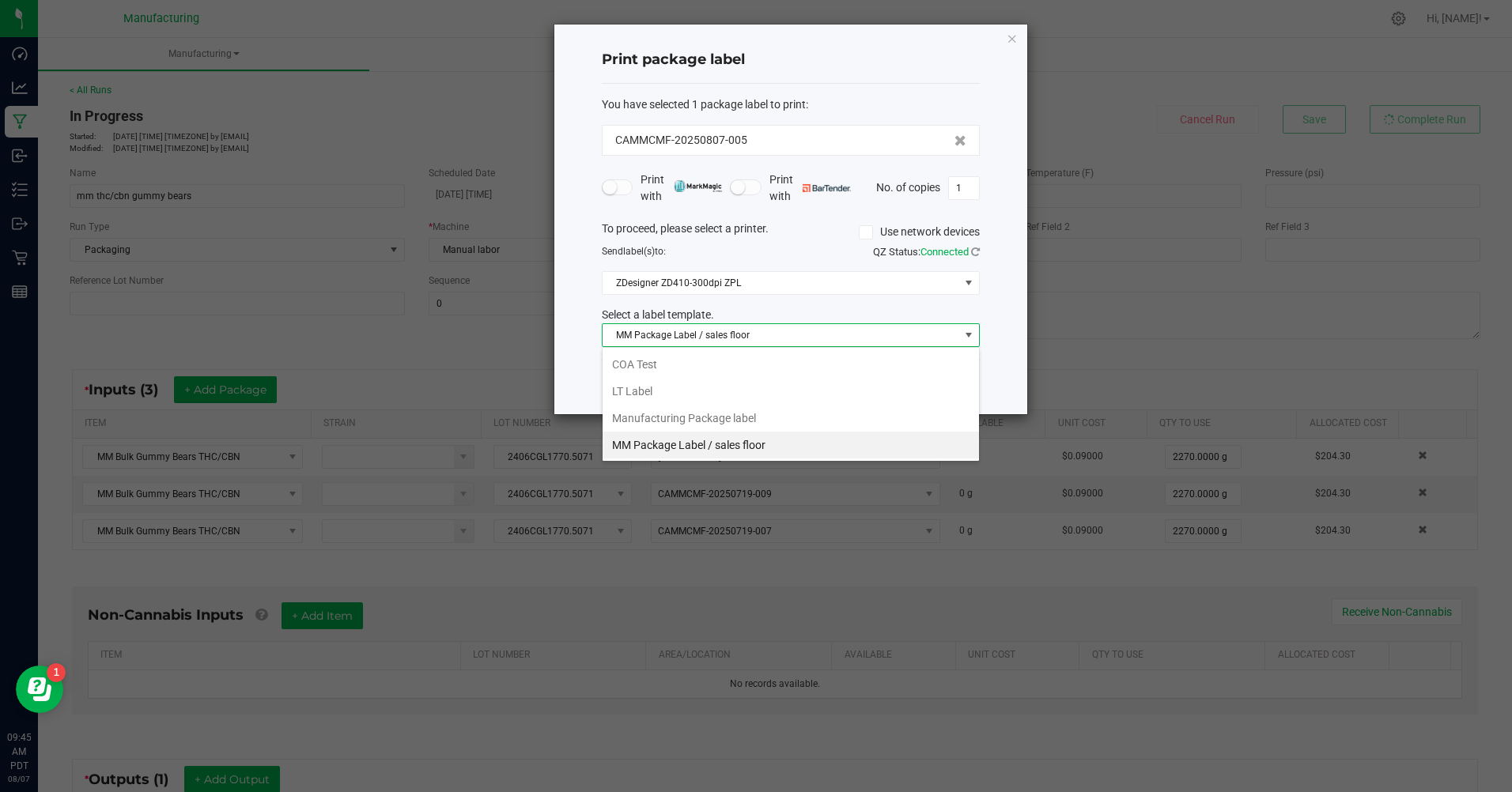 click on "Manufacturing Package label" at bounding box center [791, 418] 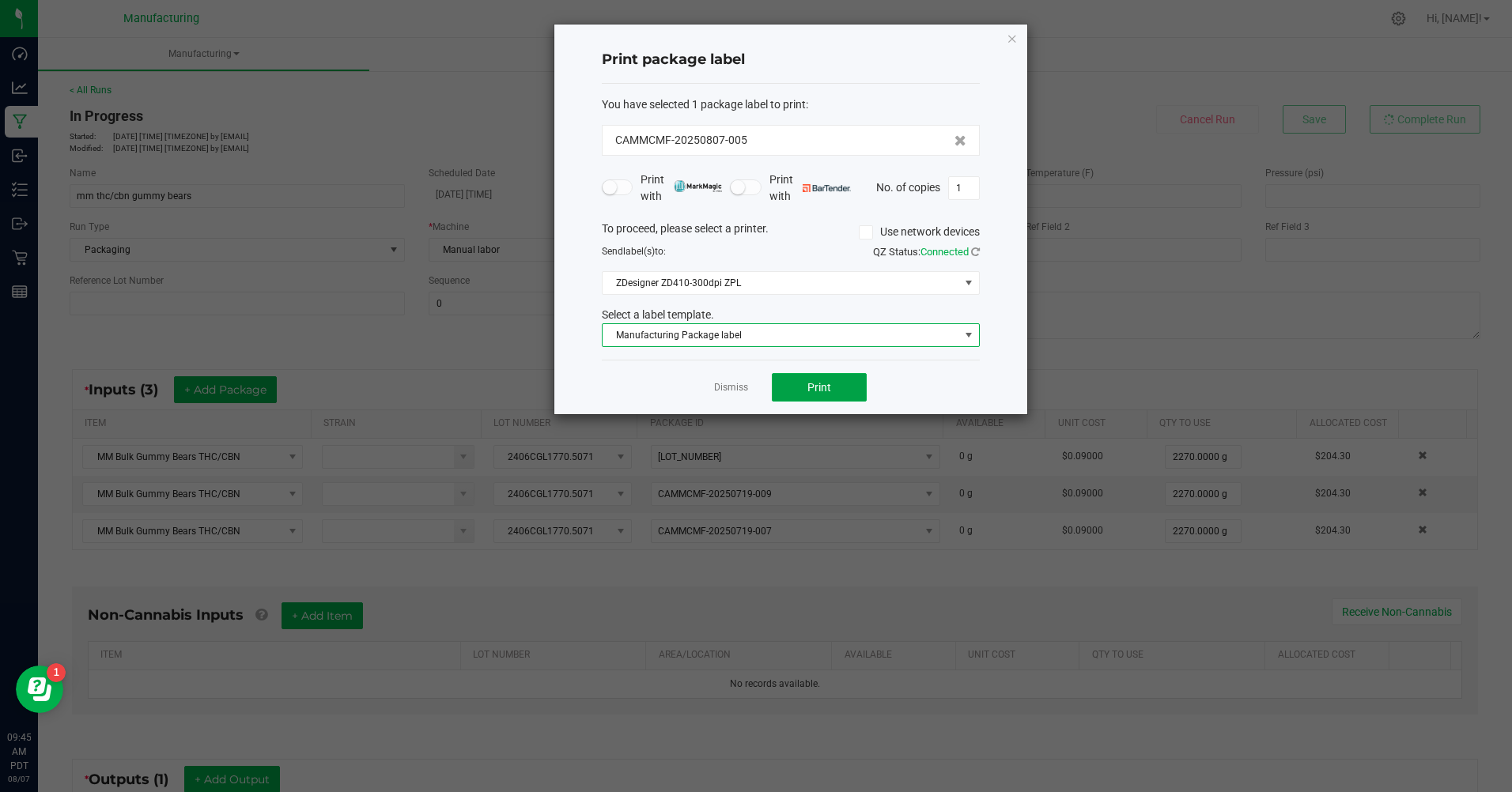 click on "Print" 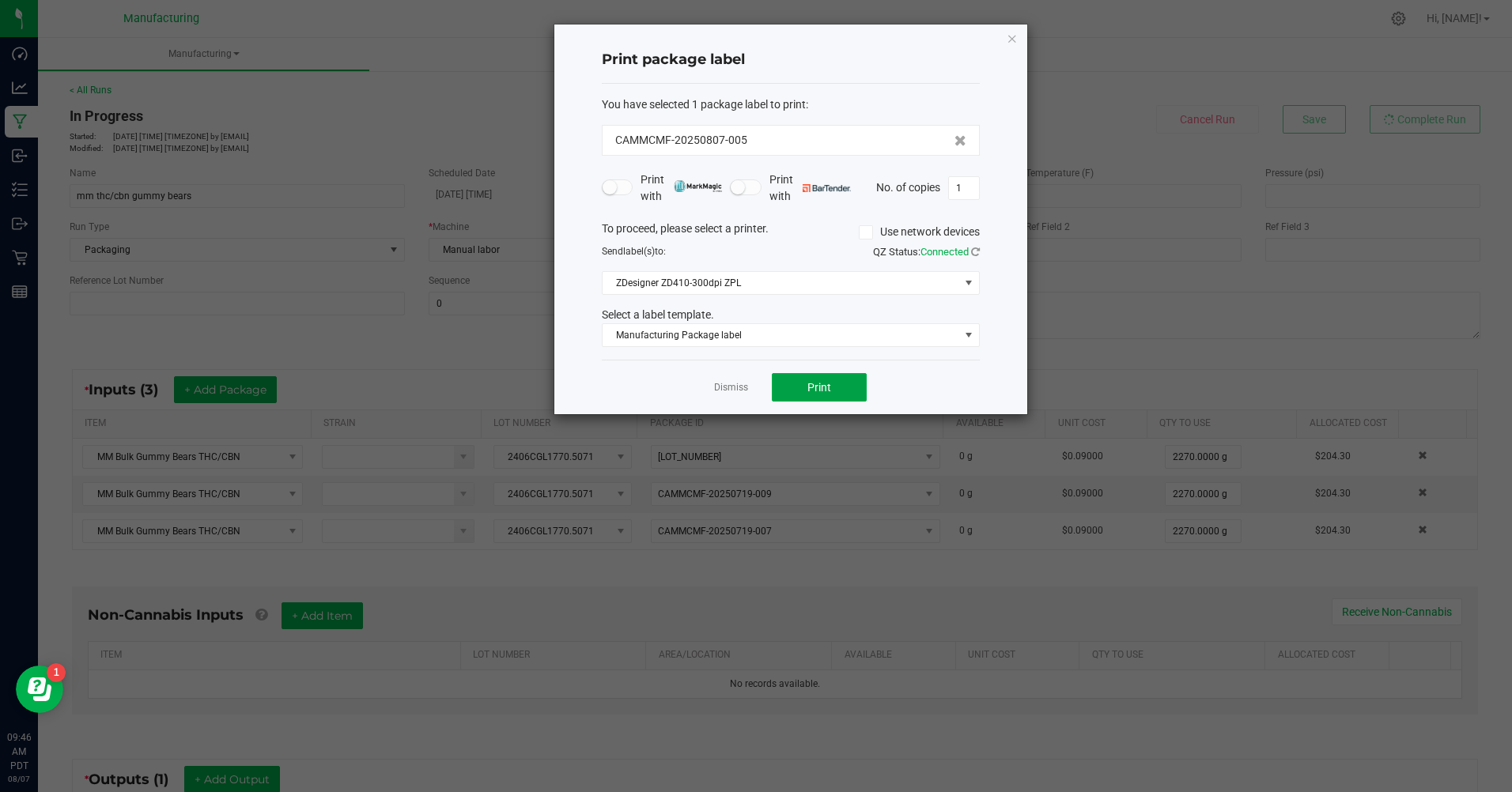click on "Print" 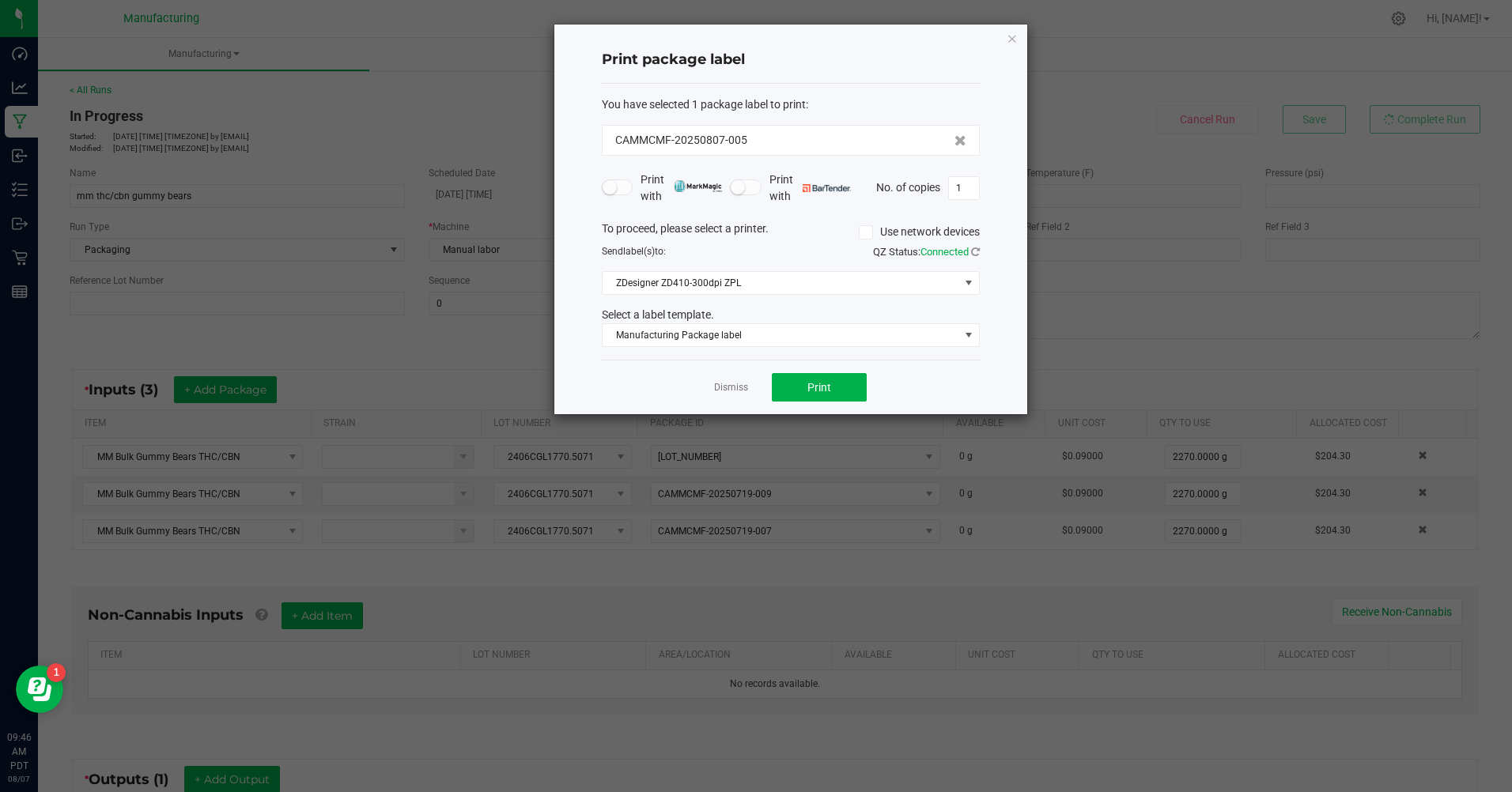 click on "Dismiss" 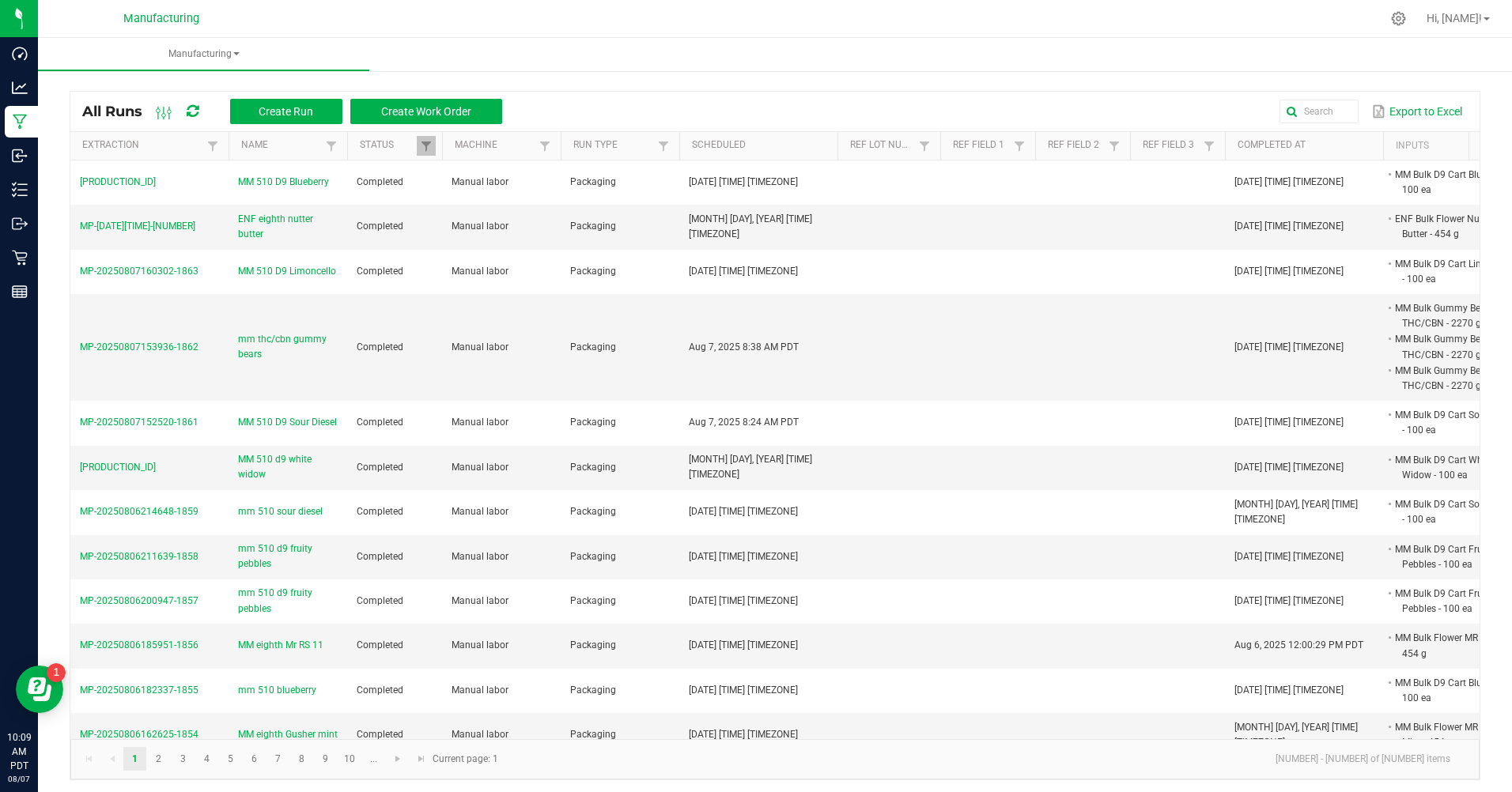 click on "Packaging" at bounding box center [620, 183] 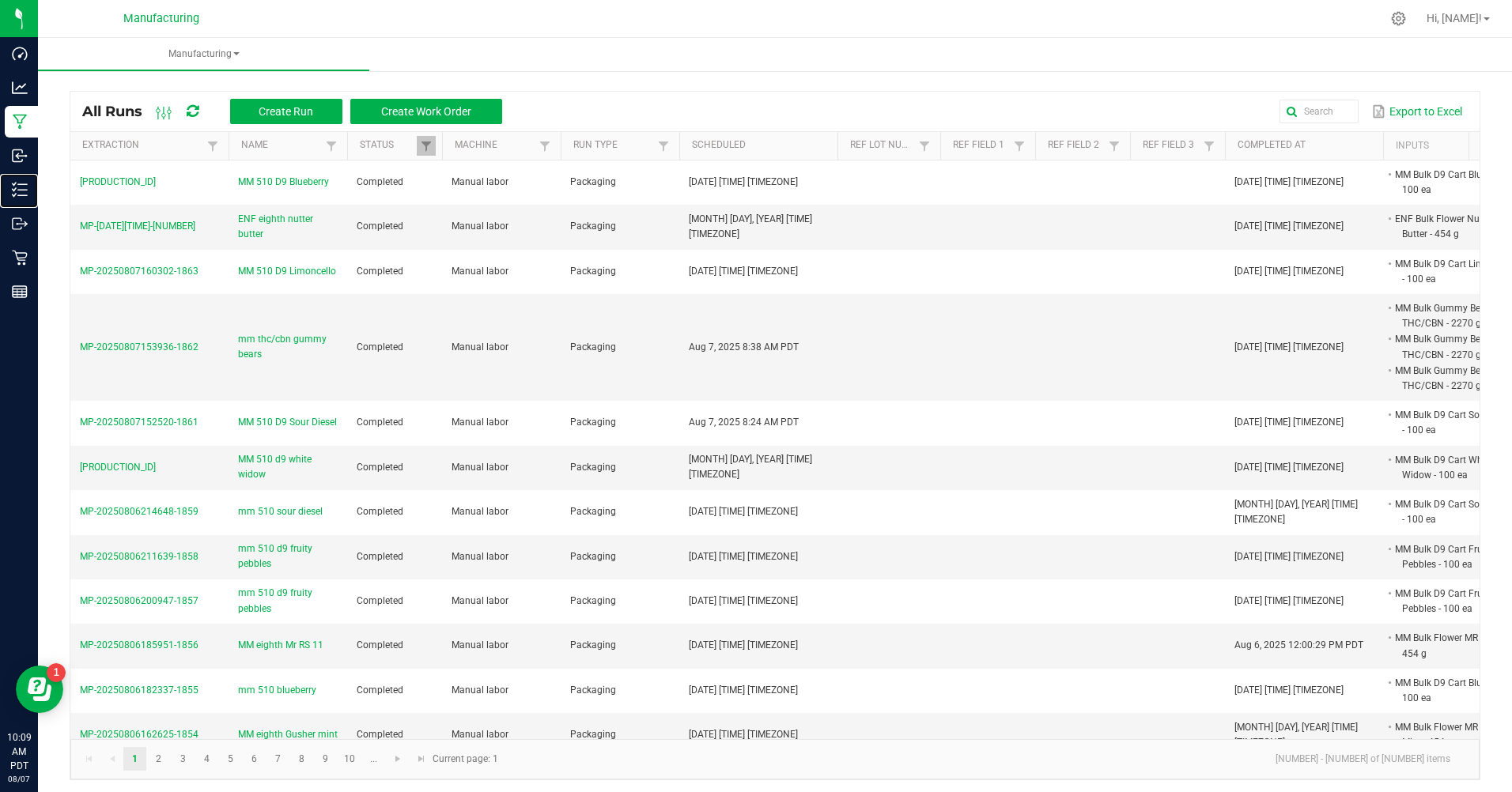 click on "Inventory" at bounding box center (0, 0) 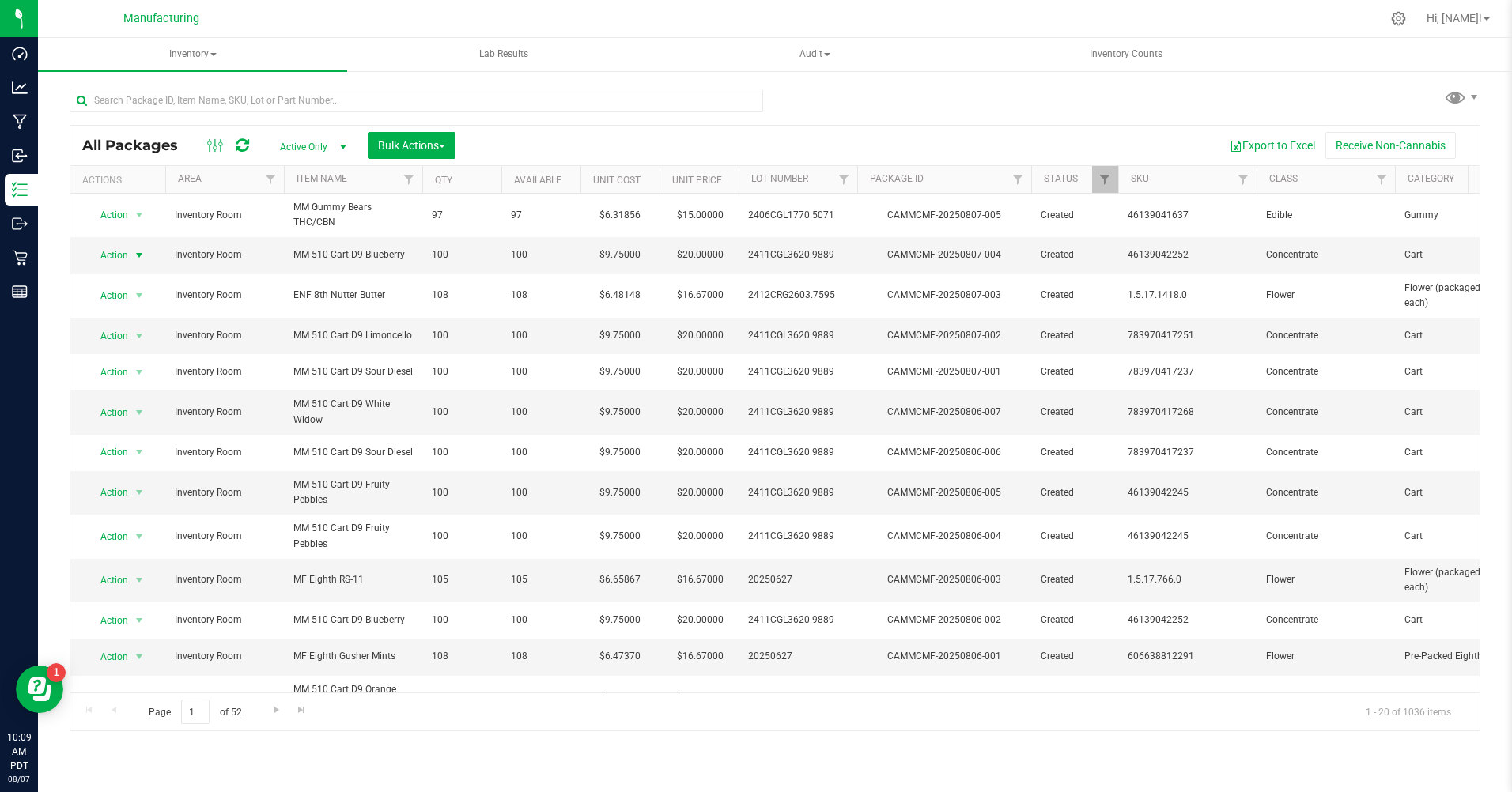click at bounding box center (139, 255) 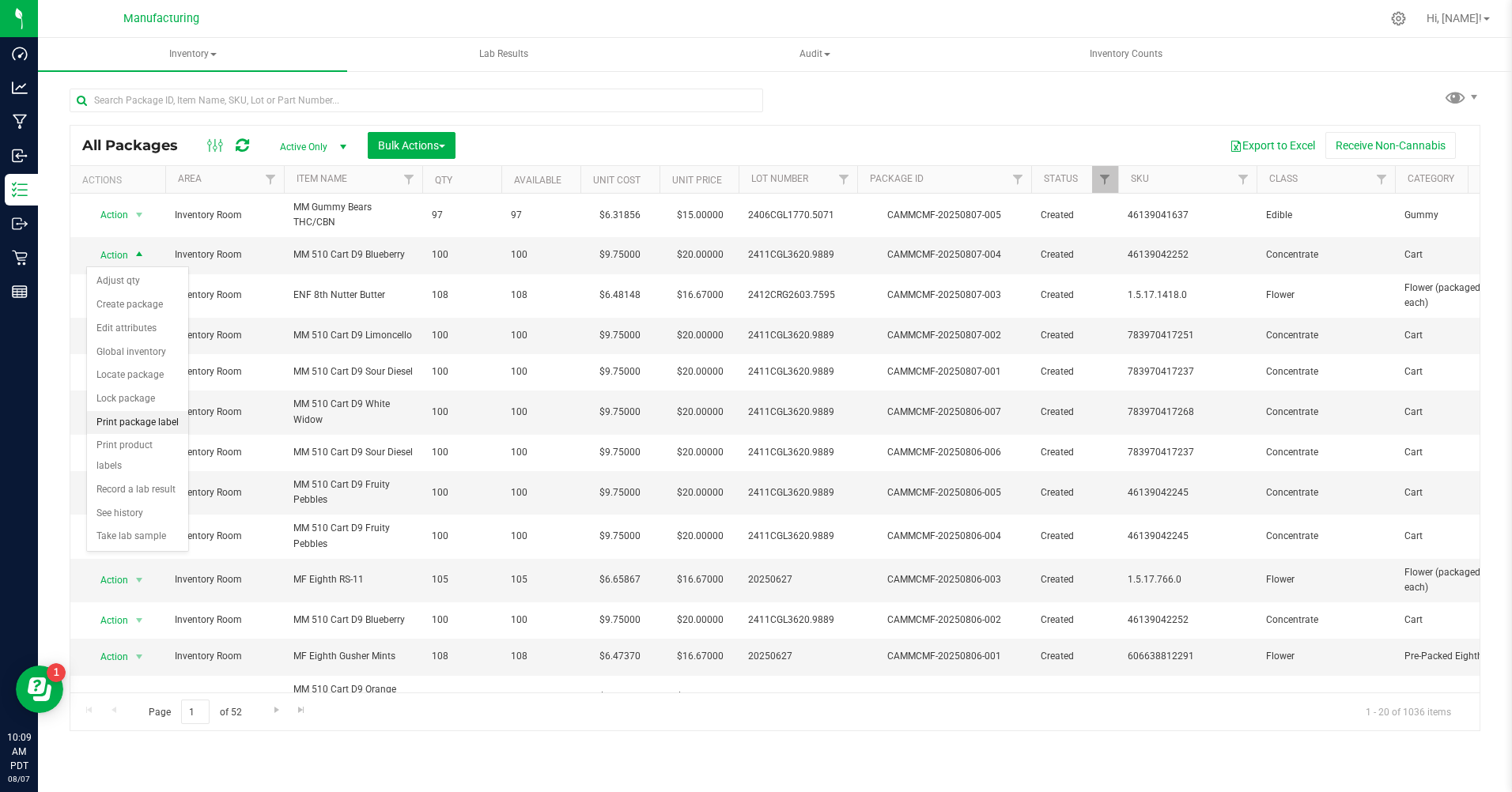 click on "Print package label" at bounding box center (138, 423) 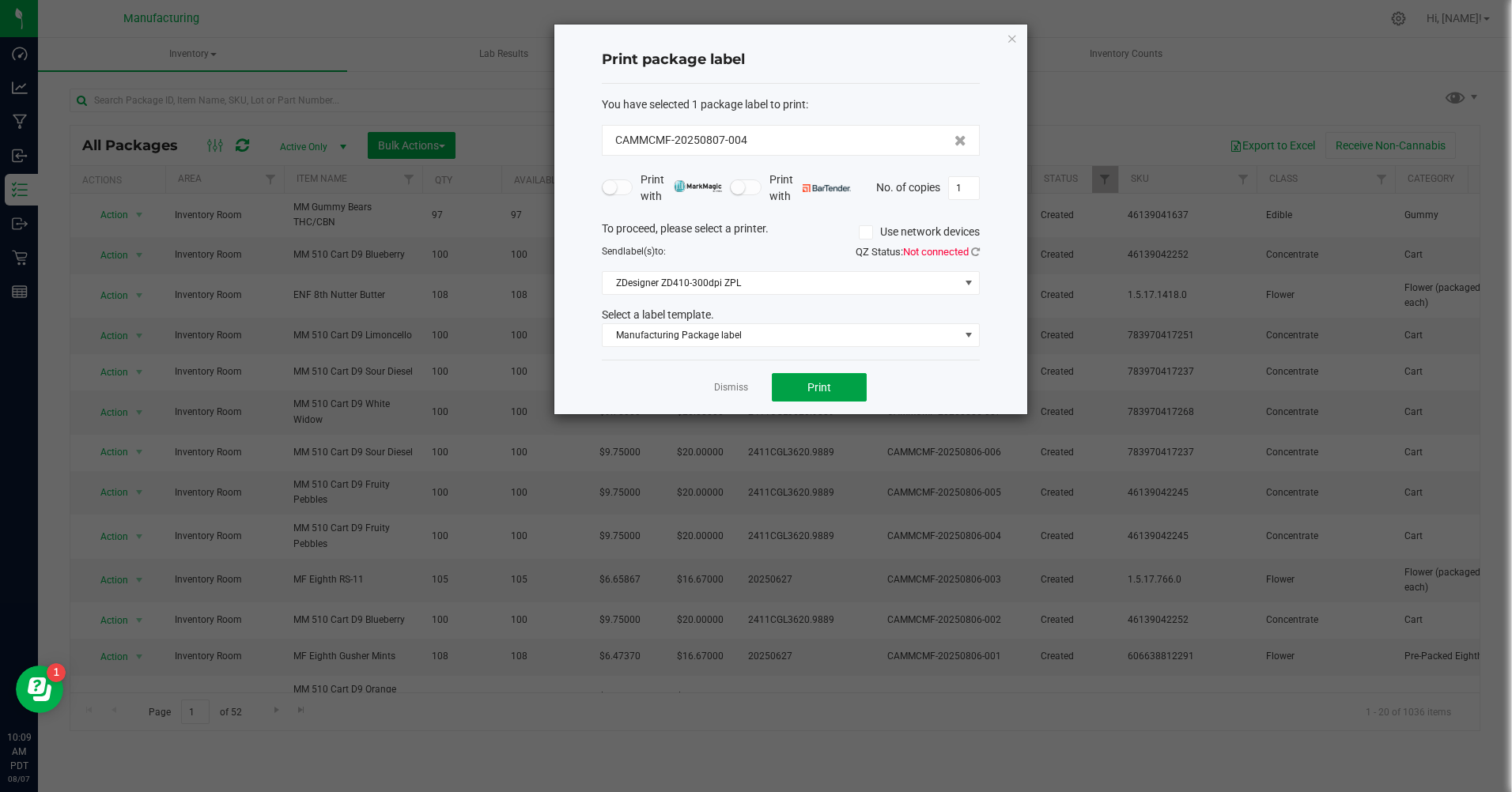 click on "Print" 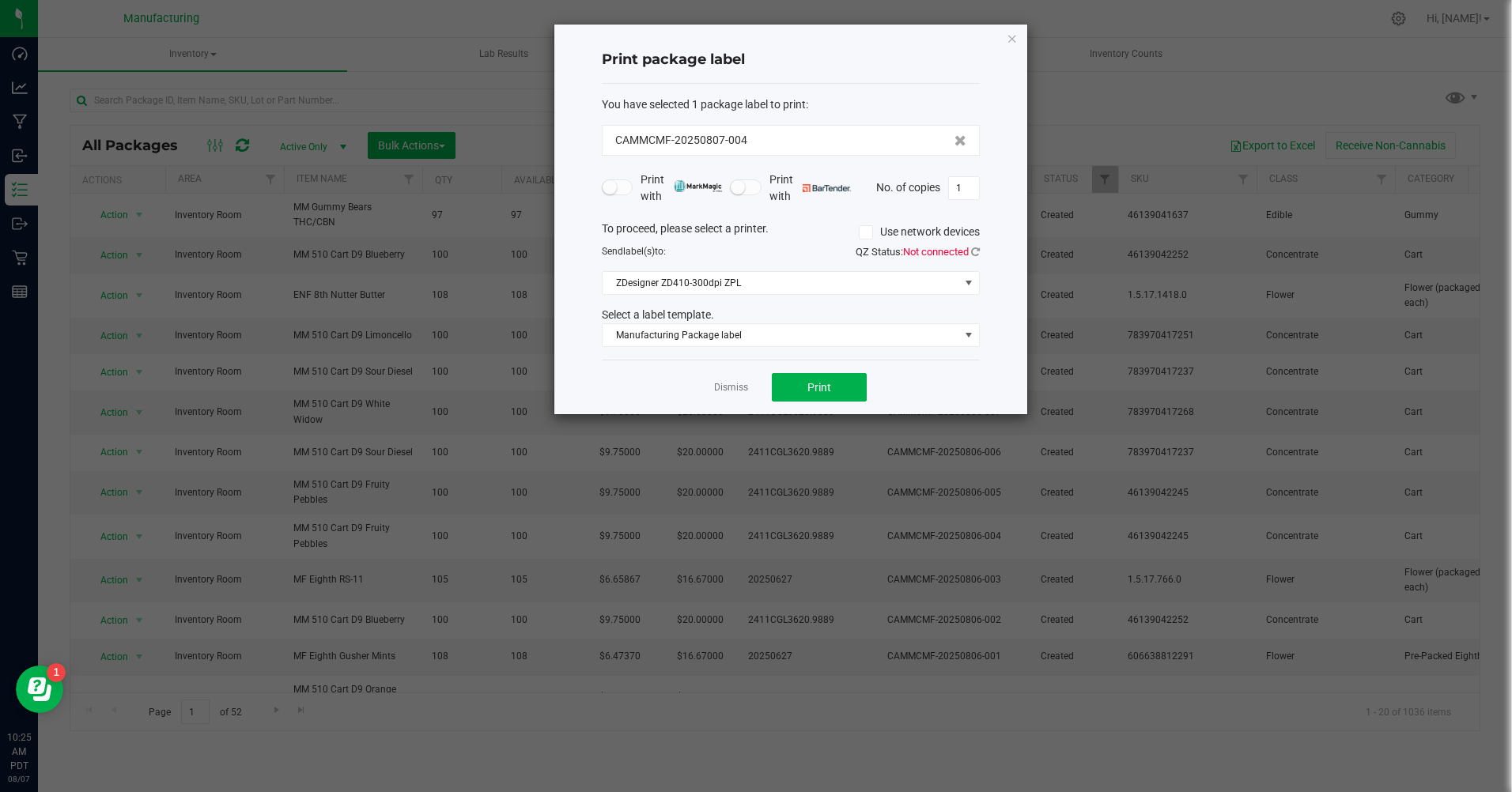 click on "Dismiss" 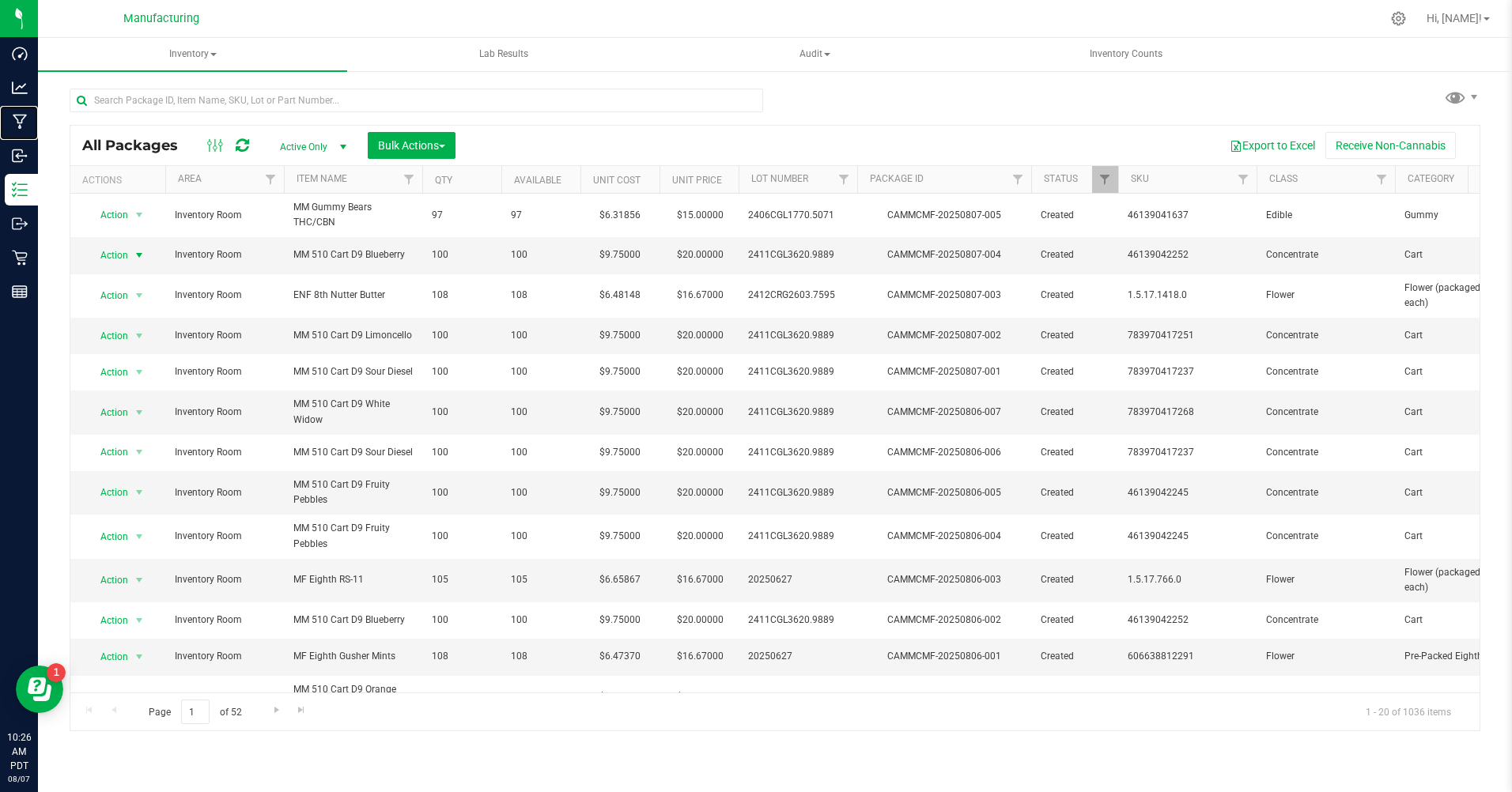click 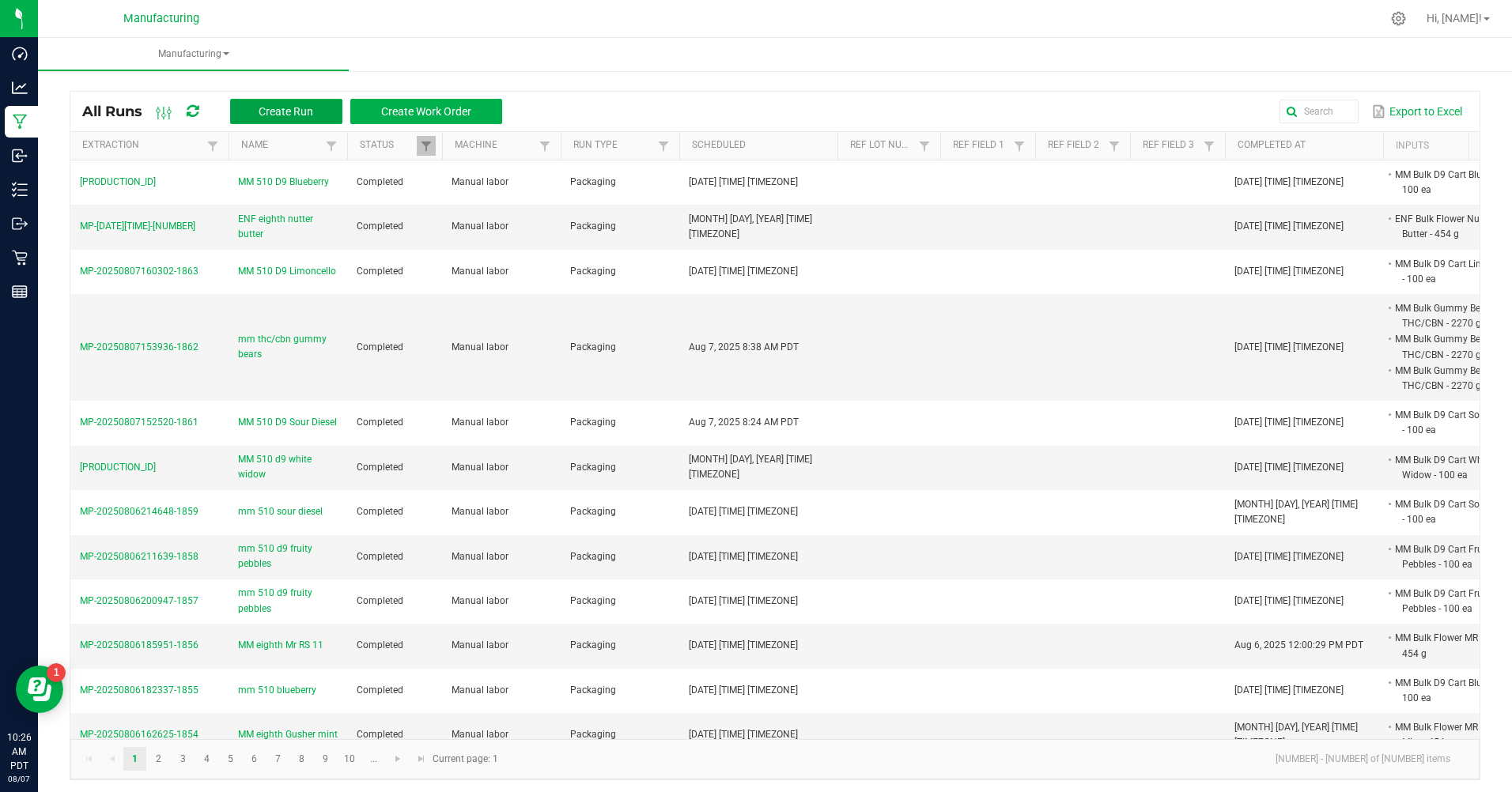 click on "Create Run" at bounding box center (285, 111) 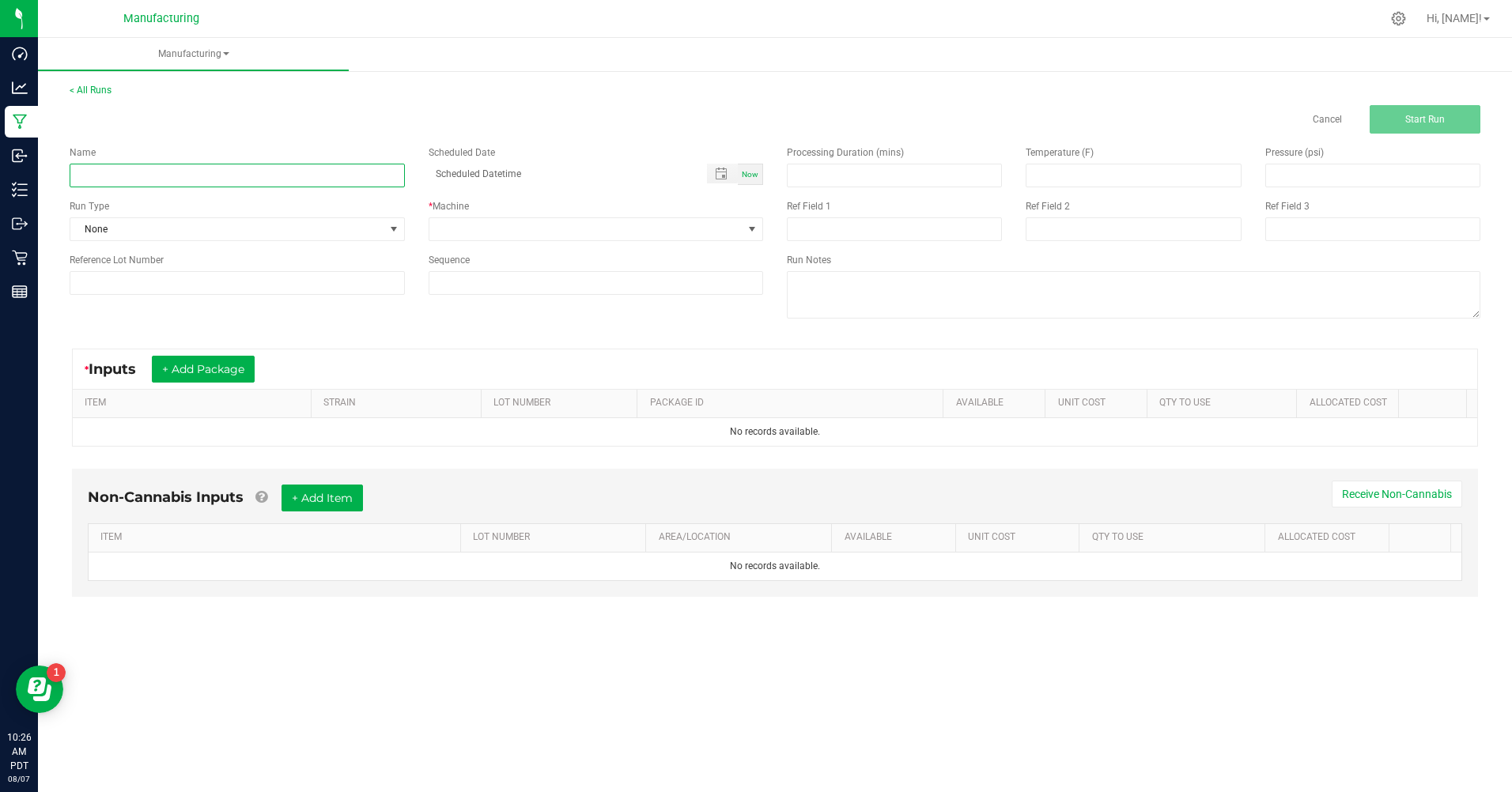 click at bounding box center (237, 175) 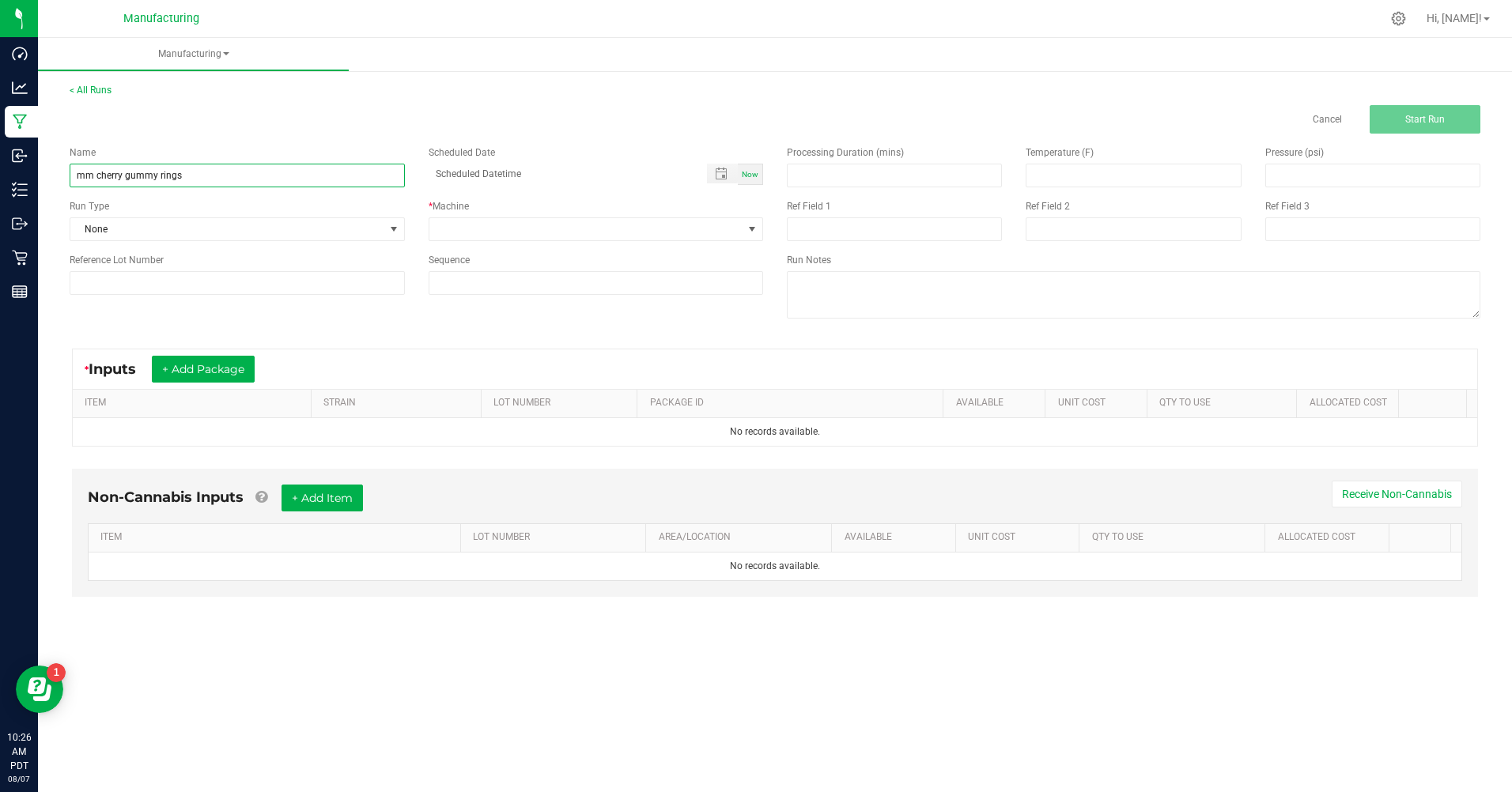 type on "mm cherry gummy rings" 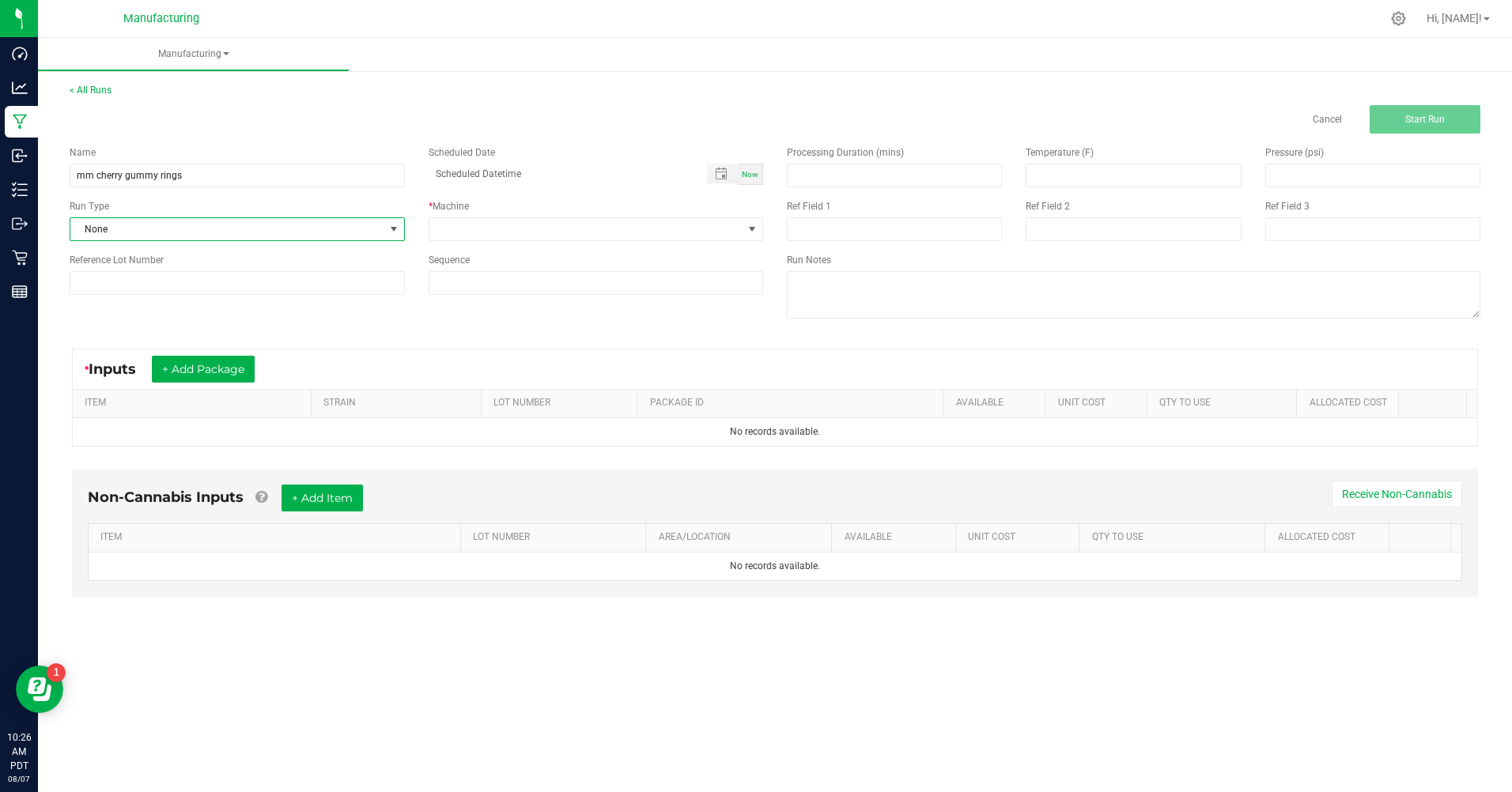 click at bounding box center (393, 229) 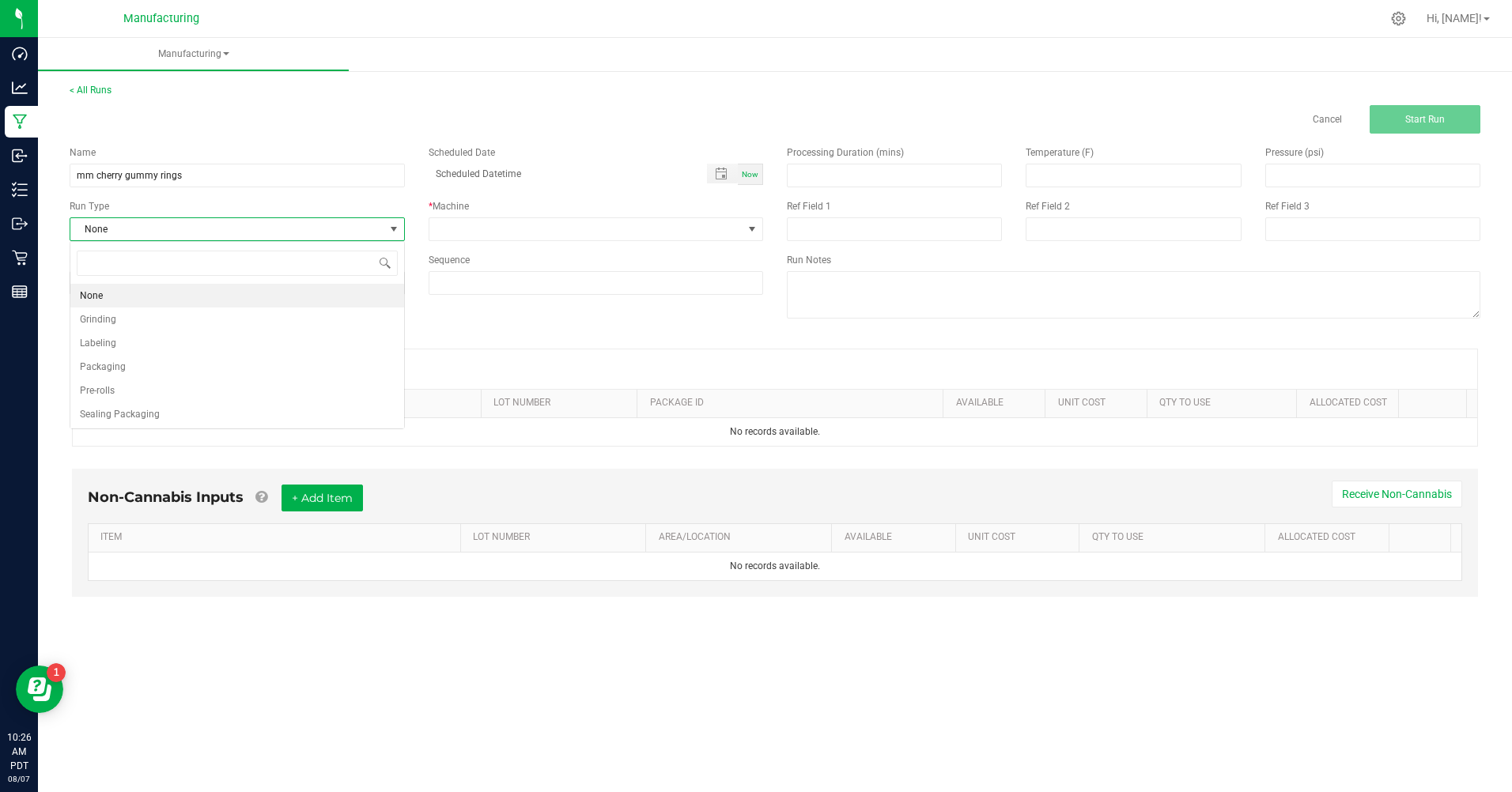 scroll, scrollTop: 79018, scrollLeft: 78744, axis: both 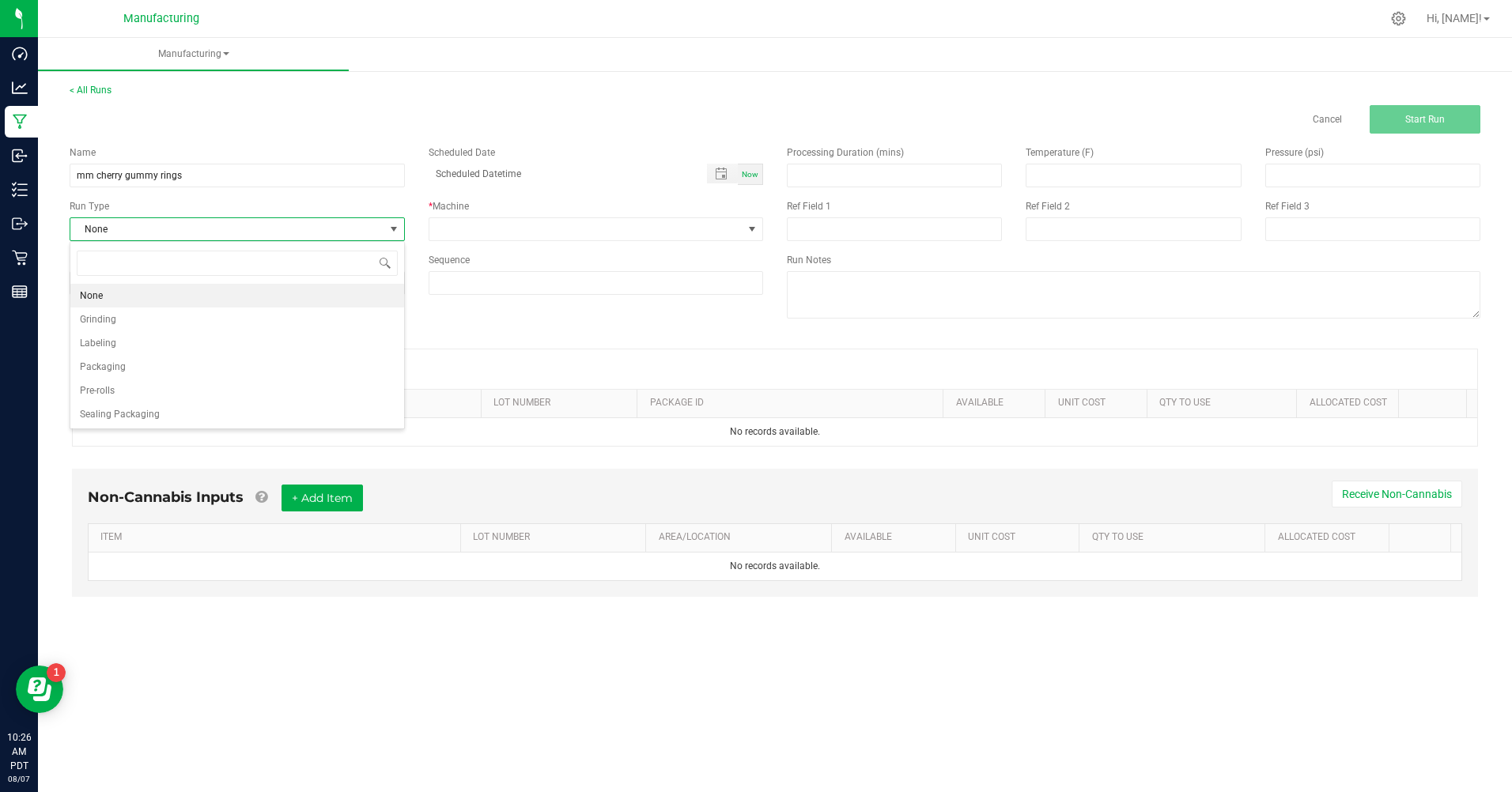 click on "Packaging" at bounding box center (103, 367) 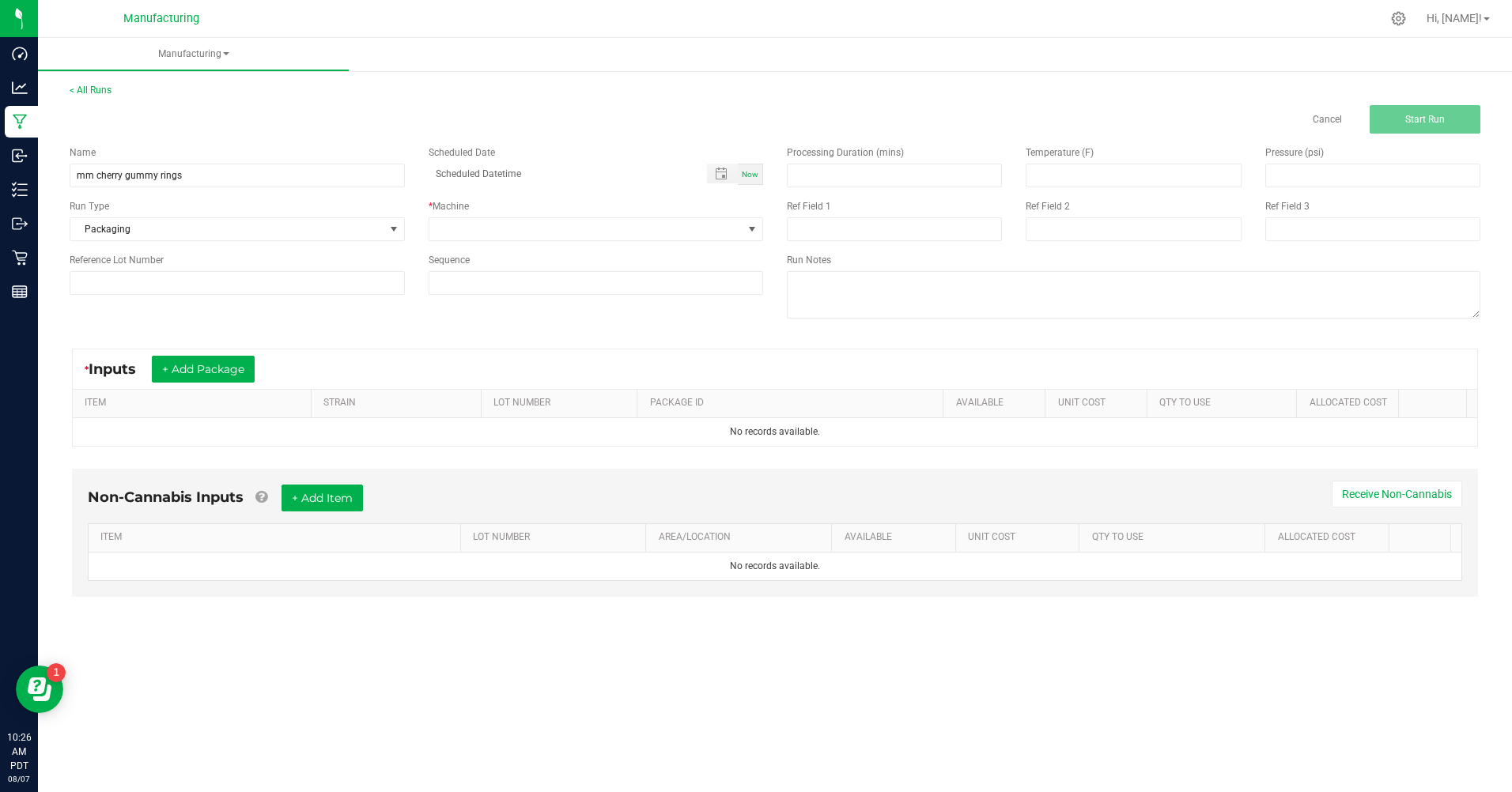 click on "Now" at bounding box center [750, 174] 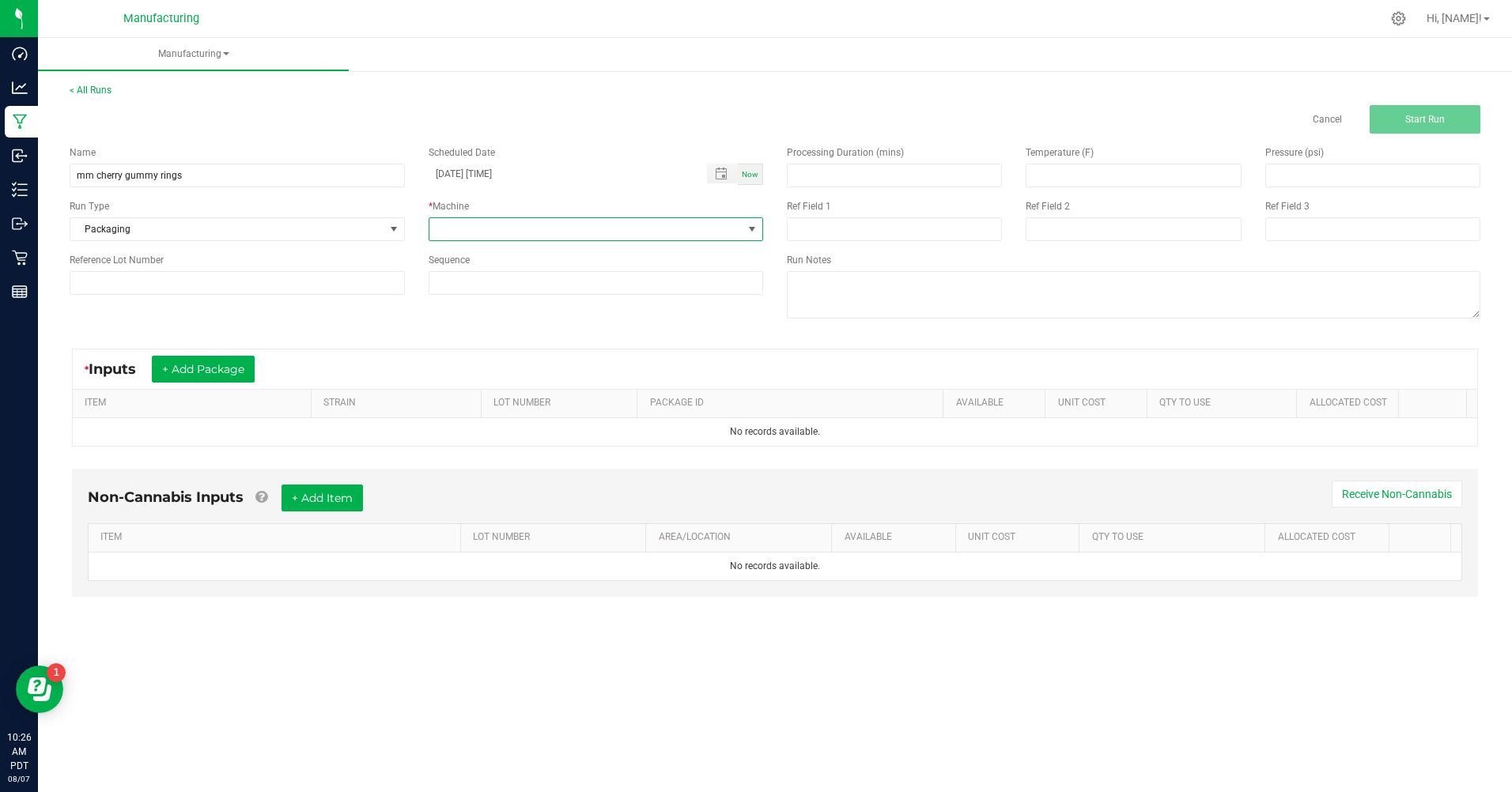 click at bounding box center [752, 229] 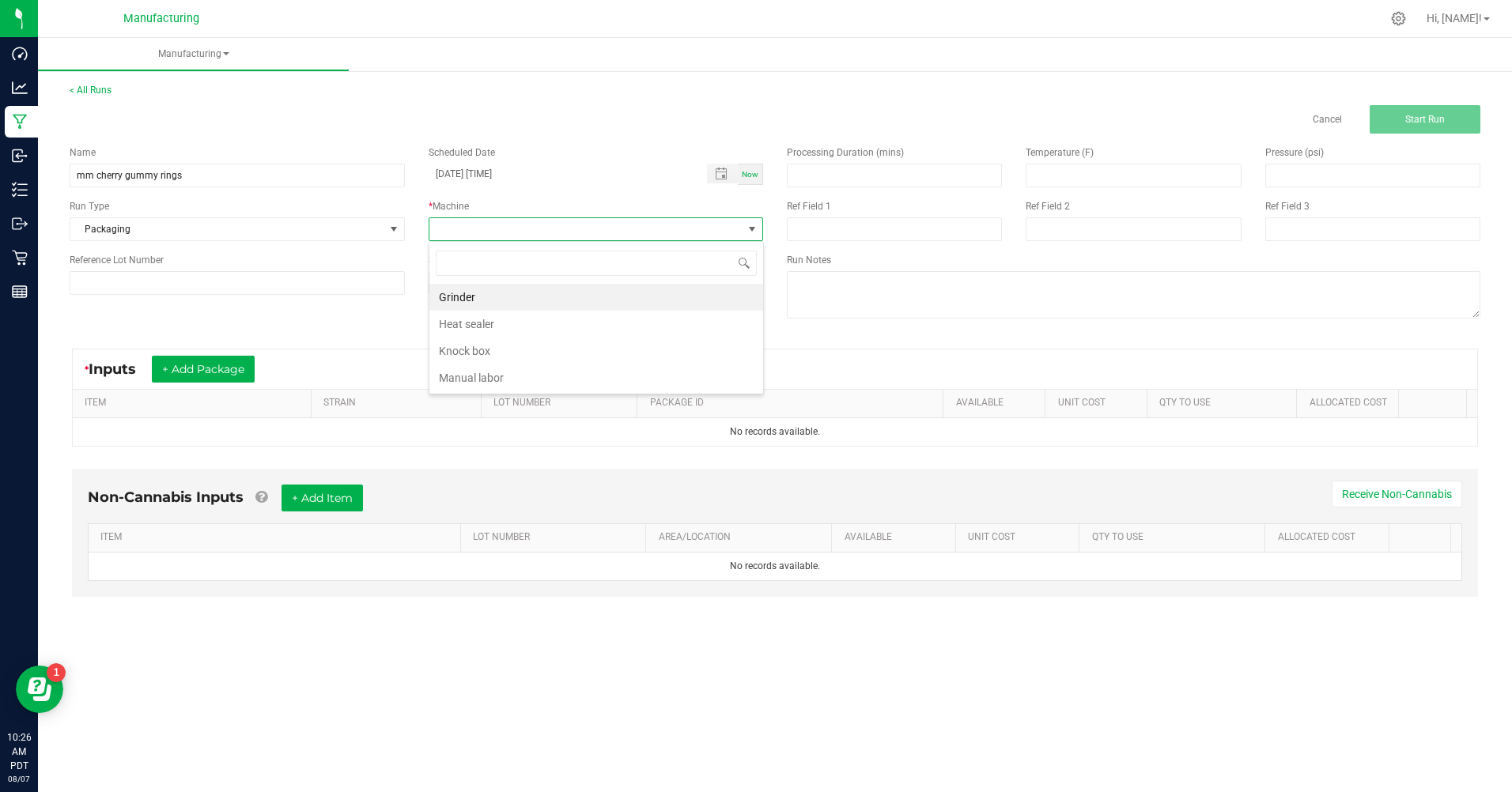 scroll, scrollTop: 79018, scrollLeft: 78744, axis: both 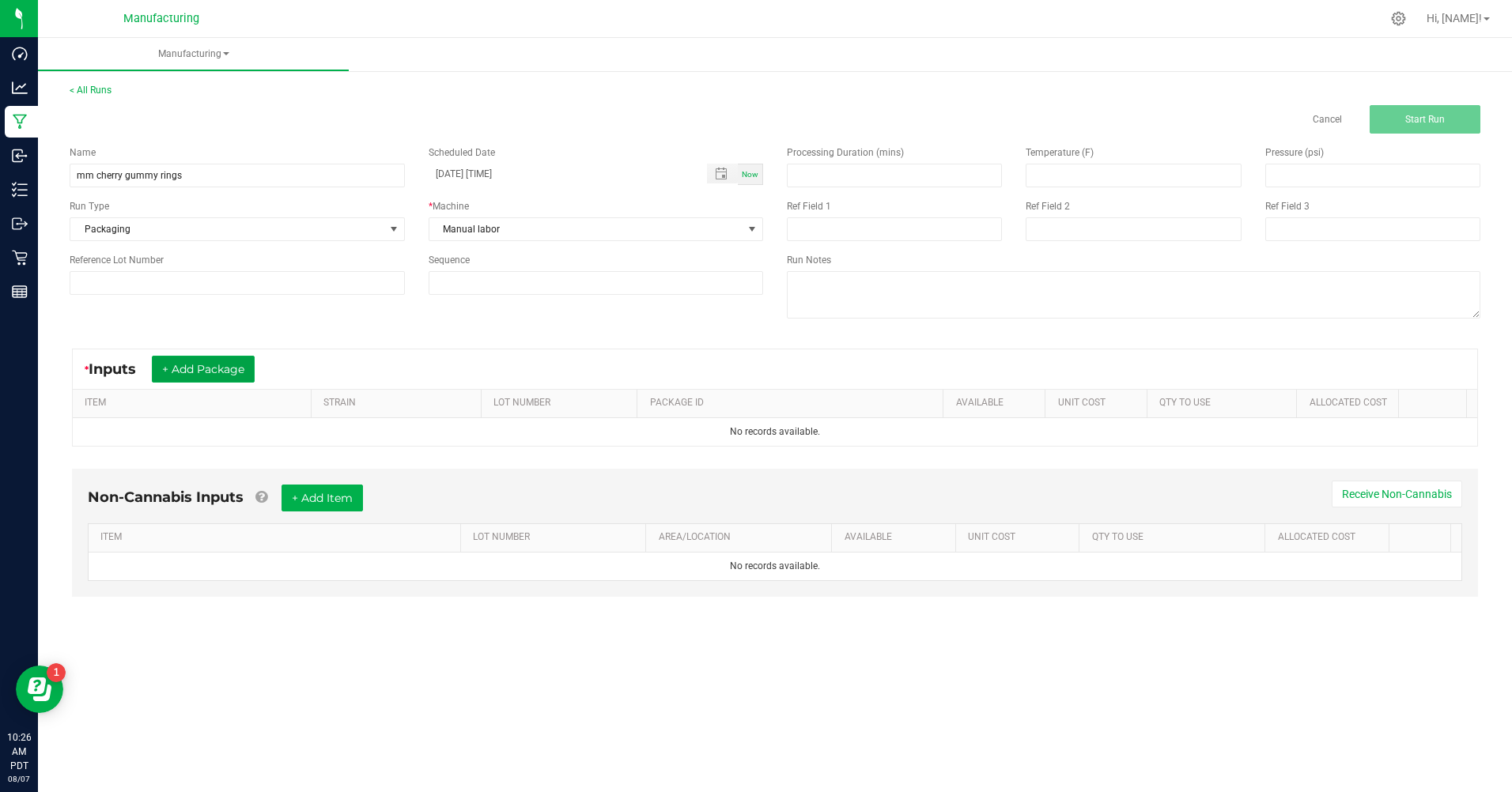 click on "+ Add Package" at bounding box center [203, 369] 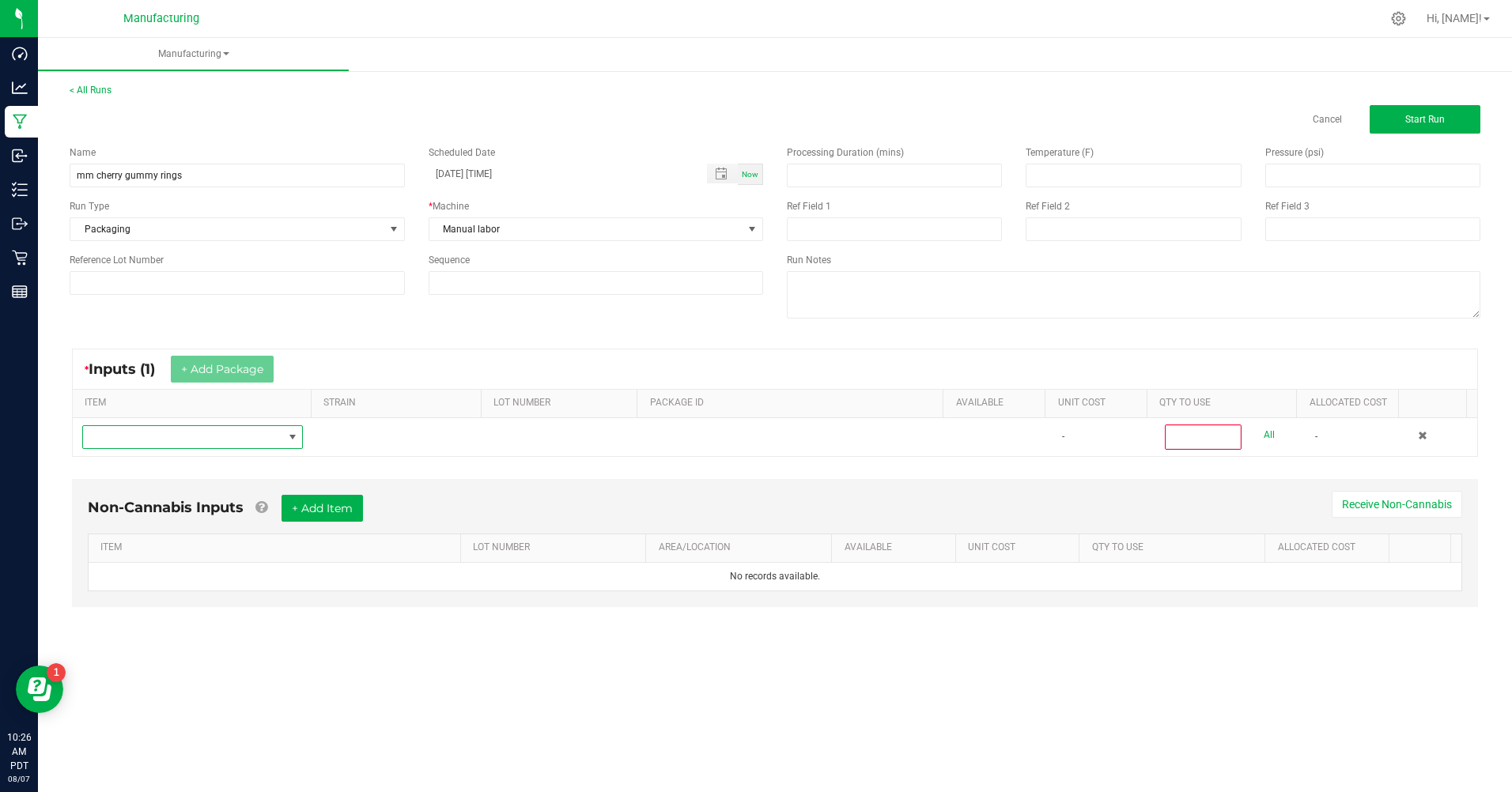 click at bounding box center (183, 437) 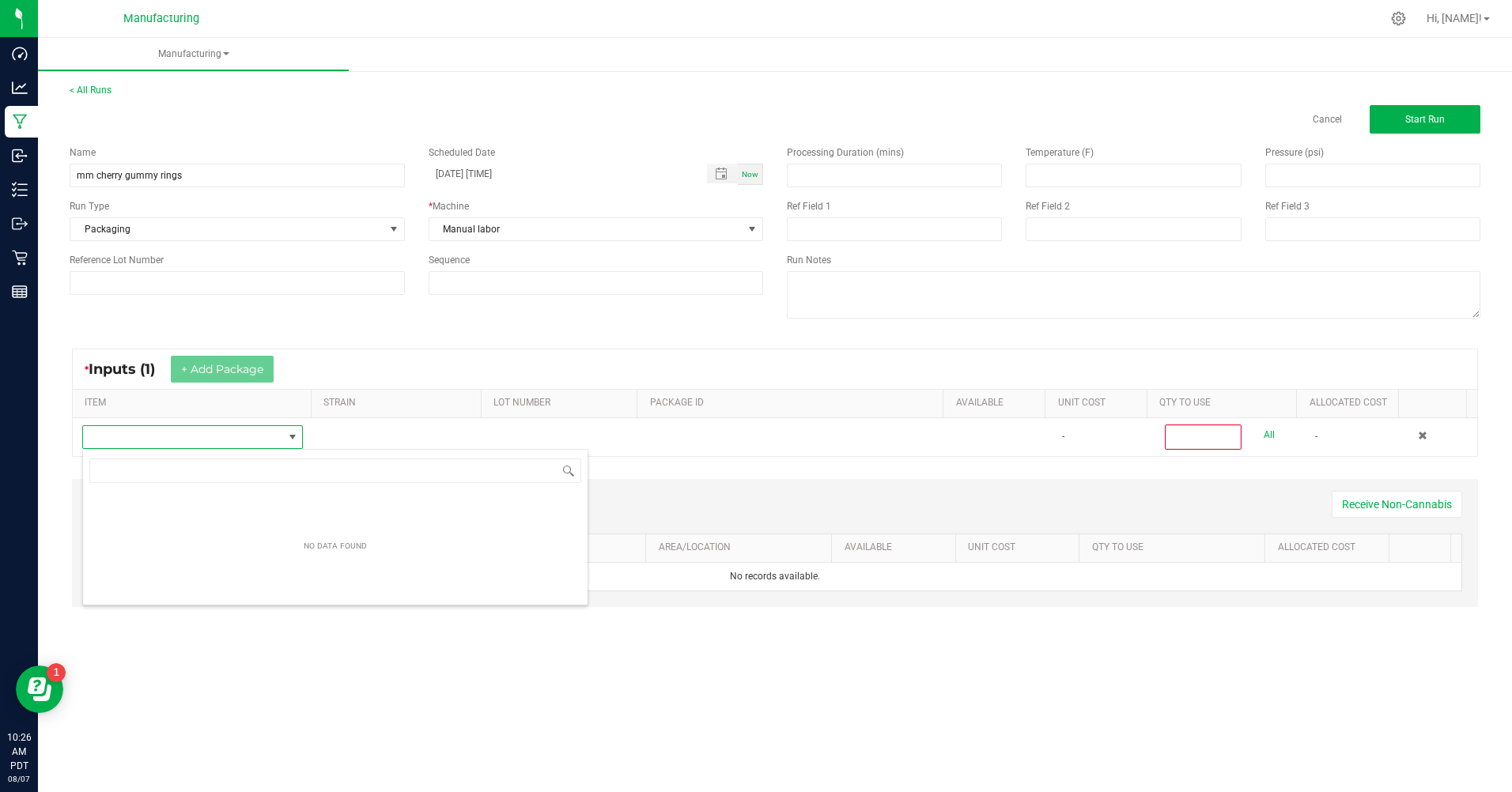 scroll, scrollTop: 79018, scrollLeft: 78860, axis: both 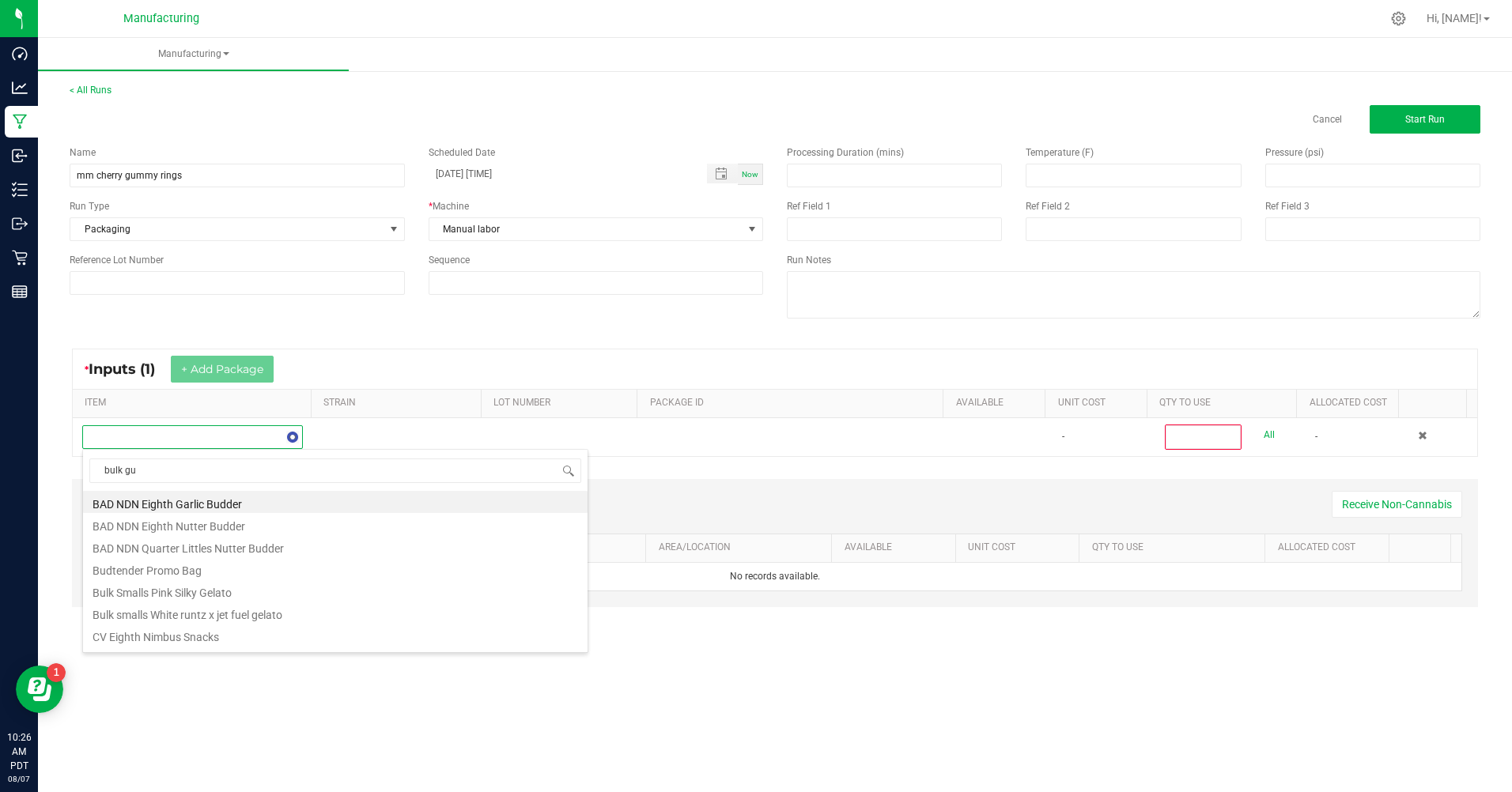 type on "bulk gum" 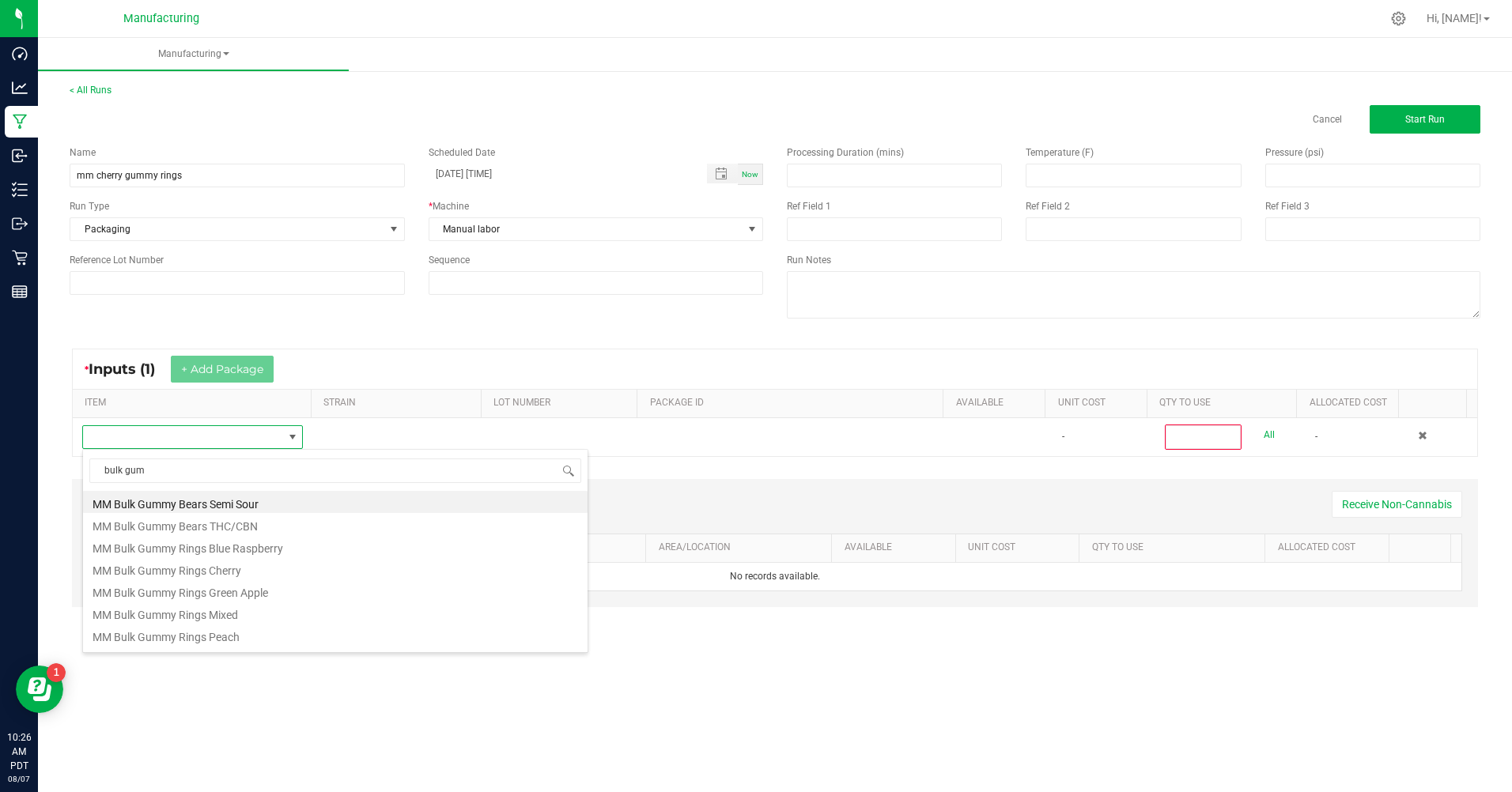 click on "MM Bulk Gummy Rings Green Apple" at bounding box center (335, 590) 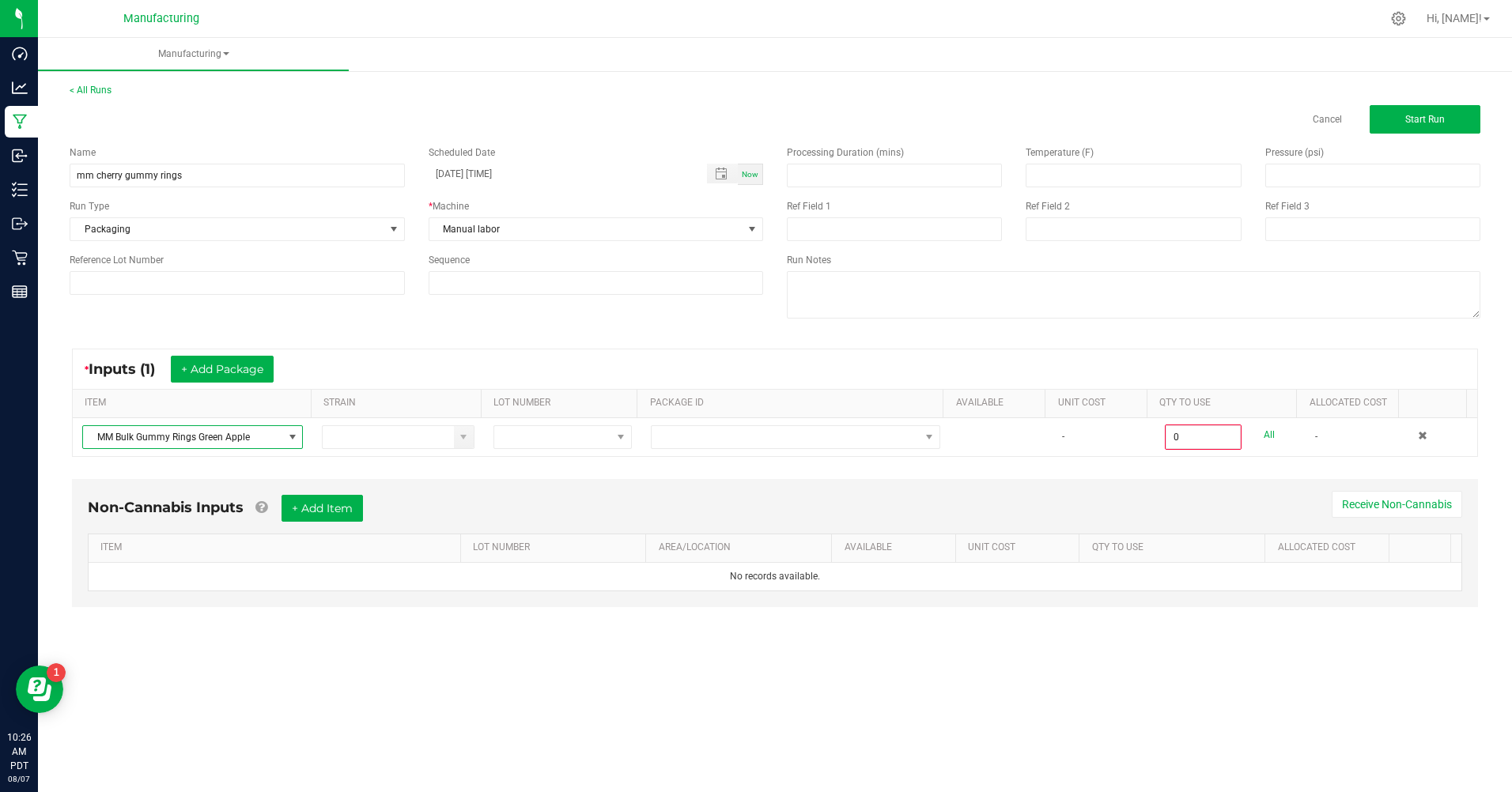 click at bounding box center (293, 437) 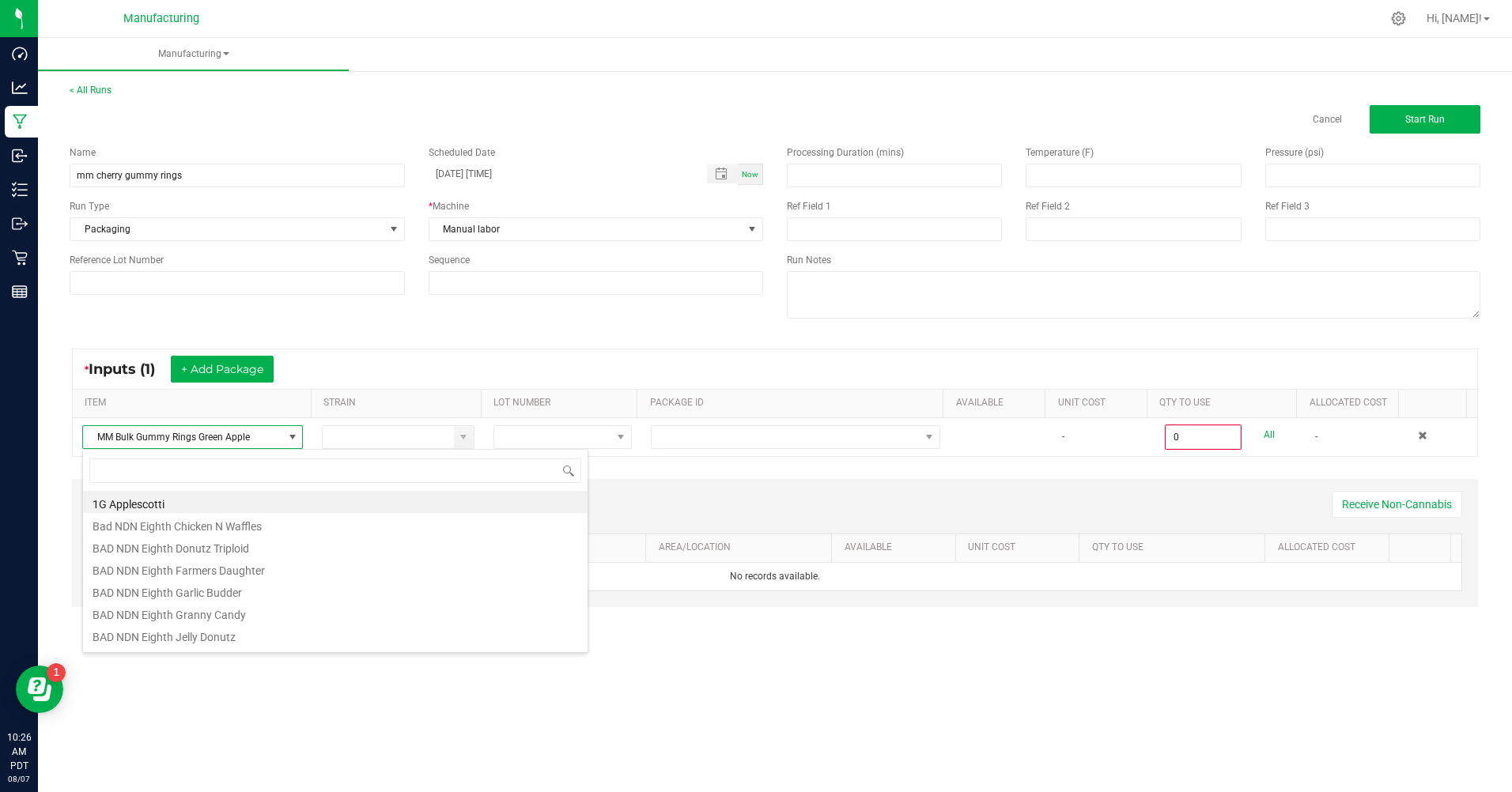 scroll, scrollTop: 79018, scrollLeft: 78860, axis: both 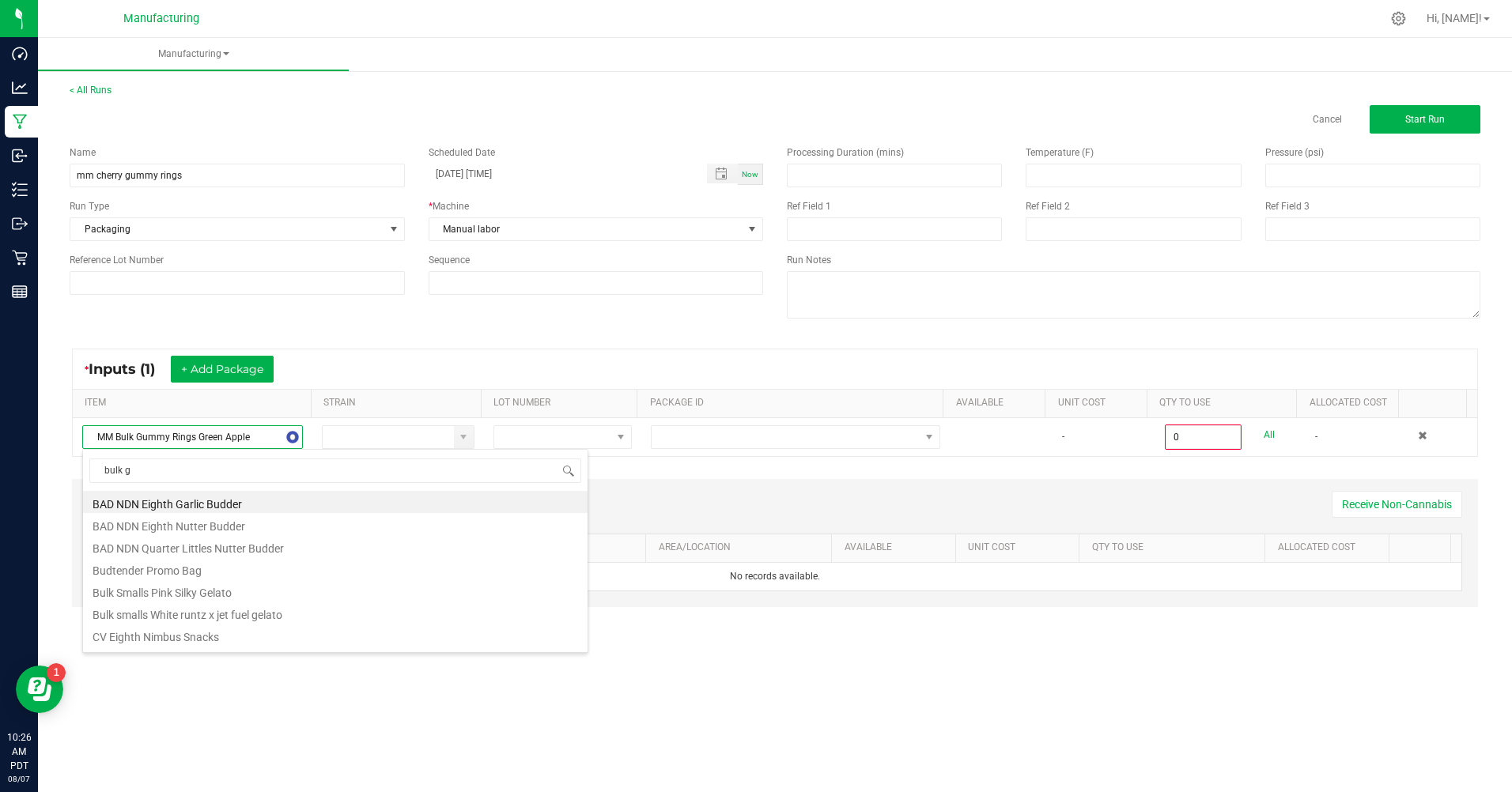 type on "bulk gu" 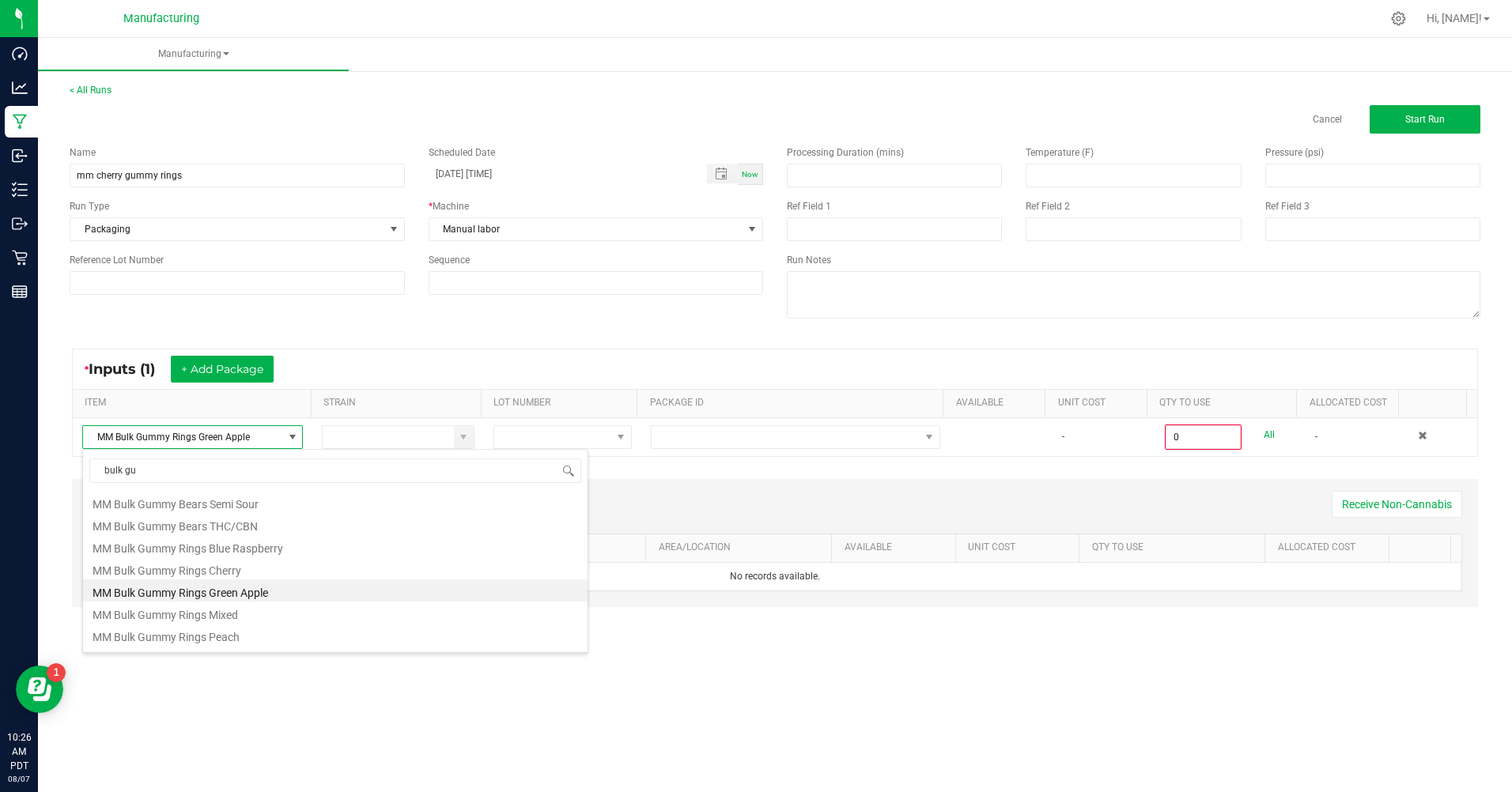 click on "MM Bulk Gummy Rings Cherry" at bounding box center (335, 568) 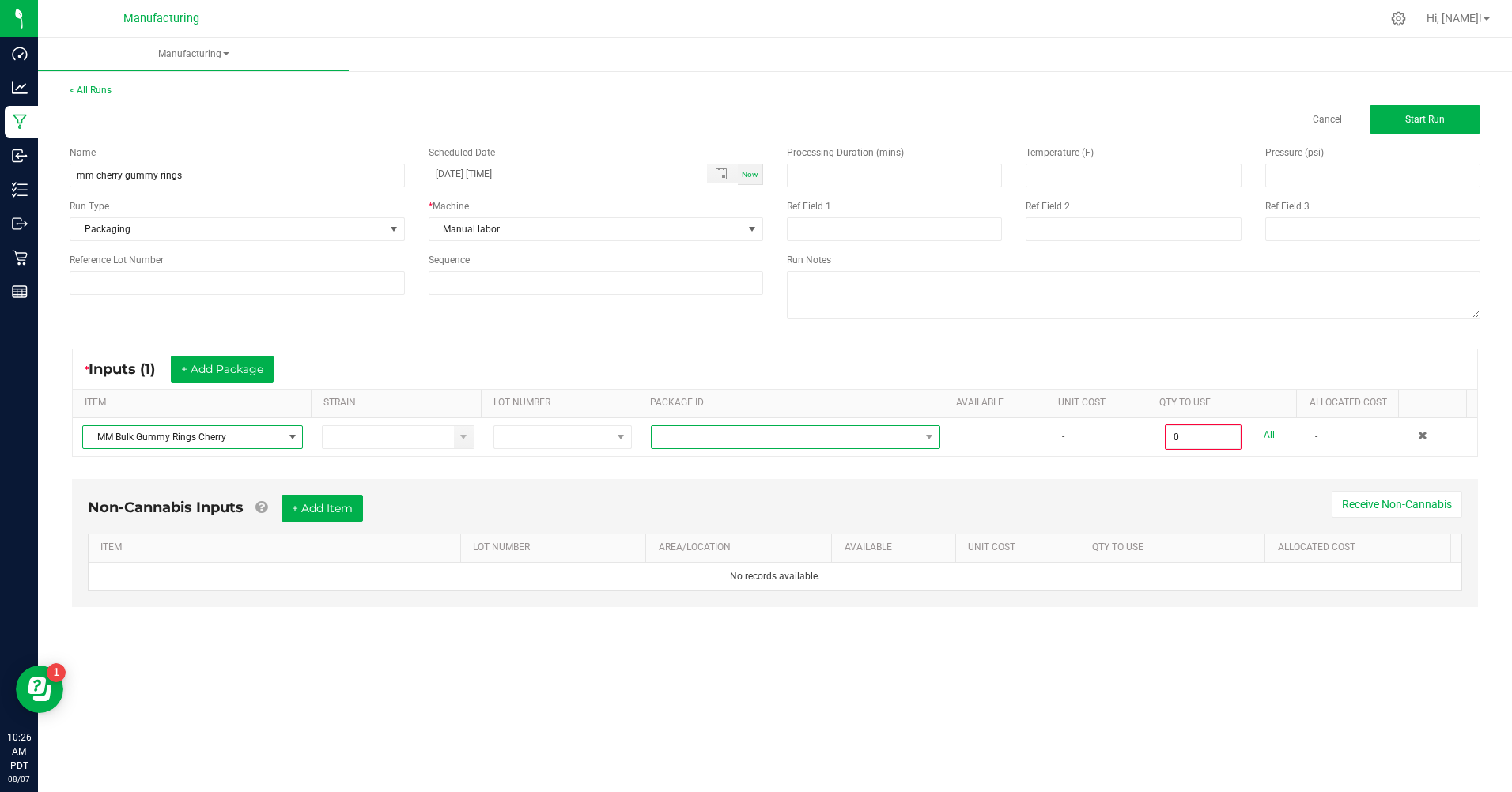 click at bounding box center [785, 437] 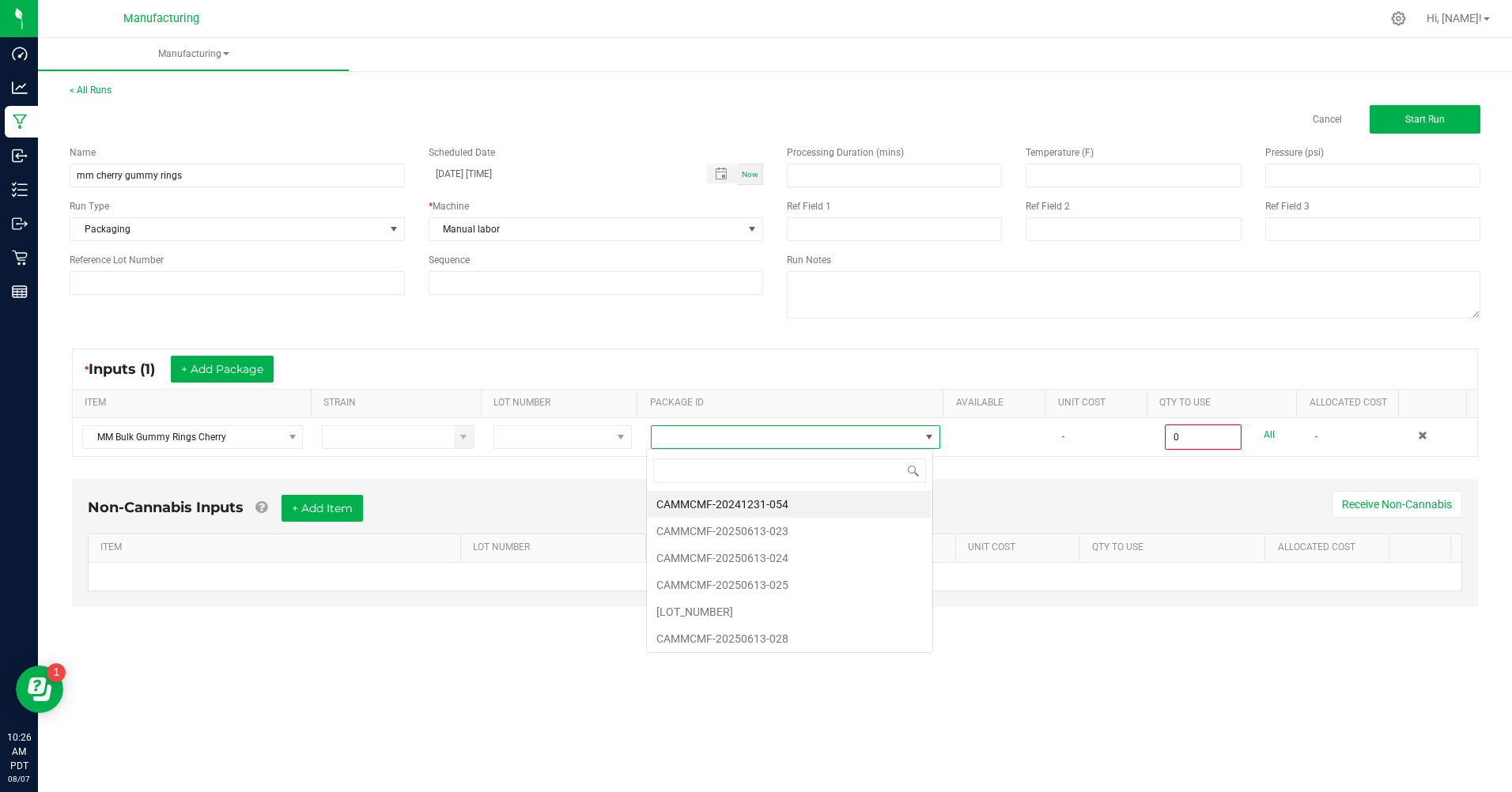 scroll, scrollTop: 79018, scrollLeft: 78792, axis: both 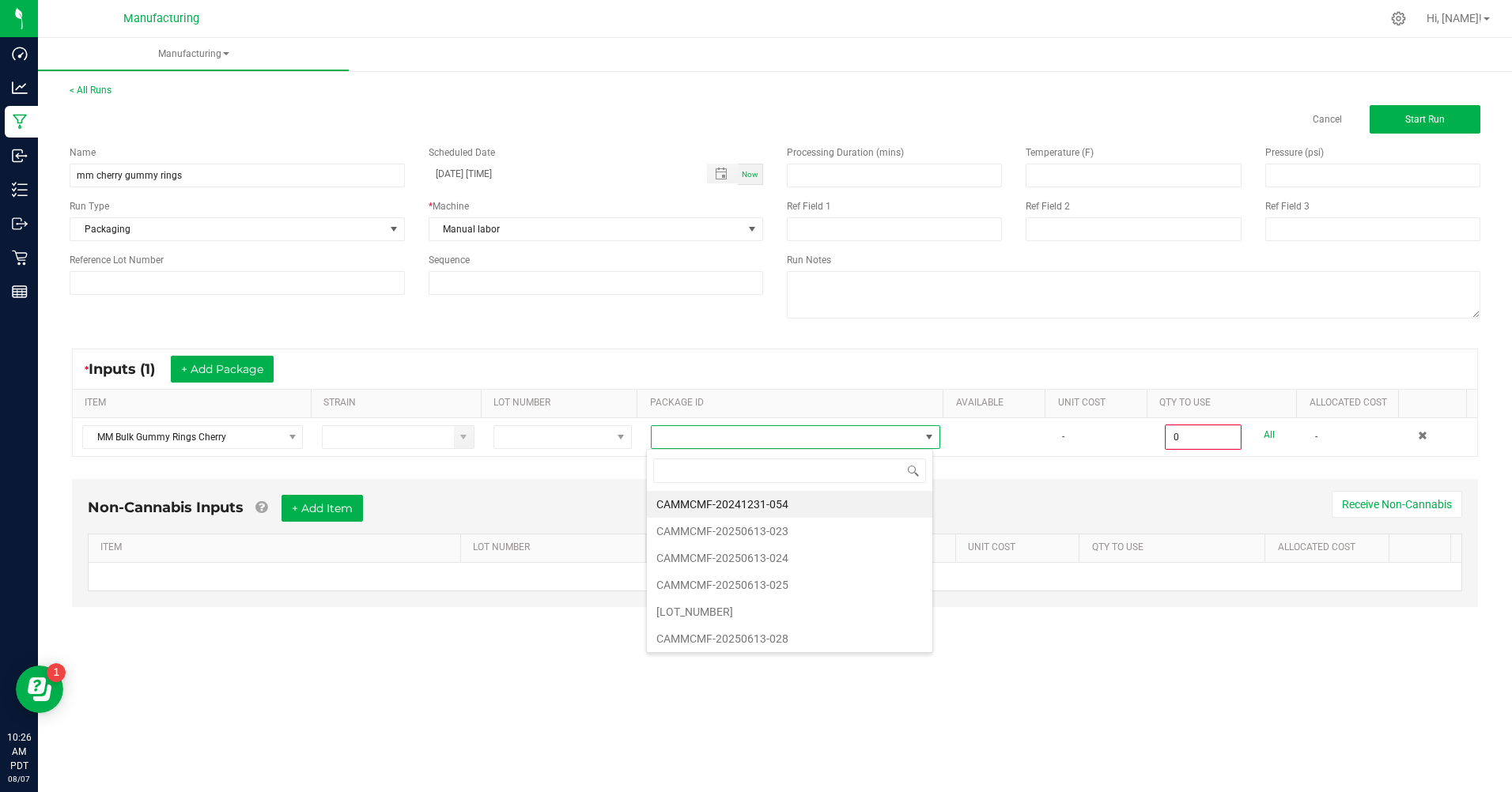 click on "CAMMCMF-20250613-023" at bounding box center (789, 531) 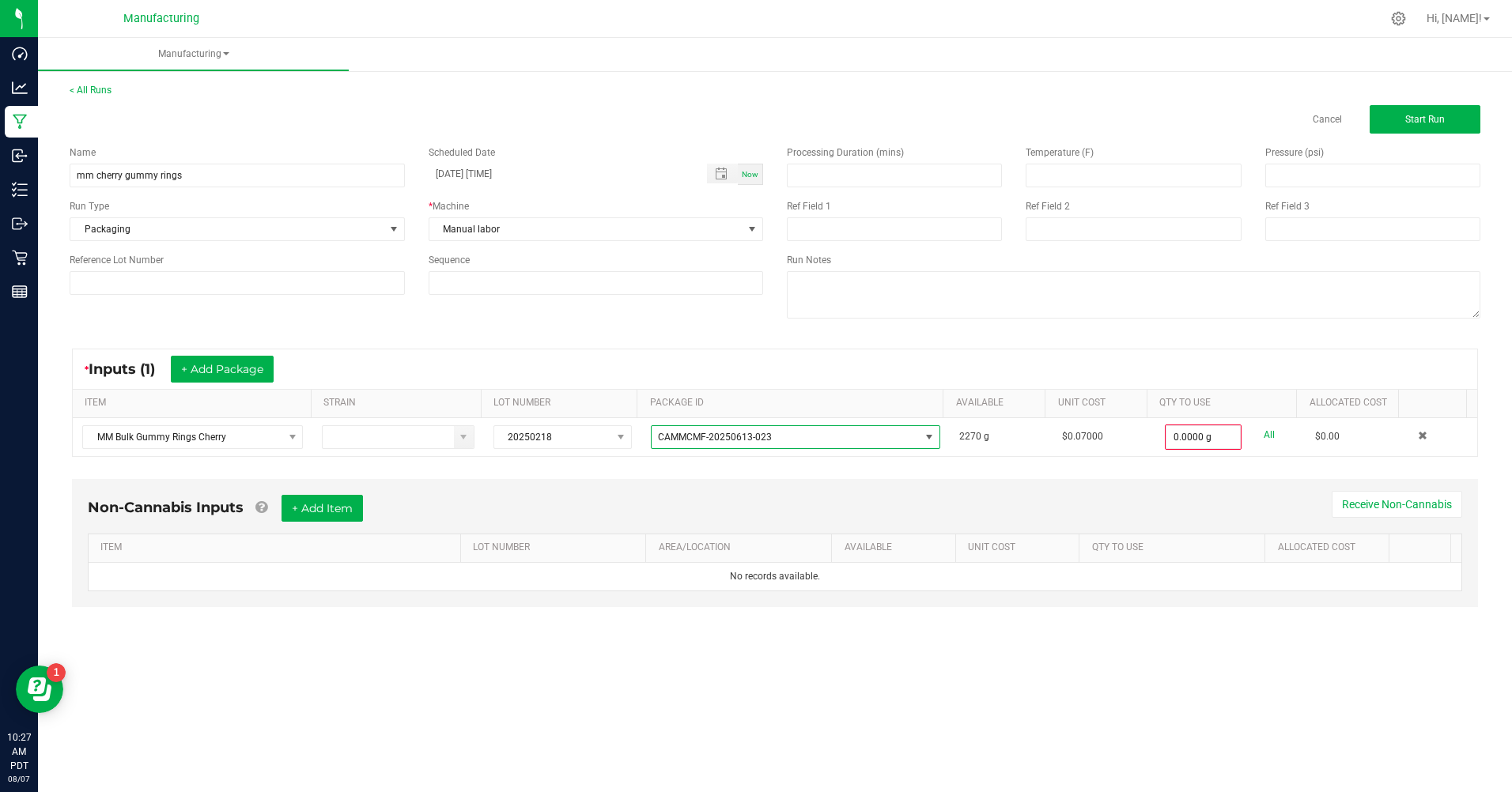 click on "All" at bounding box center [1269, 435] 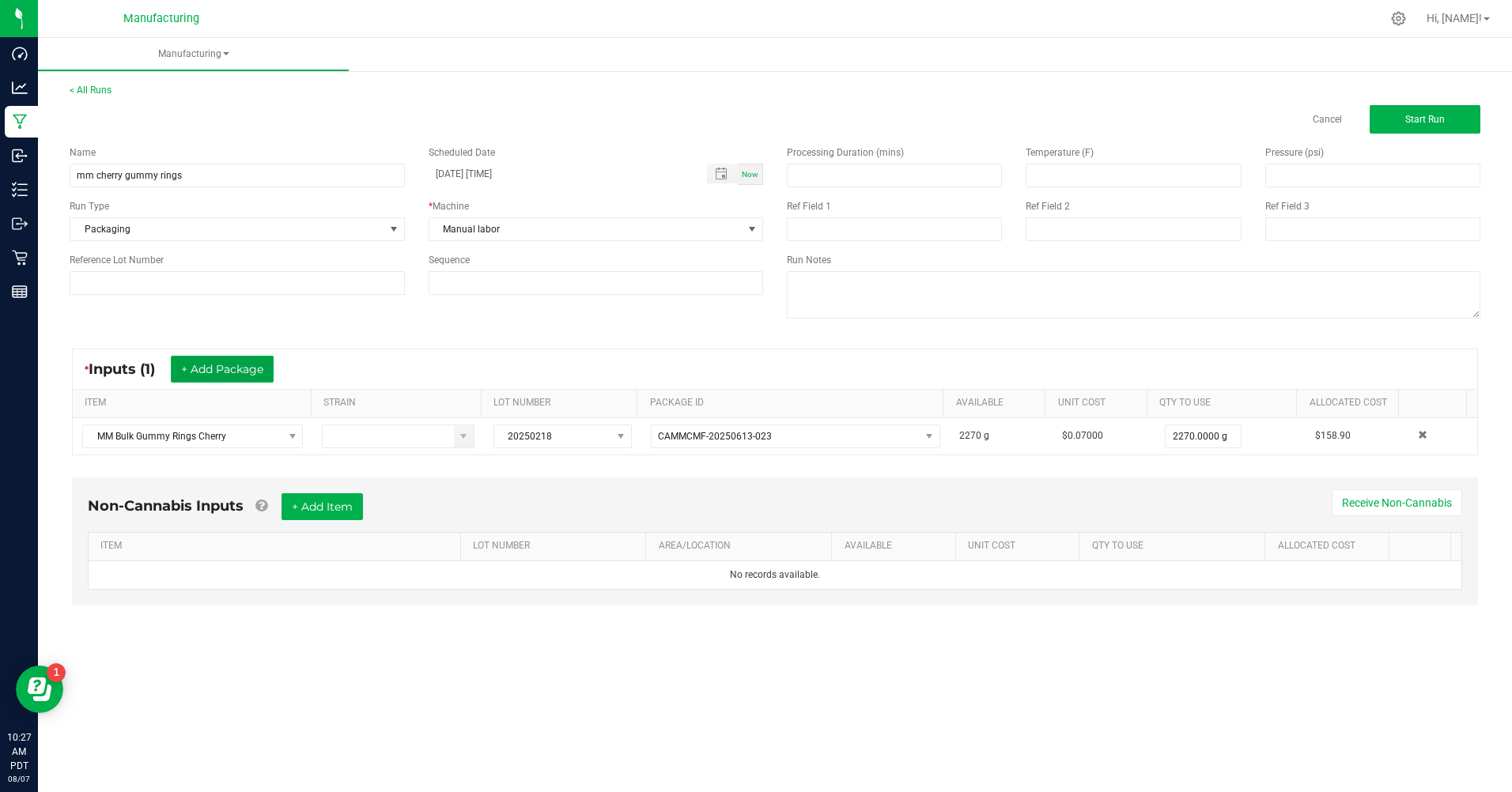 click on "+ Add Package" at bounding box center [222, 369] 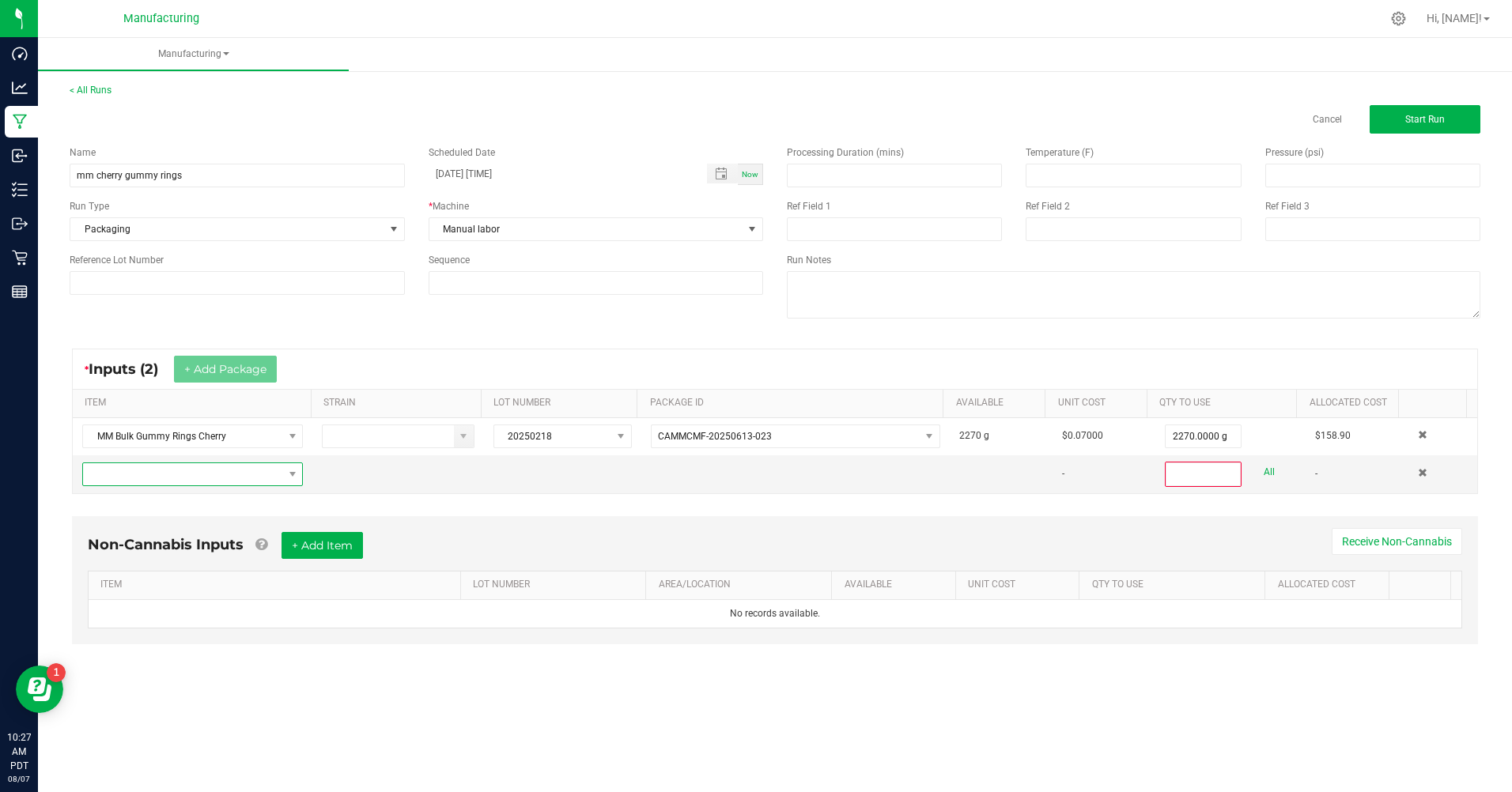 click at bounding box center (183, 474) 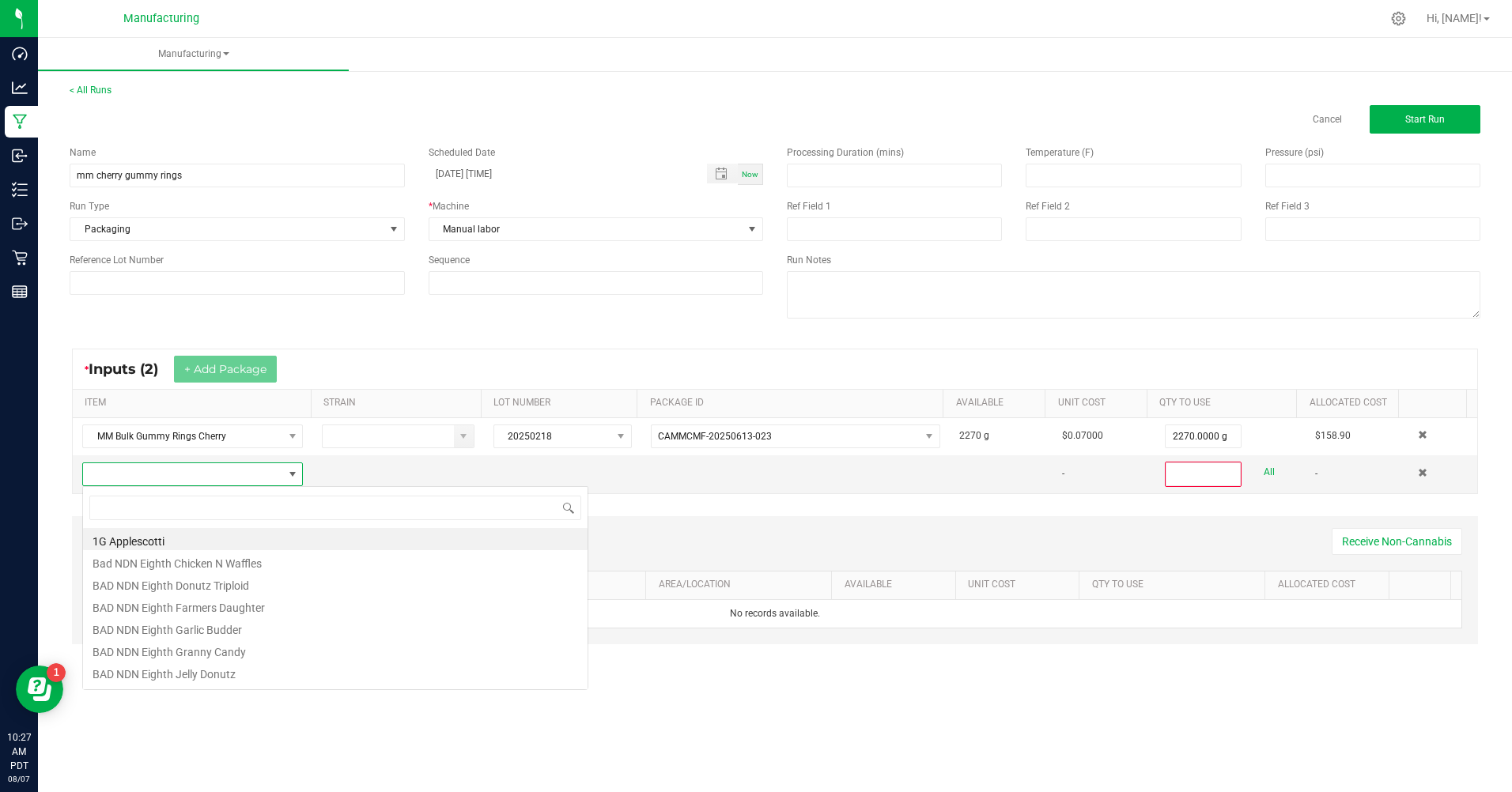 scroll, scrollTop: 79018, scrollLeft: 78860, axis: both 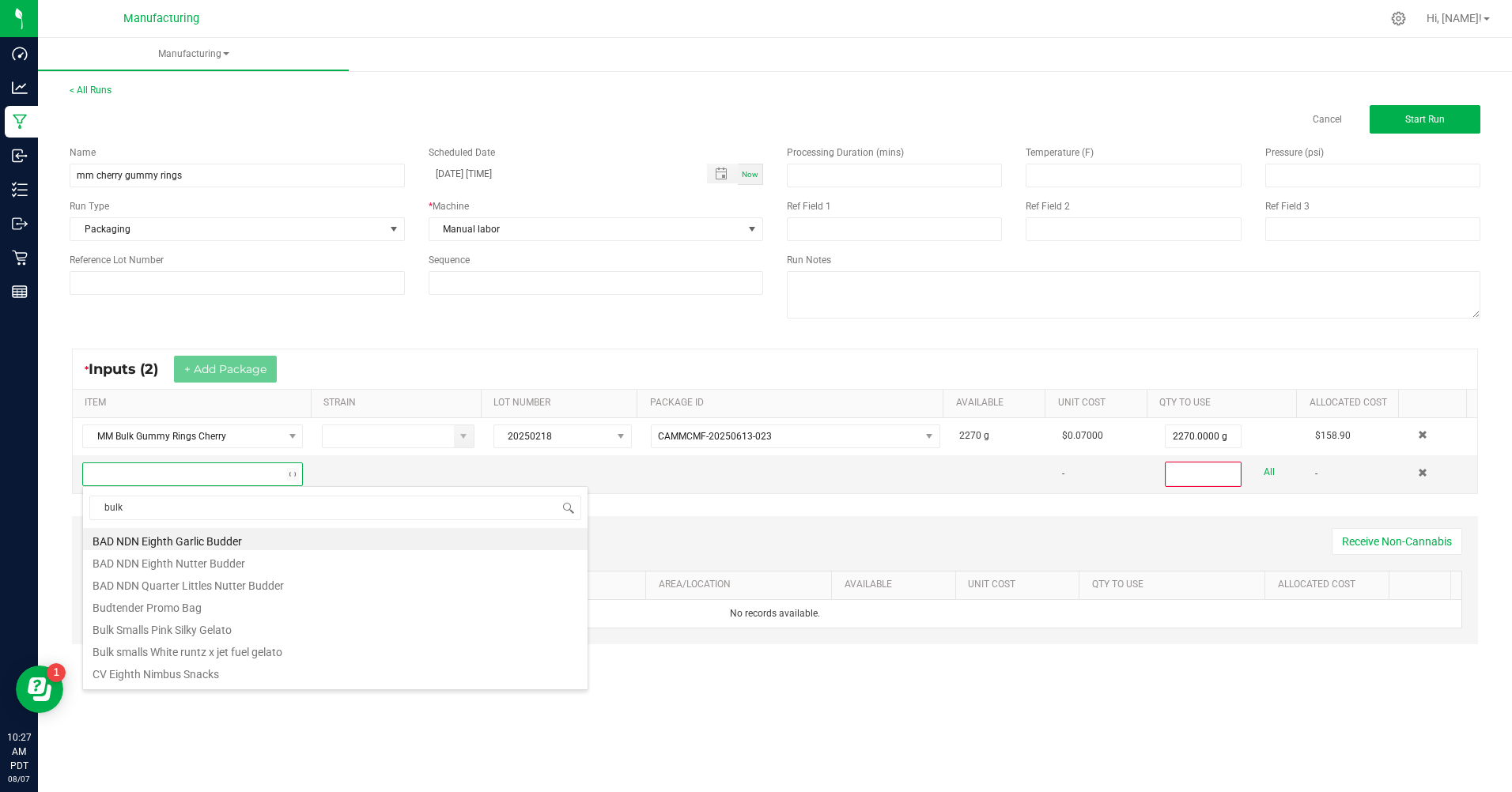 type on "bulk g" 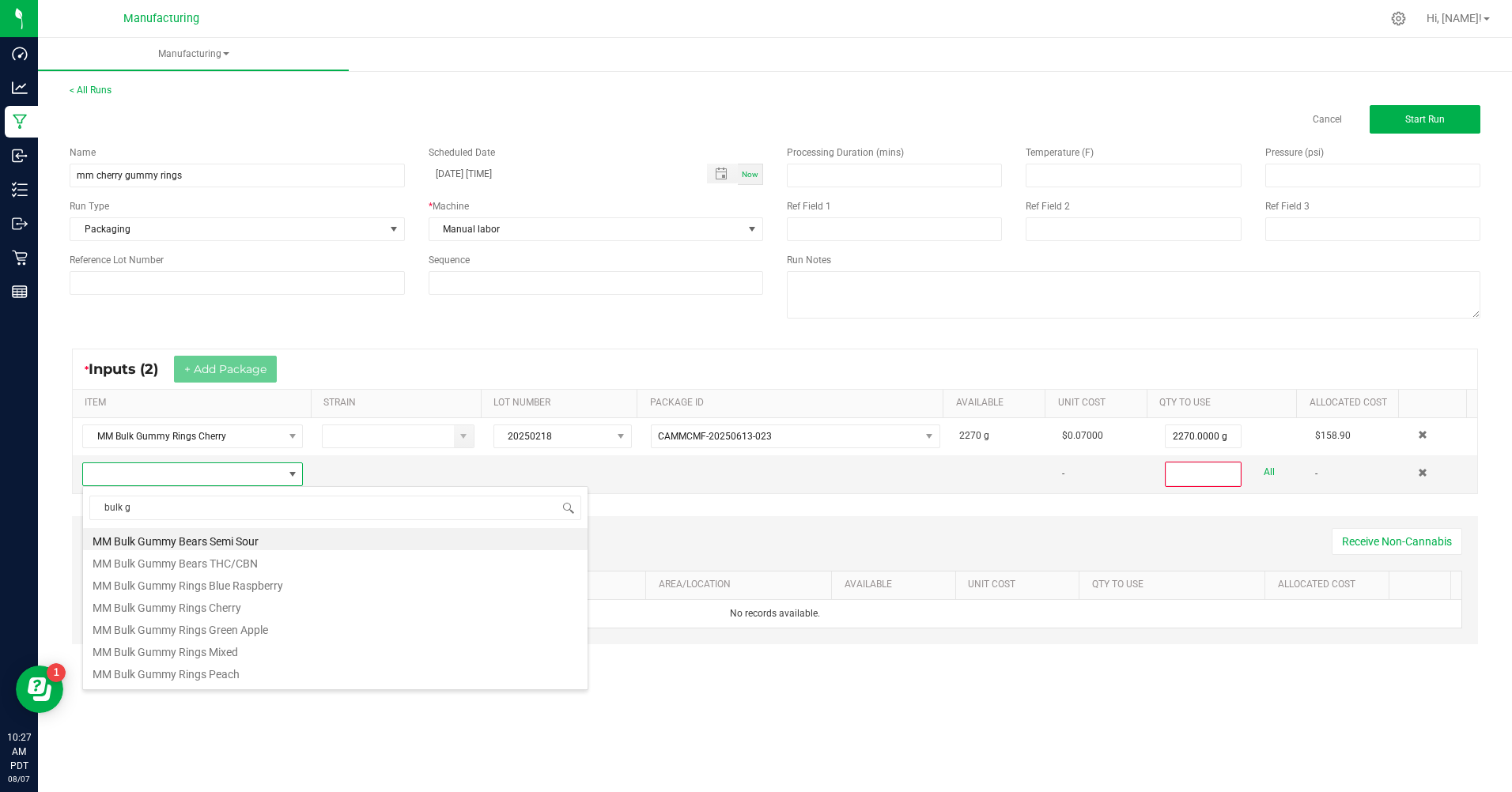 click on "MM Bulk Gummy Rings Cherry" at bounding box center (335, 605) 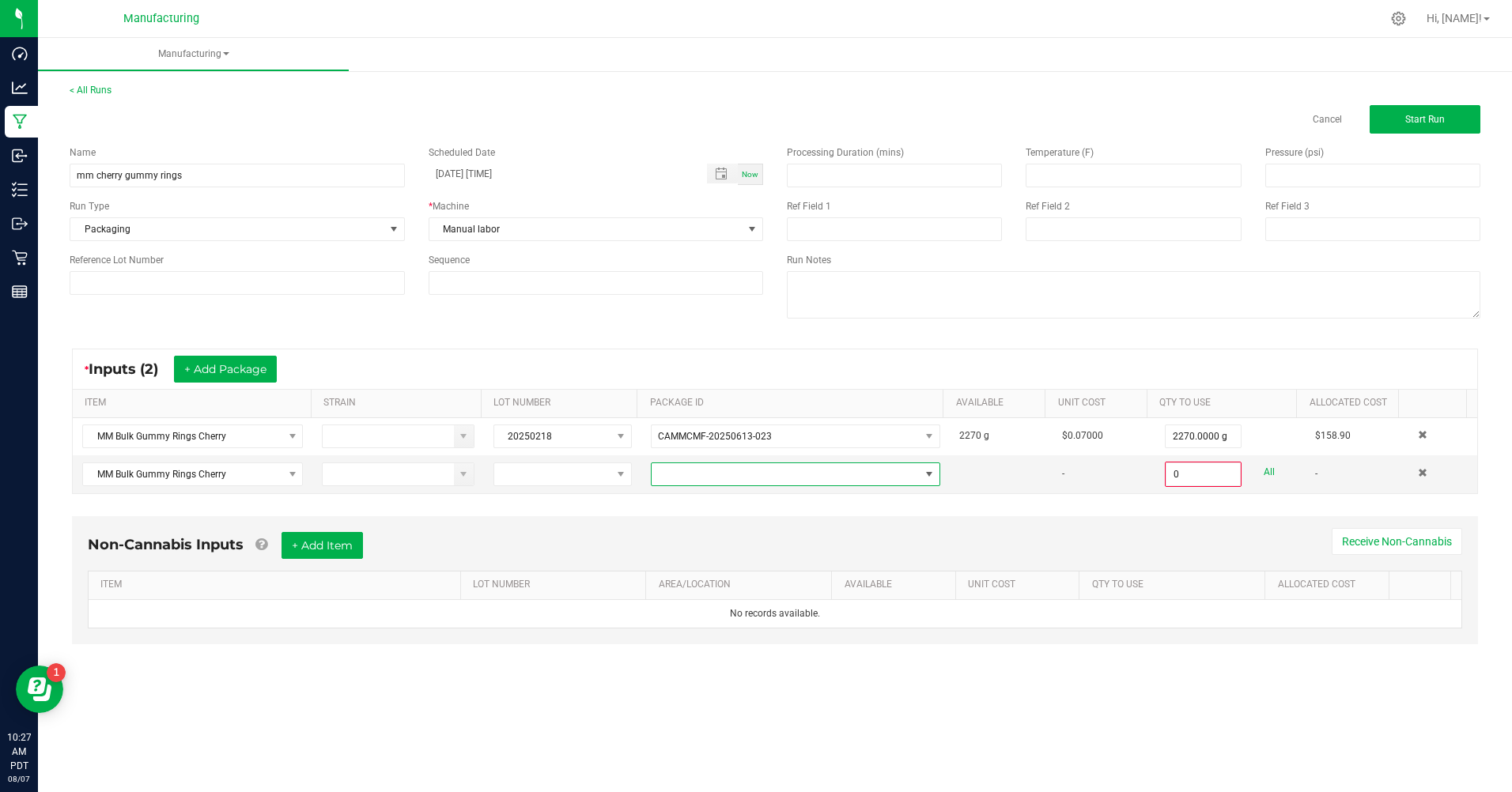 click at bounding box center [929, 474] 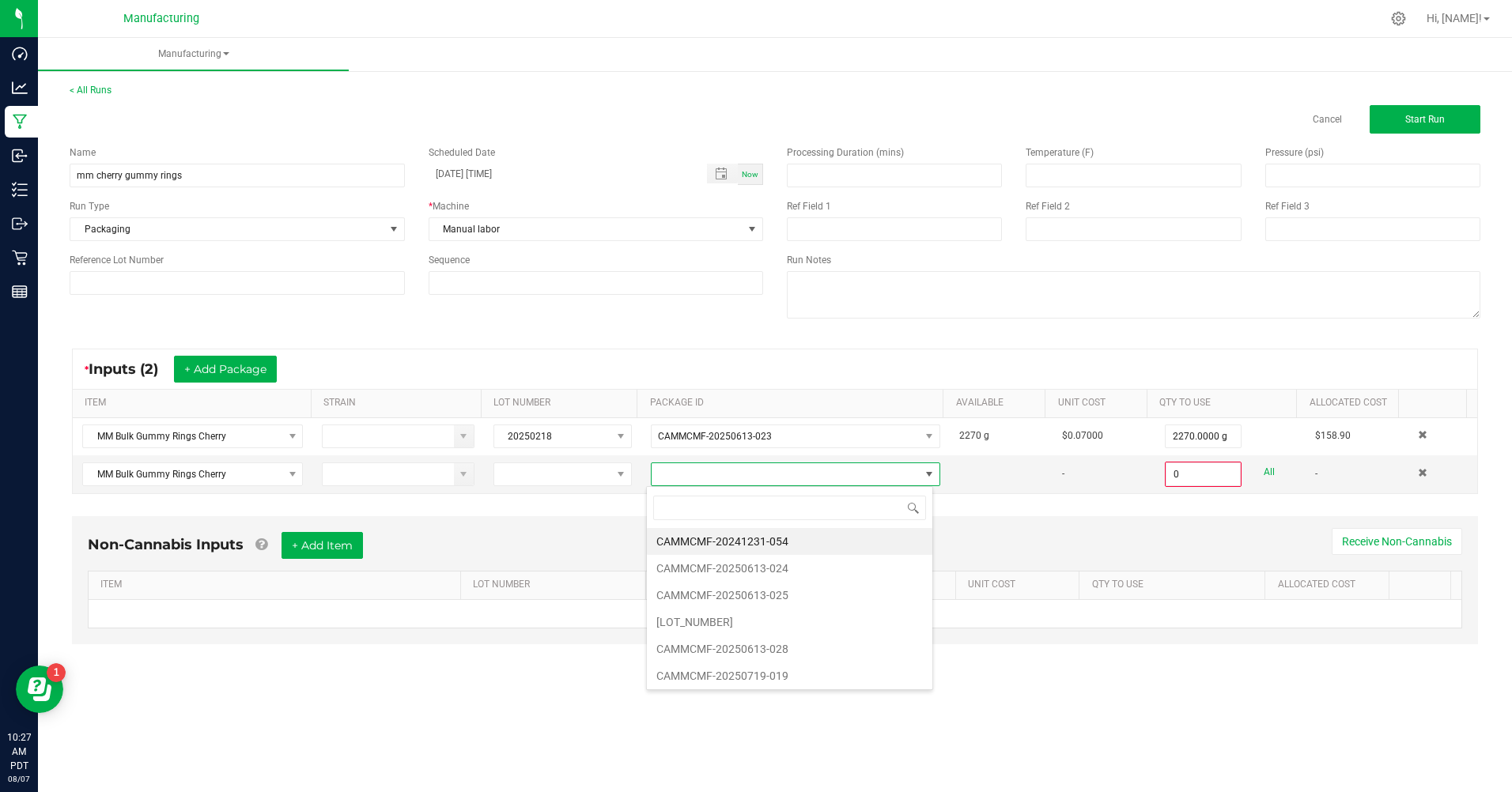 scroll, scrollTop: 79018, scrollLeft: 78792, axis: both 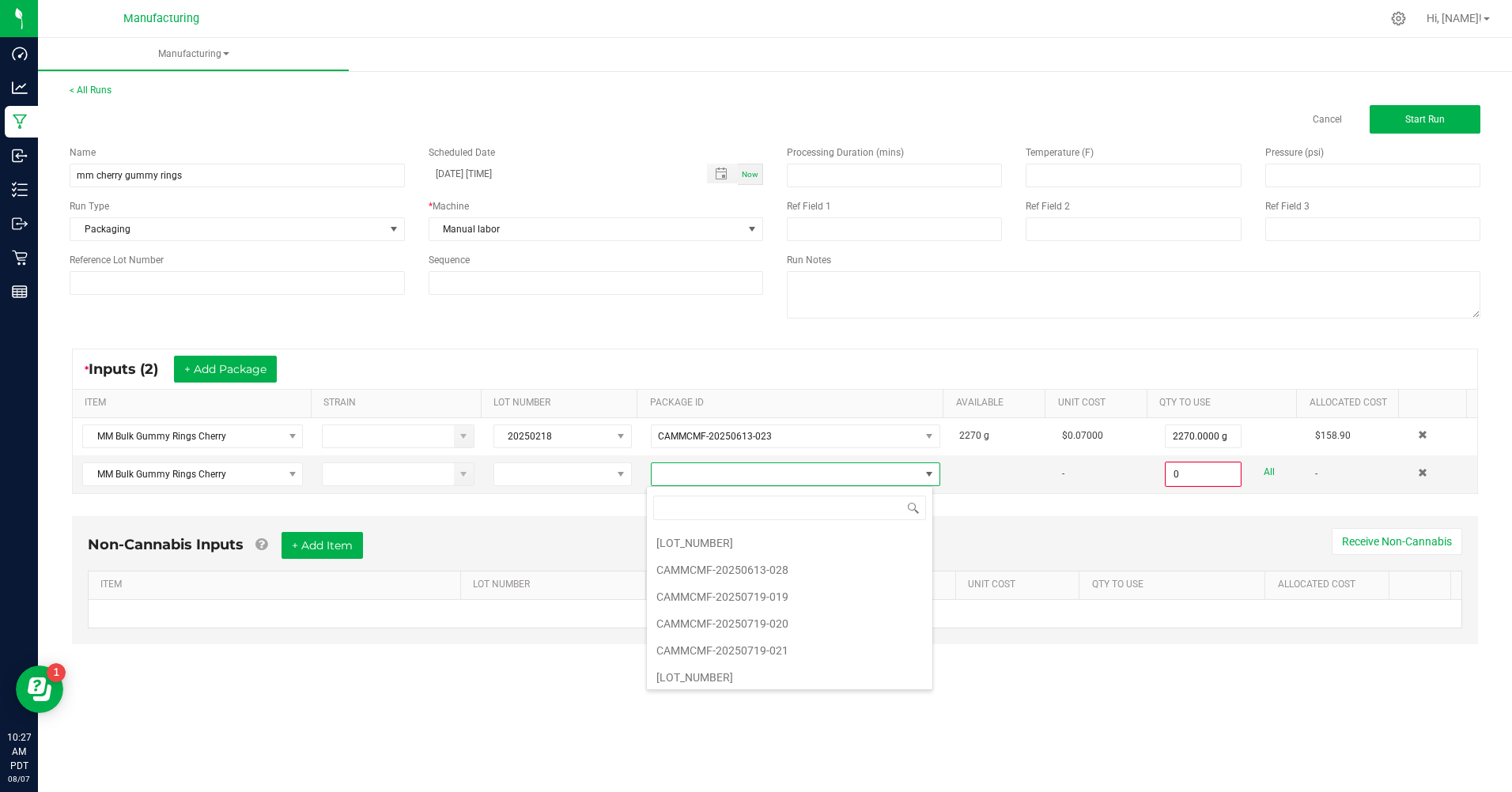 click on "CAMMCMF-20250719-020" at bounding box center [789, 624] 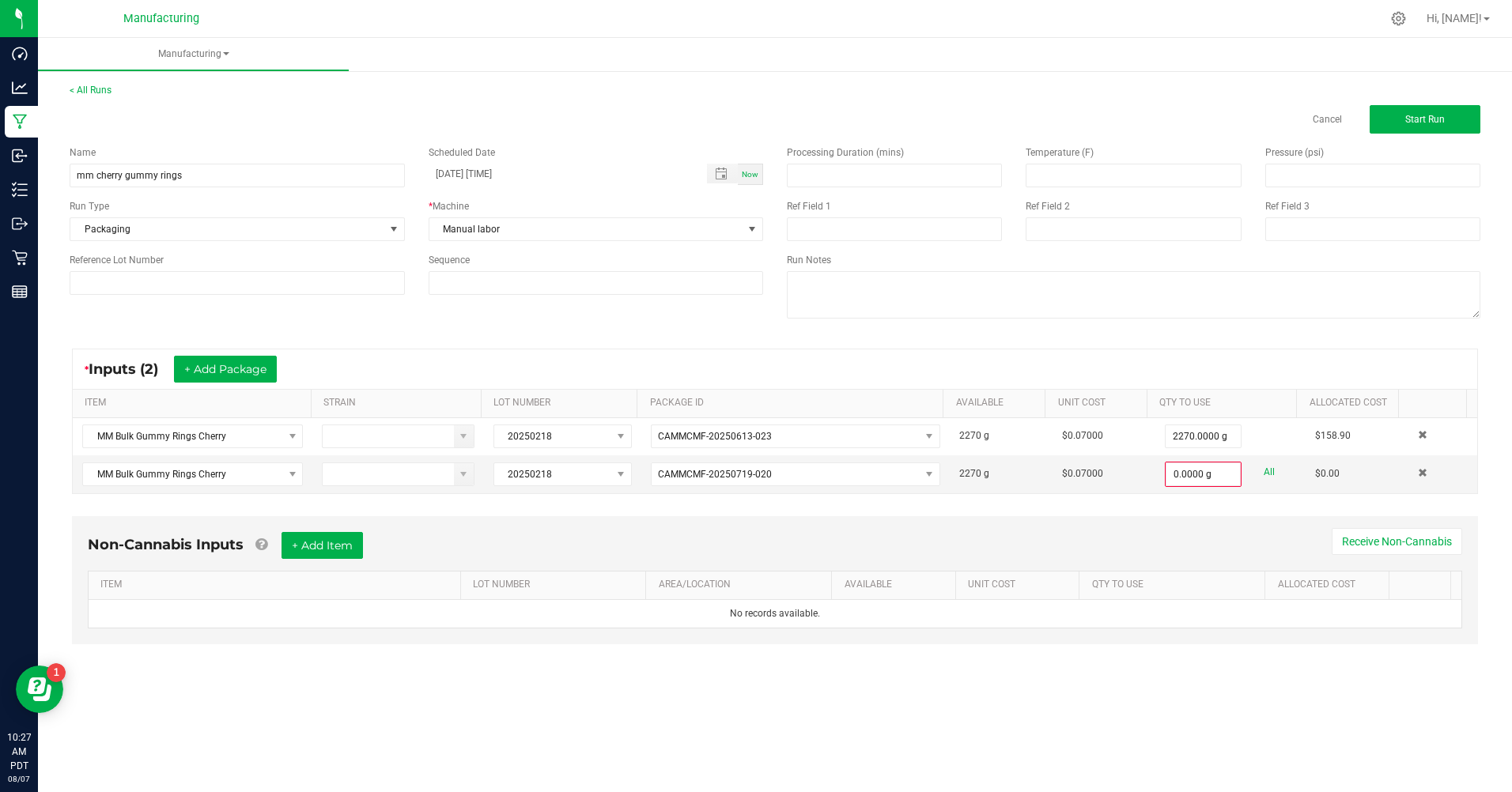click on "All" at bounding box center (1269, 472) 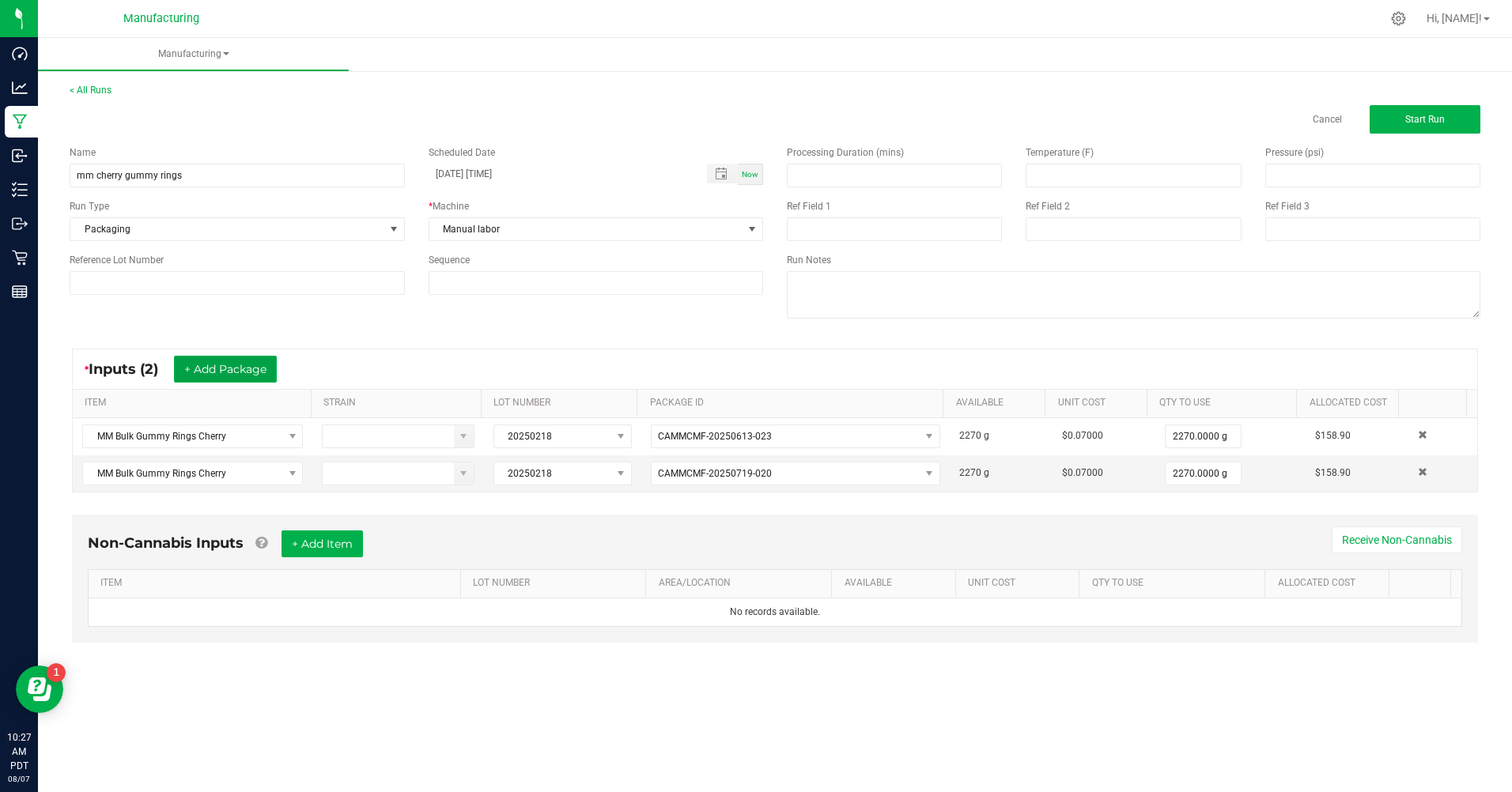 click on "+ Add Package" at bounding box center (225, 369) 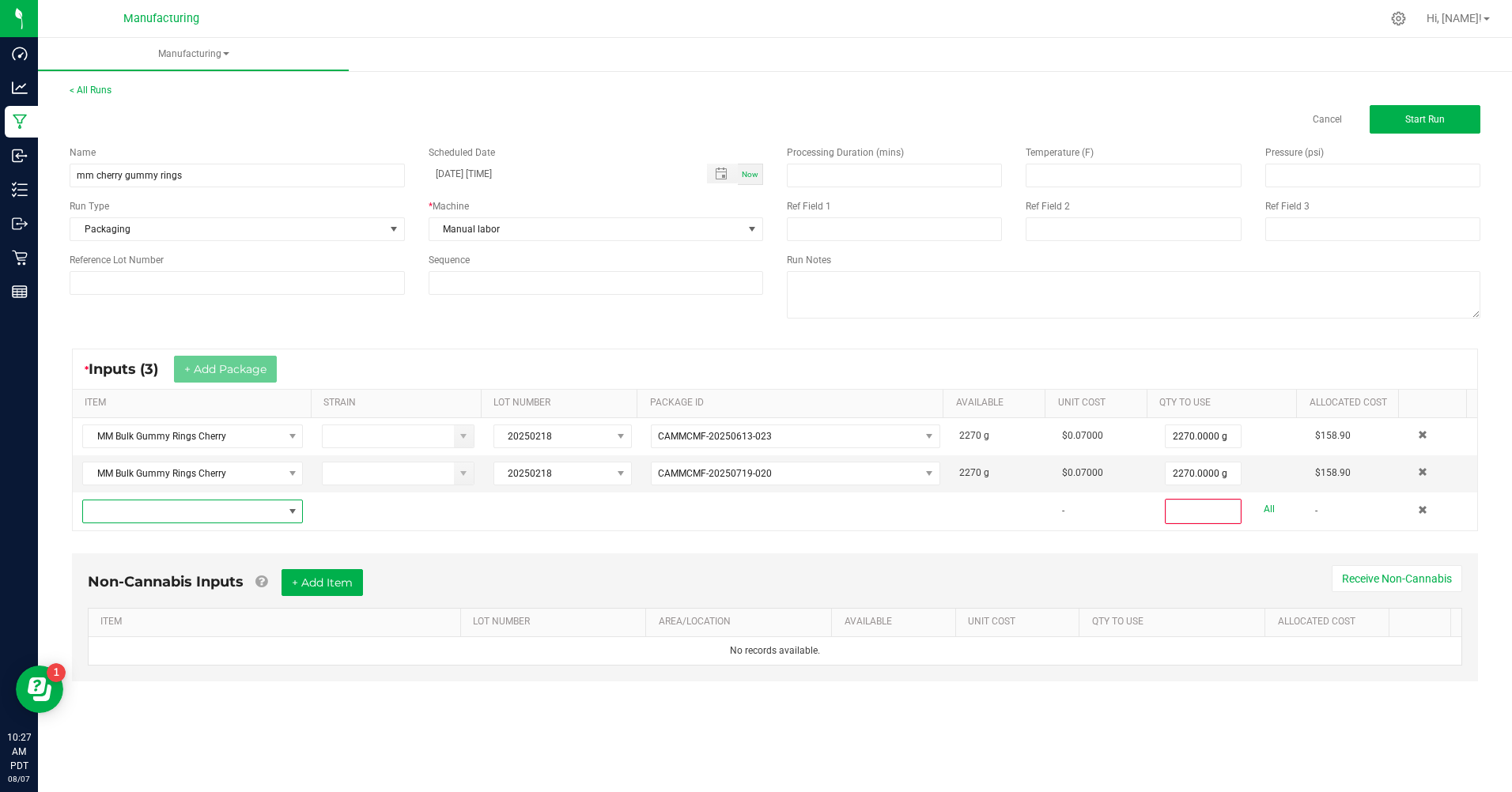 click at bounding box center [183, 511] 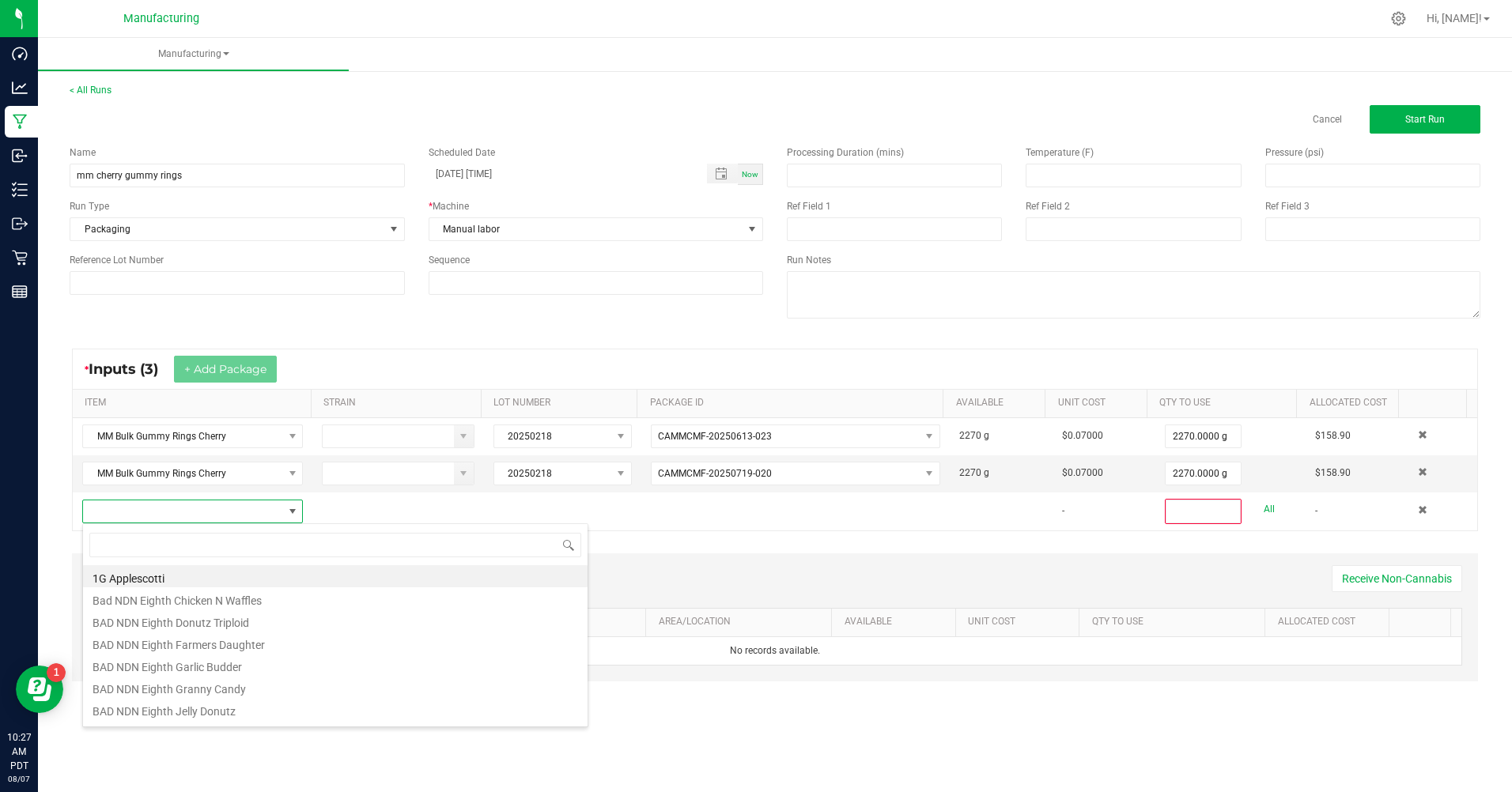scroll, scrollTop: 79018, scrollLeft: 78860, axis: both 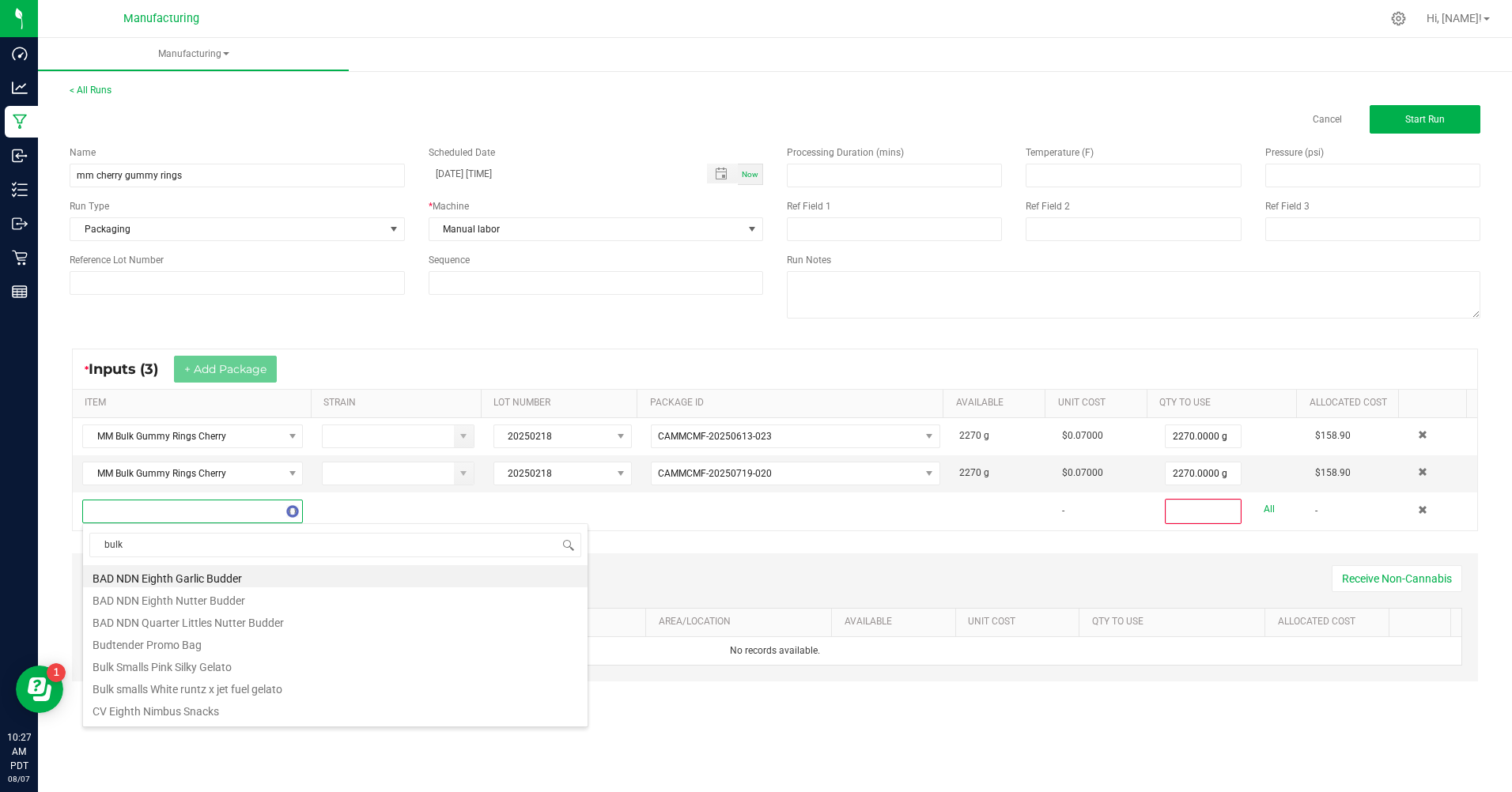 type on "bulk g" 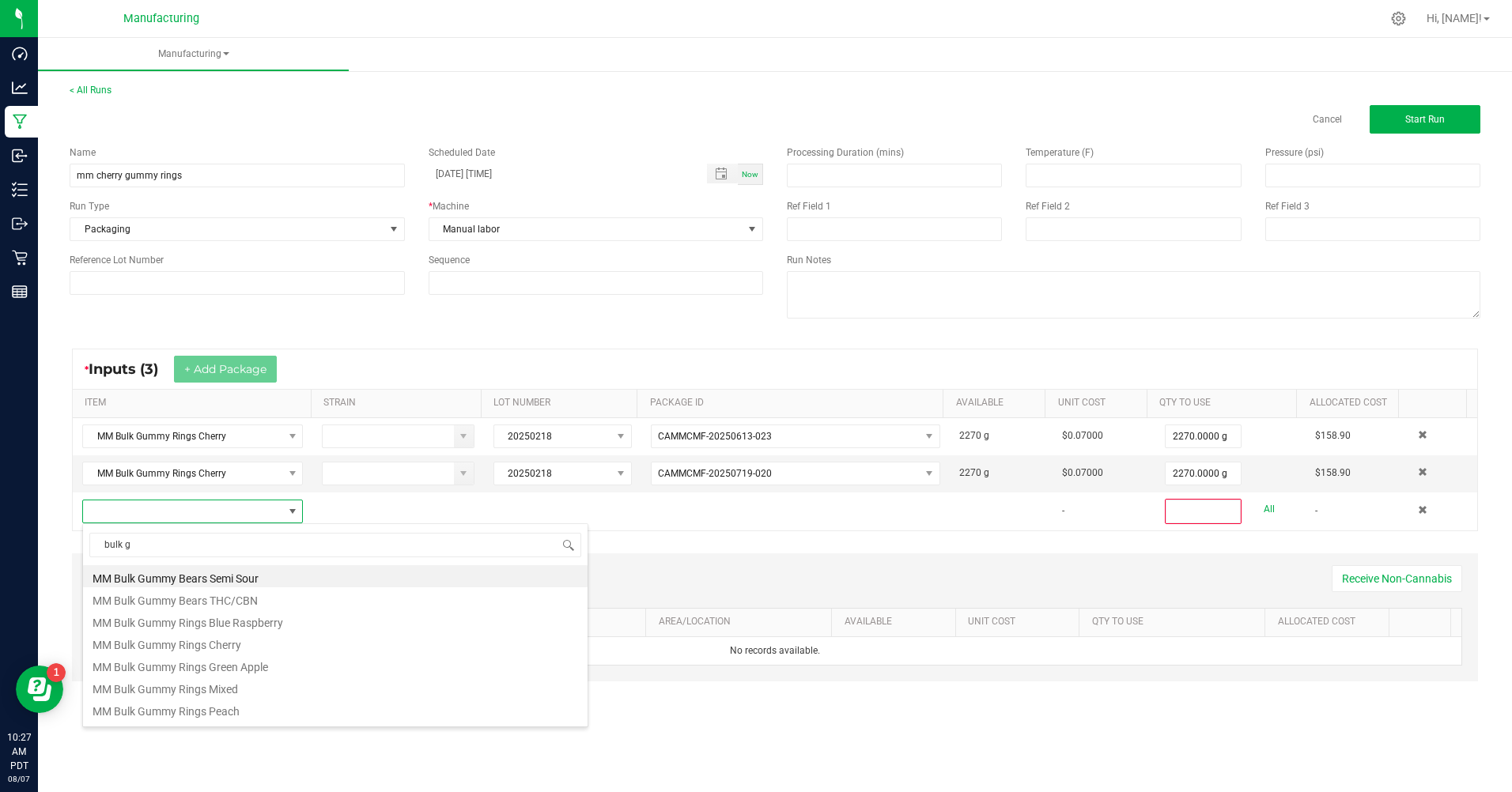 click on "MM Bulk Gummy Rings Cherry" at bounding box center (335, 643) 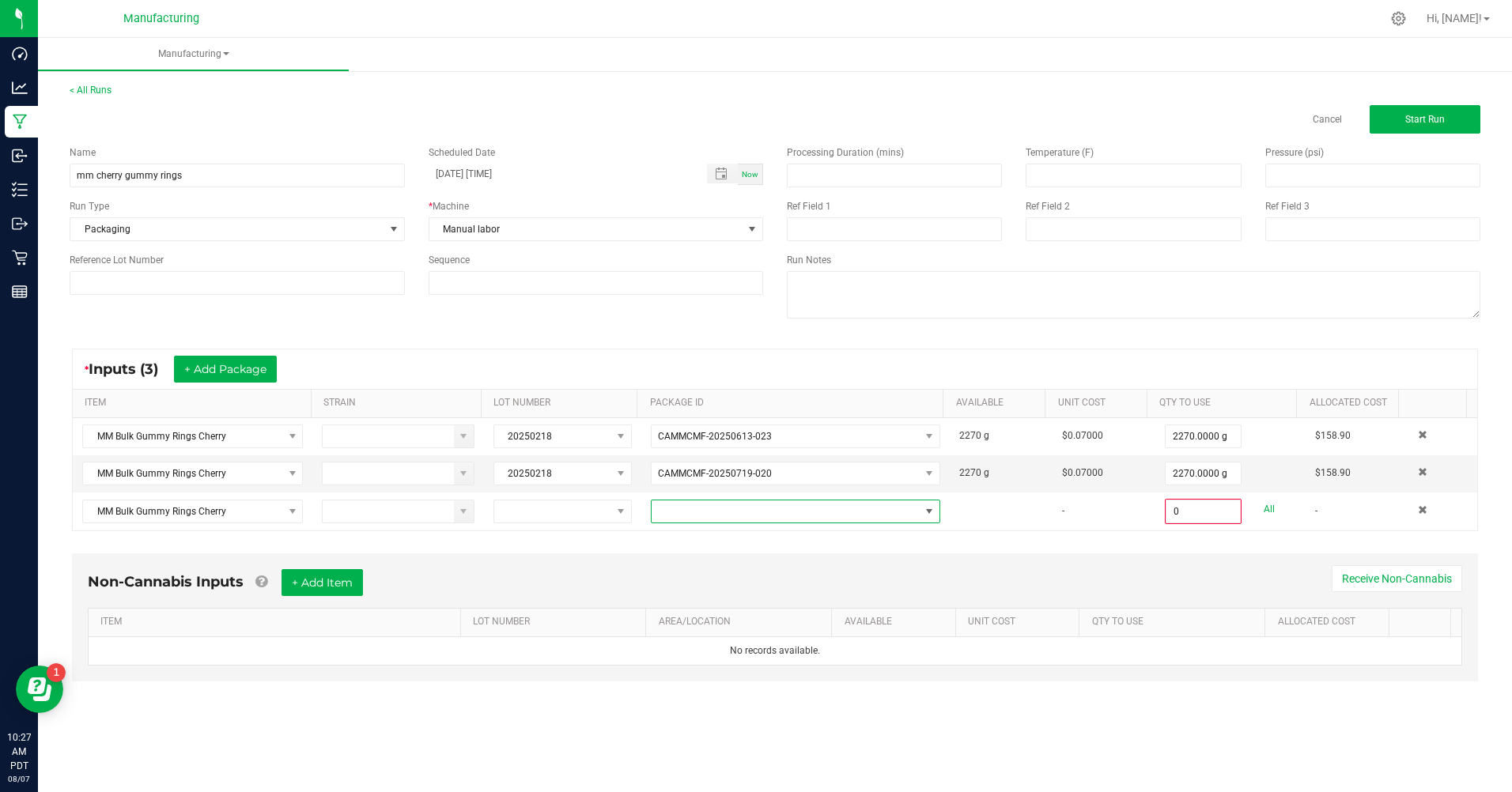 click at bounding box center [785, 511] 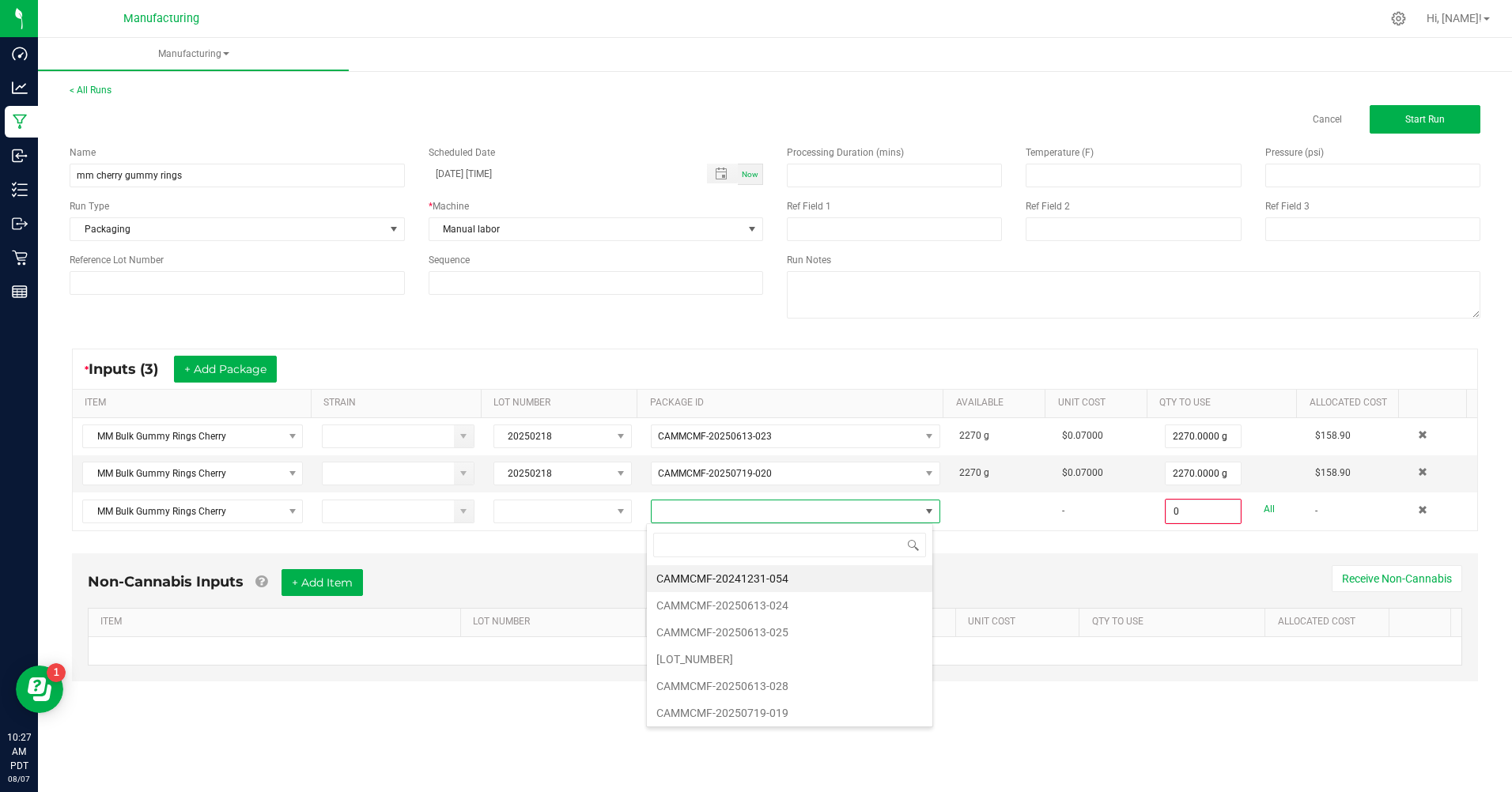 scroll, scrollTop: 79018, scrollLeft: 78792, axis: both 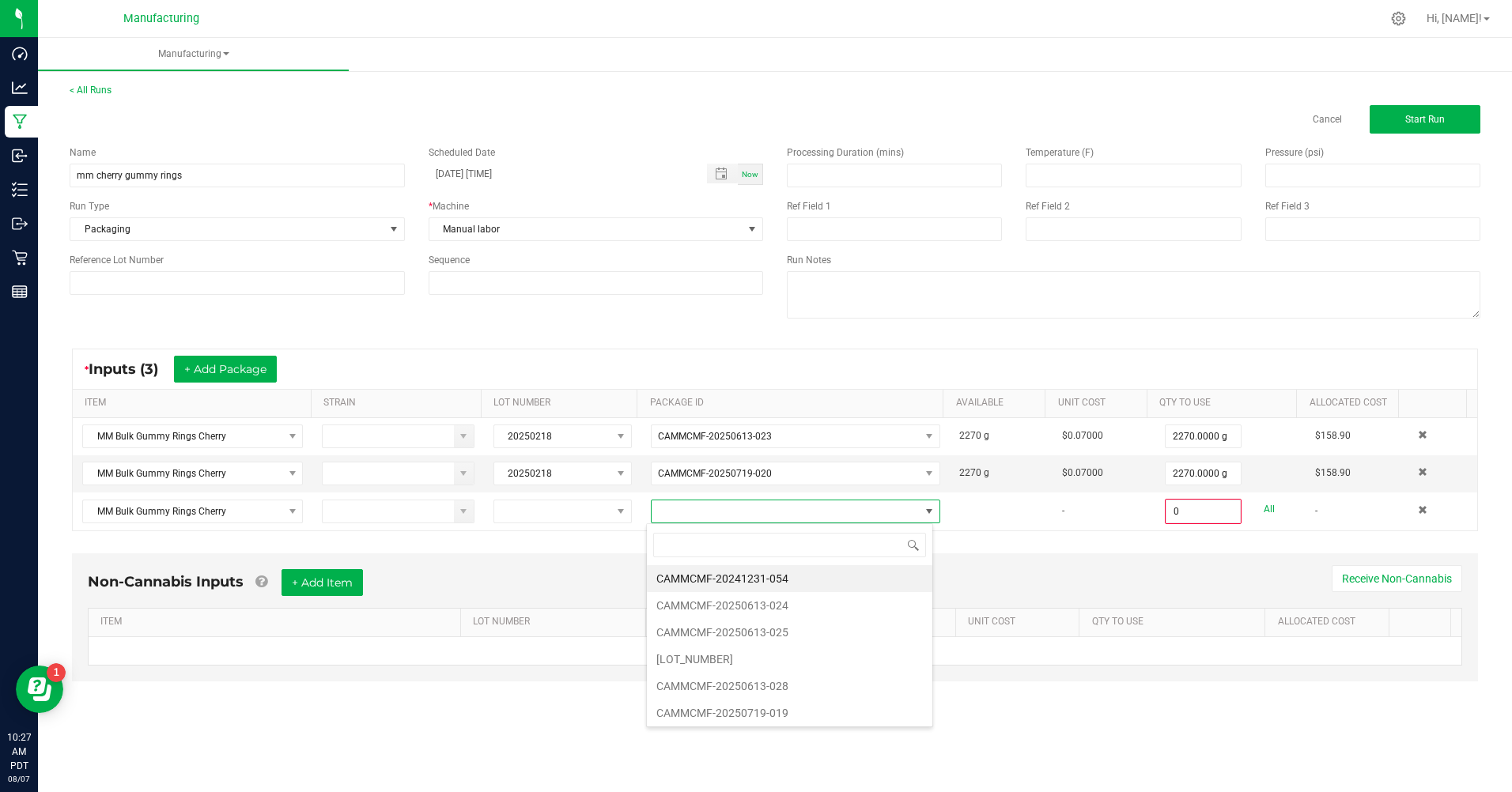 click on "CAMMCMF-20250613-028" at bounding box center (789, 686) 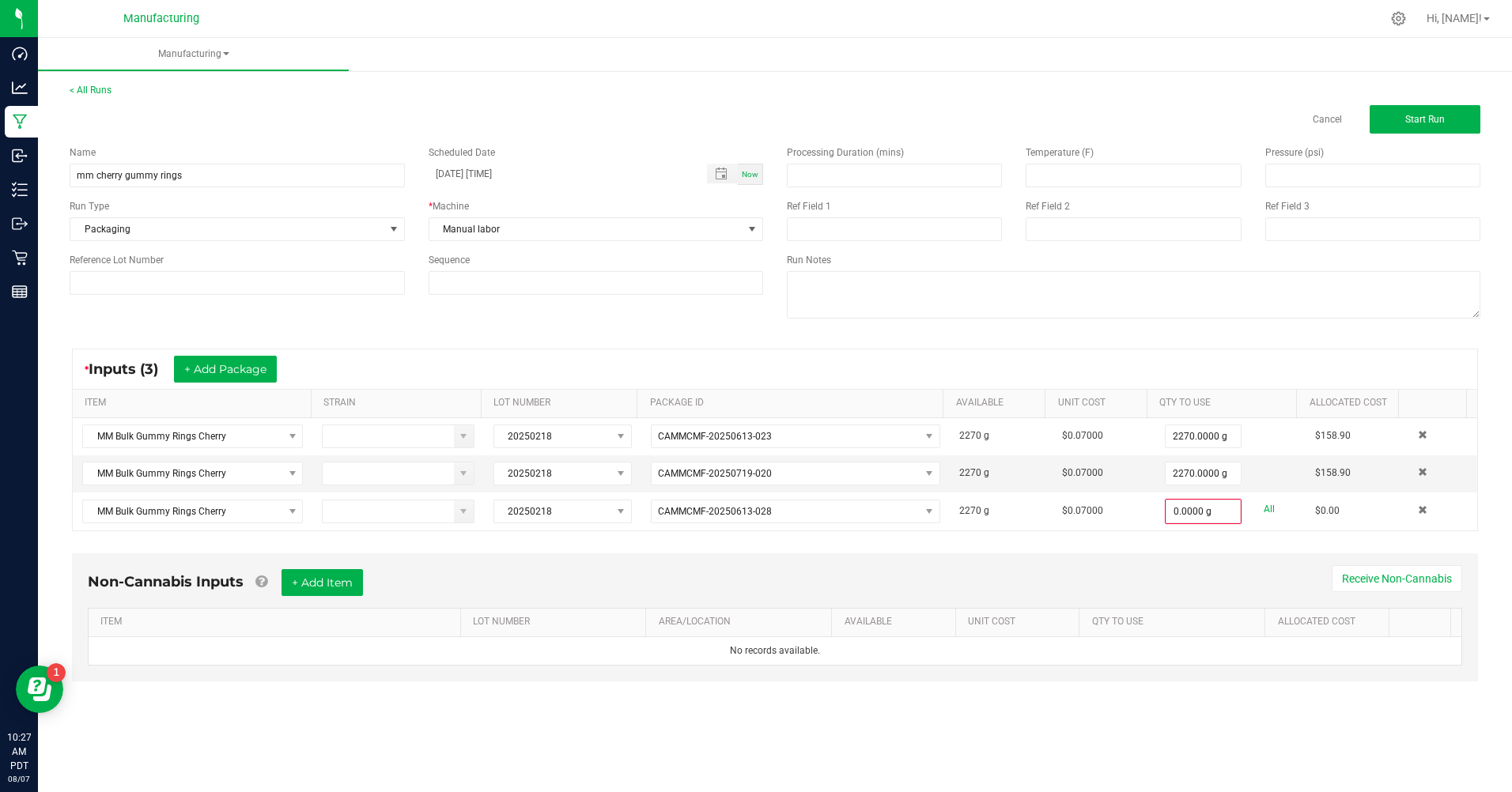 click on "All" at bounding box center [1269, 509] 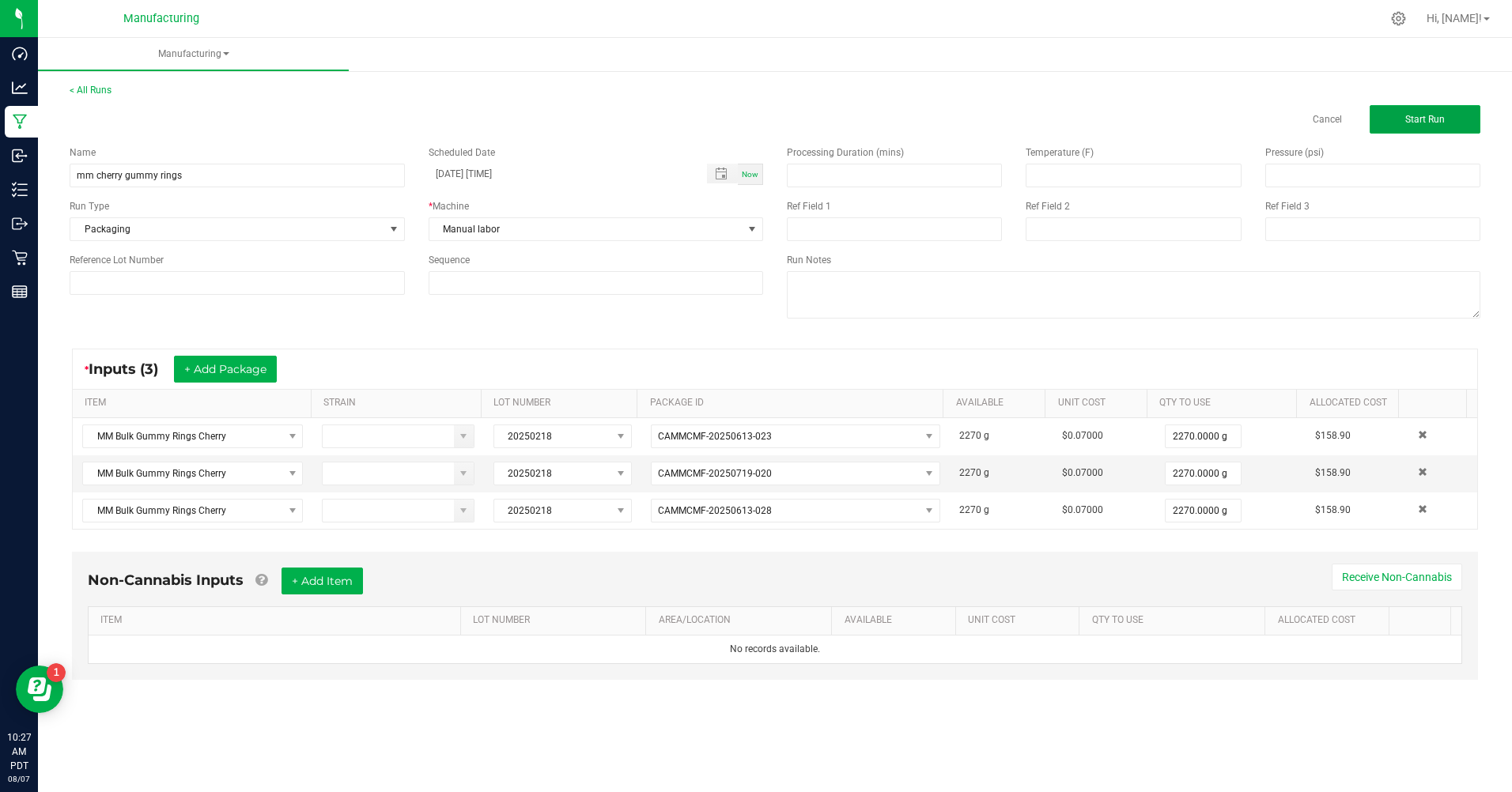click on "Start Run" 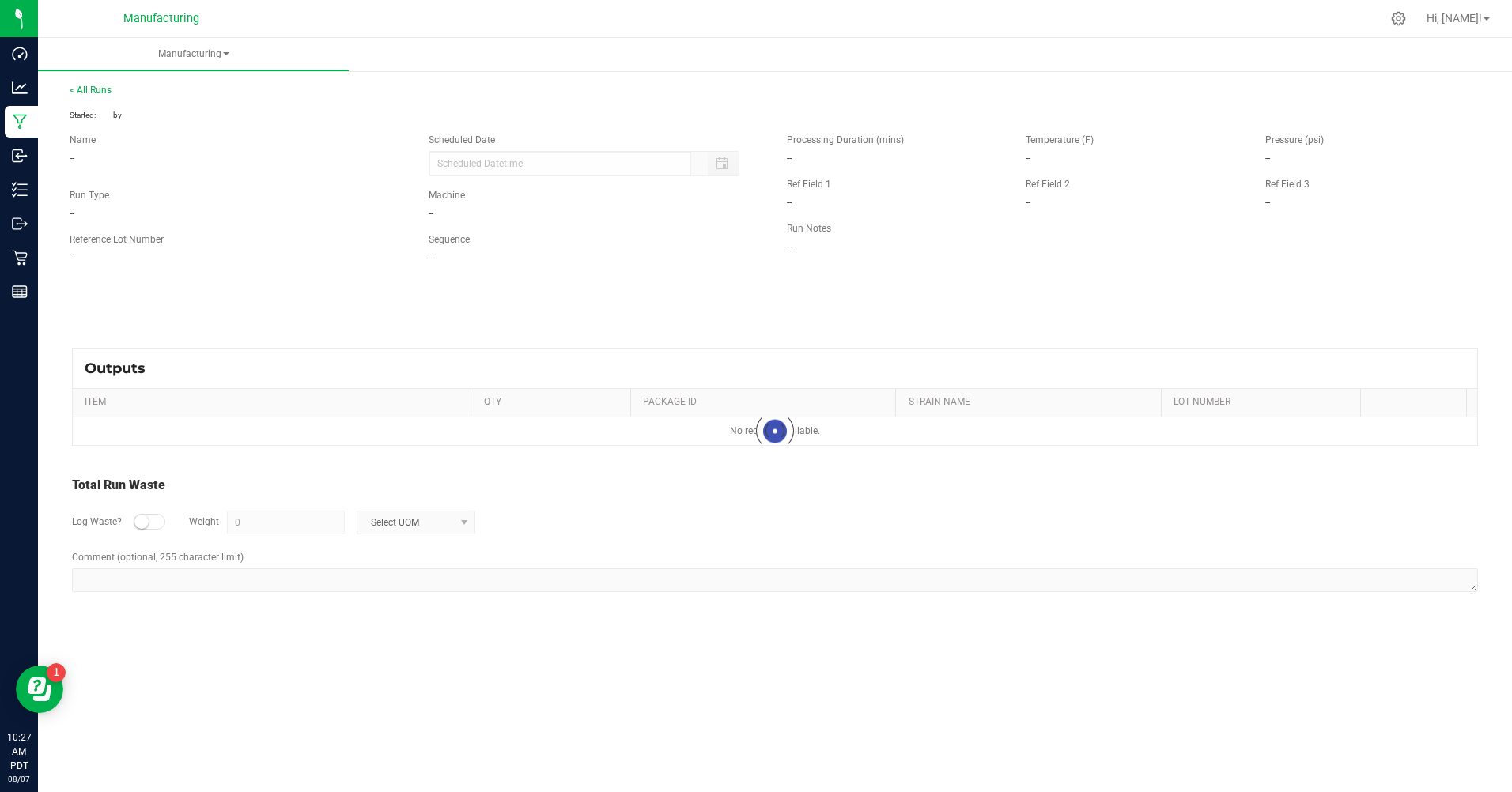 type on "[DATE] [TIME]" 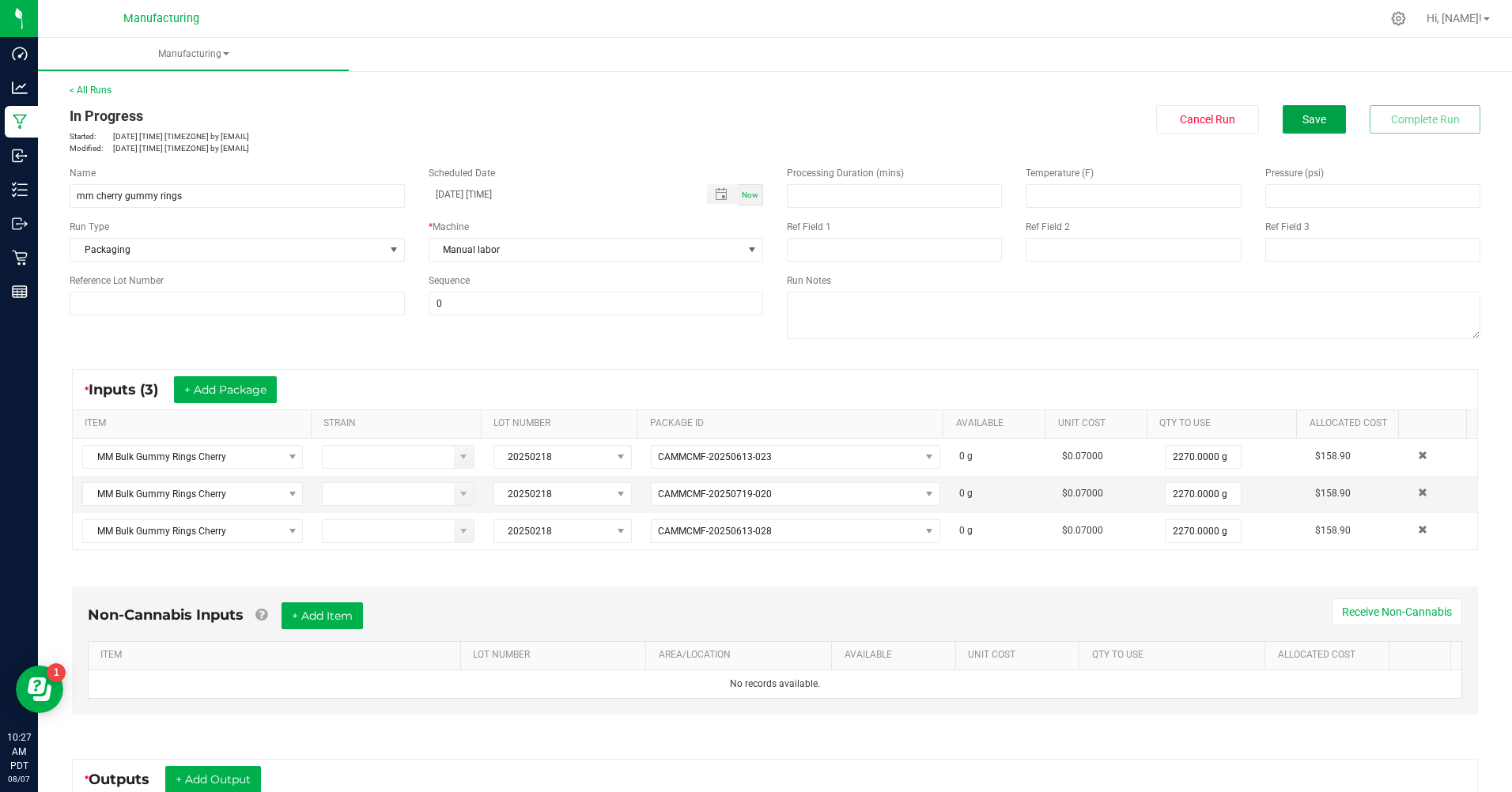 click on "Save" at bounding box center (1314, 119) 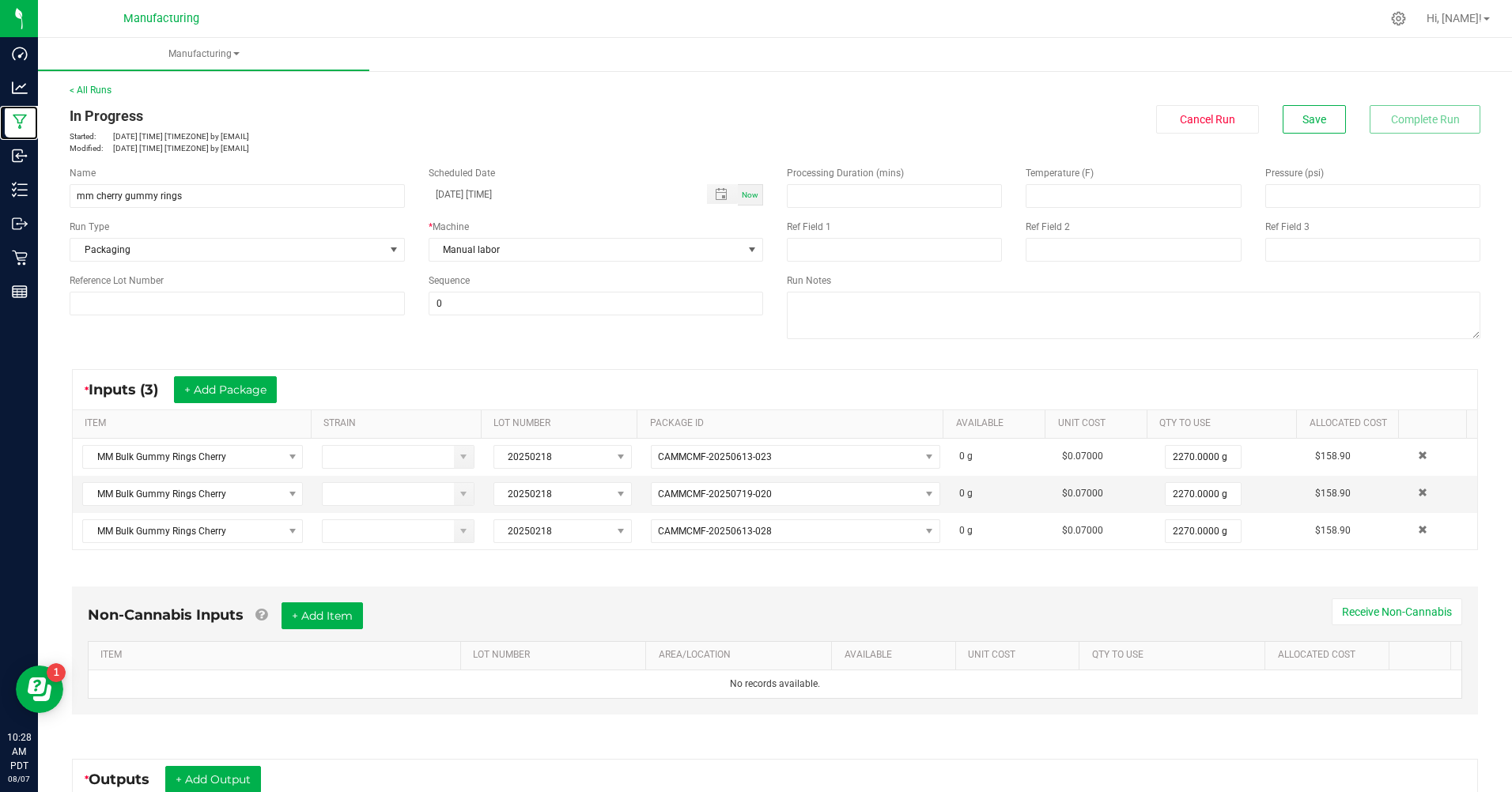 click on "Manufacturing" at bounding box center (0, 0) 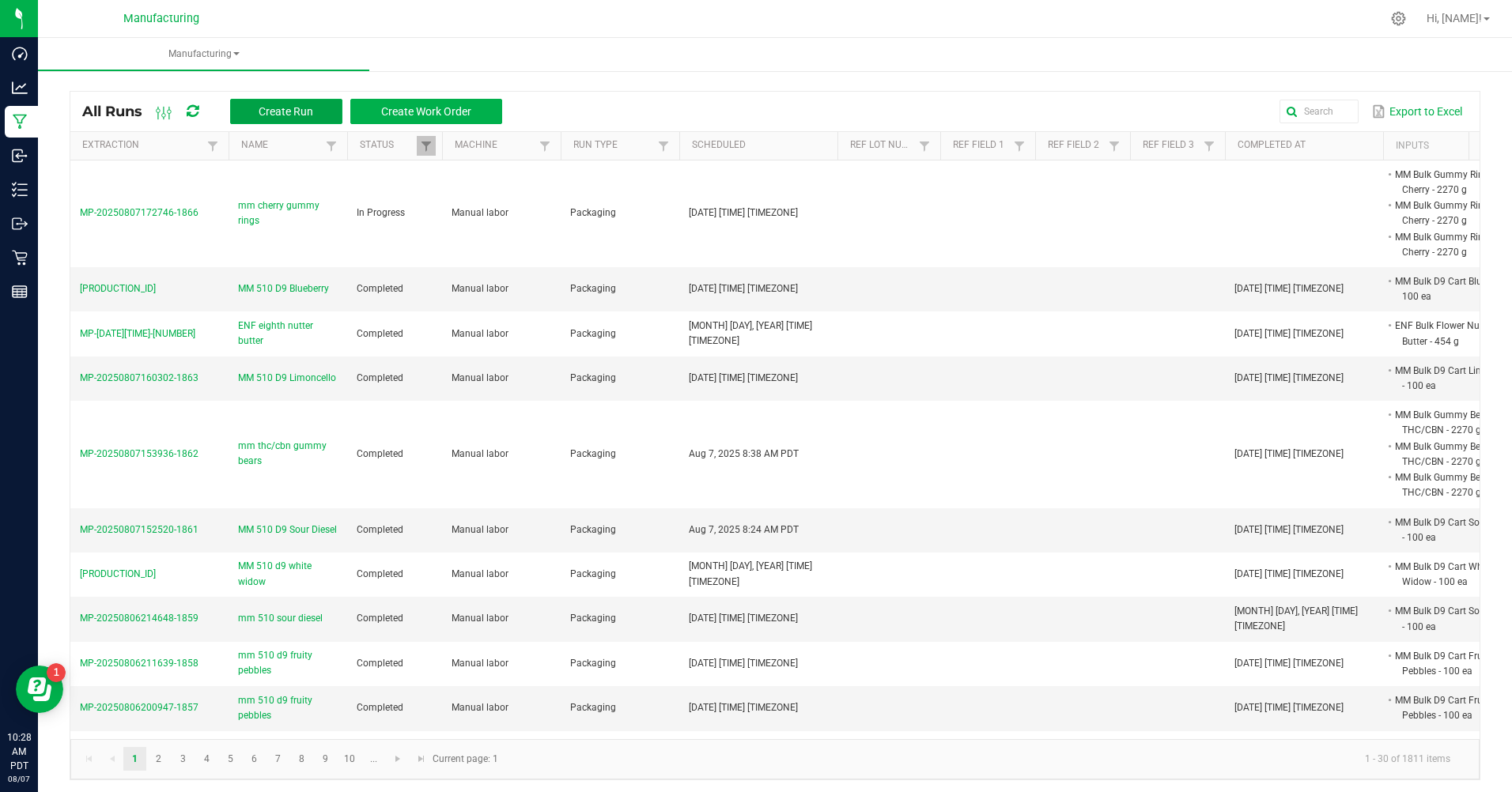 click on "Create Run" at bounding box center (285, 111) 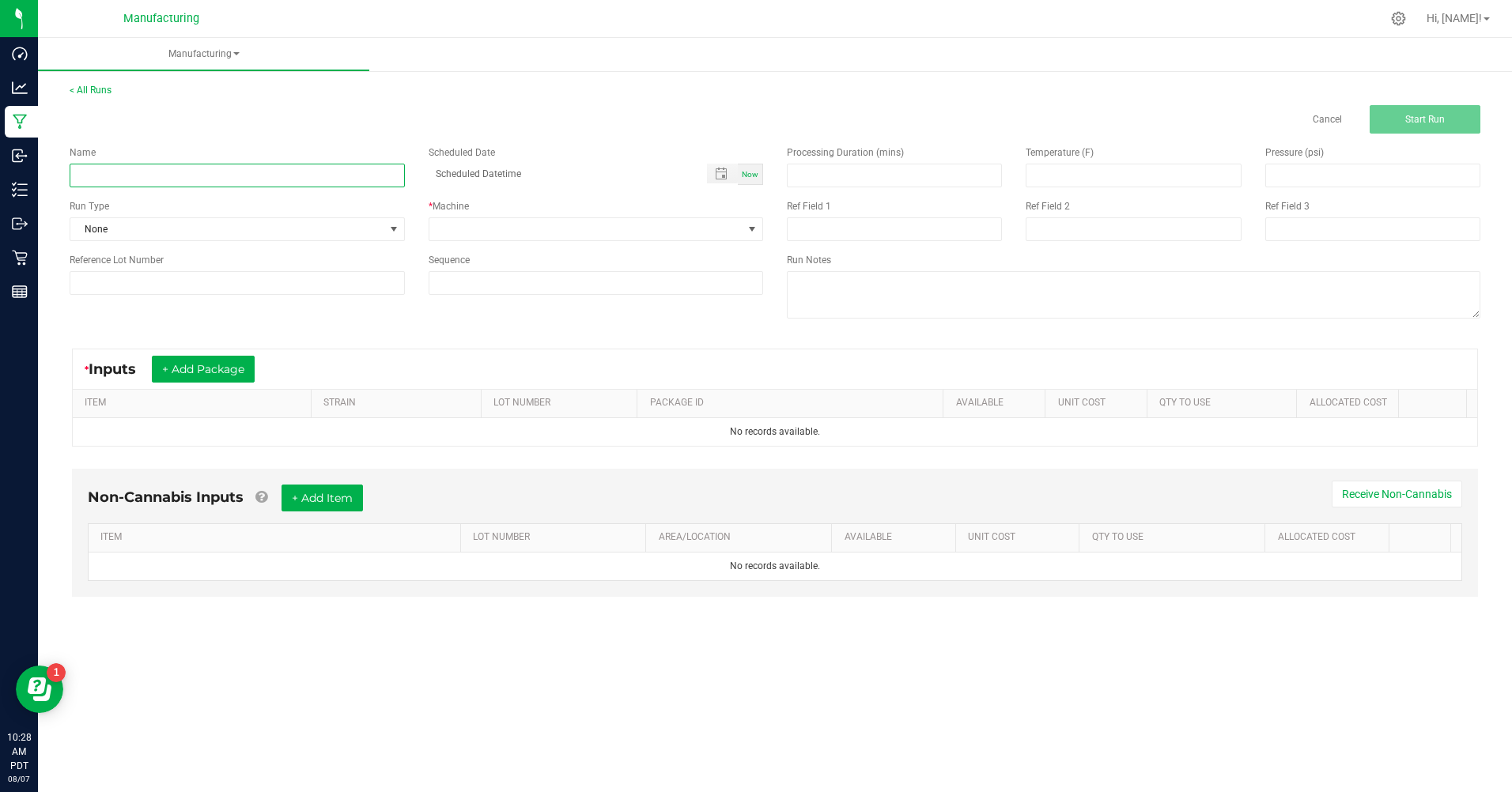 click at bounding box center [237, 175] 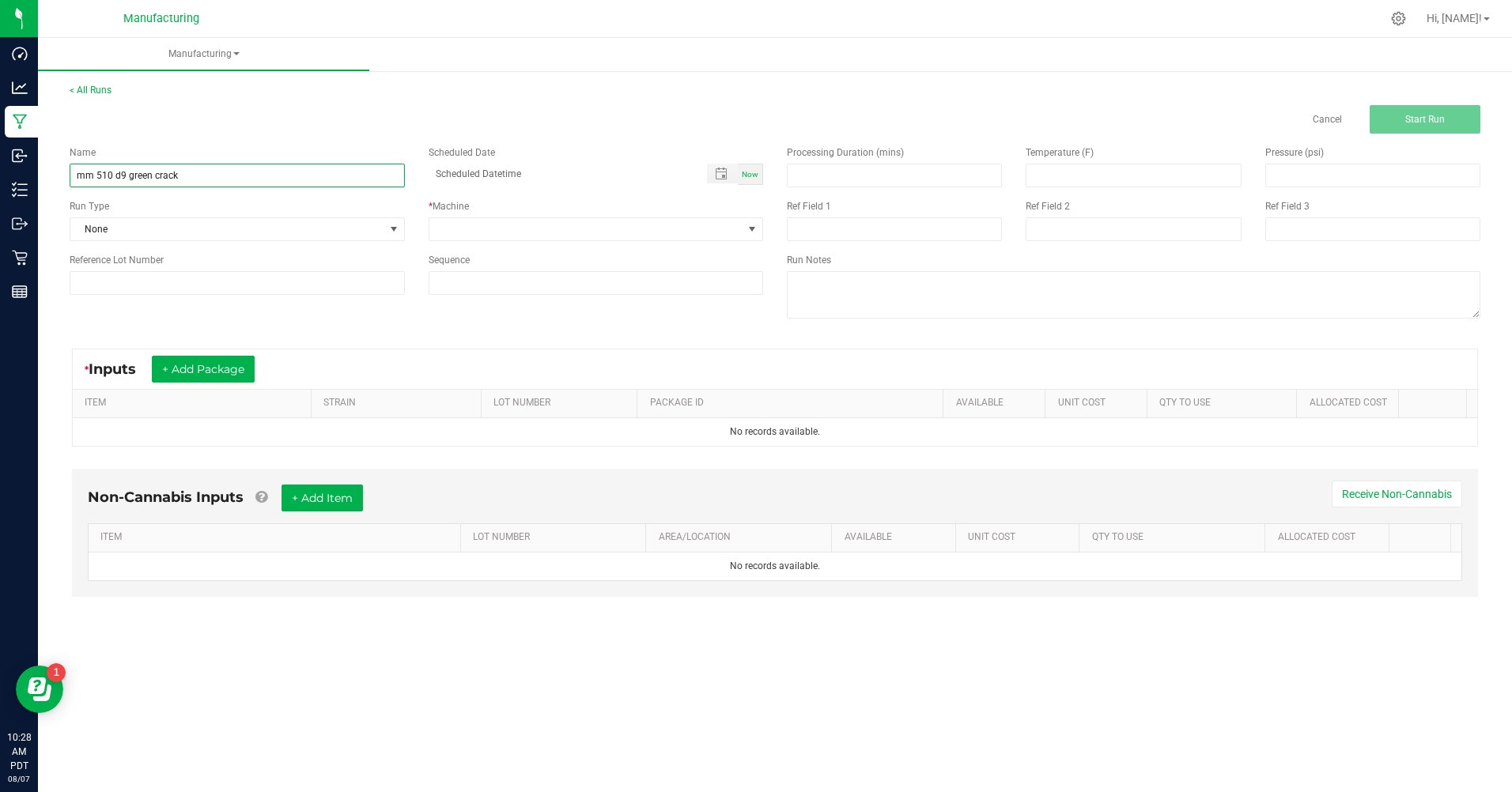type on "mm 510 d9 green crack" 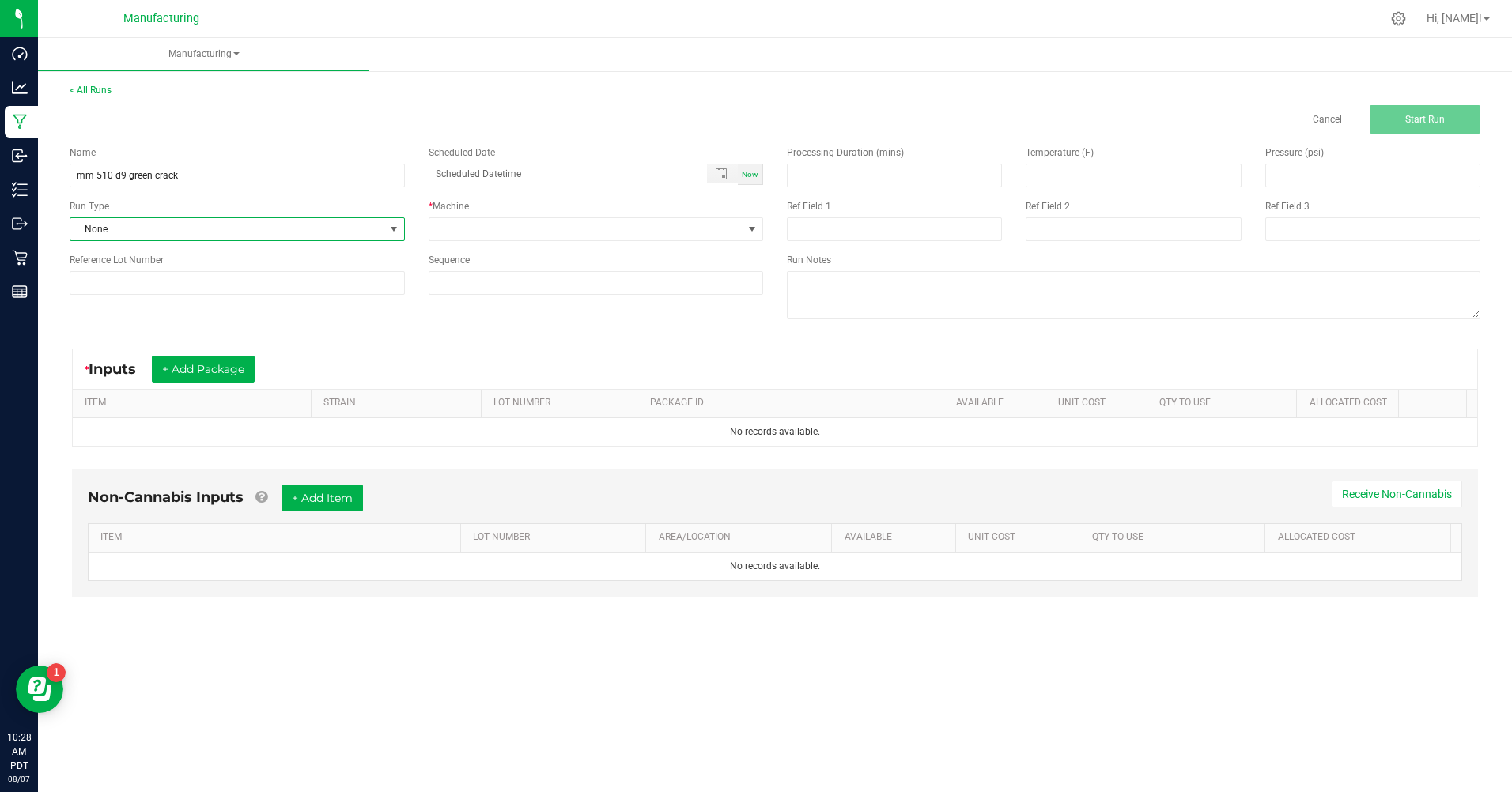 click on "None" at bounding box center (227, 229) 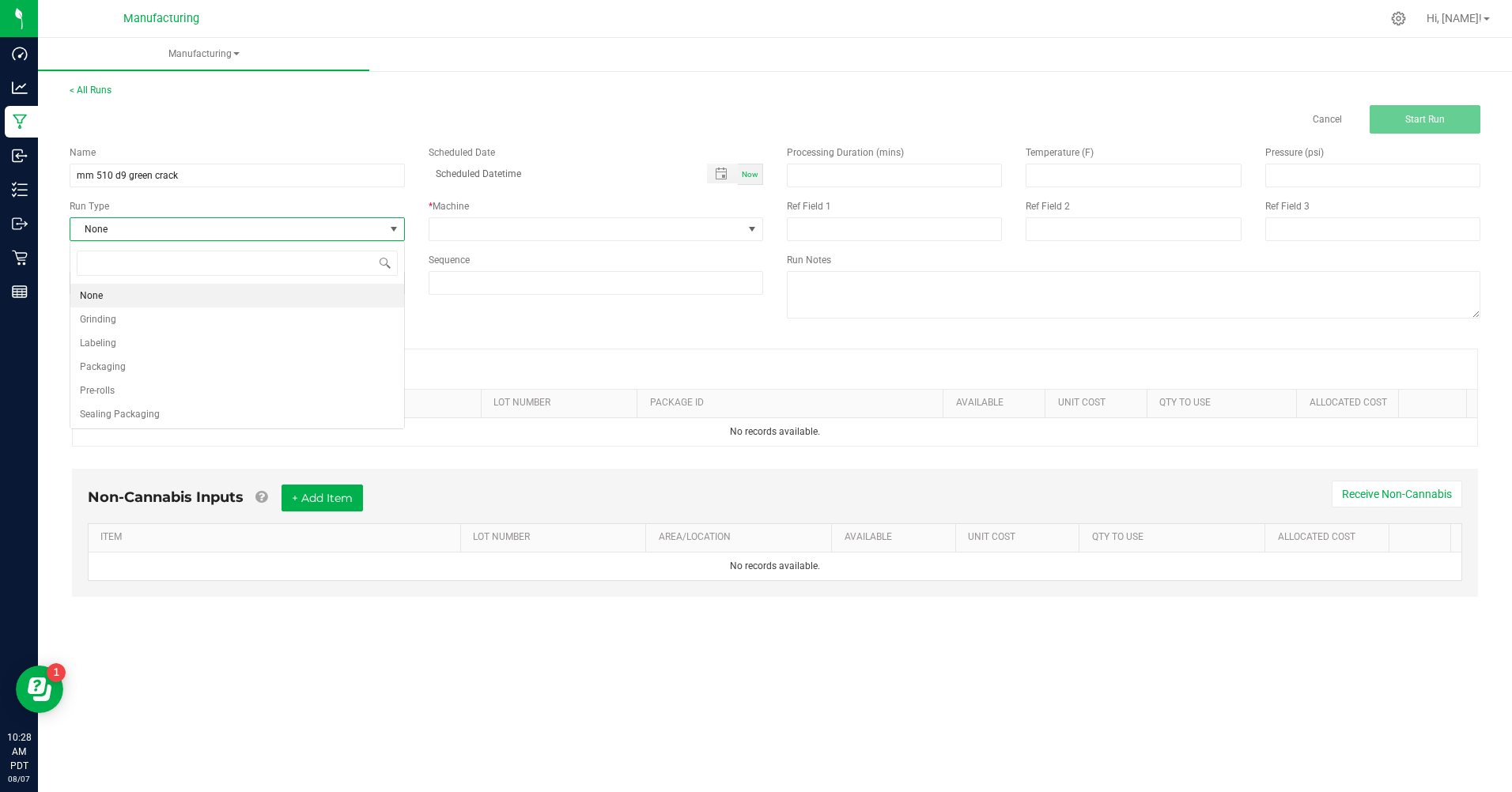 scroll, scrollTop: 79018, scrollLeft: 78744, axis: both 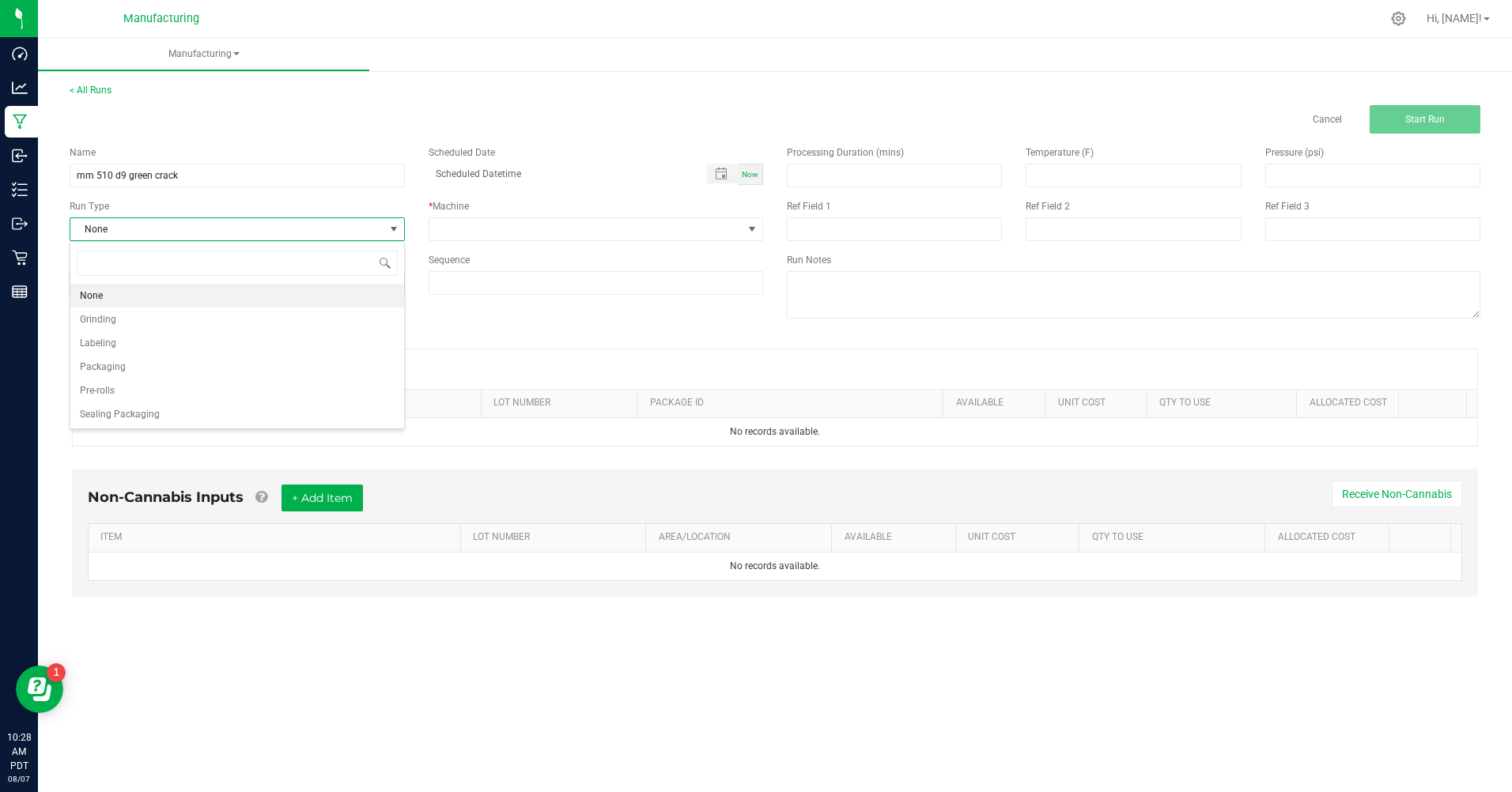click on "Packaging" at bounding box center (103, 367) 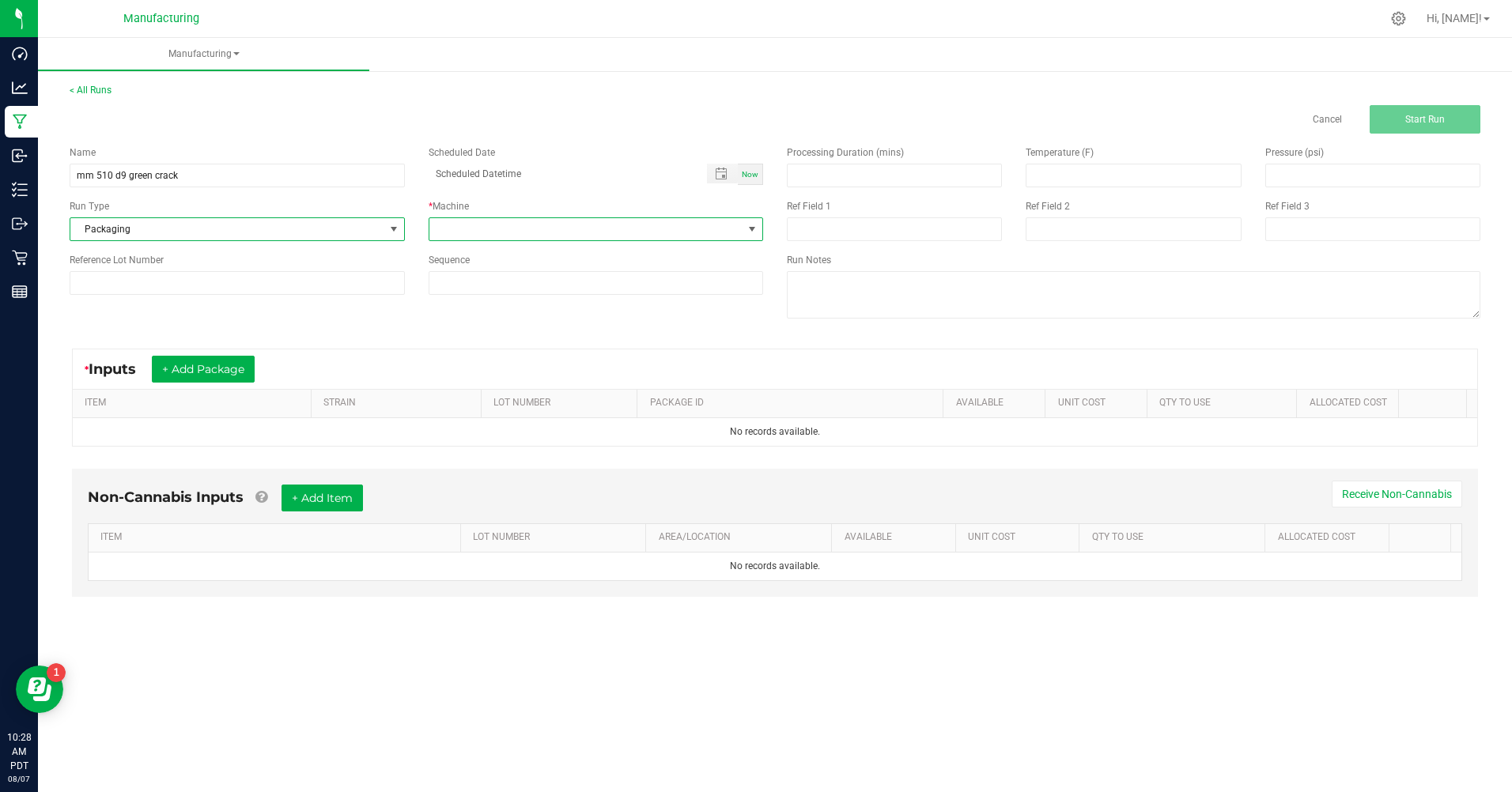 click at bounding box center (586, 229) 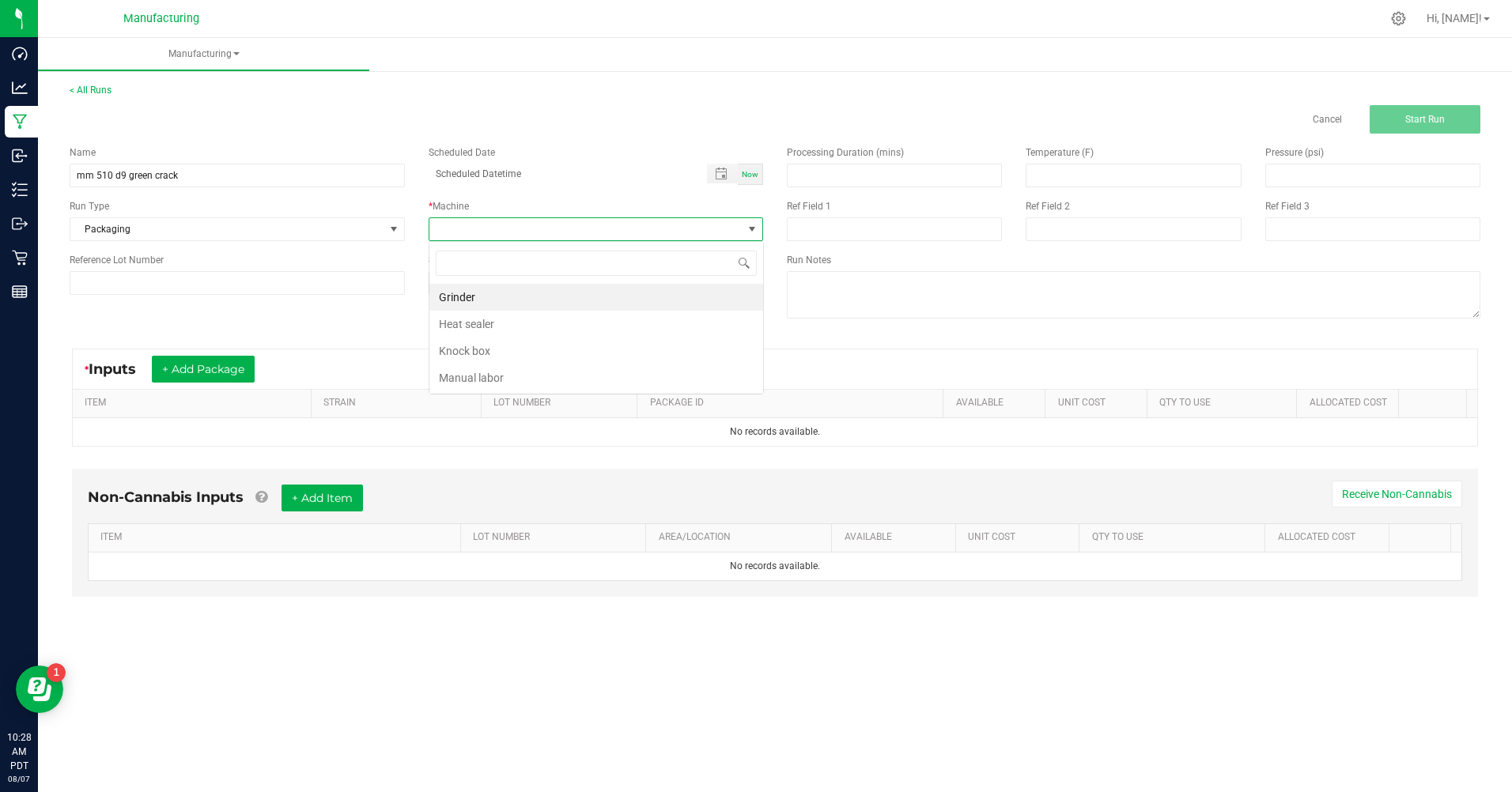 scroll, scrollTop: 79018, scrollLeft: 78744, axis: both 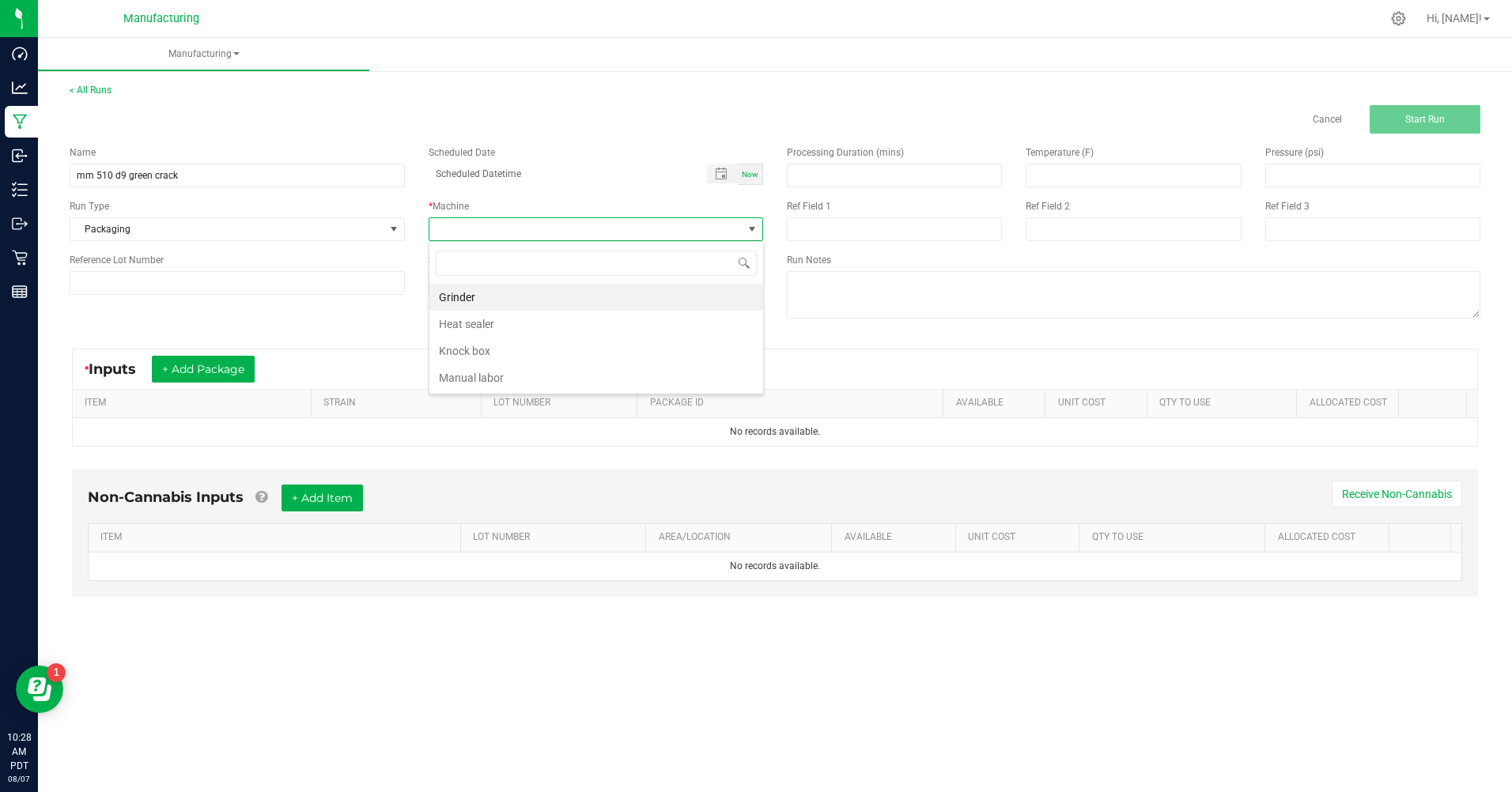 click on "Manual labor" at bounding box center [596, 378] 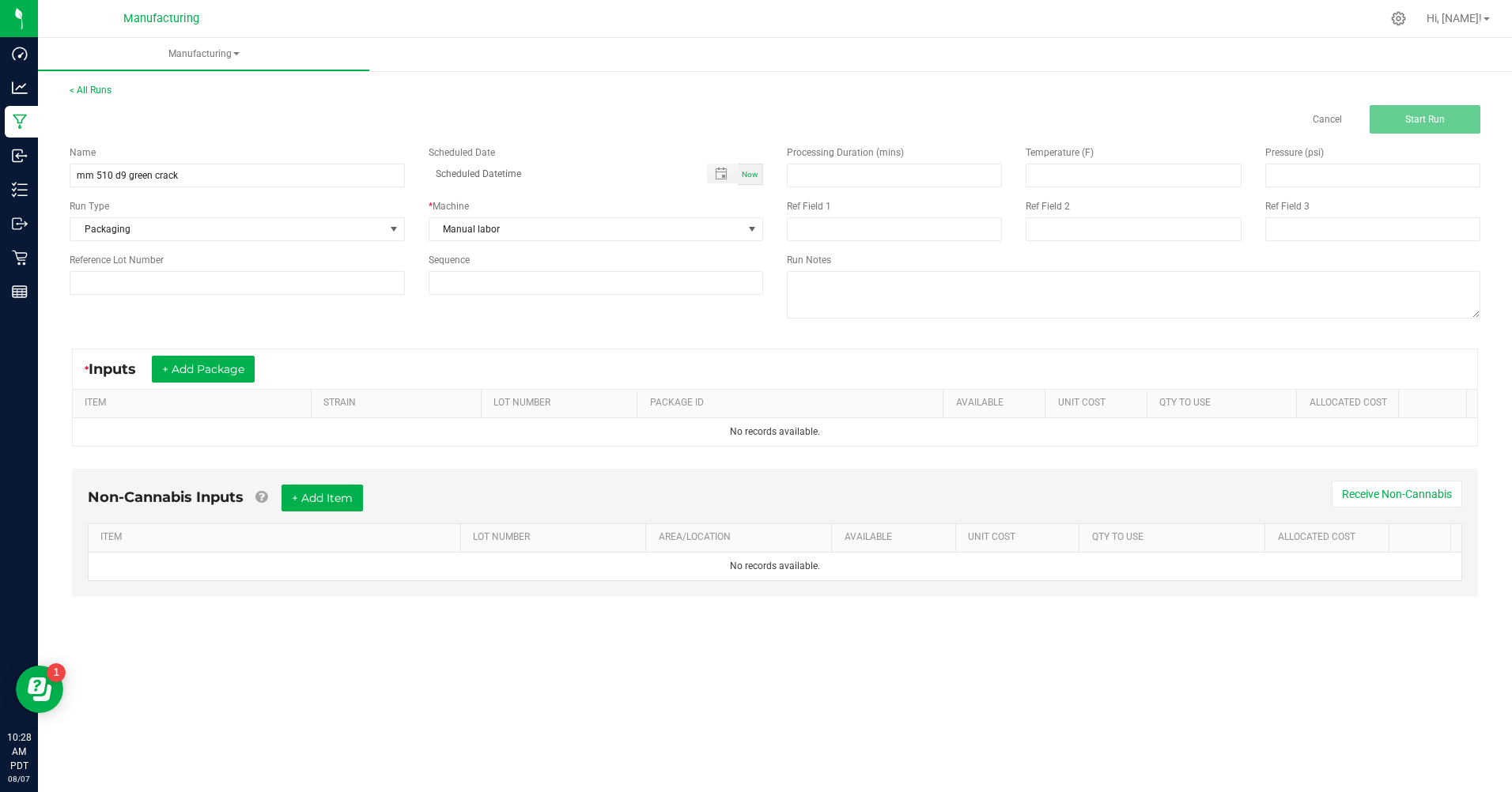 click on "Now" at bounding box center (750, 174) 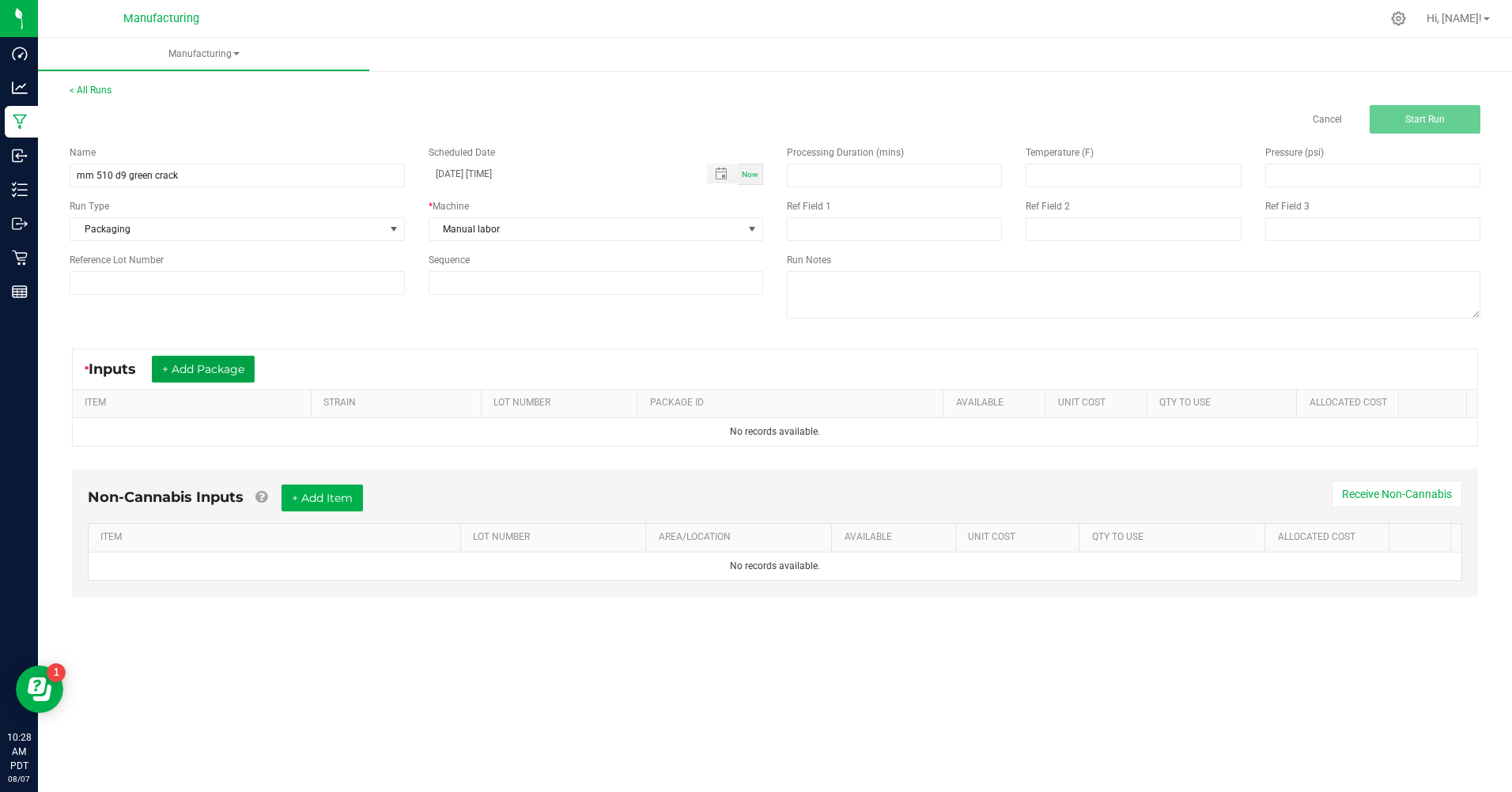 click on "+ Add Package" at bounding box center (203, 369) 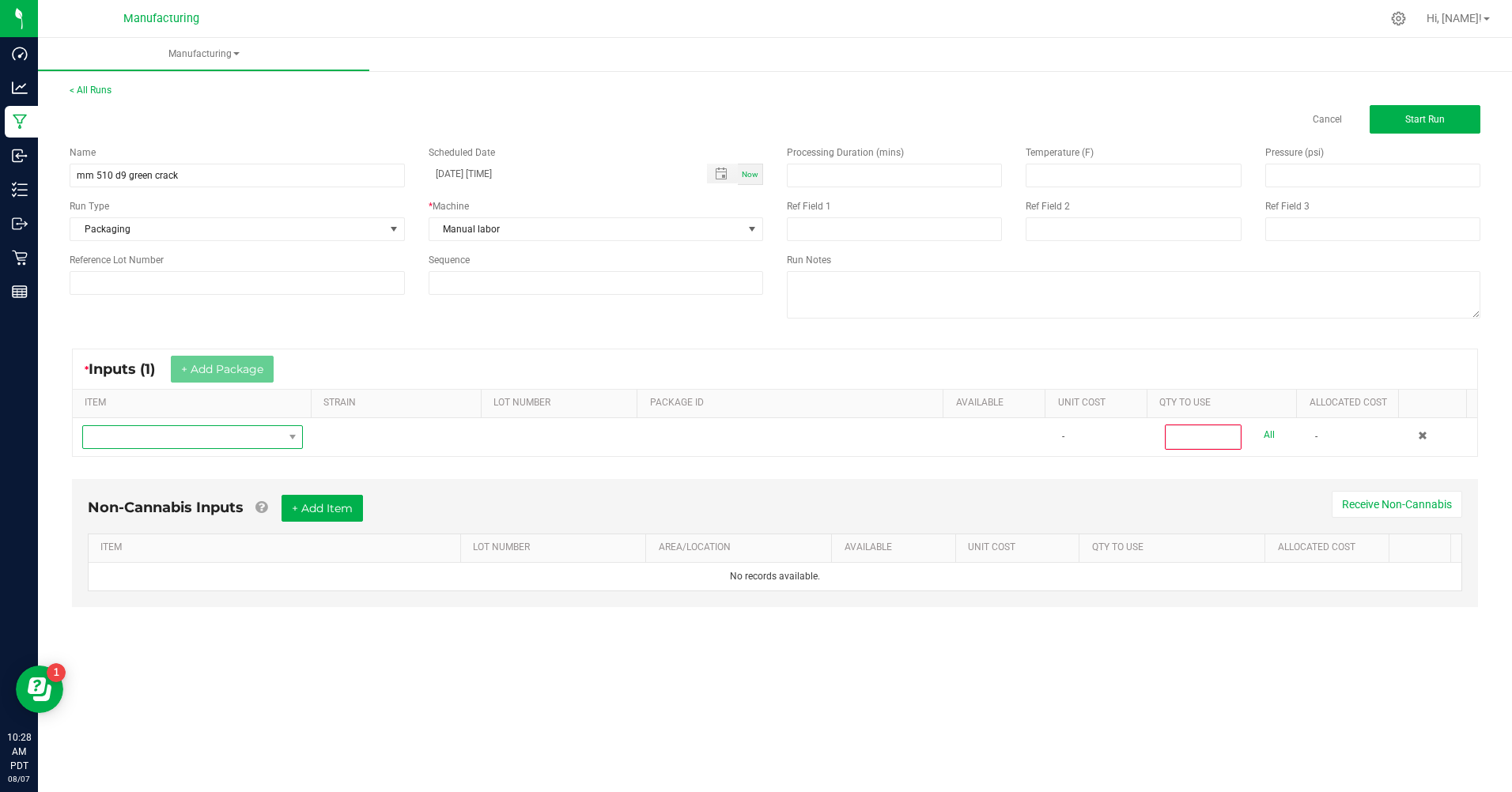 click at bounding box center (183, 437) 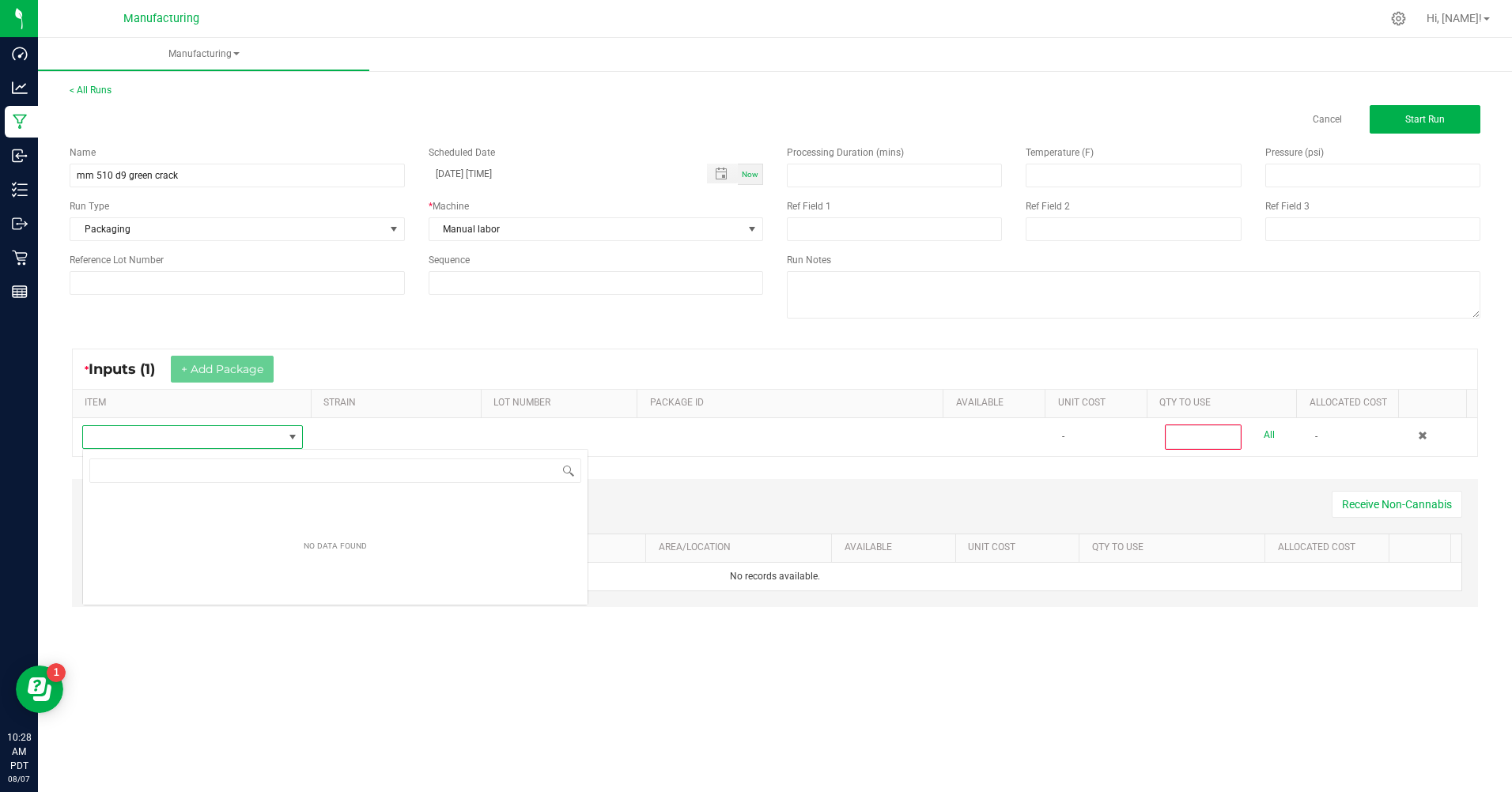 scroll, scrollTop: 79018, scrollLeft: 78860, axis: both 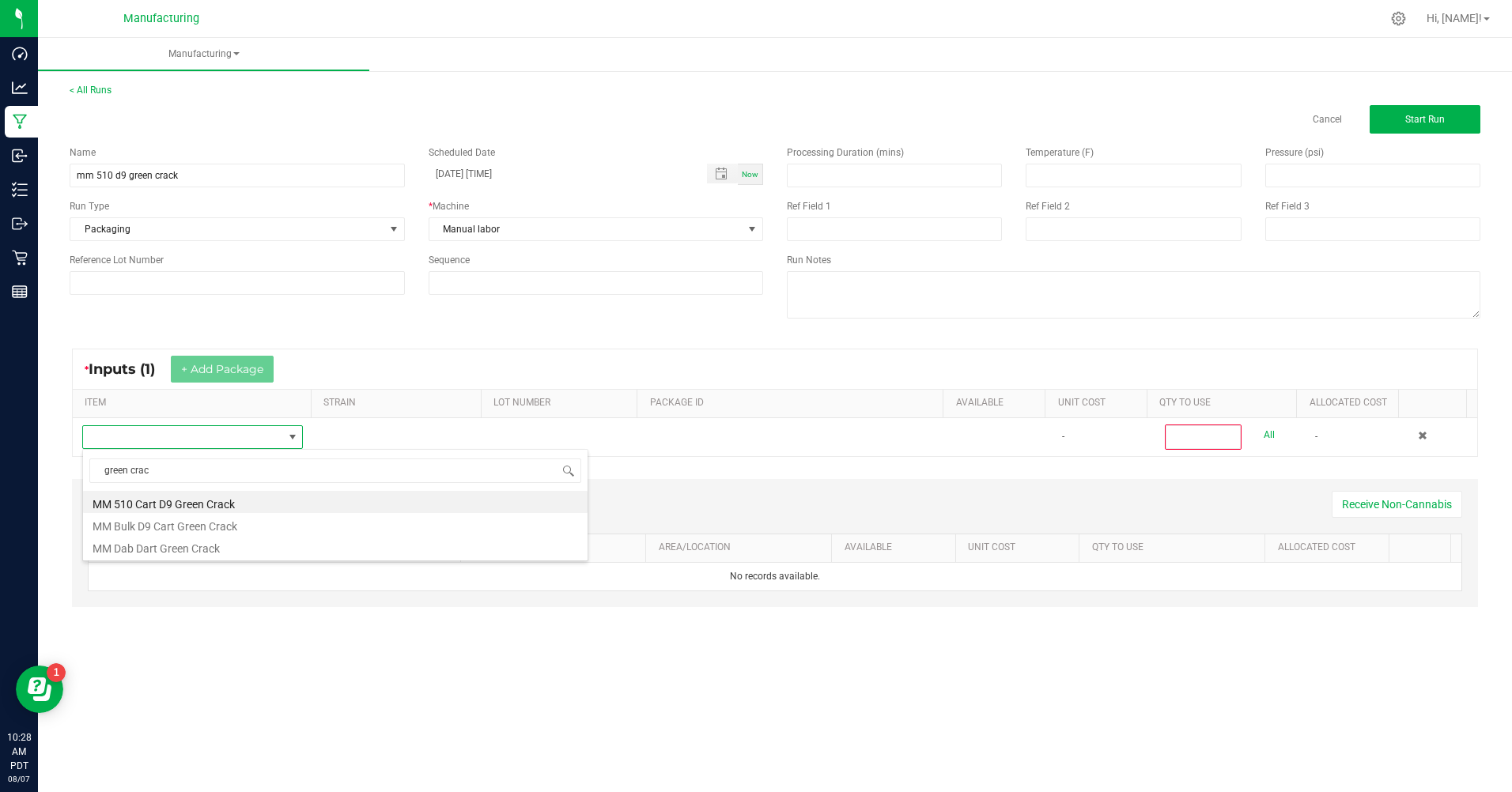 type on "green crack" 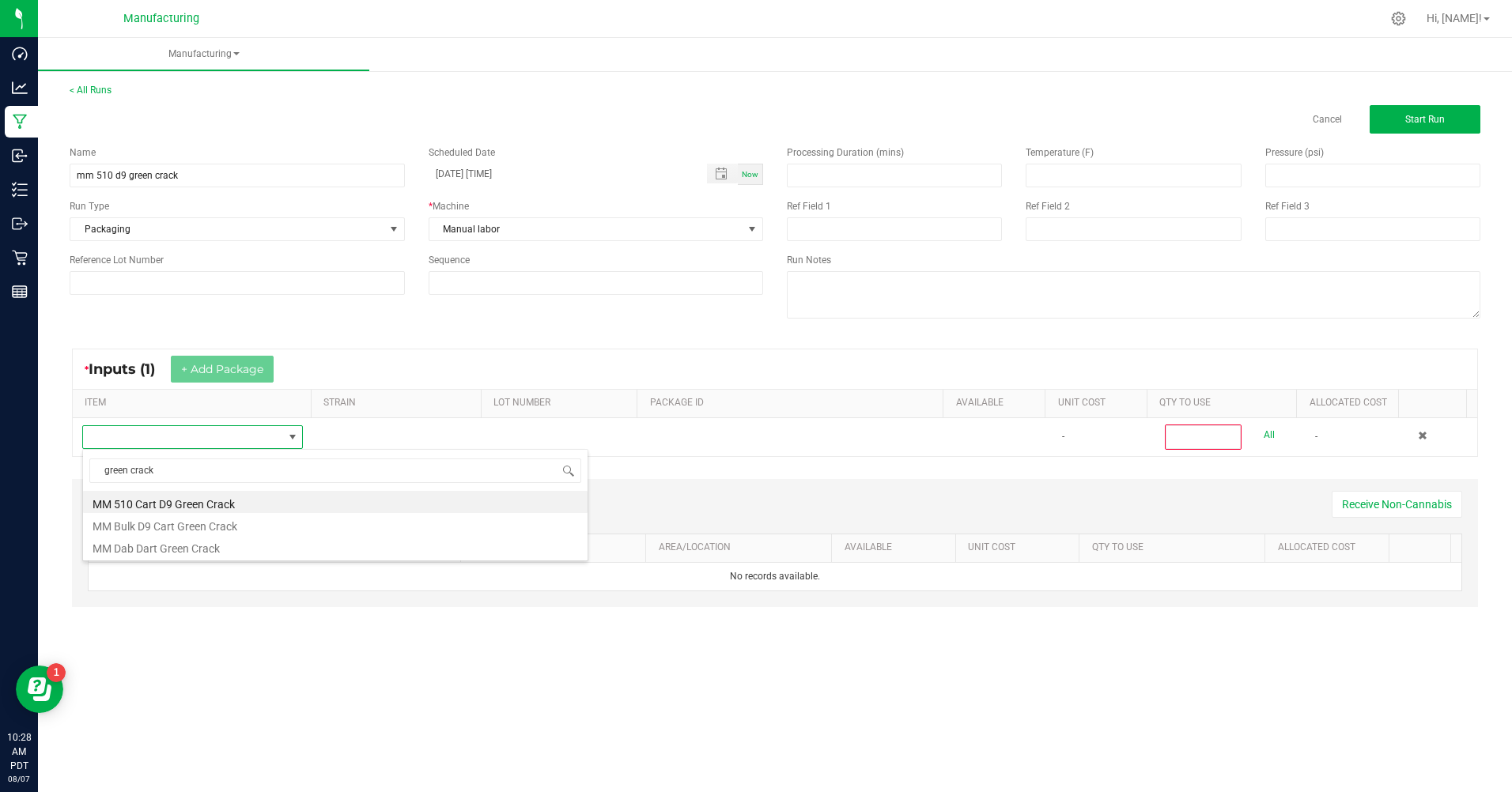 click on "MM Bulk D9 Cart Green Crack" at bounding box center [335, 524] 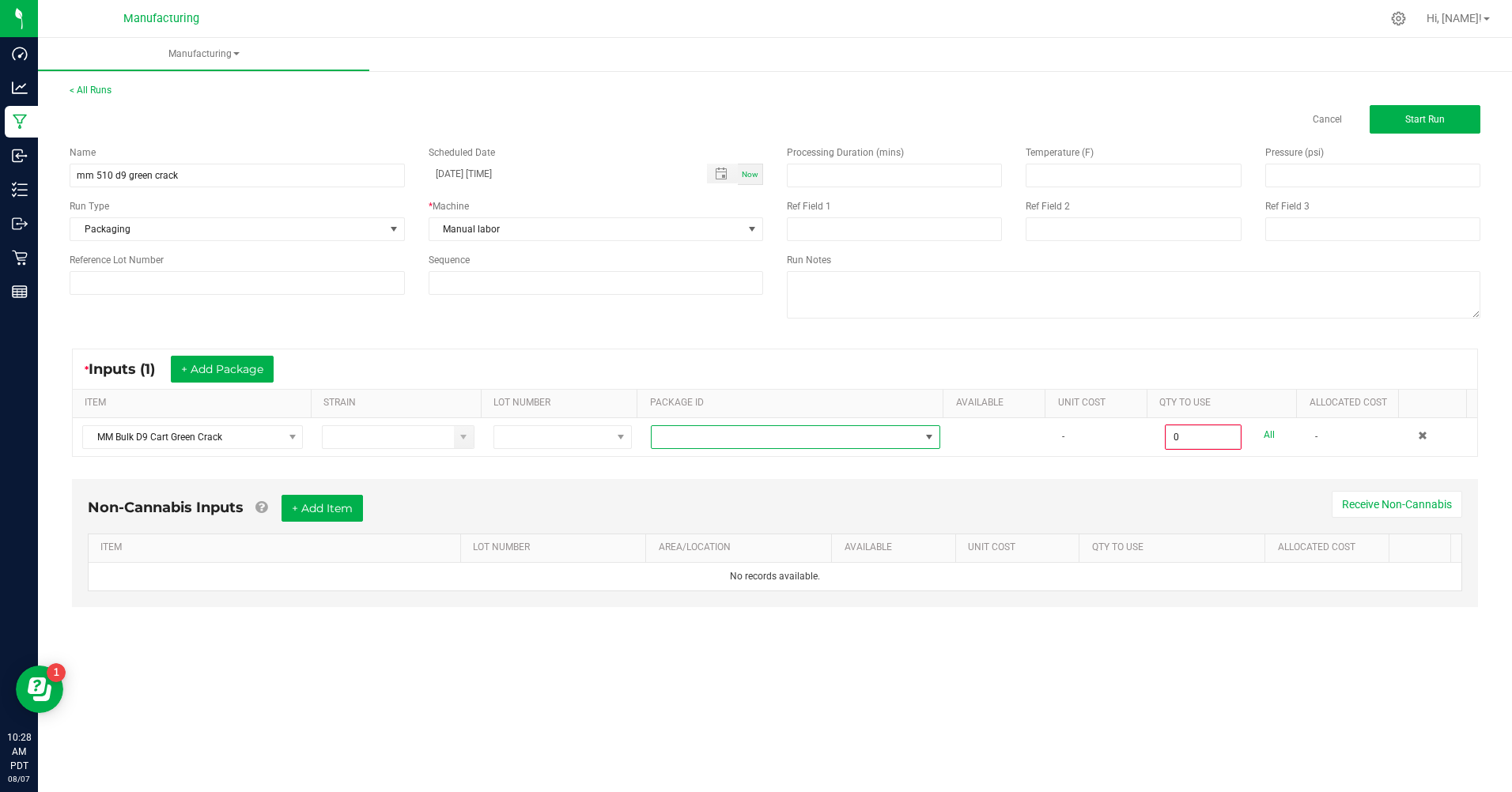 click at bounding box center (785, 437) 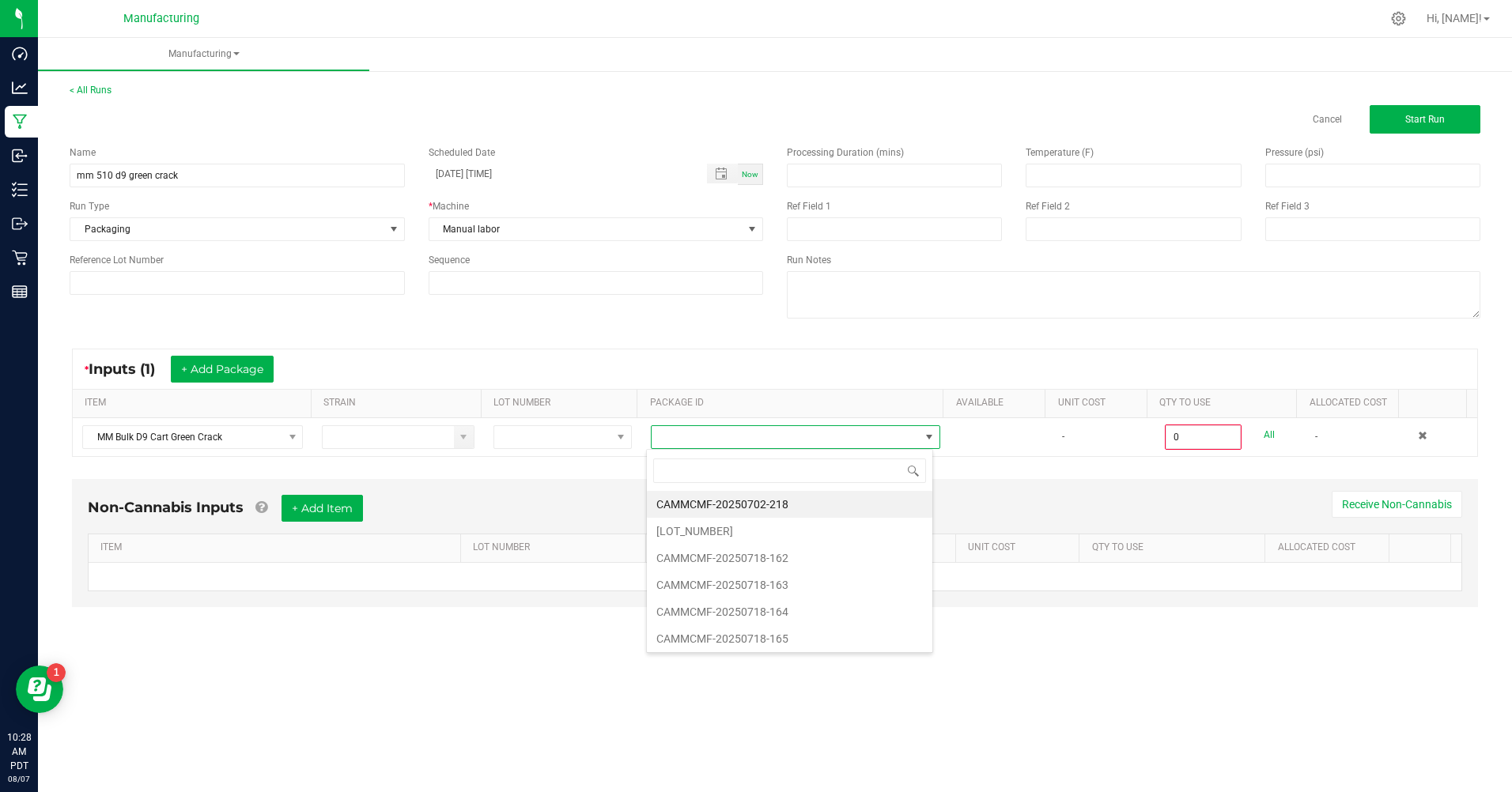 scroll, scrollTop: 79018, scrollLeft: 78792, axis: both 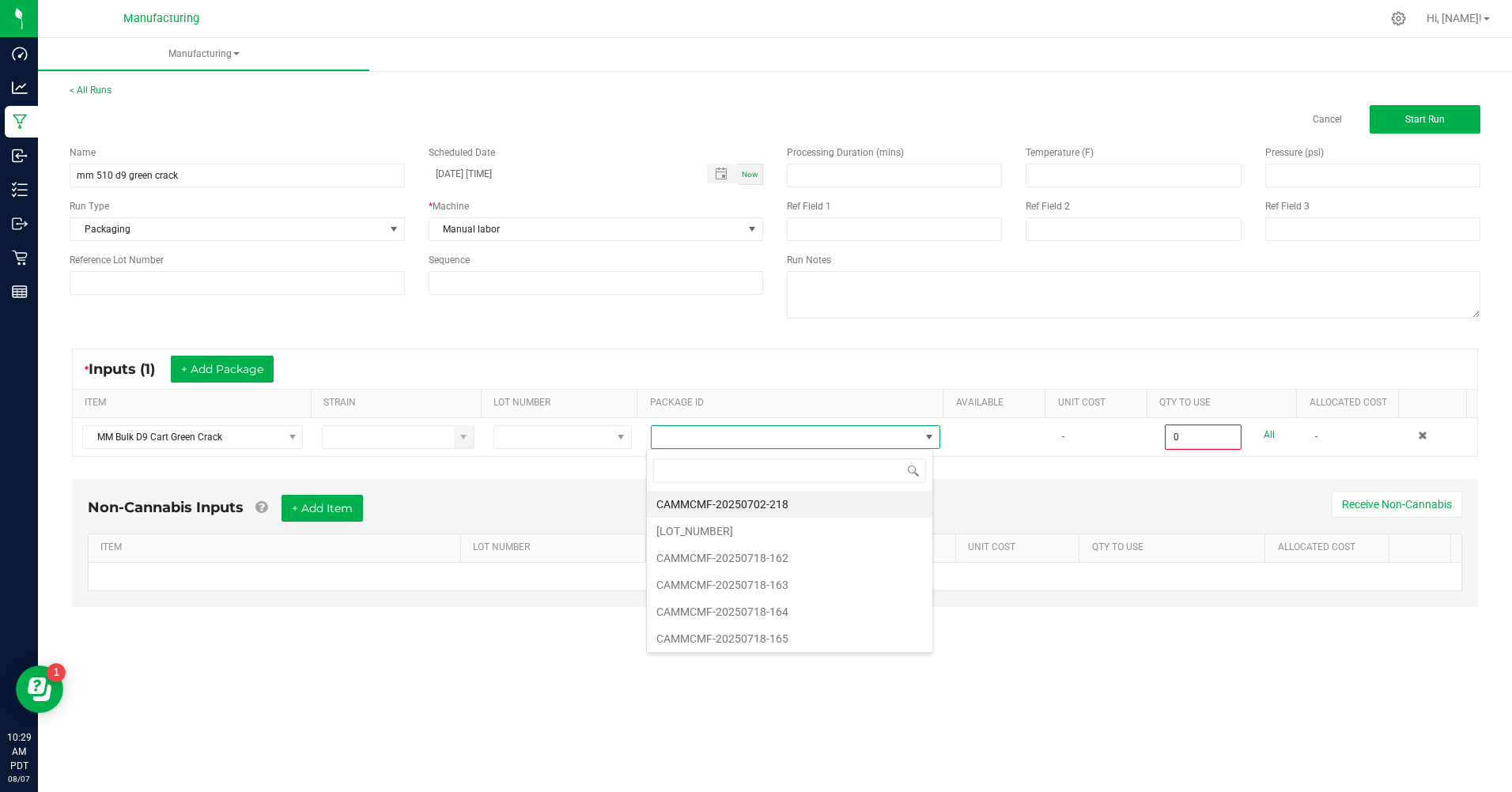 click on "CAMMCMF-20250702-218" at bounding box center [789, 504] 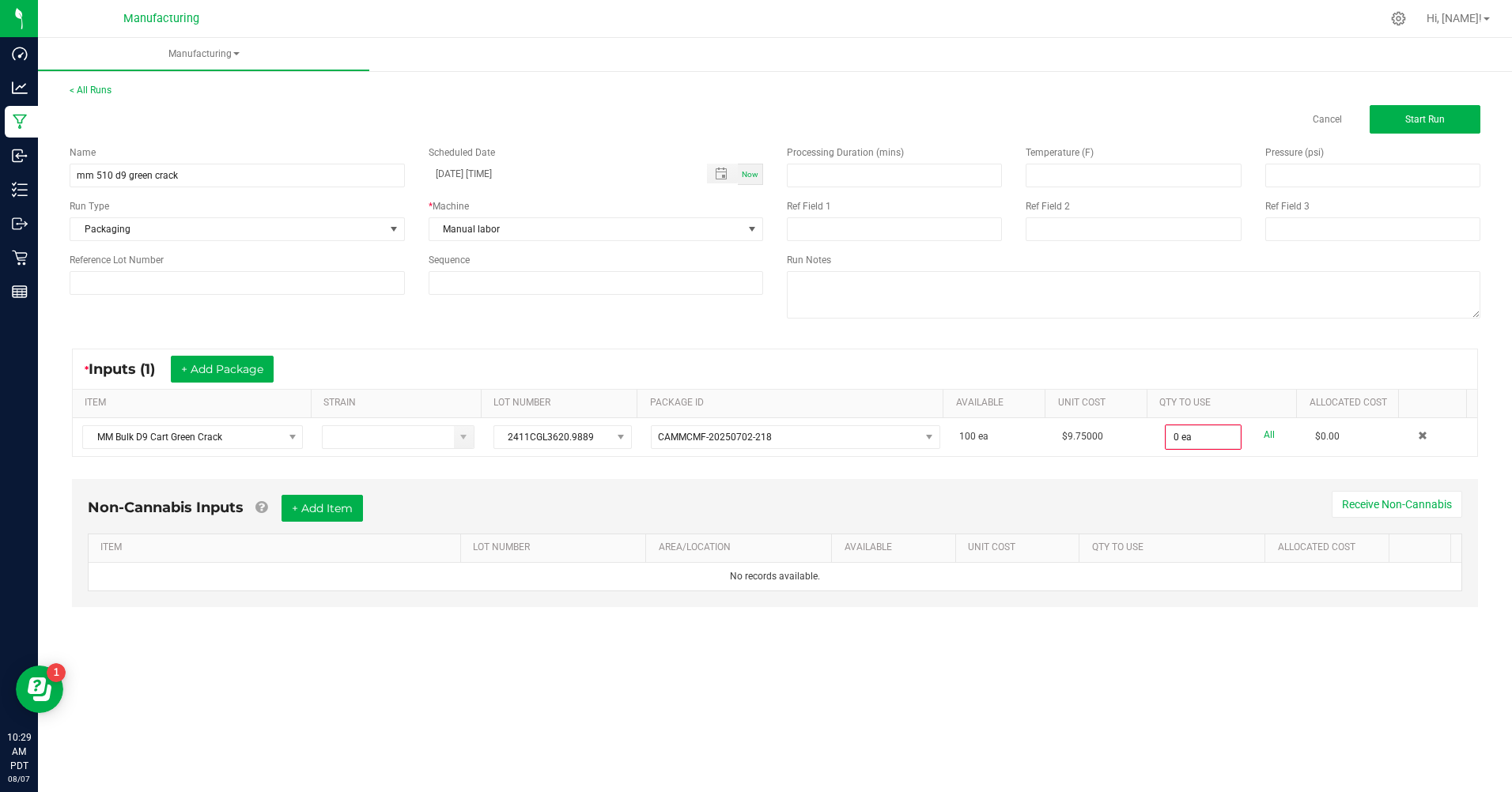 click on "All" at bounding box center [1269, 435] 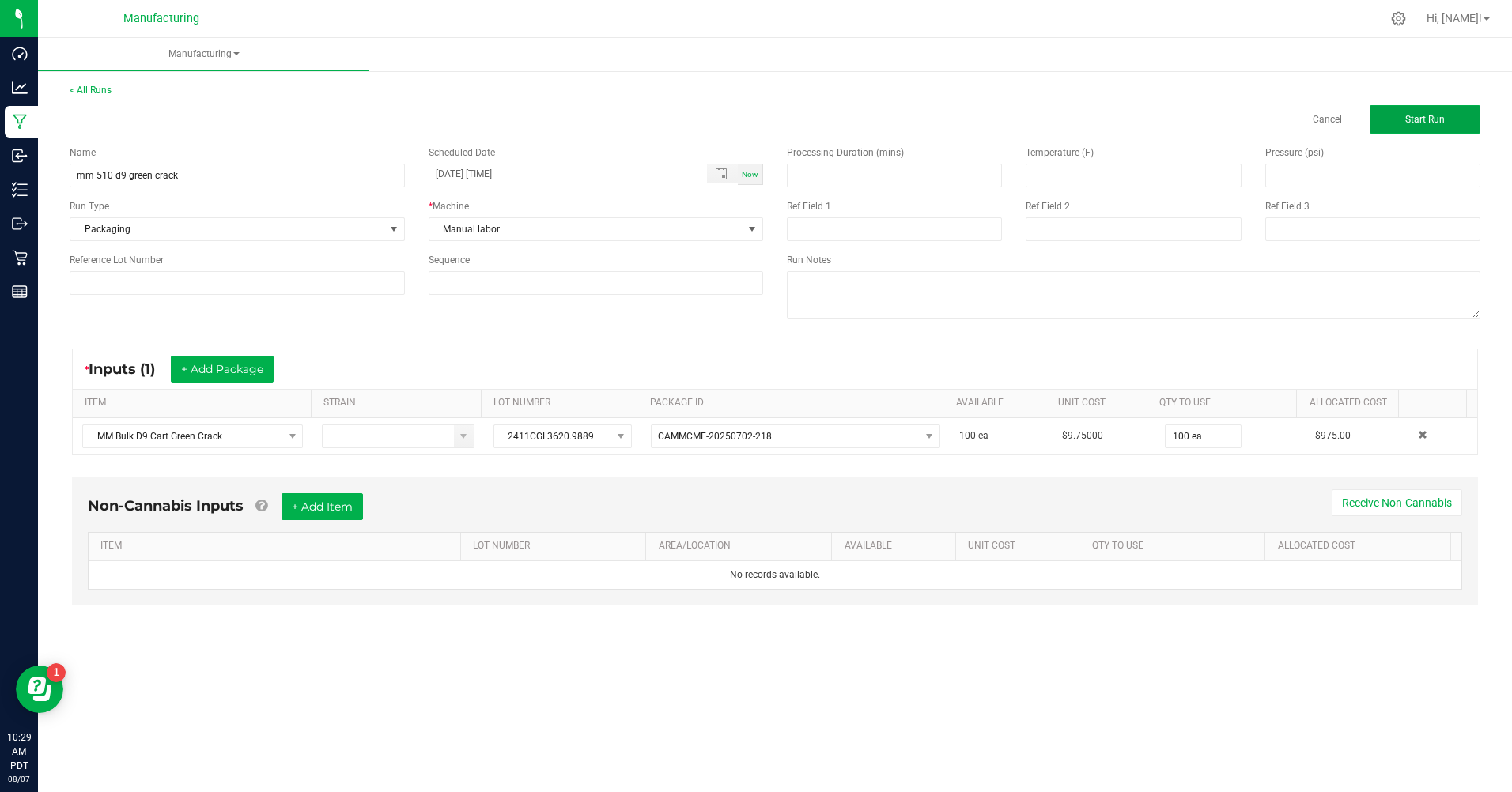 click on "Start Run" 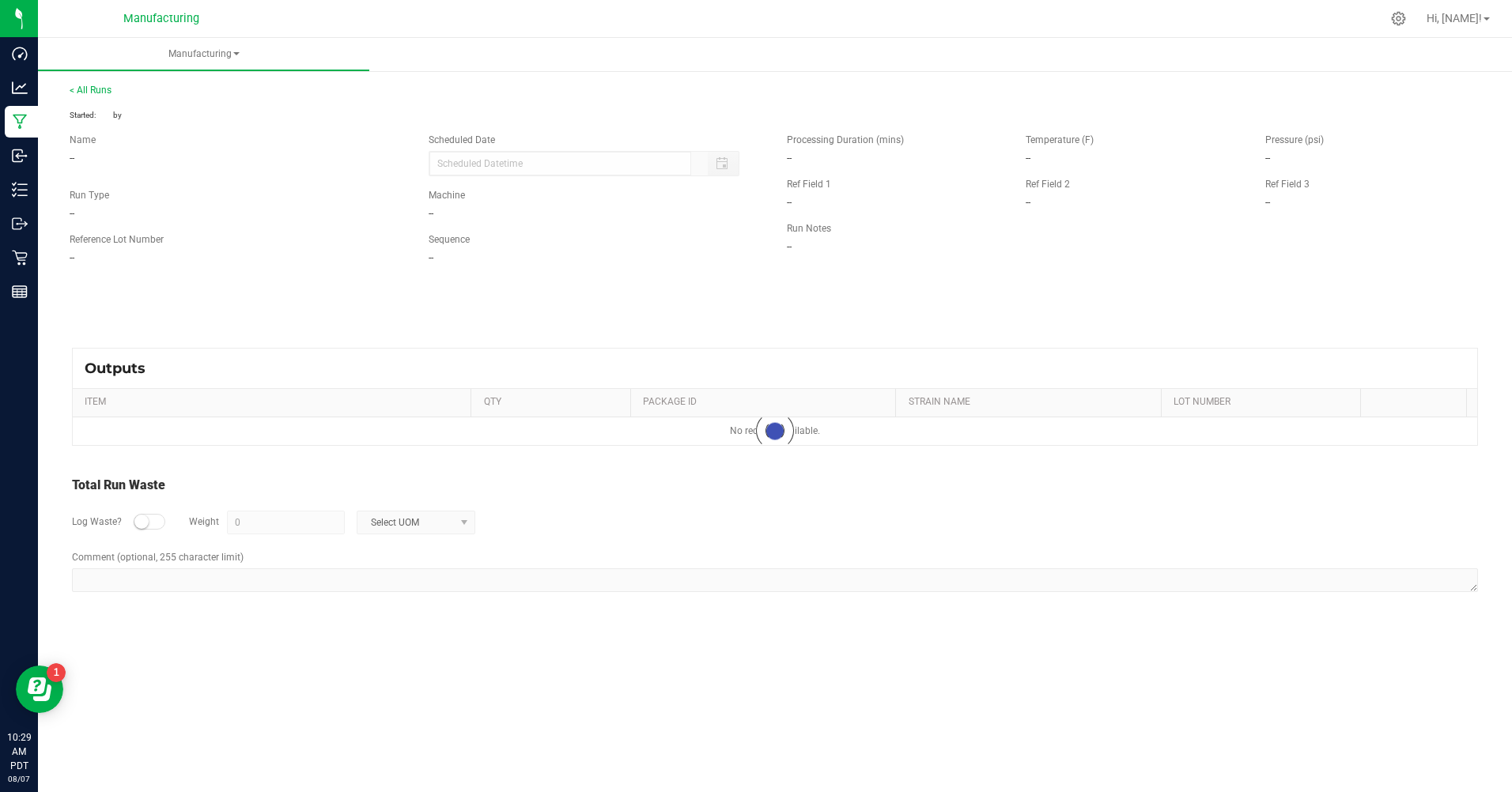 type on "[DATE] [TIME]" 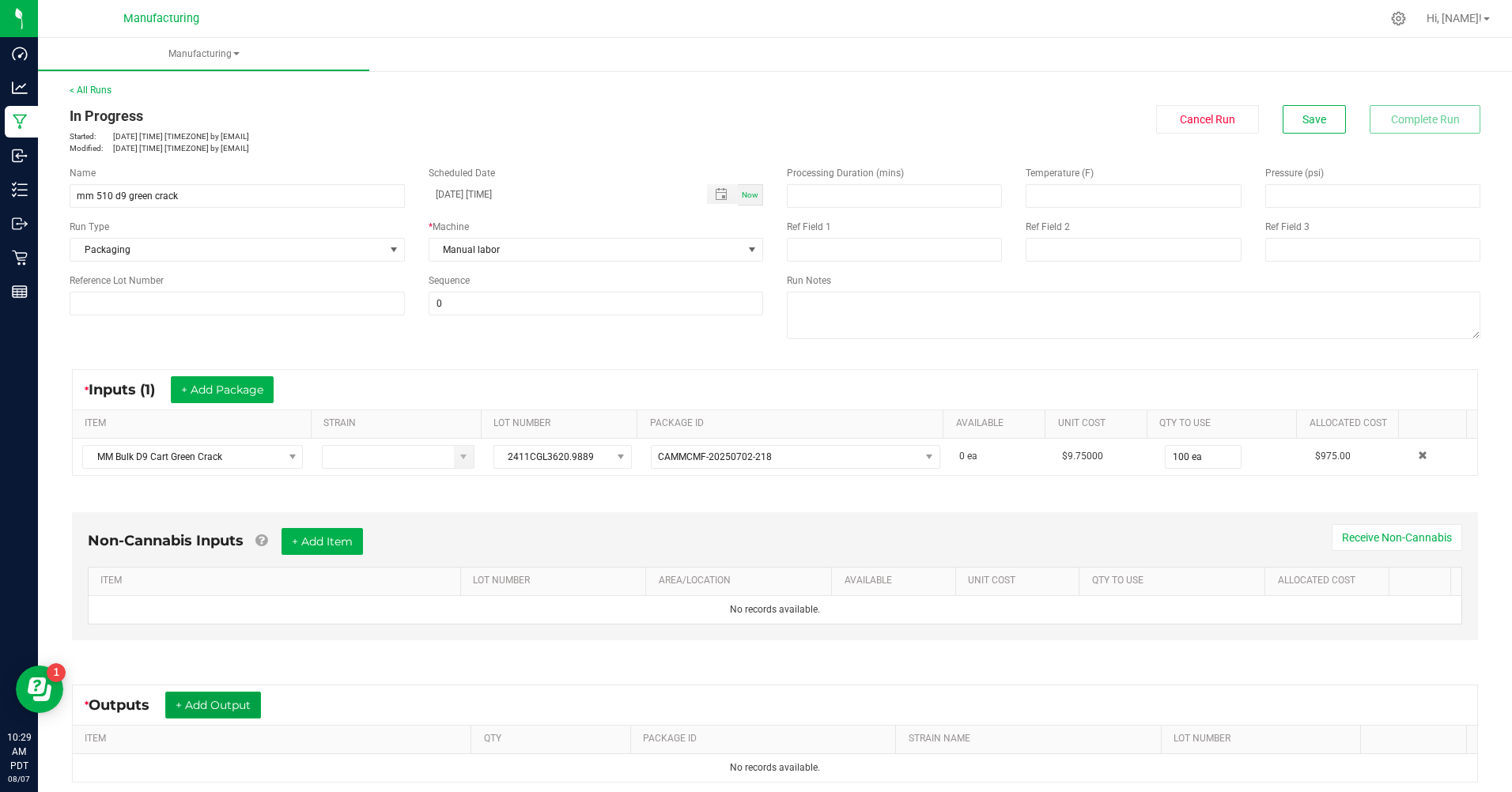 click on "+ Add Output" at bounding box center (213, 705) 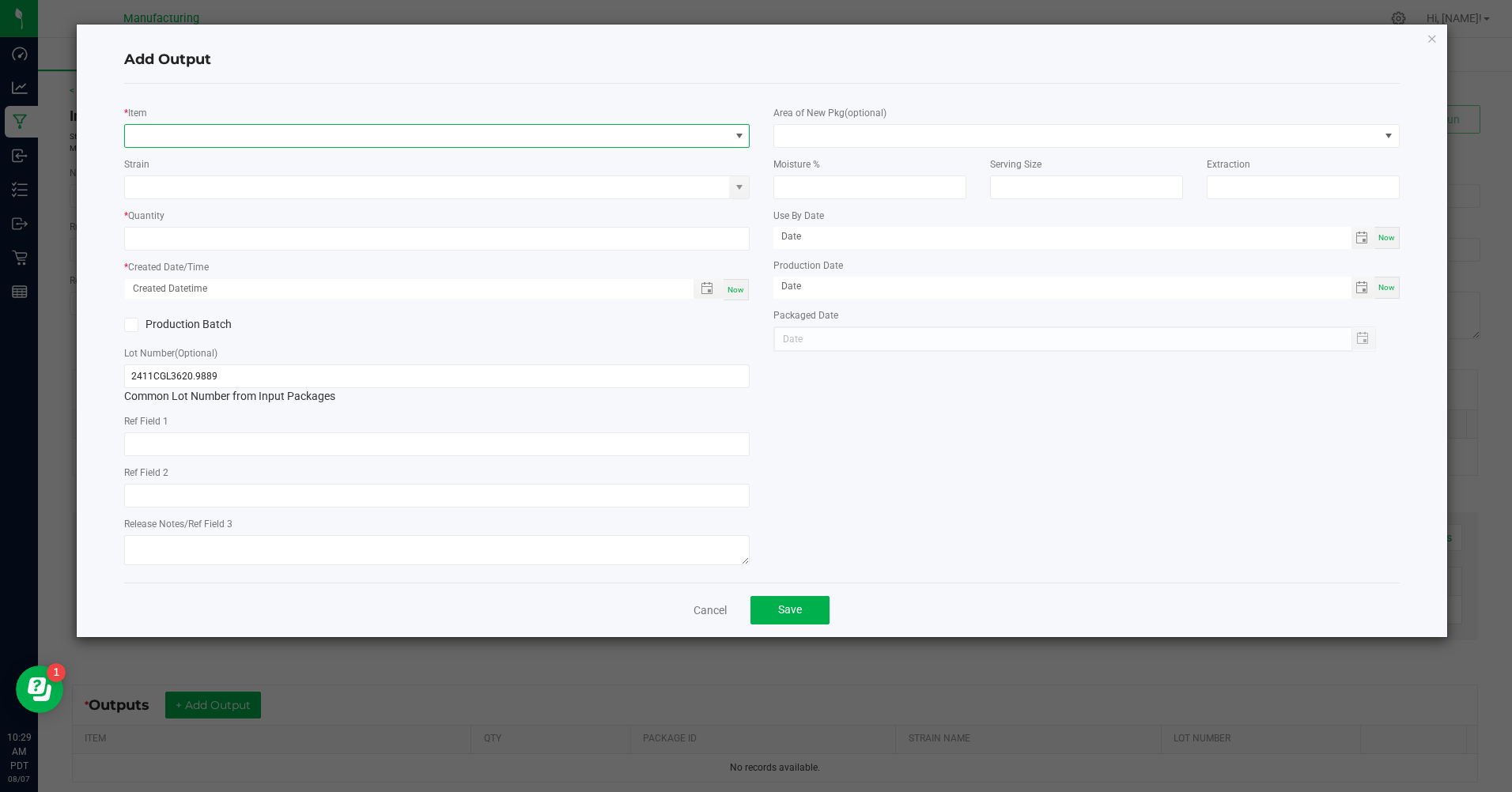 click at bounding box center [427, 136] 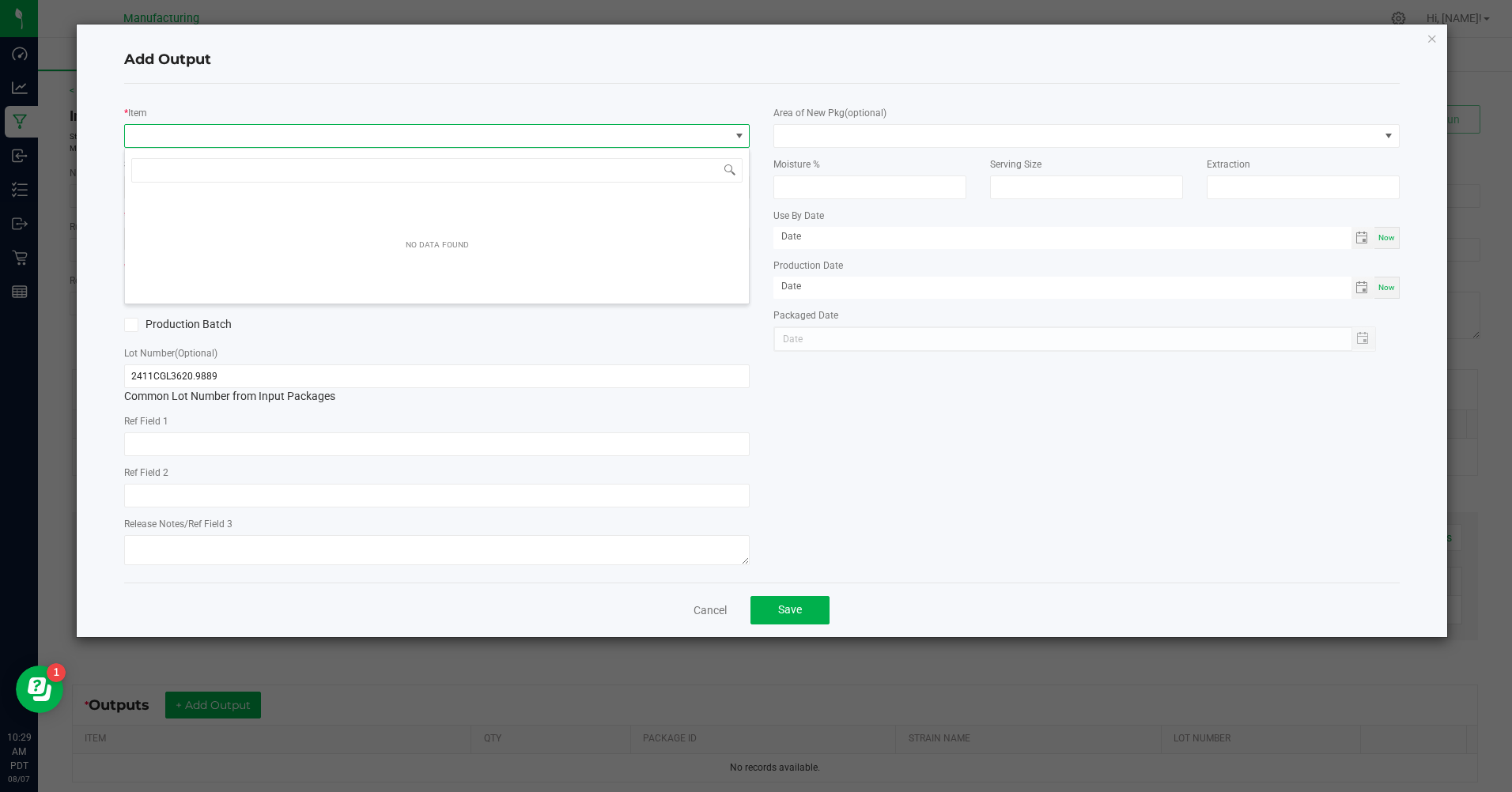 scroll, scrollTop: 79018, scrollLeft: 78454, axis: both 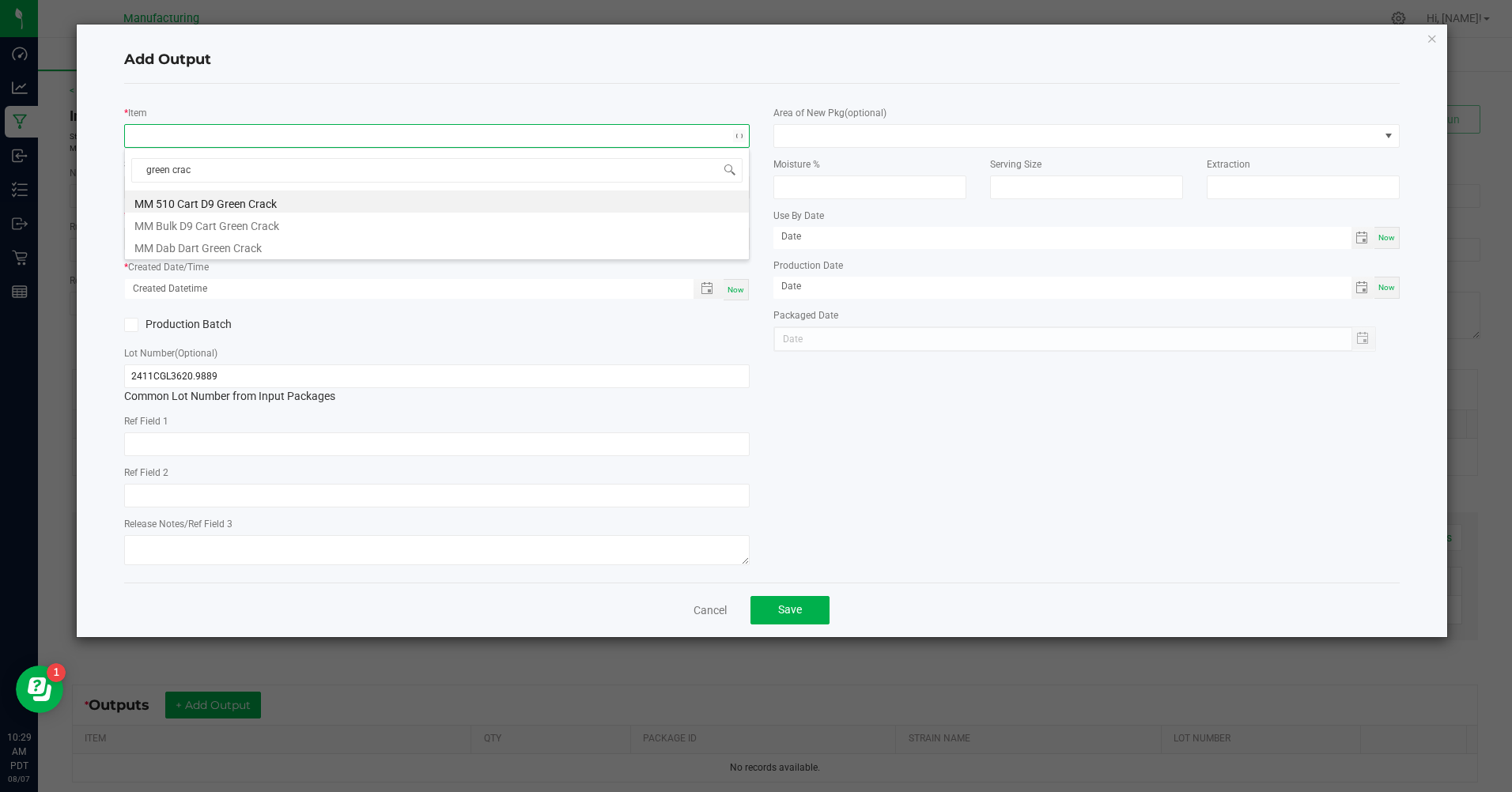 type on "green crack" 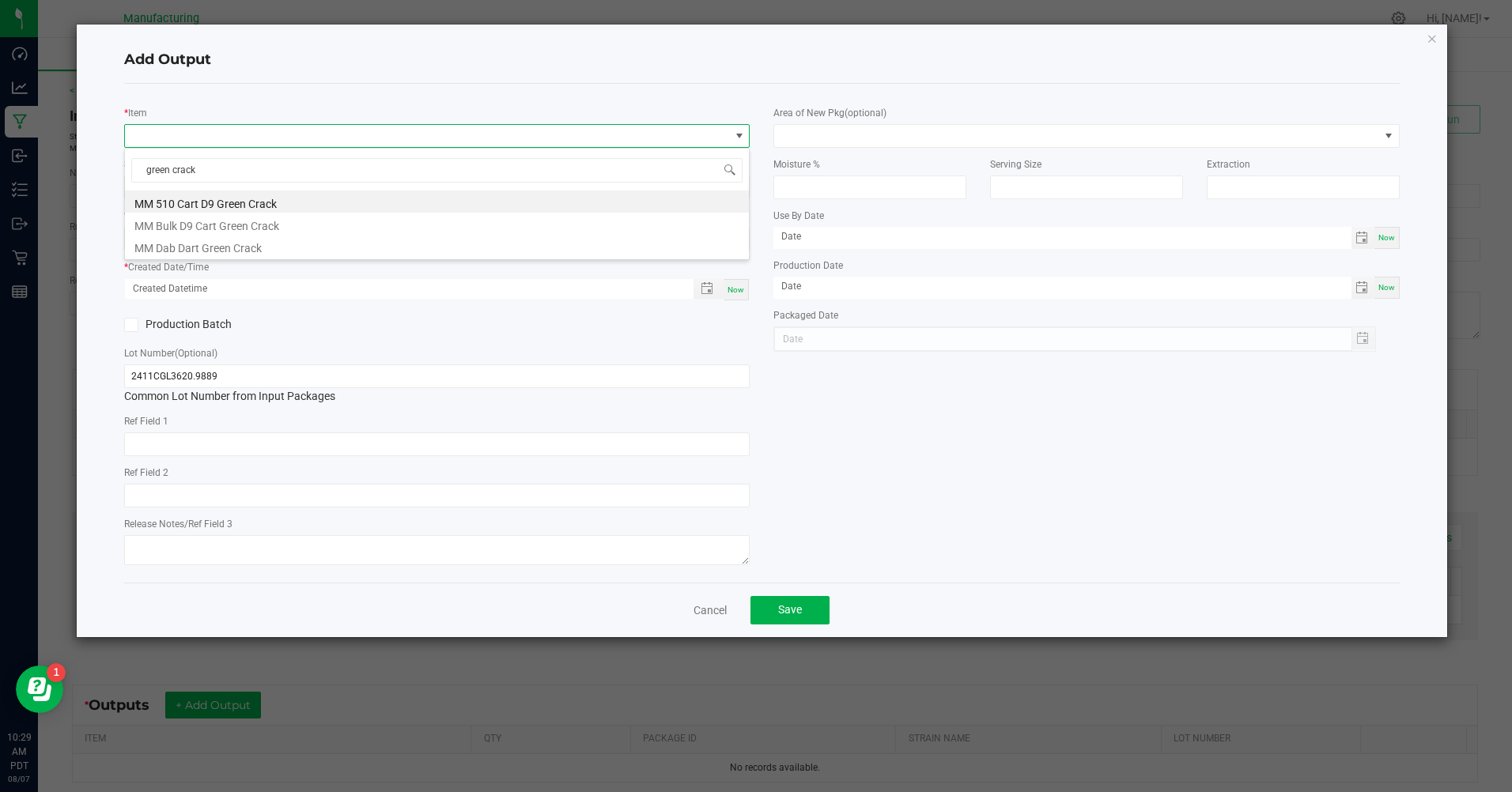 click on "MM 510 Cart D9 Green Crack" at bounding box center (437, 202) 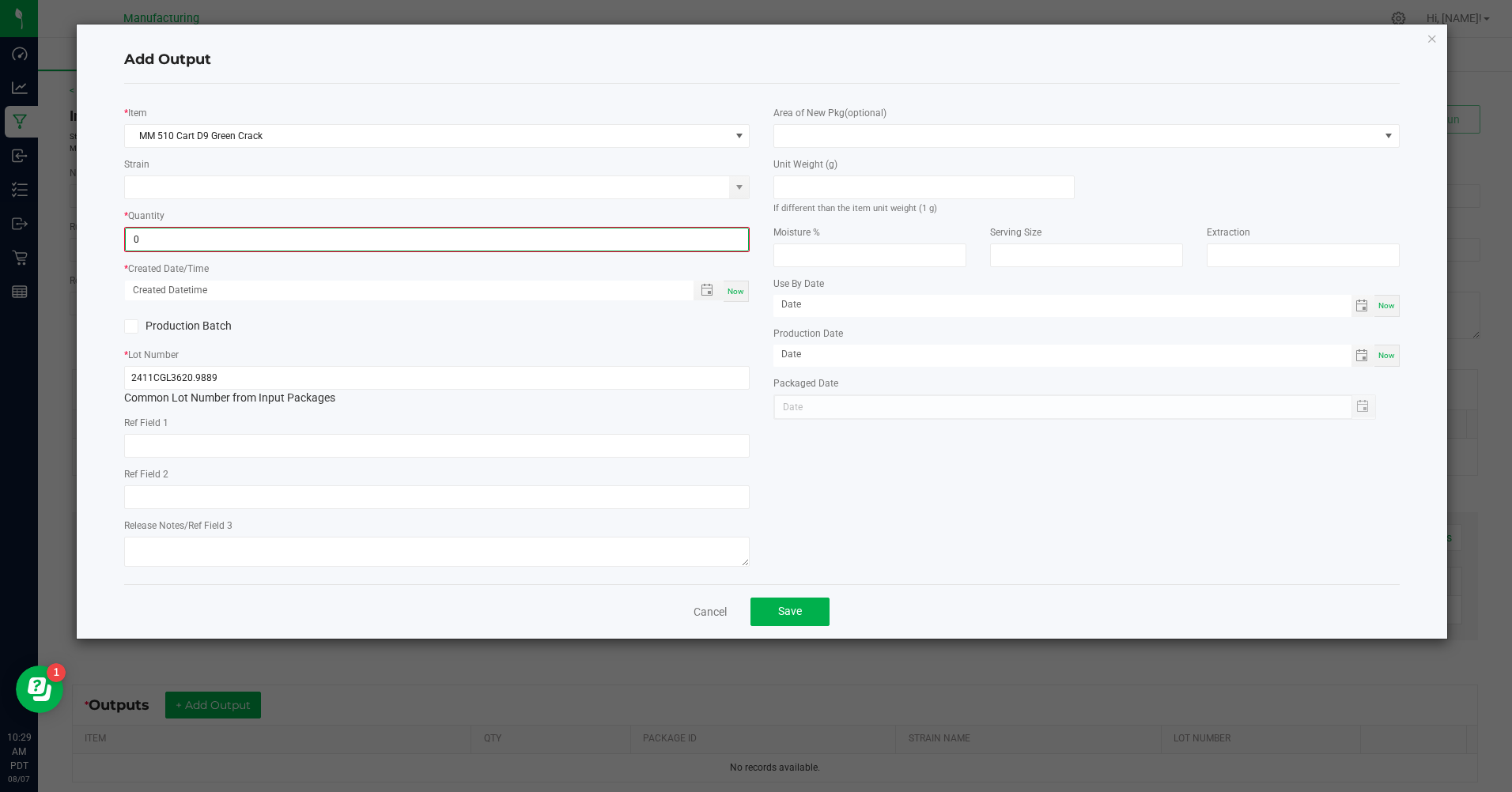 click on "0" at bounding box center [437, 239] 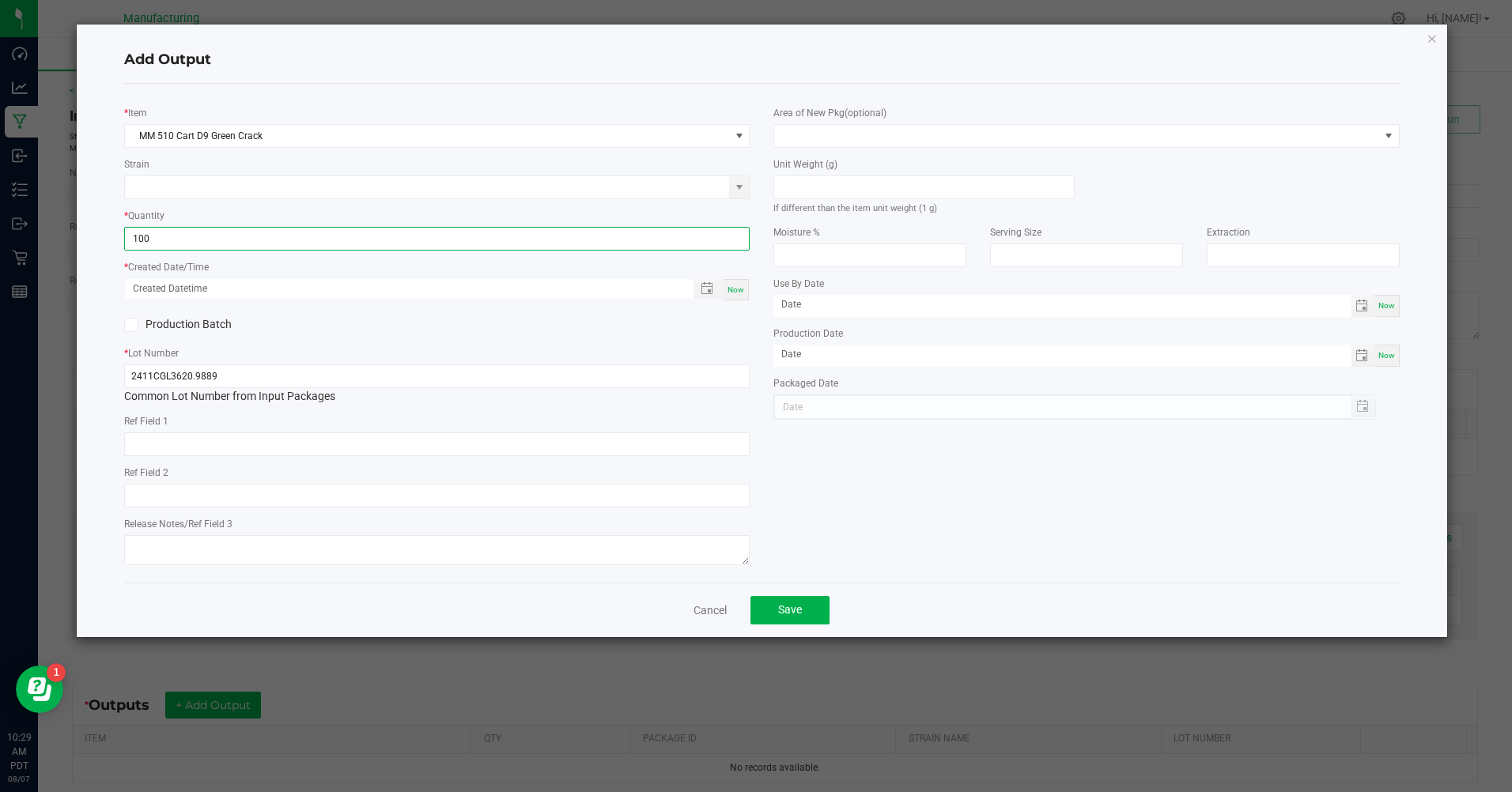 type on "100 ea" 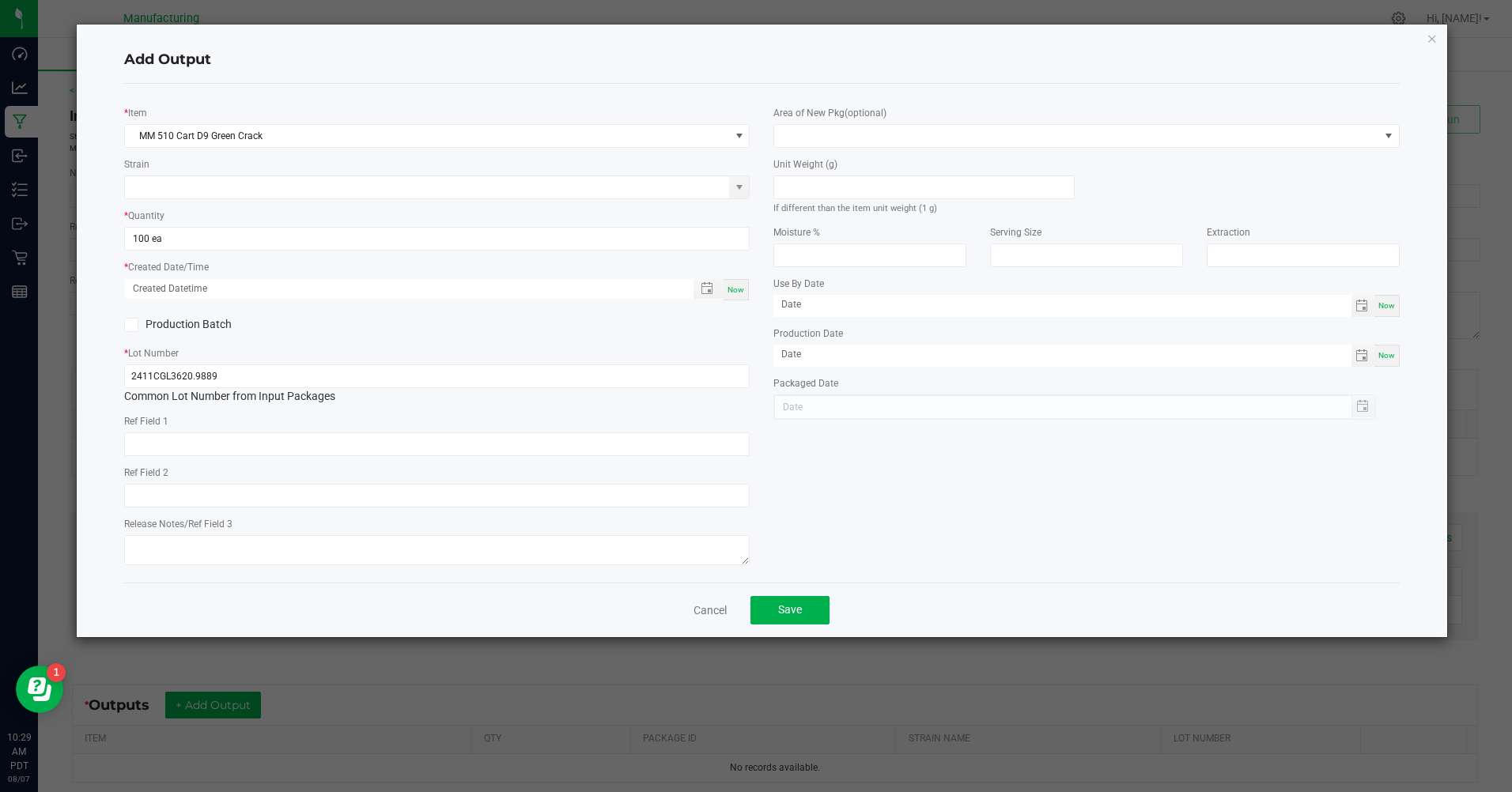click on "Now" at bounding box center (735, 289) 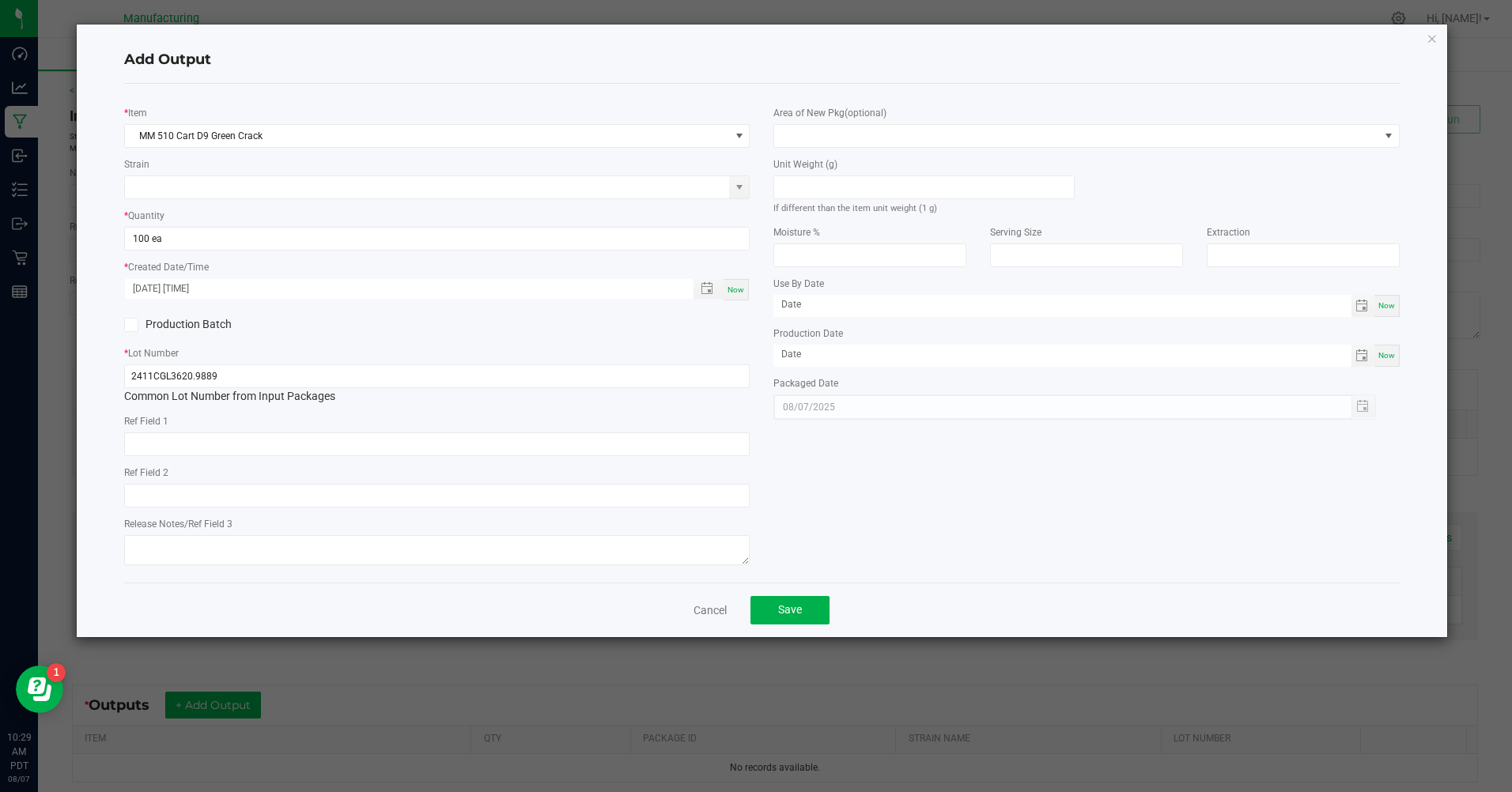 click on "Area of New Pkg  (optional)" 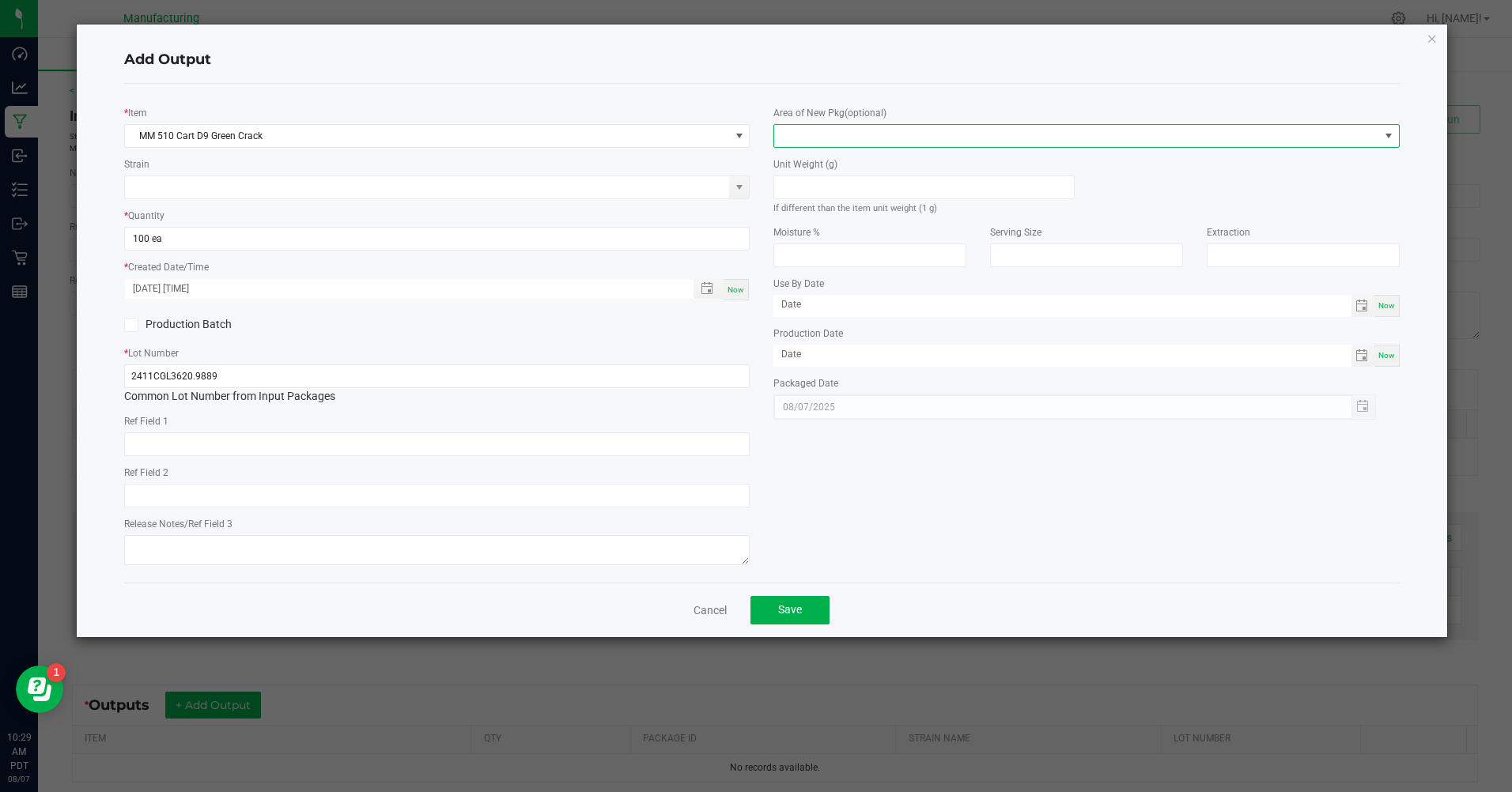 click at bounding box center [1076, 136] 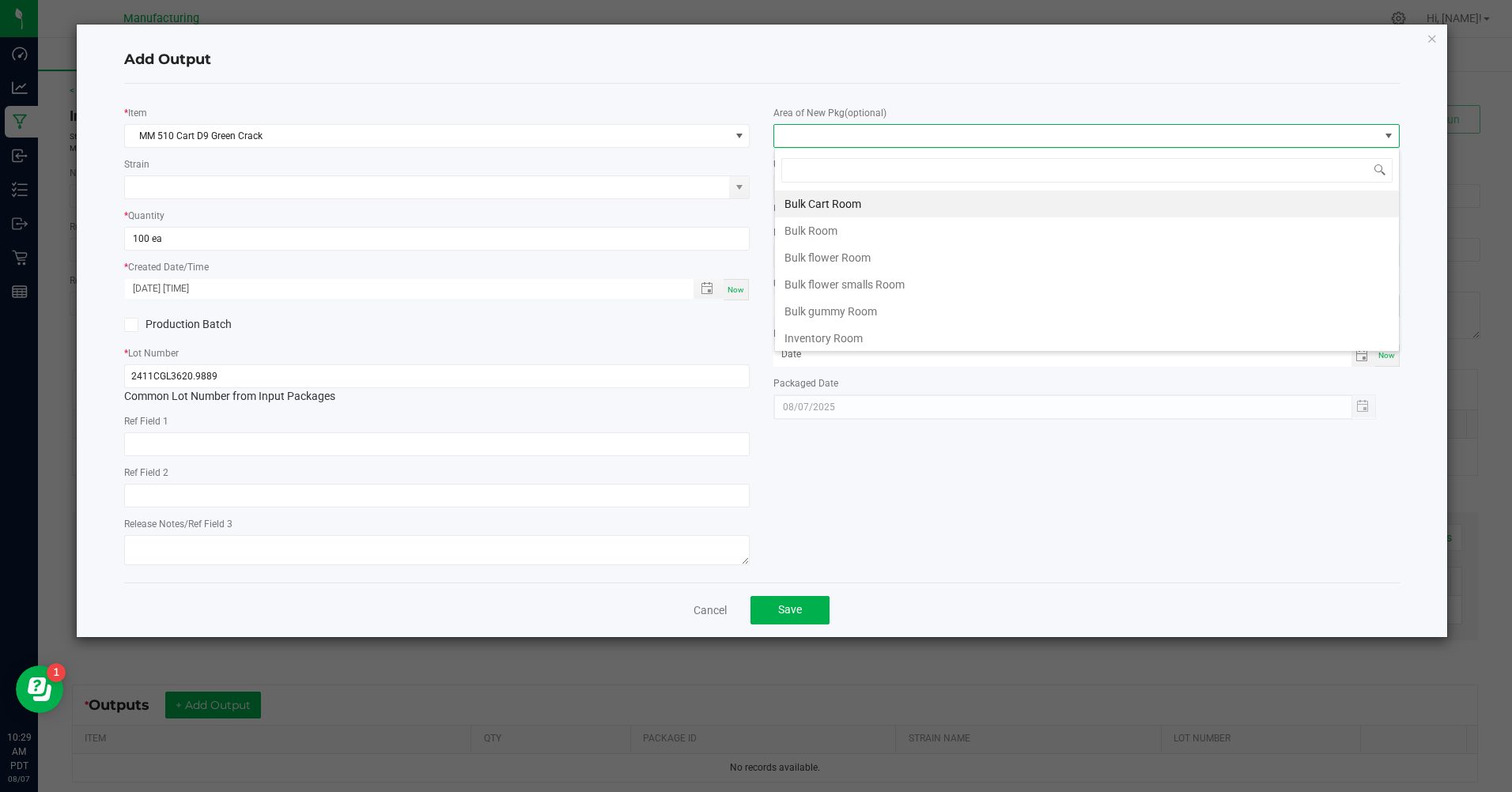scroll, scrollTop: 79018, scrollLeft: 78454, axis: both 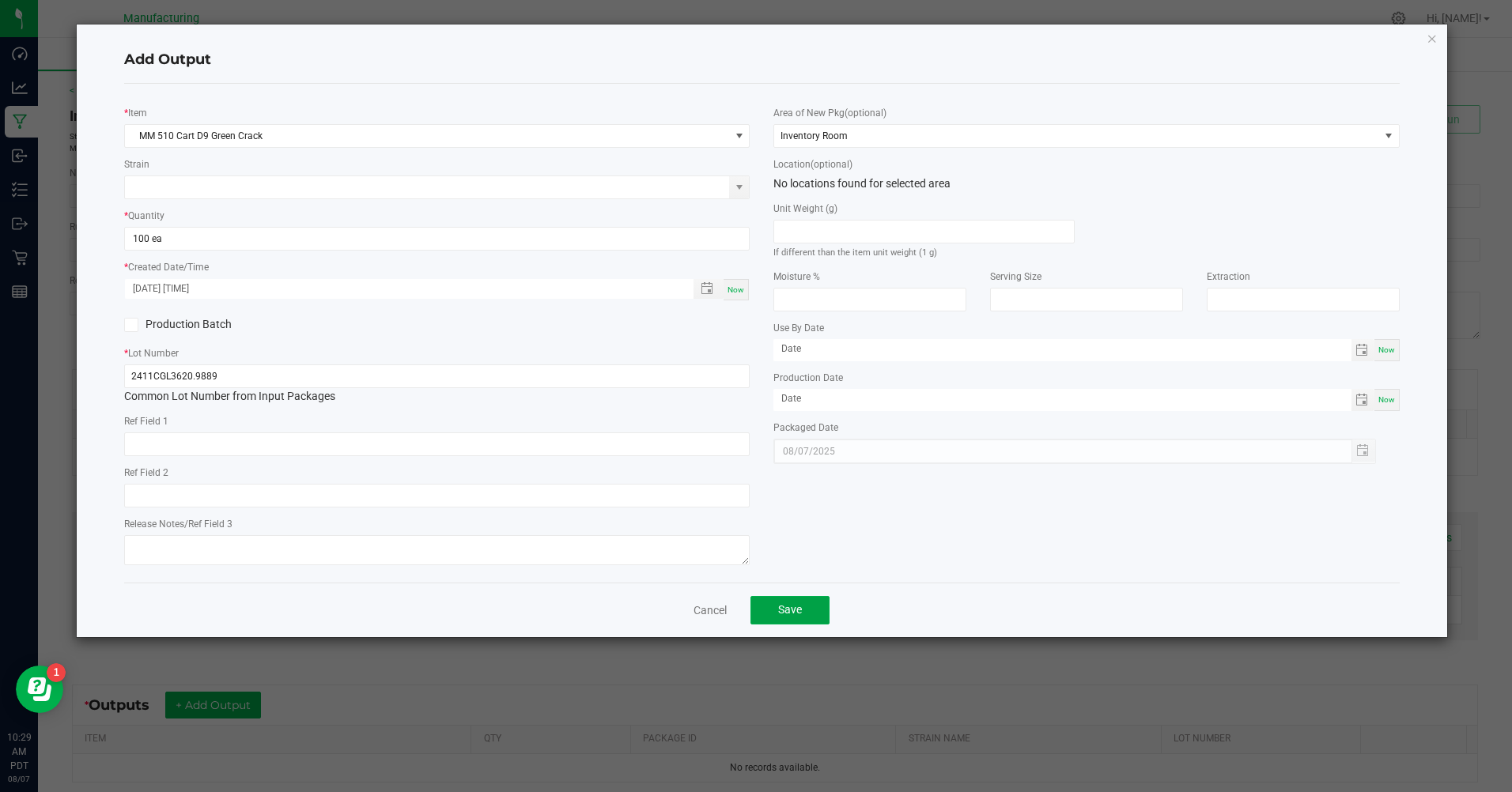 click on "Save" 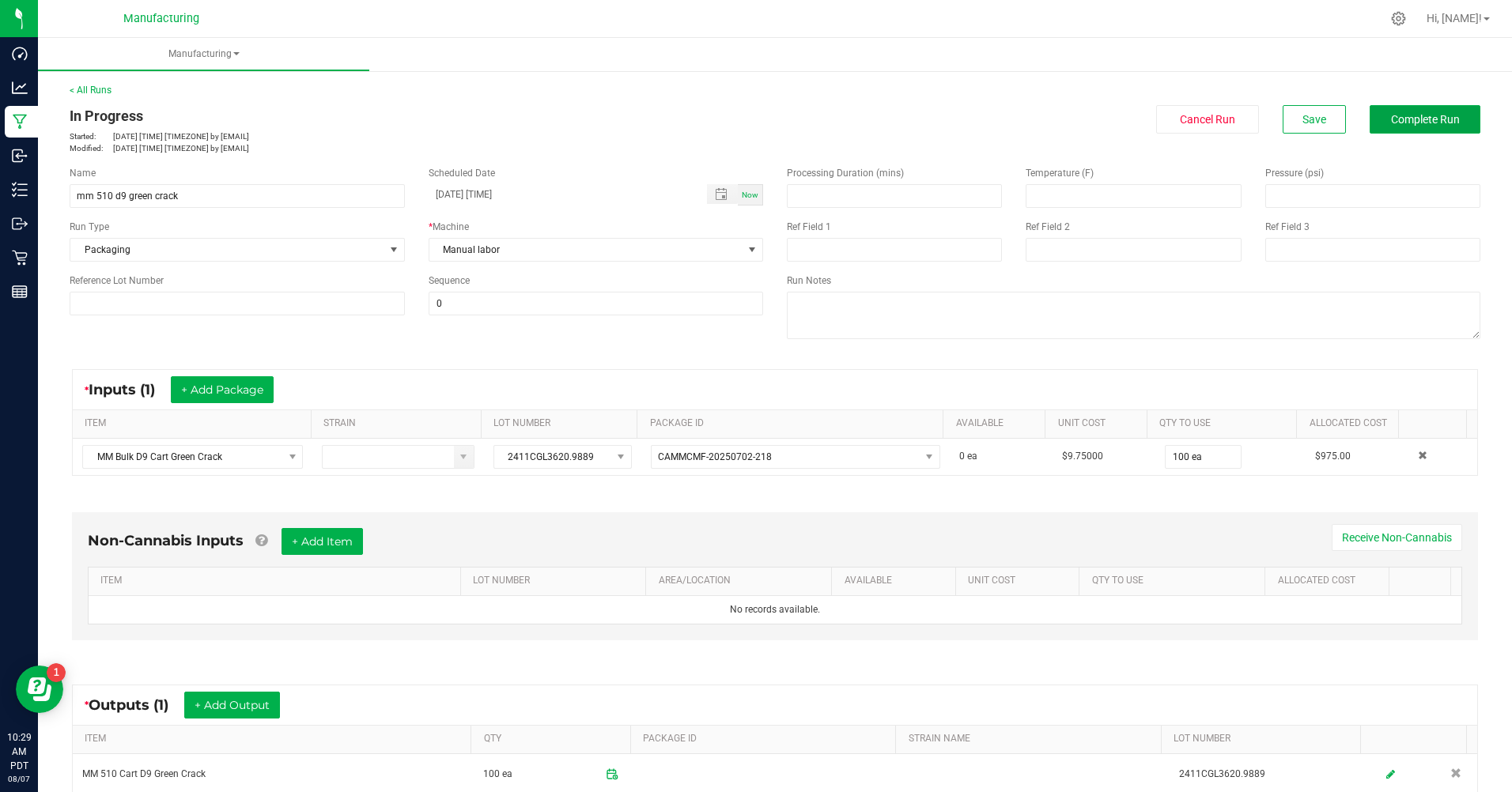 click on "Complete Run" at bounding box center [1425, 119] 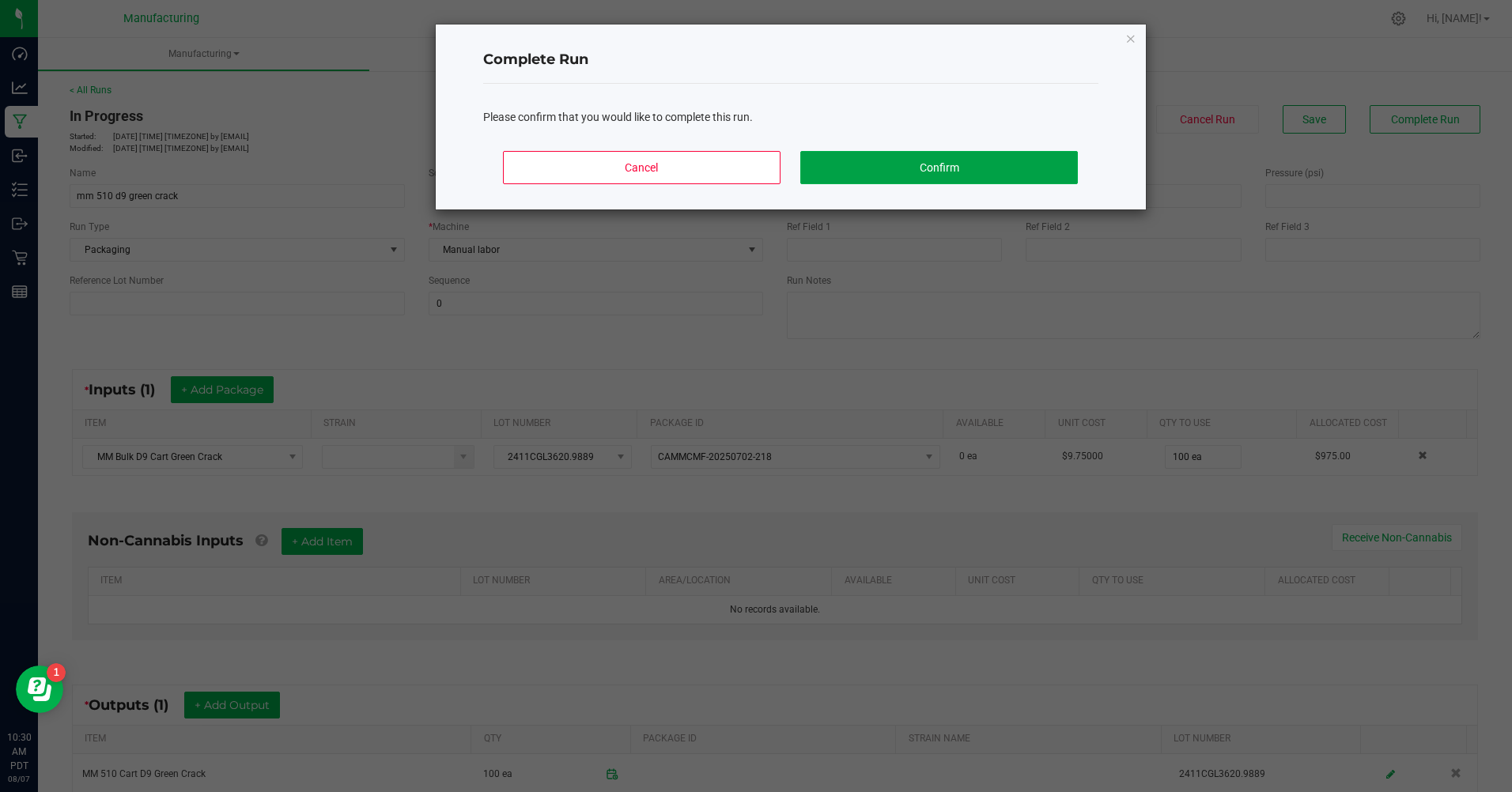 click on "Confirm" 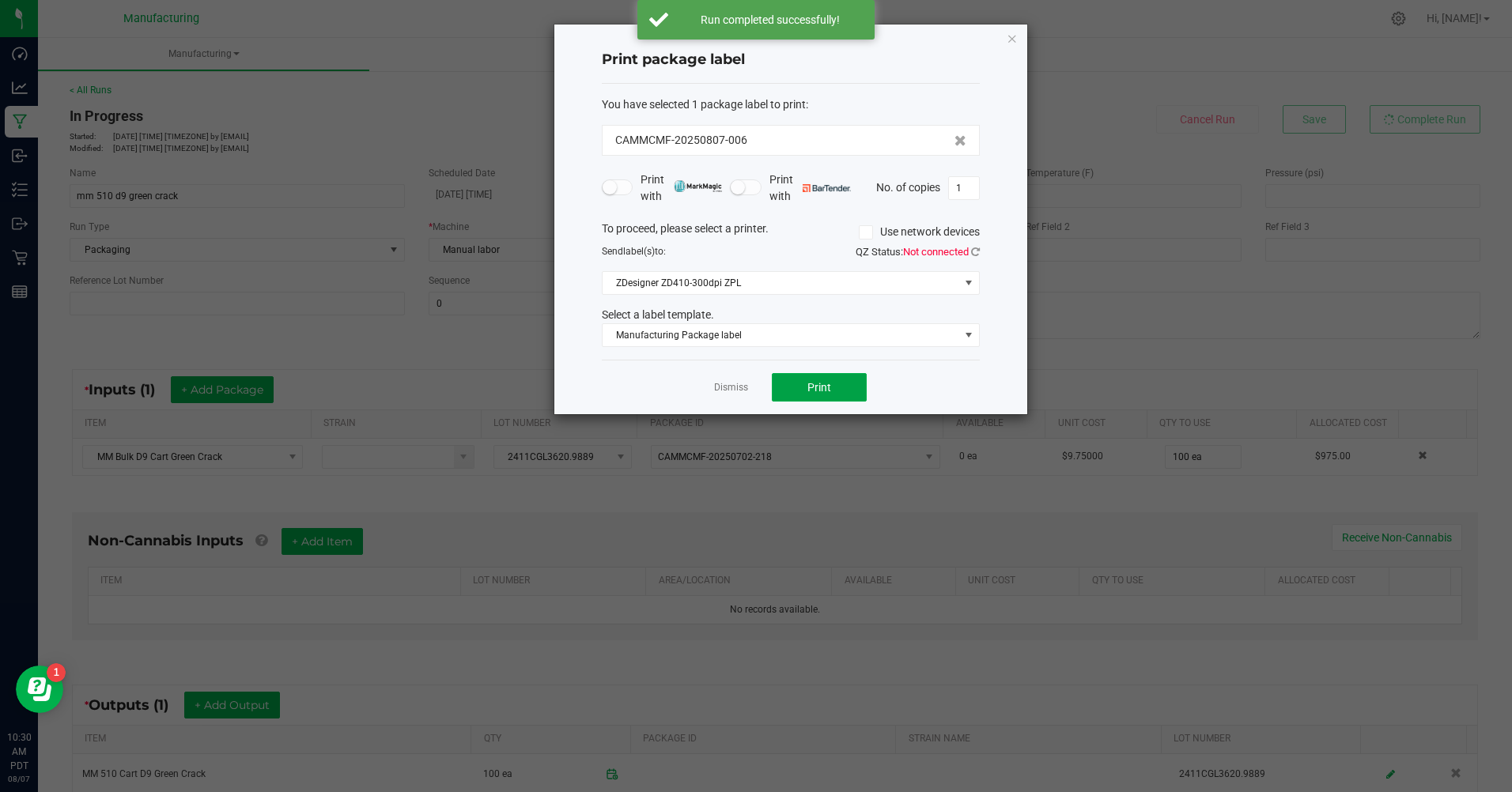 click on "Print" 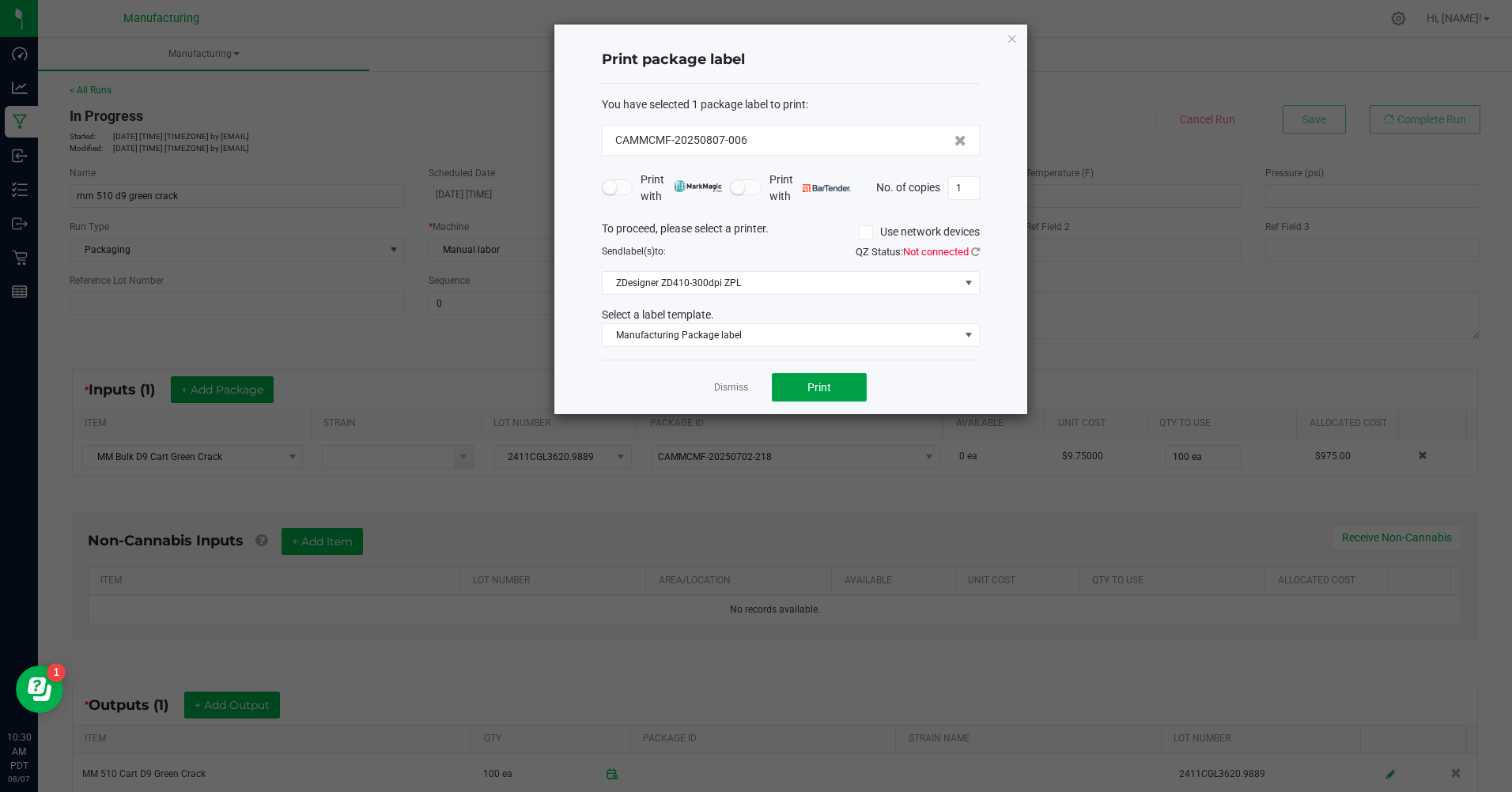 click on "Print" 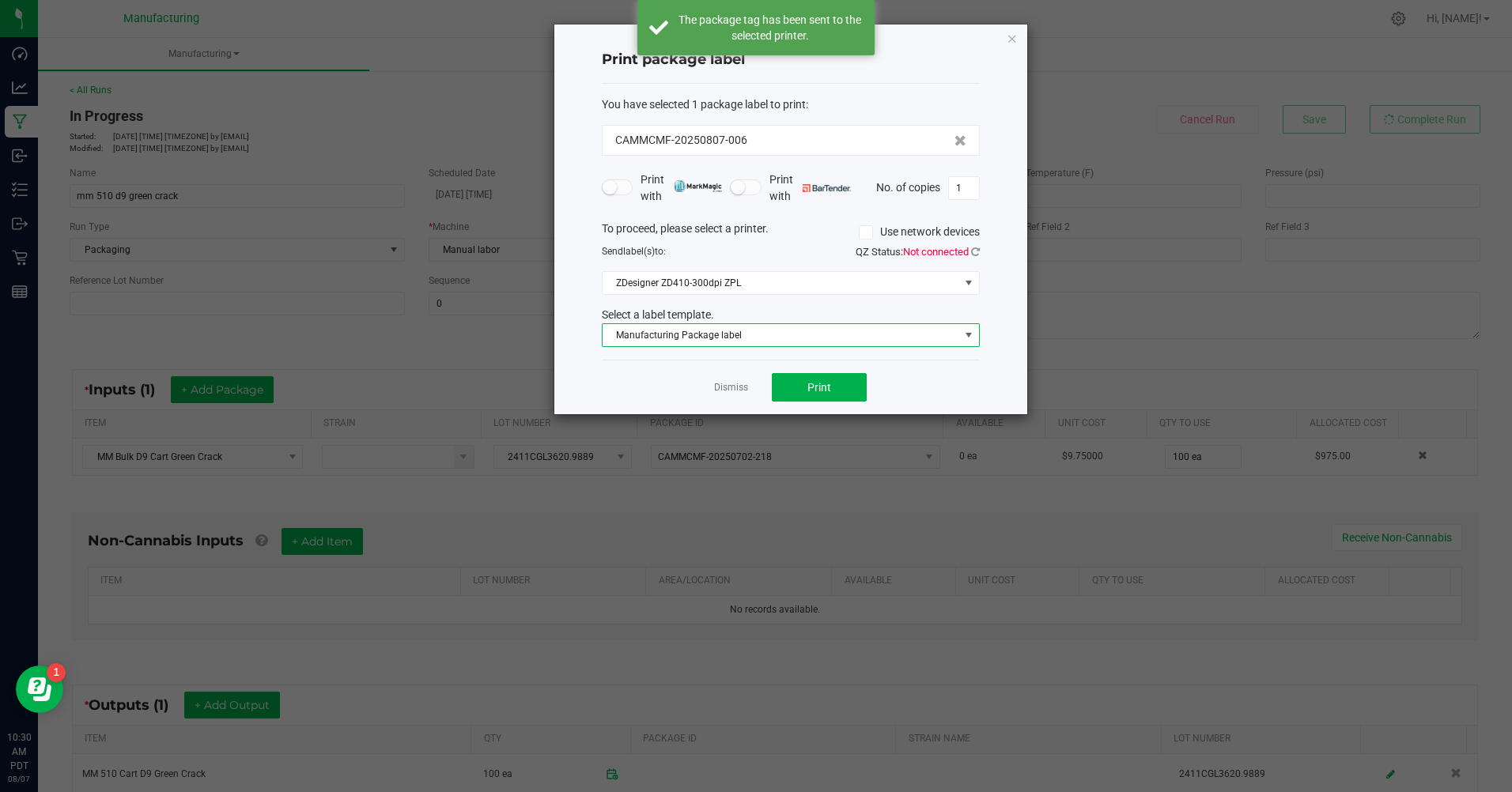 click on "Manufacturing Package label" at bounding box center [781, 335] 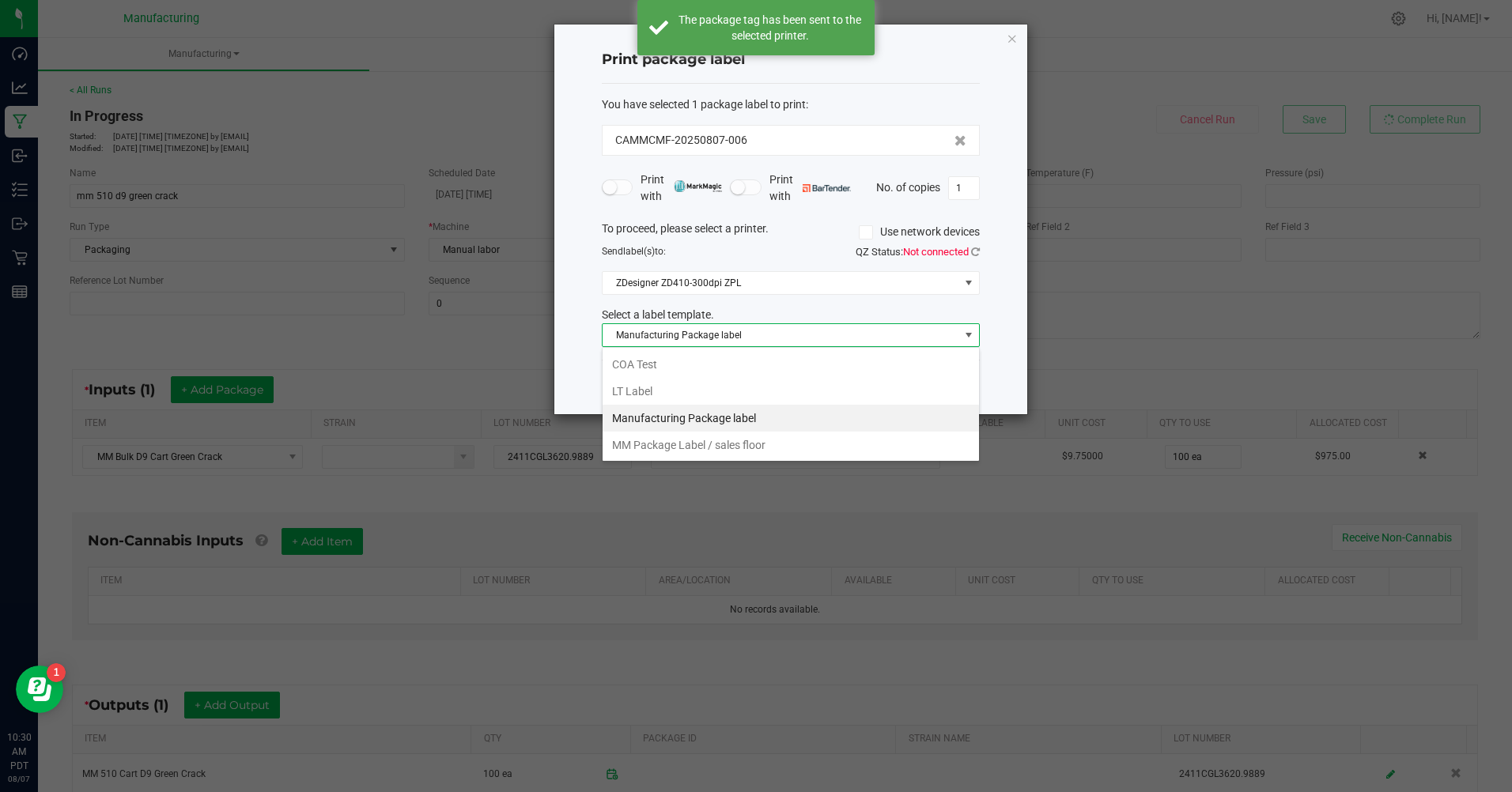 scroll, scrollTop: 79018, scrollLeft: 78701, axis: both 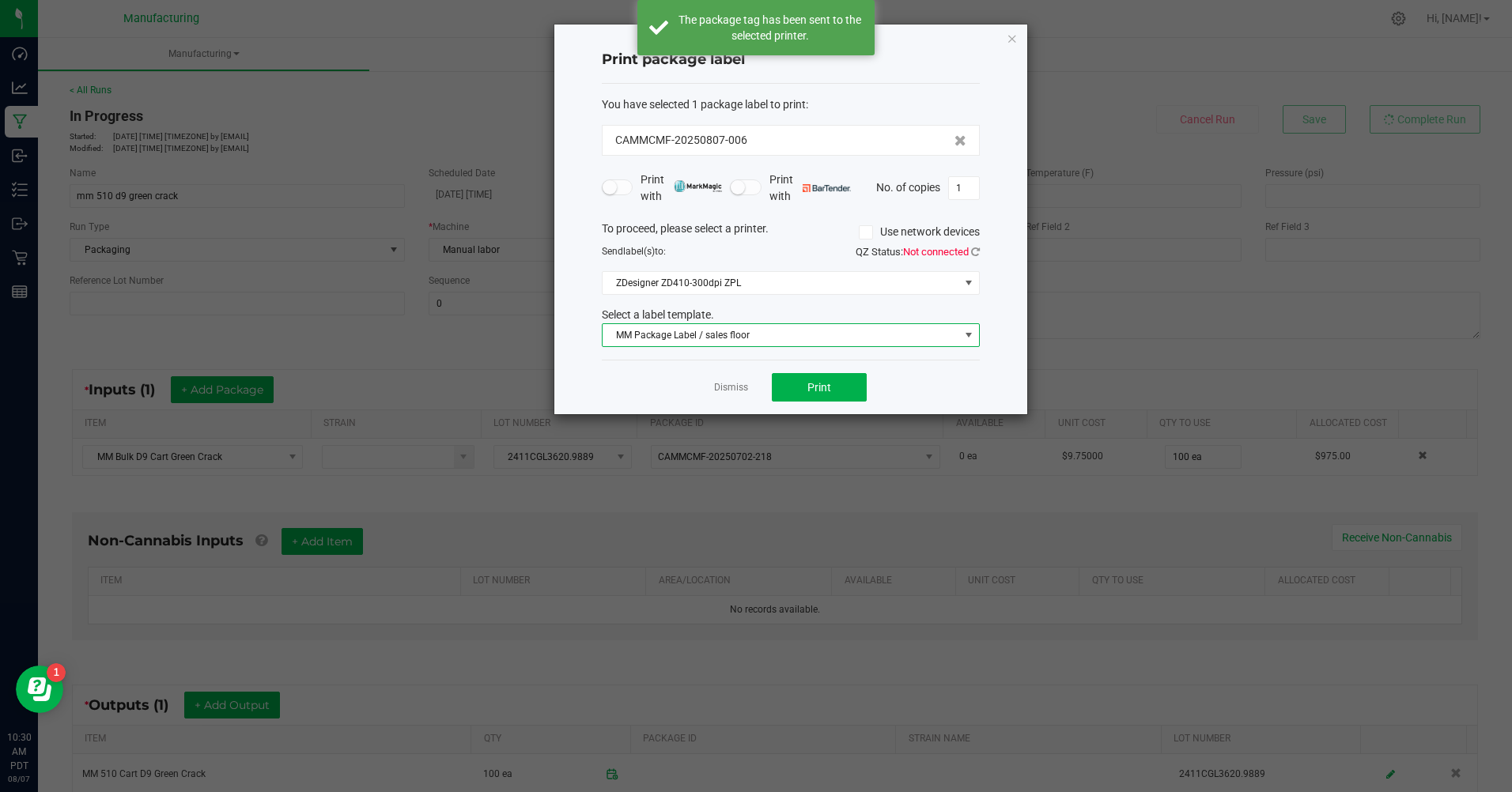 click on "1" at bounding box center (964, 188) 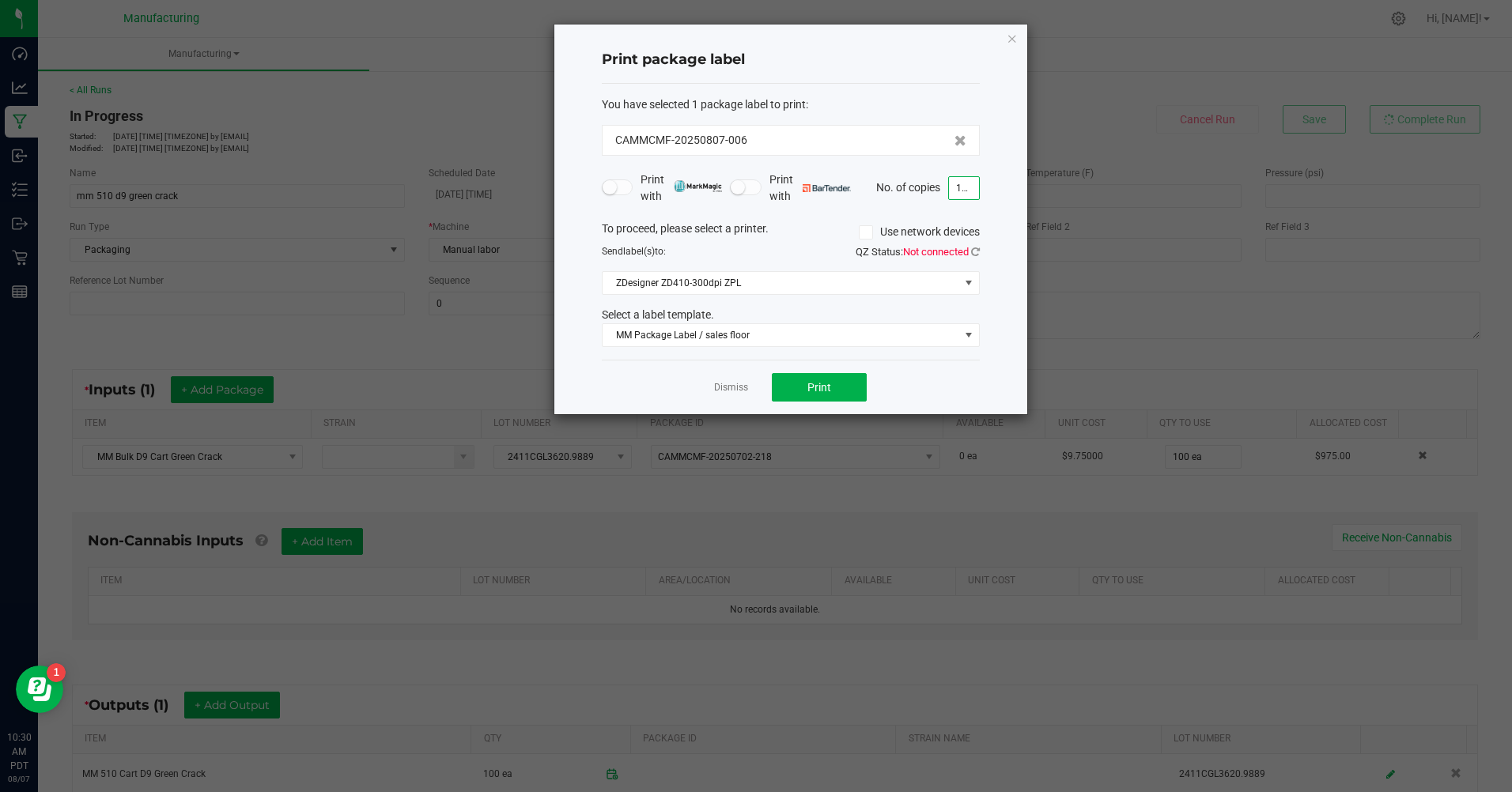 type on "100" 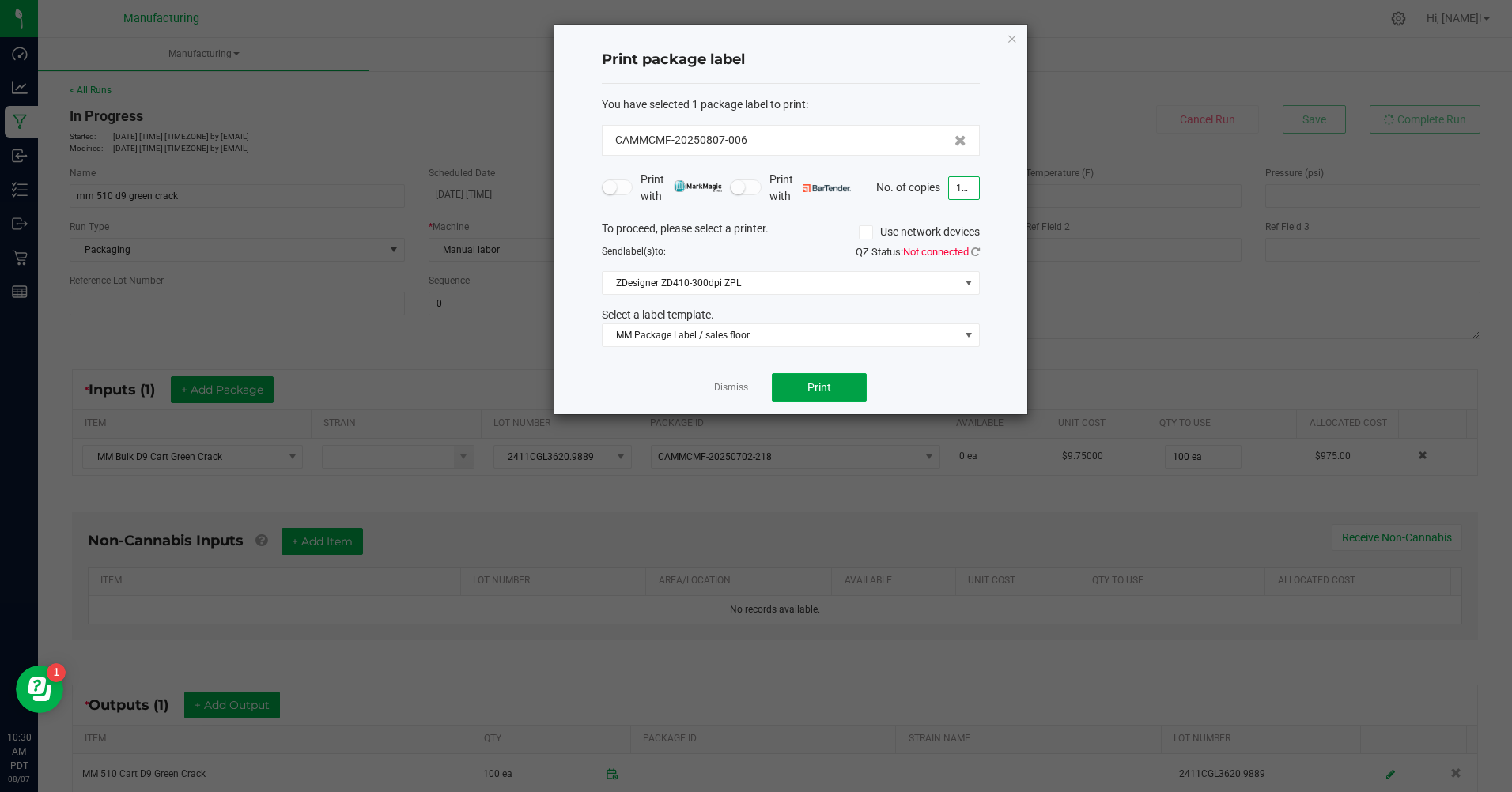 click on "Print" 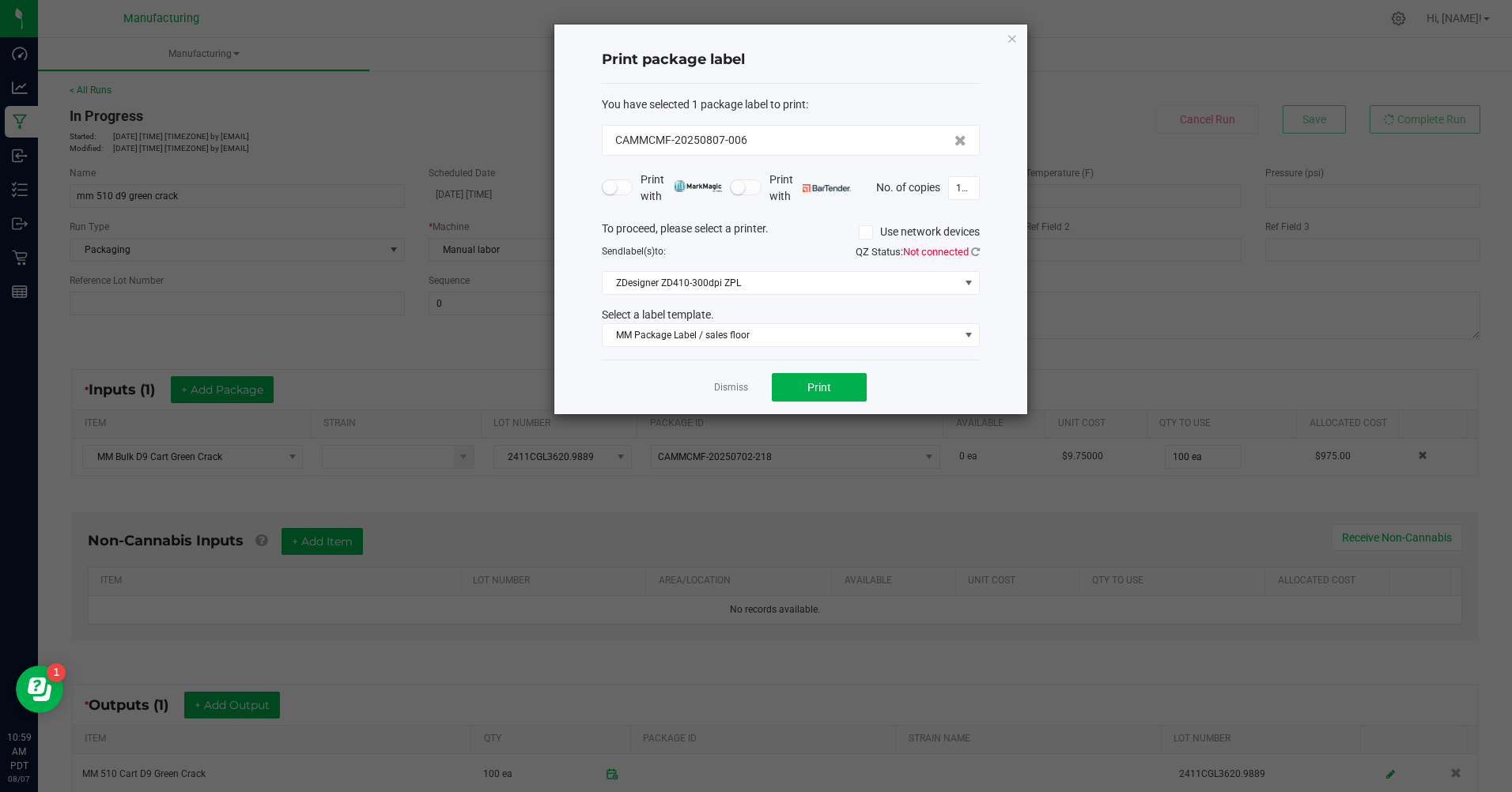 click 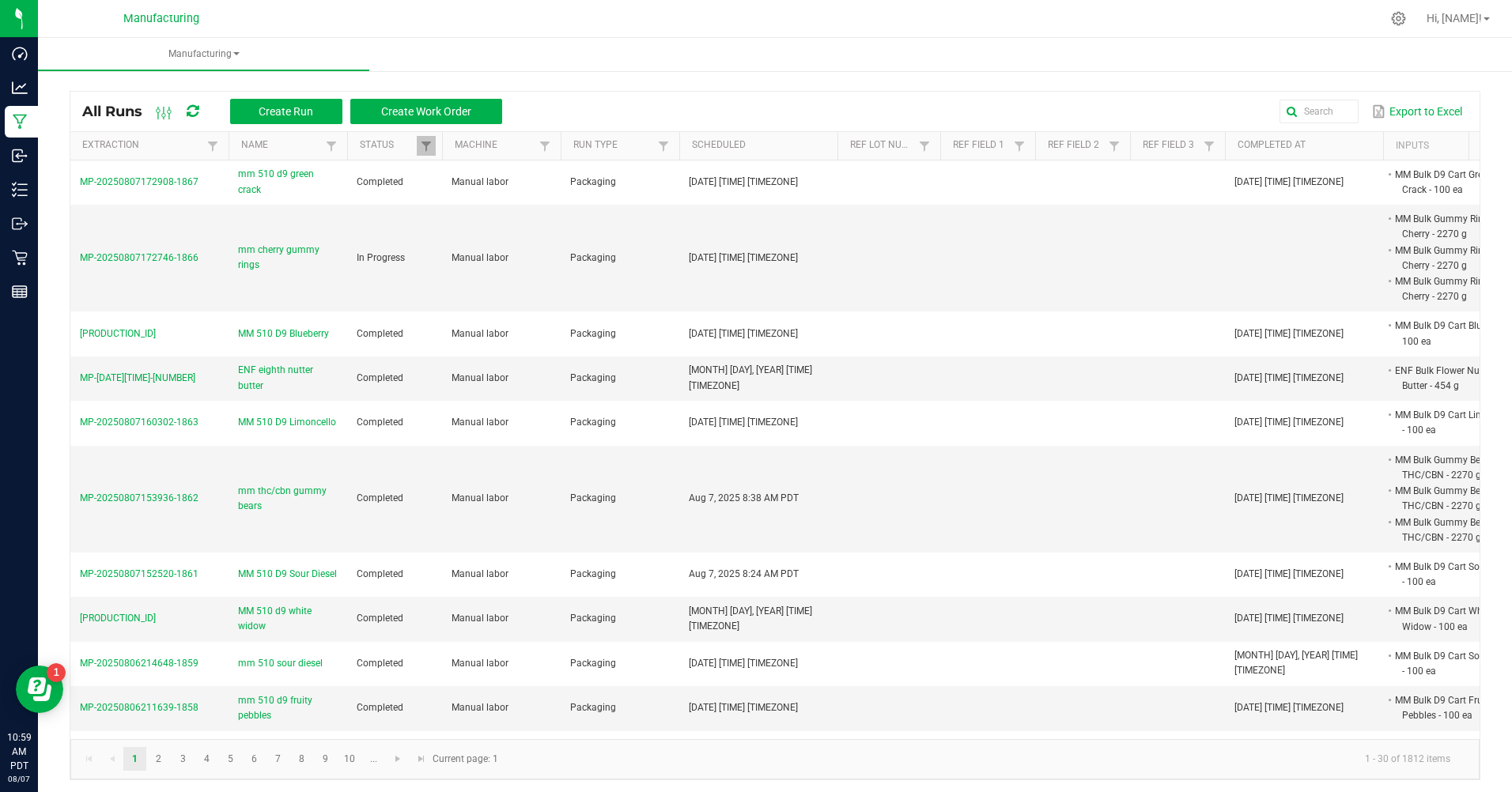 drag, startPoint x: 1011, startPoint y: 42, endPoint x: 928, endPoint y: 496, distance: 461.5246 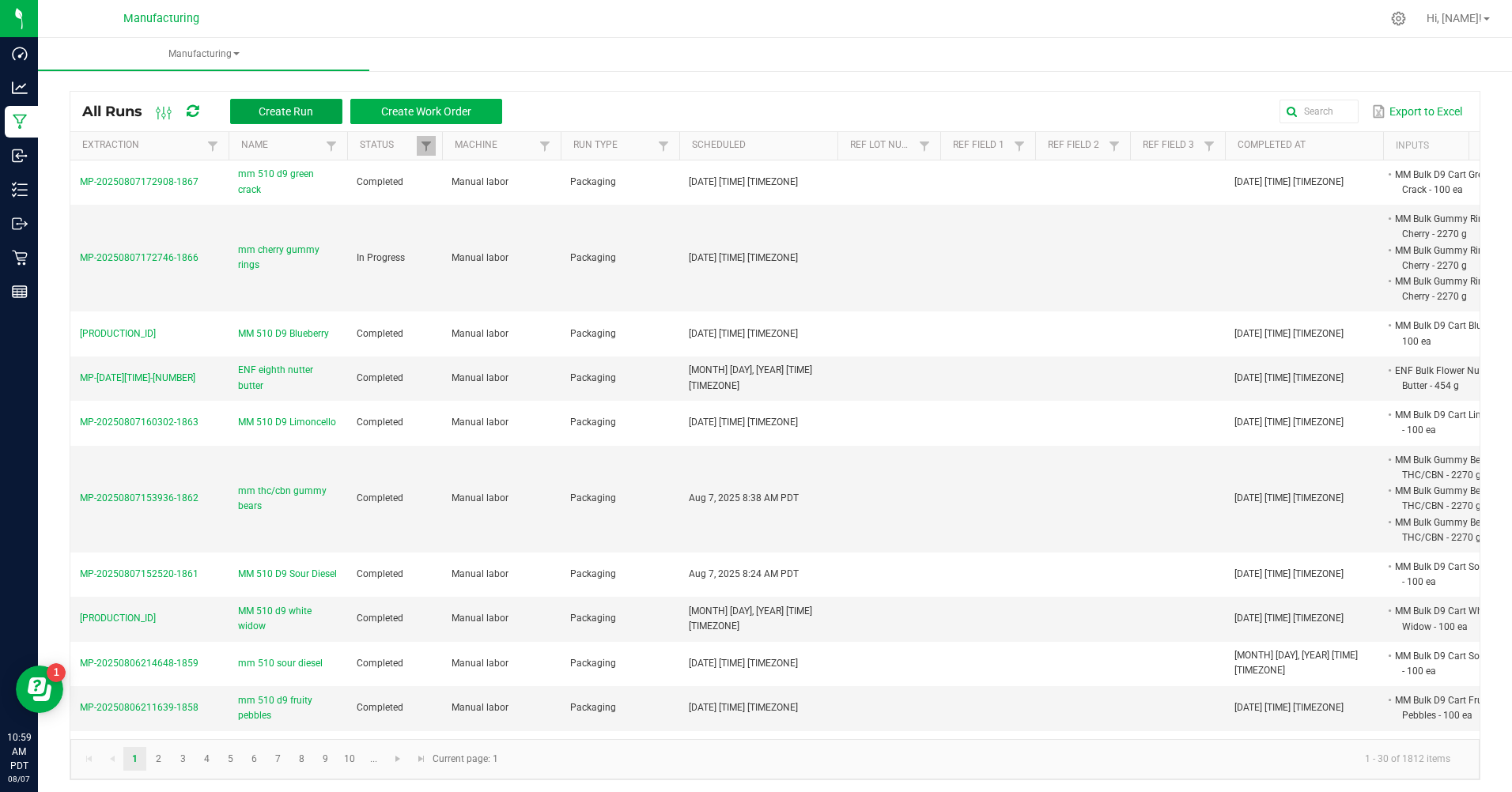 click on "Create Run" at bounding box center [285, 111] 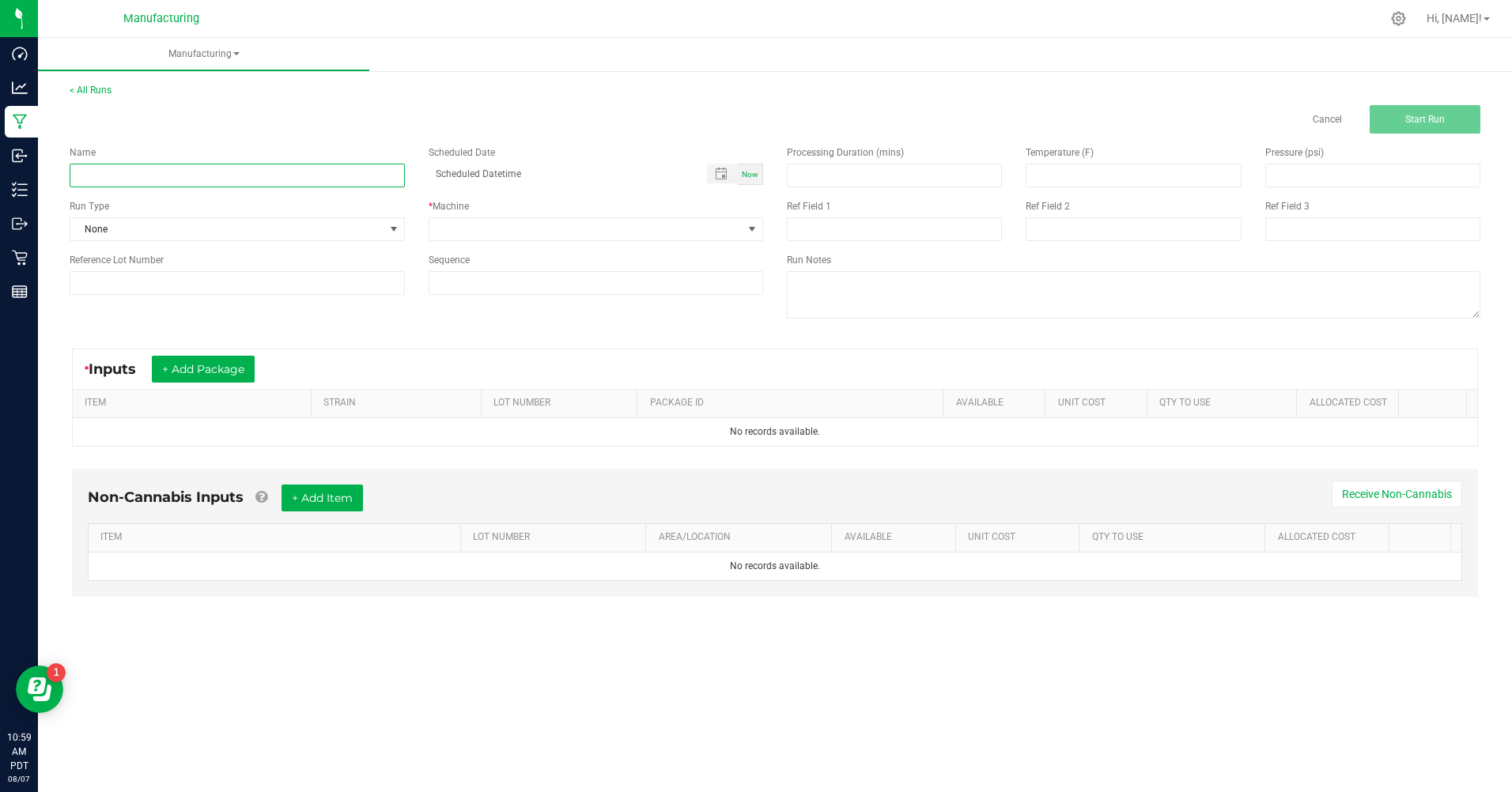 click at bounding box center [237, 175] 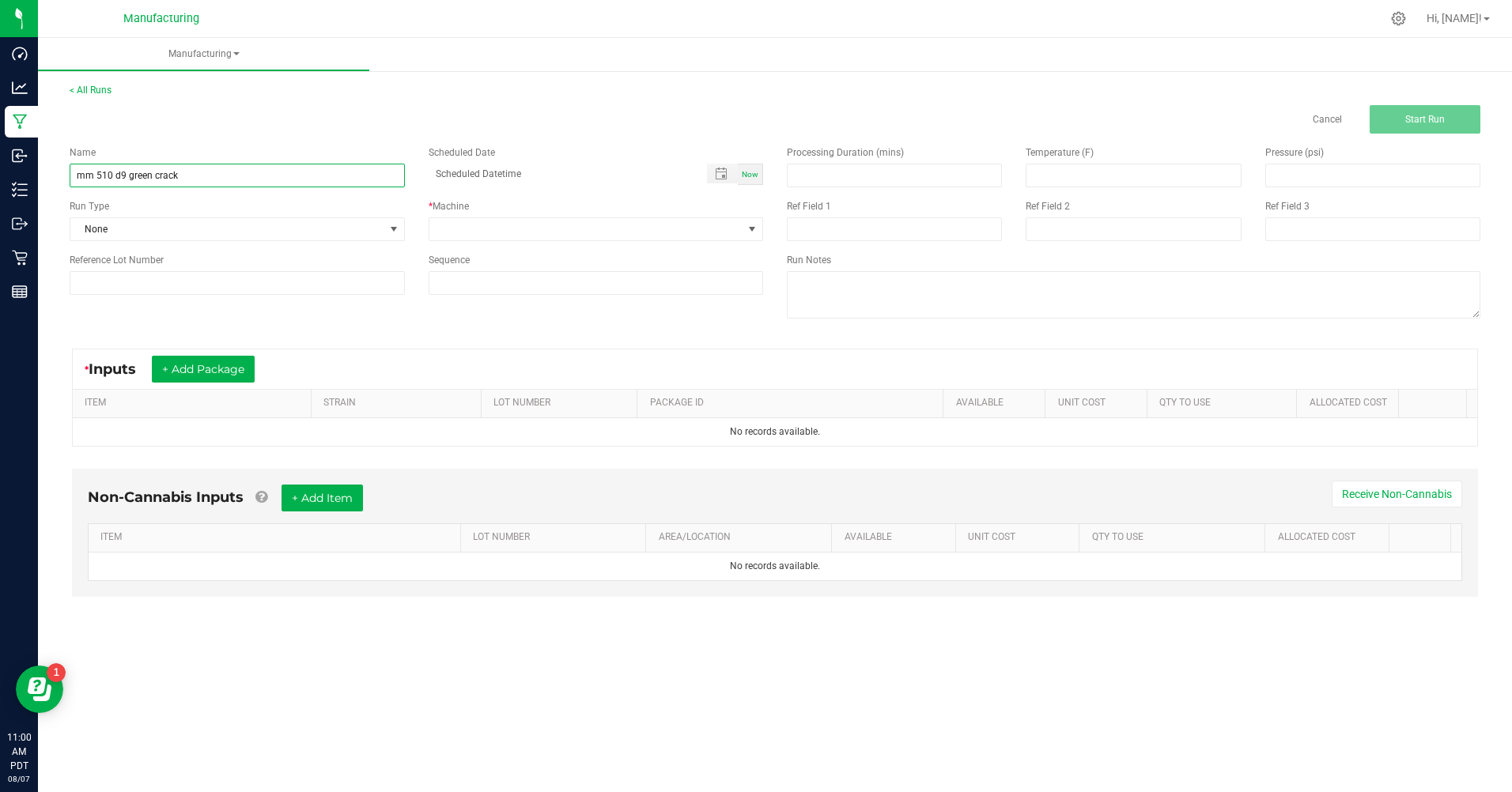 type on "mm 510 d9 green crack" 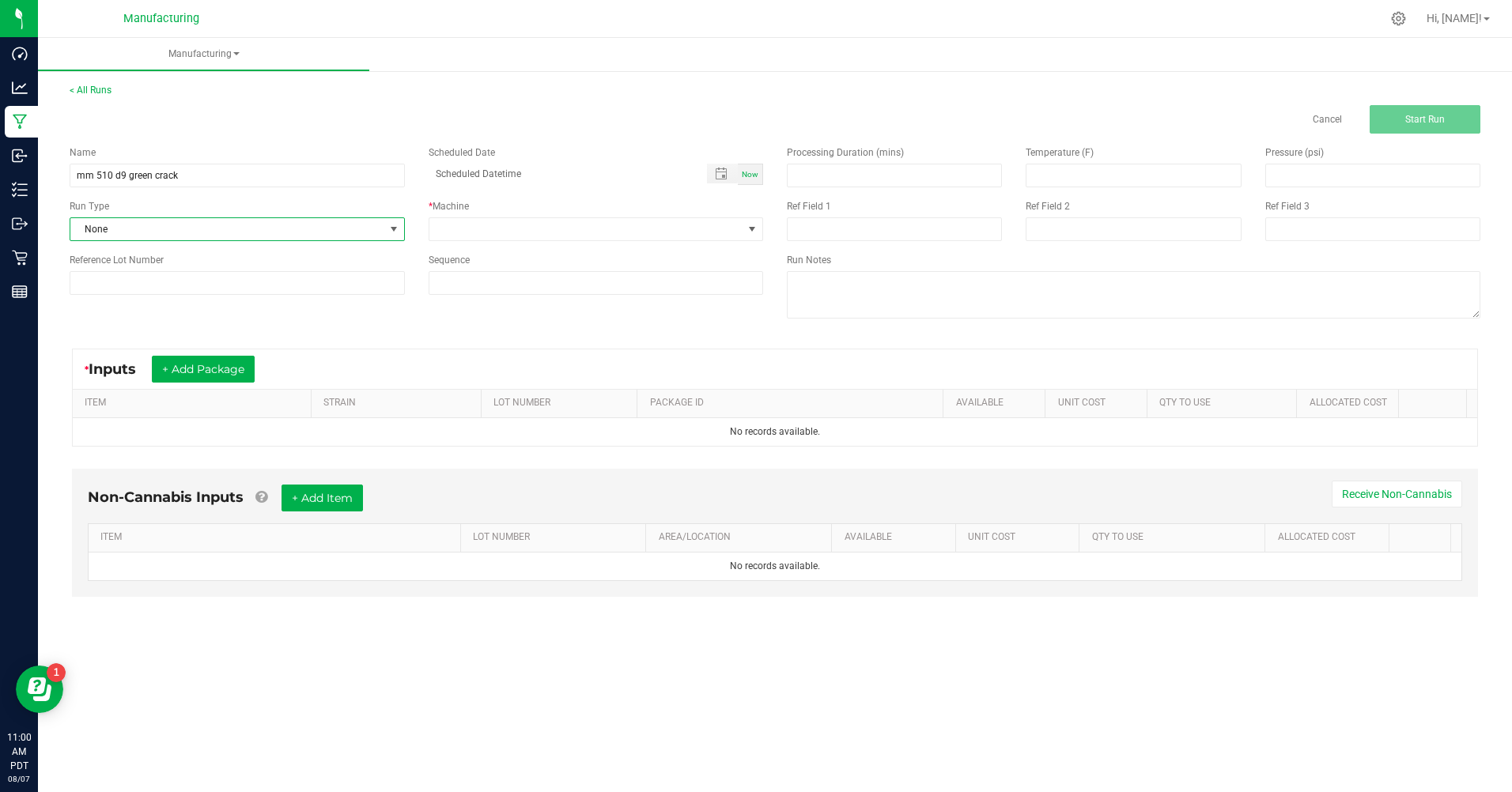 click on "None" at bounding box center (227, 229) 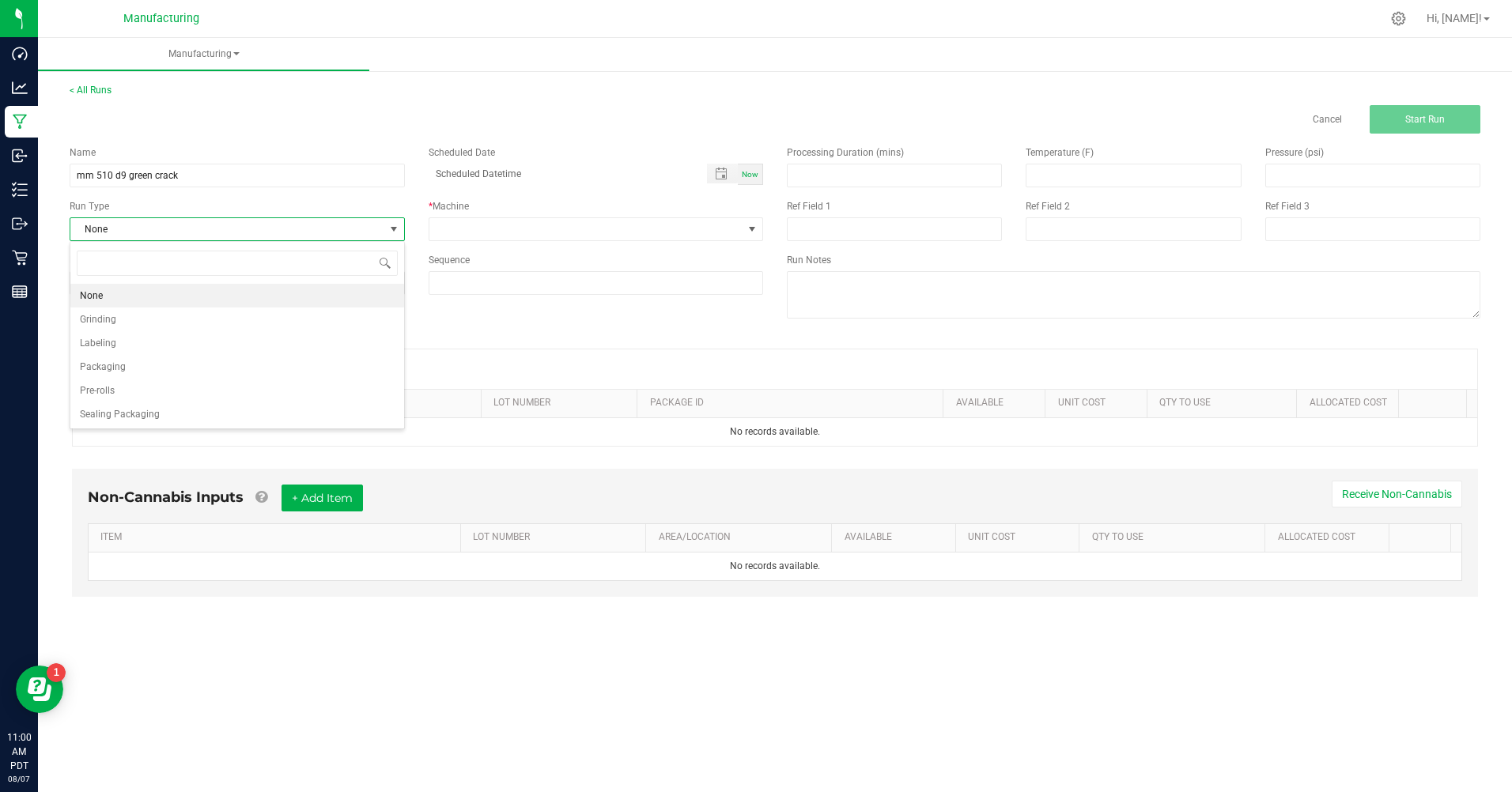 scroll, scrollTop: 79018, scrollLeft: 78744, axis: both 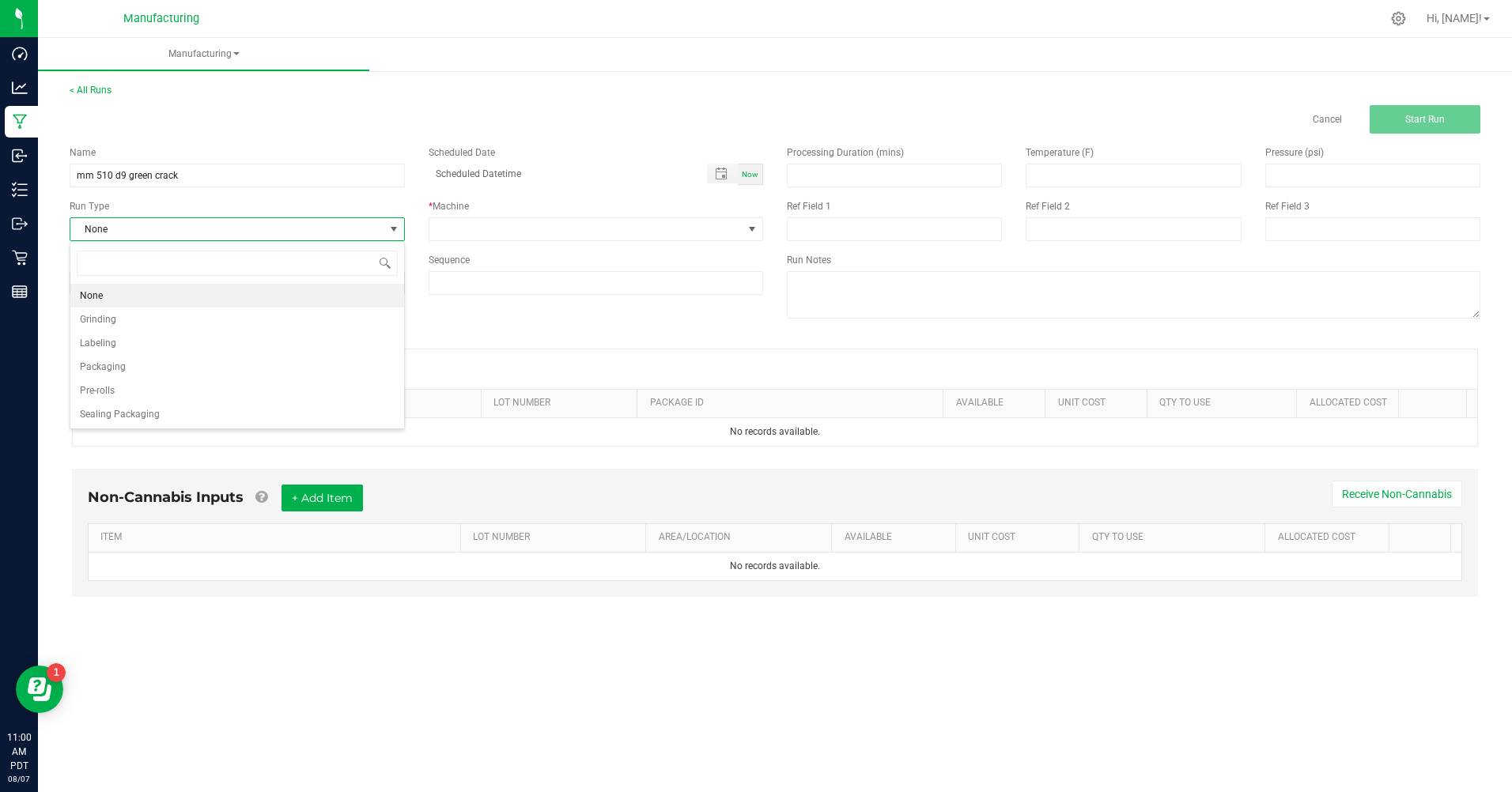 click on "Packaging" at bounding box center [237, 367] 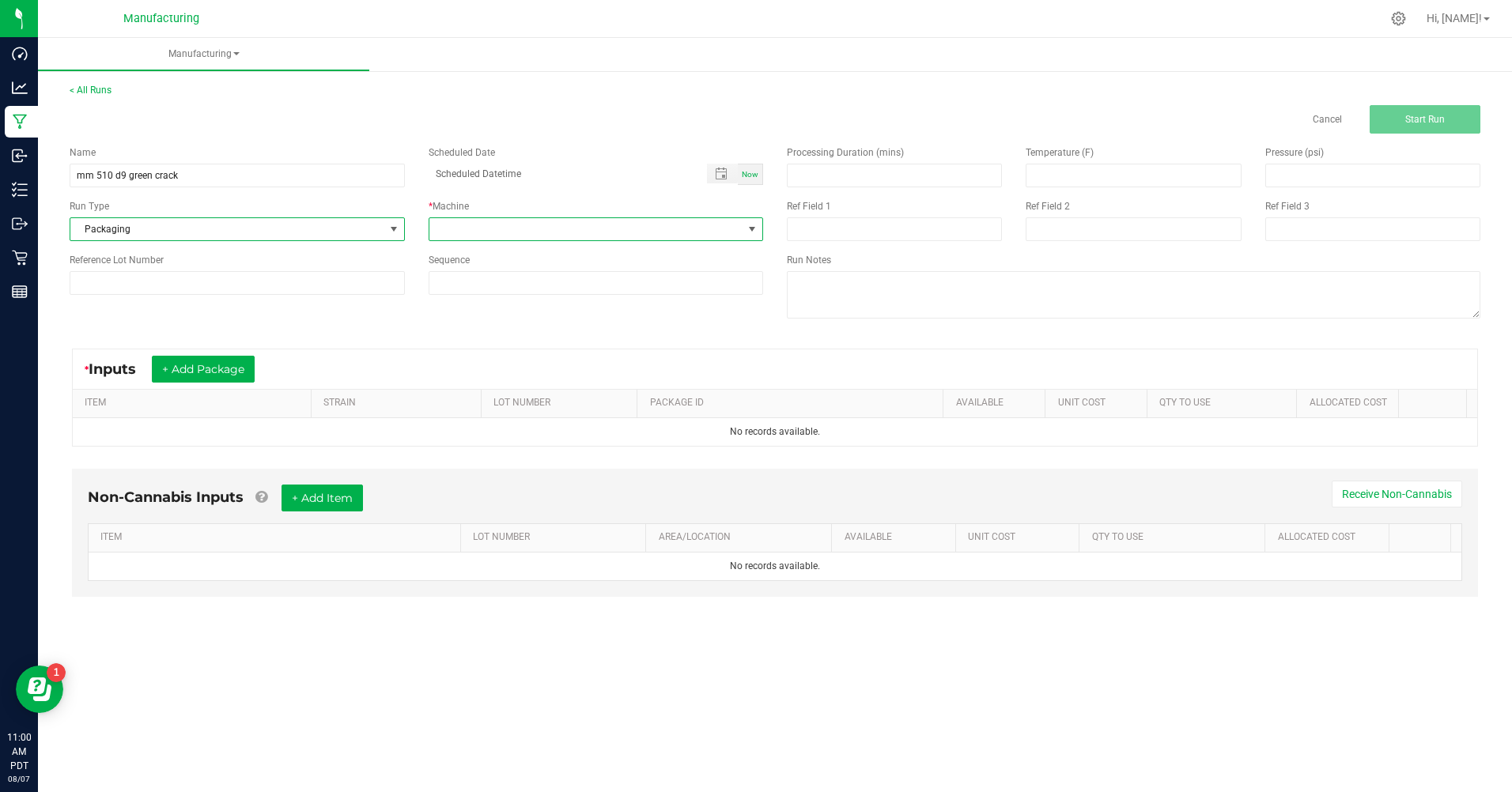 click at bounding box center (586, 229) 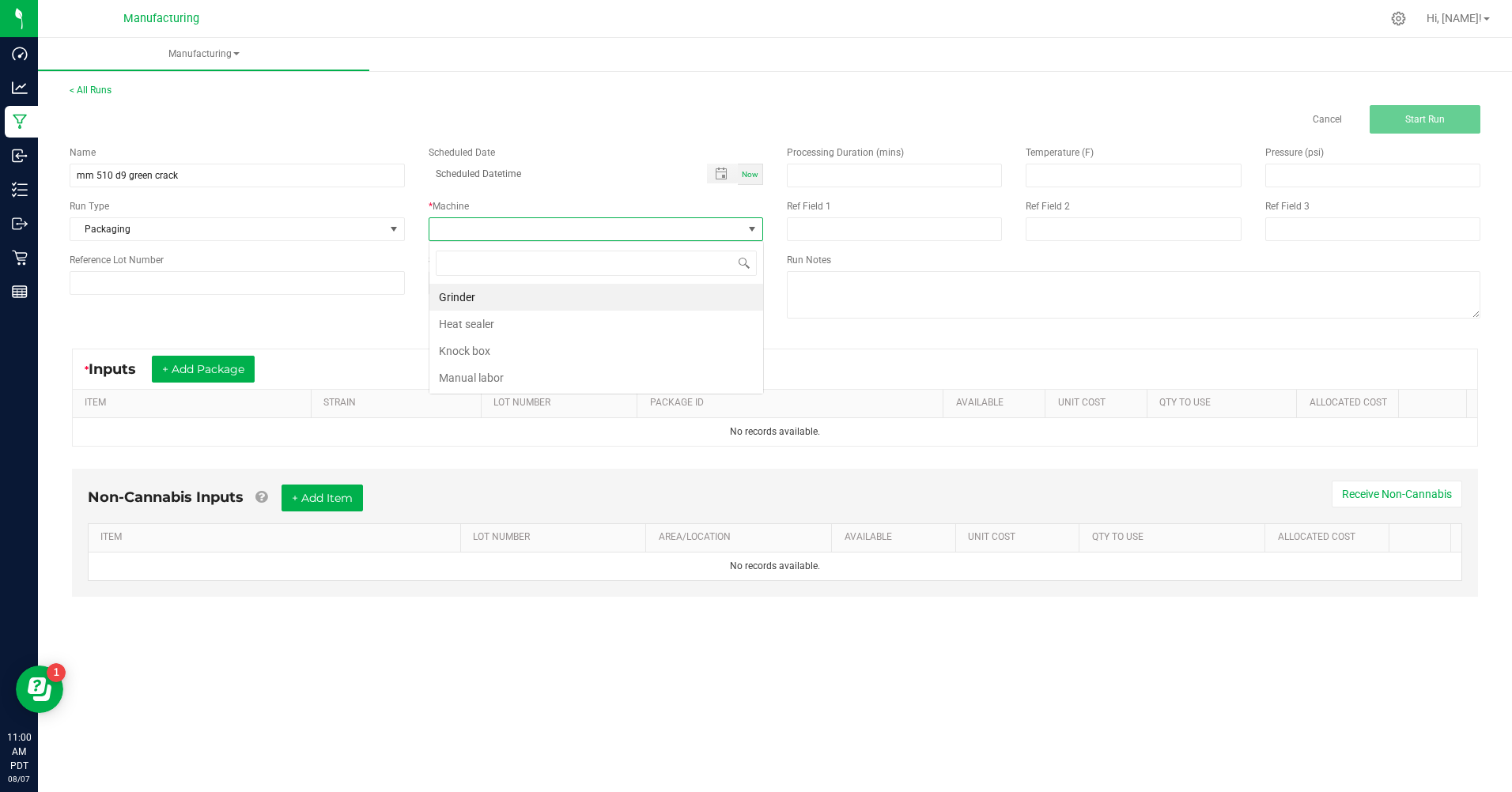 scroll, scrollTop: 79018, scrollLeft: 78744, axis: both 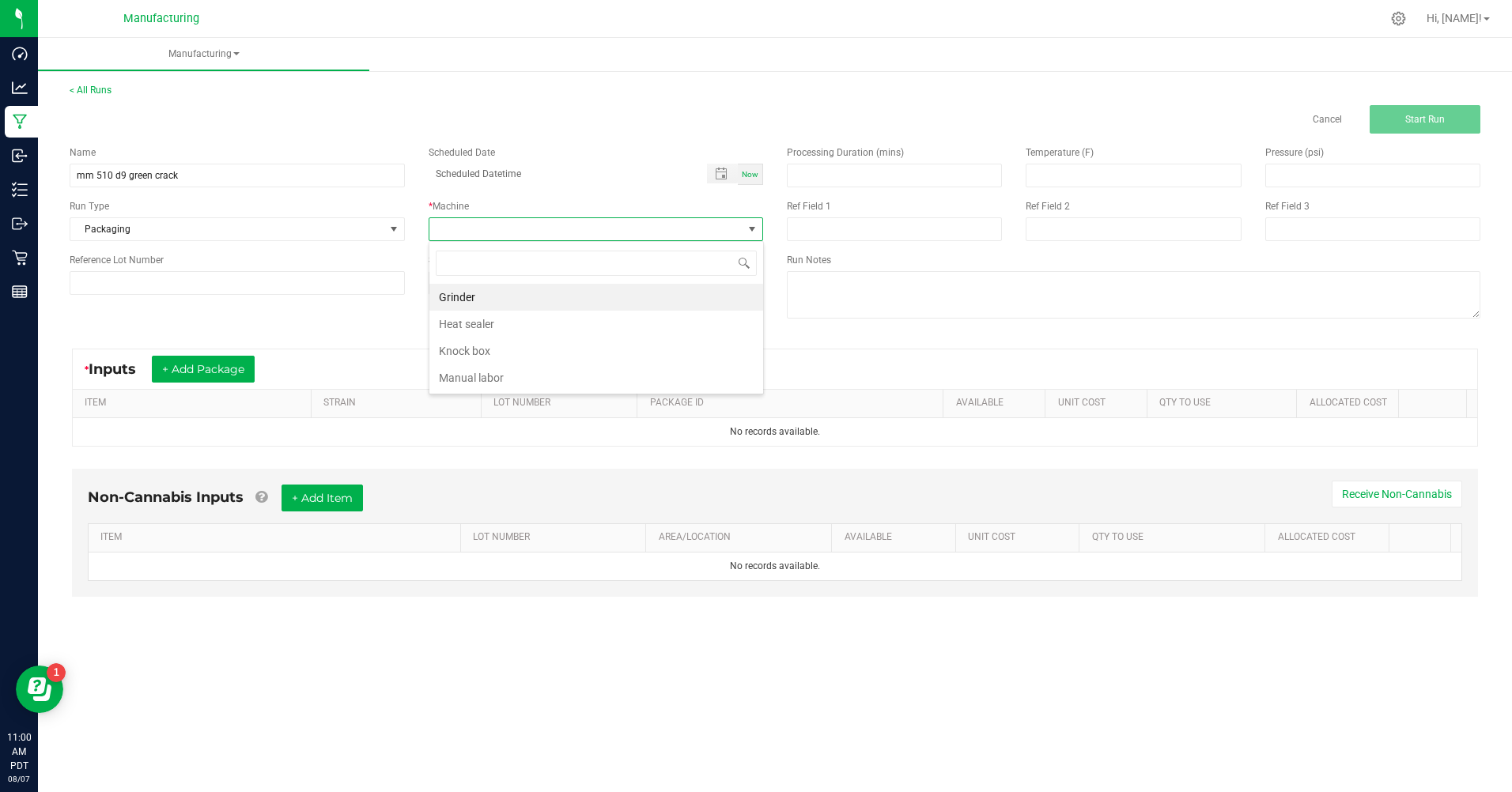 click on "Manual labor" at bounding box center [596, 378] 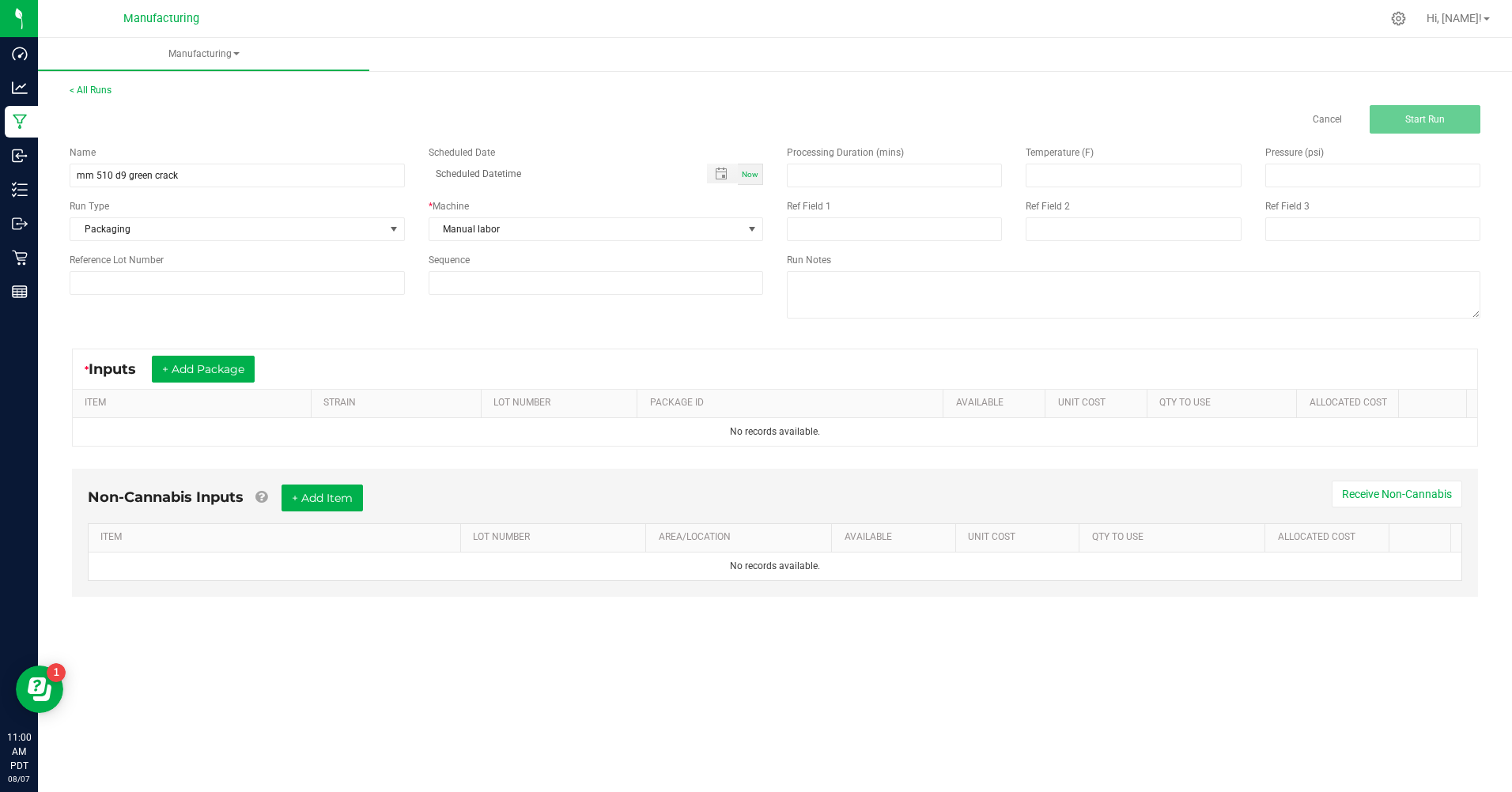 click on "Now" at bounding box center [750, 174] 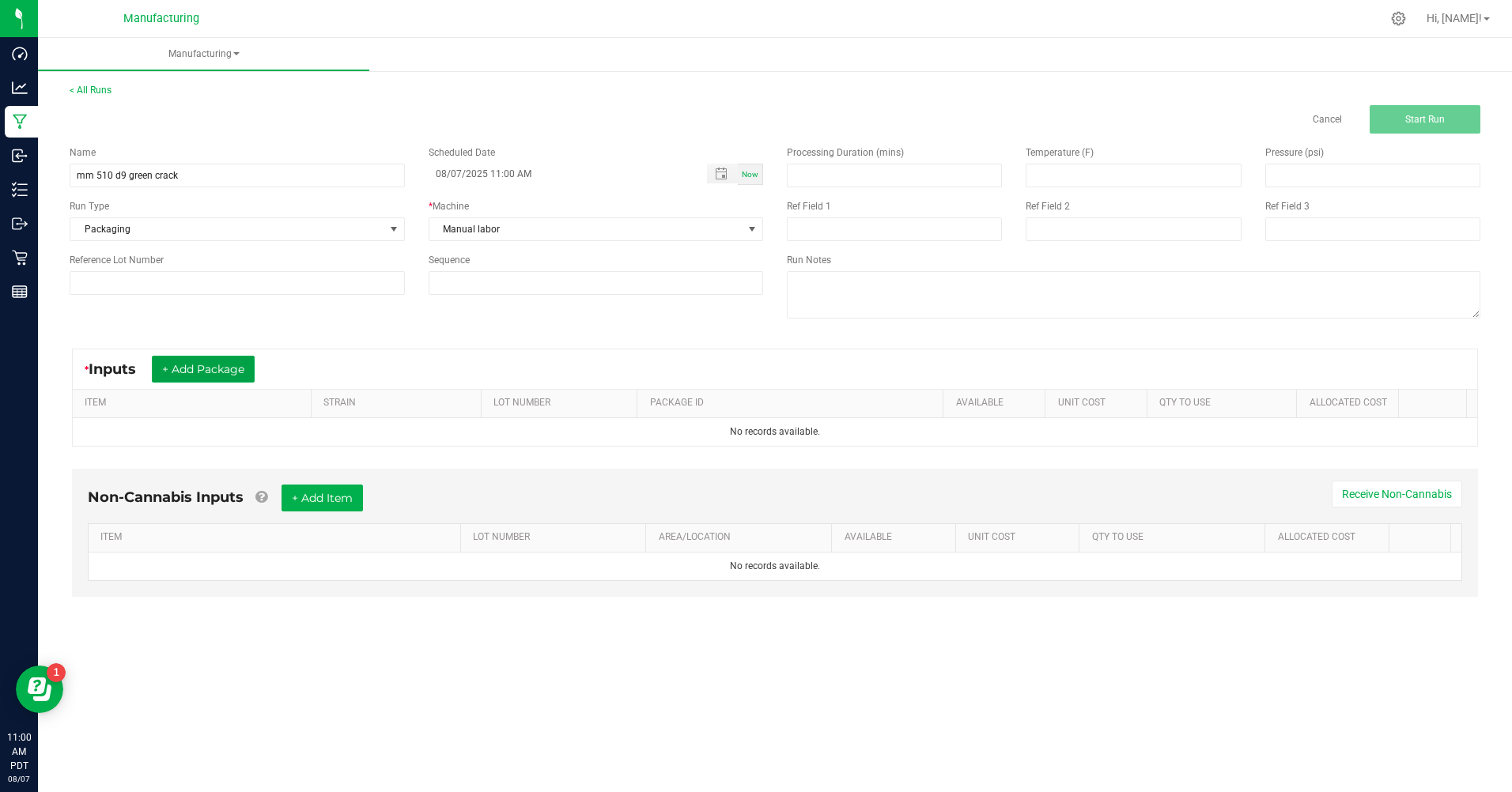 click on "+ Add Package" at bounding box center [203, 369] 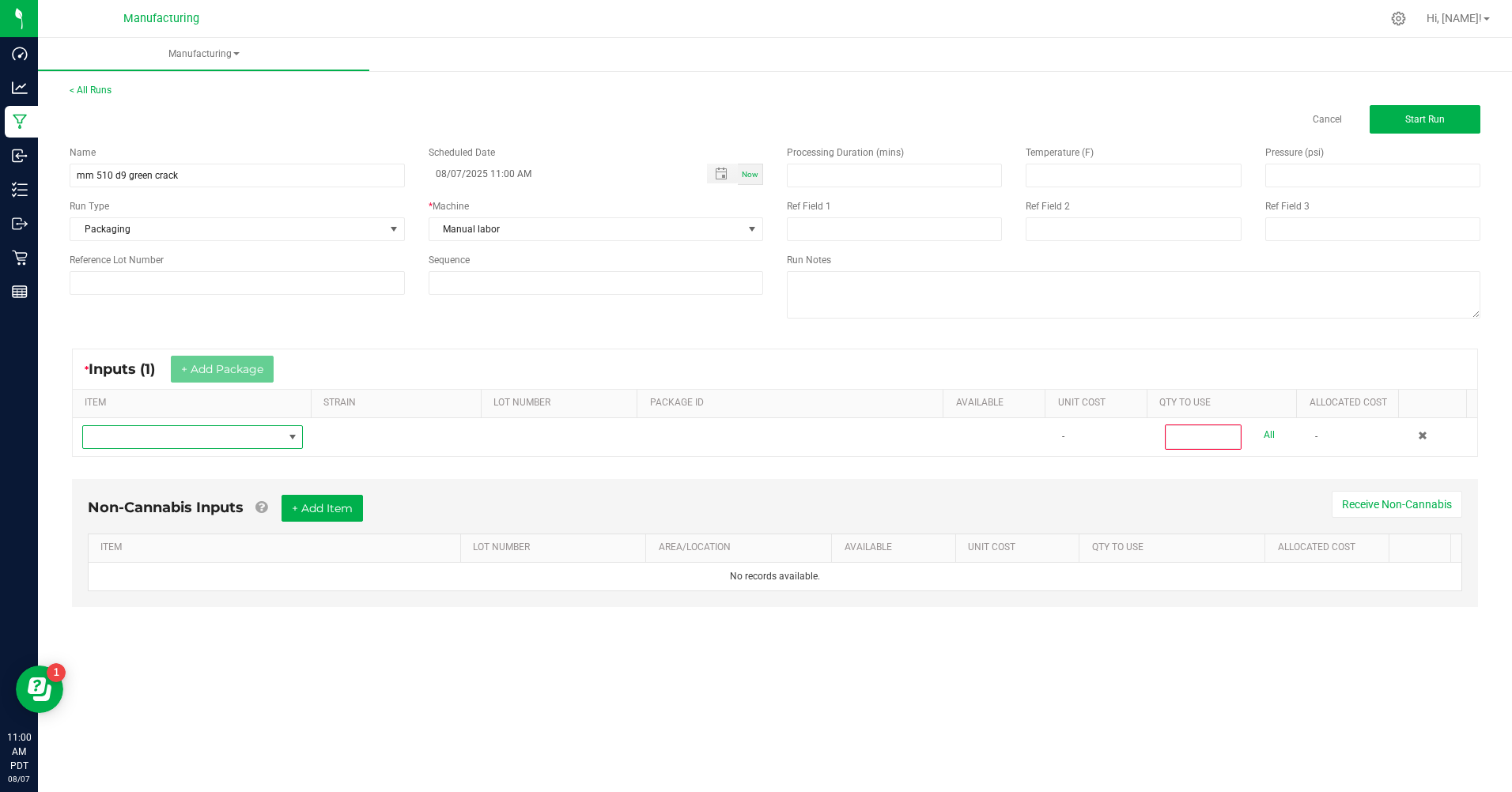 click at bounding box center [183, 437] 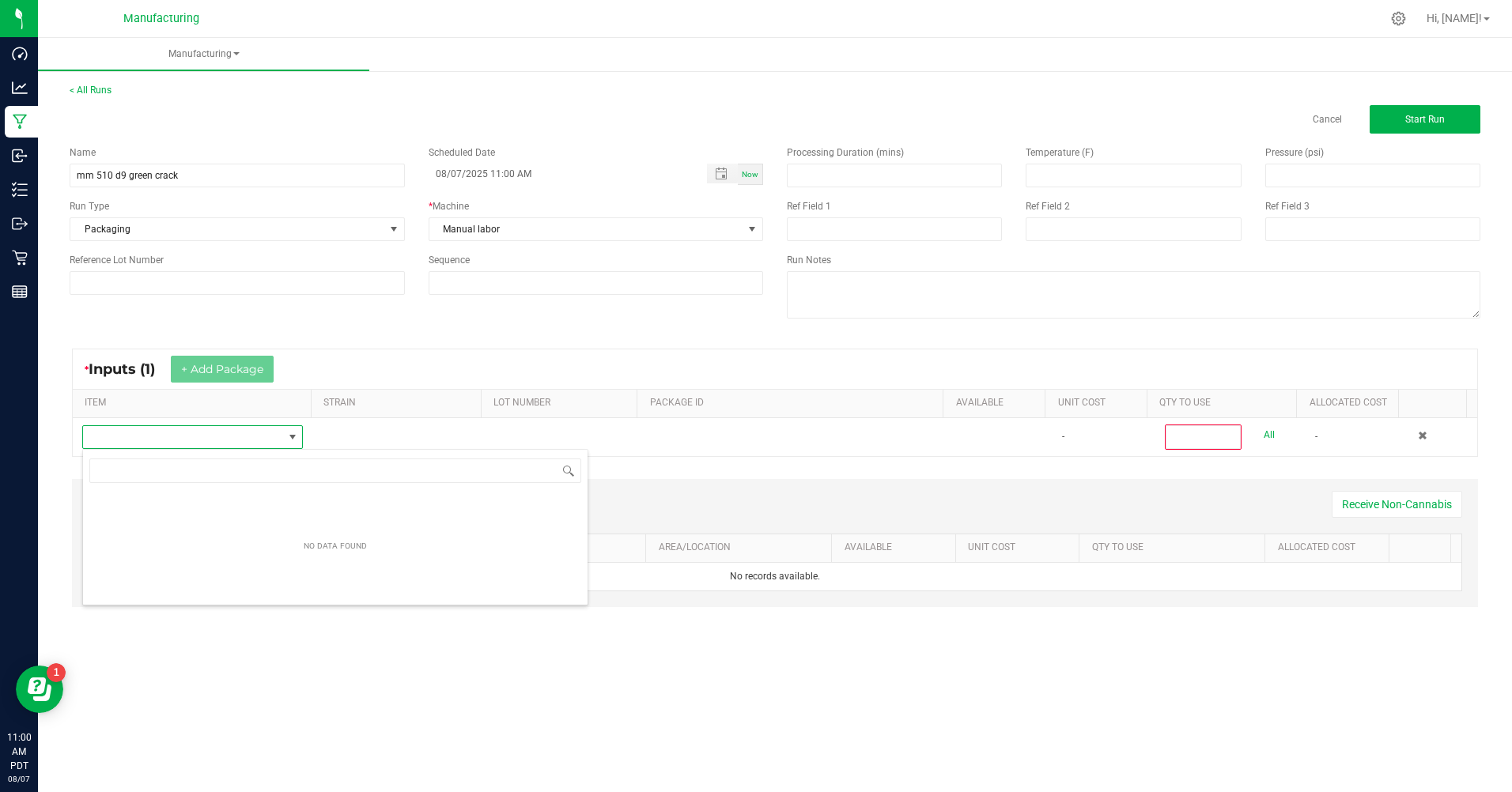 scroll, scrollTop: 79018, scrollLeft: 78860, axis: both 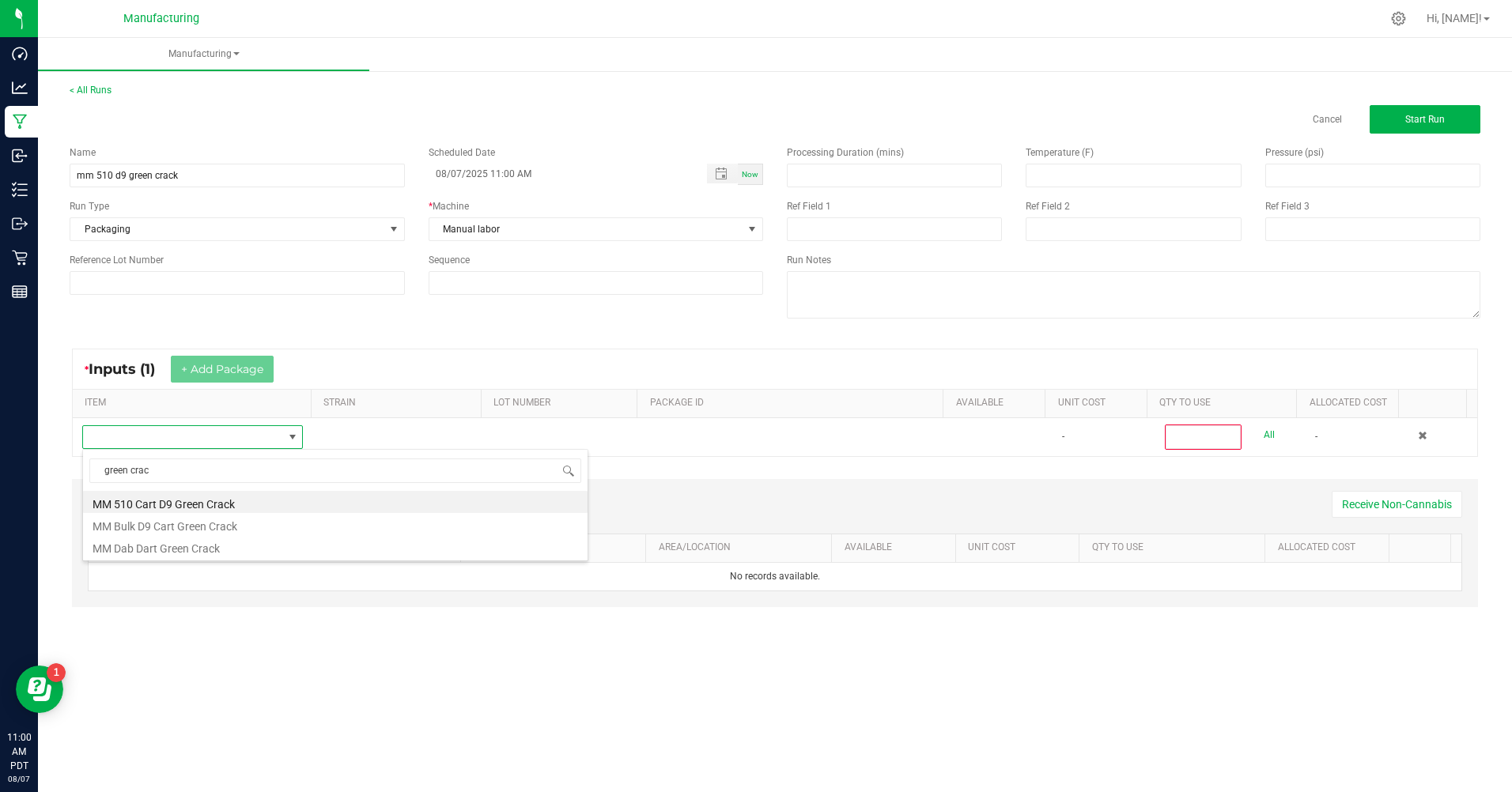 type on "green crack" 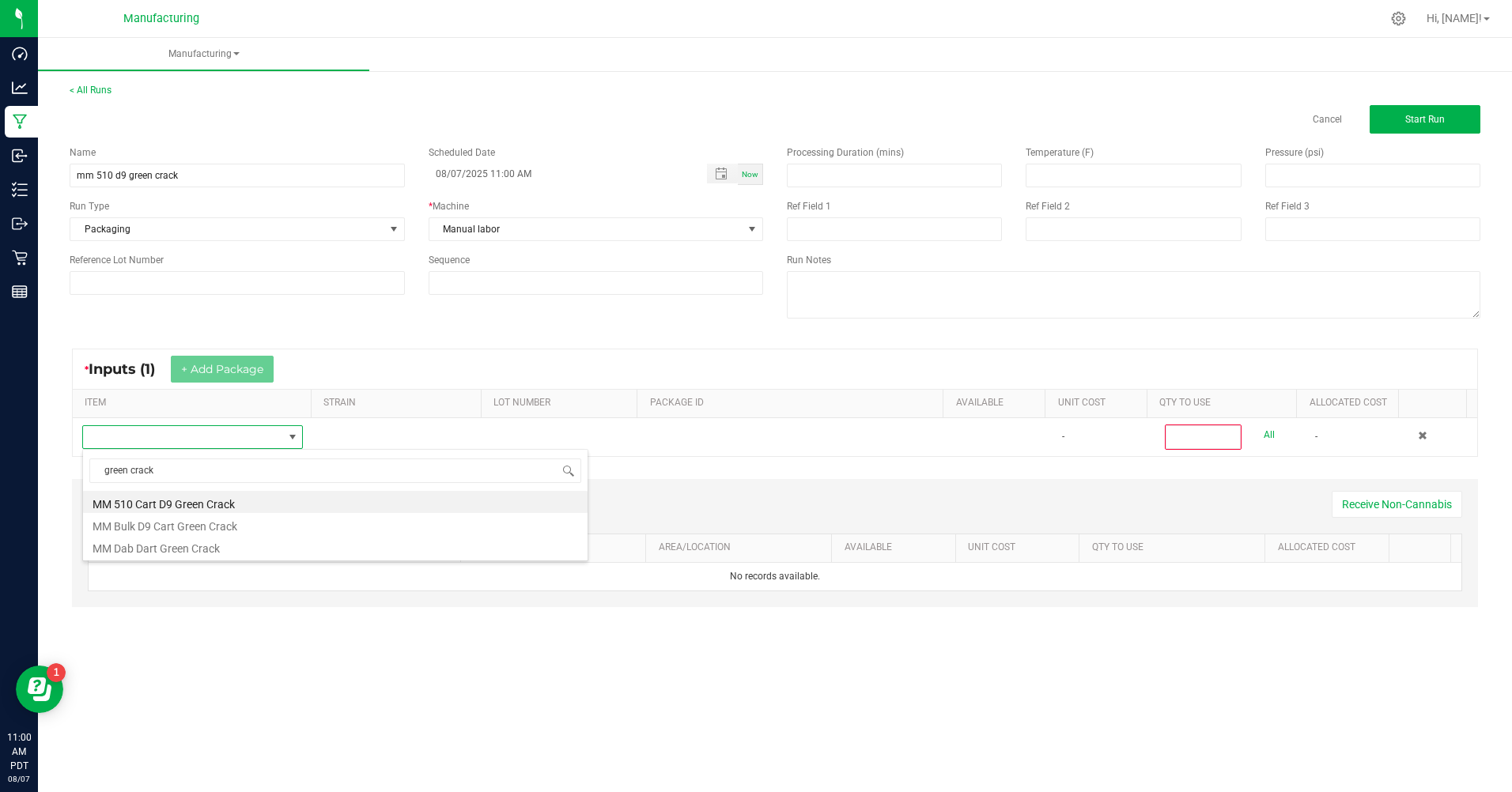 click on "MM Bulk D9 Cart Green Crack" at bounding box center [335, 524] 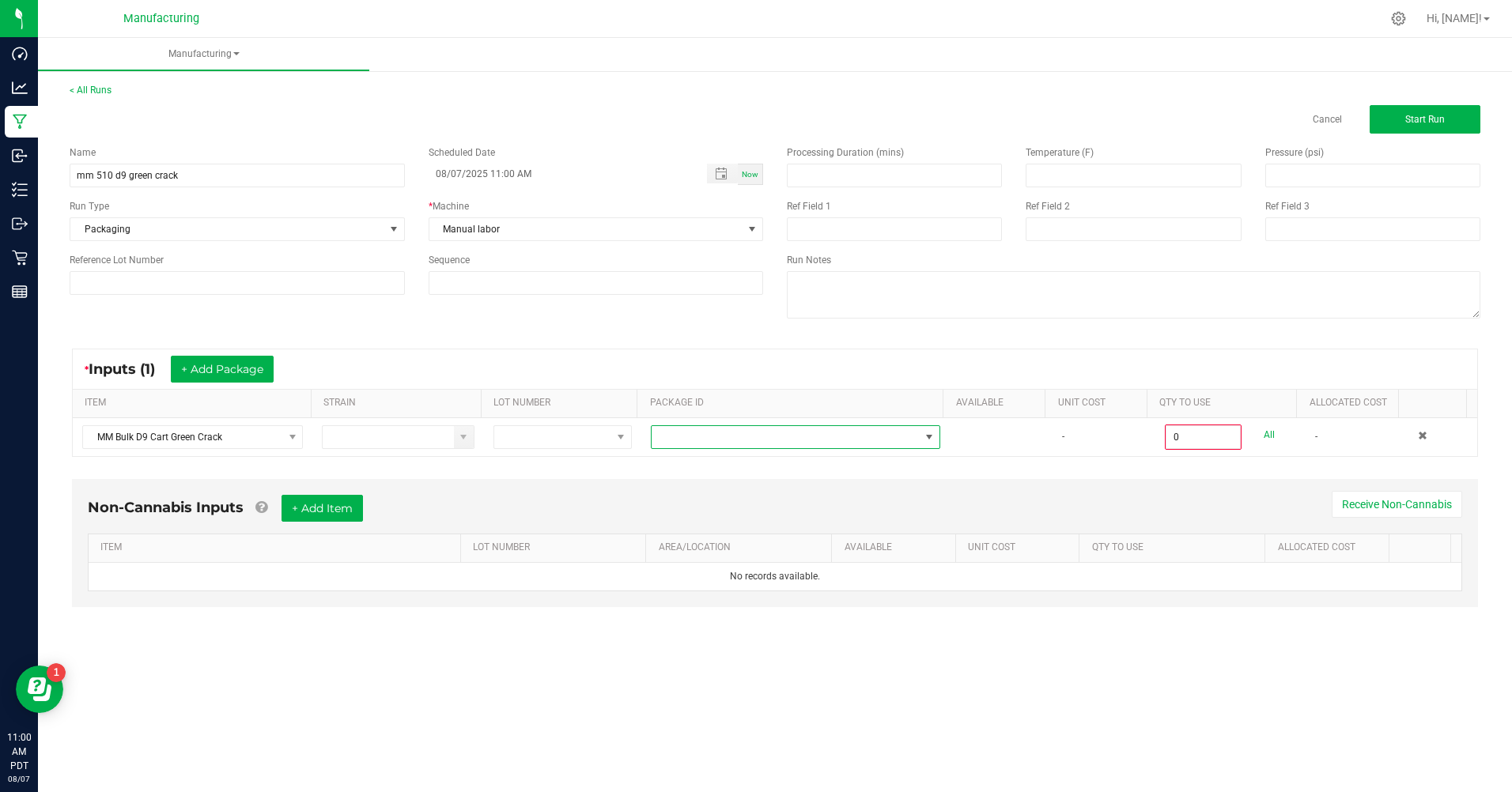 click at bounding box center [785, 437] 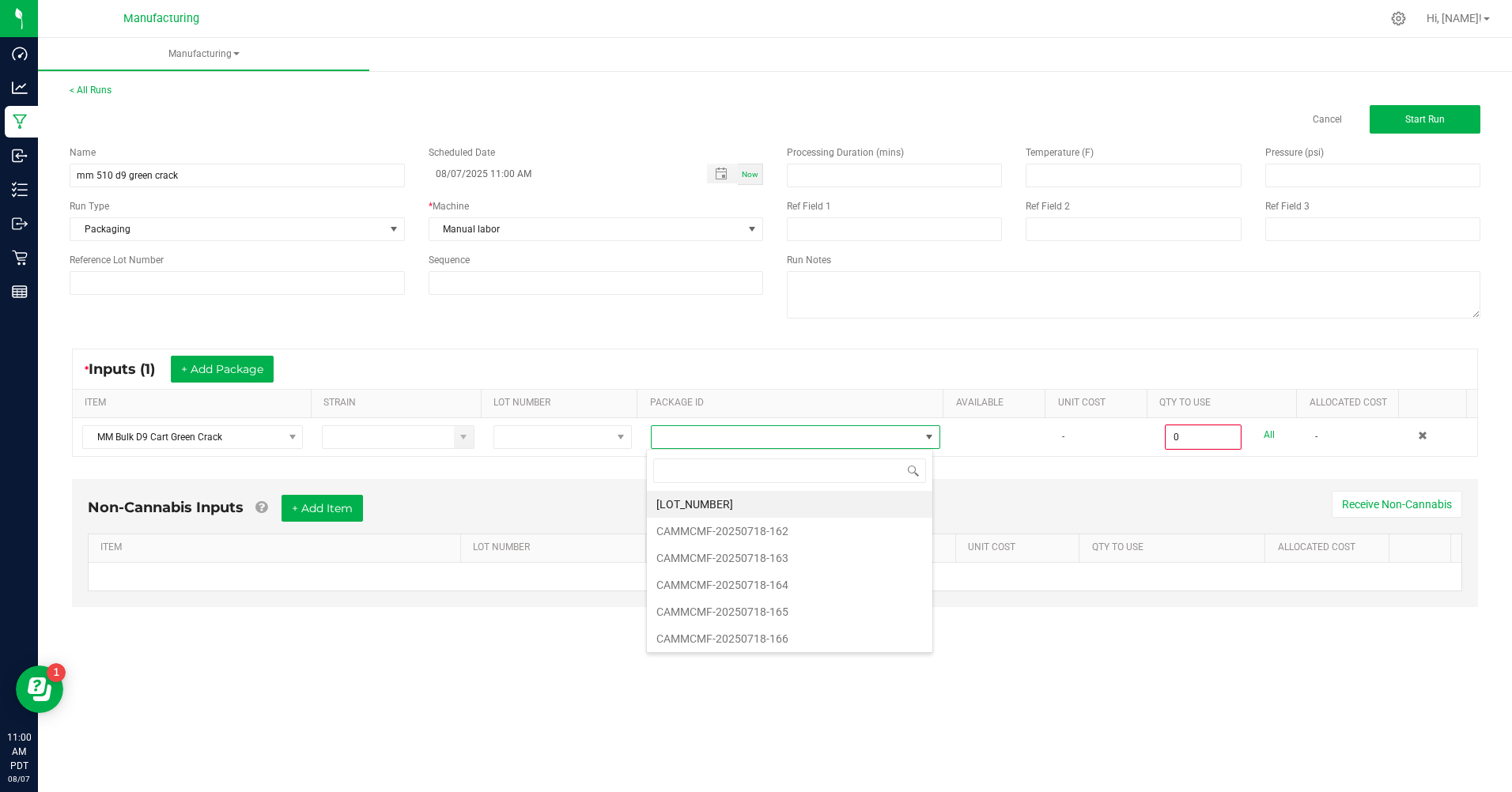 scroll, scrollTop: 79018, scrollLeft: 78792, axis: both 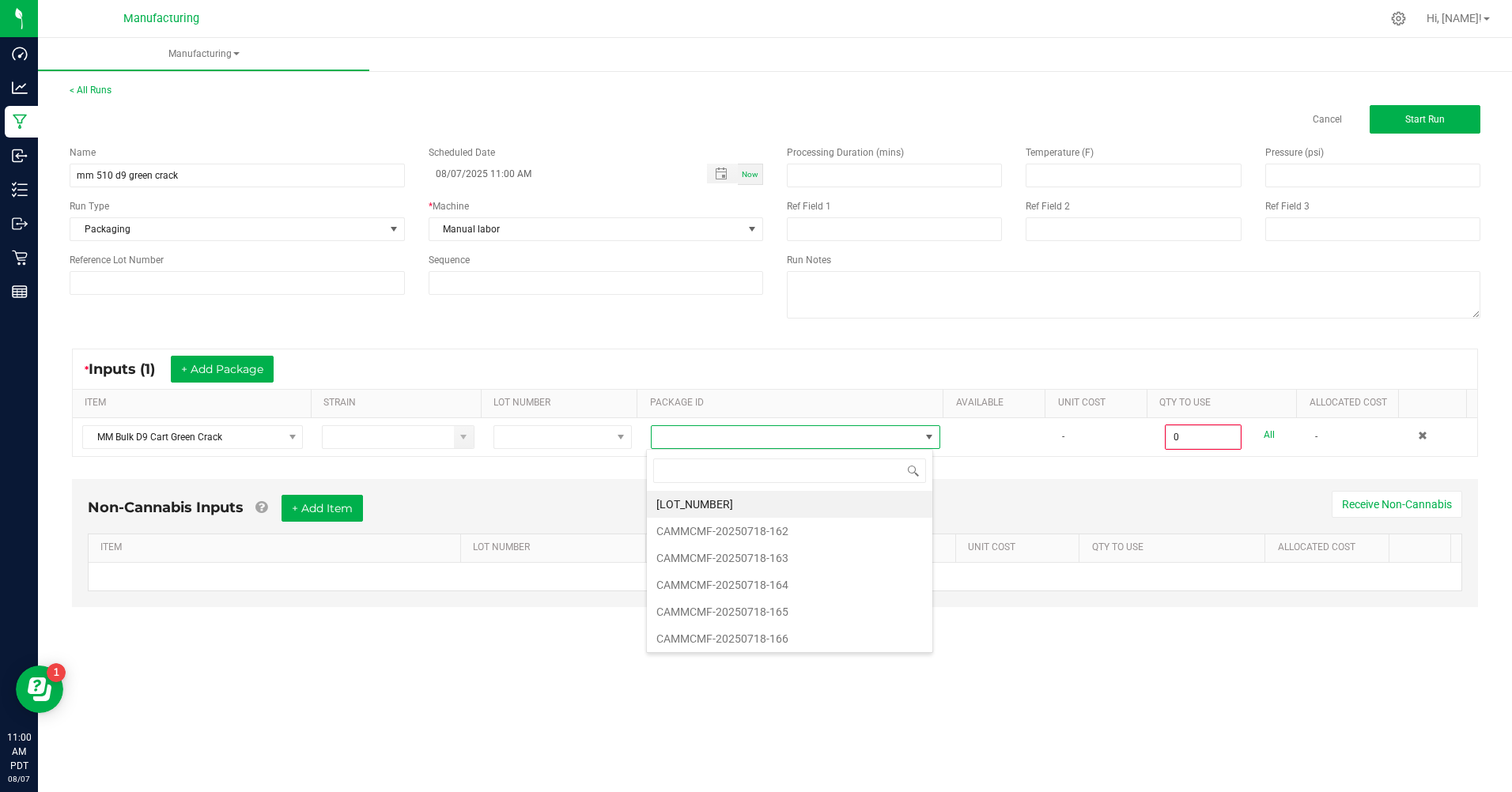 click on "[LOT_NUMBER]" at bounding box center (789, 504) 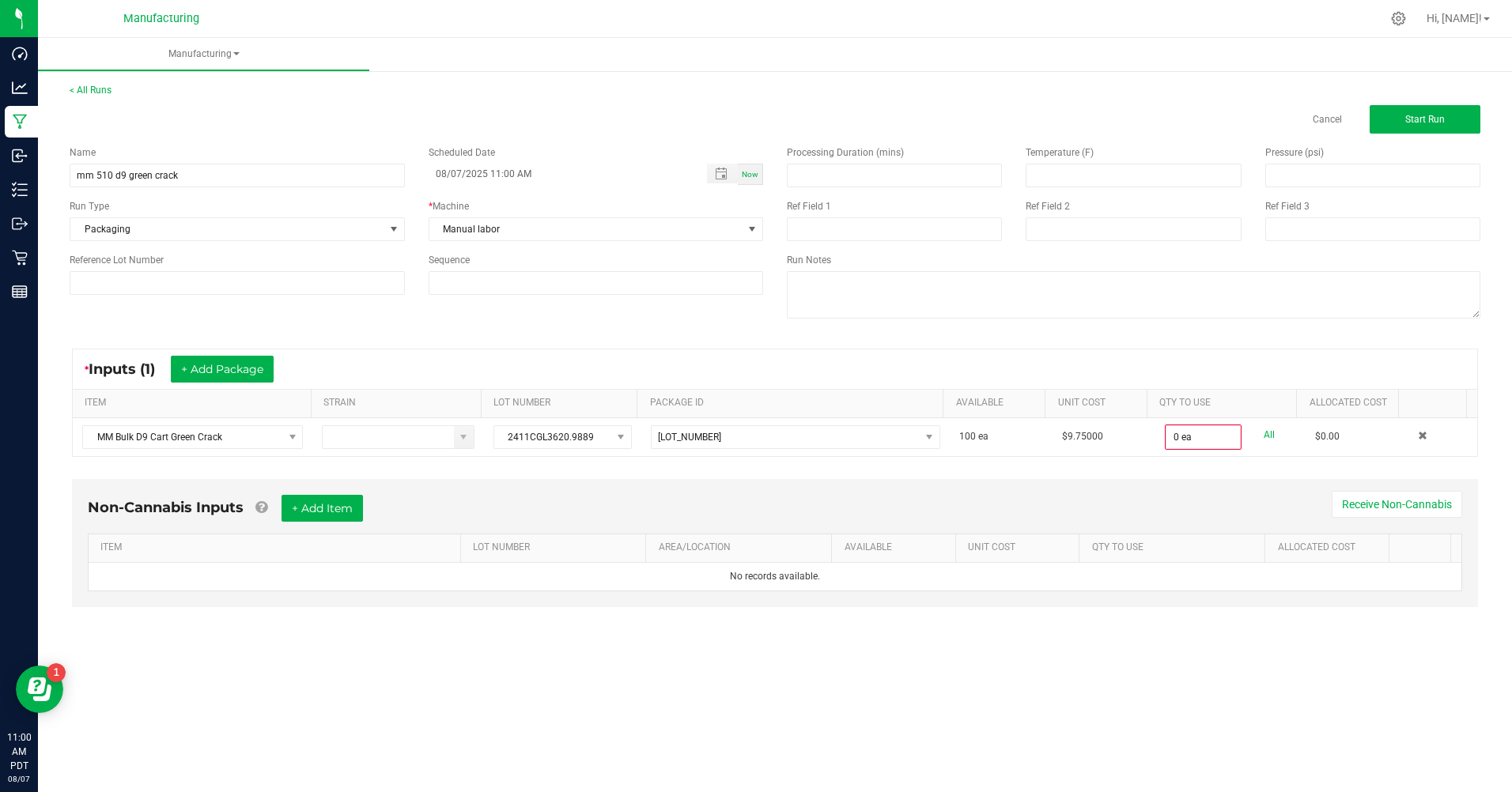click on "All" at bounding box center [1269, 435] 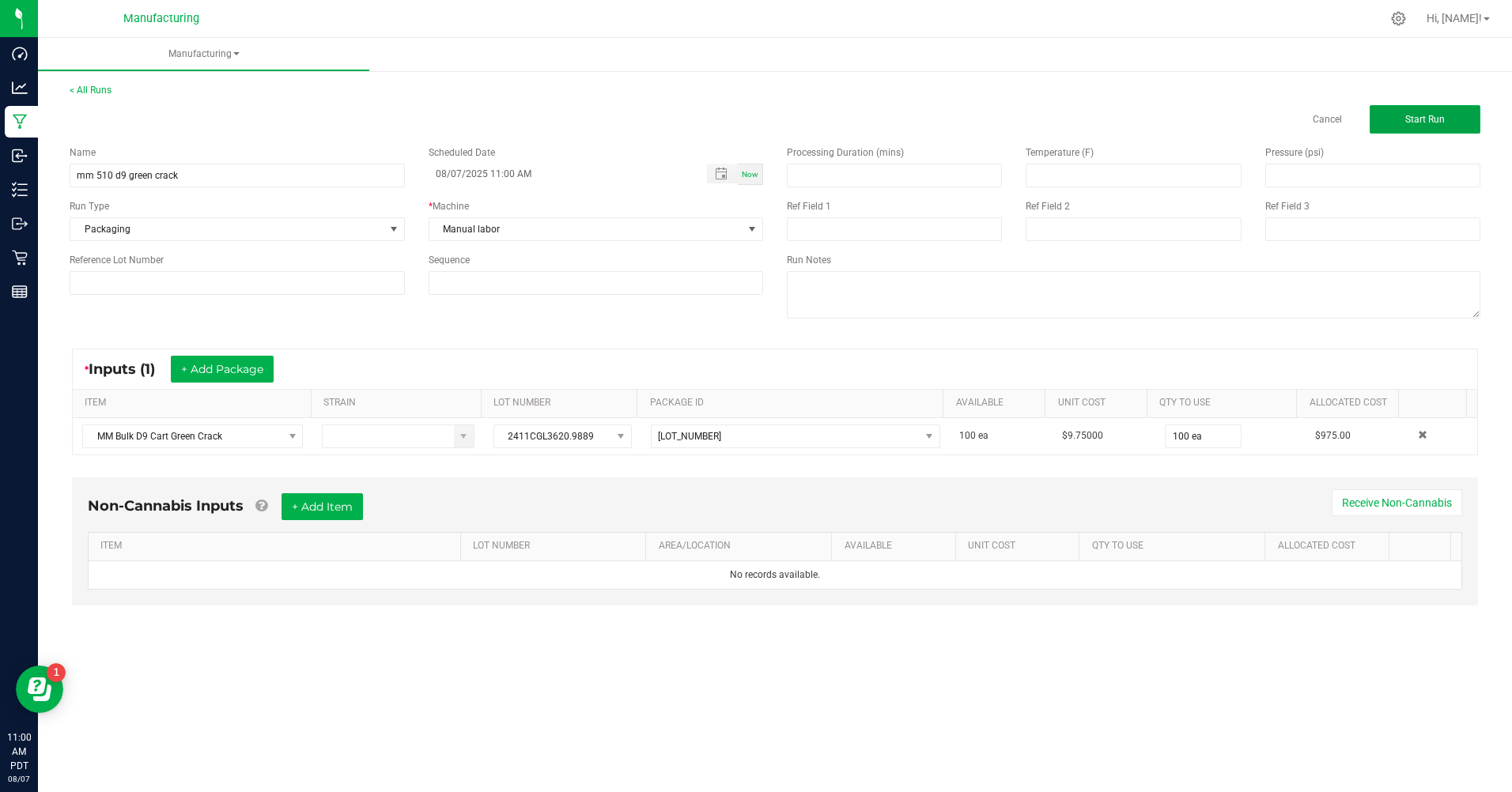 click on "Start Run" 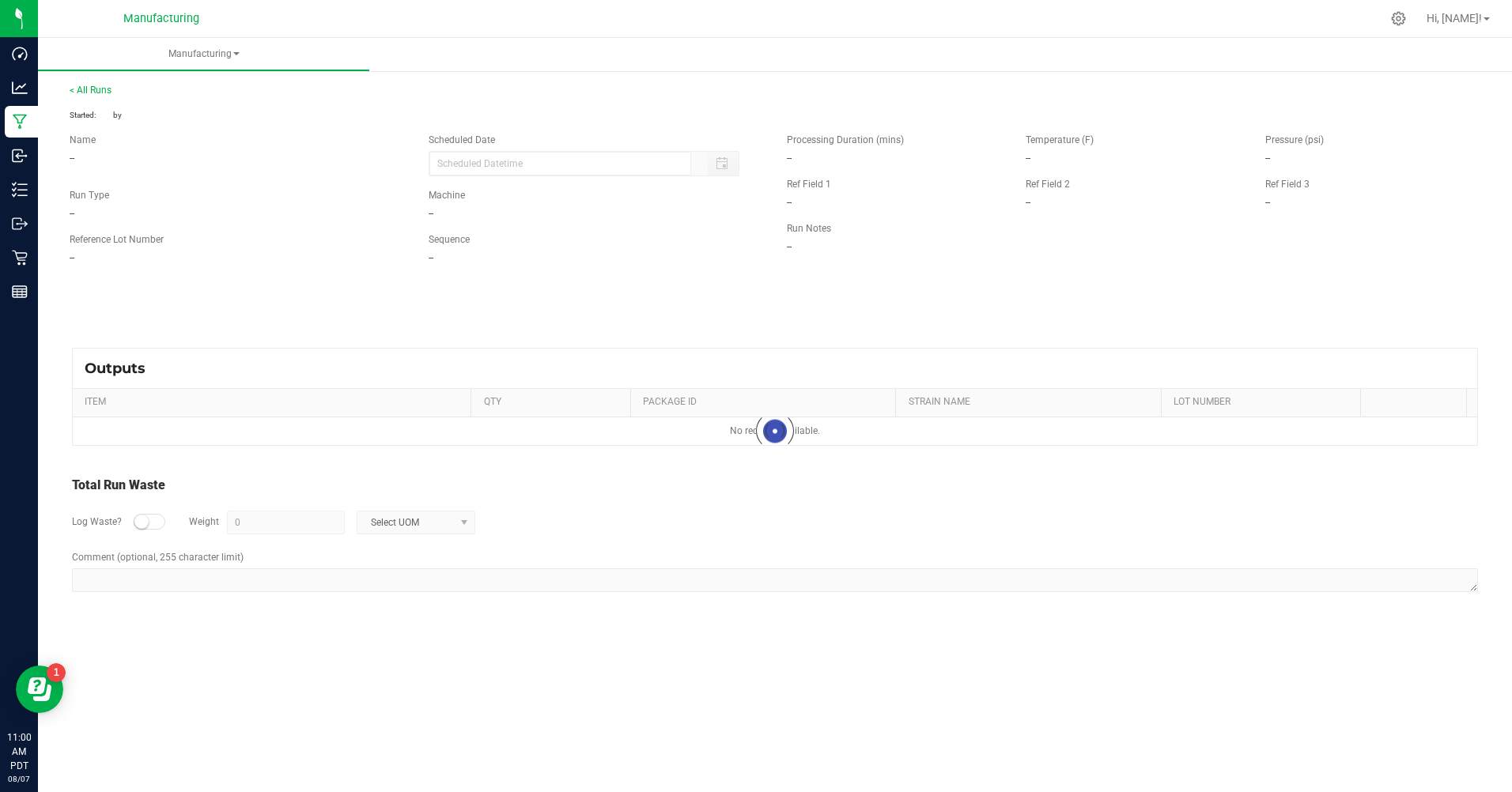 type on "08/07/2025 11:00 AM" 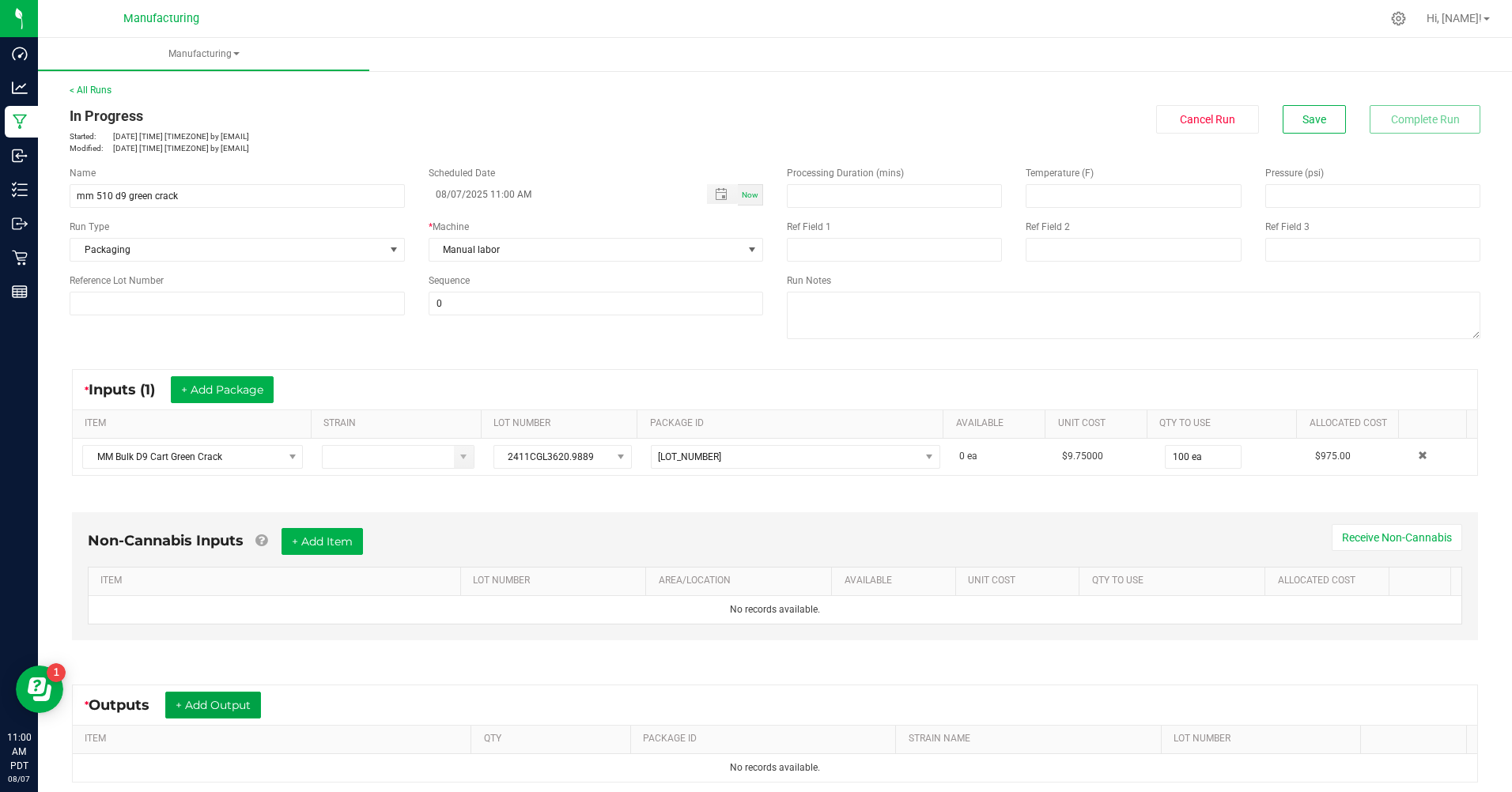 click on "+ Add Output" at bounding box center (213, 705) 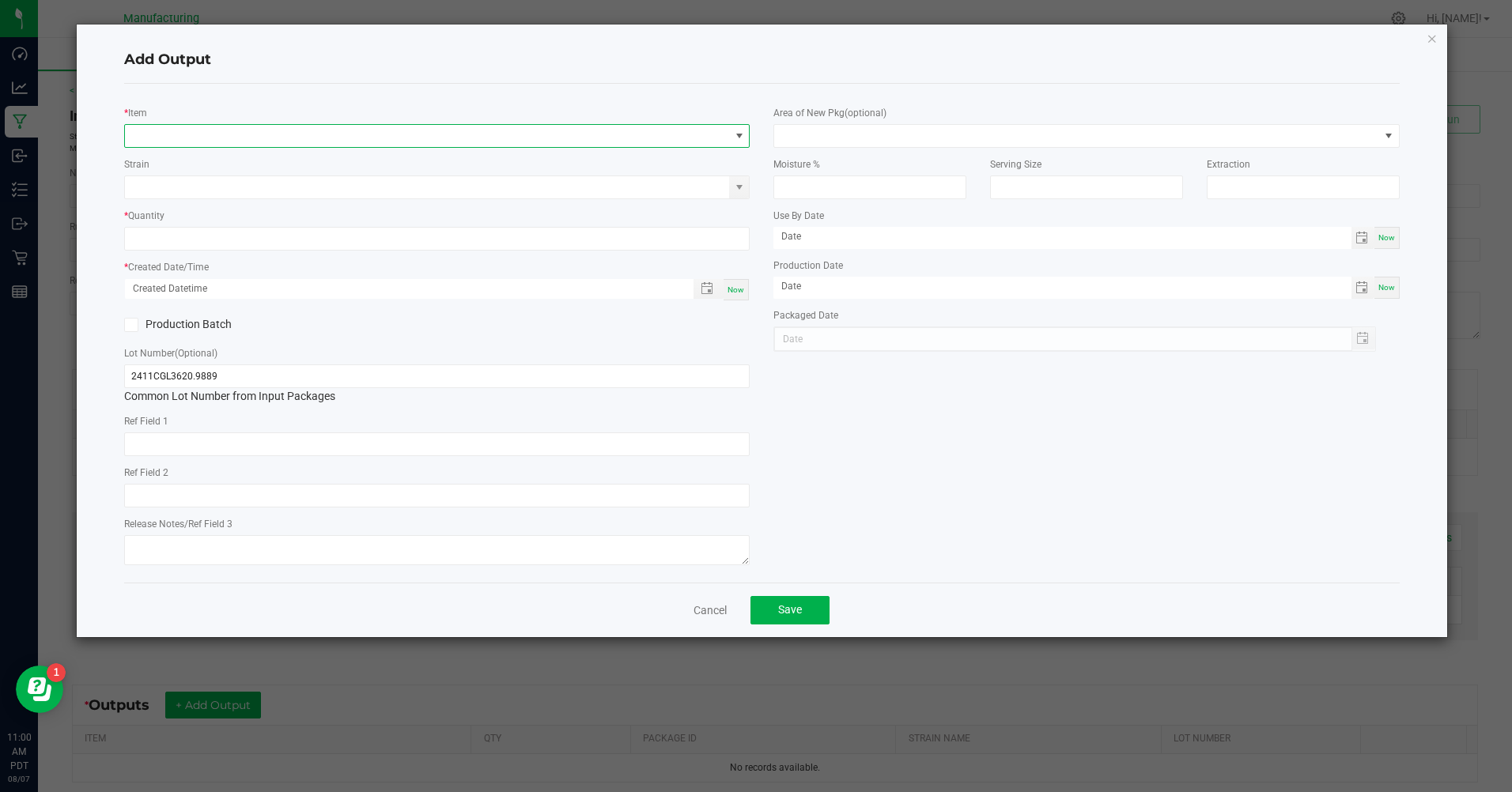 drag, startPoint x: 189, startPoint y: 126, endPoint x: 195, endPoint y: 143, distance: 18.027756 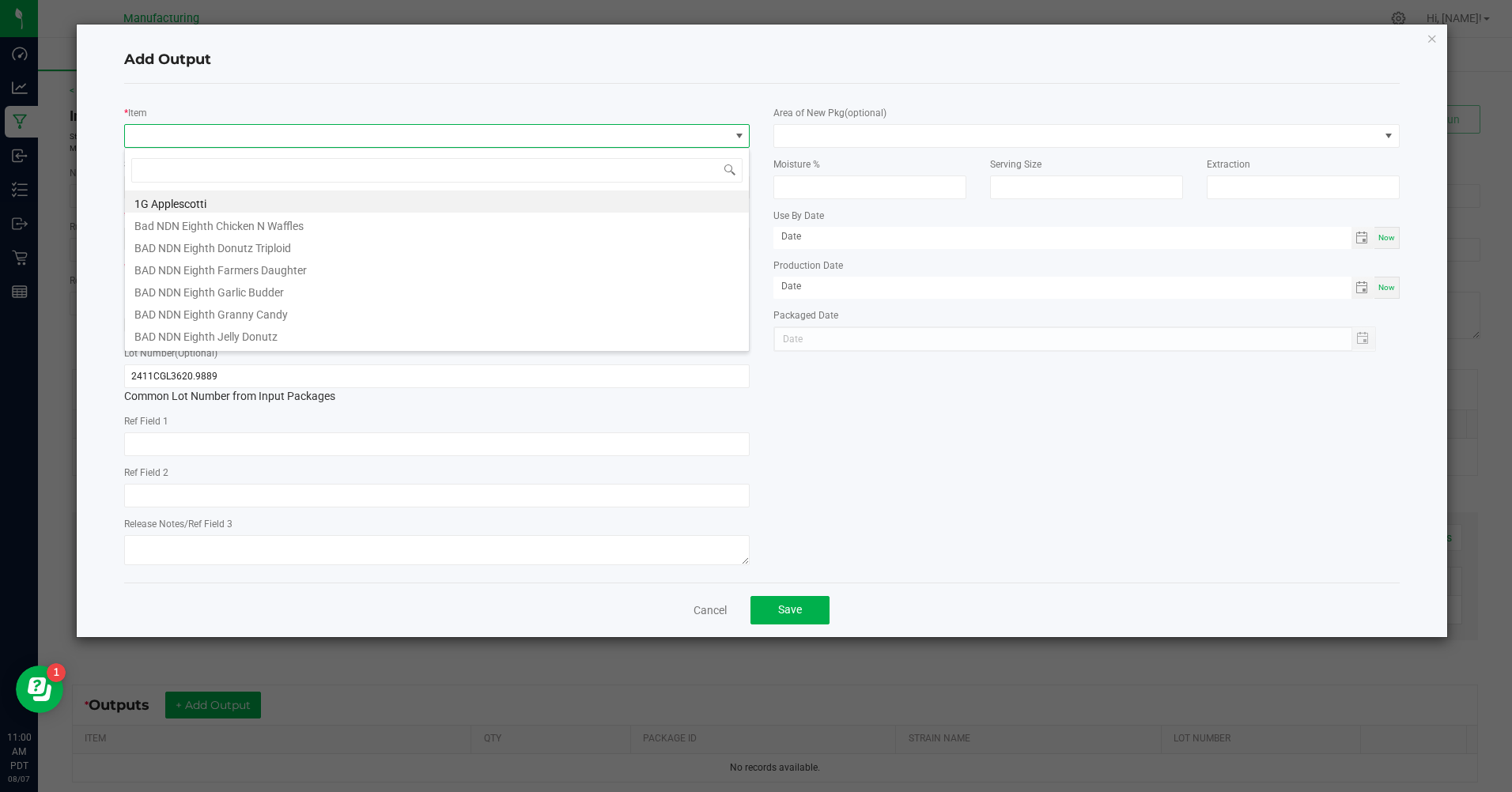 scroll, scrollTop: 79018, scrollLeft: 78454, axis: both 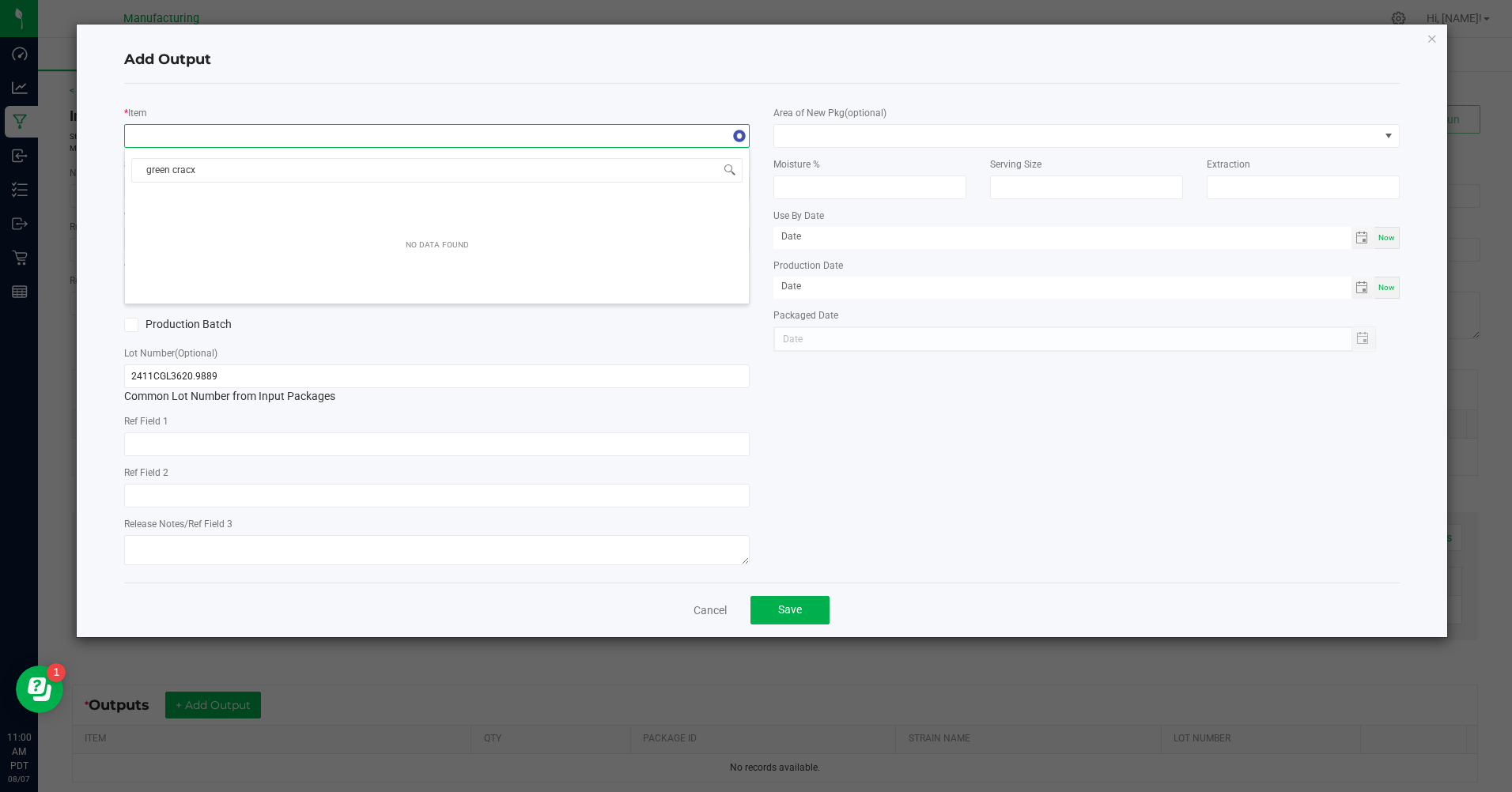 type on "green crac" 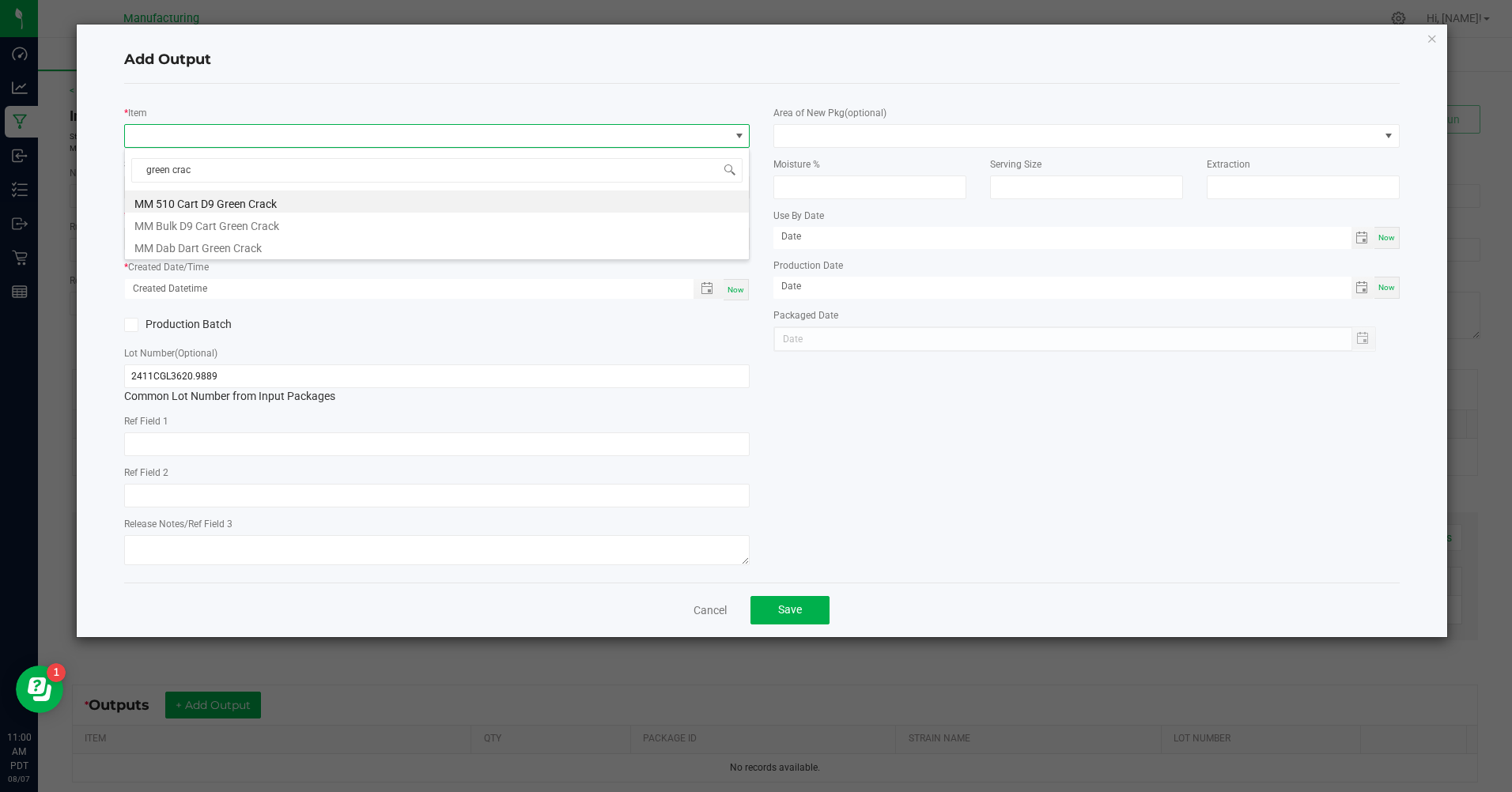 click on "MM 510 Cart D9 Green Crack" at bounding box center [437, 202] 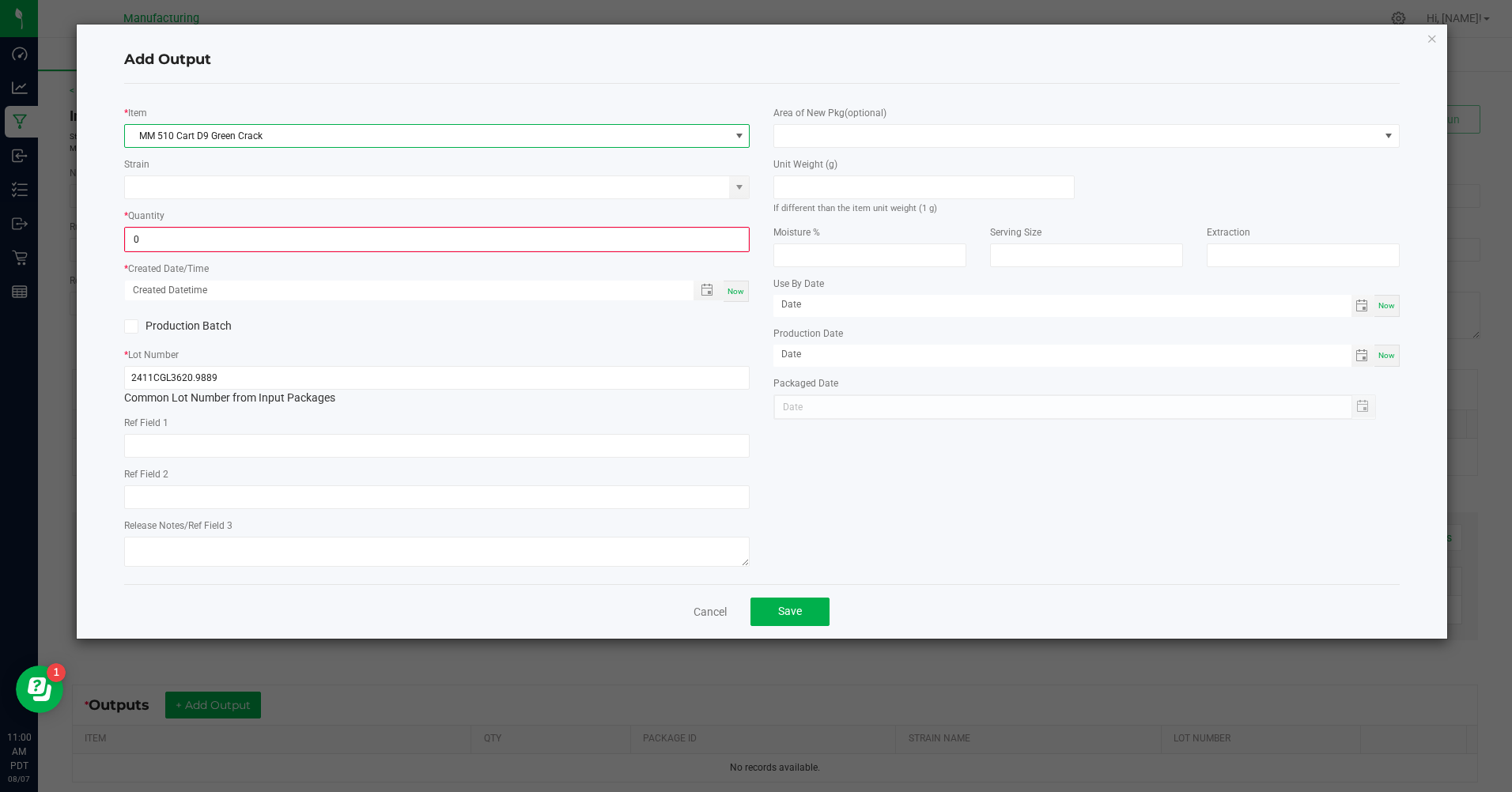 click on "0" at bounding box center (437, 239) 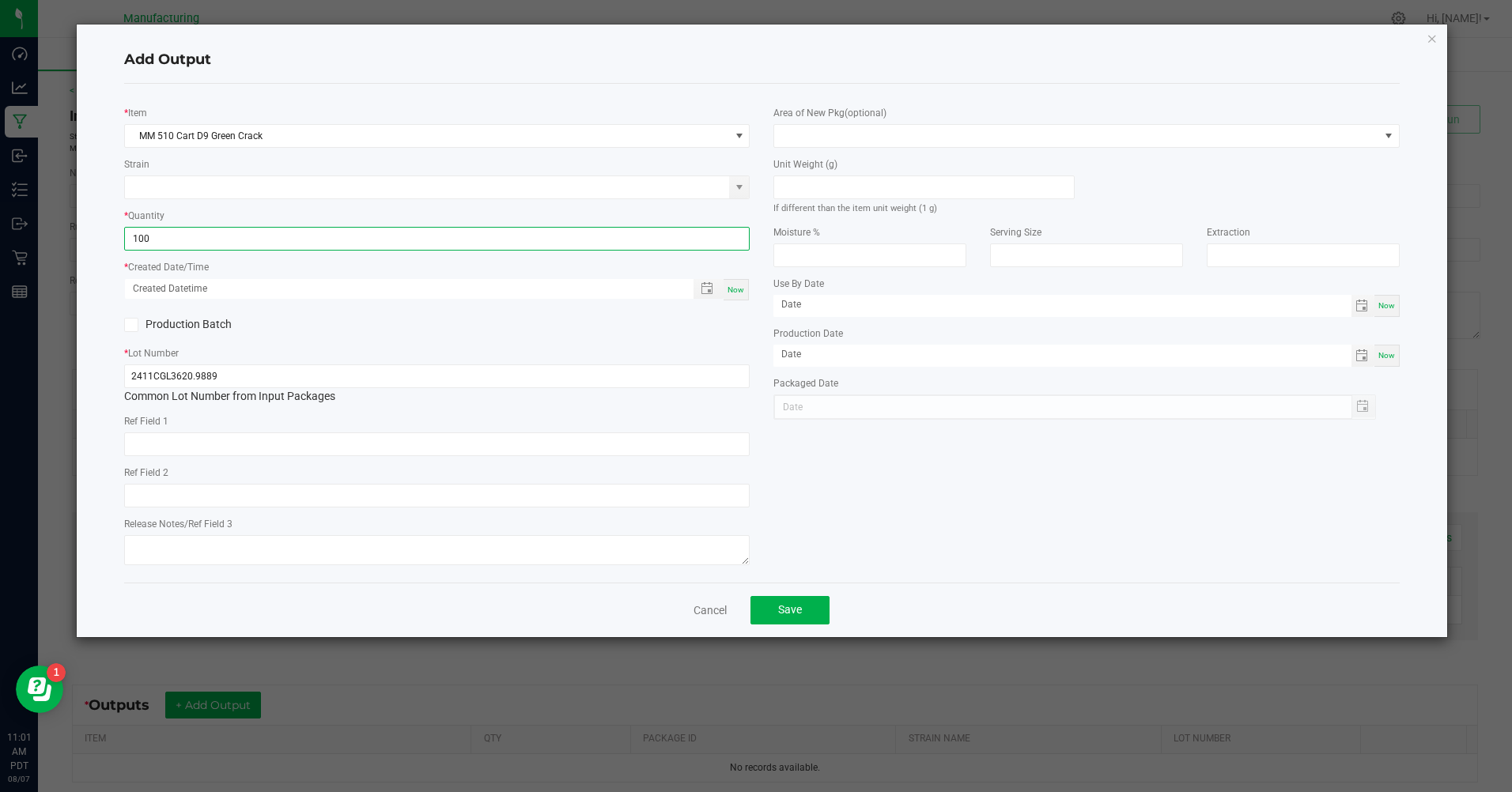 type on "100 ea" 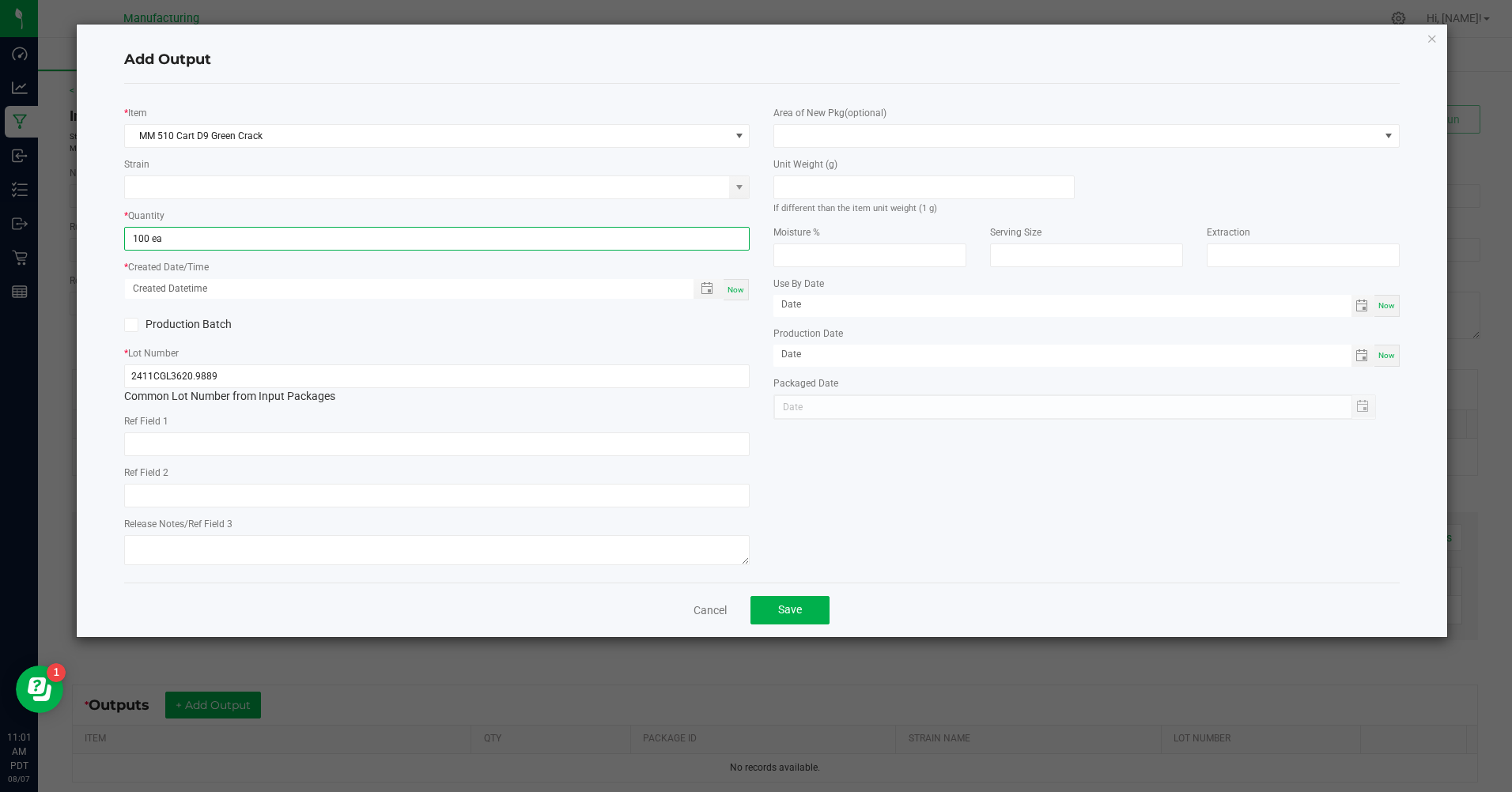 click on "Now" at bounding box center [735, 289] 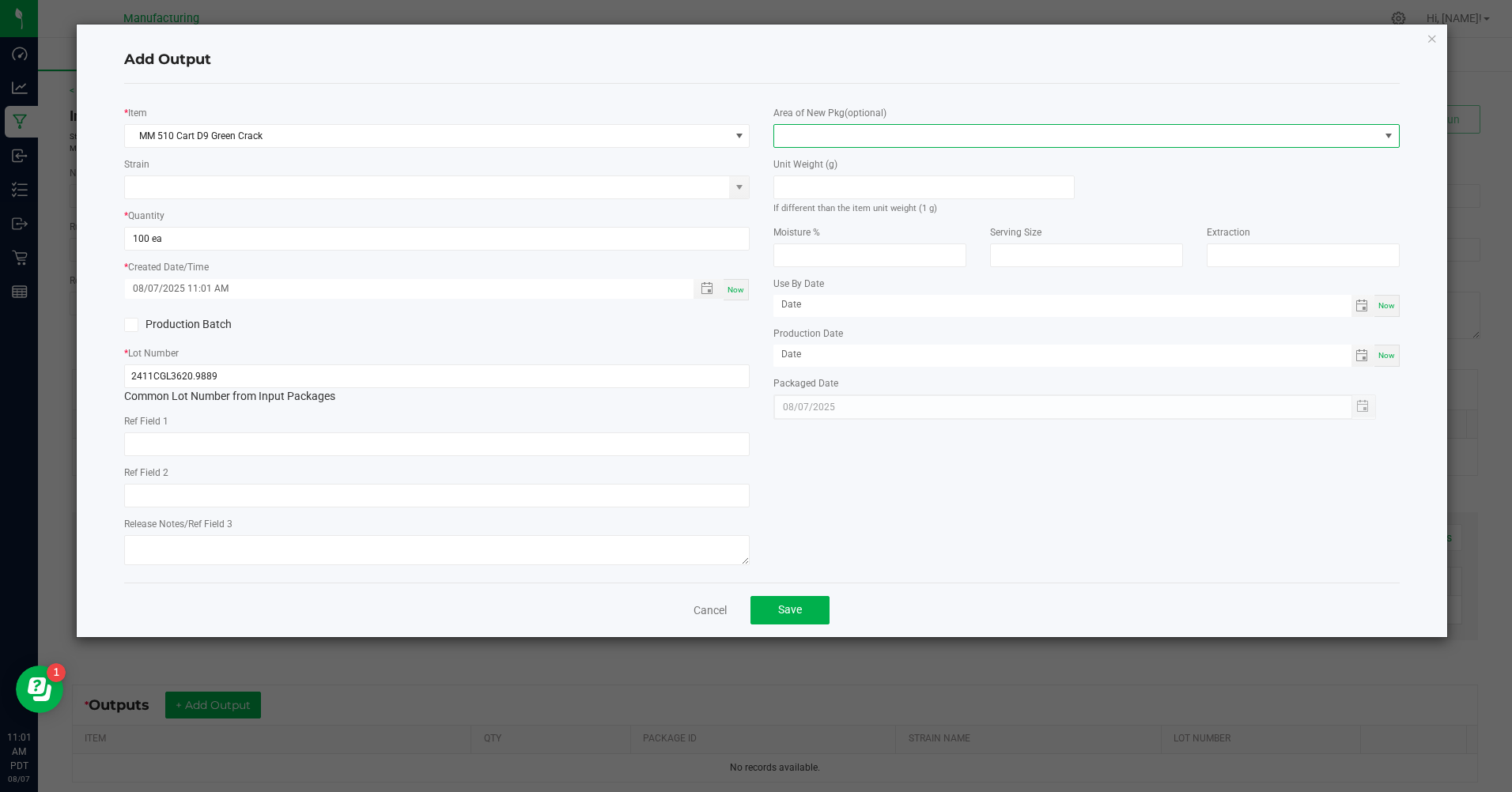 click at bounding box center [1076, 136] 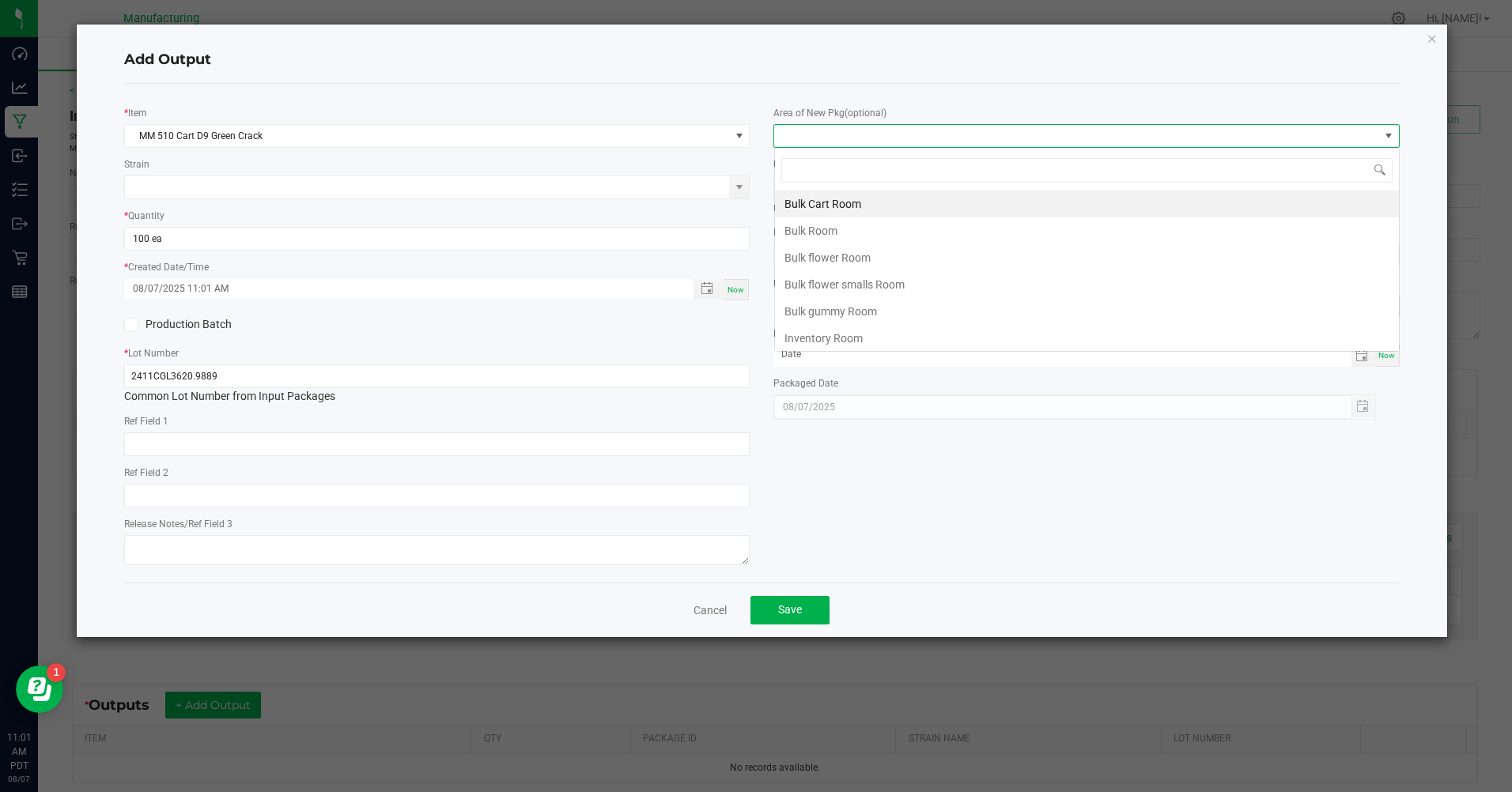 scroll, scrollTop: 79018, scrollLeft: 78454, axis: both 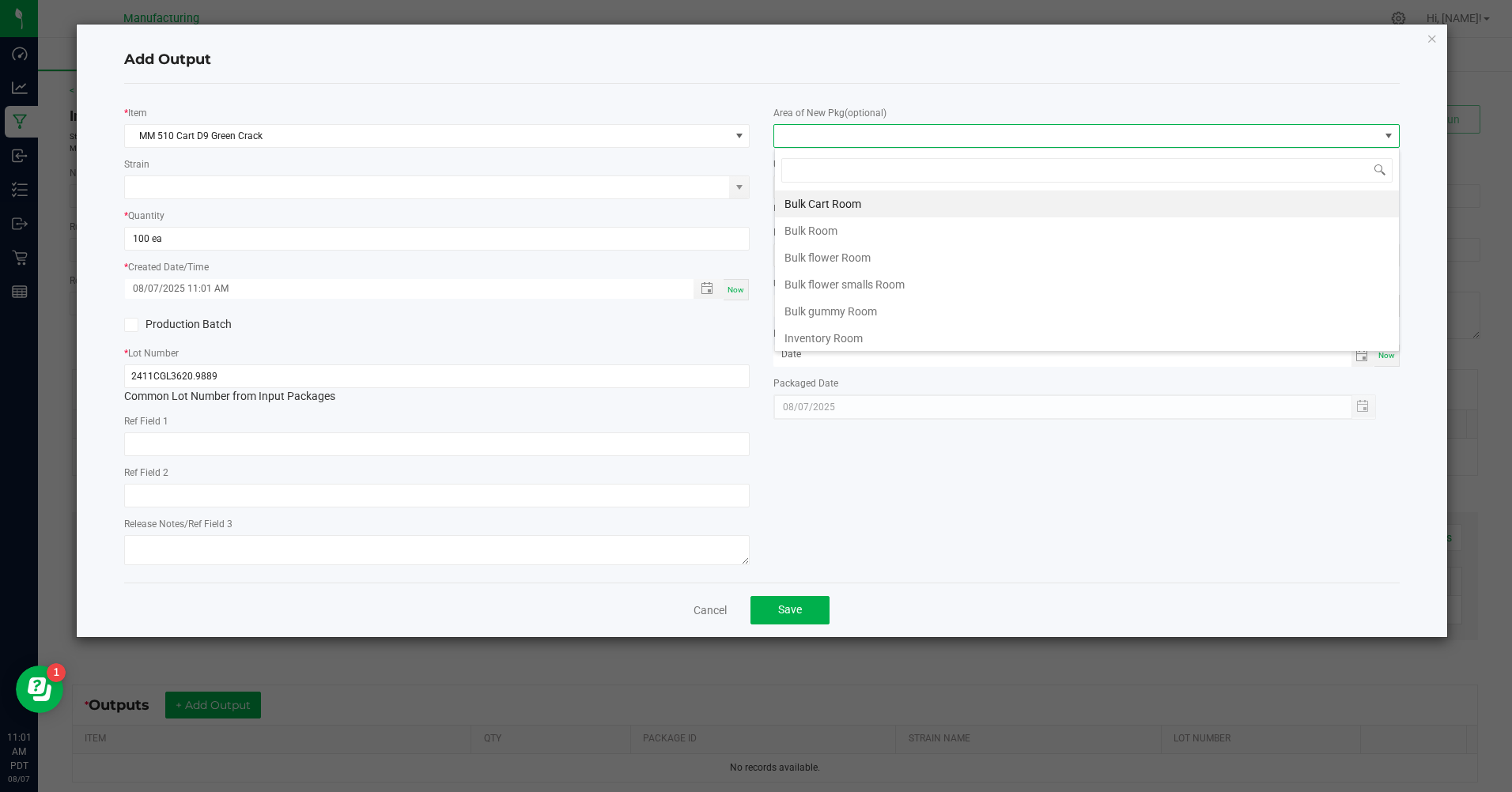 click on "Inventory Room" at bounding box center [1087, 338] 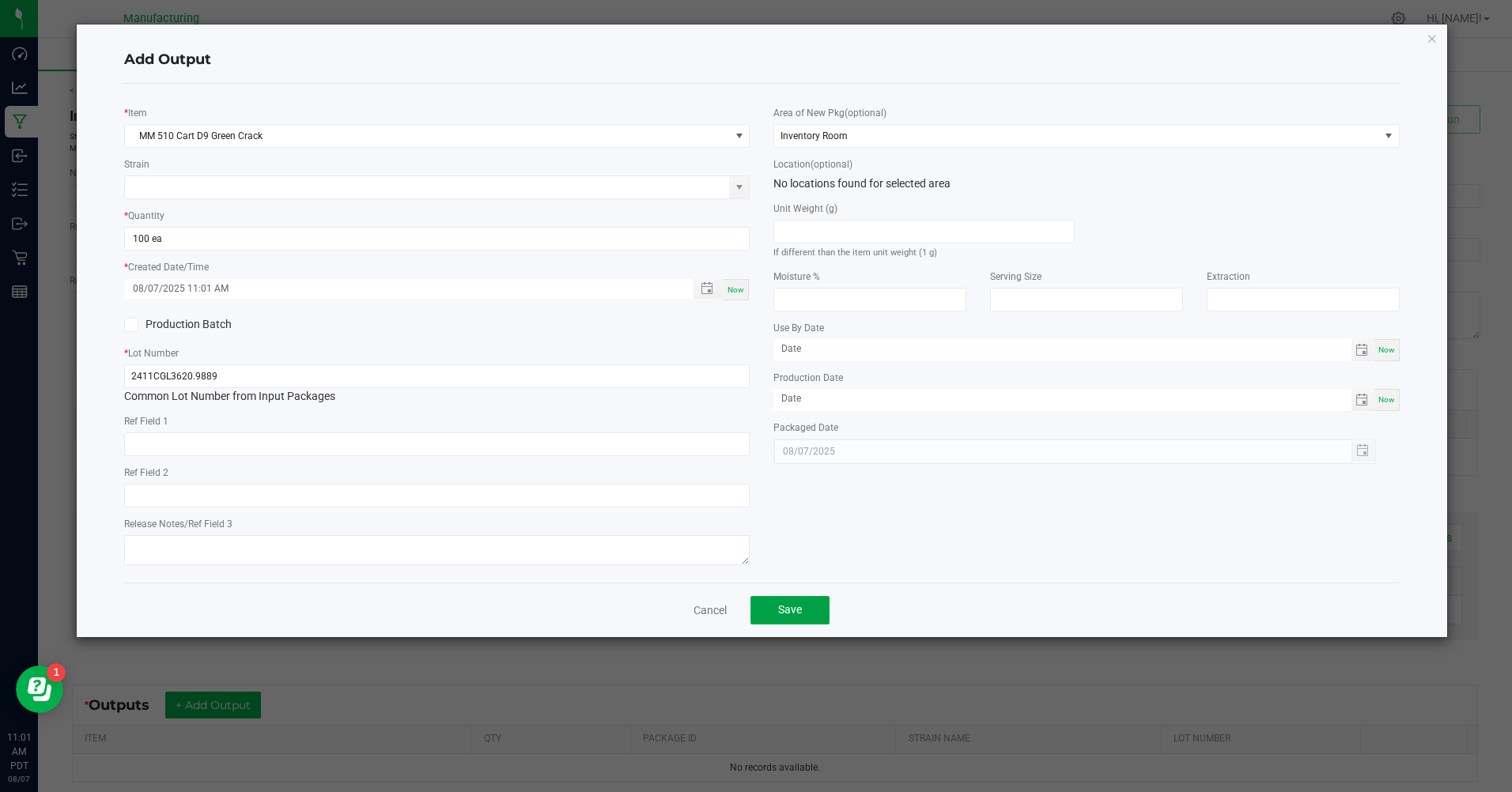 drag, startPoint x: 788, startPoint y: 611, endPoint x: 792, endPoint y: 601, distance: 10.77033 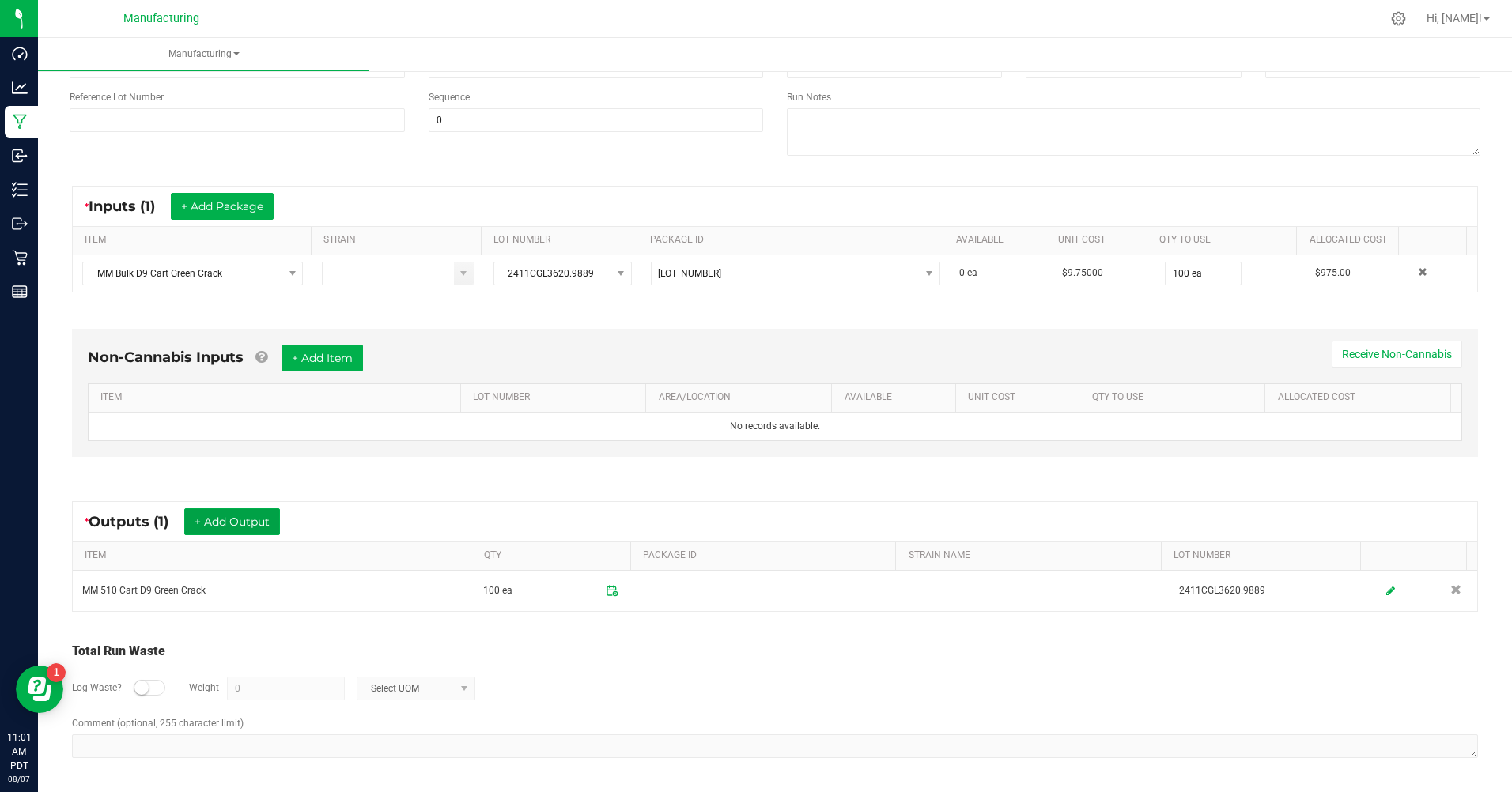 scroll, scrollTop: 0, scrollLeft: 0, axis: both 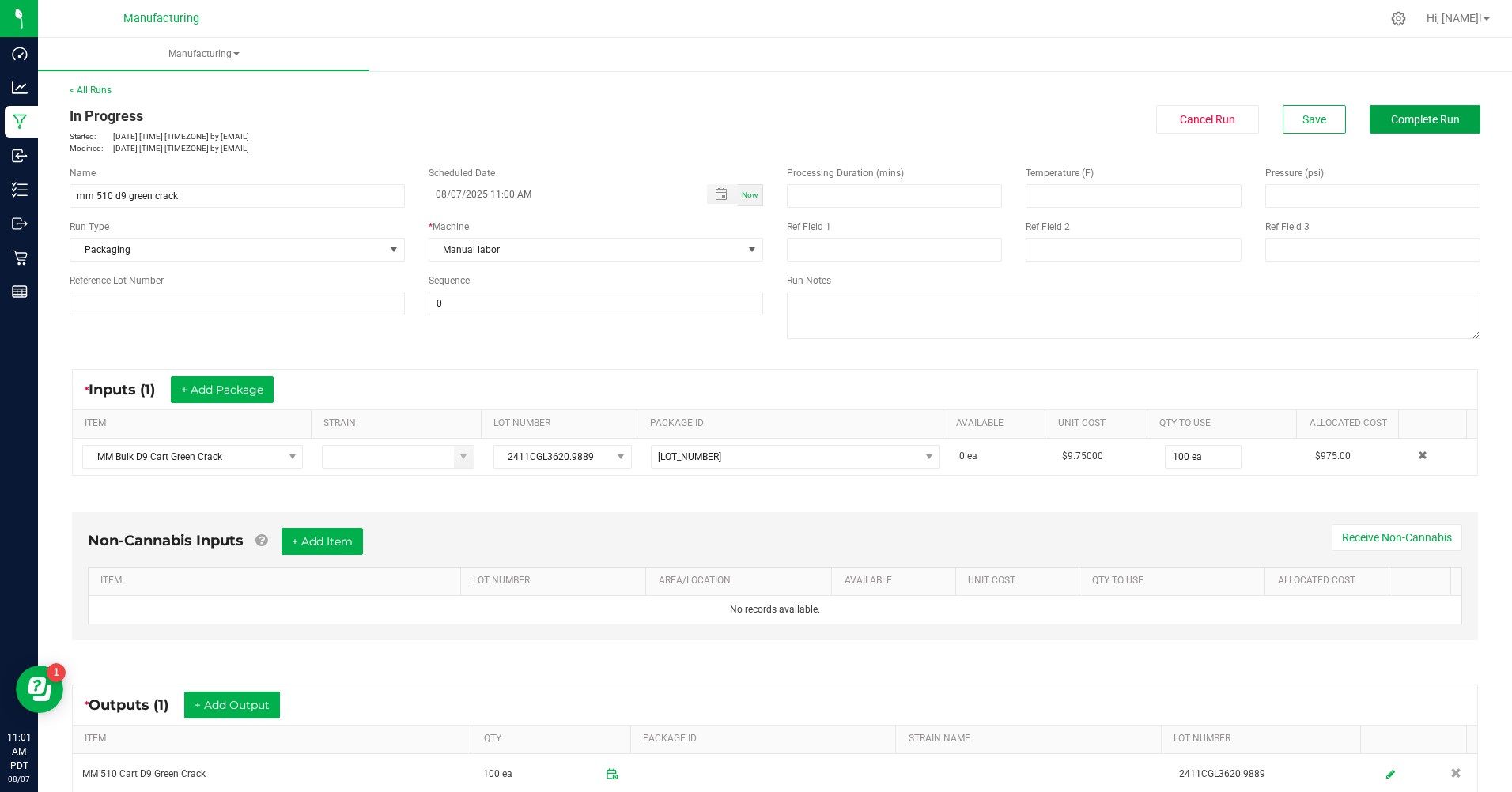 click on "Complete Run" at bounding box center (1425, 119) 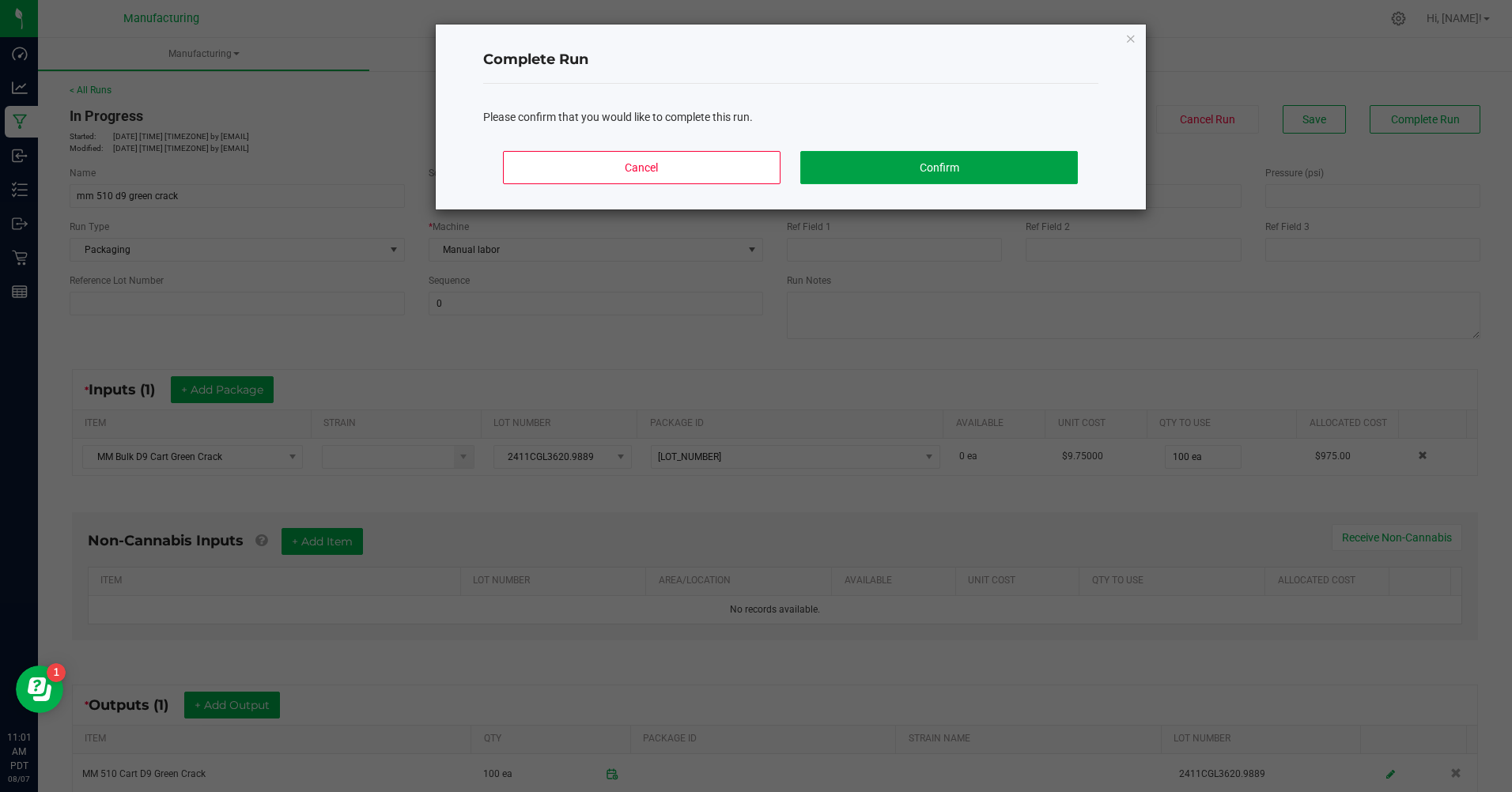 click on "Confirm" 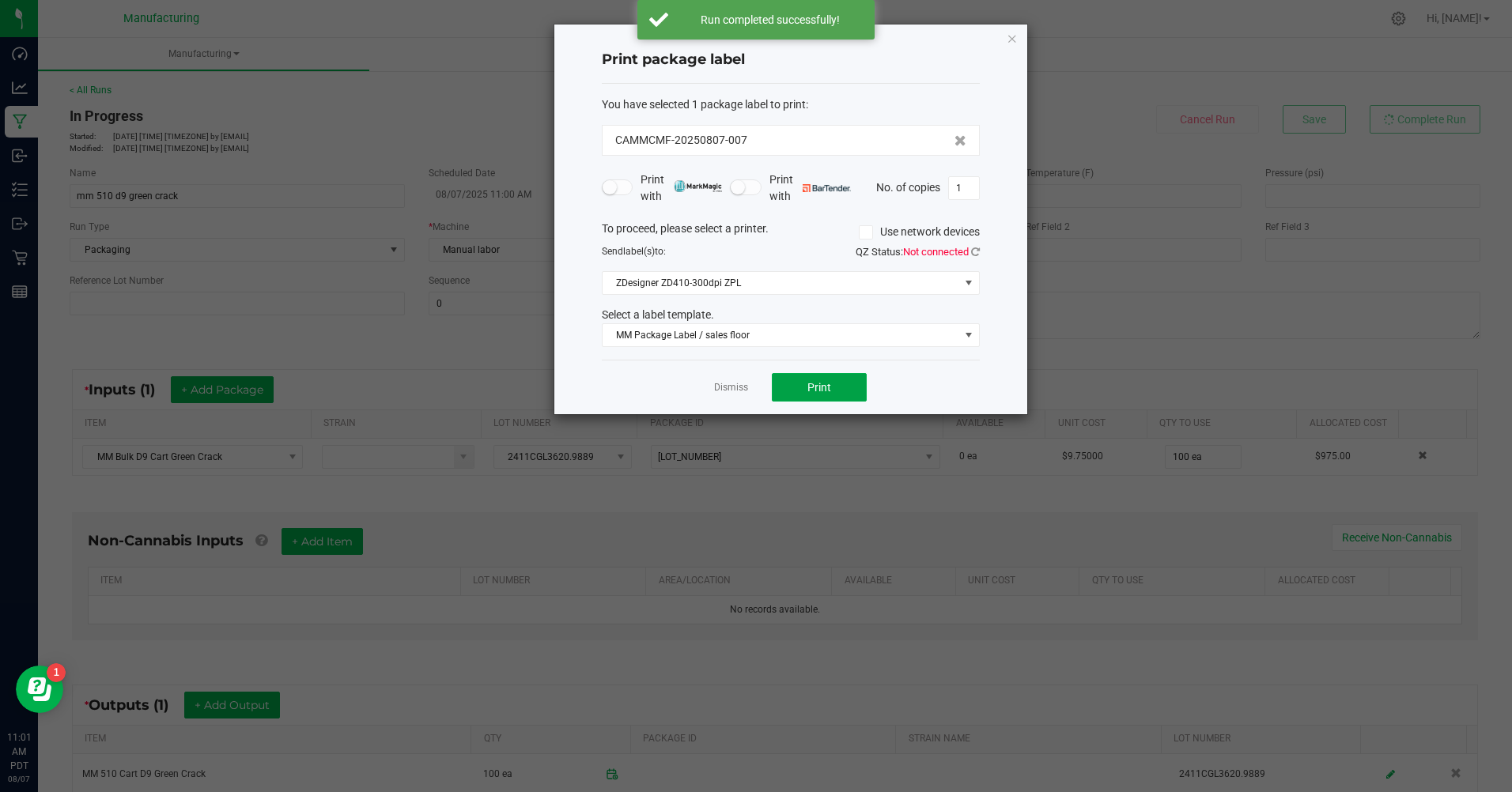 click on "Print" 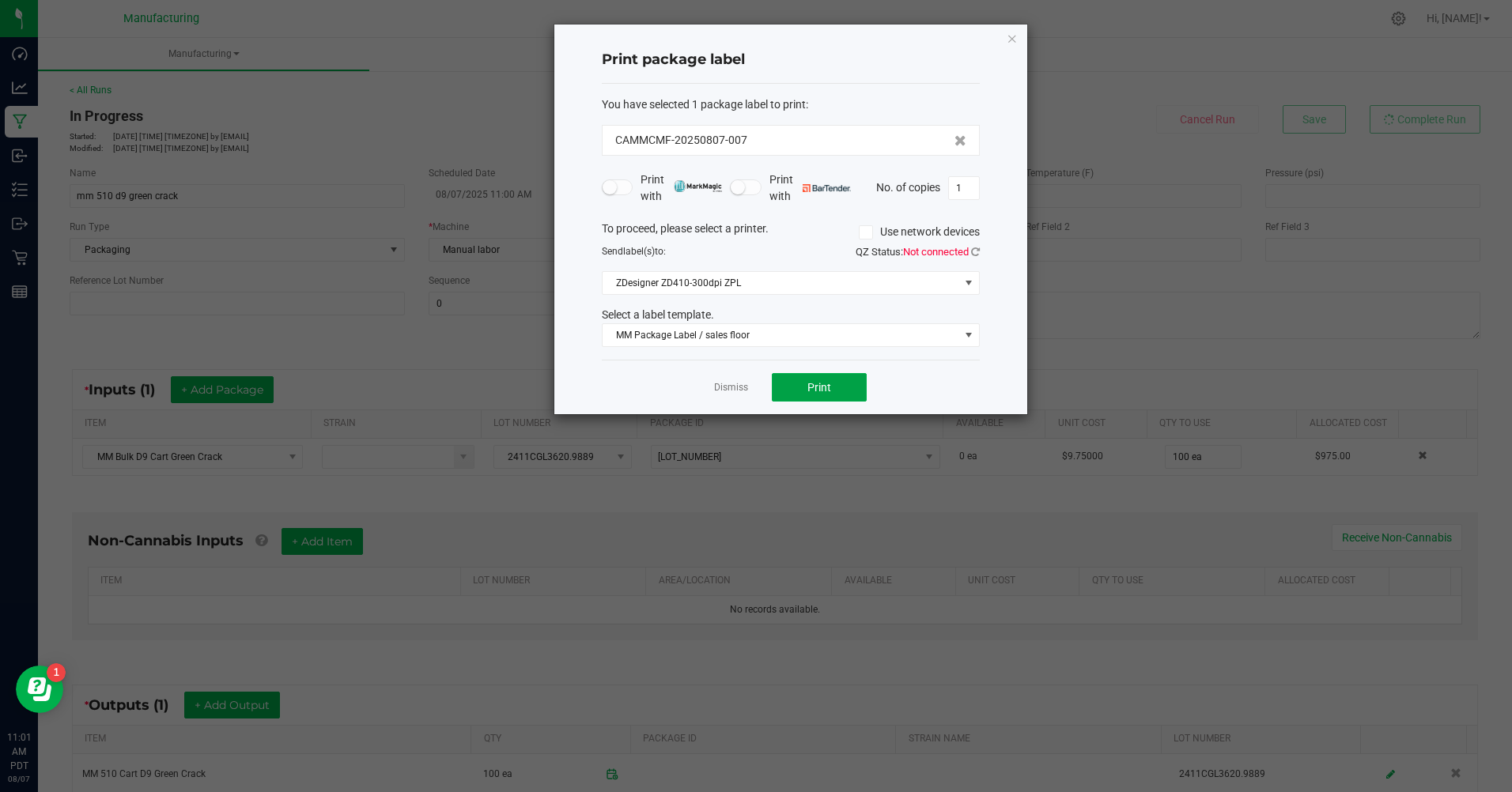 click on "Print" 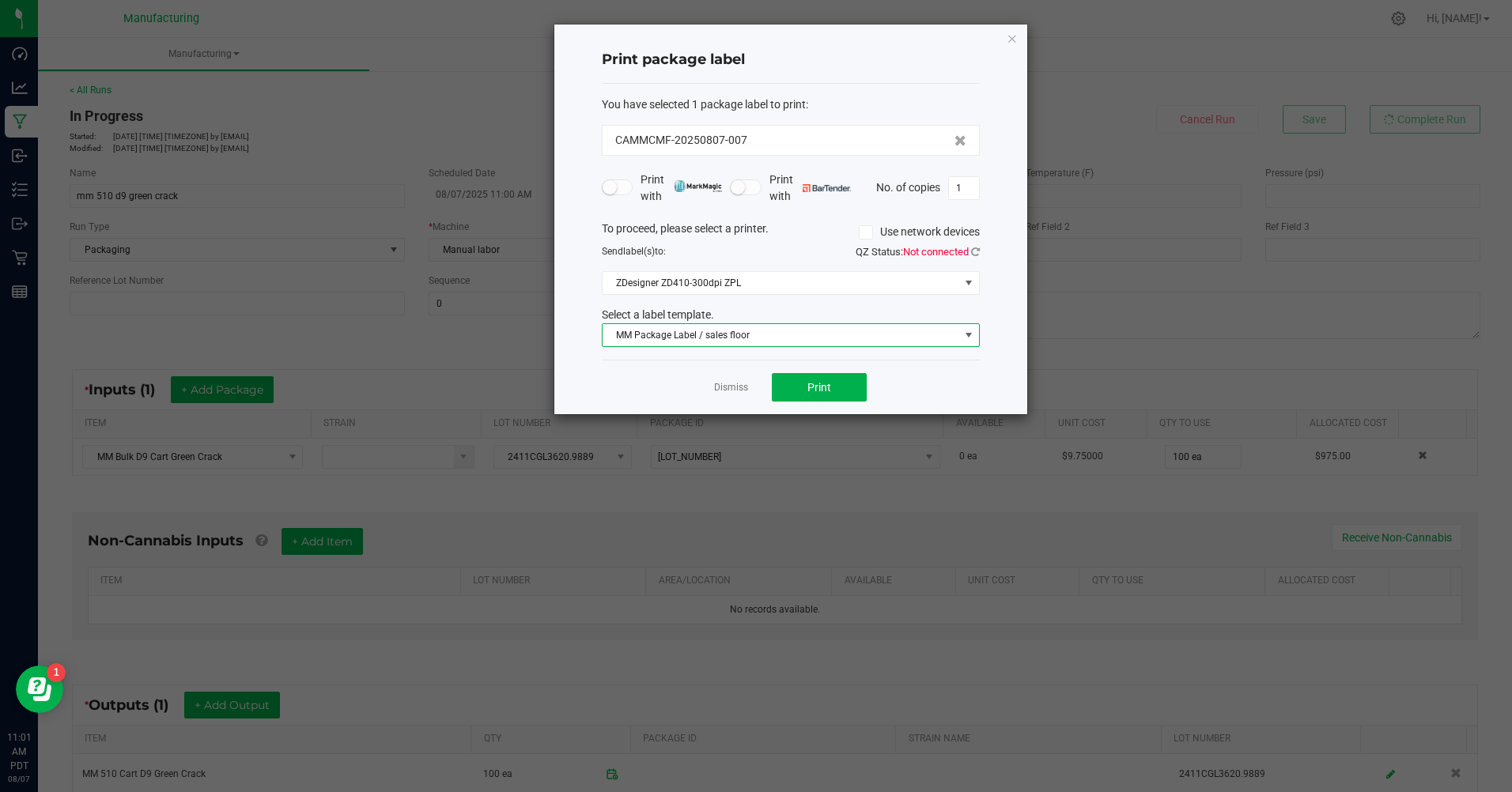 click on "MM Package Label / sales floor" at bounding box center (781, 335) 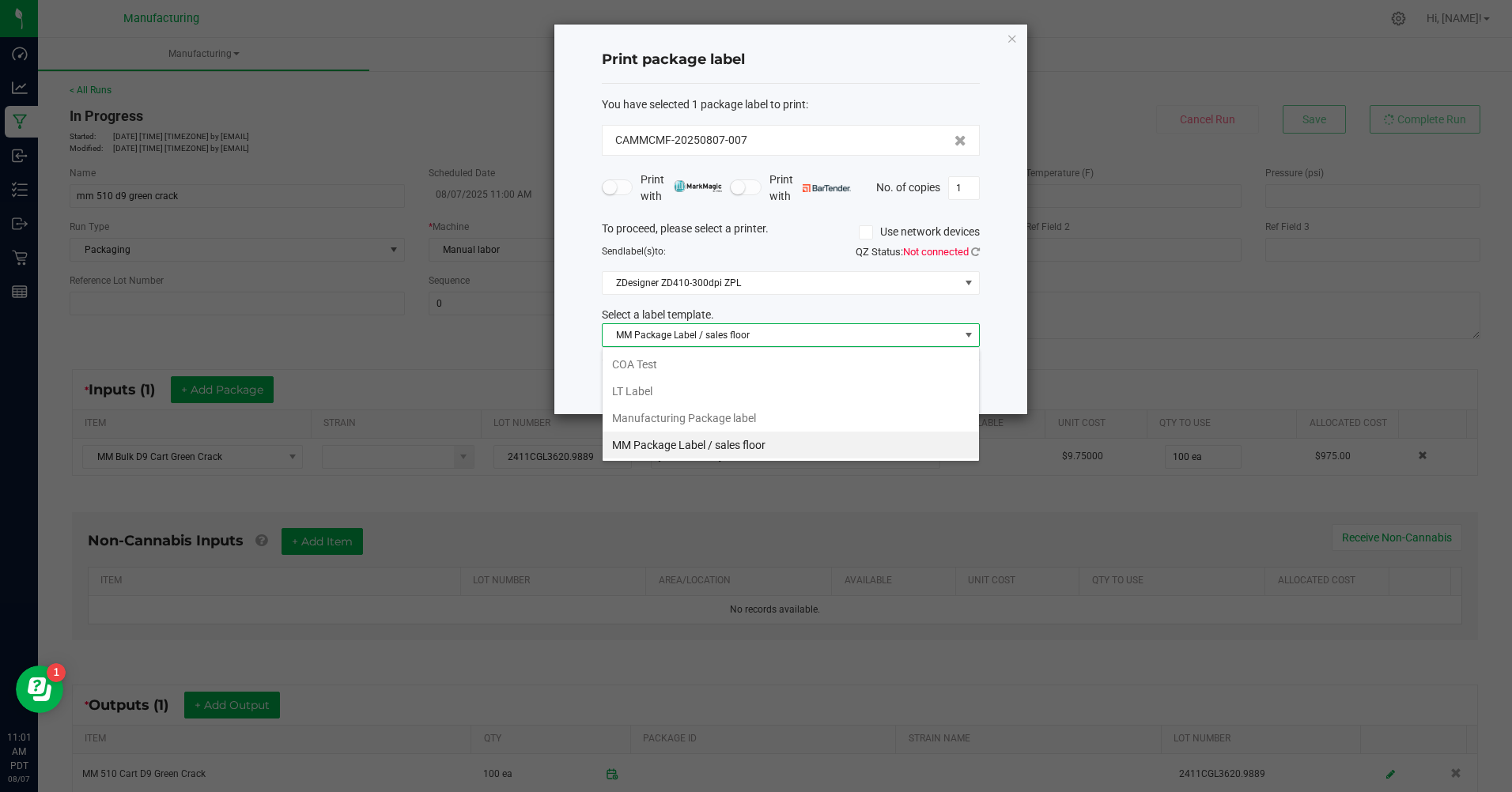 scroll, scrollTop: 79018, scrollLeft: 78701, axis: both 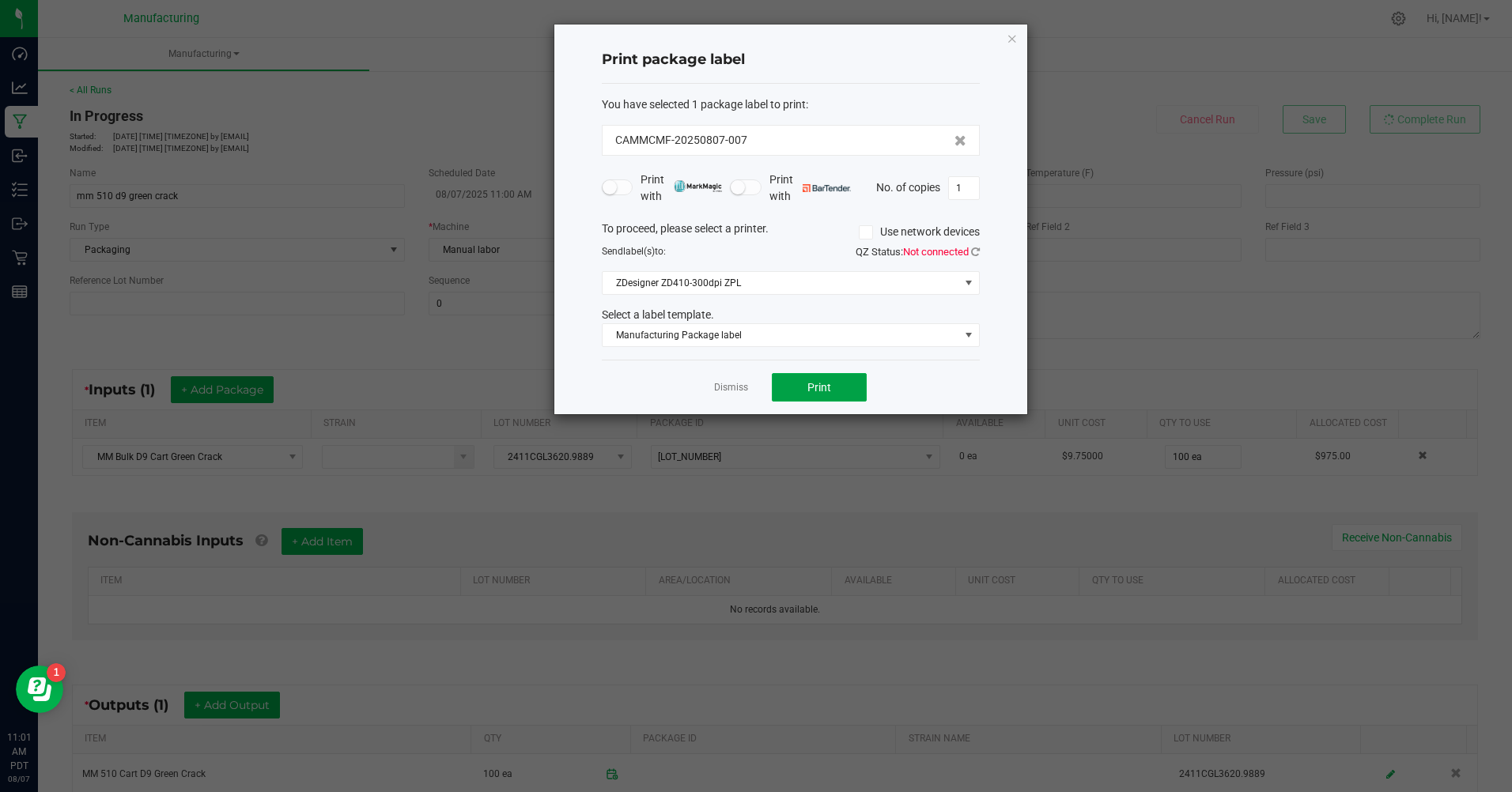 click on "Print" 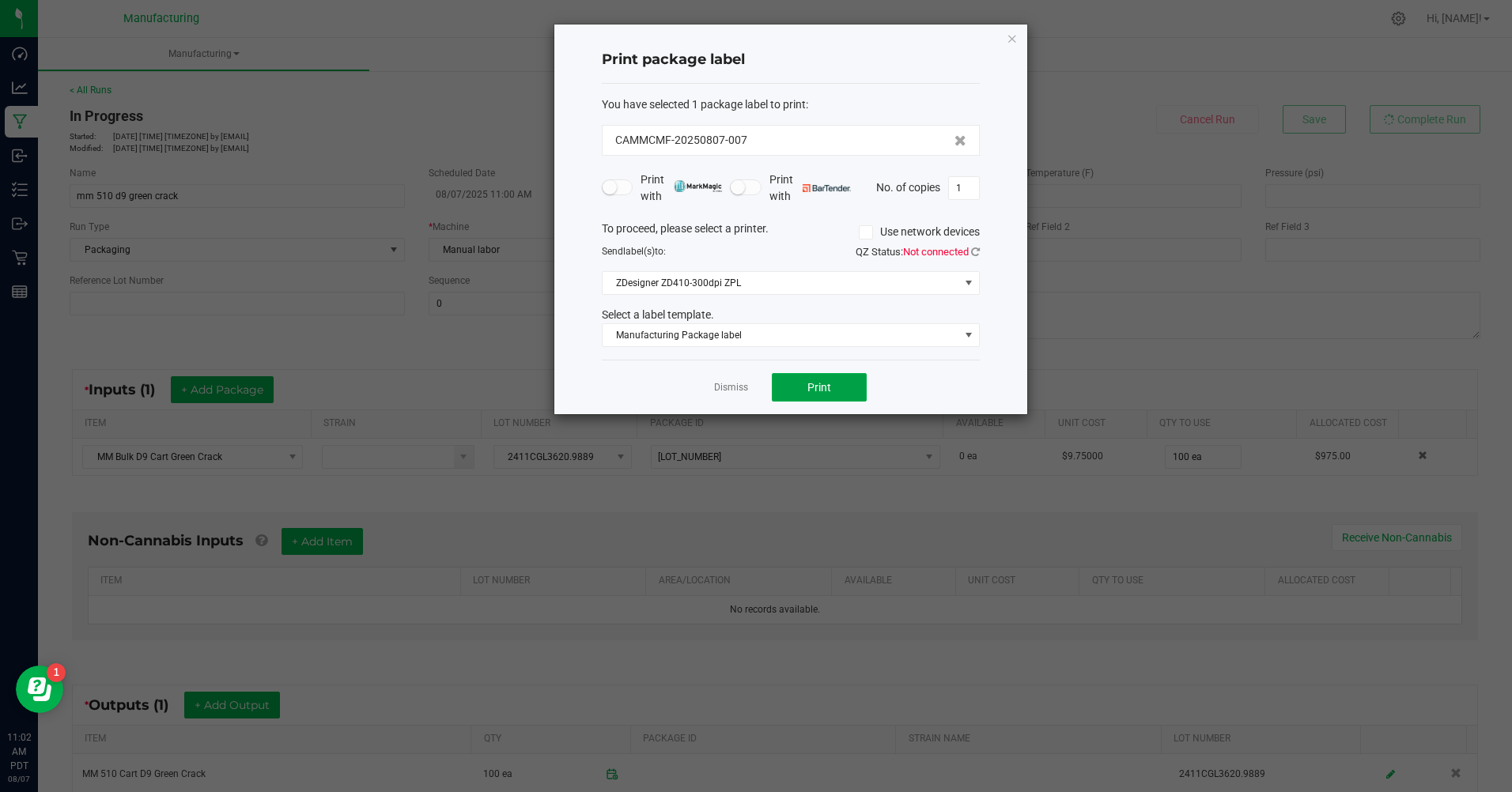 click on "Print" 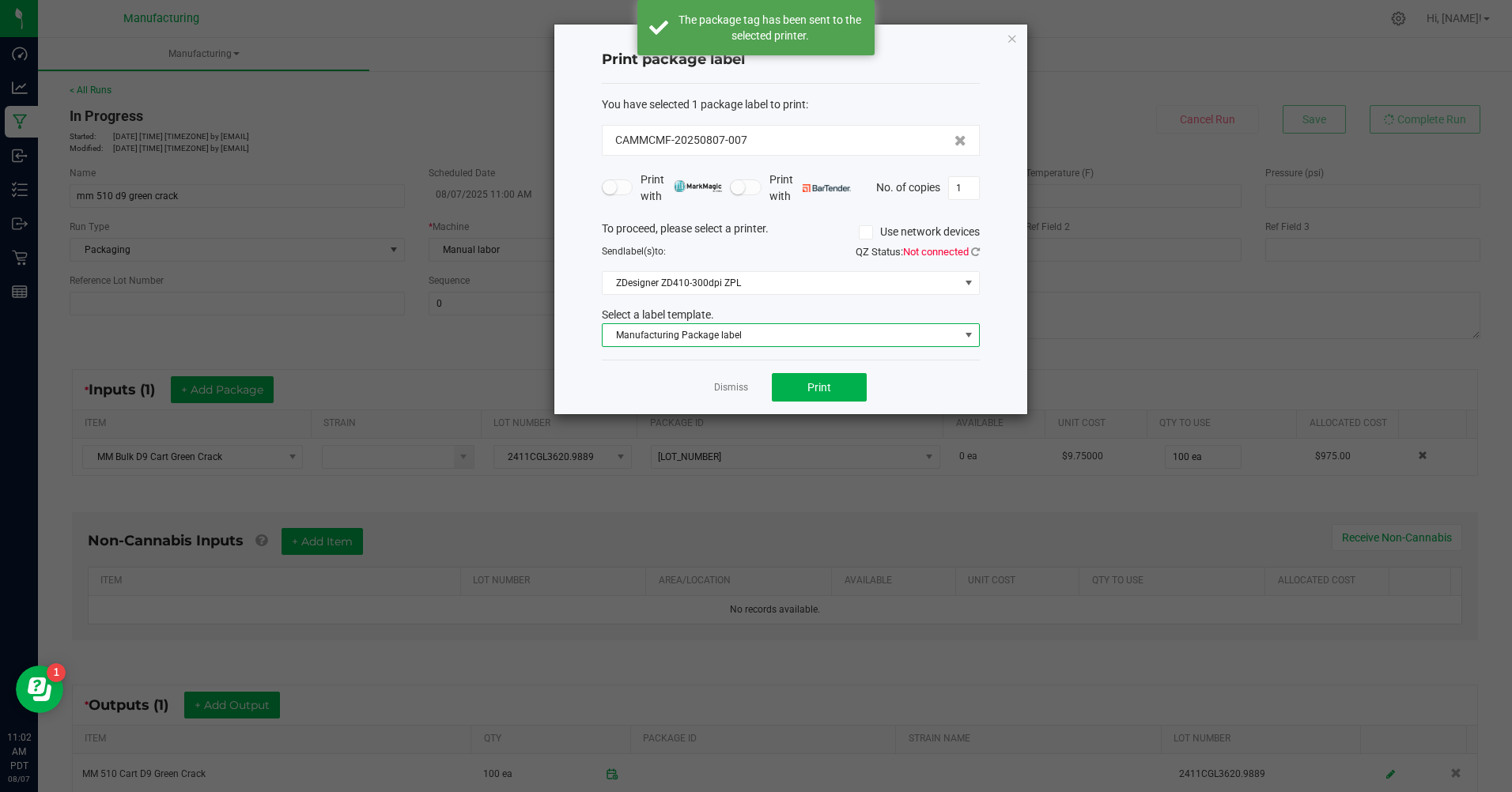 click on "Manufacturing Package label" at bounding box center [781, 335] 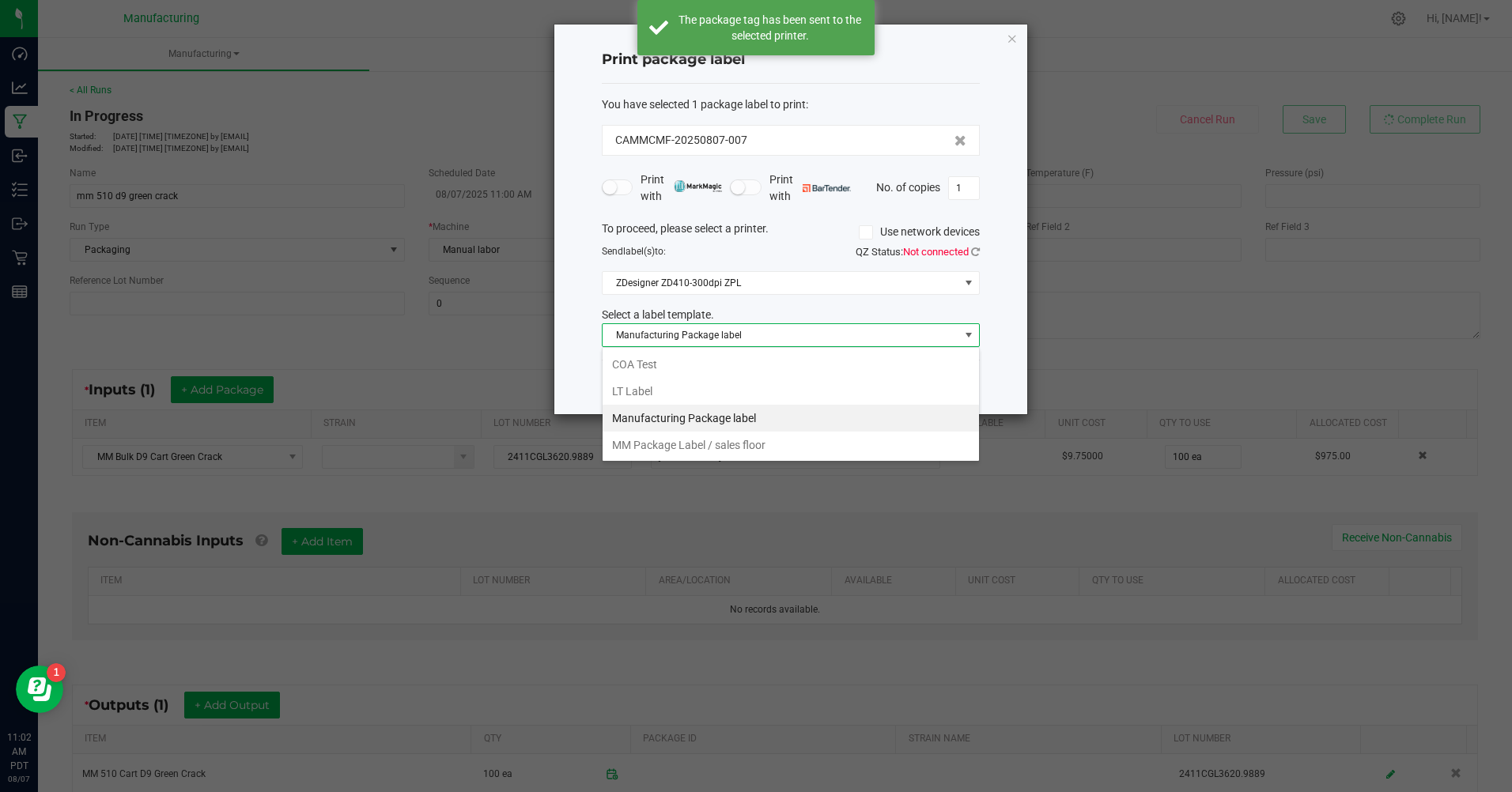 scroll, scrollTop: 79018, scrollLeft: 78701, axis: both 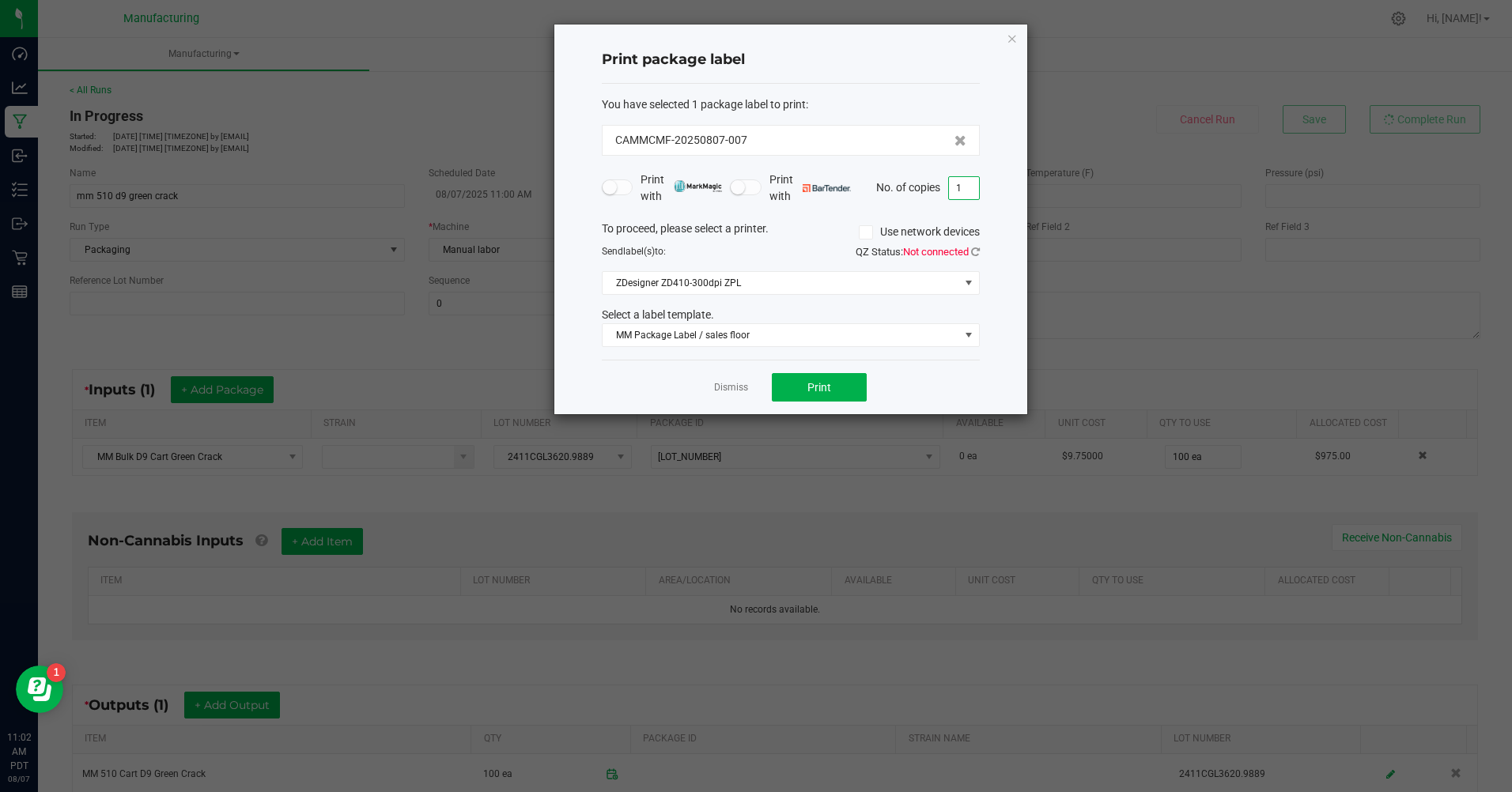 click on "1" at bounding box center [964, 188] 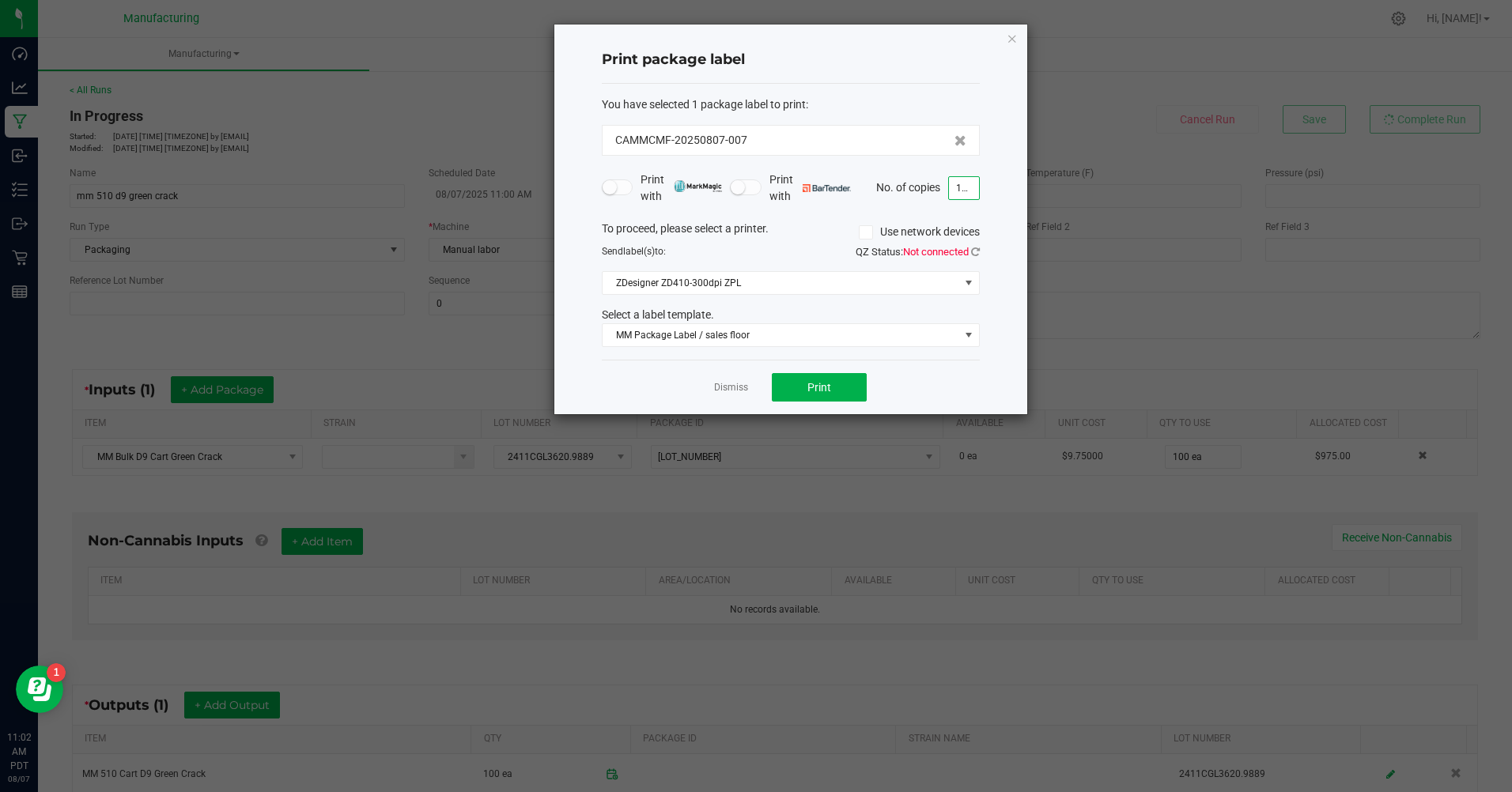 type on "100" 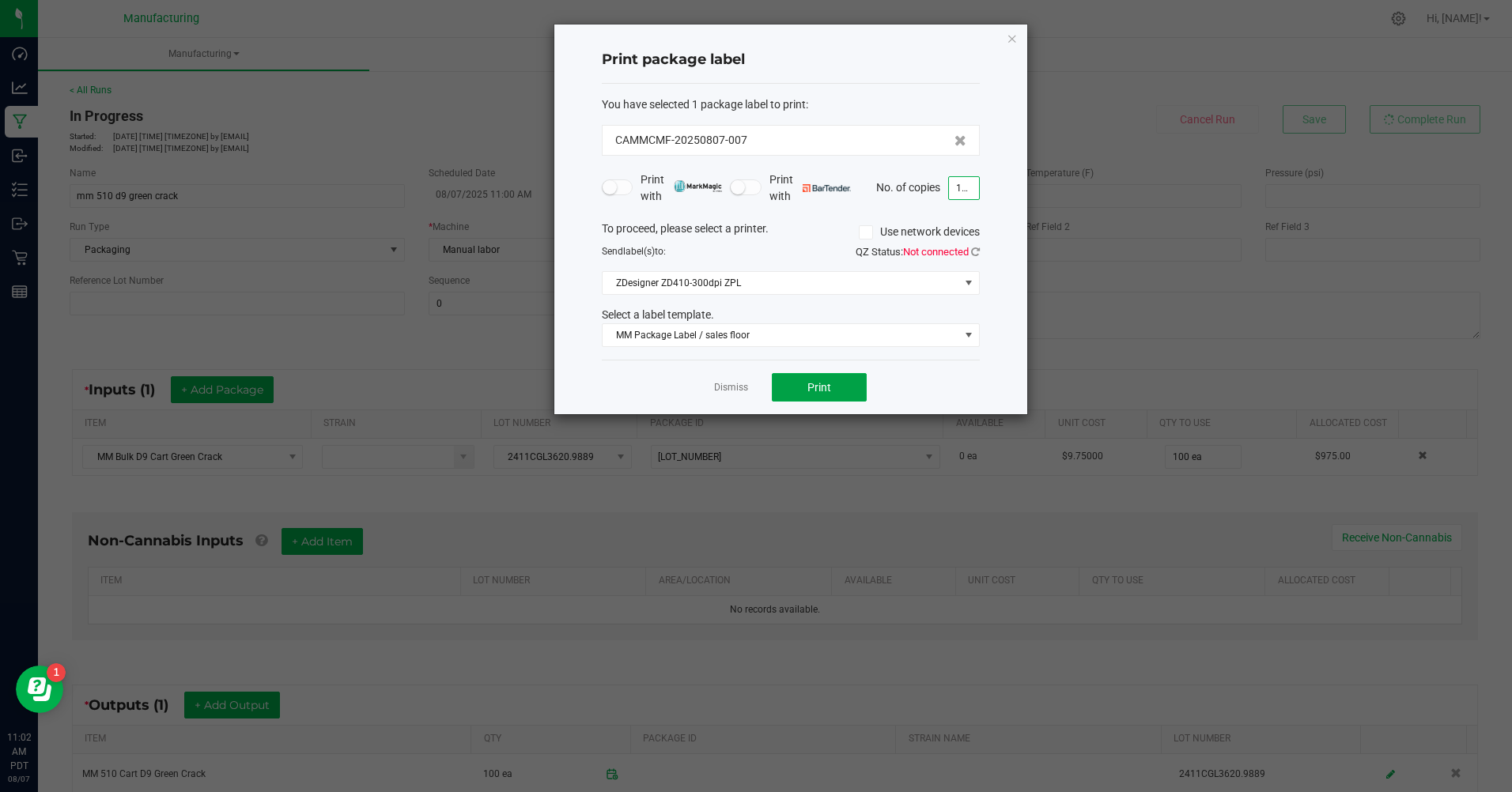 click on "Print" 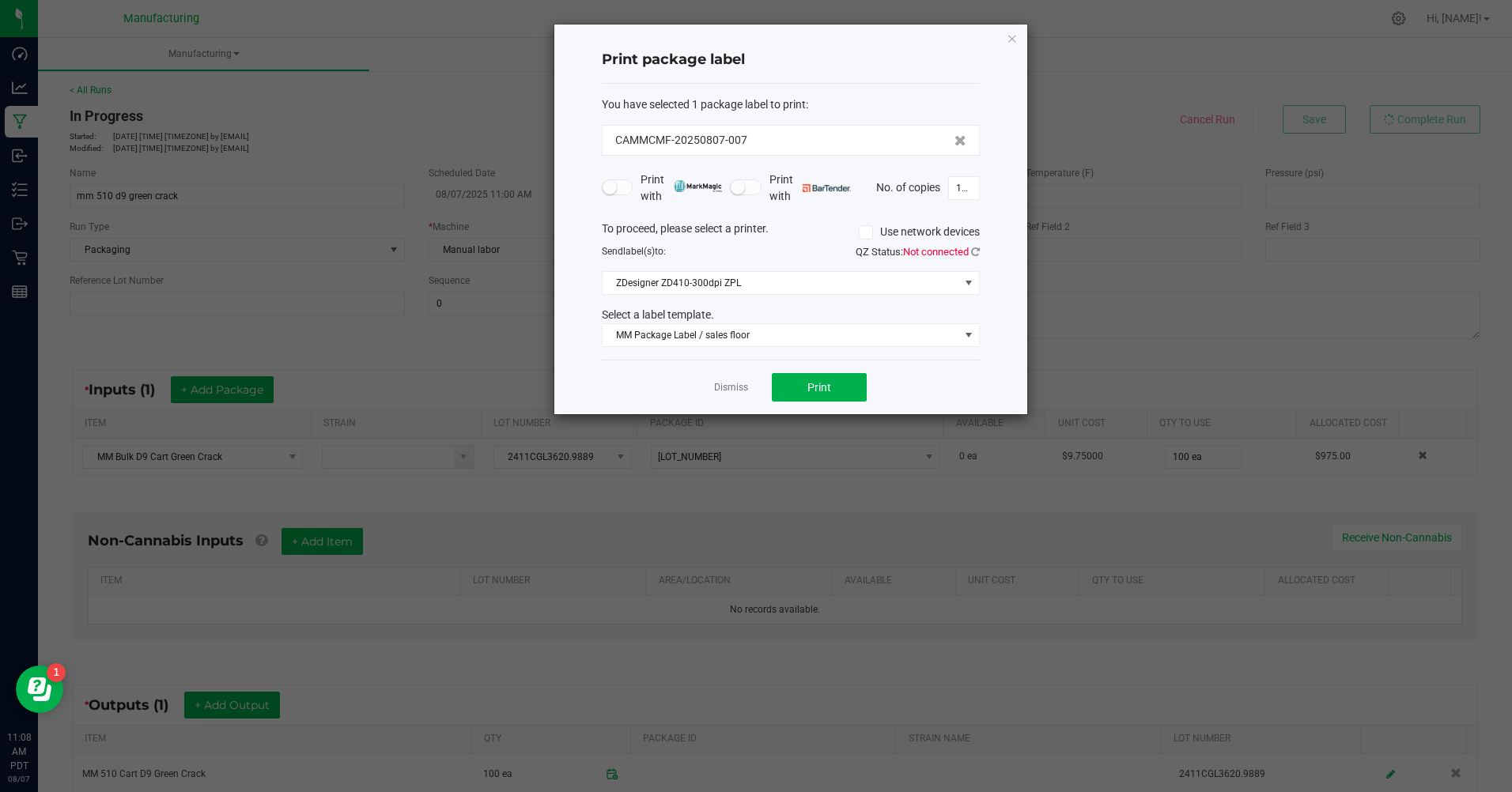 click 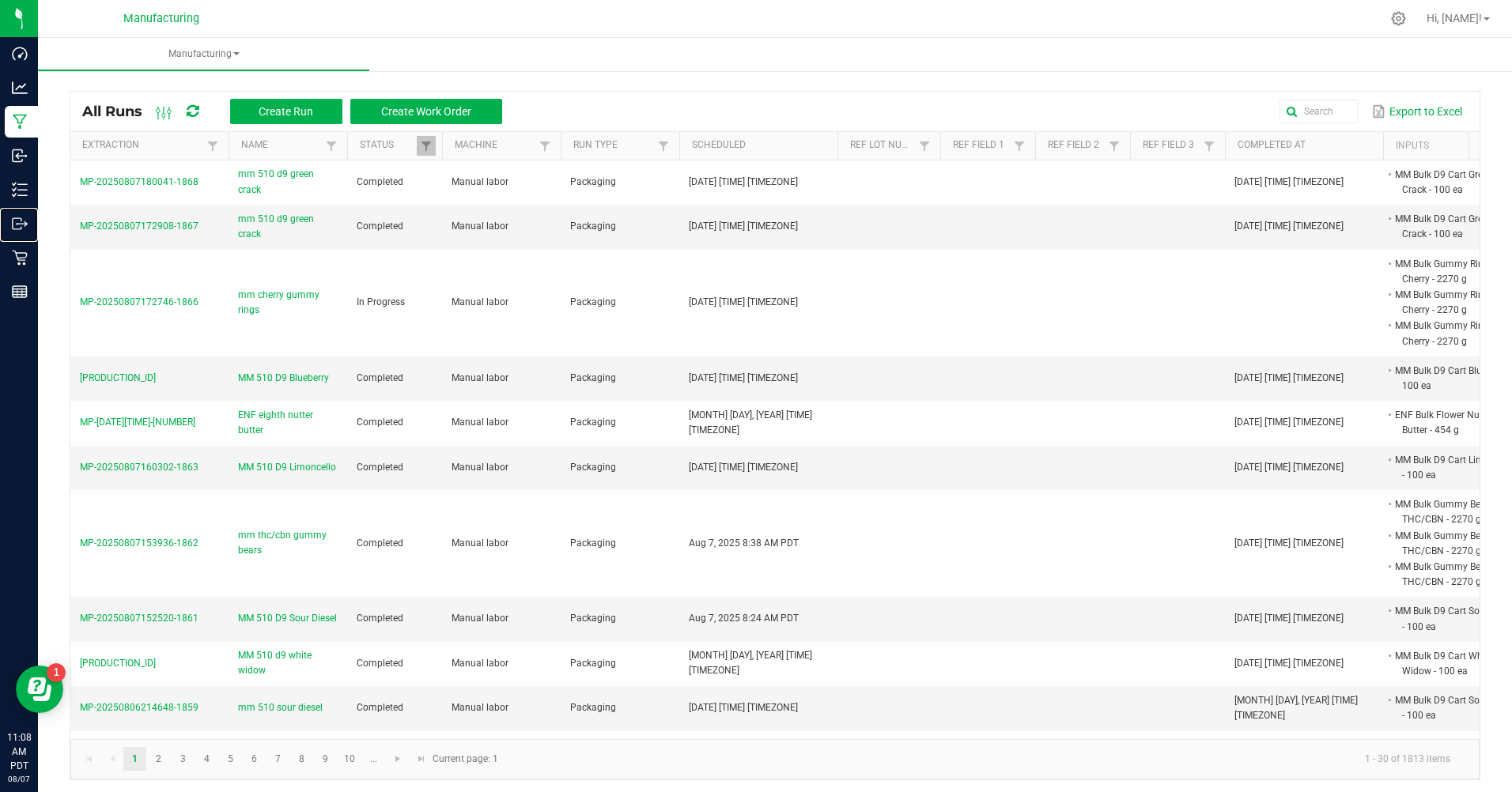 click on "Outbound" at bounding box center [0, 0] 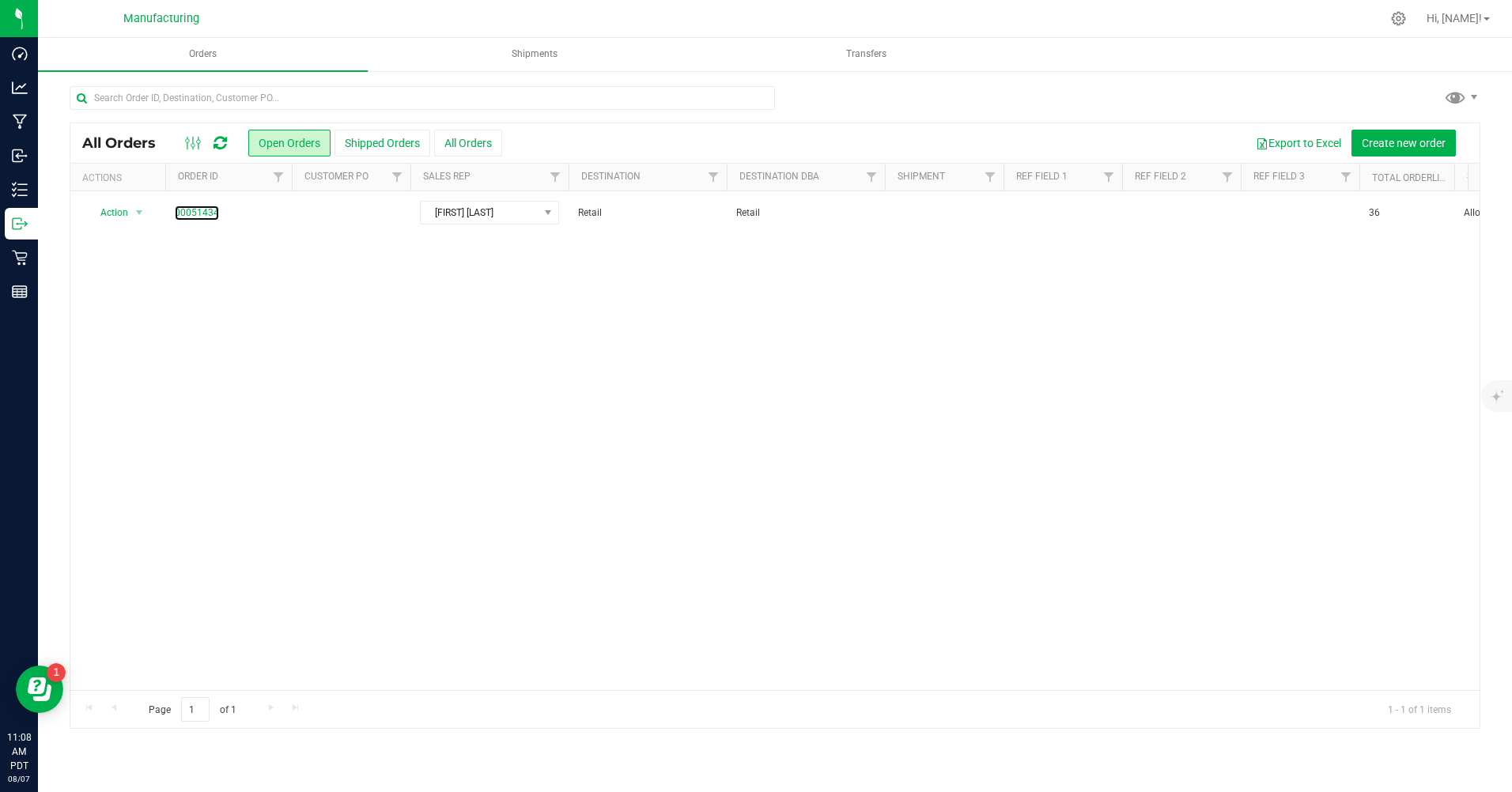 click on "00051434" at bounding box center (197, 213) 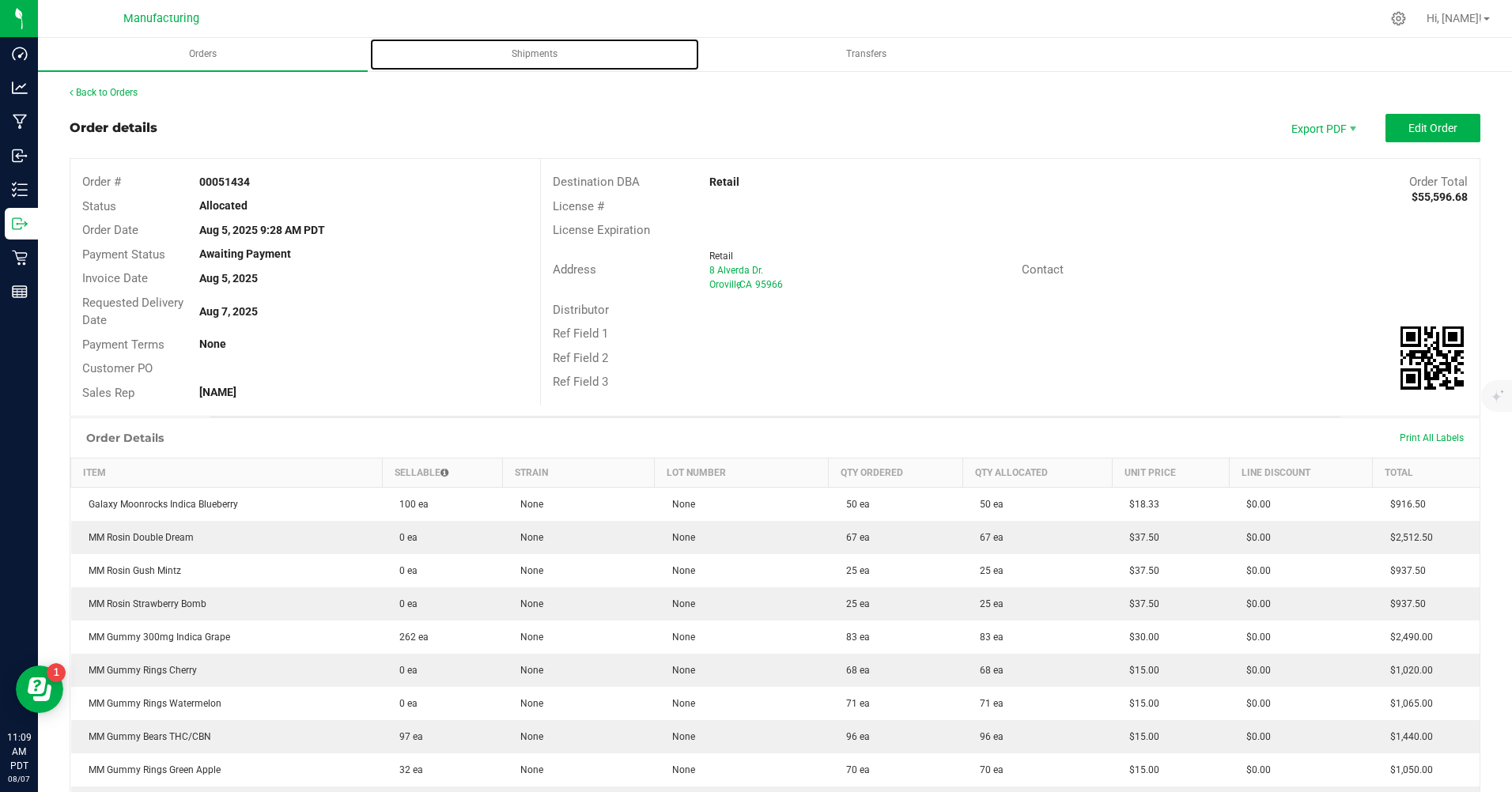 click on "Shipments" at bounding box center [535, 54] 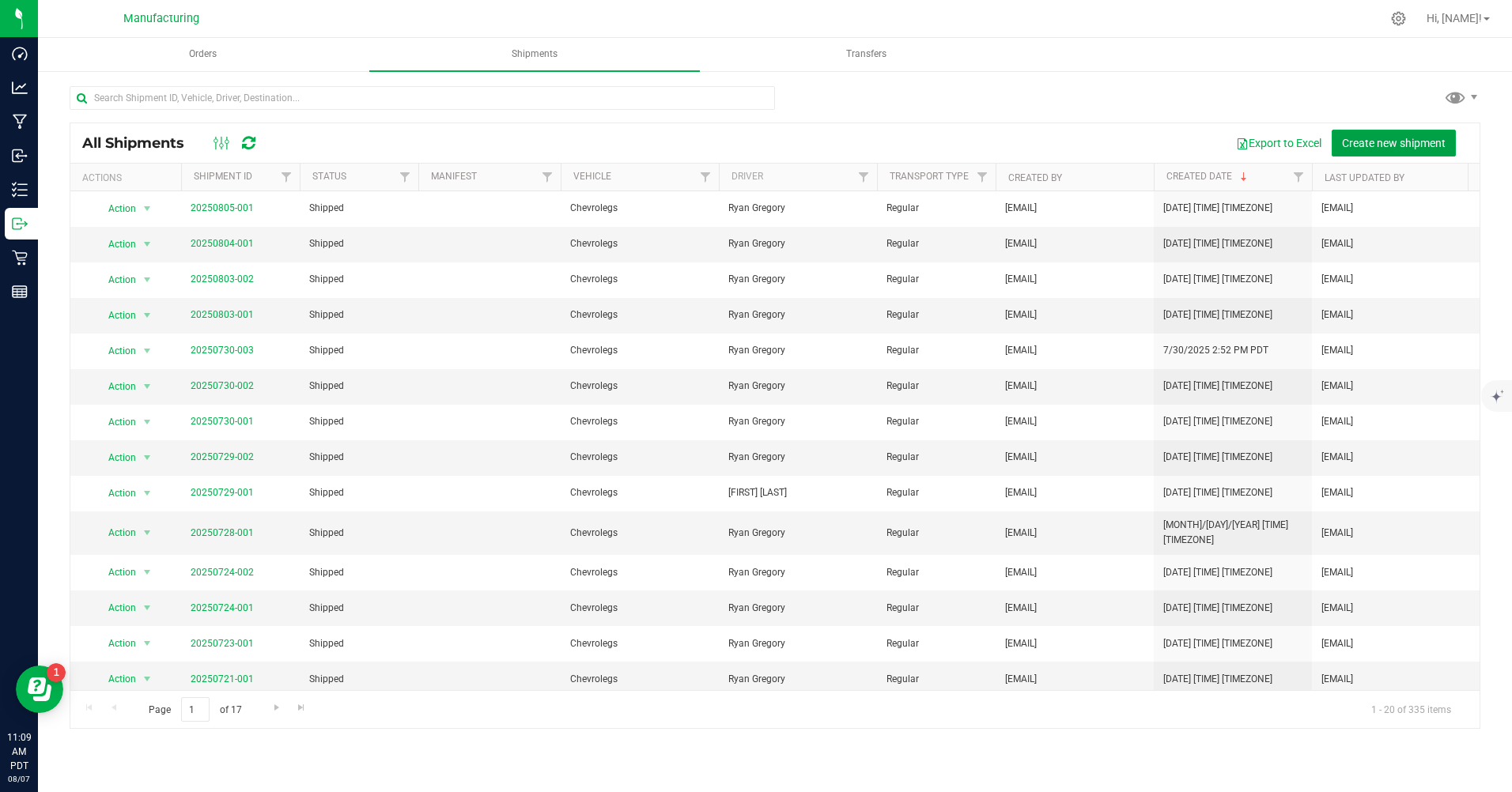 click on "Create new shipment" at bounding box center [1393, 143] 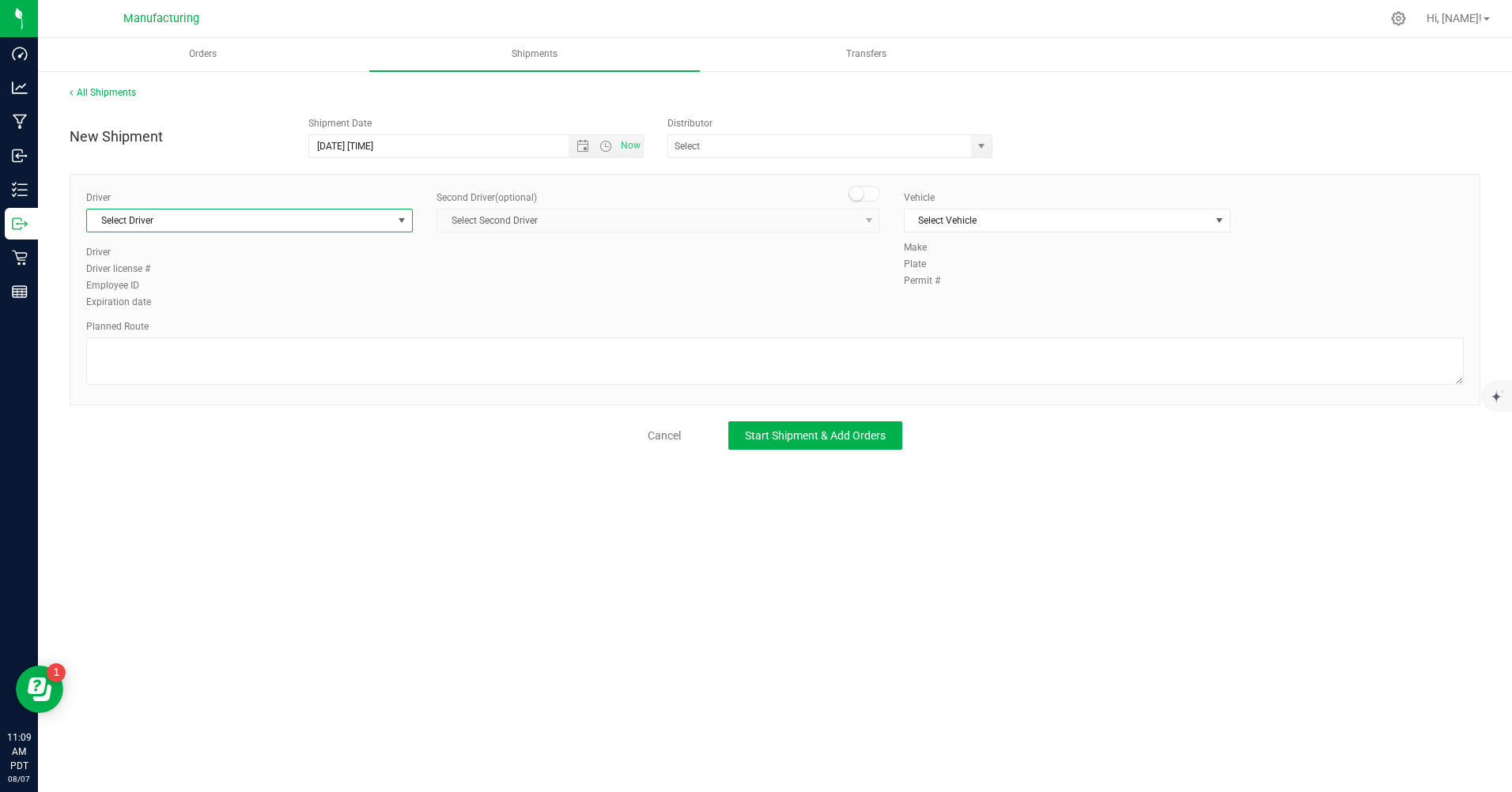 click on "Select Driver" at bounding box center [240, 221] 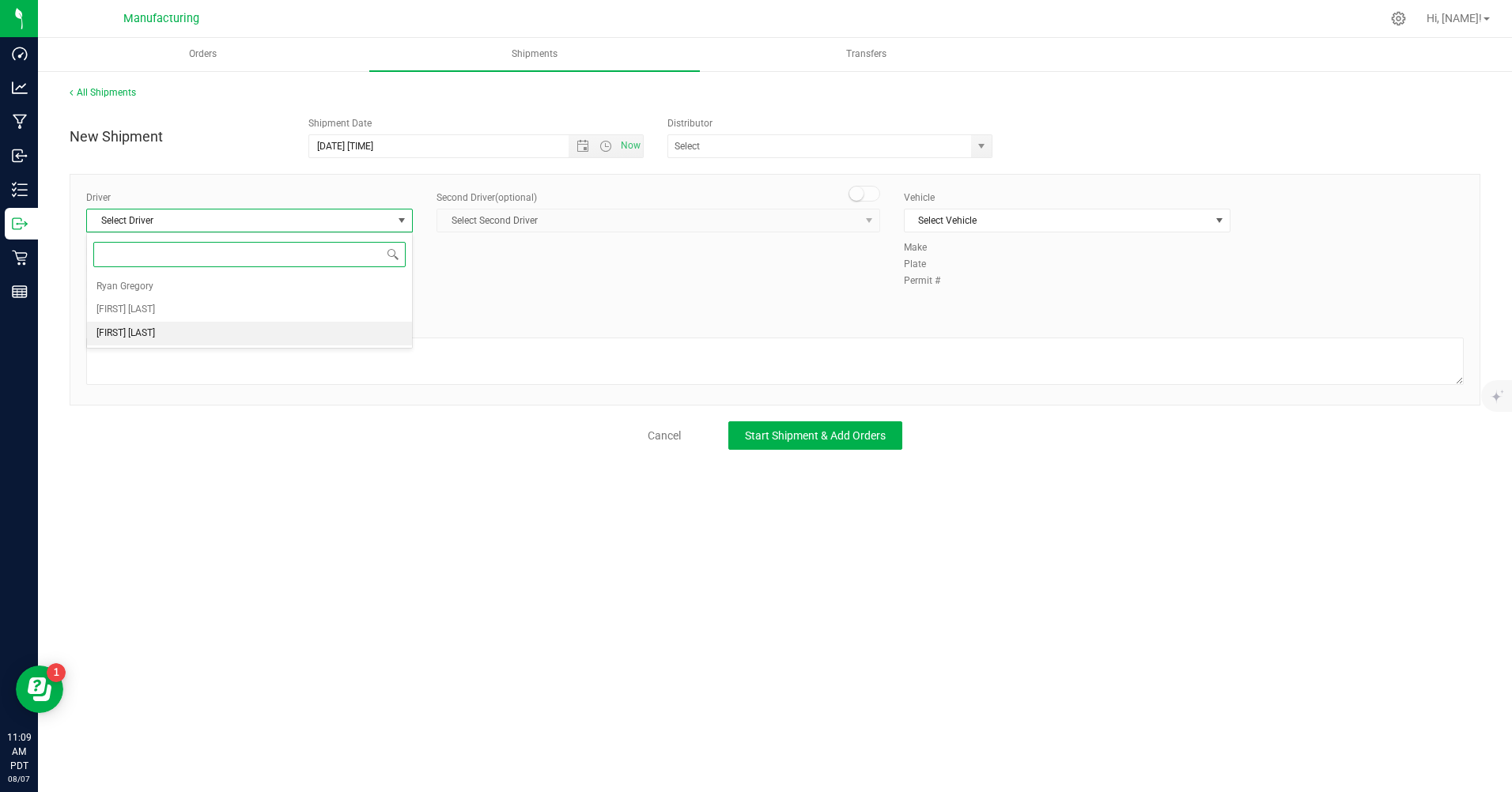 click on "[FIRST] [LAST]" at bounding box center (249, 334) 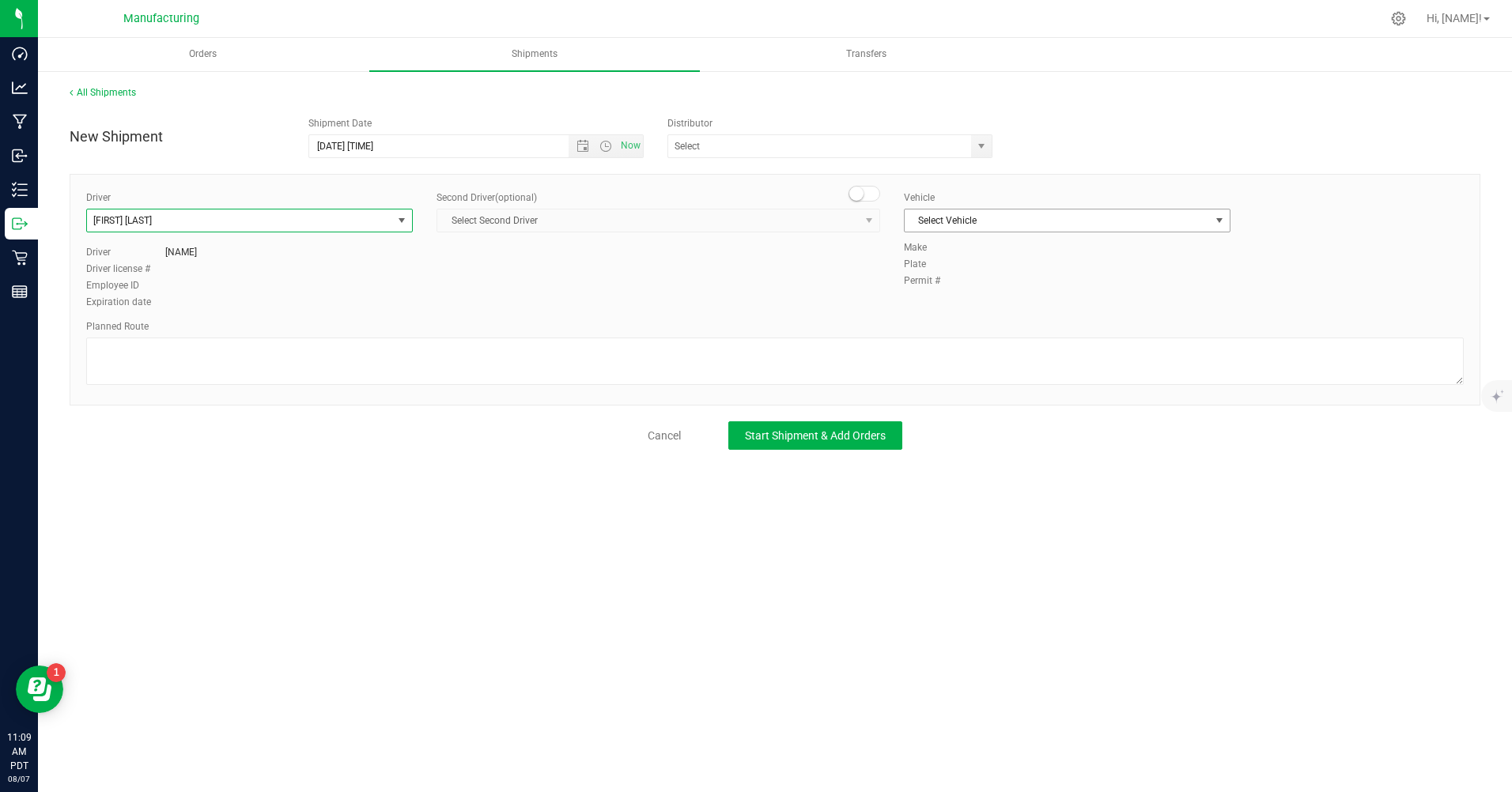 click on "Select Vehicle" at bounding box center (1057, 221) 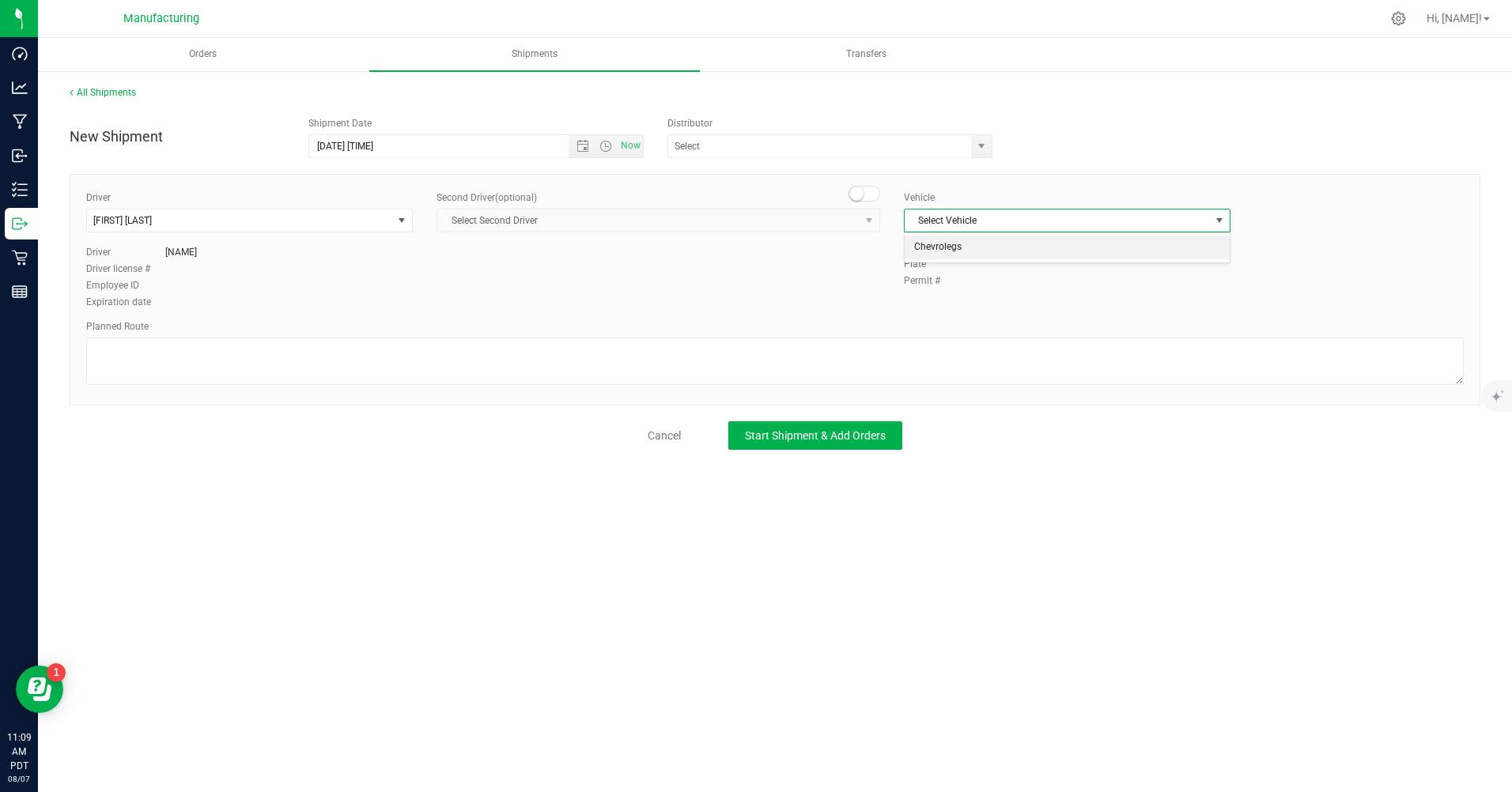 click on "Chevrolegs" at bounding box center [1067, 247] 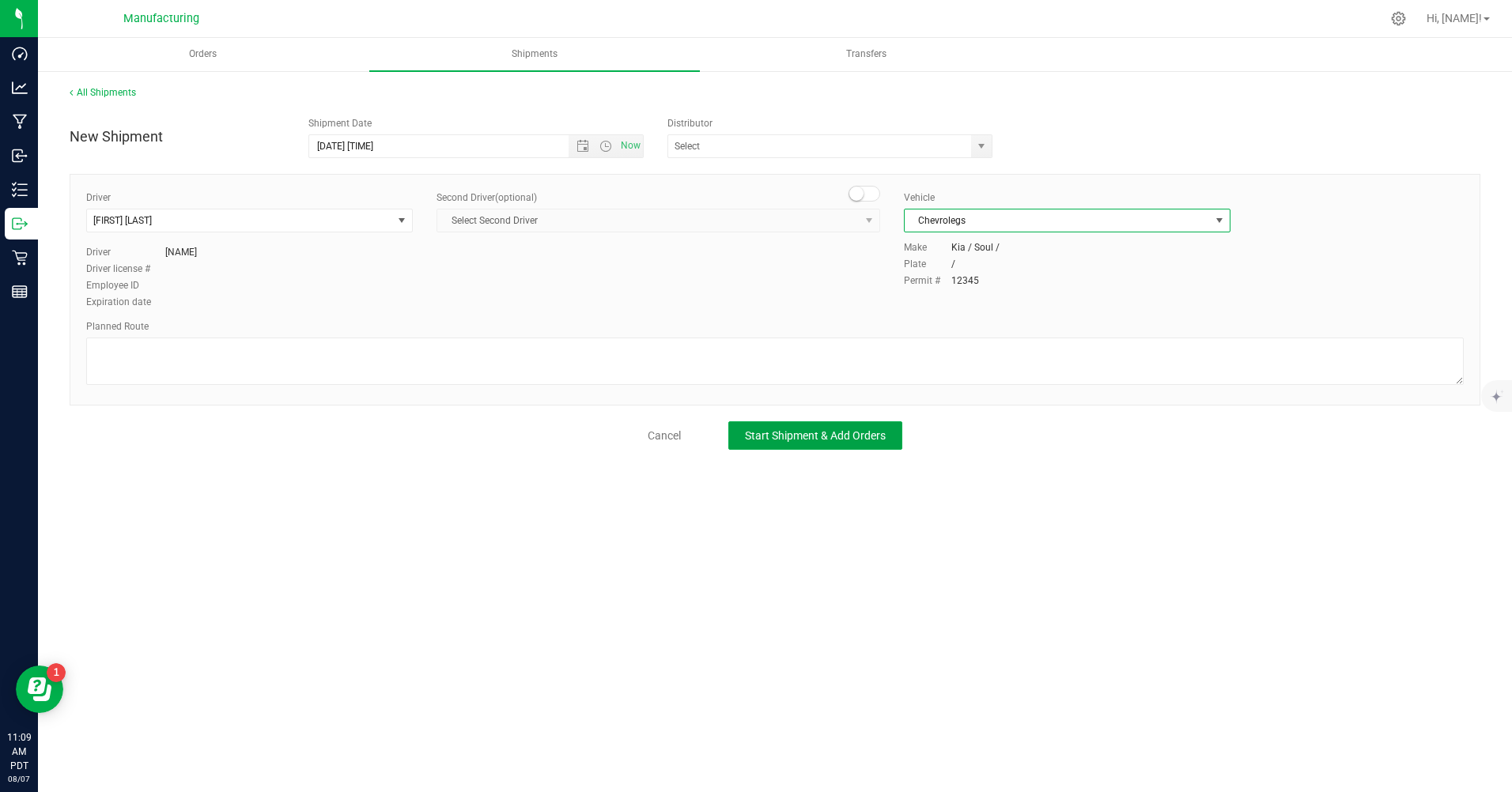click on "Start Shipment & Add Orders" 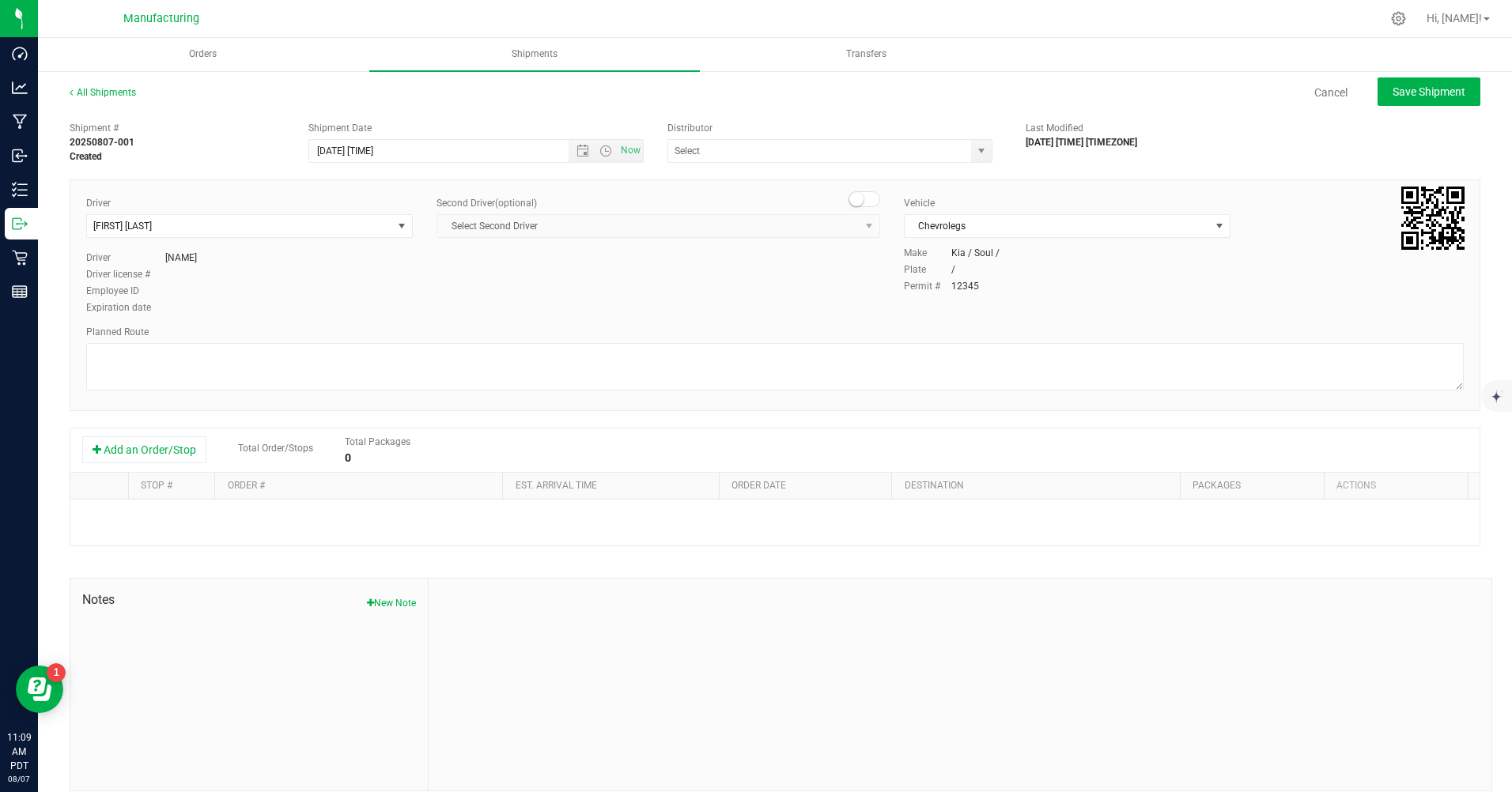 click on "Add an Order/Stop" at bounding box center (144, 450) 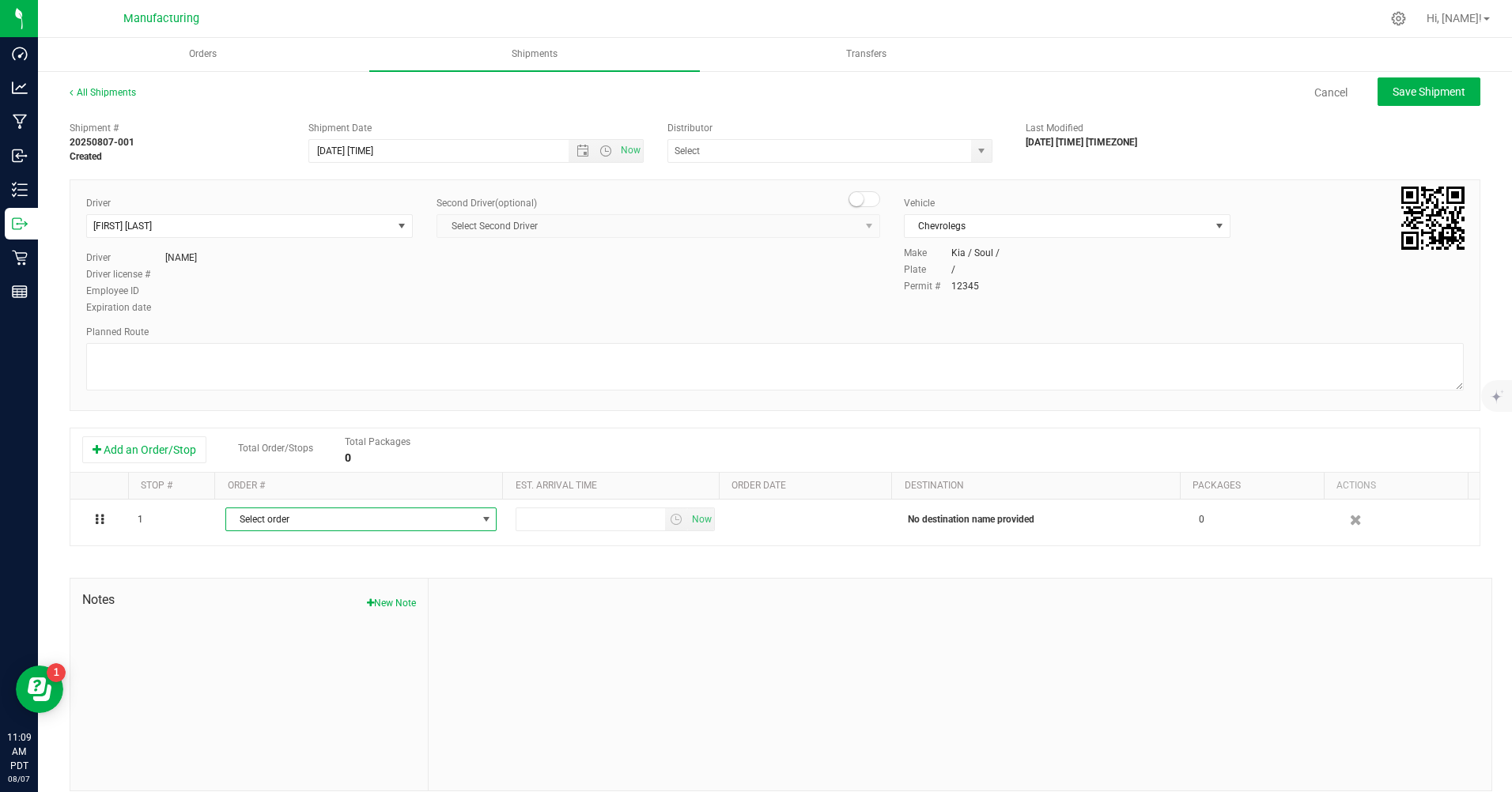 click on "Select order" at bounding box center [351, 519] 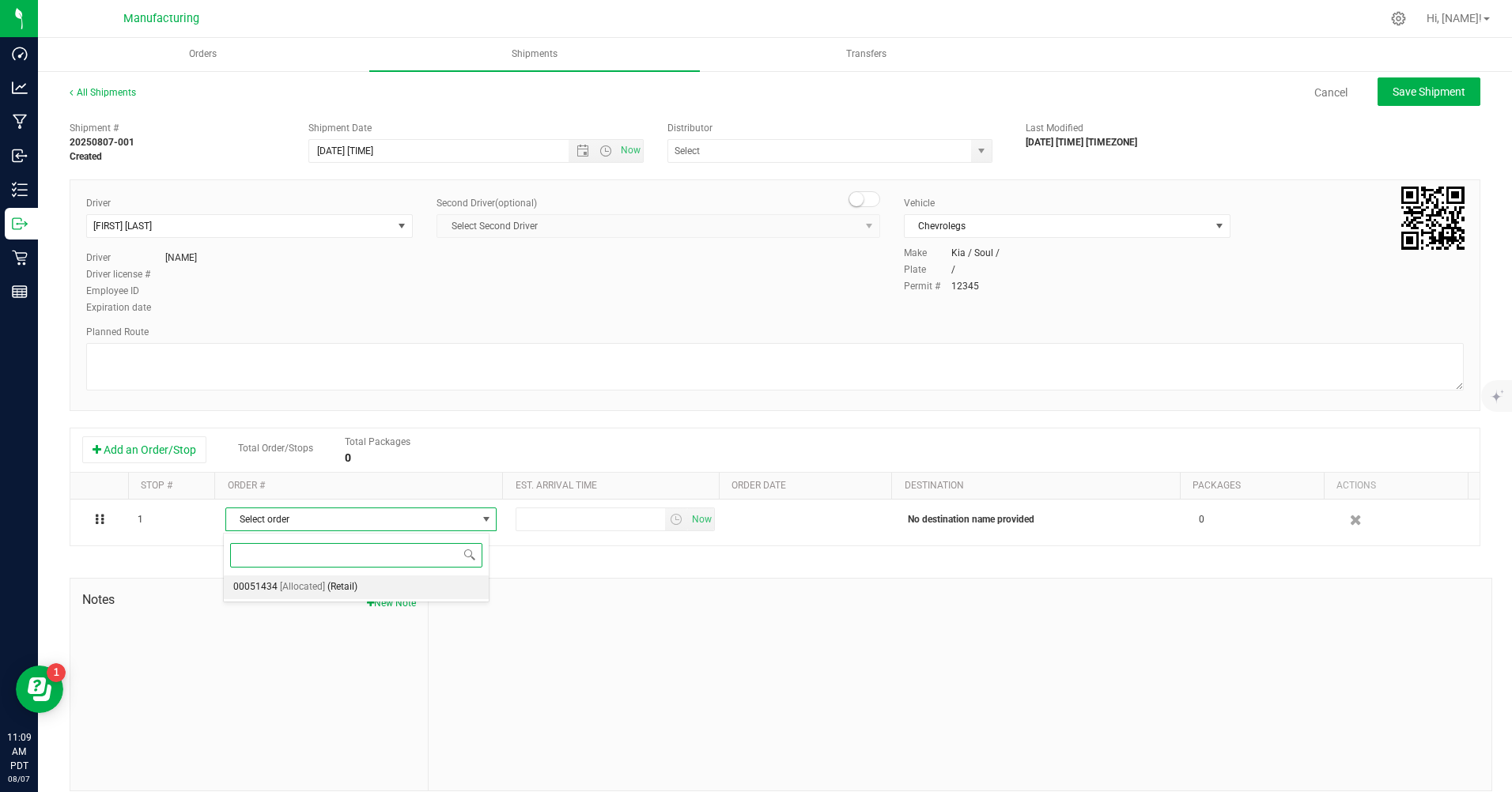 click on "00051434" at bounding box center (255, 587) 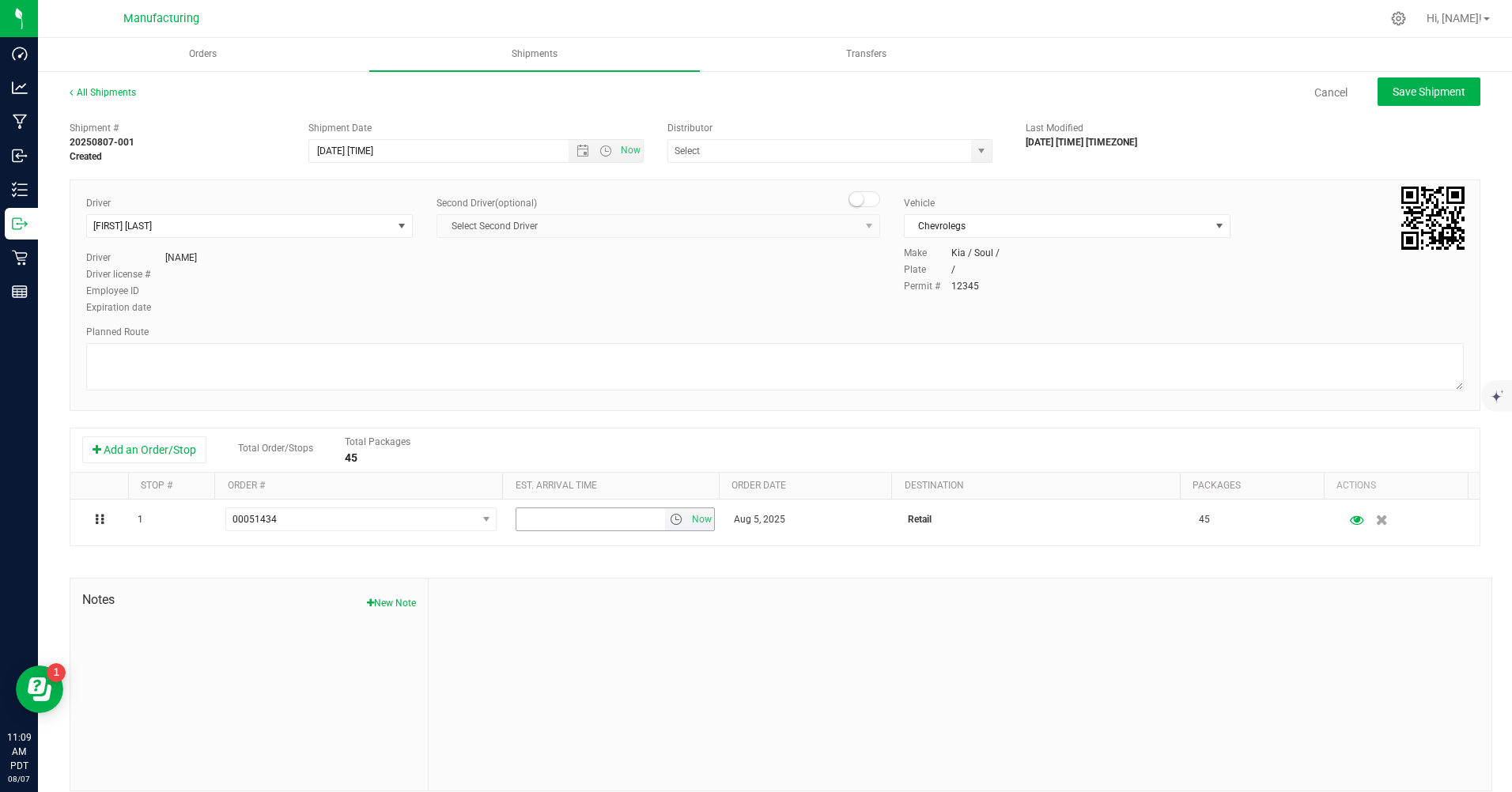 click on "Now" at bounding box center [701, 519] 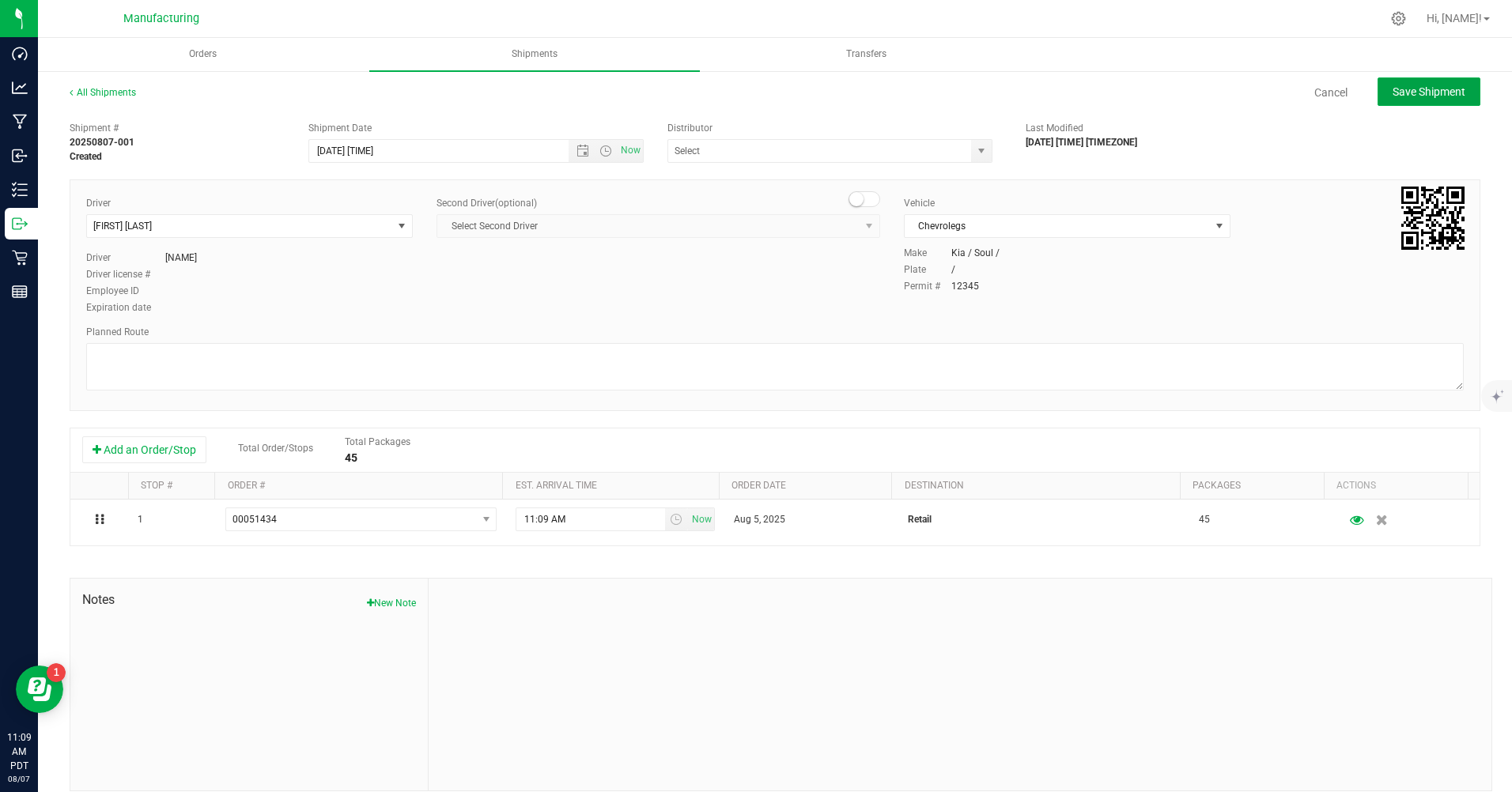 click on "Save Shipment" 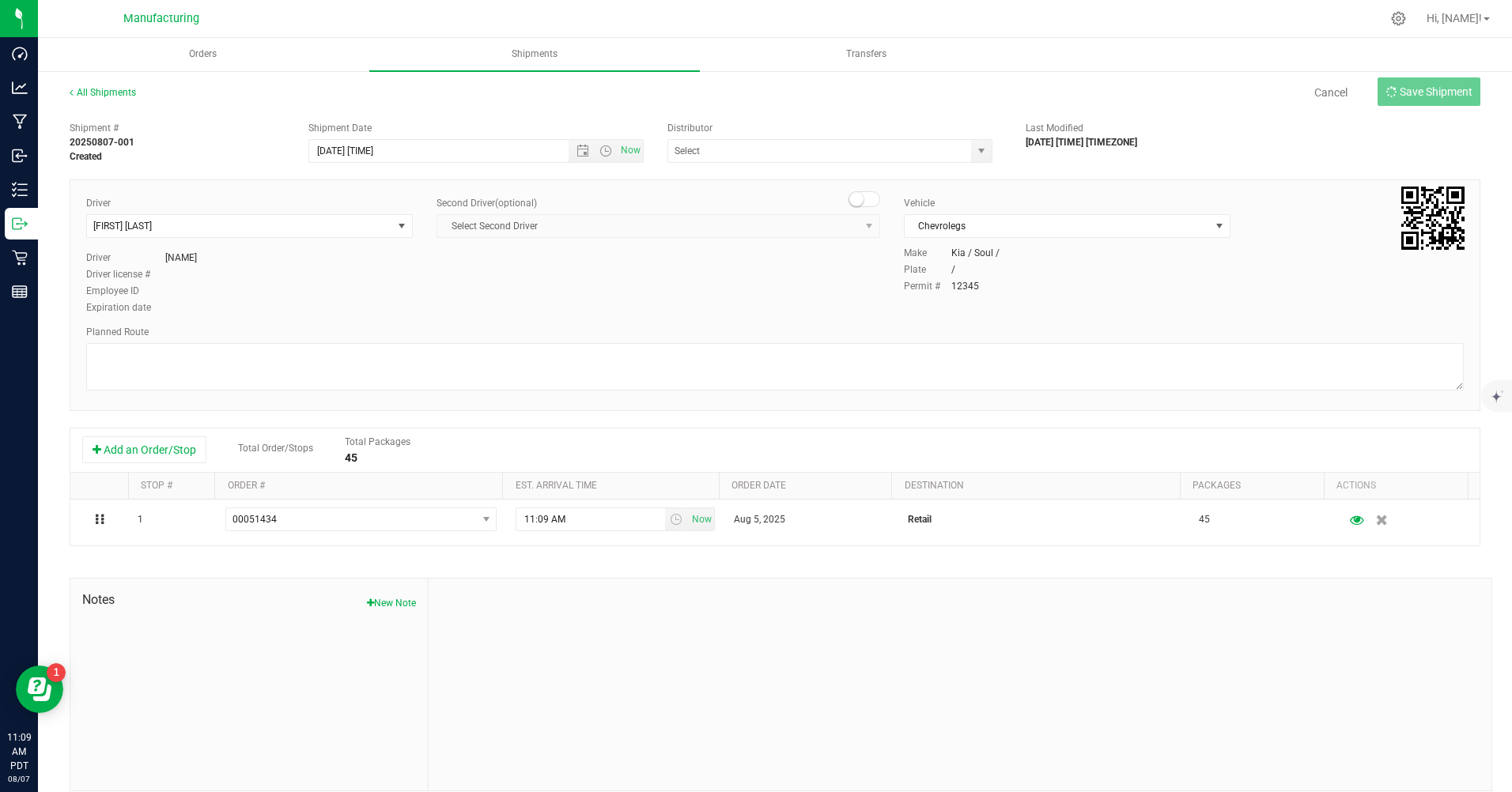 type on "[MONTH]/[DAY]/[YEAR] [TIME] [TIMEZONE]" 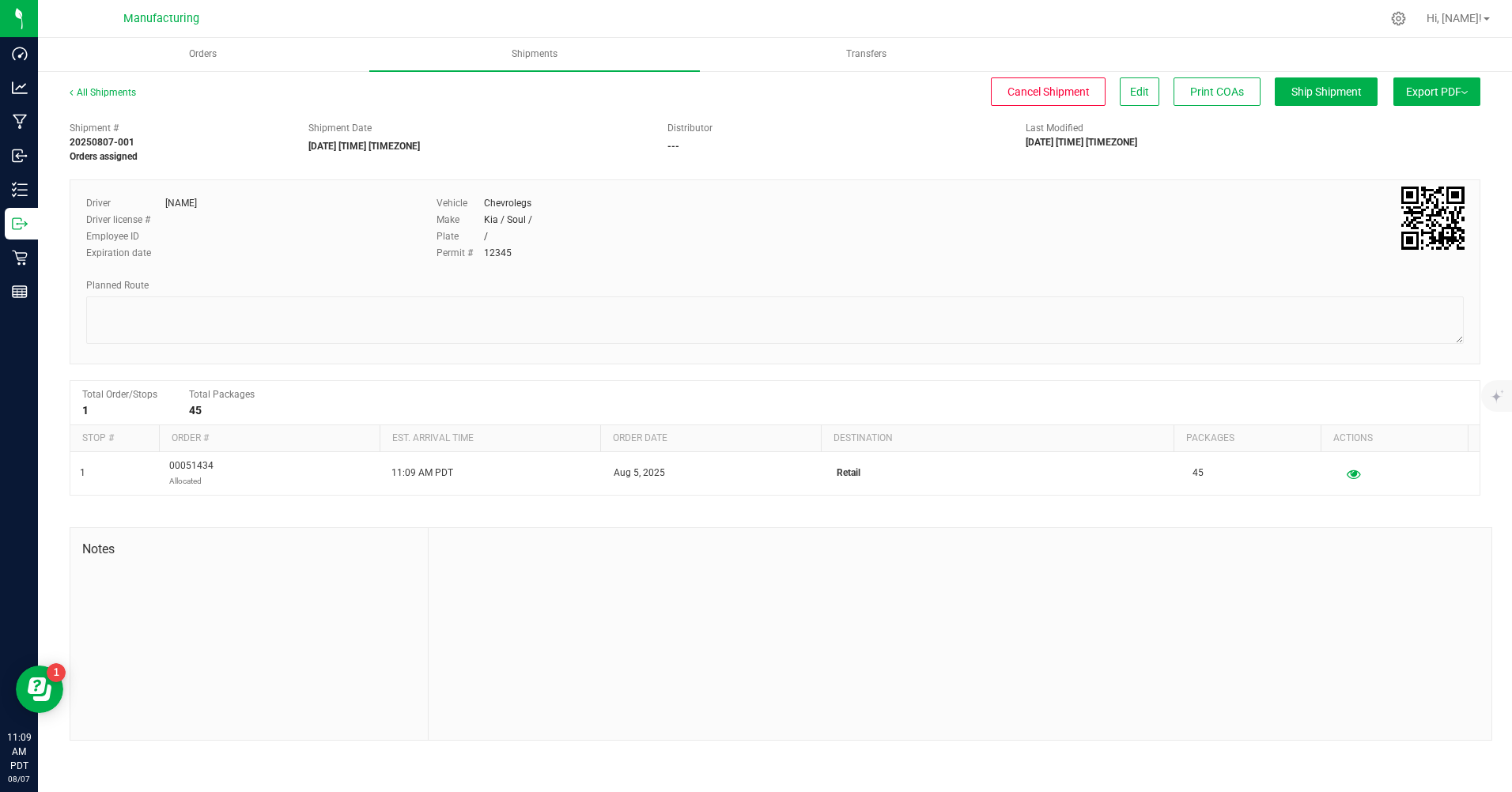 click on "Export PDF" at bounding box center [1437, 92] 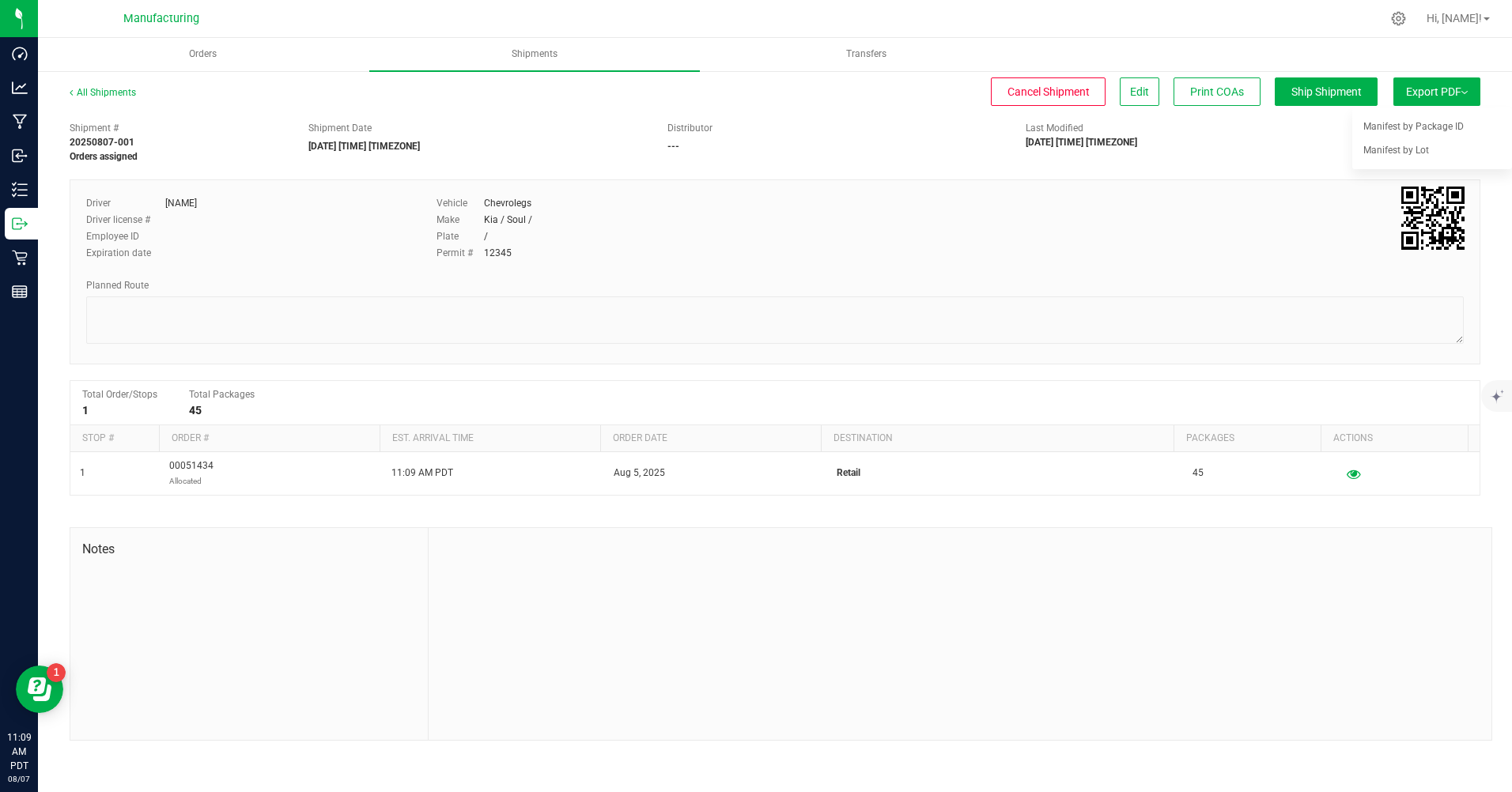 click on "Manifest by Package ID" at bounding box center (1413, 126) 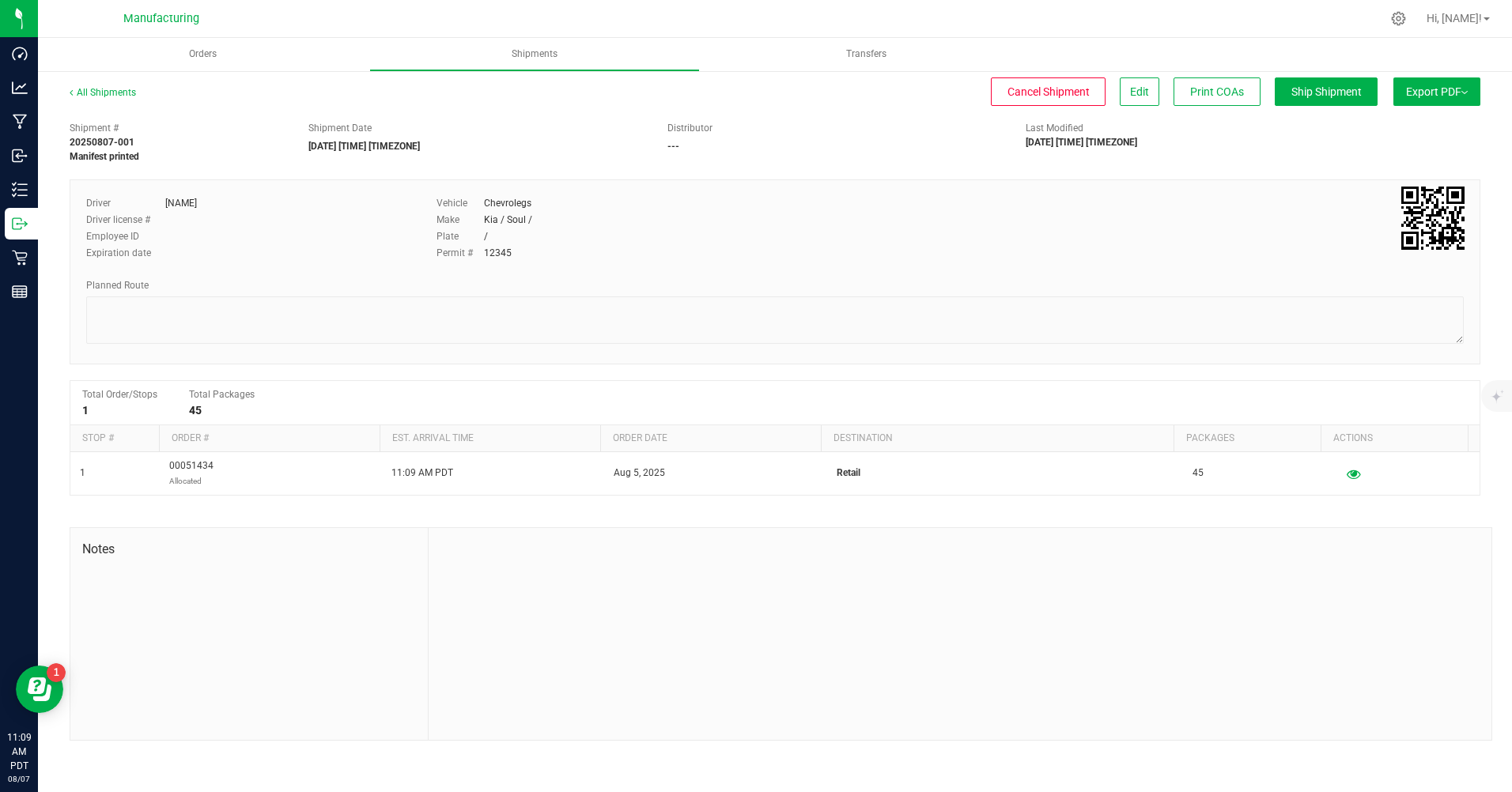 drag, startPoint x: 1408, startPoint y: 128, endPoint x: 1514, endPoint y: 794, distance: 674.3827 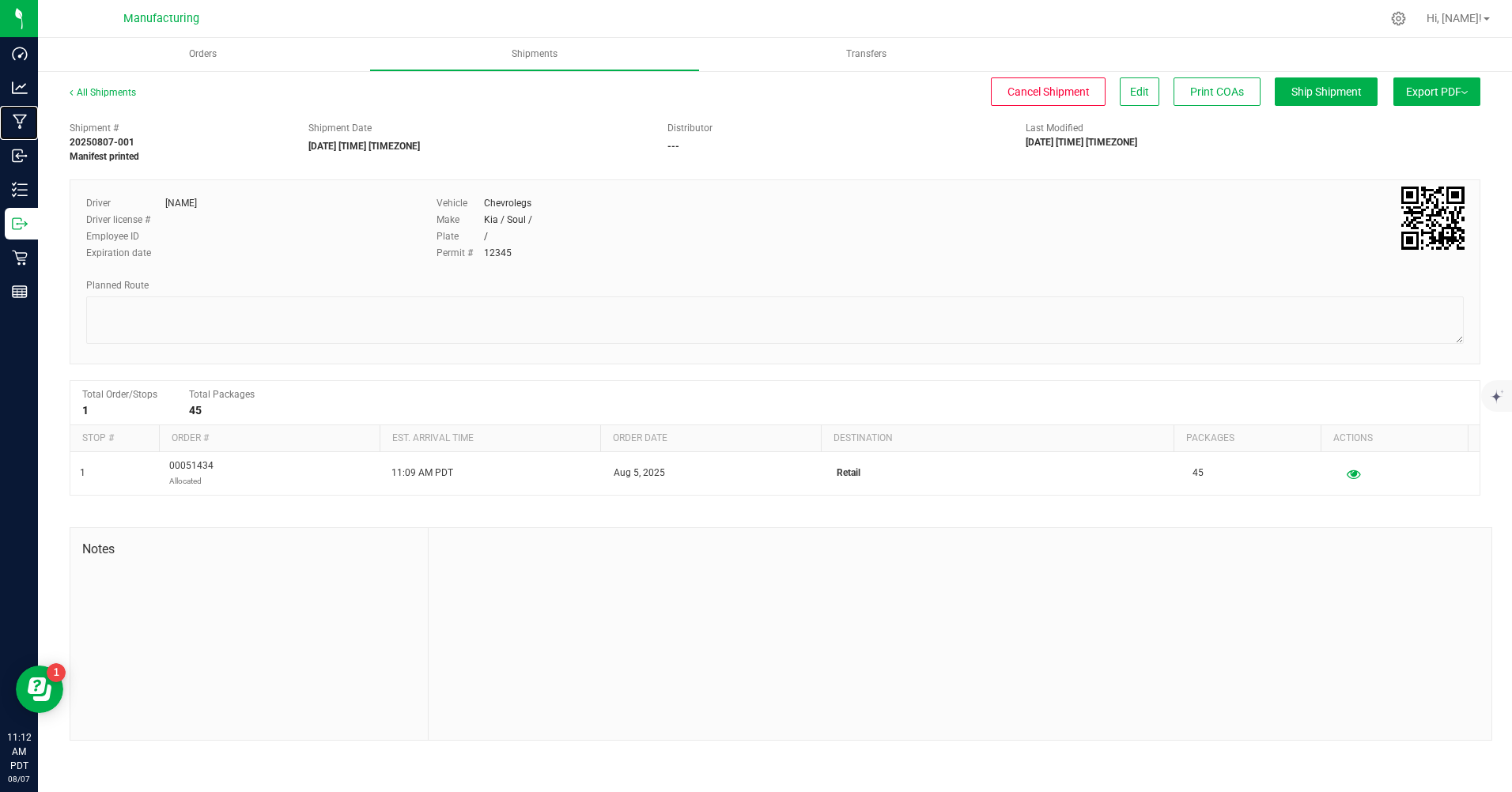 click on "Manufacturing" at bounding box center [21, 122] 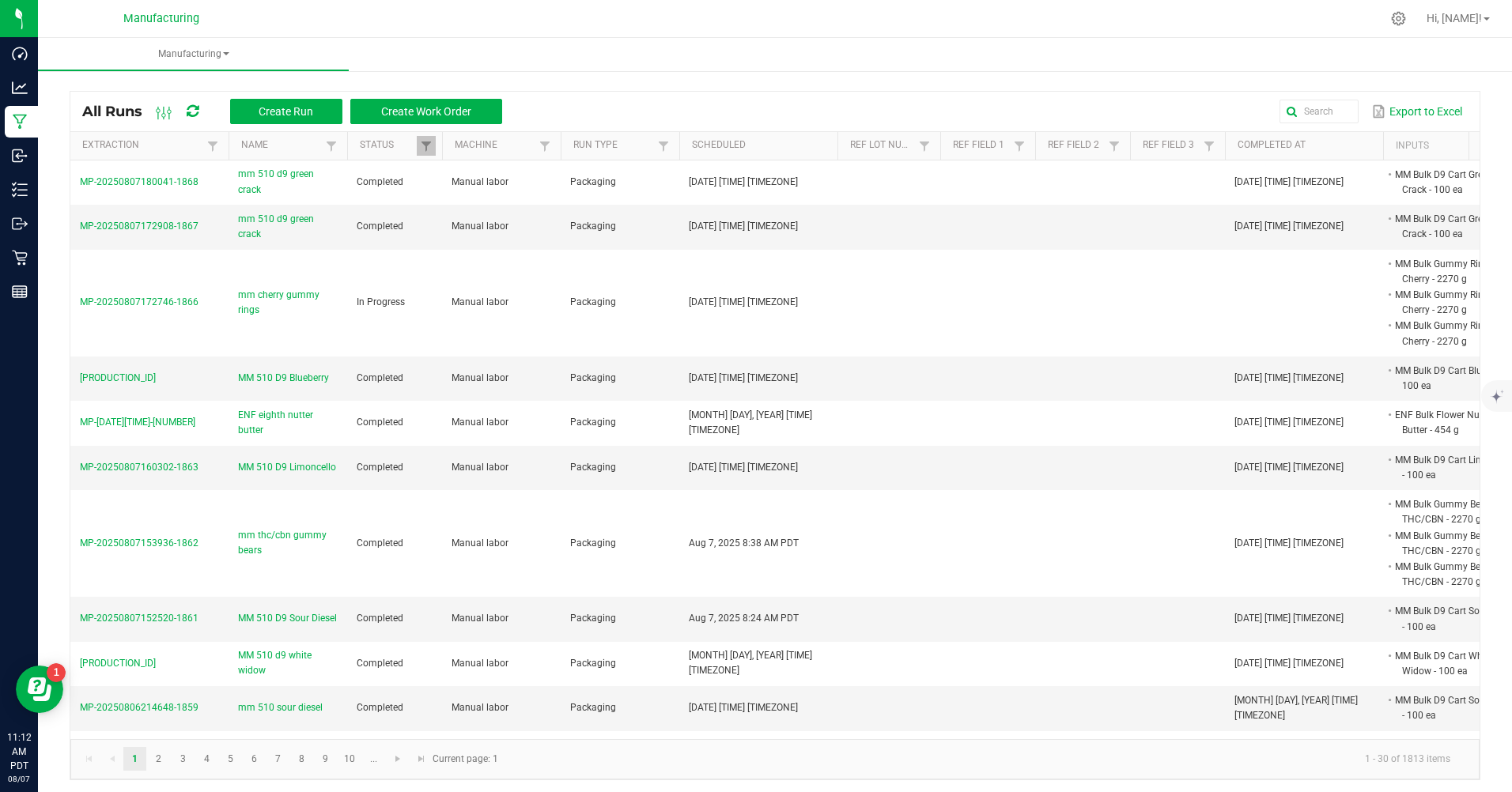 click on "mm cherry gummy rings" at bounding box center (288, 303) 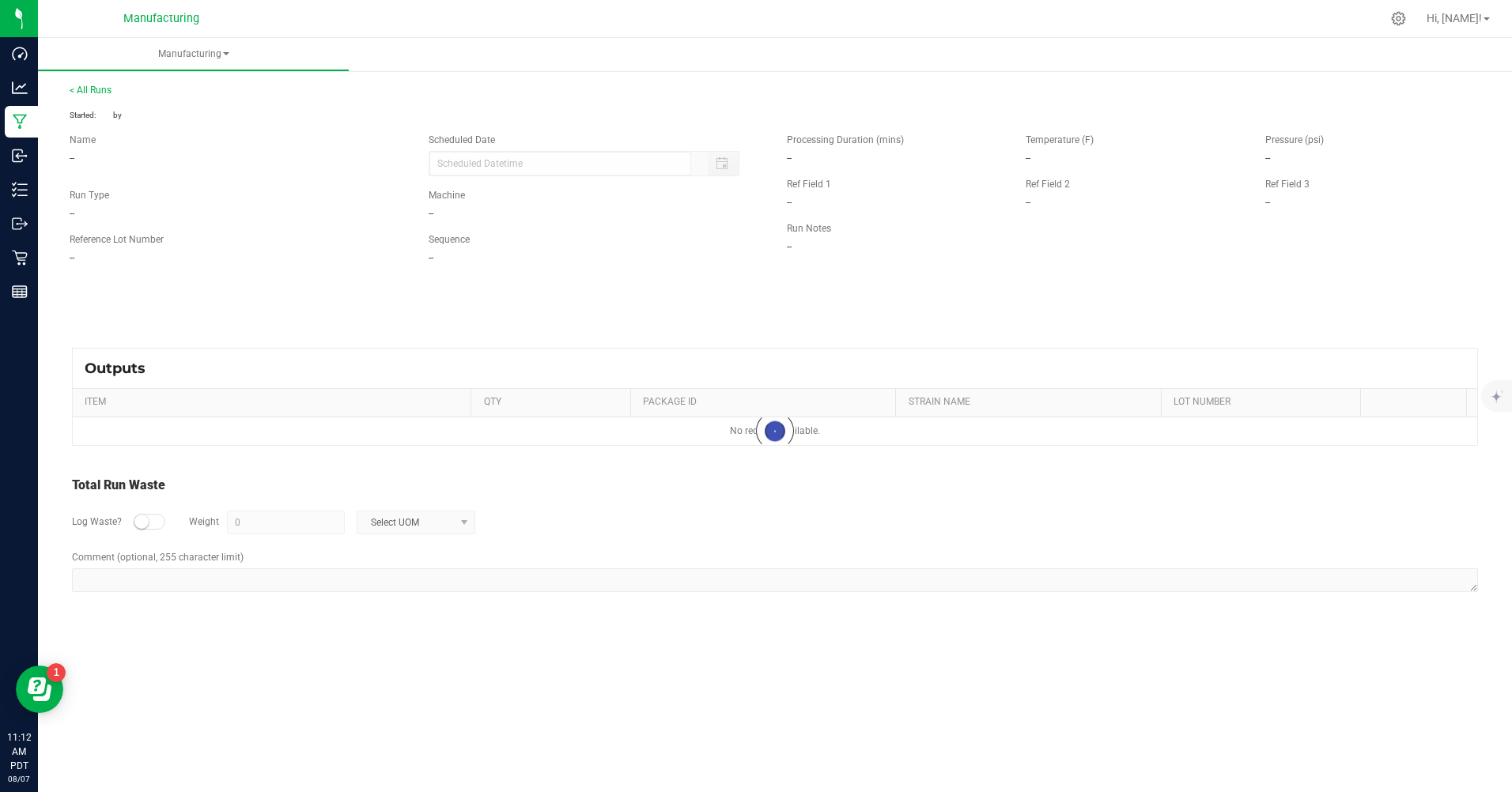 type on "[DATE] [TIME]" 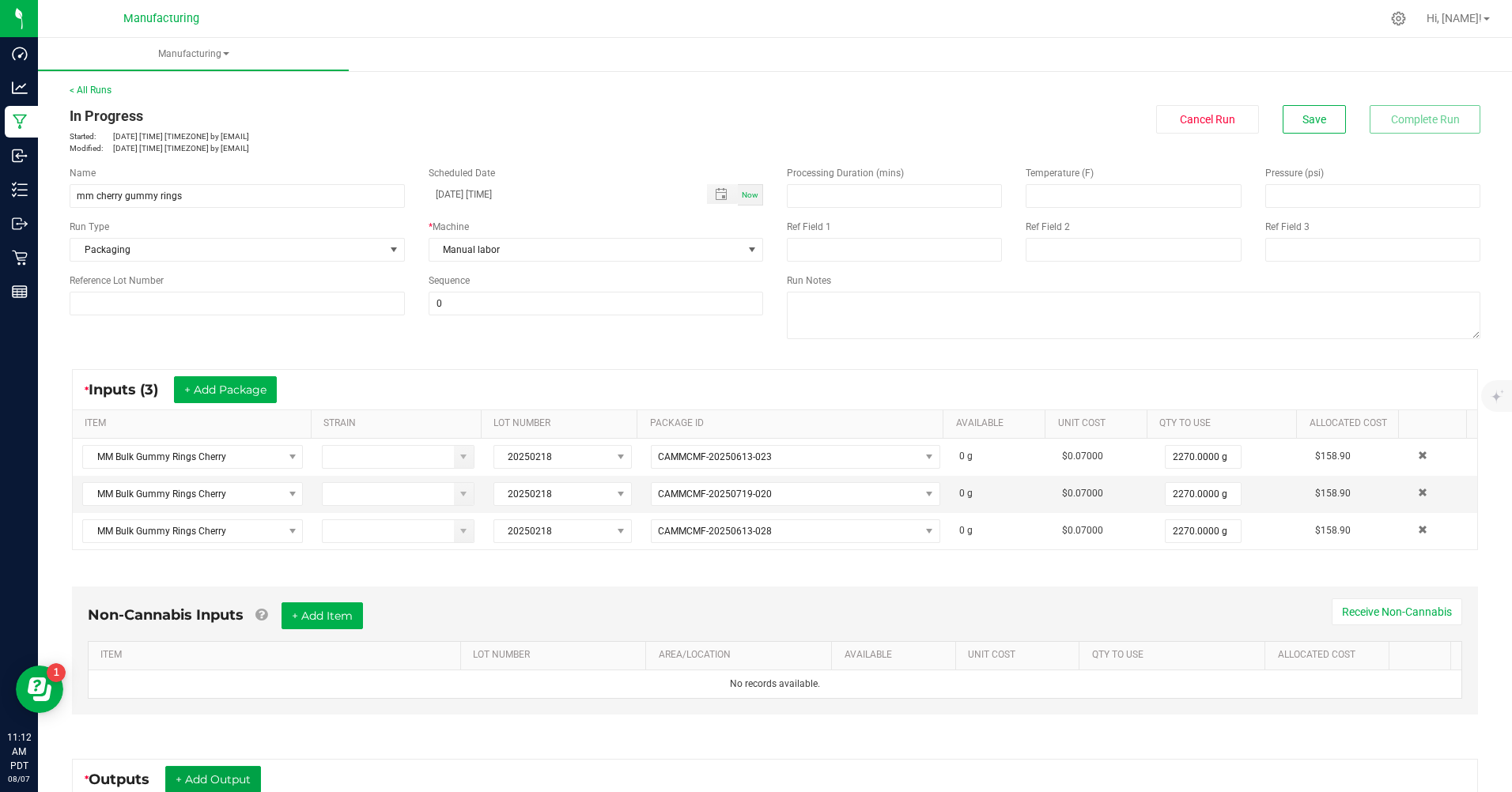 click on "+ Add Output" at bounding box center (213, 779) 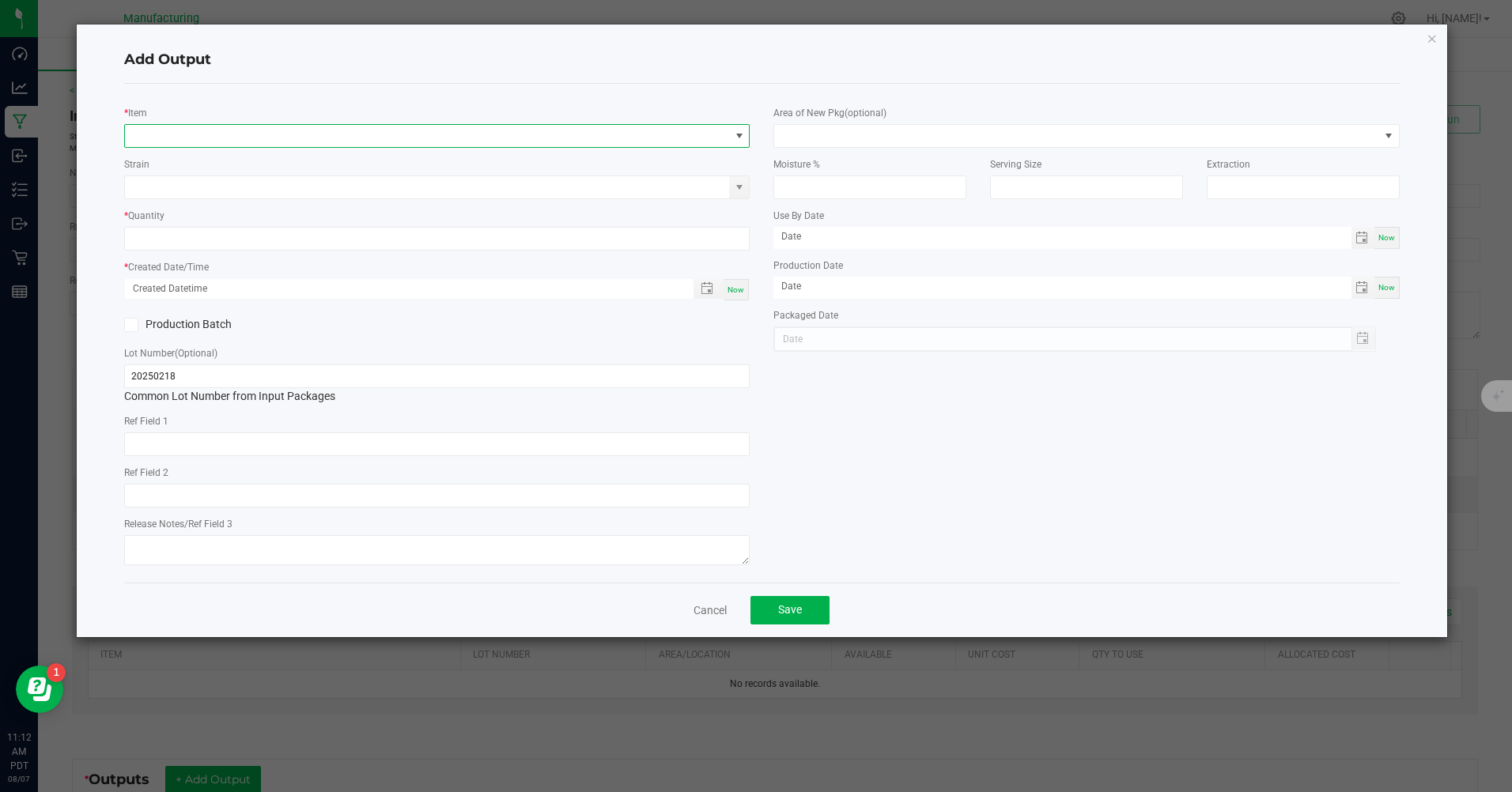 click at bounding box center (427, 136) 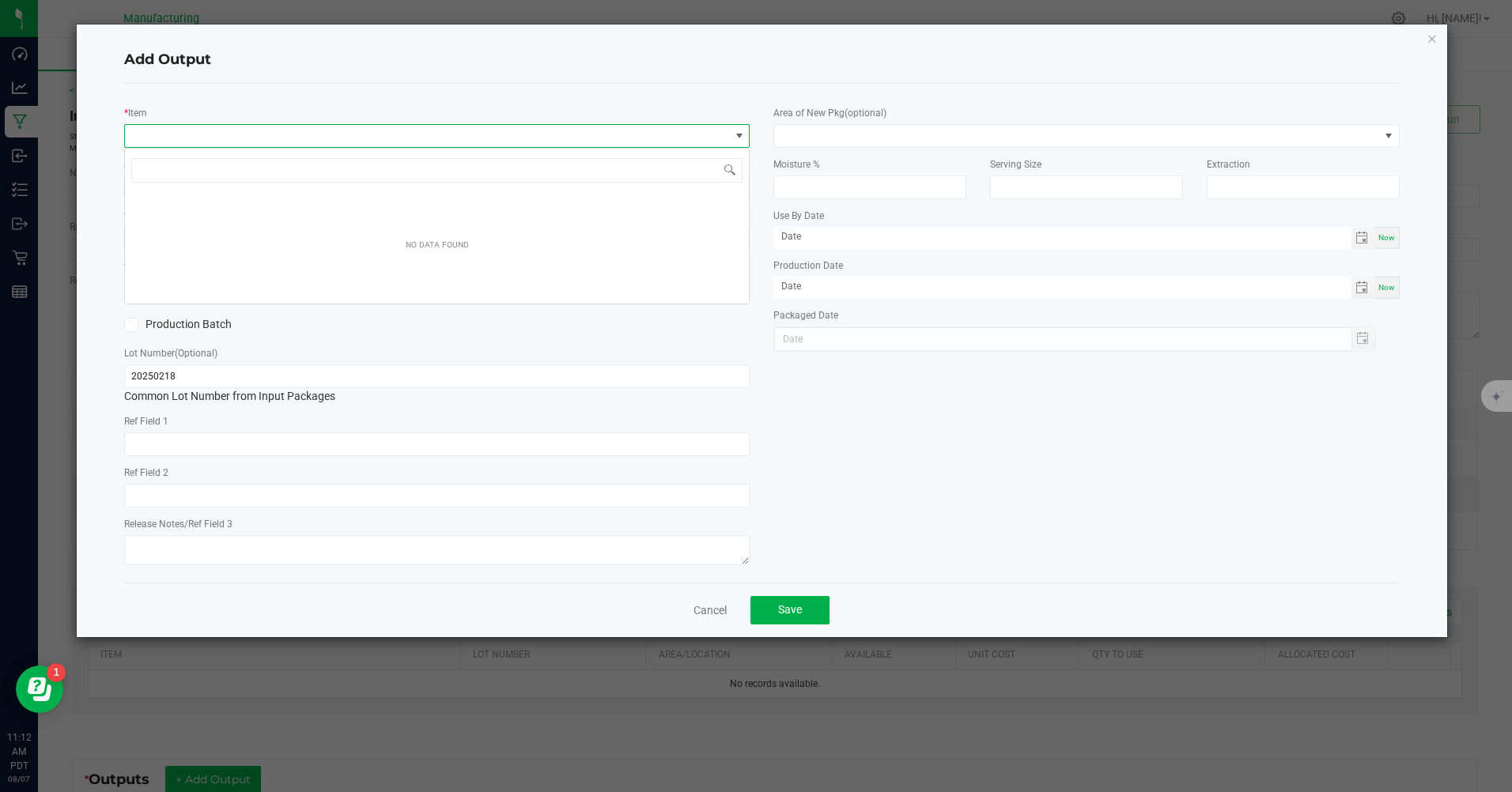scroll, scrollTop: 79018, scrollLeft: 78454, axis: both 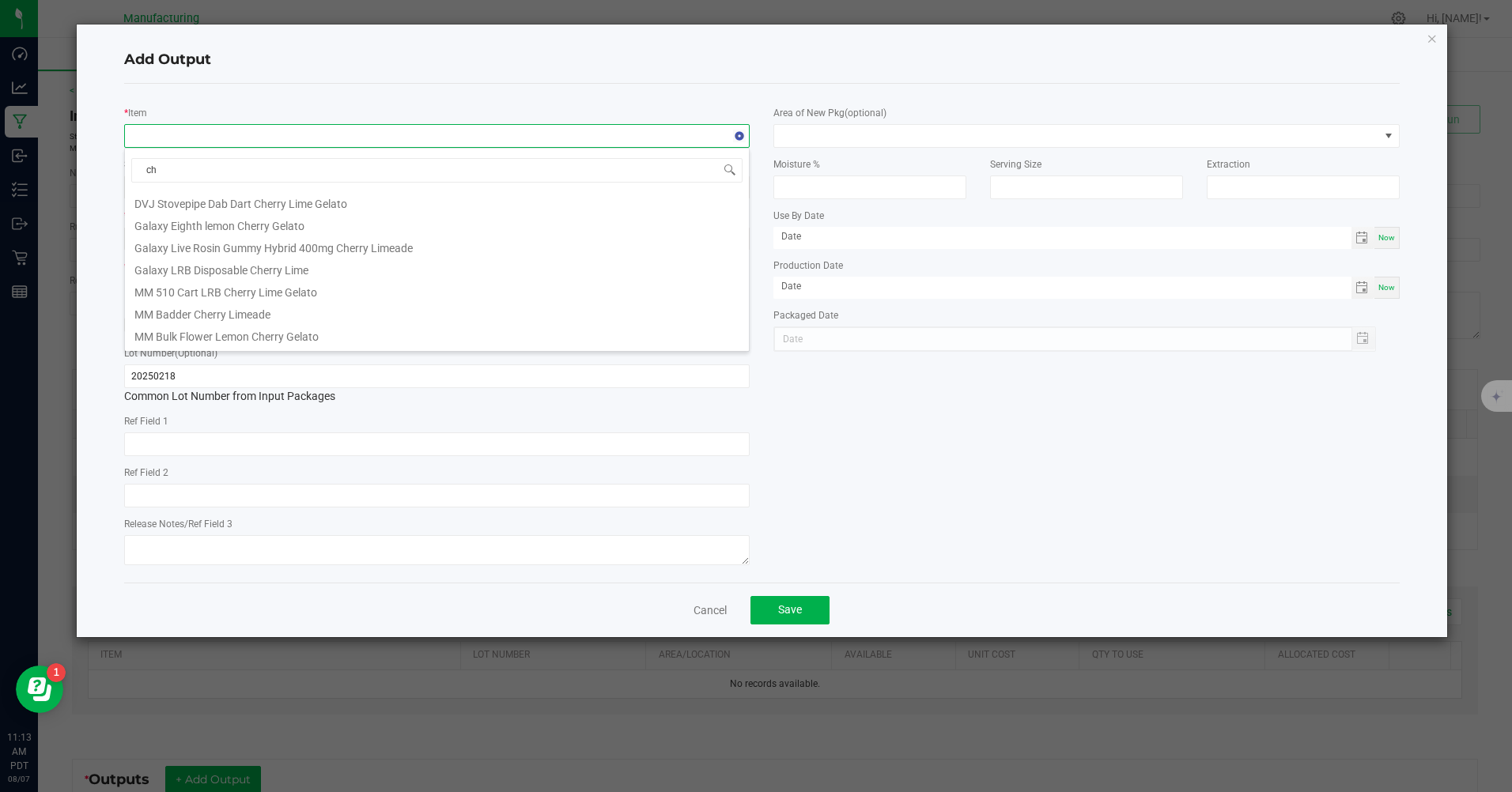 type on "c" 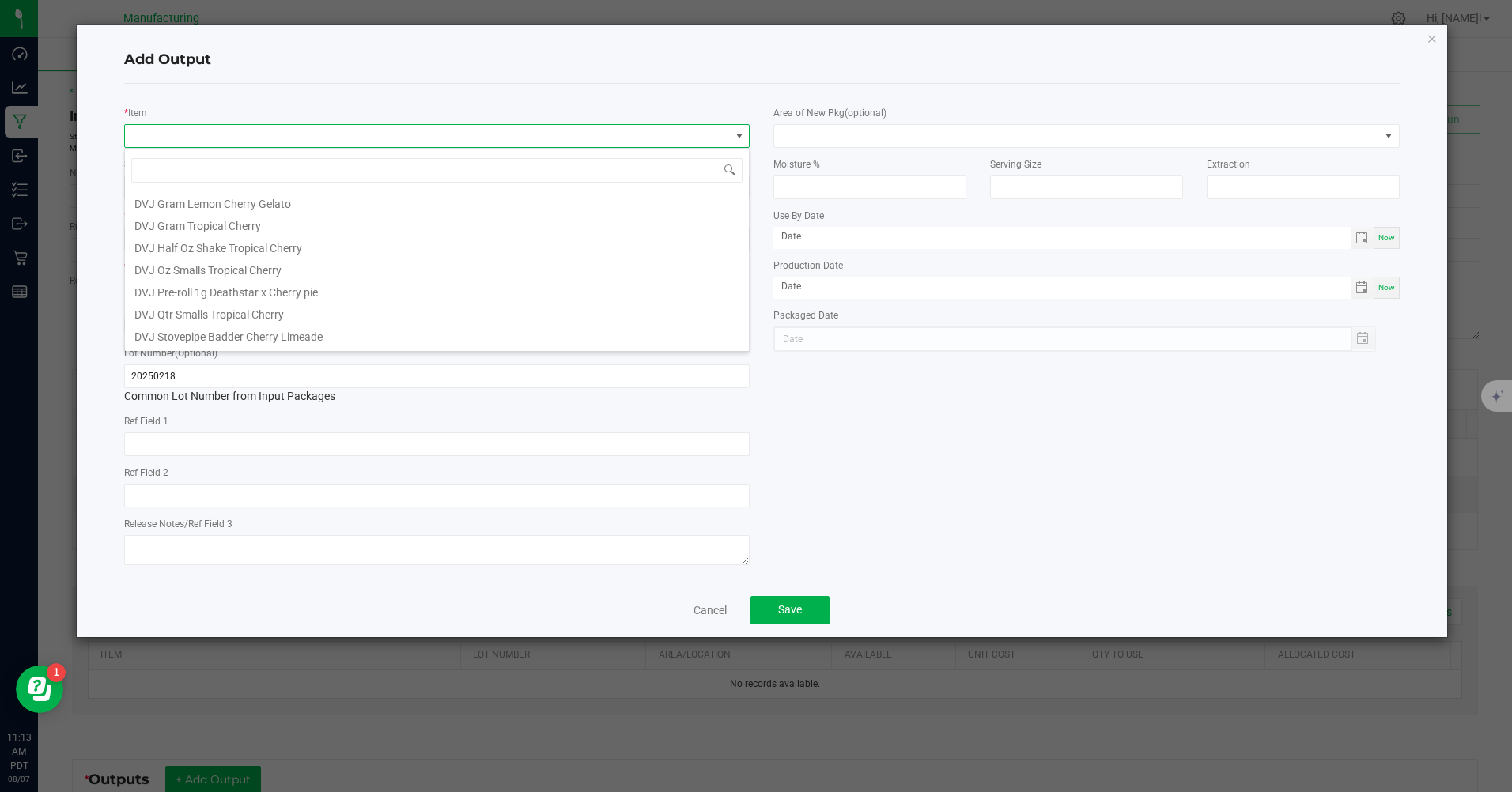 scroll, scrollTop: 0, scrollLeft: 0, axis: both 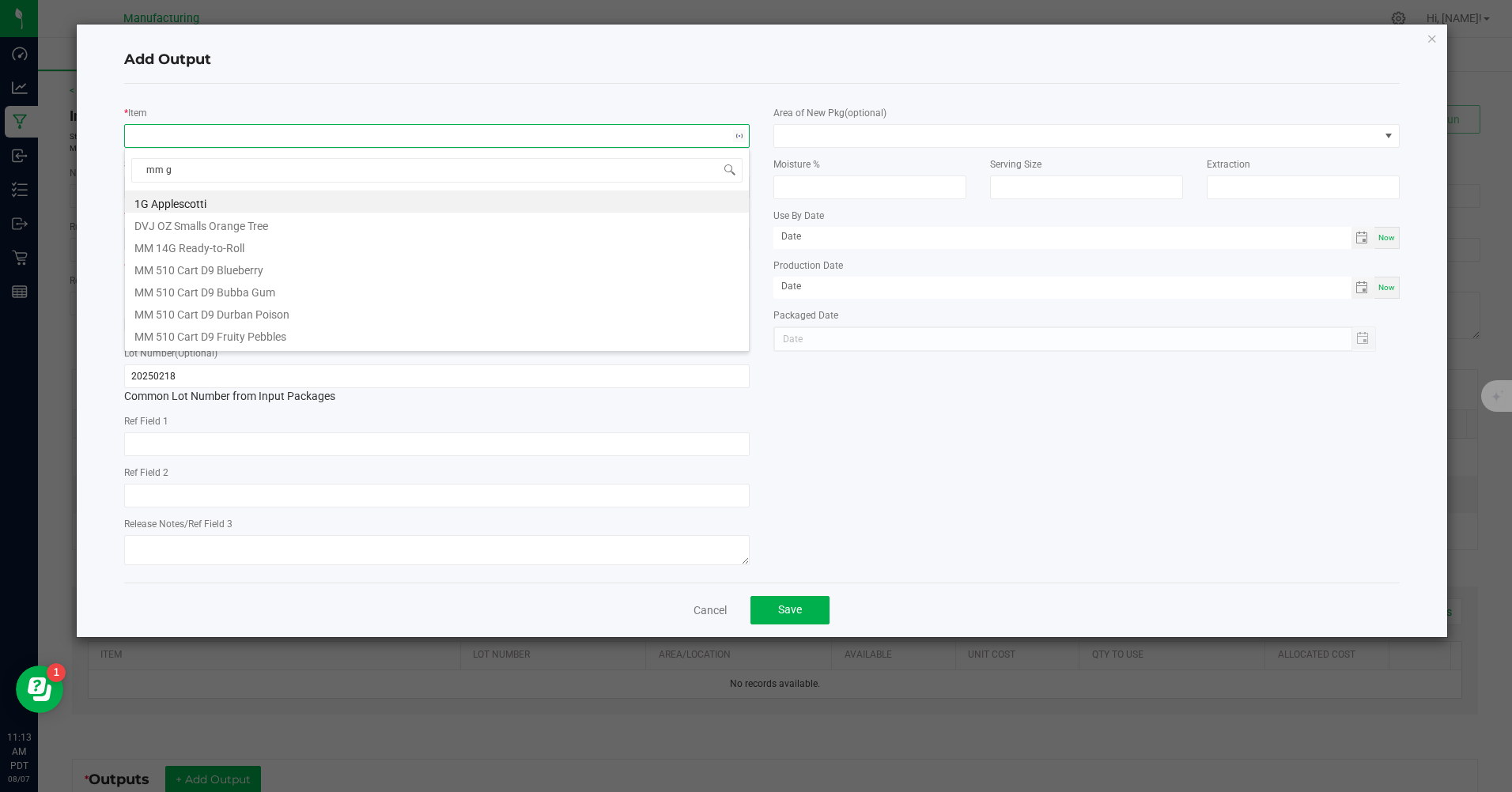 type on "mm gu" 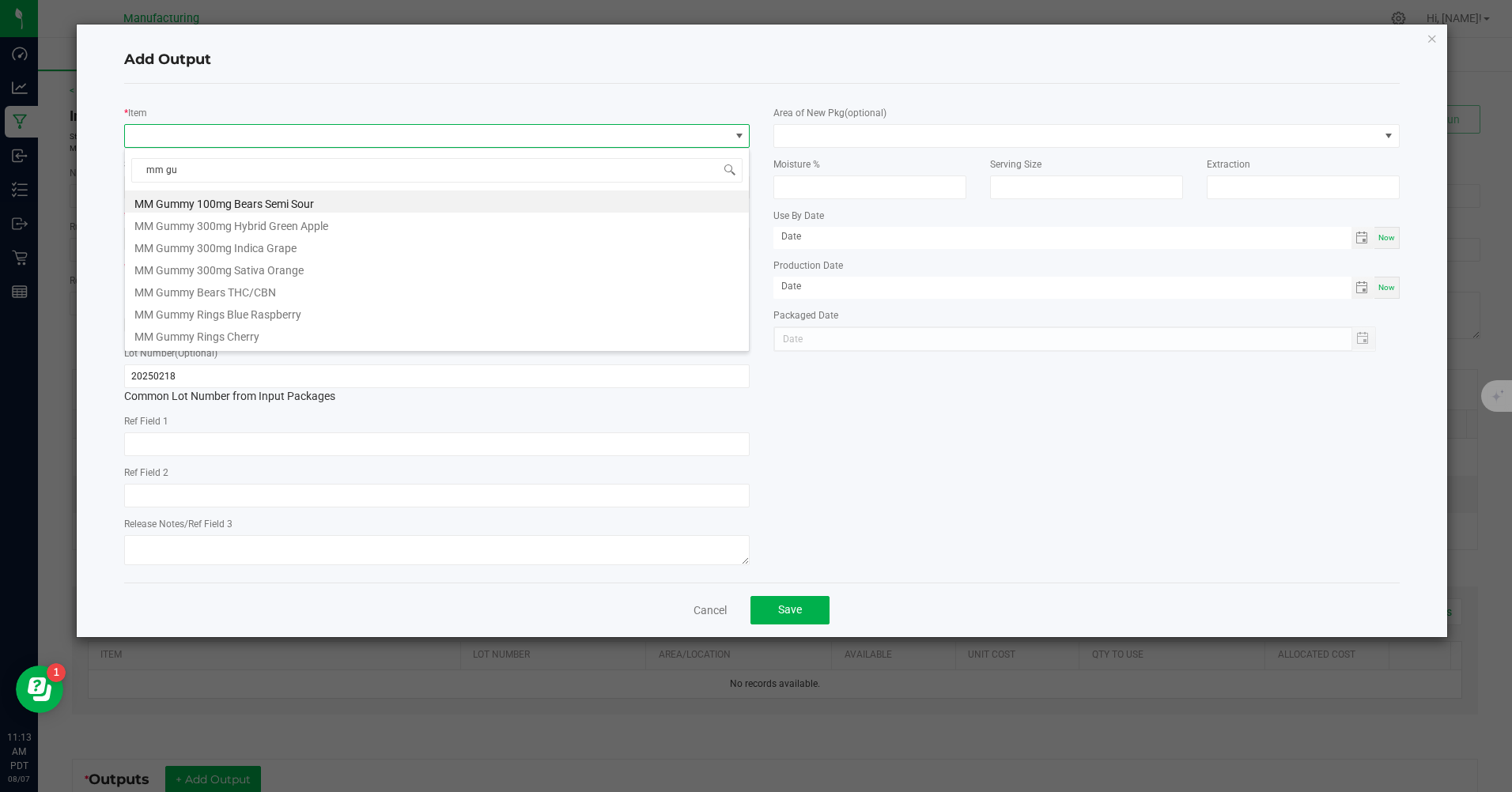 click on "MM Gummy Rings Cherry" at bounding box center [437, 334] 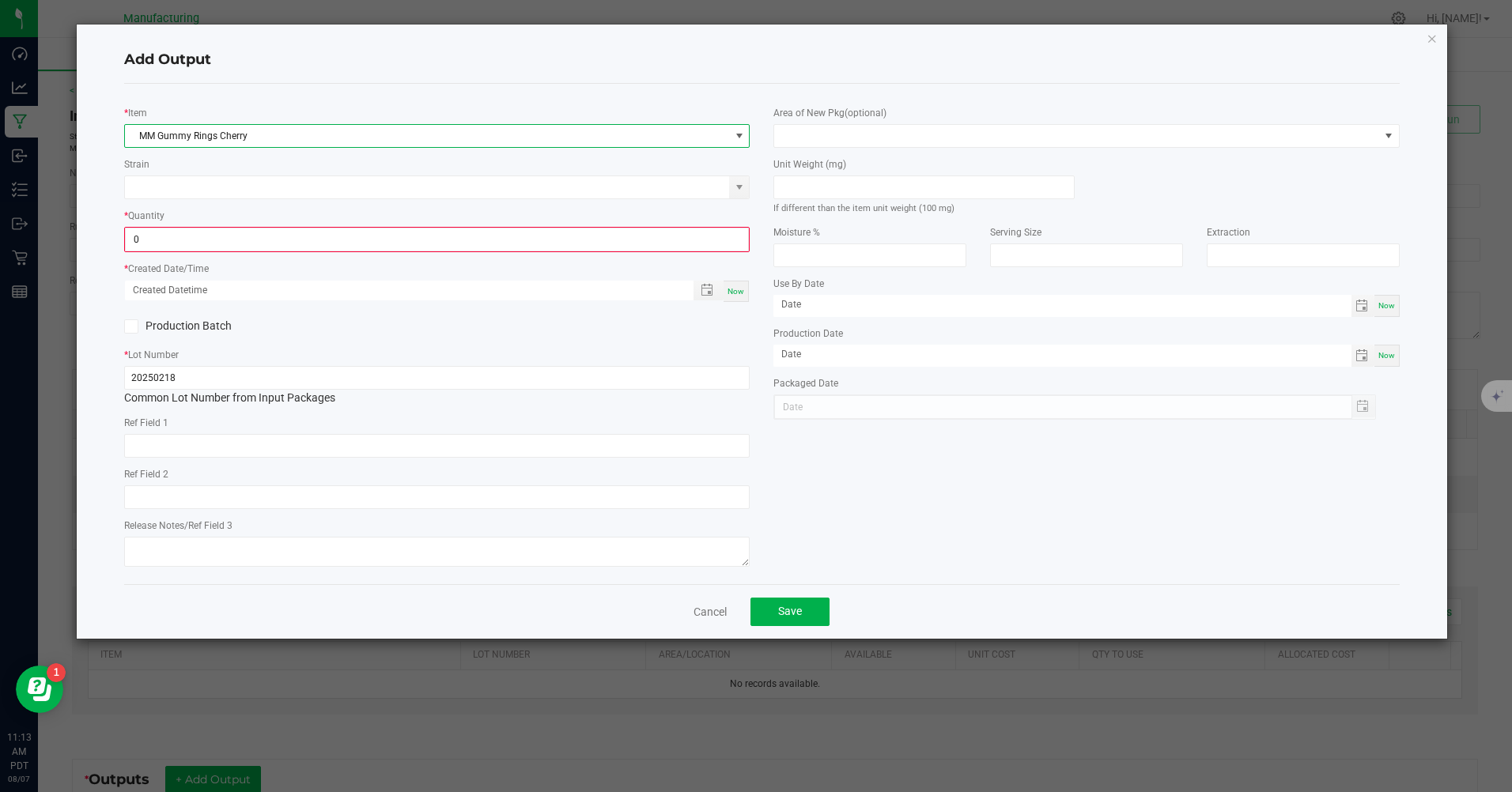click on "0" at bounding box center [437, 239] 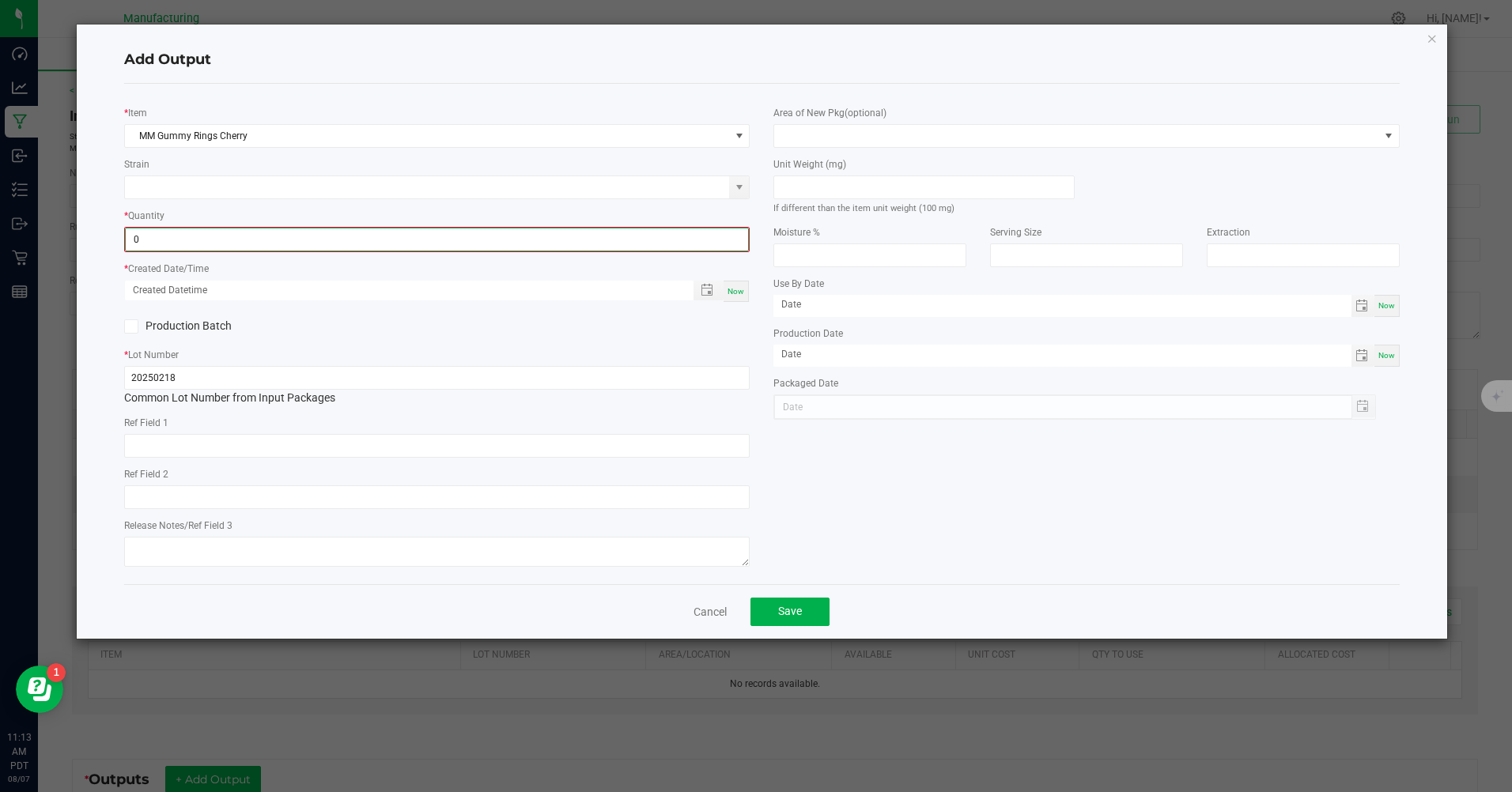 type on "1" 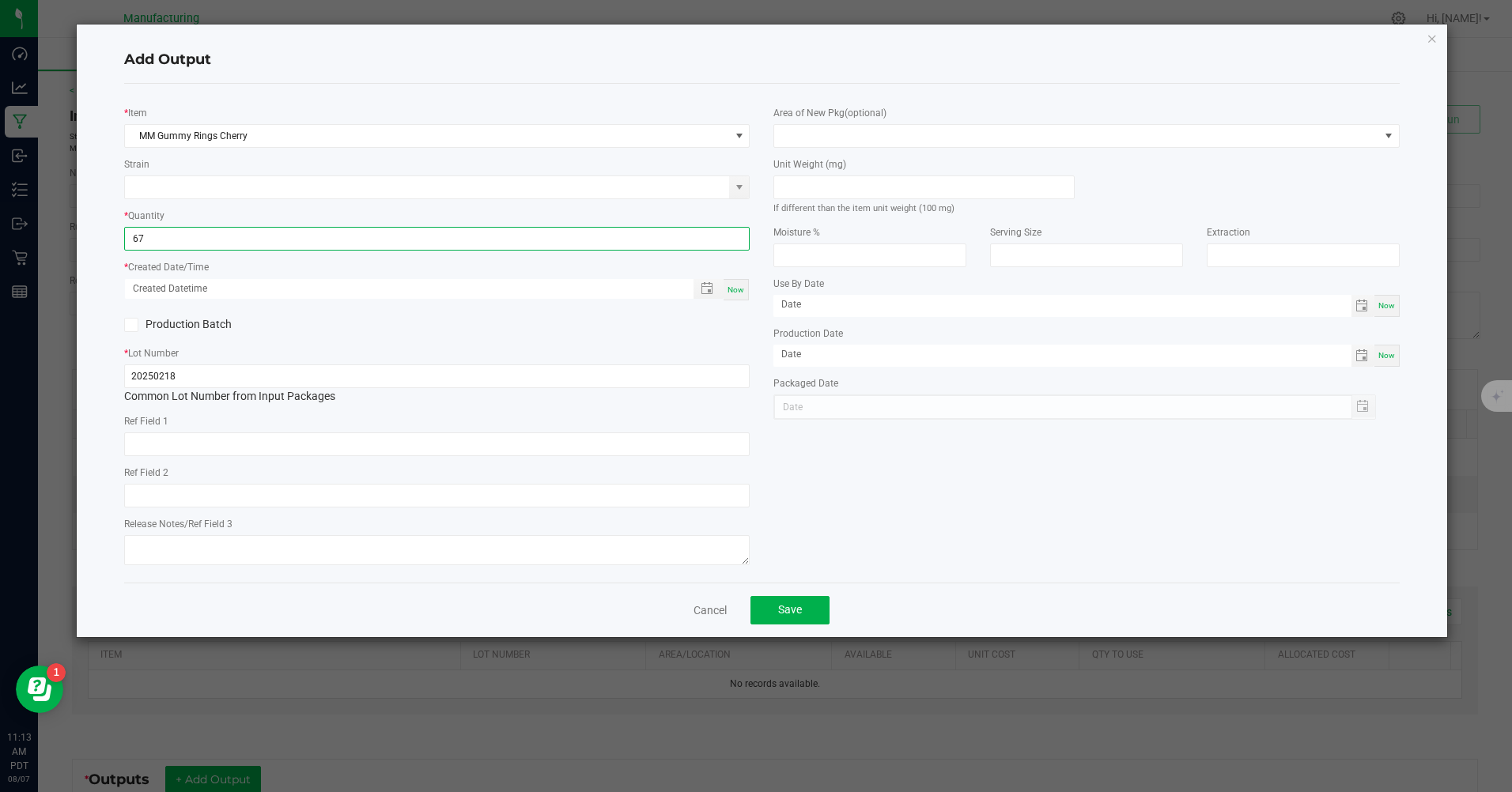 type on "67 ea" 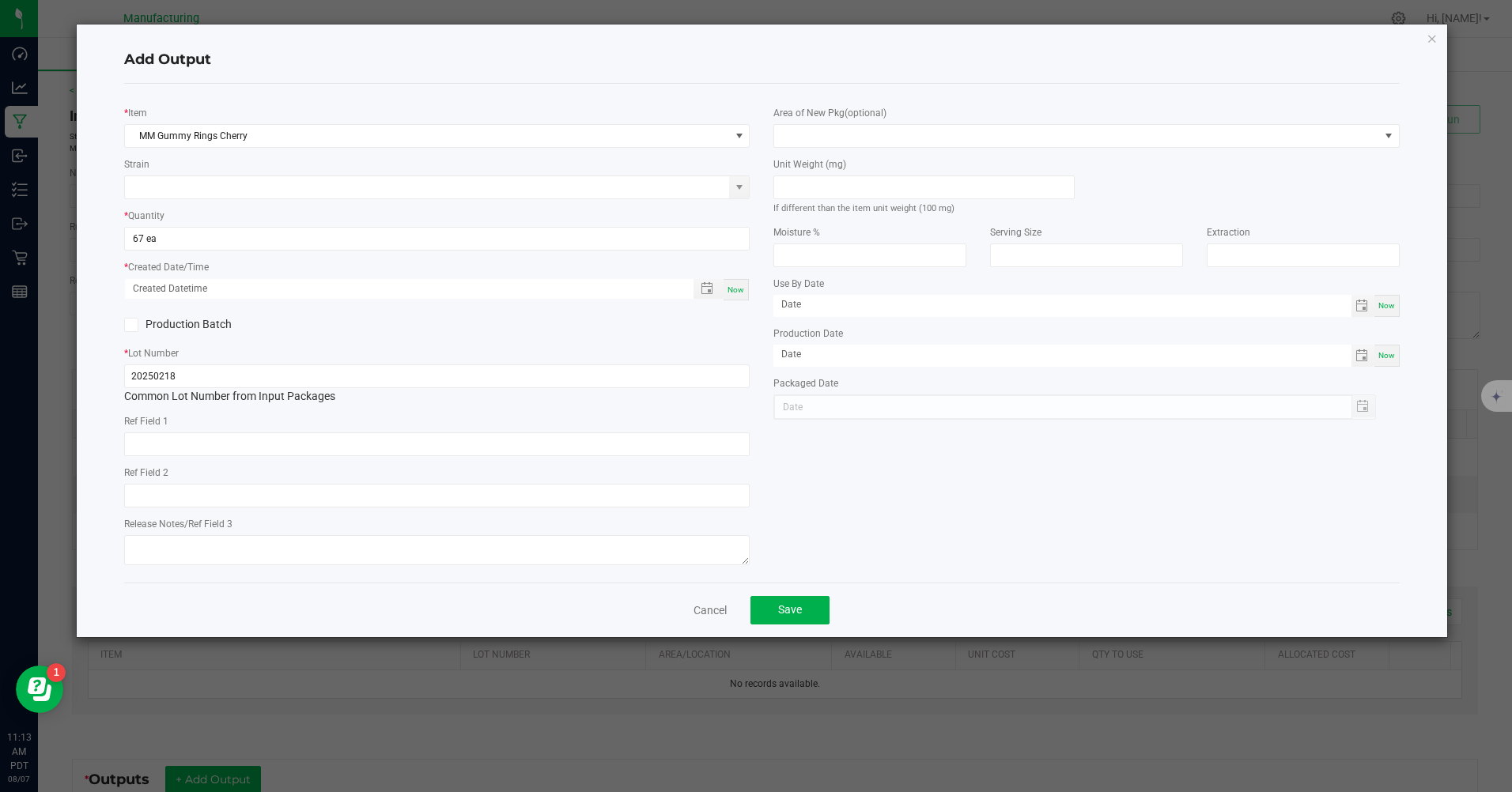 click on "Now" at bounding box center (735, 289) 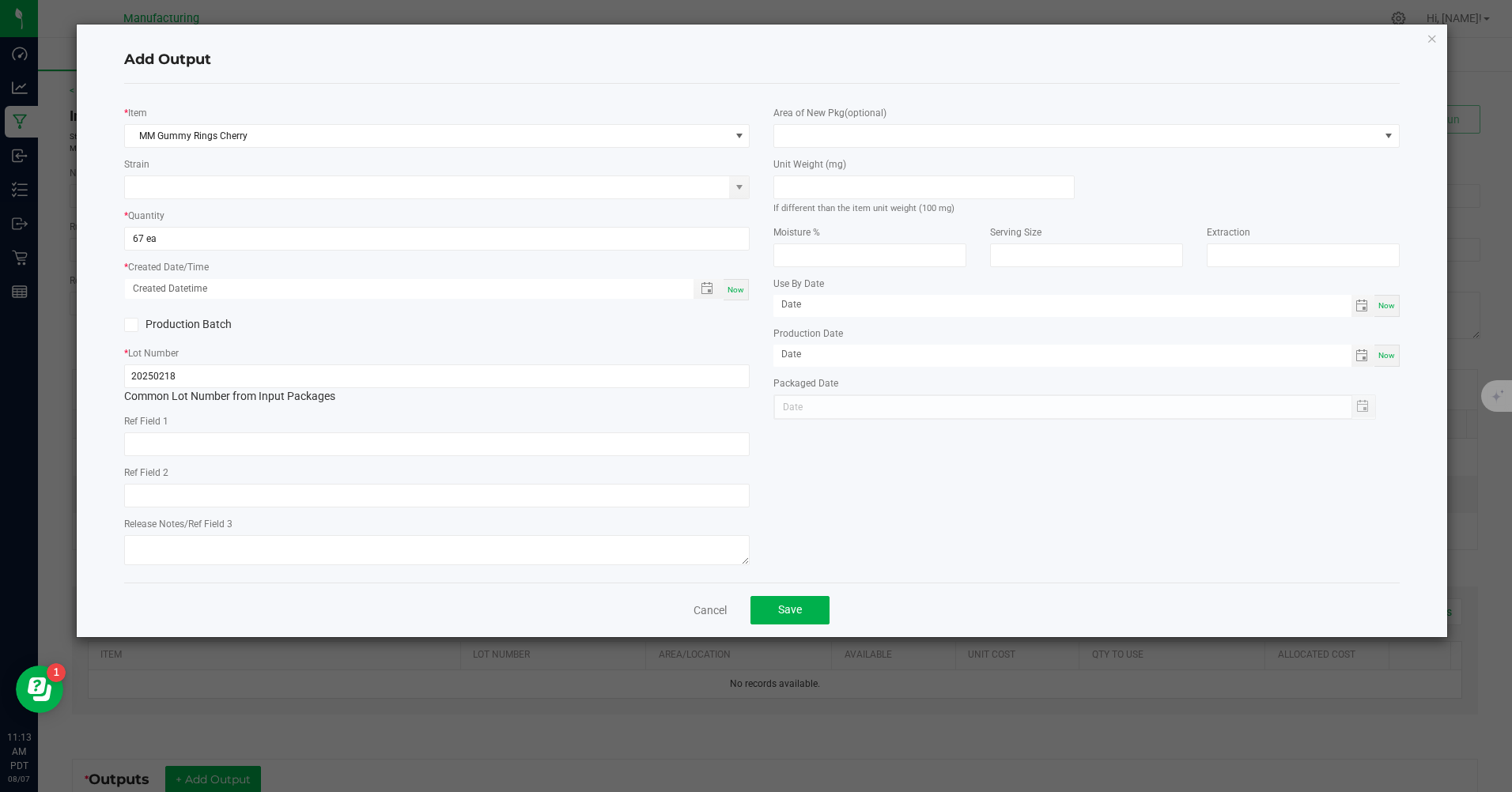 type on "[DATE] [TIME]" 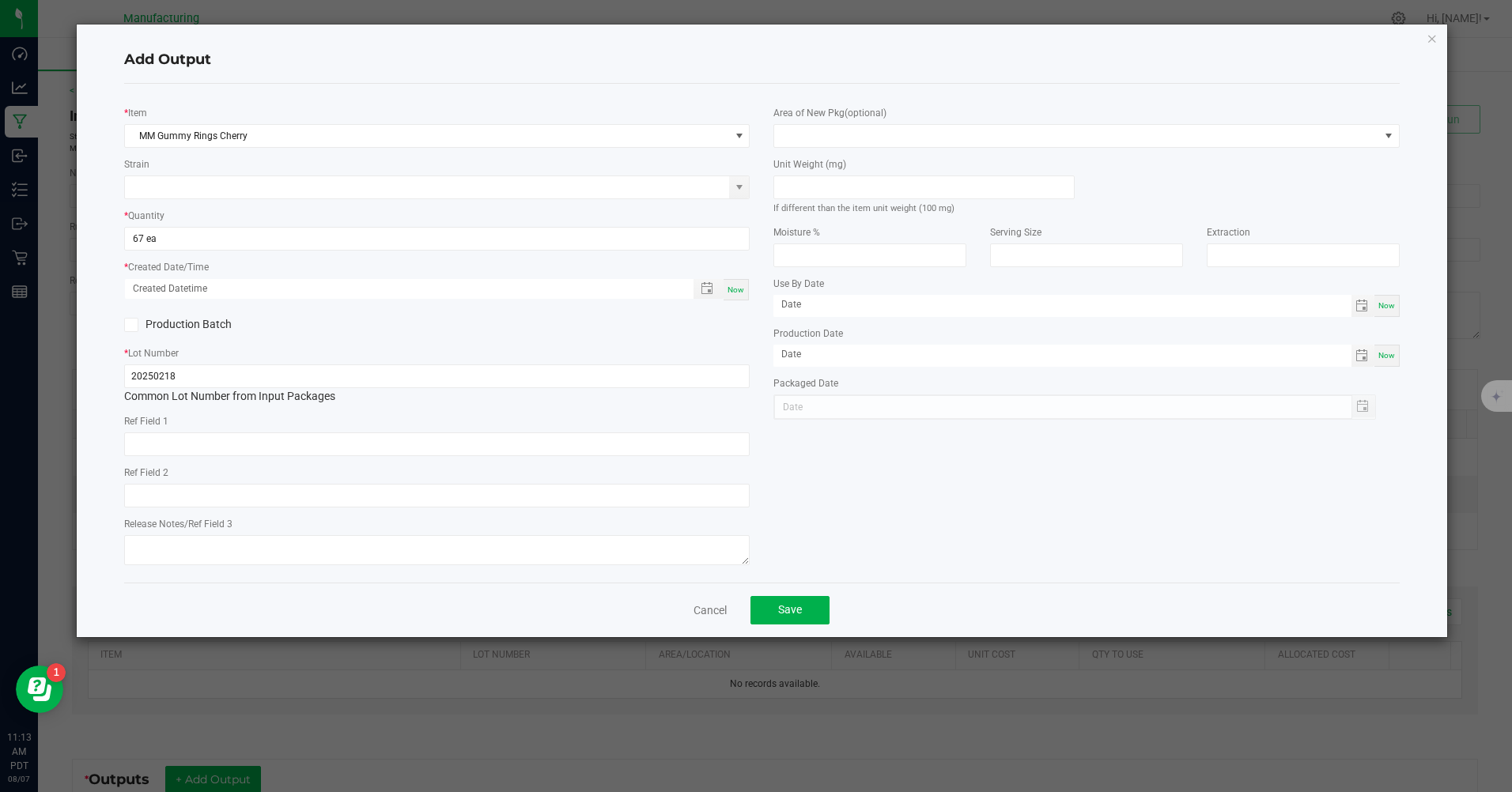 type on "08/07/2025" 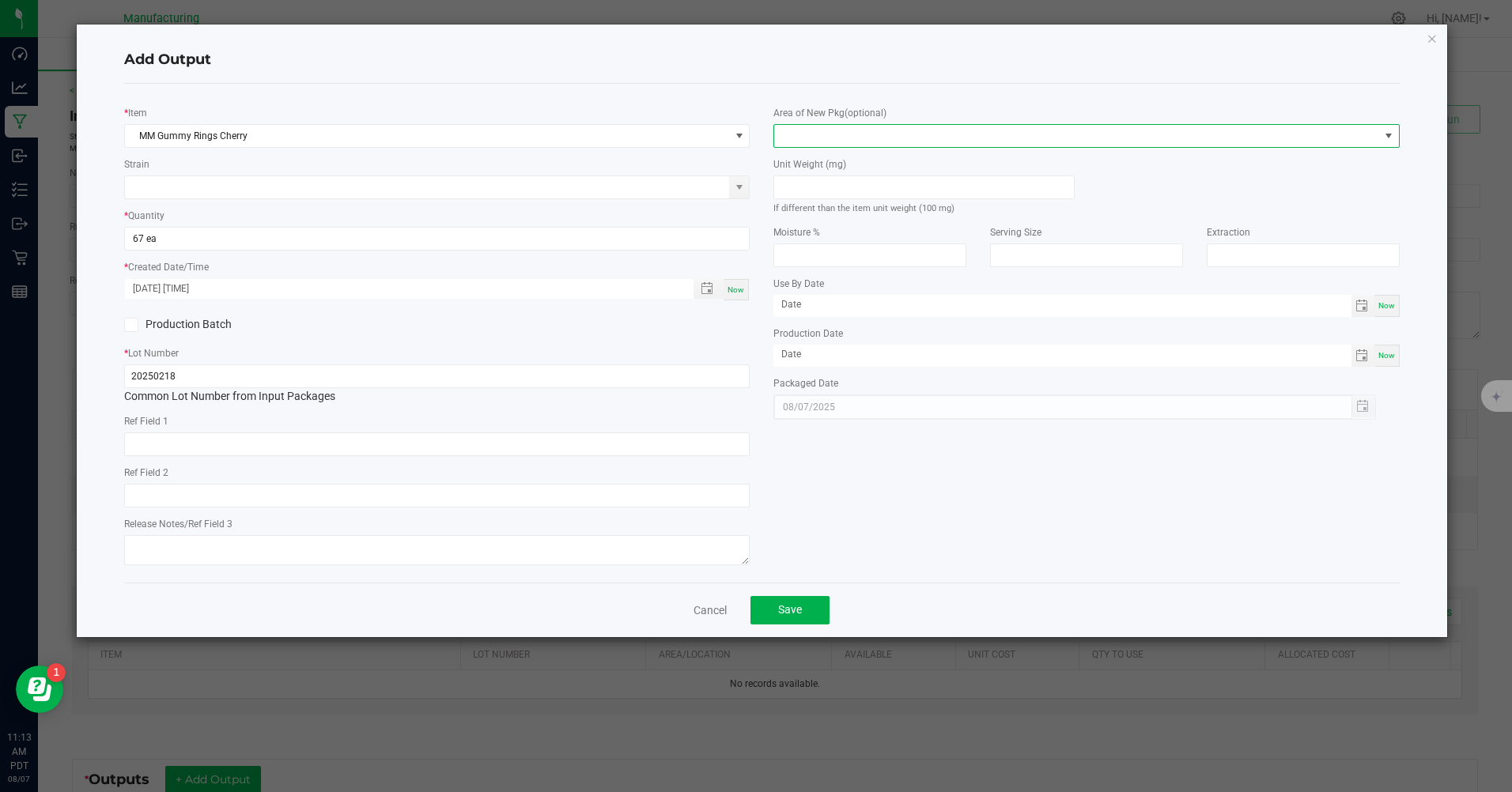 click at bounding box center [1076, 136] 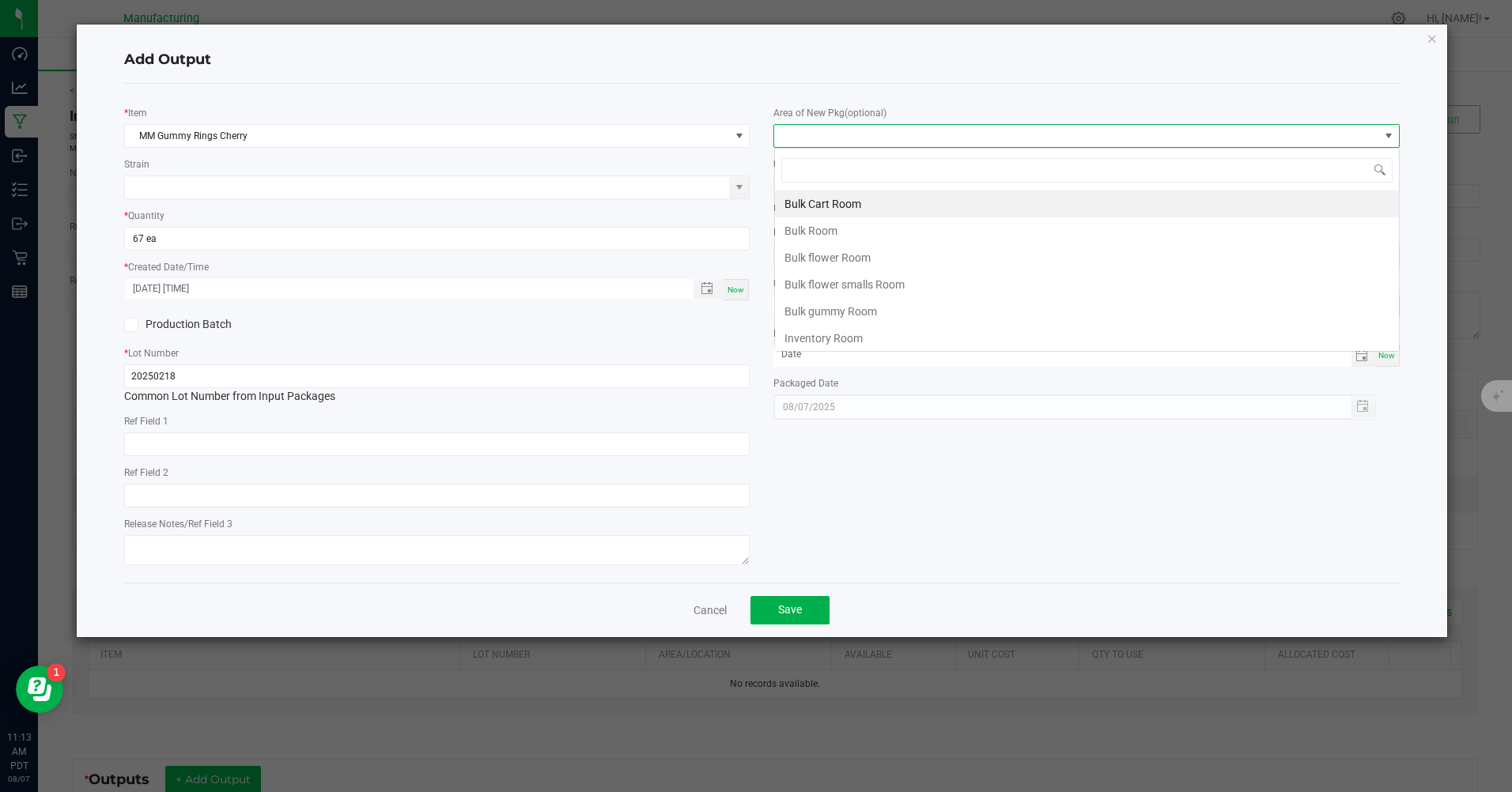 scroll, scrollTop: 79018, scrollLeft: 78454, axis: both 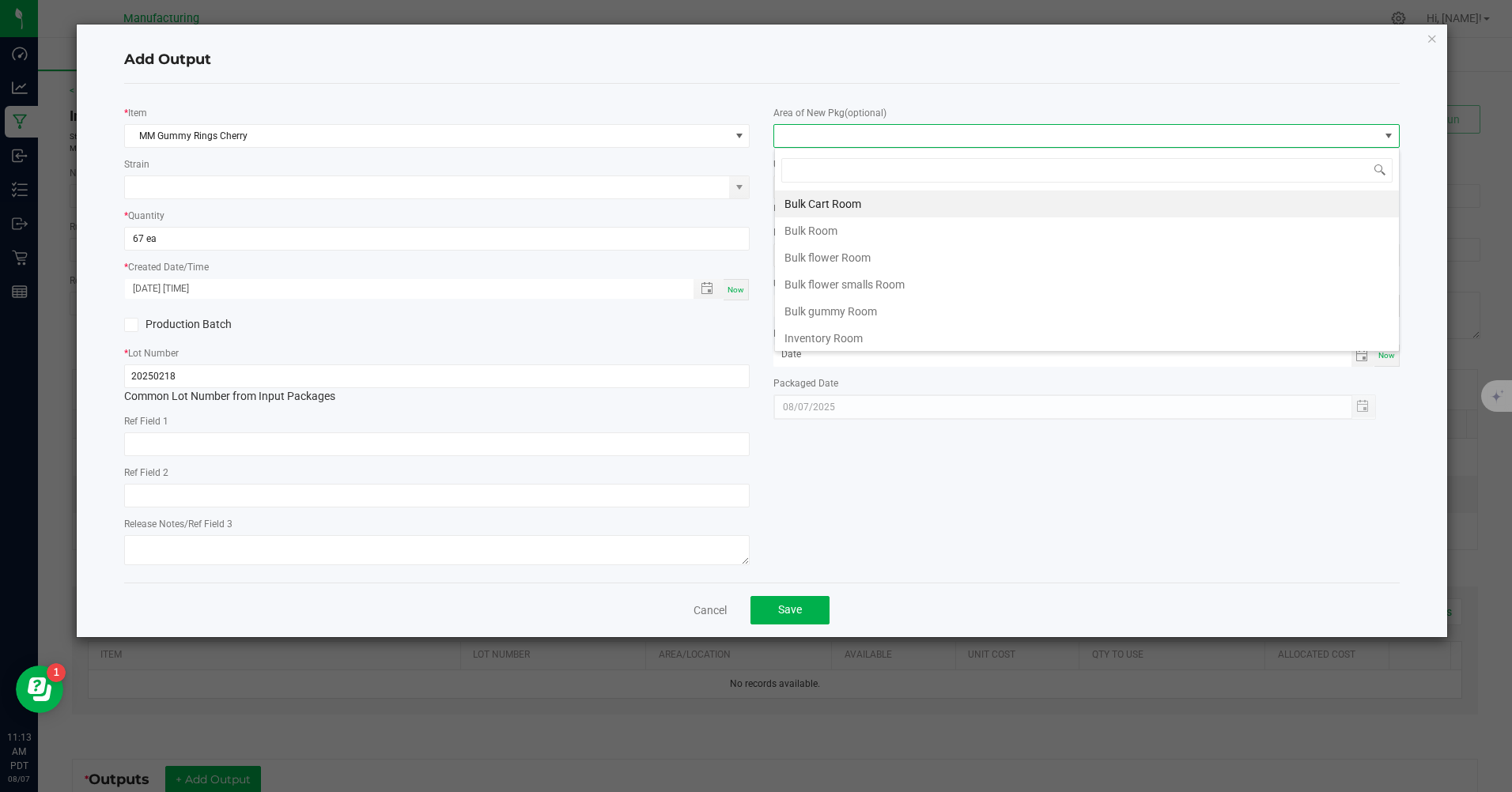 click on "Inventory Room" at bounding box center [1087, 338] 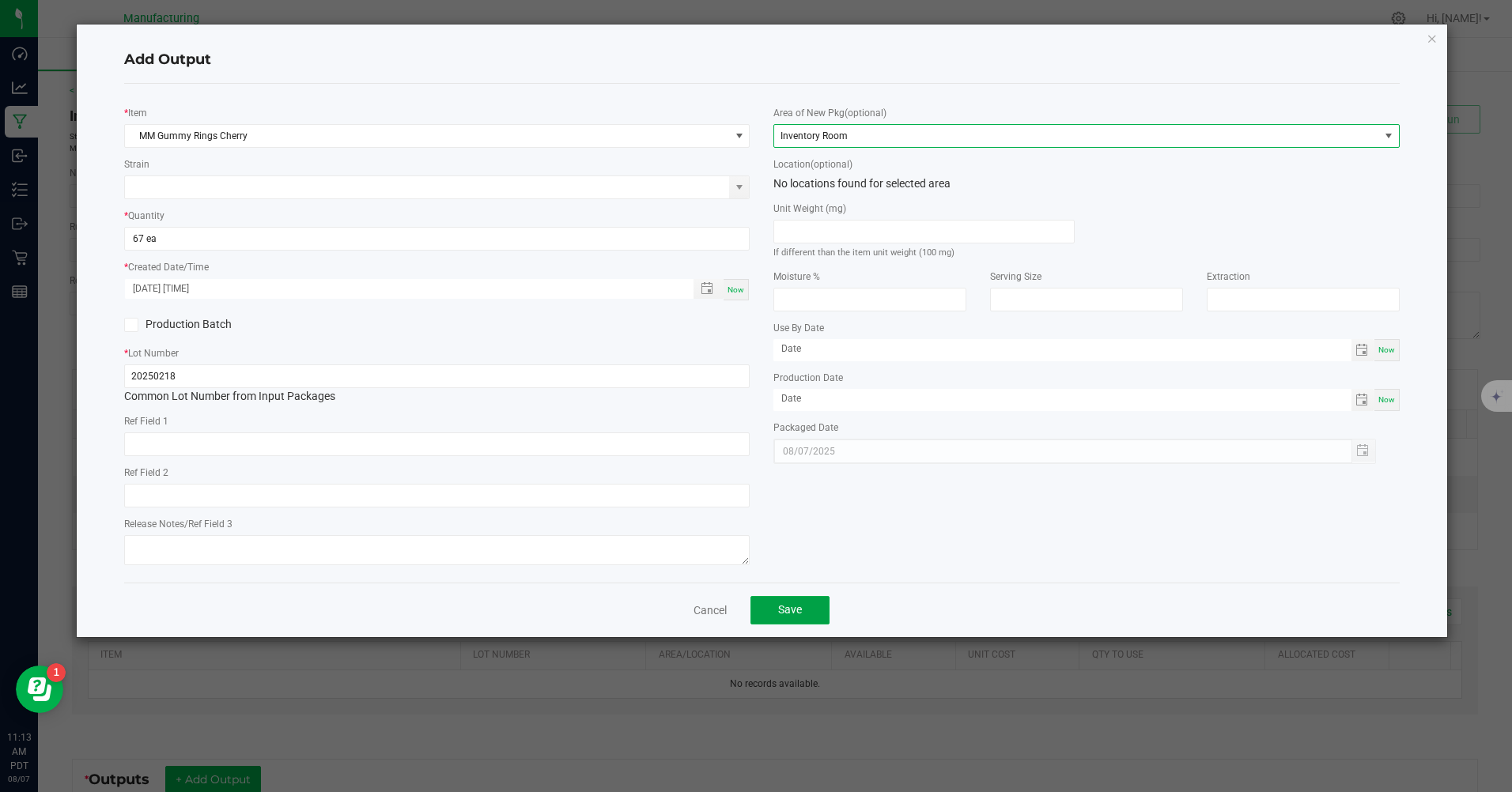click on "Save" 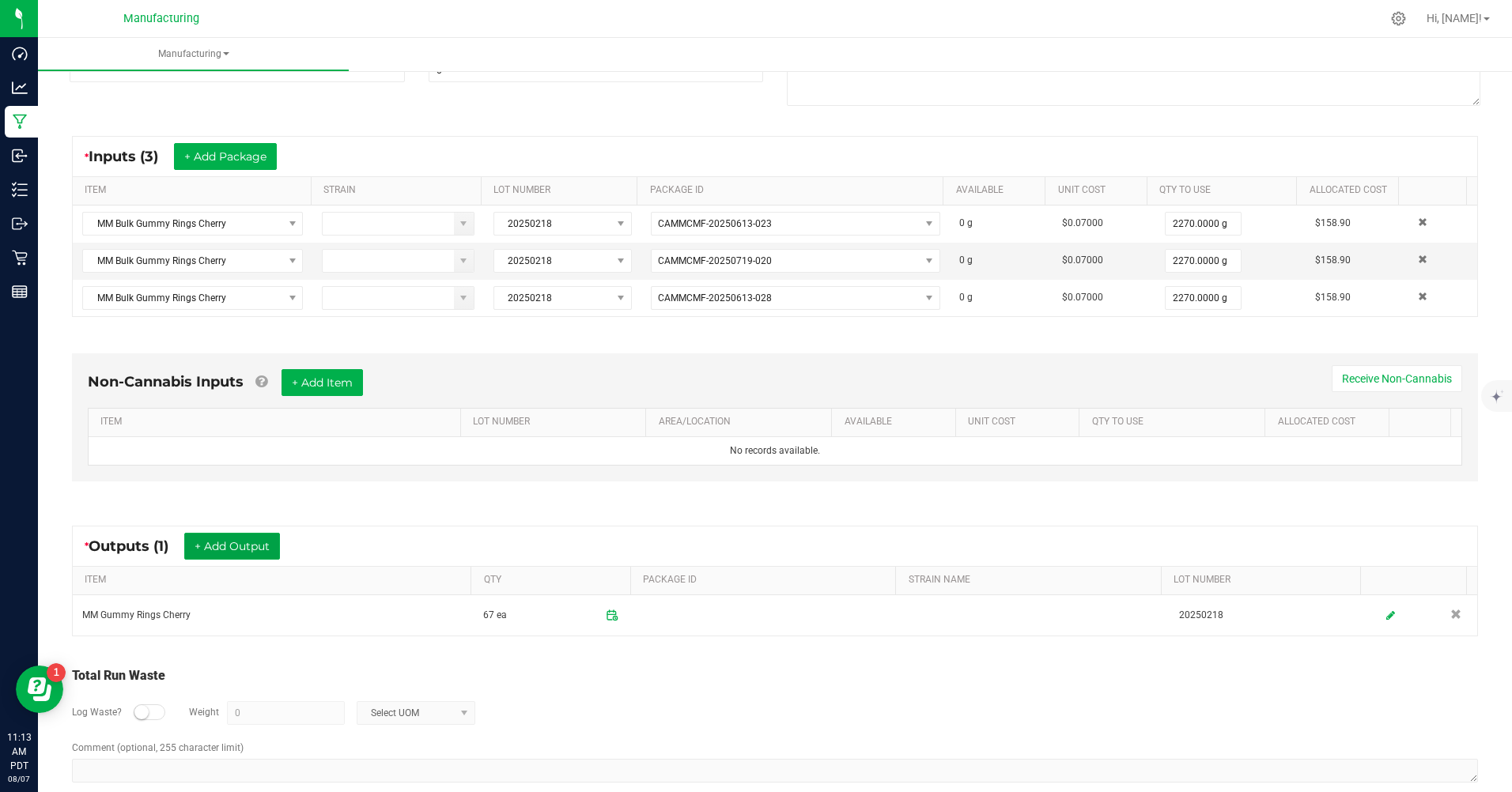 scroll, scrollTop: 237, scrollLeft: 0, axis: vertical 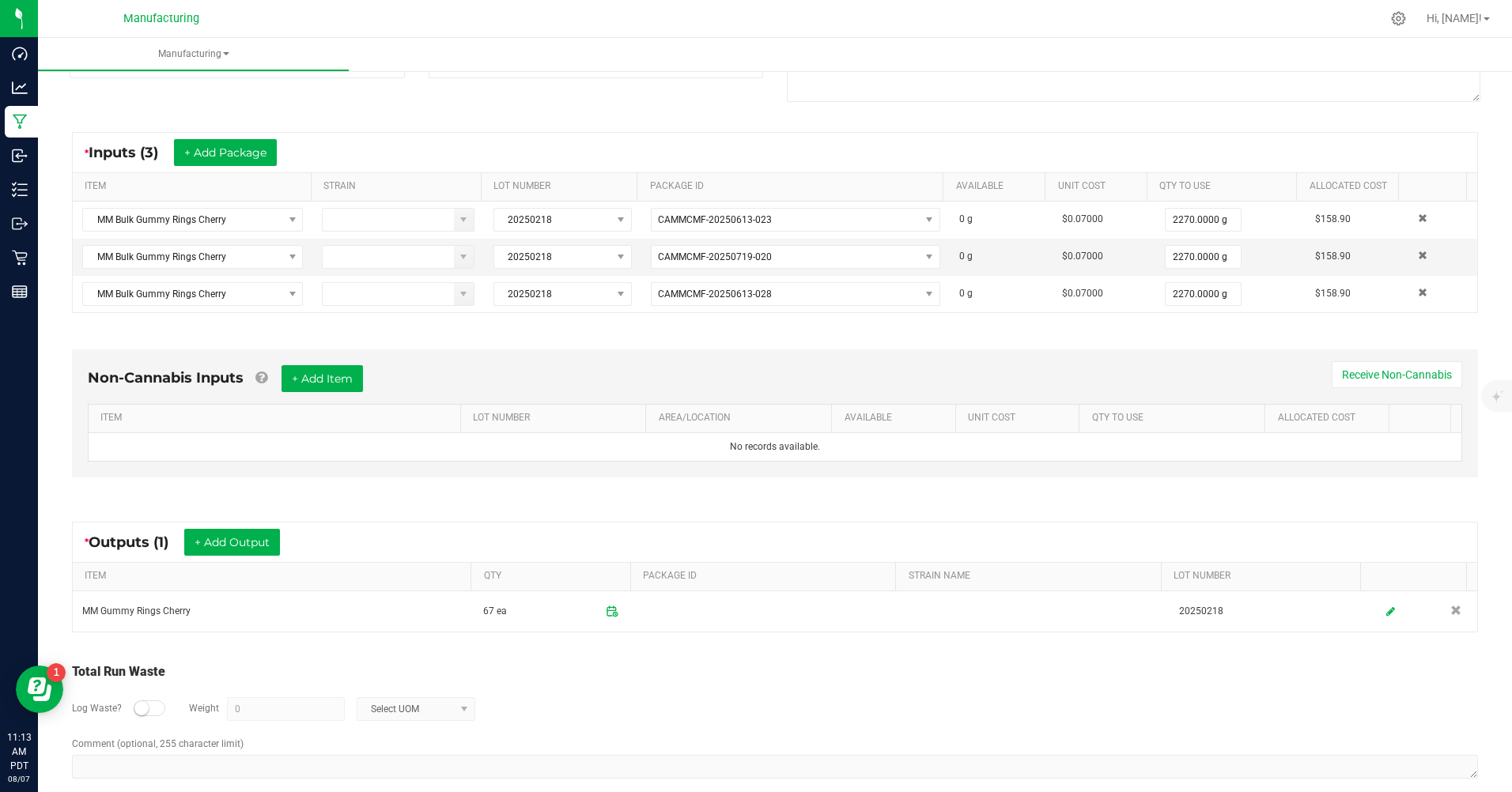click at bounding box center (149, 708) 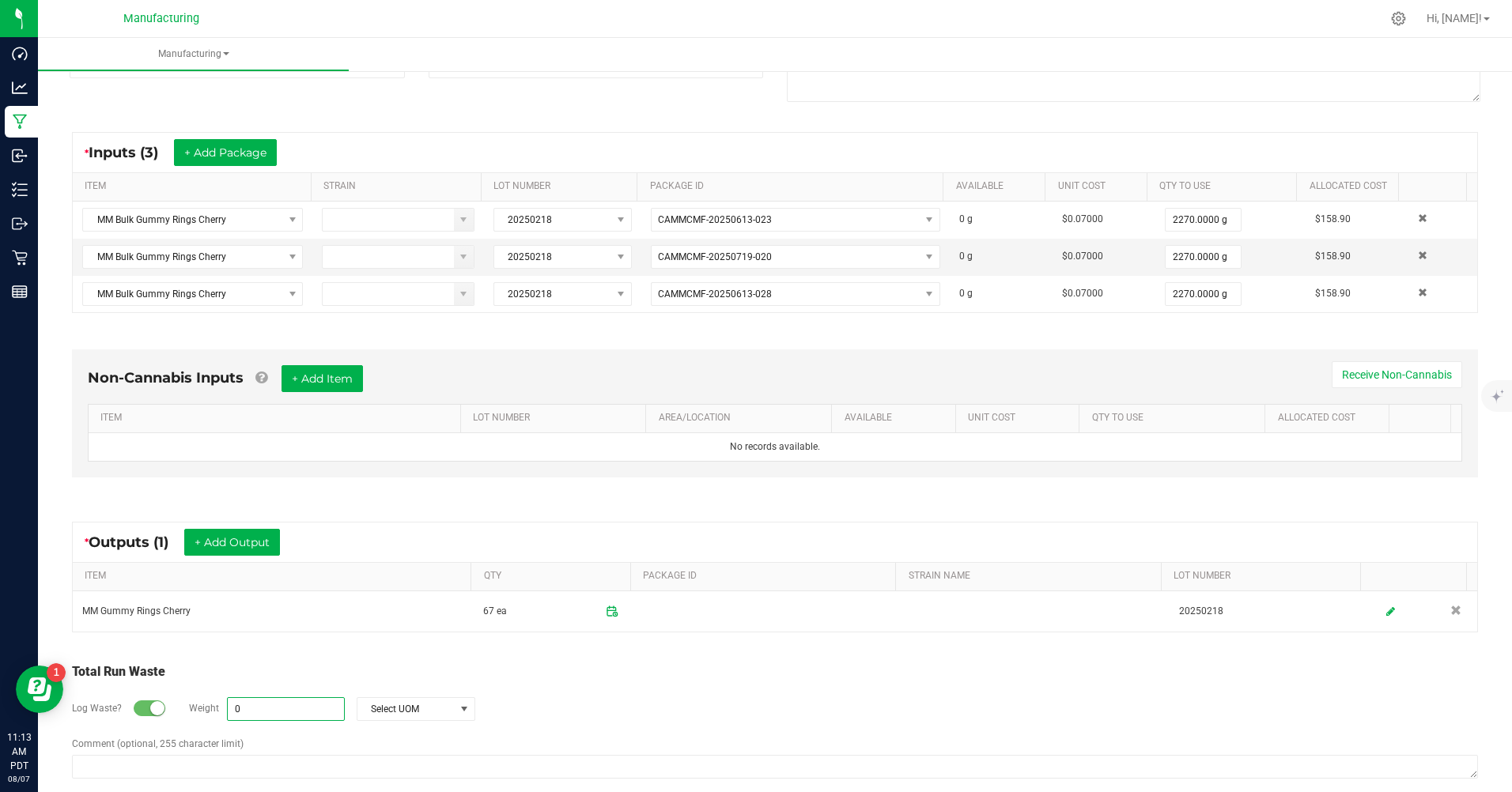 click on "0" at bounding box center [285, 709] 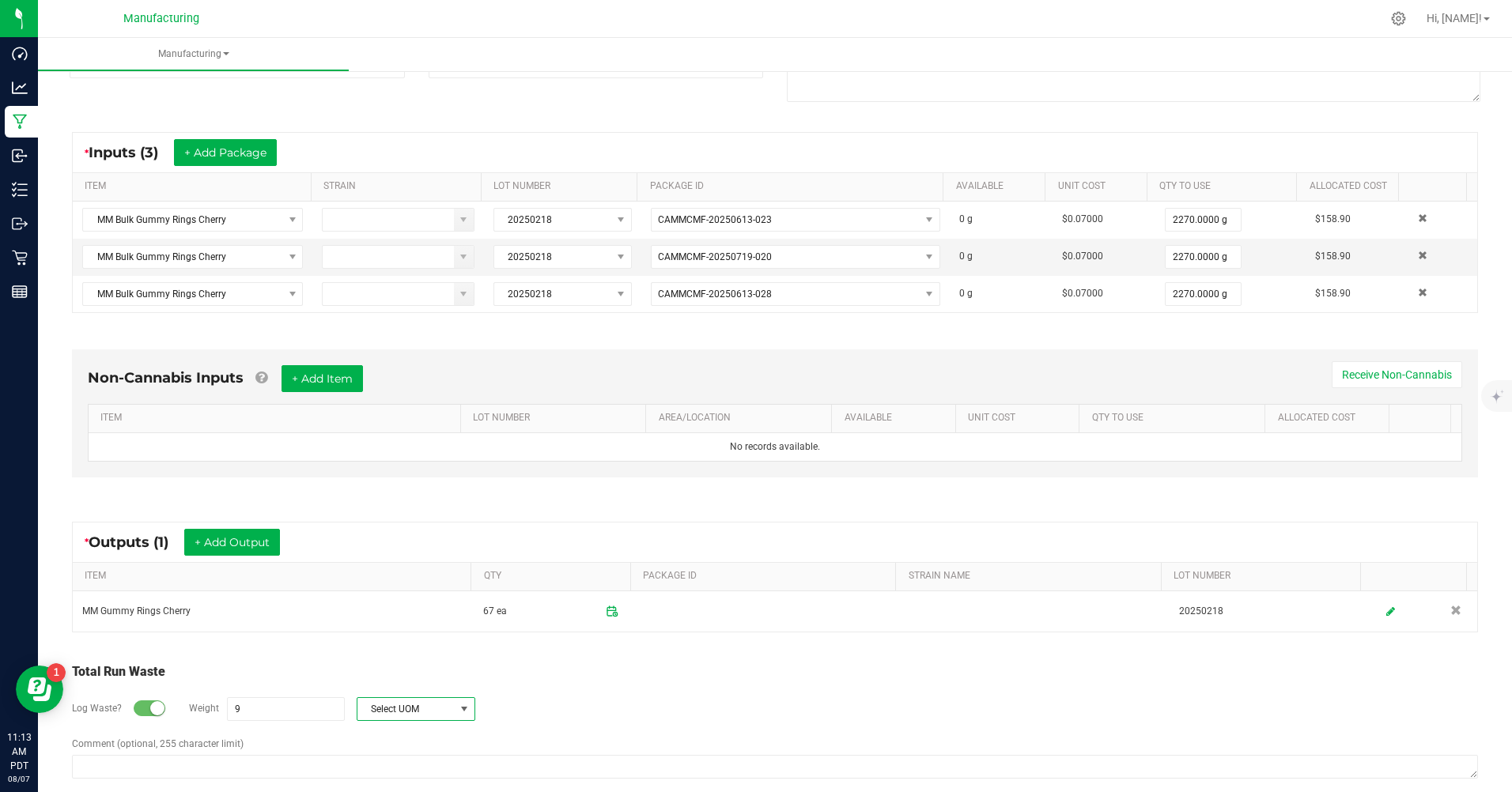 click on "Select UOM" at bounding box center (406, 709) 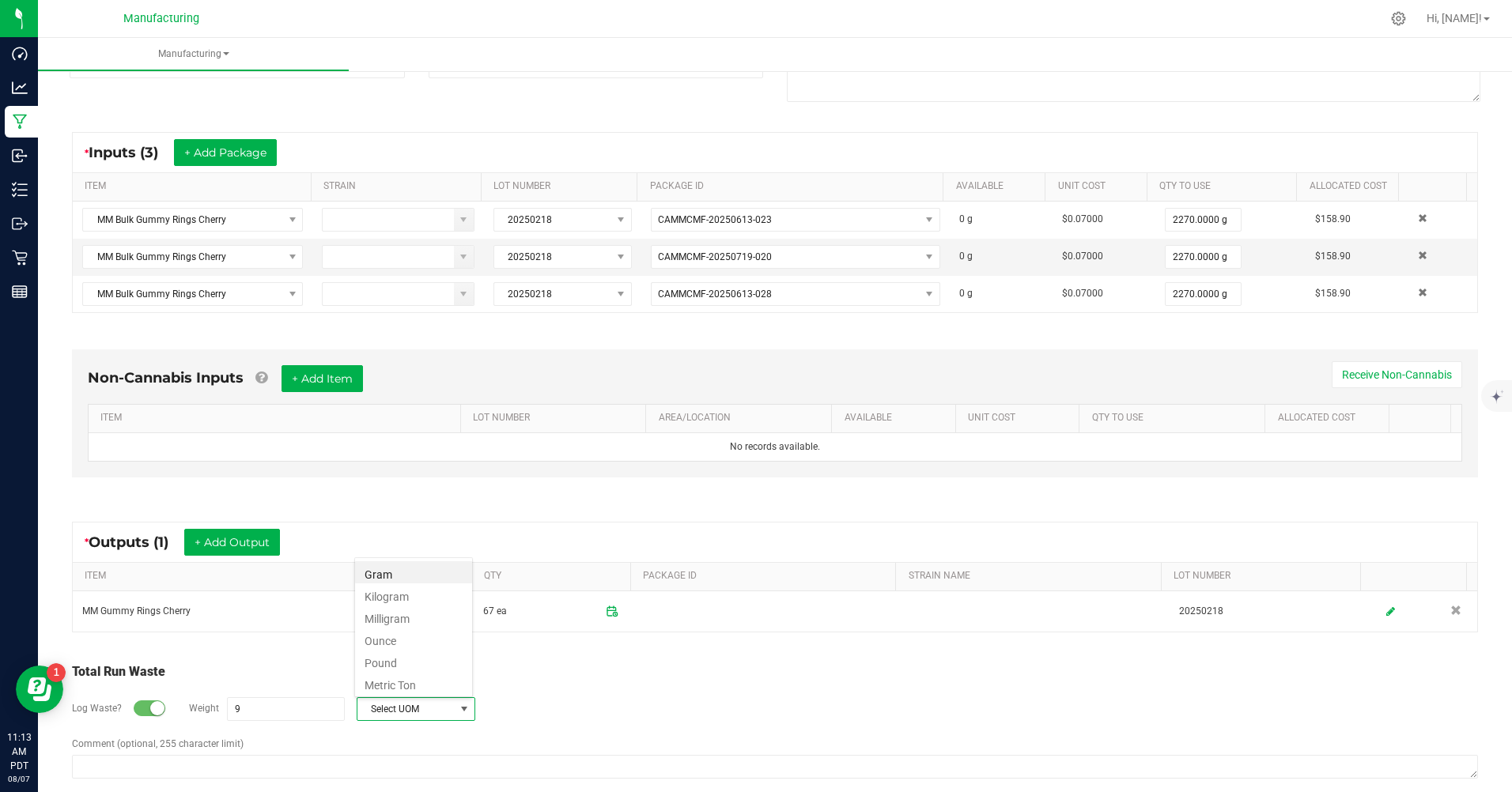 scroll, scrollTop: 79018, scrollLeft: 78961, axis: both 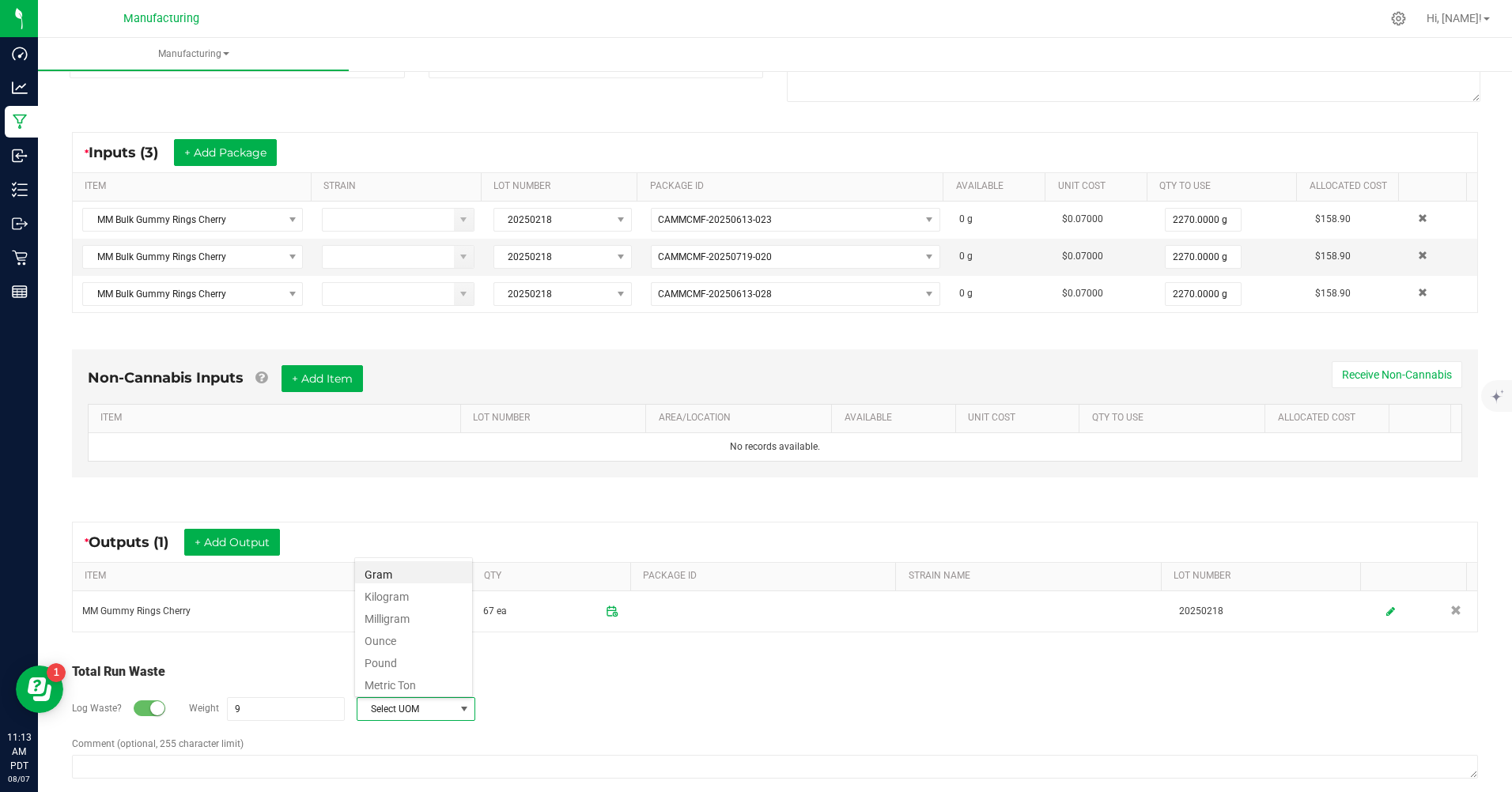 click on "Gram" at bounding box center [414, 572] 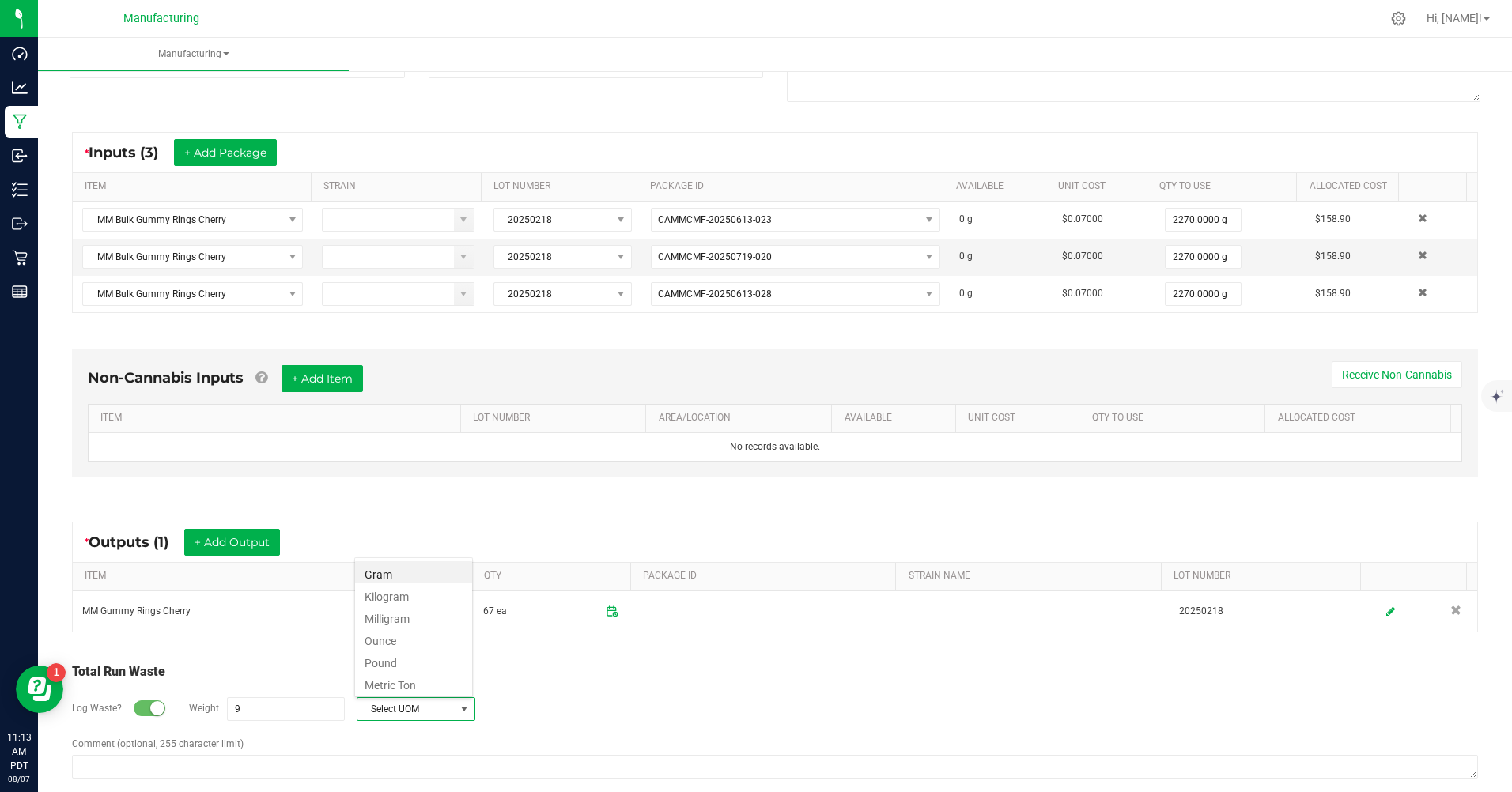 type on "9 g" 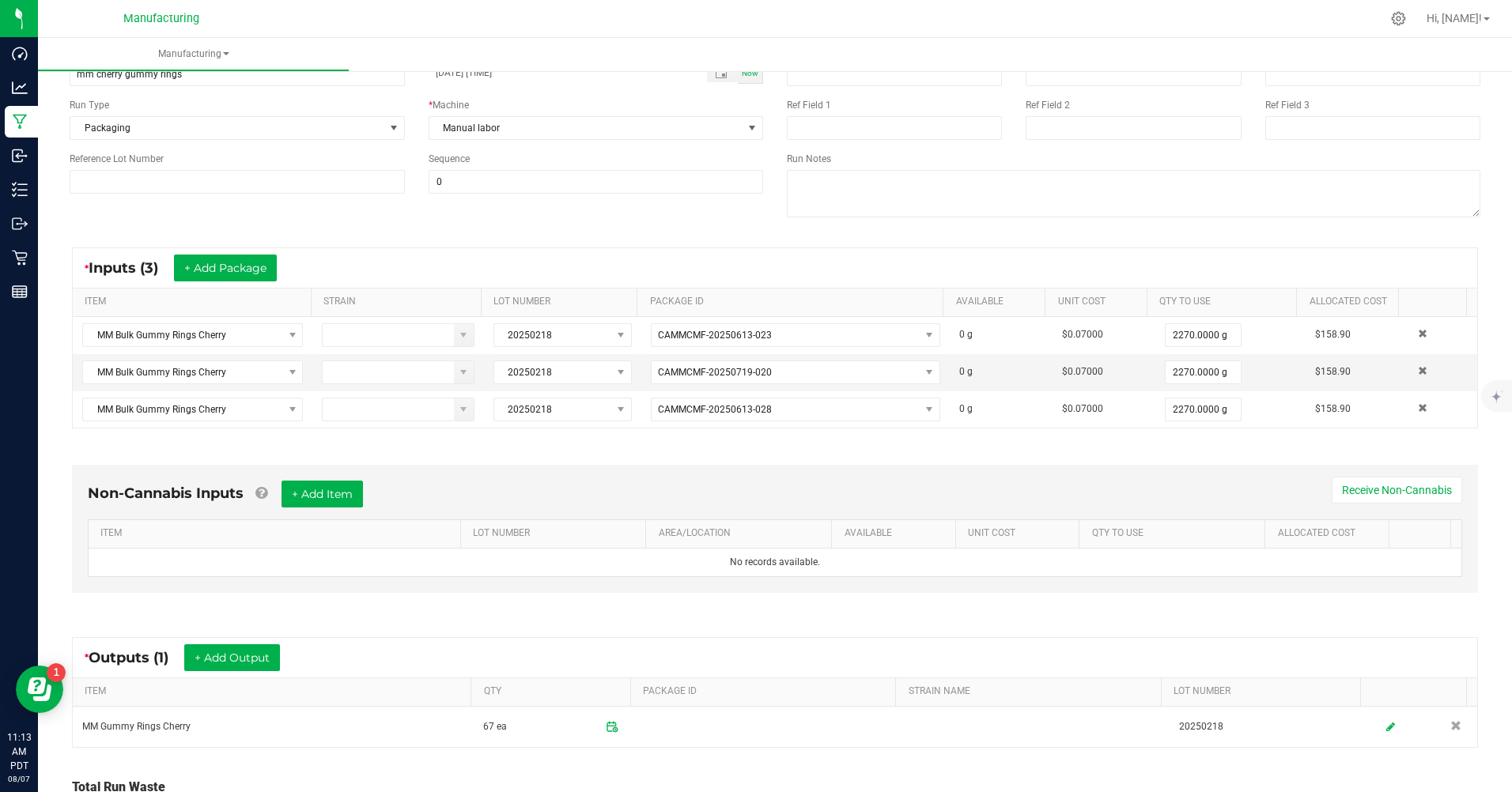 scroll, scrollTop: 0, scrollLeft: 0, axis: both 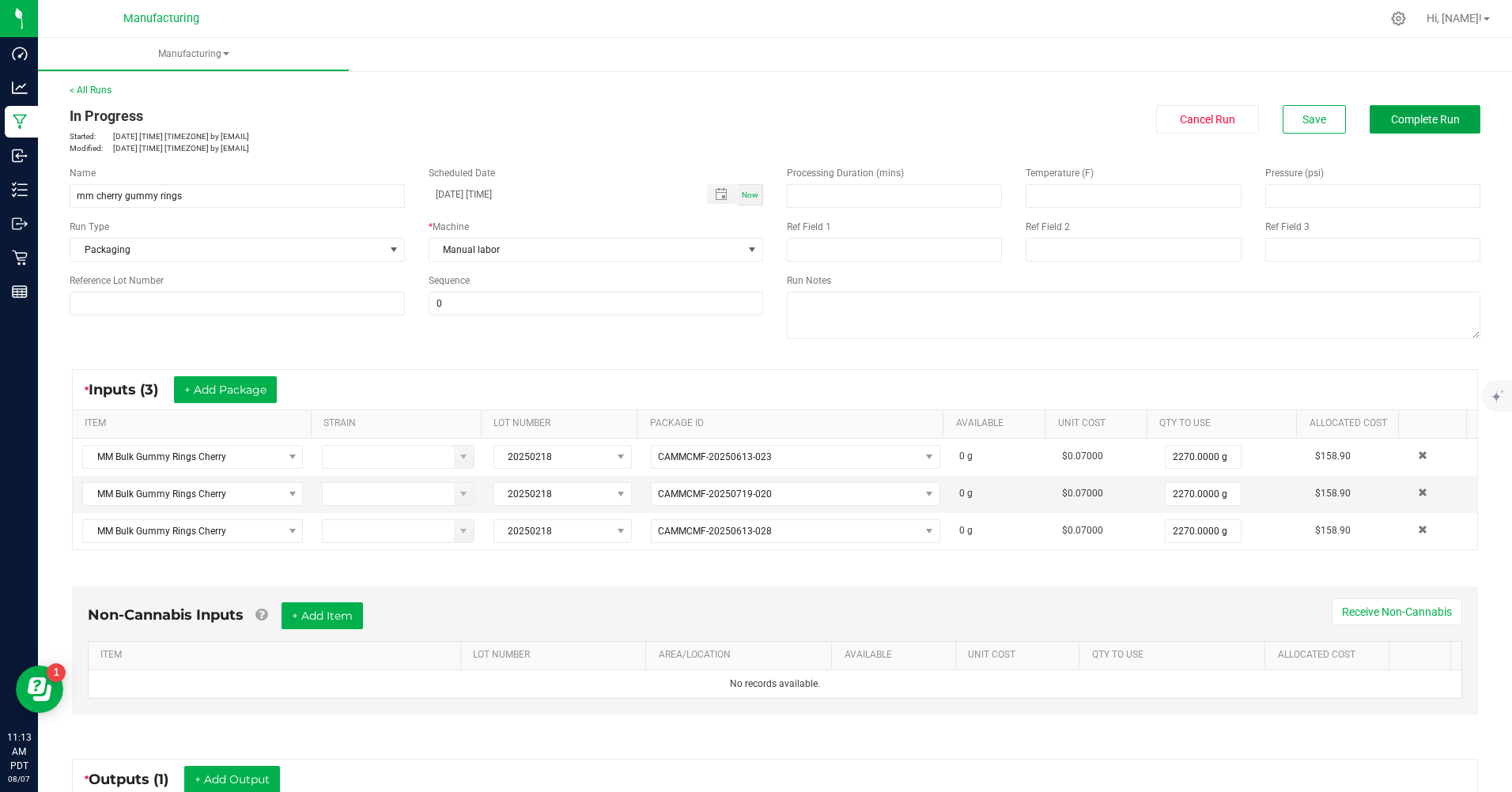 click on "Complete Run" at bounding box center [1425, 119] 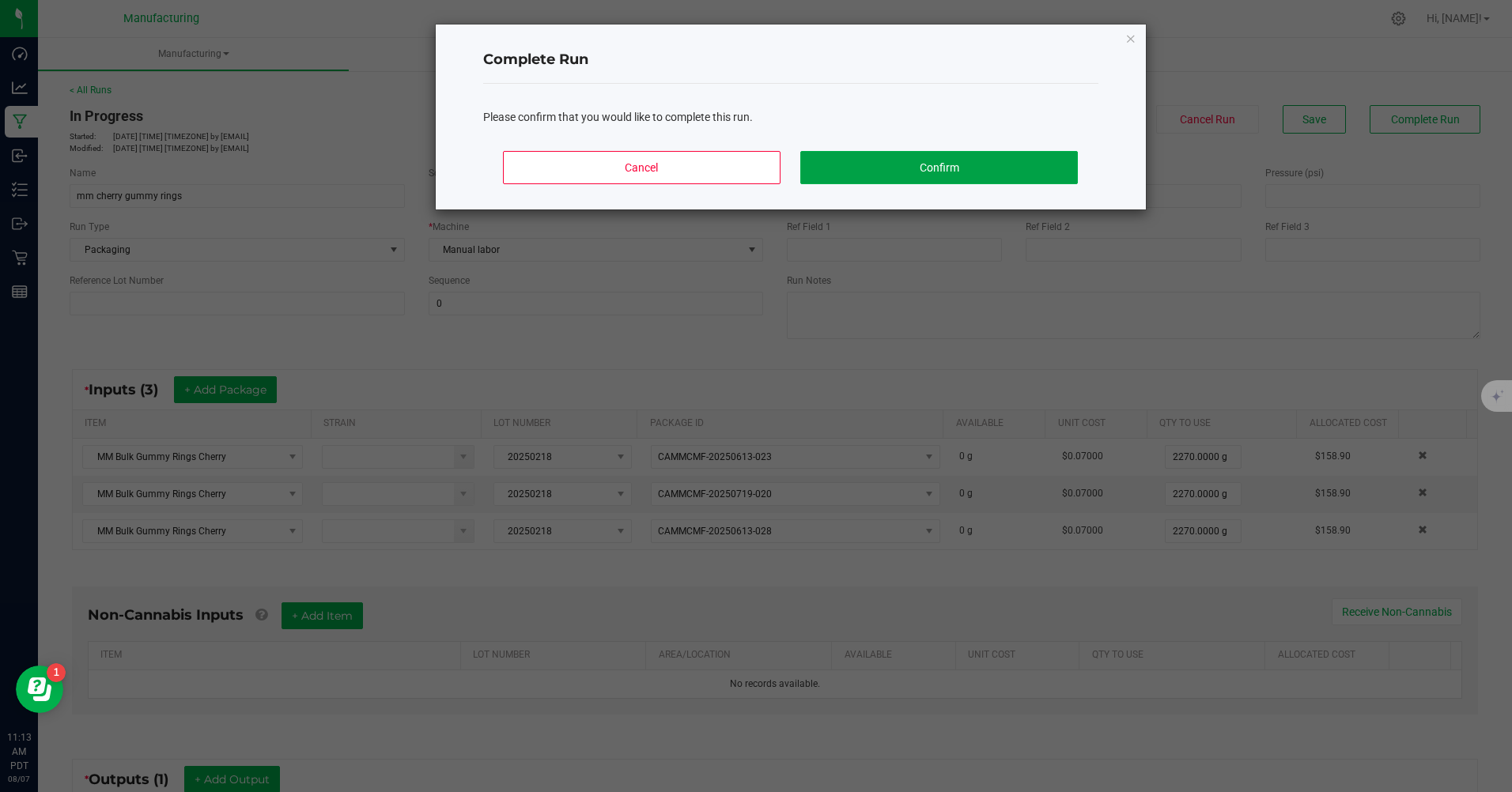 click on "Confirm" 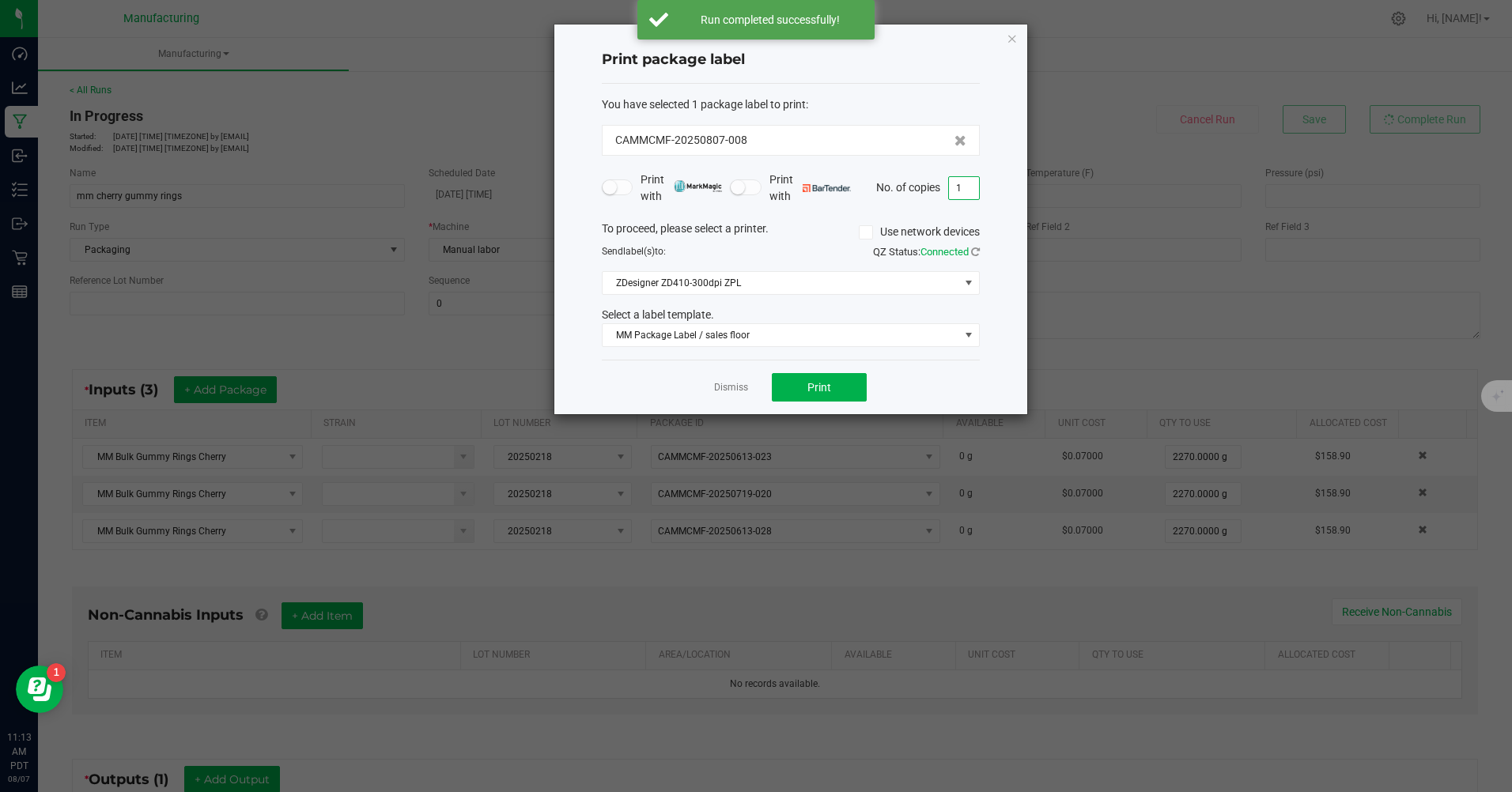 click on "1" at bounding box center (964, 188) 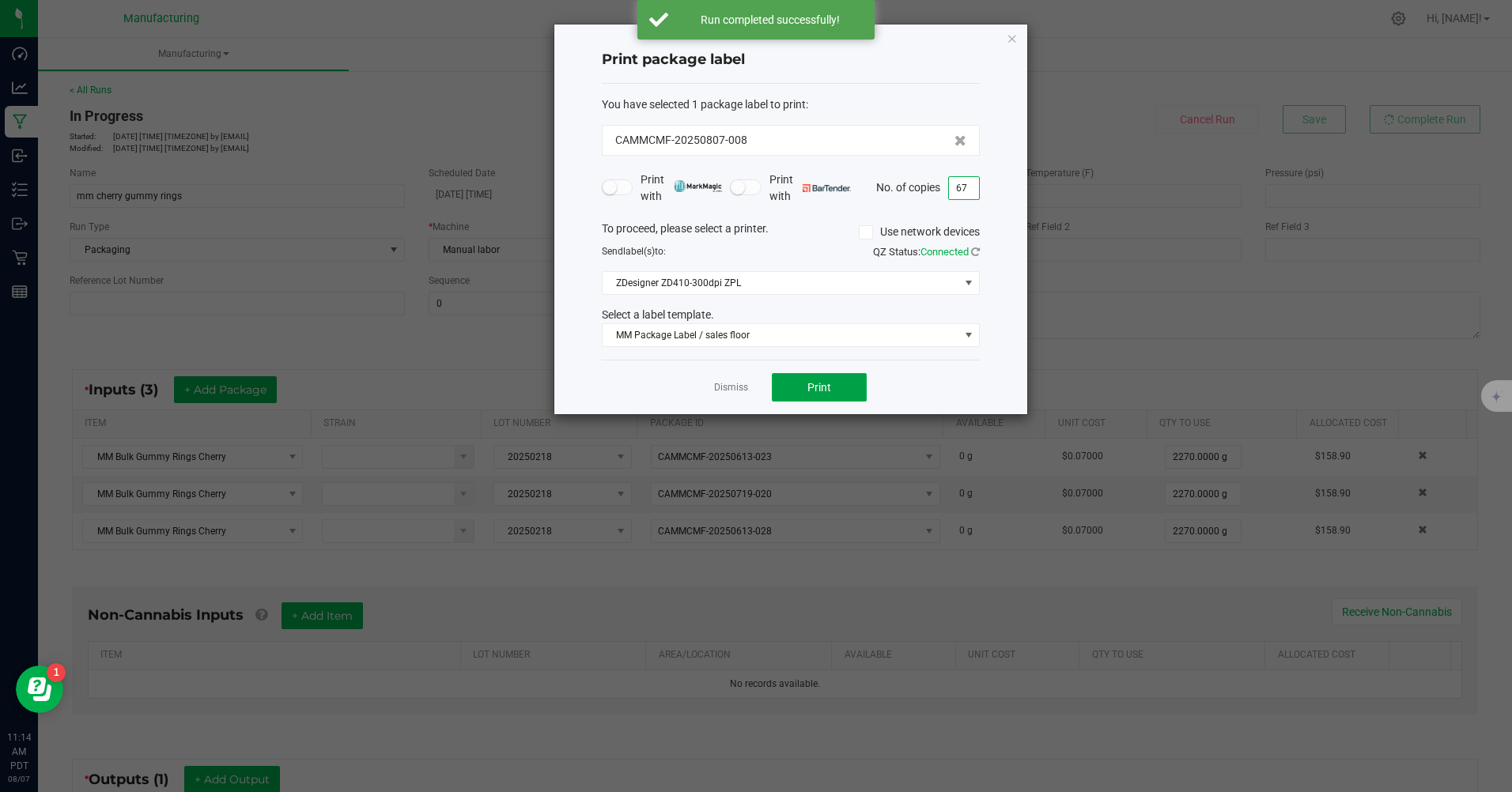 click on "Print" 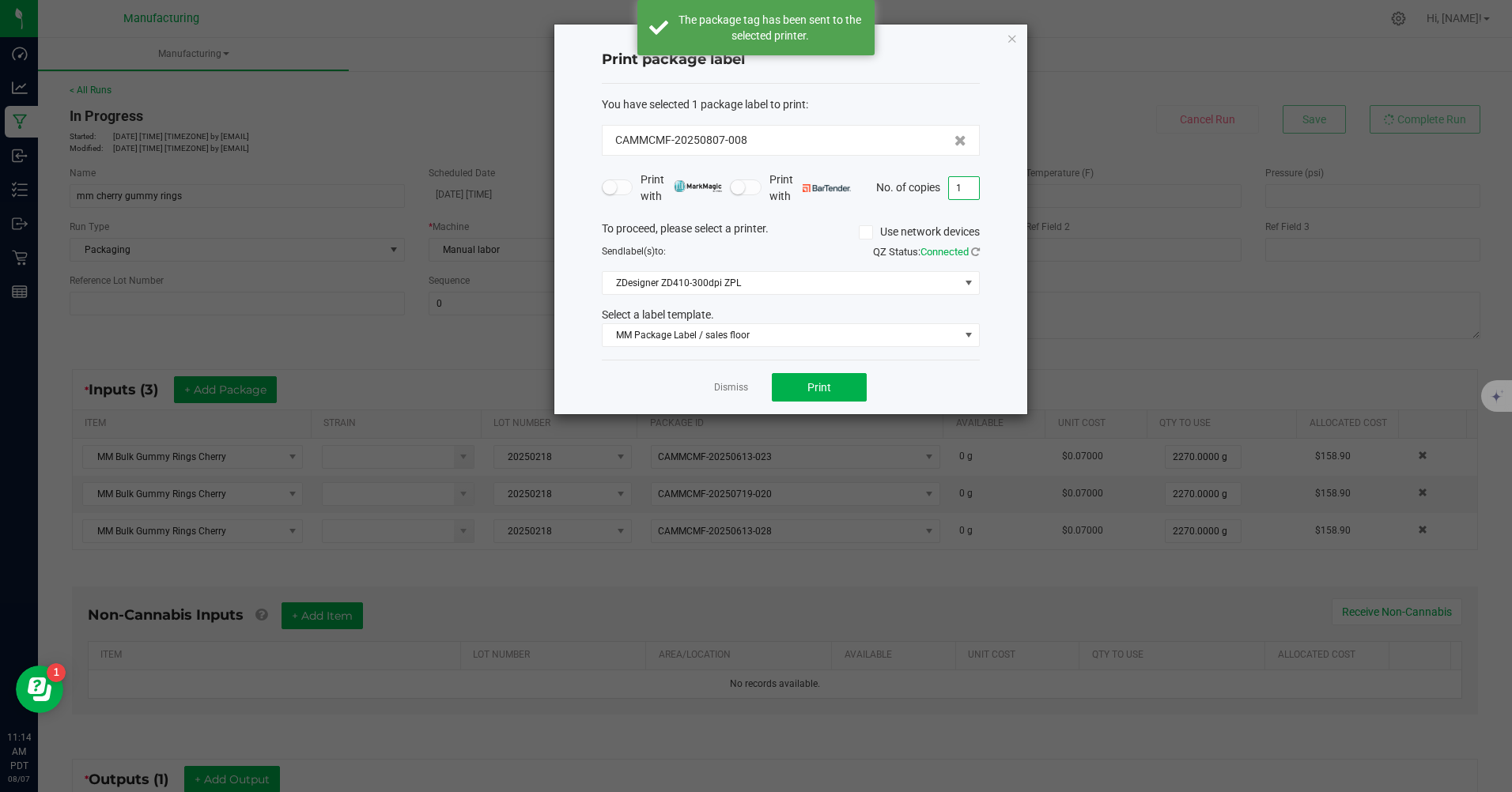 type on "1" 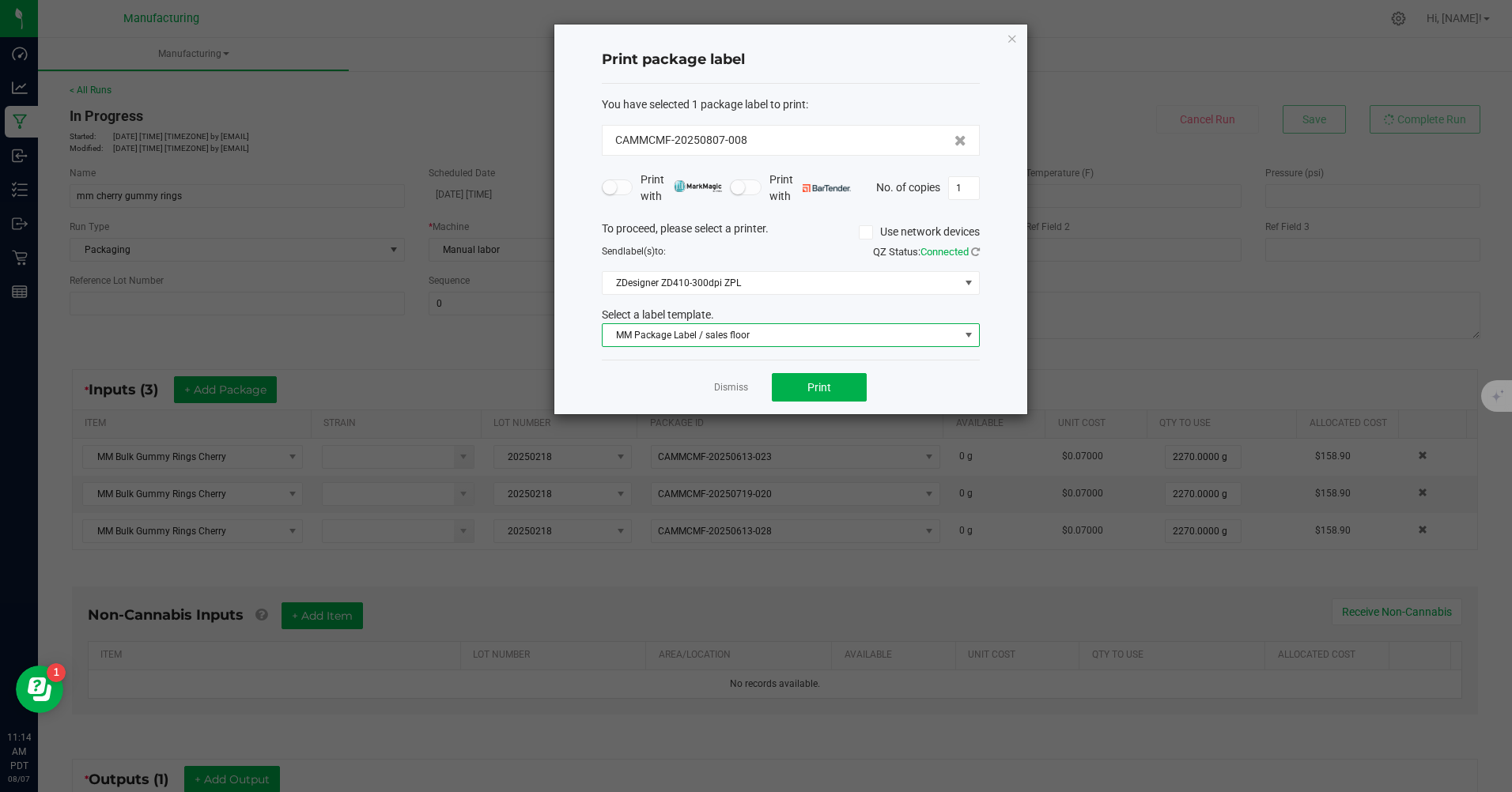 click at bounding box center (969, 335) 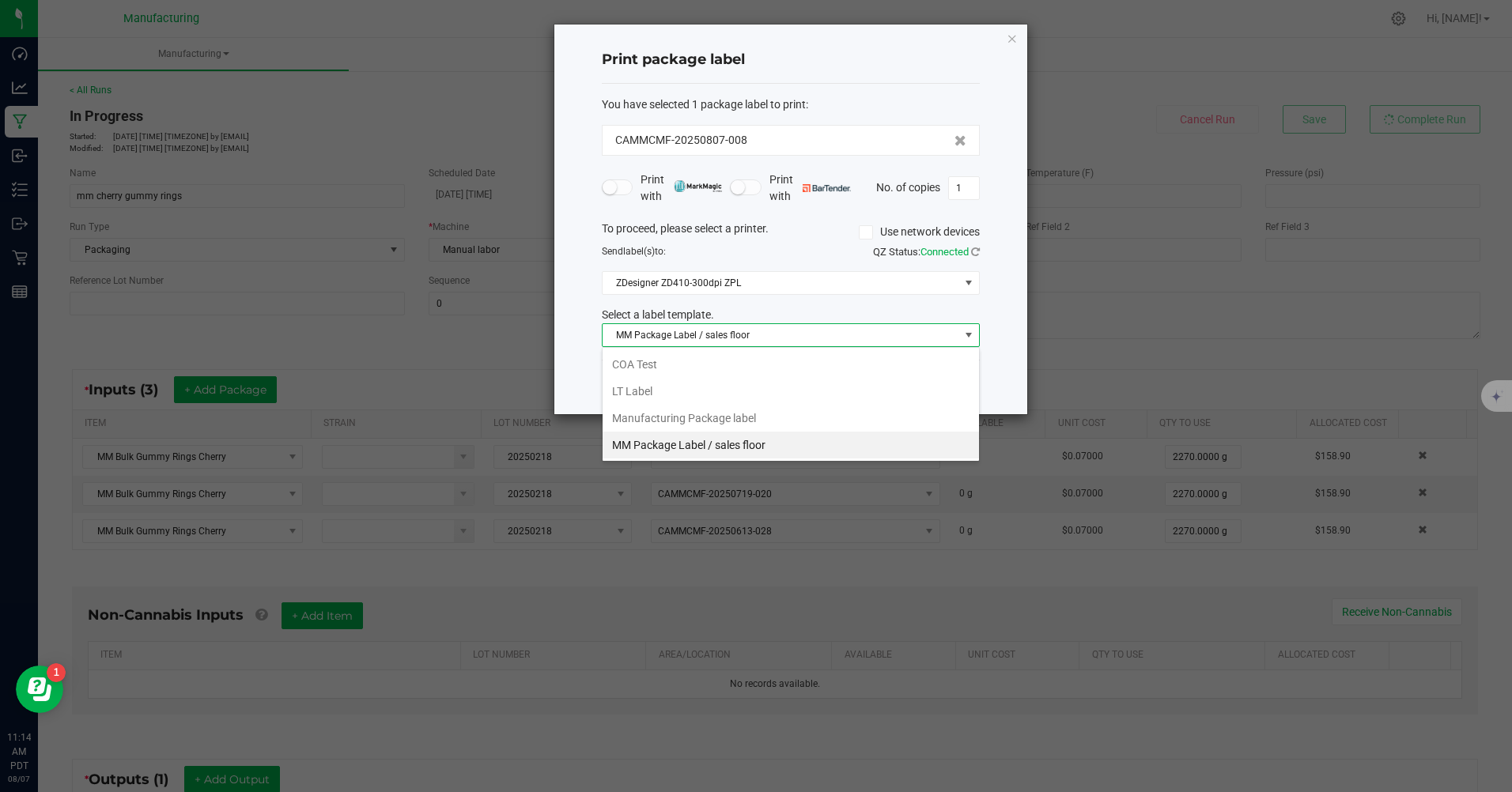 scroll, scrollTop: 79018, scrollLeft: 78701, axis: both 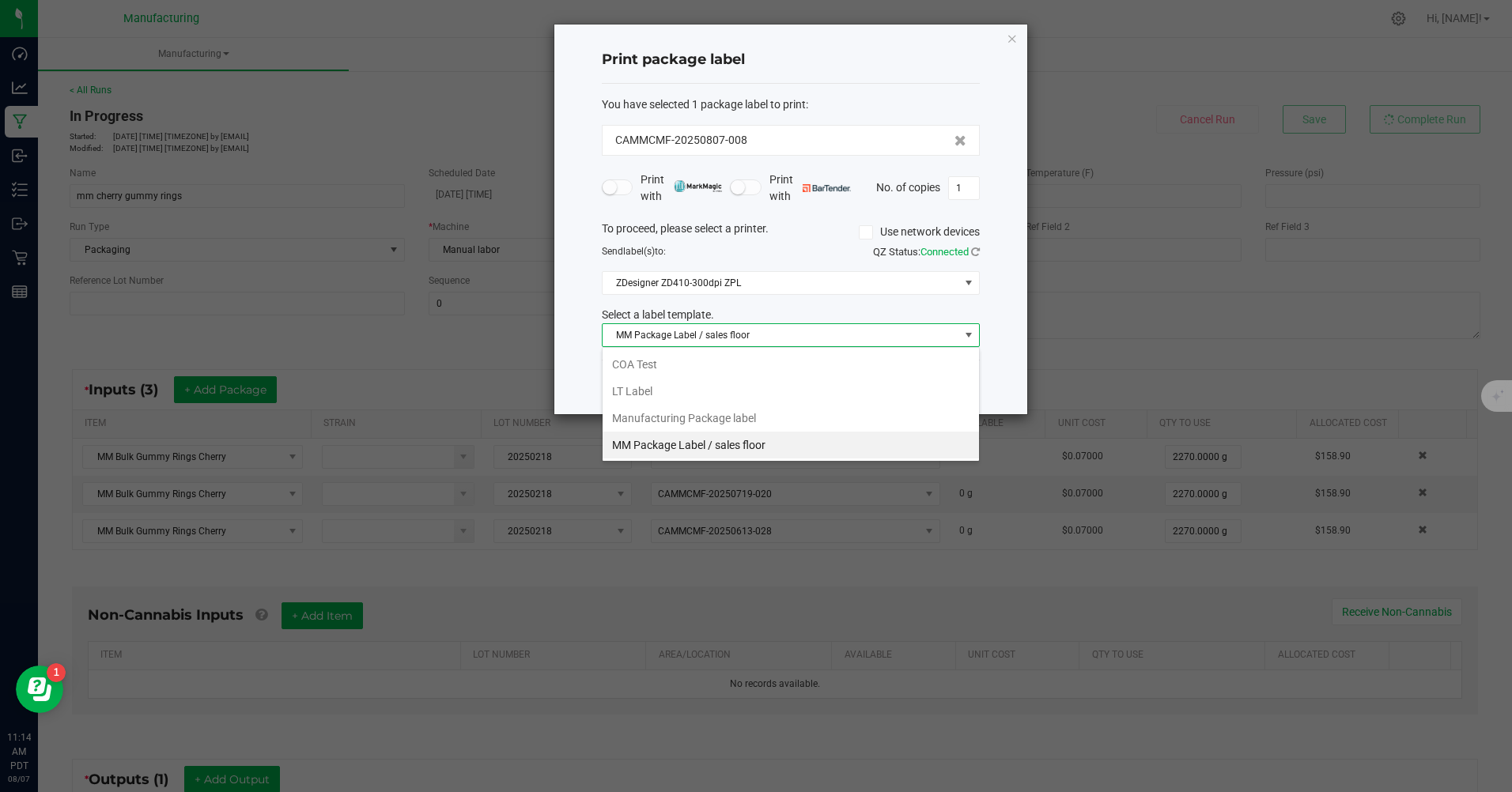 click on "Manufacturing Package label" at bounding box center (791, 418) 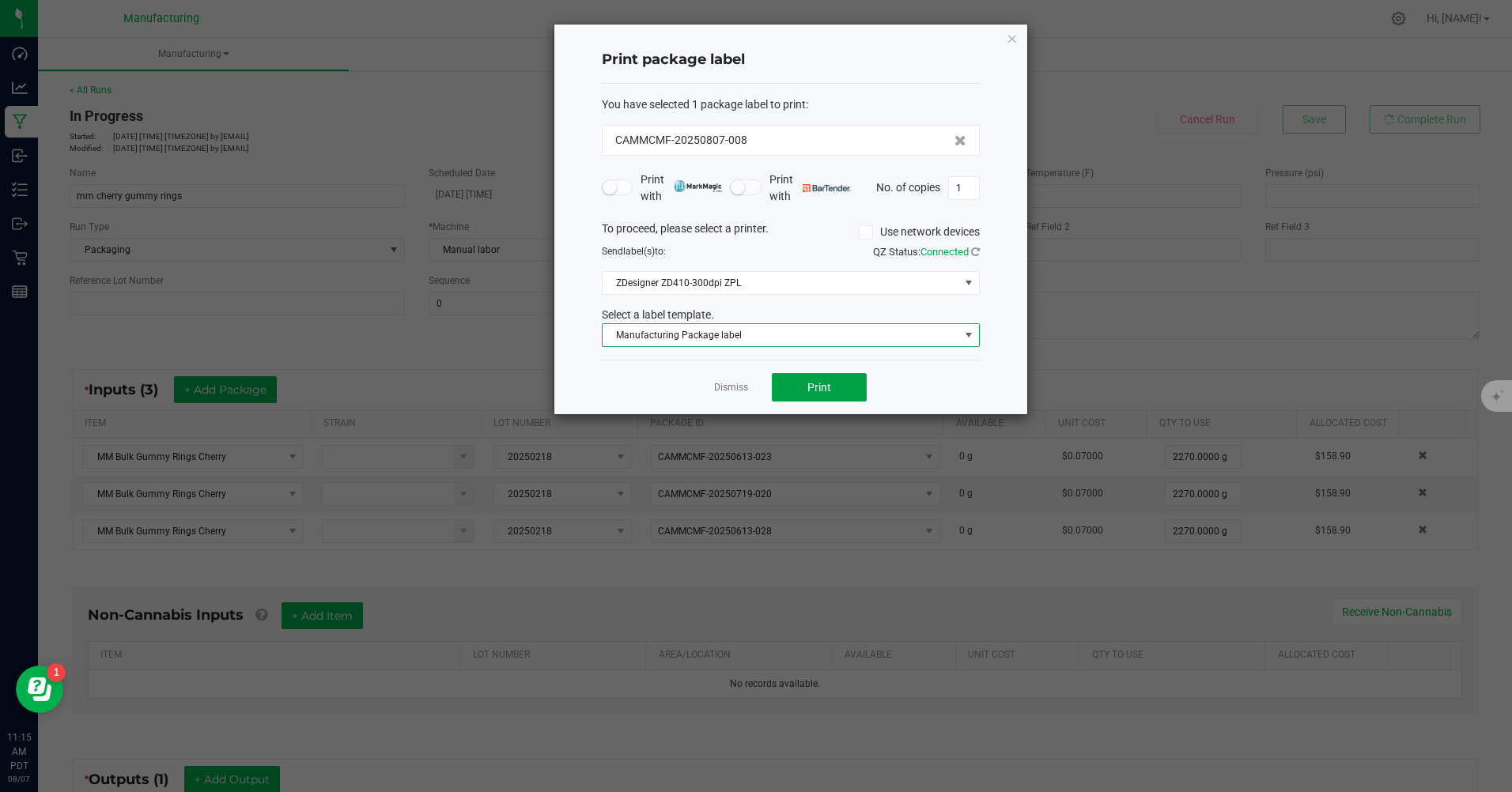 click on "Print" 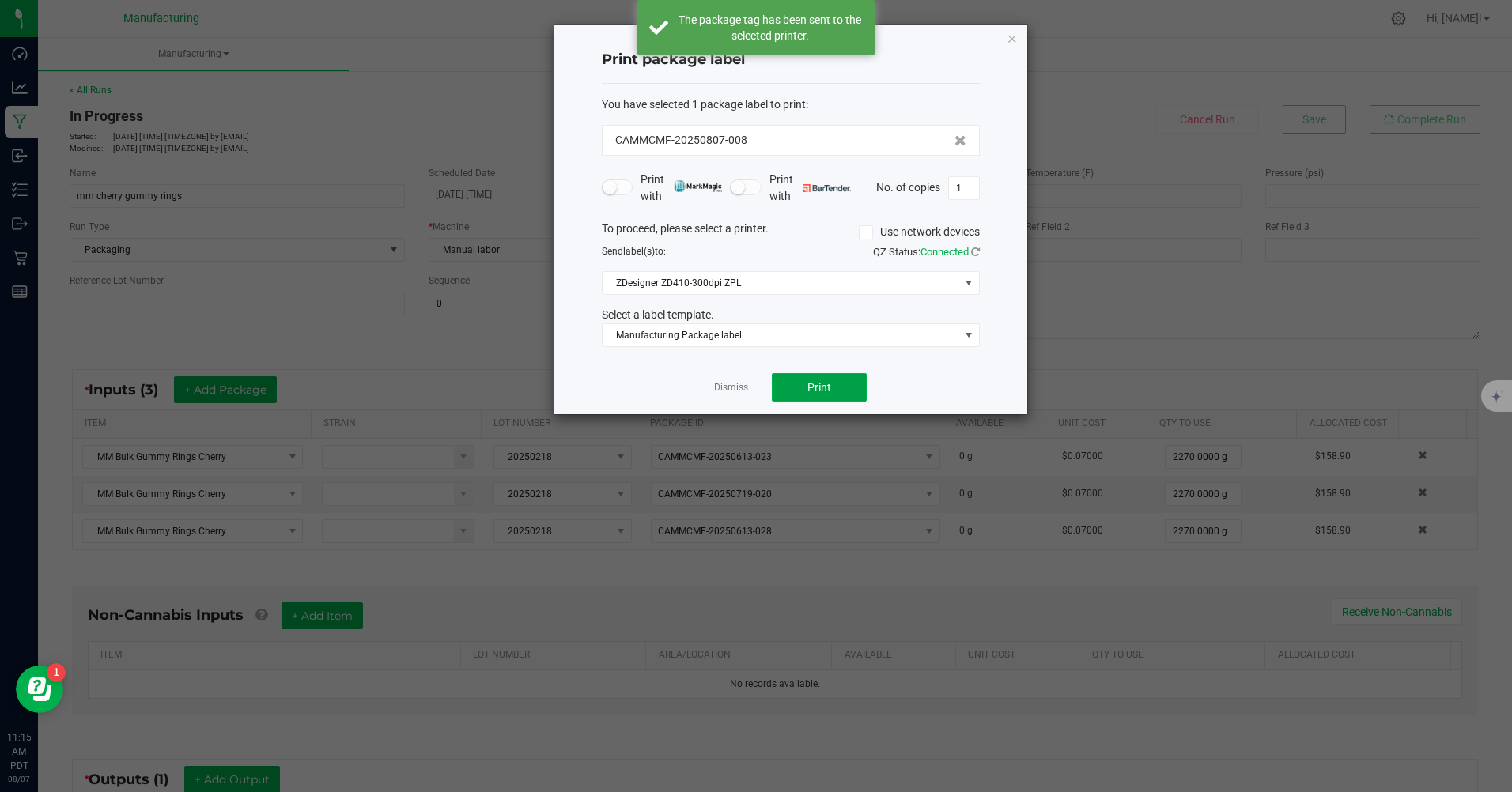 click on "Print" 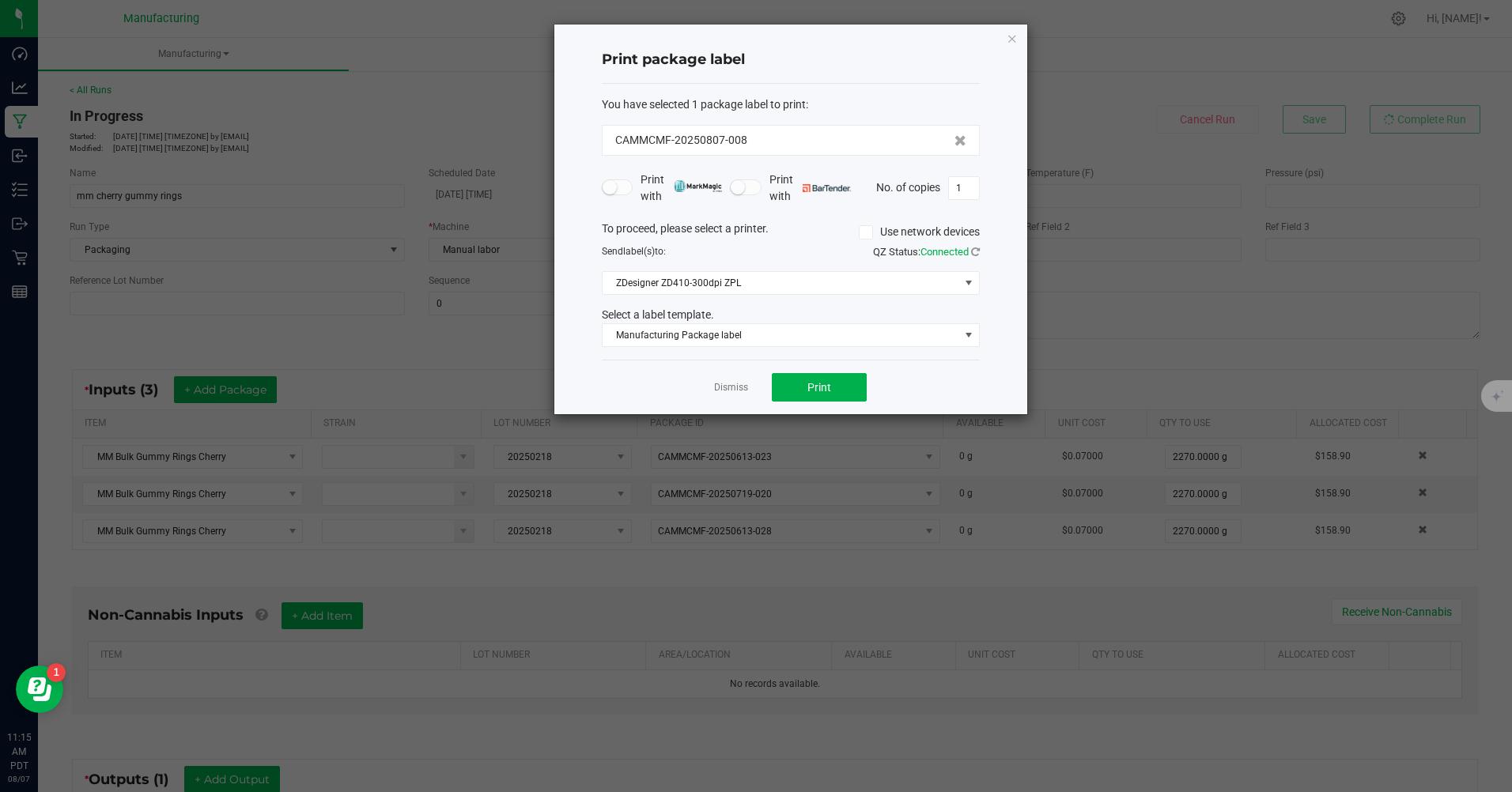 click on "Dismiss" 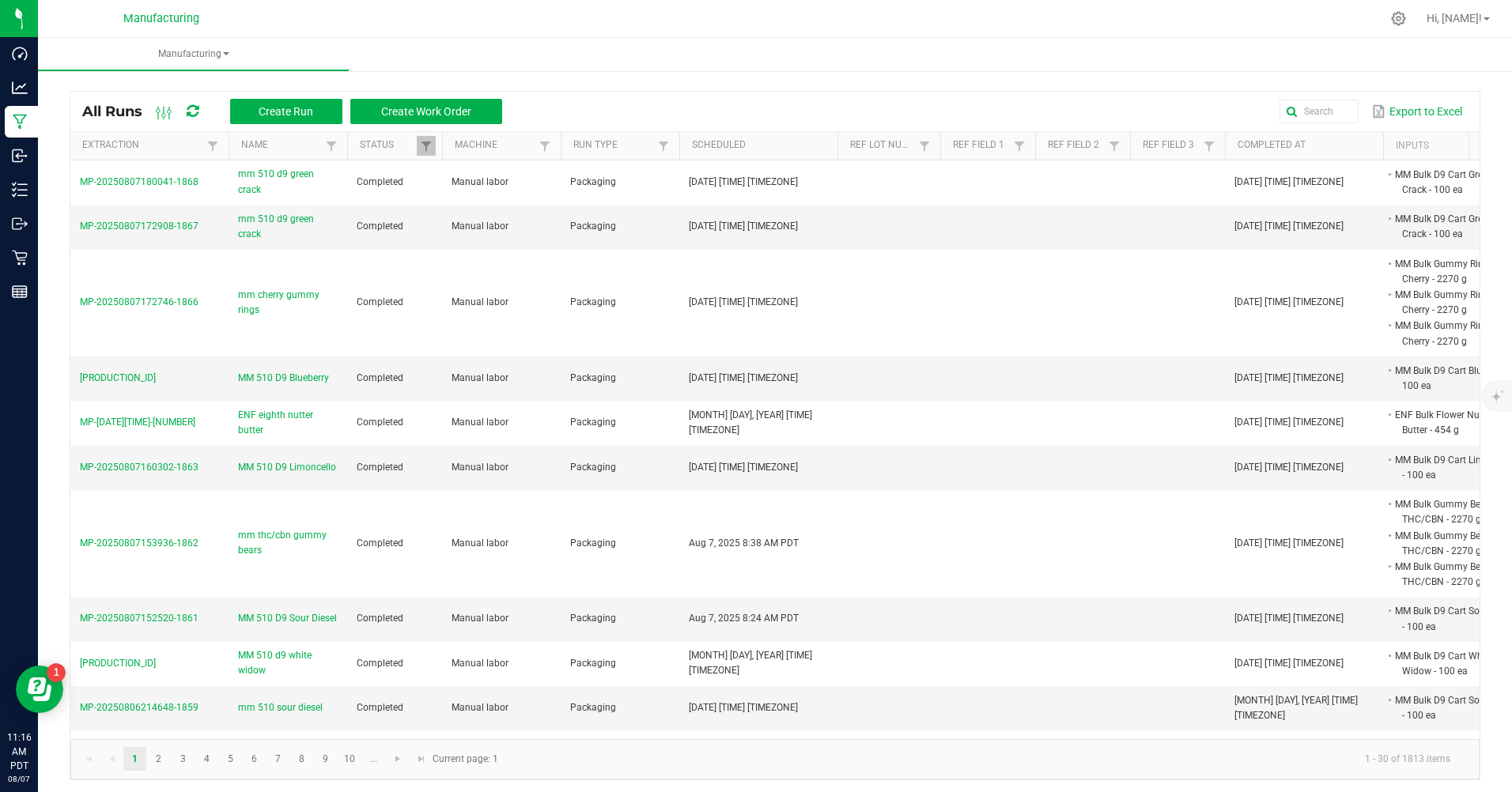 click on "All Runs   Create Run   Create Work Order   Export to Excel  Extraction Name Status Machine Run Type Scheduled Ref Lot Number Ref Field 1 Ref Field 2 Ref Field 3 Completed At Inputs Outputs Non Cannabis  [PRODUCTION_ID]  mm 510 d9 green crack  Completed   Manual labor   Packaging   [MONTH] [DAY], [YEAR] [TIME] [TIMEZONE]               [MONTH] [DAY], [YEAR] [TIME] [TIMEZONE]  MM Bulk D9 Cart Green Crack - [NUMBER] ea MM 510 Cart D9 Green Crack - [NUMBER] ea -  [PRODUCTION_ID]  mm 510 d9 green crack  Completed   Manual labor   Packaging   [MONTH] [DAY], [YEAR] [TIME] [TIMEZONE]               [MONTH] [DAY], [YEAR] [TIME] [TIMEZONE]  MM Bulk D9 Cart Green Crack - [NUMBER] ea MM 510 Cart D9 Green Crack - [NUMBER] ea -  [PRODUCTION_ID]  mm cherry gummy rings  Completed   Manual labor   Packaging   [MONTH] [DAY], [YEAR] [TIME] [TIMEZONE]               [MONTH] [DAY], [YEAR] [TIME] [TIMEZONE]  MM Bulk Gummy Rings Cherry - [NUMBER] g MM Bulk Gummy Rings Cherry - [NUMBER] g MM Bulk Gummy Rings Cherry - [NUMBER] g MM Gummy Rings Cherry - [NUMBER] ea -  [PRODUCTION_ID]  MM 510 D9 Blueberry  Completed" at bounding box center [775, 432] 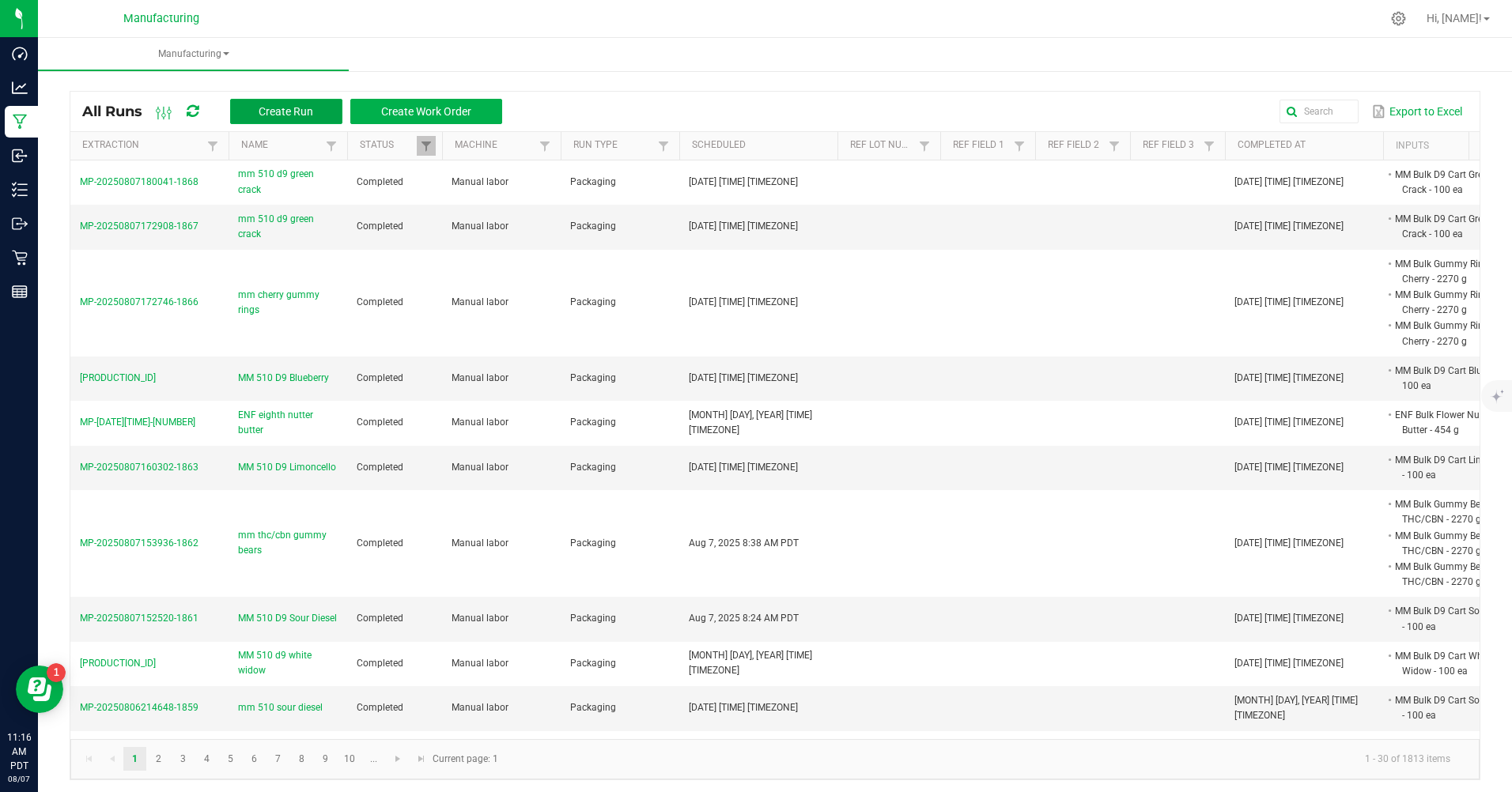 click on "Create Run" at bounding box center (285, 111) 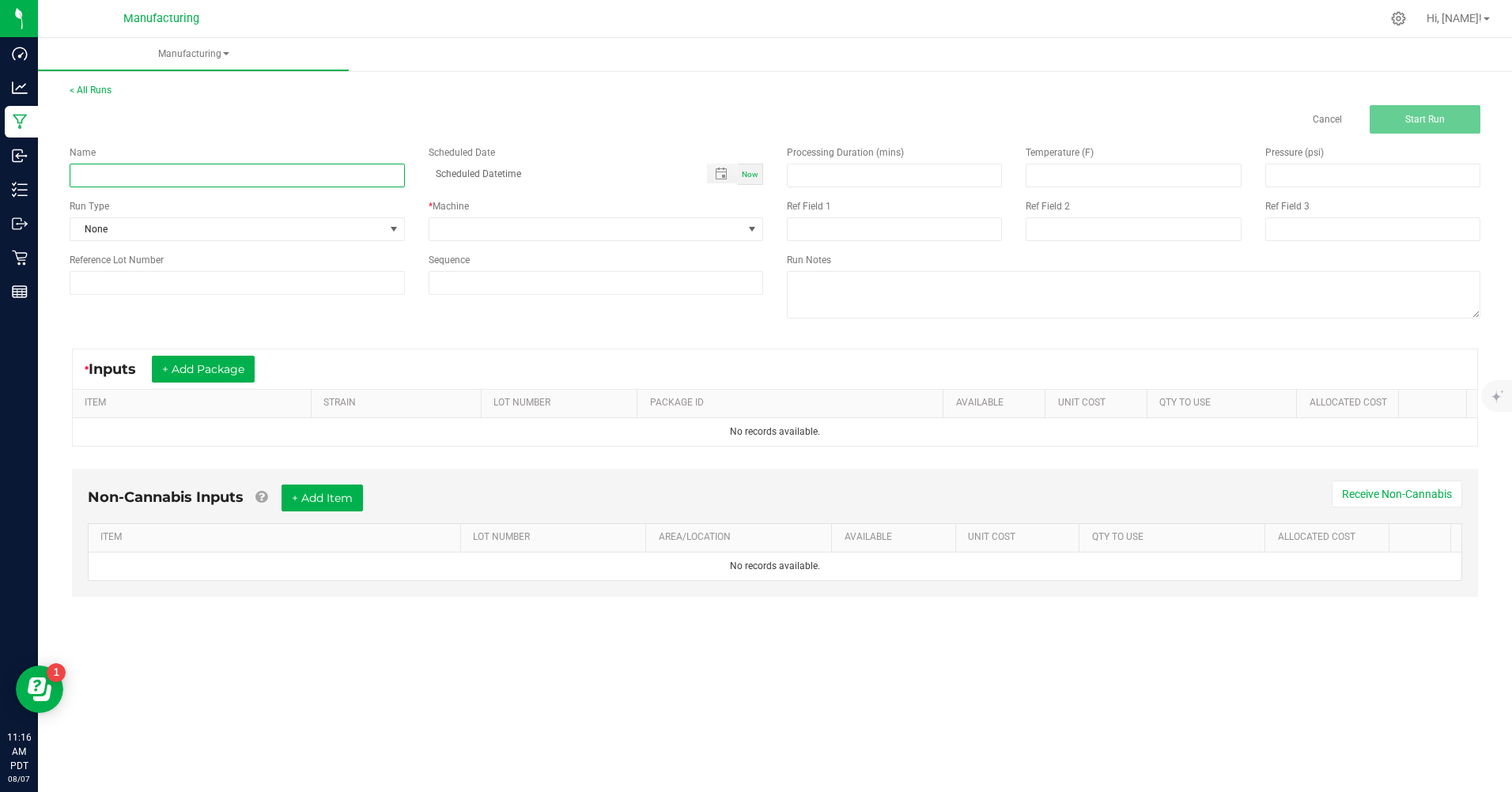 click at bounding box center (237, 175) 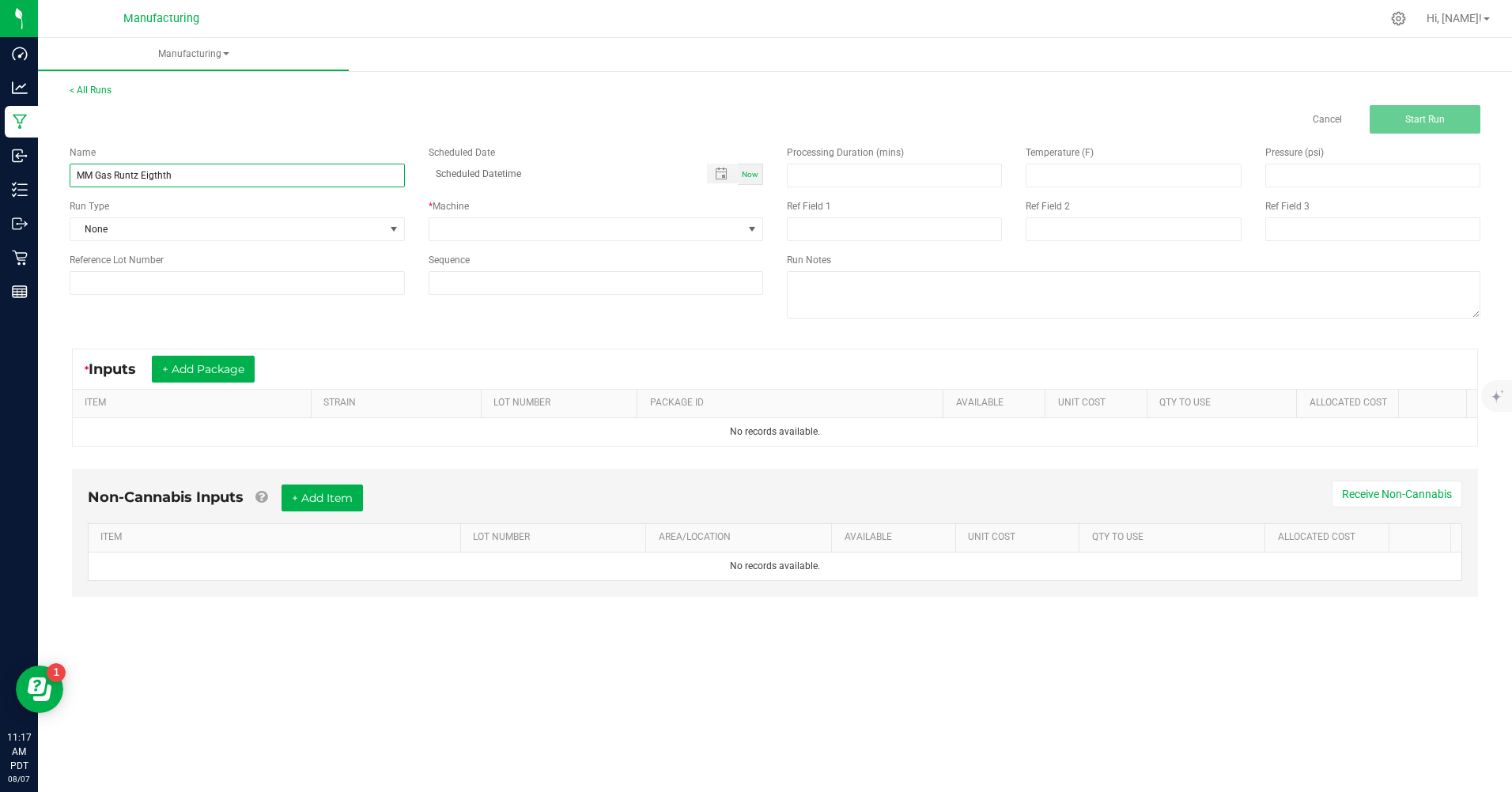 type on "MM Gas Runtz Eigthth" 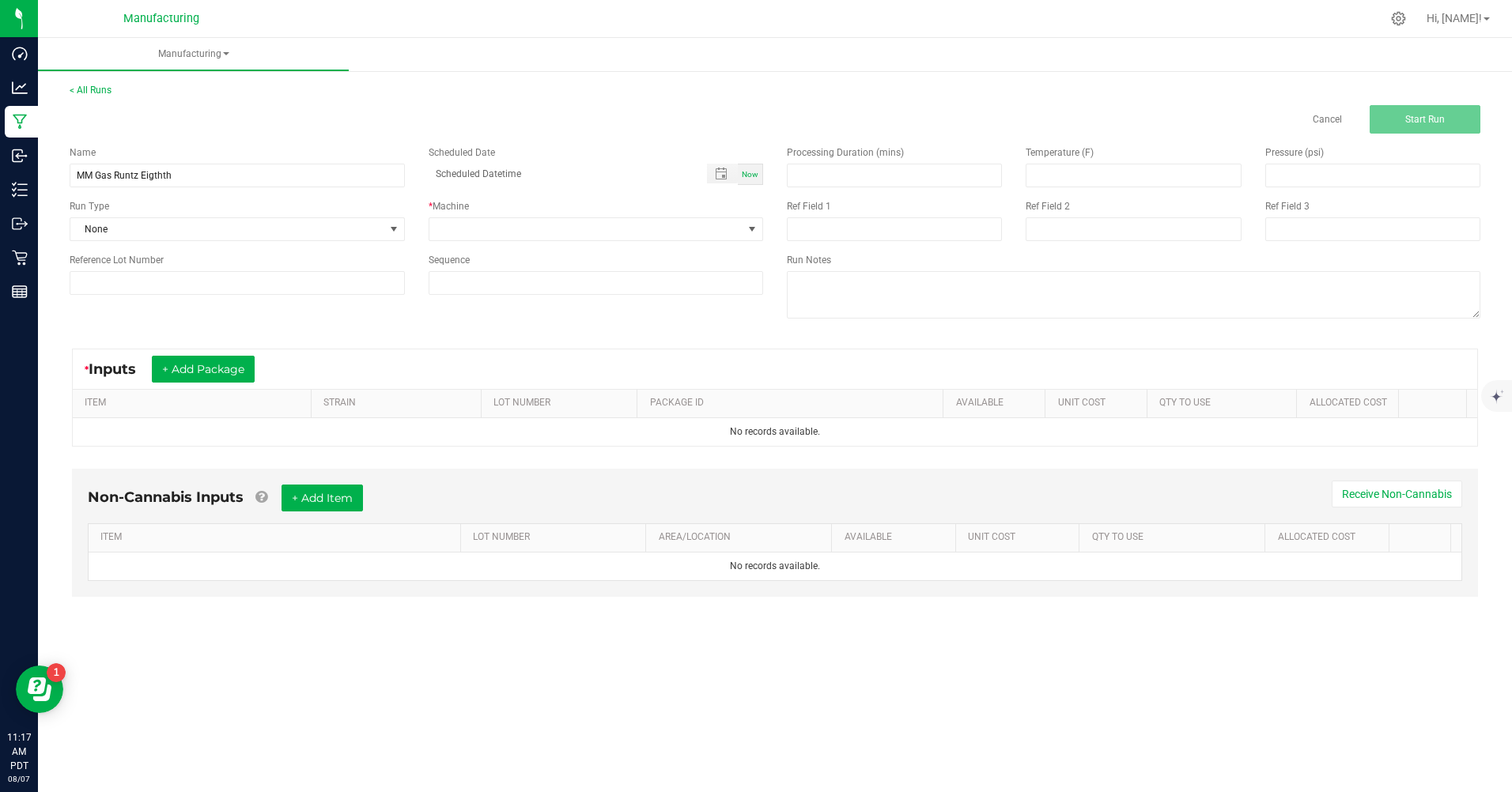 click on "Now" at bounding box center (750, 174) 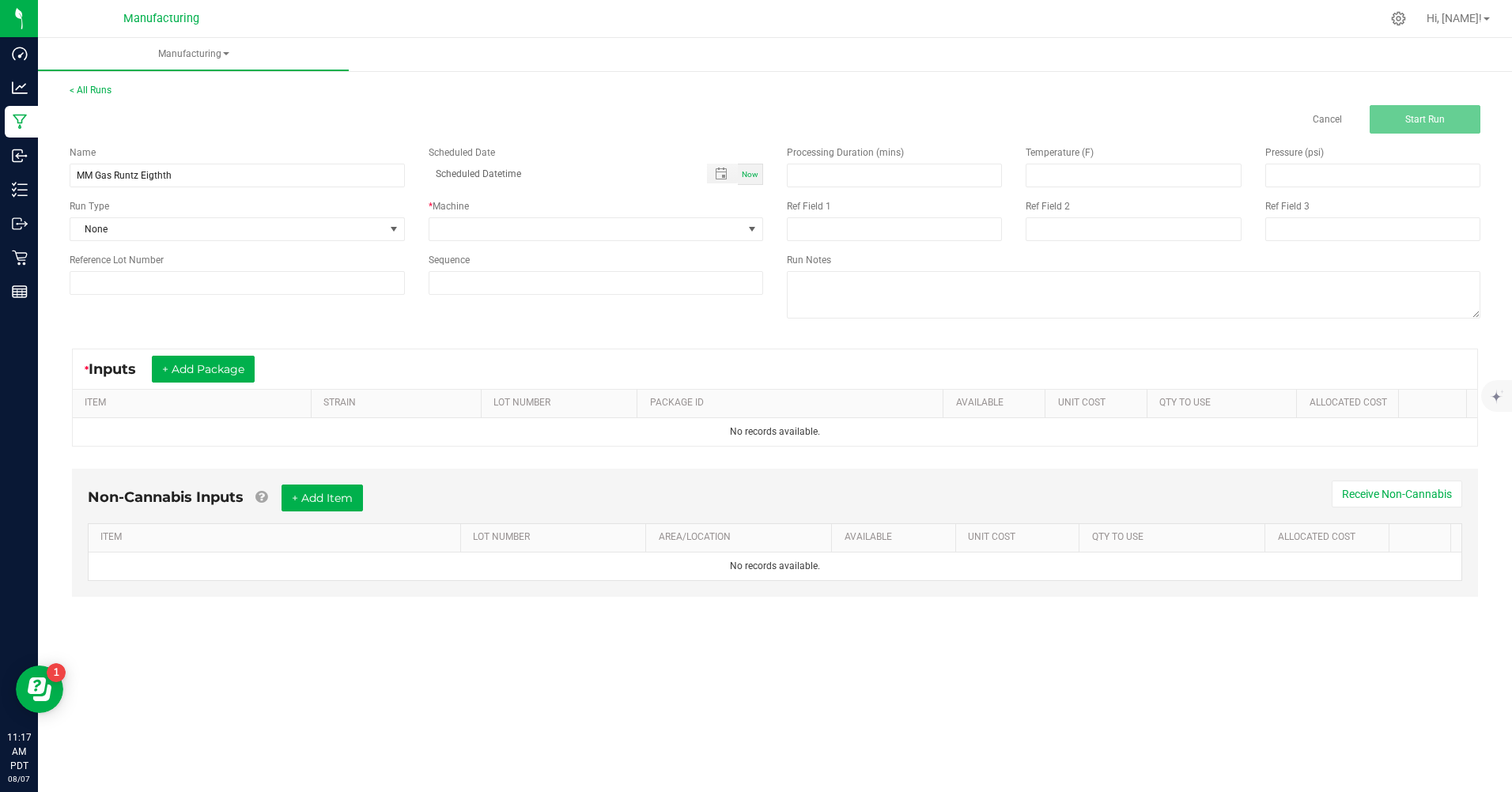 type on "[MONTH]/[DAY]/[YEAR] [TIME]" 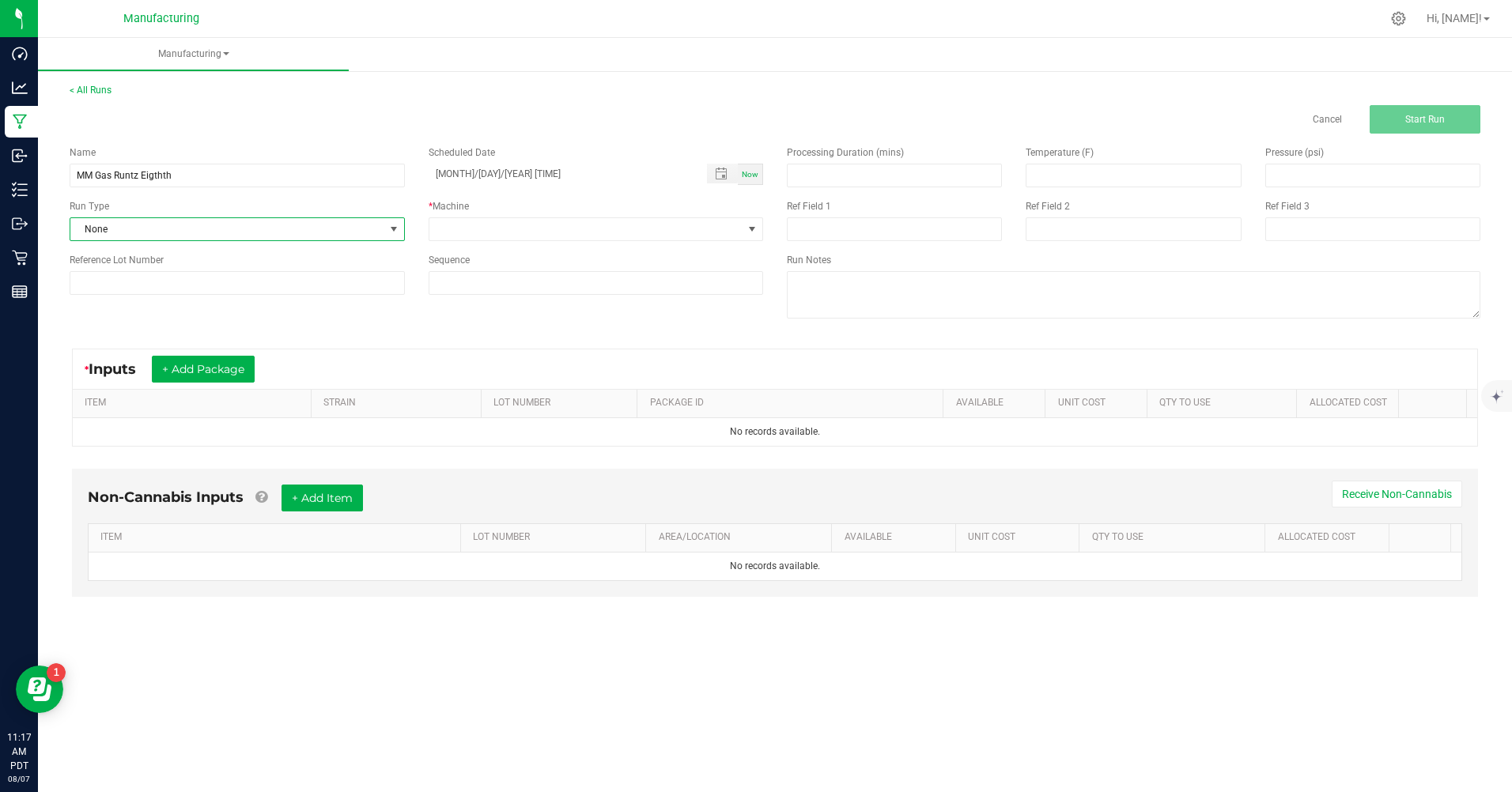 click on "None" at bounding box center [227, 229] 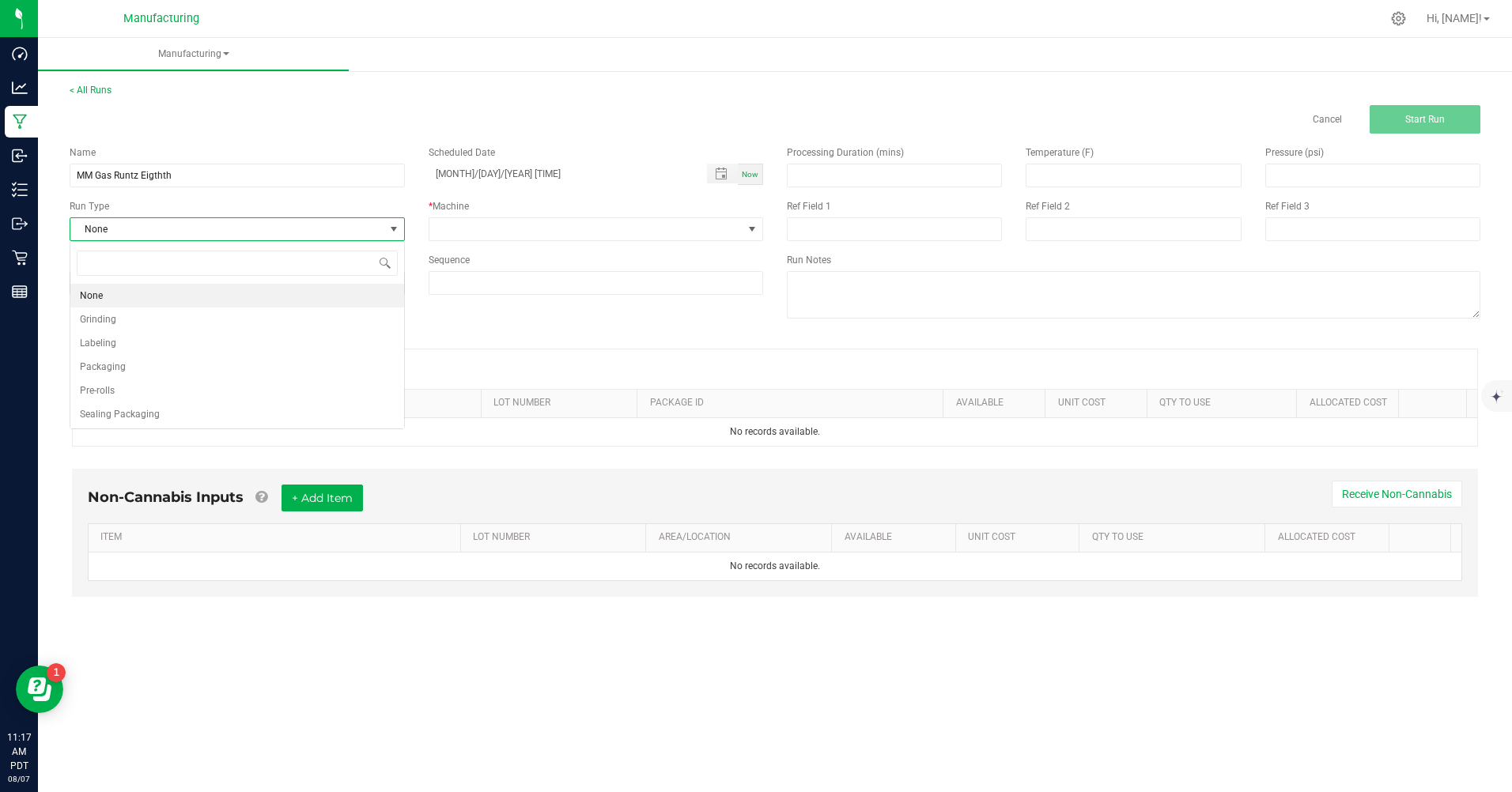 scroll, scrollTop: 79018, scrollLeft: 78744, axis: both 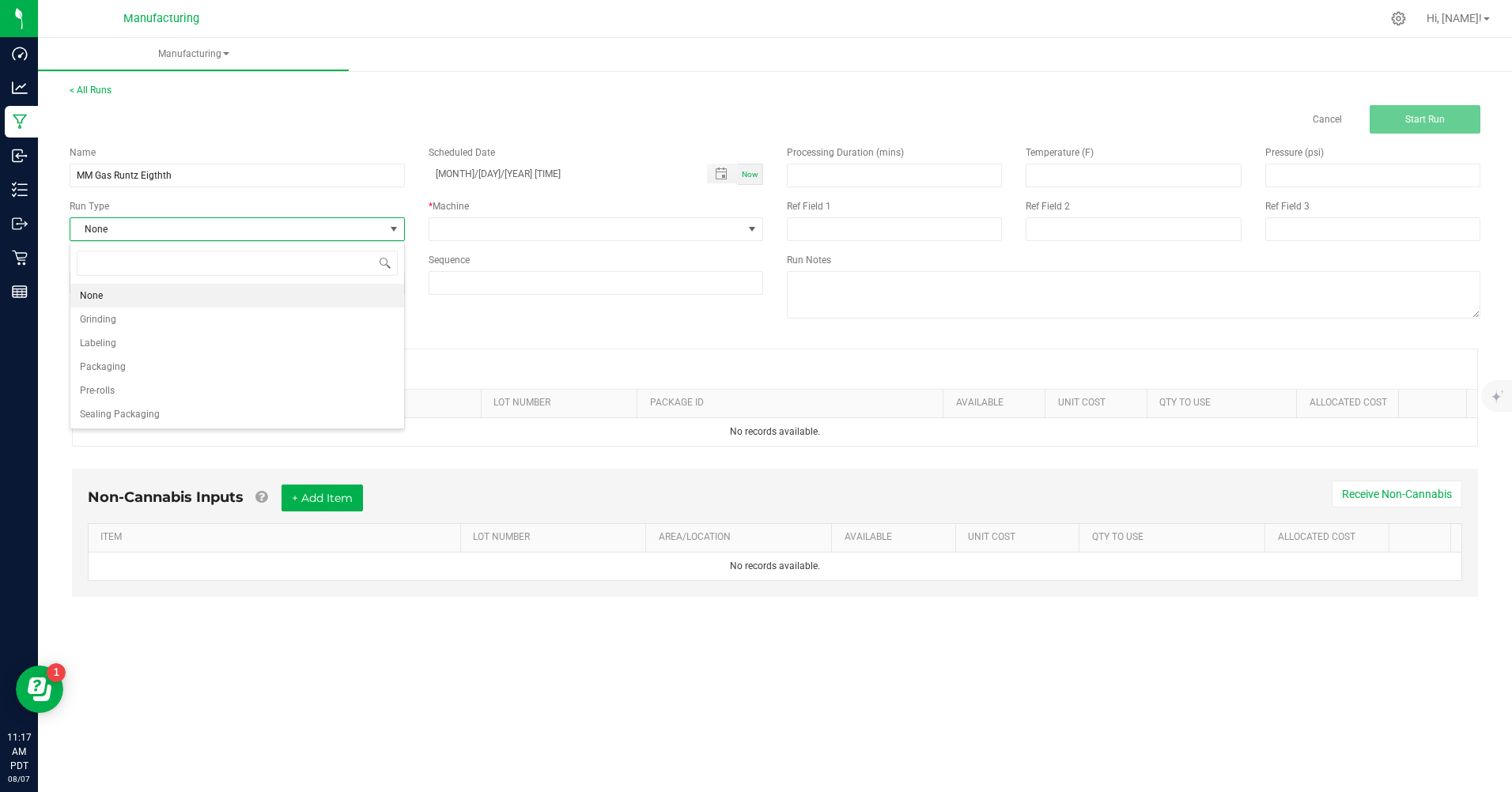 click on "Packaging" at bounding box center [237, 367] 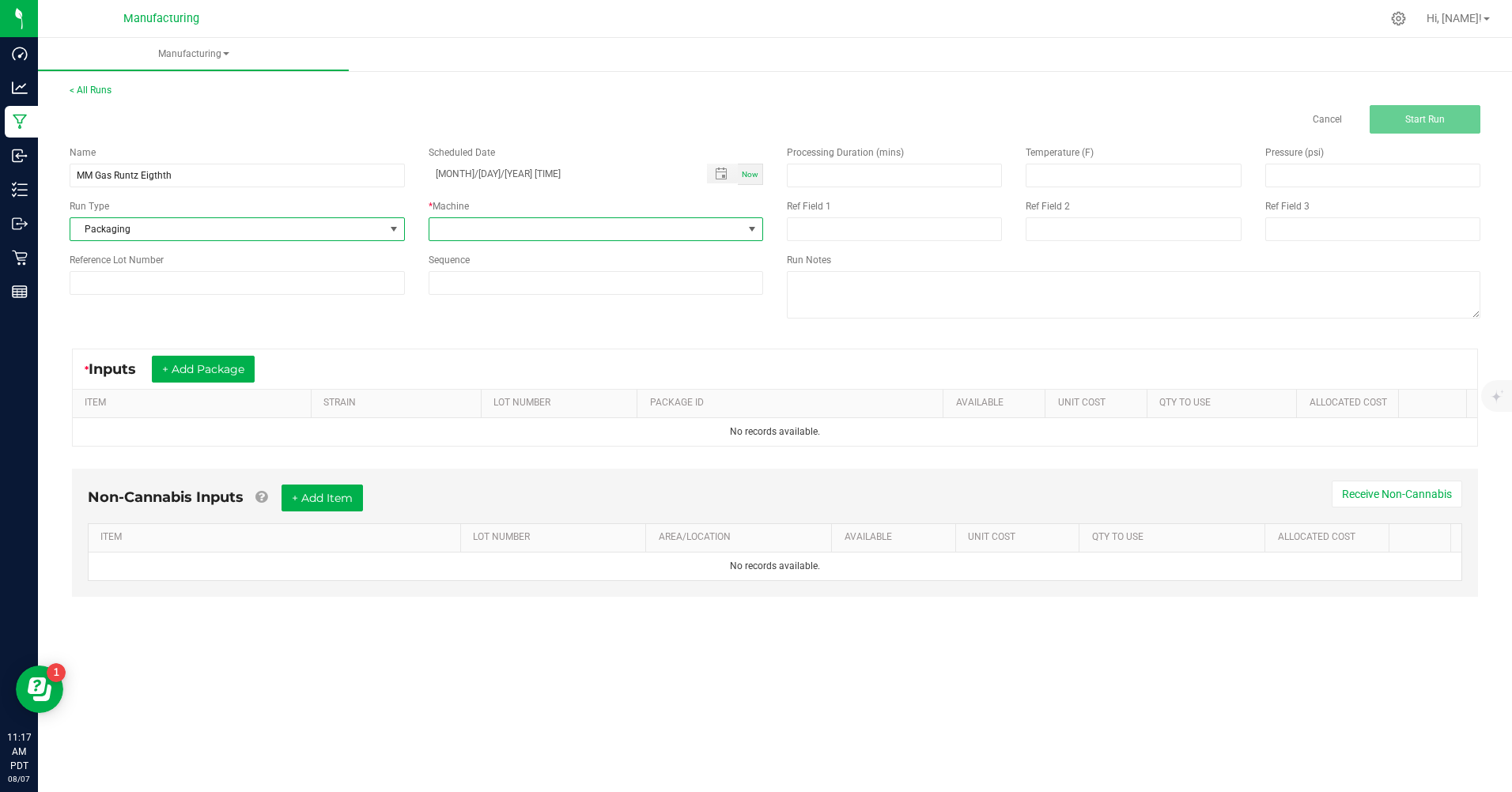 click at bounding box center (586, 229) 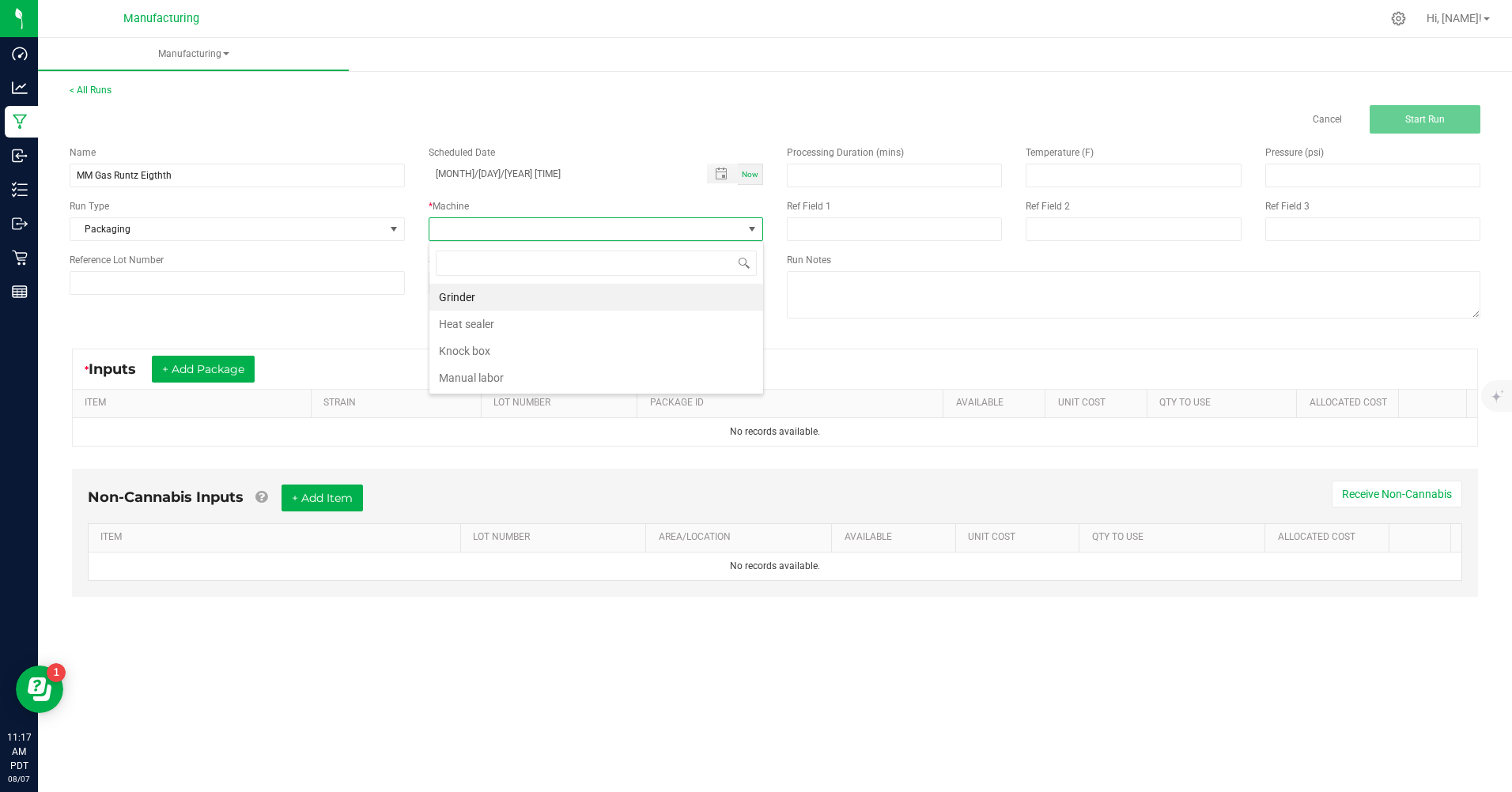 scroll, scrollTop: 79018, scrollLeft: 78744, axis: both 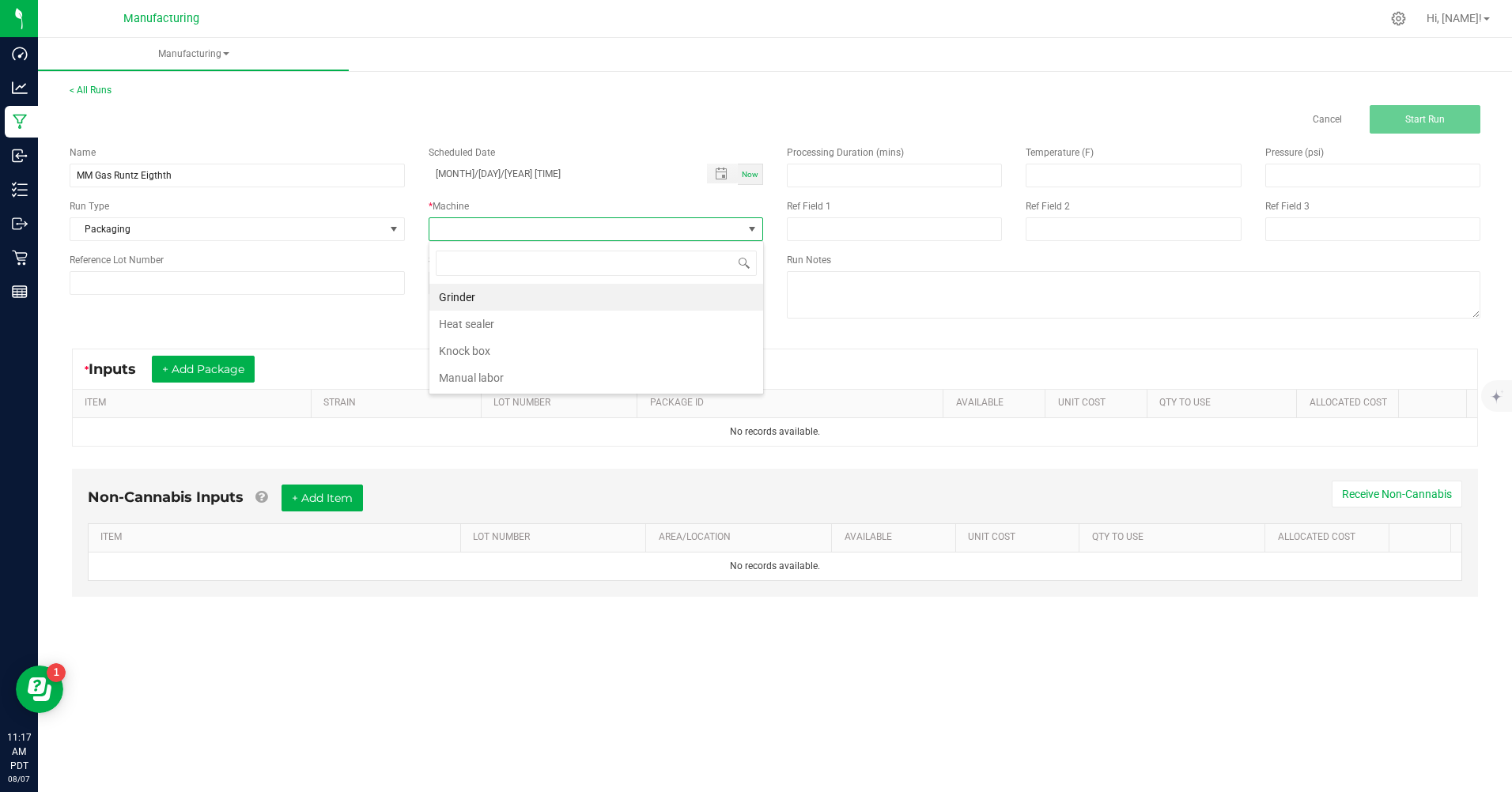 click on "Manual labor" at bounding box center [596, 378] 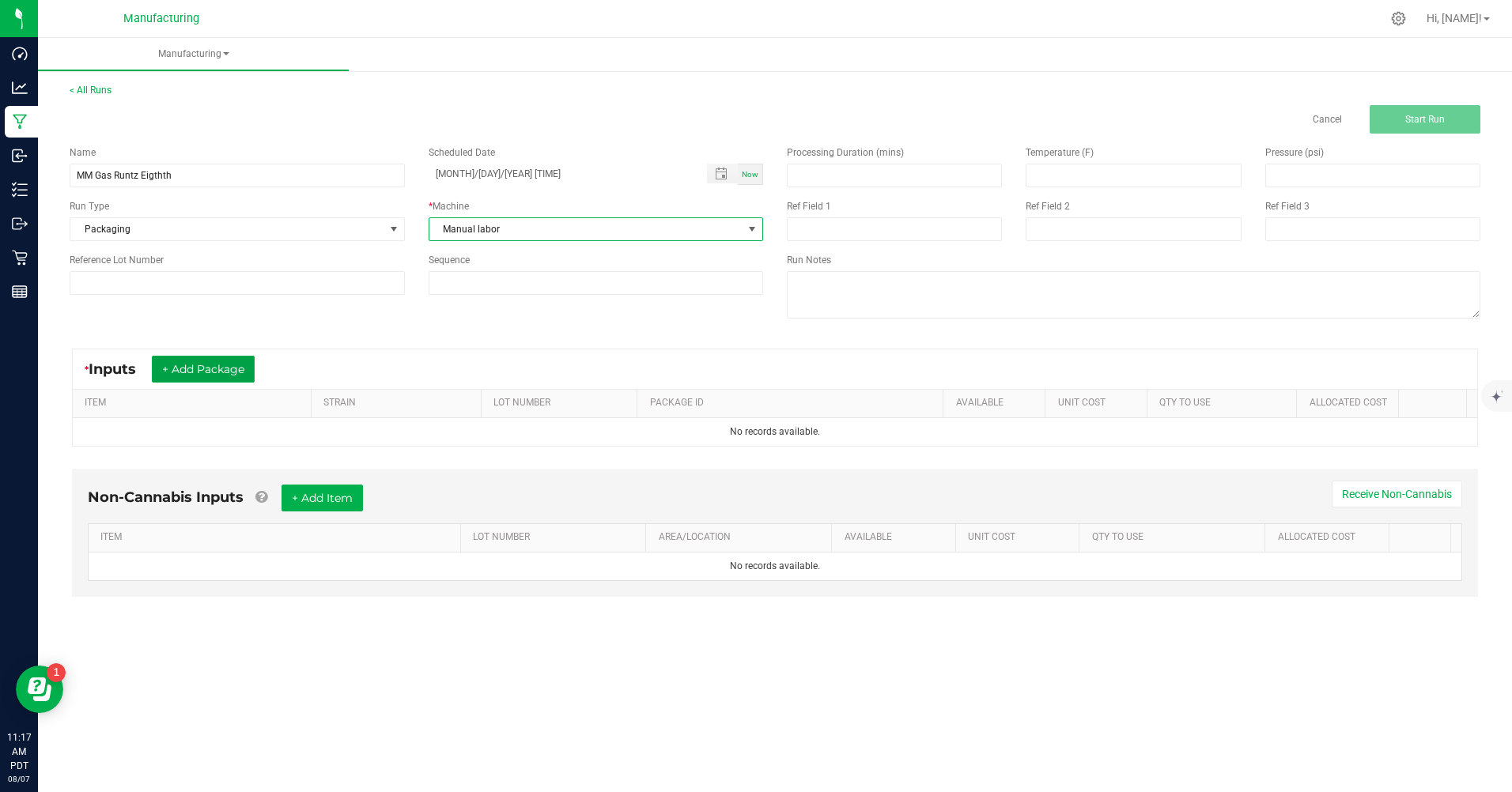 click on "+ Add Package" at bounding box center [203, 369] 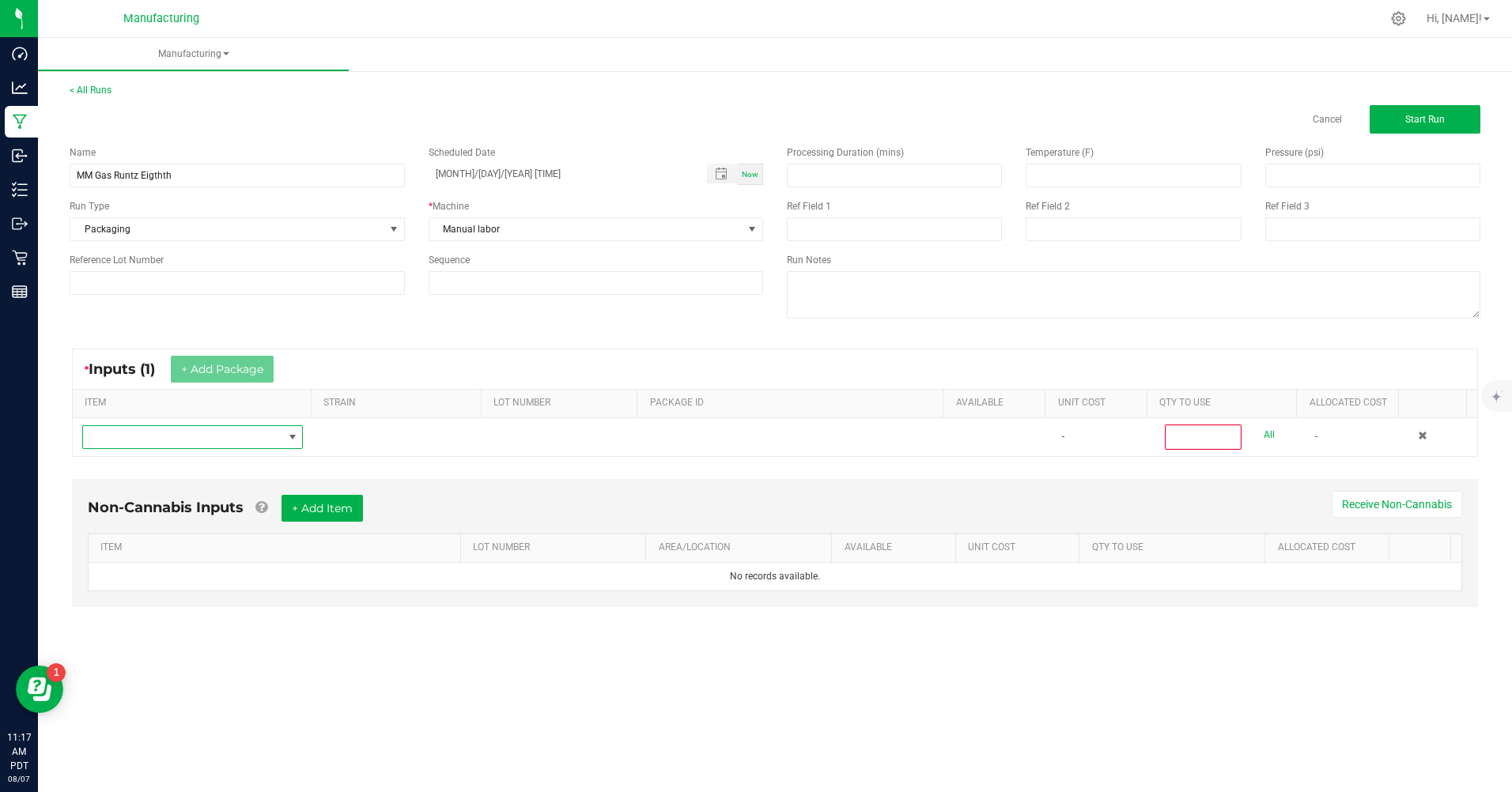 click at bounding box center [183, 437] 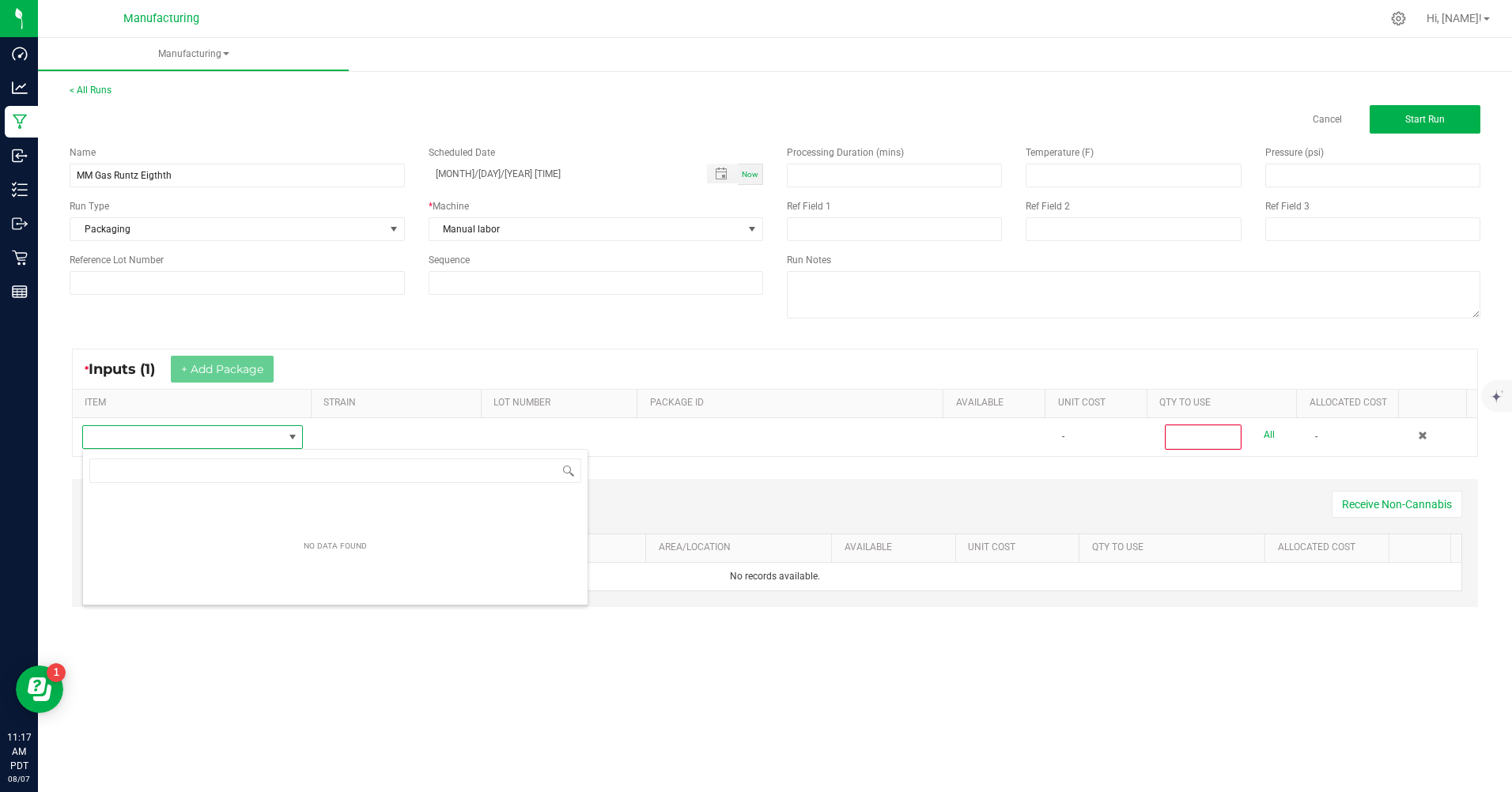 scroll, scrollTop: 79018, scrollLeft: 78860, axis: both 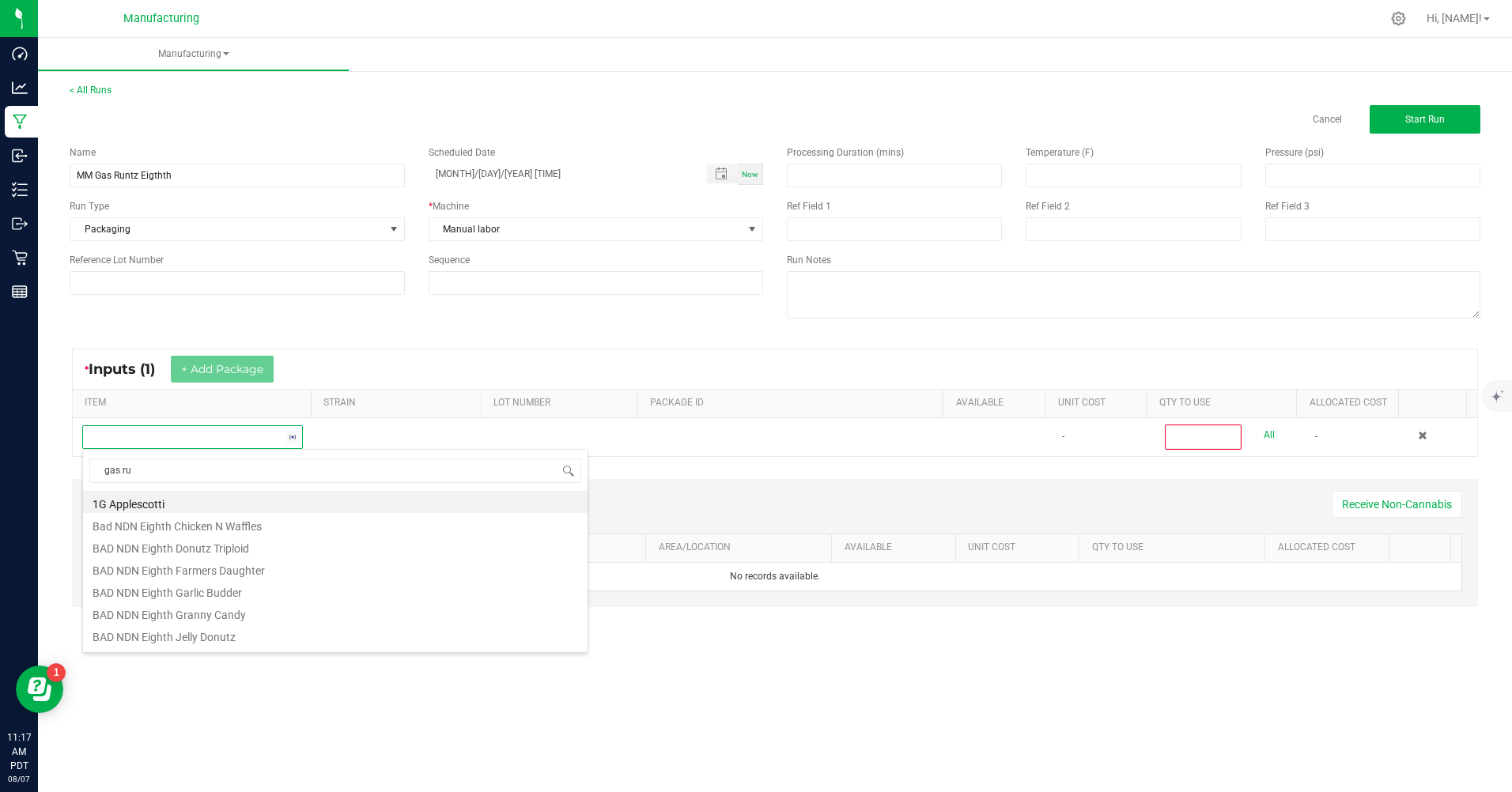 type on "gas run" 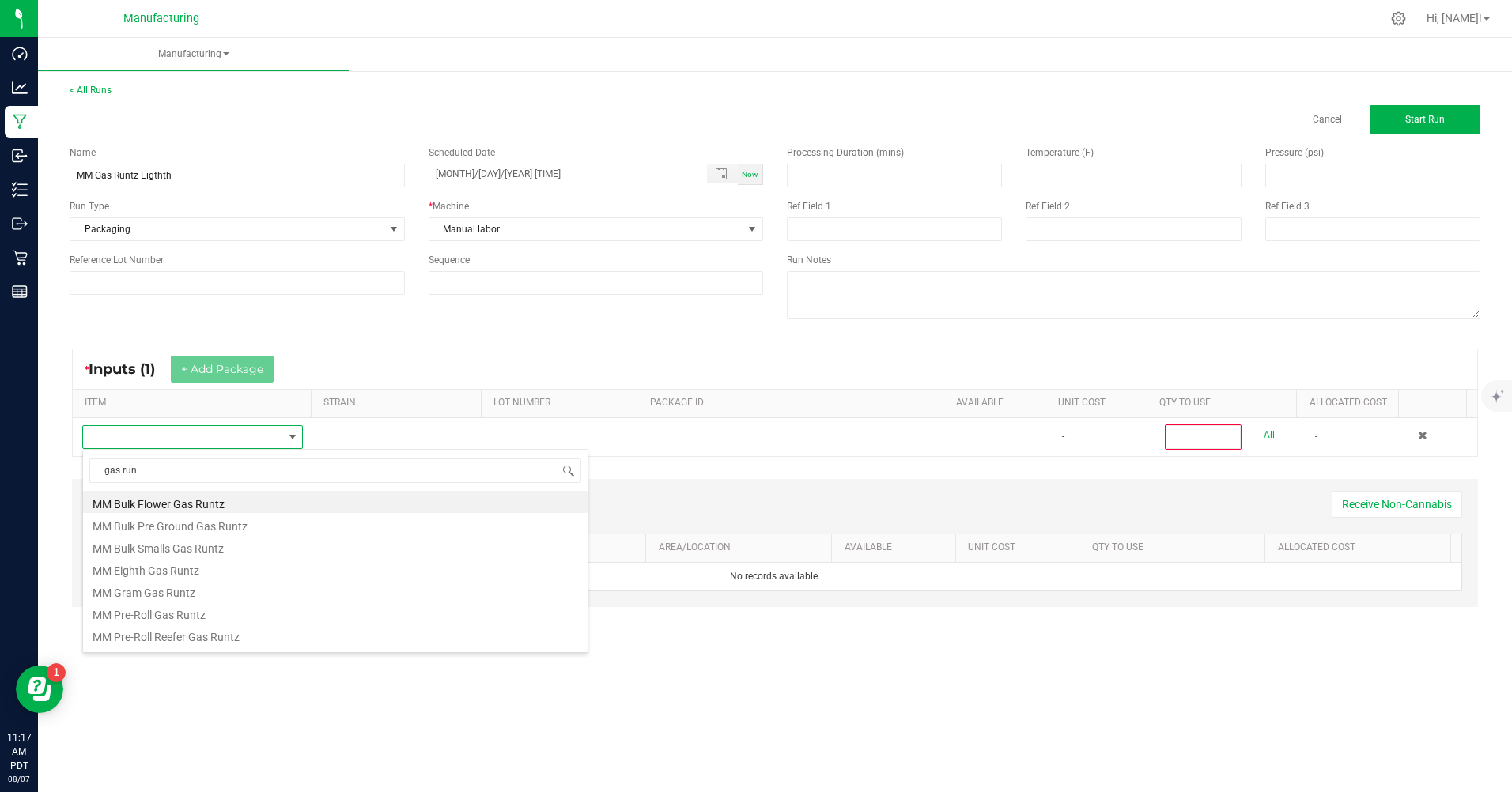 click on "MM Bulk Flower Gas Runtz" at bounding box center [335, 502] 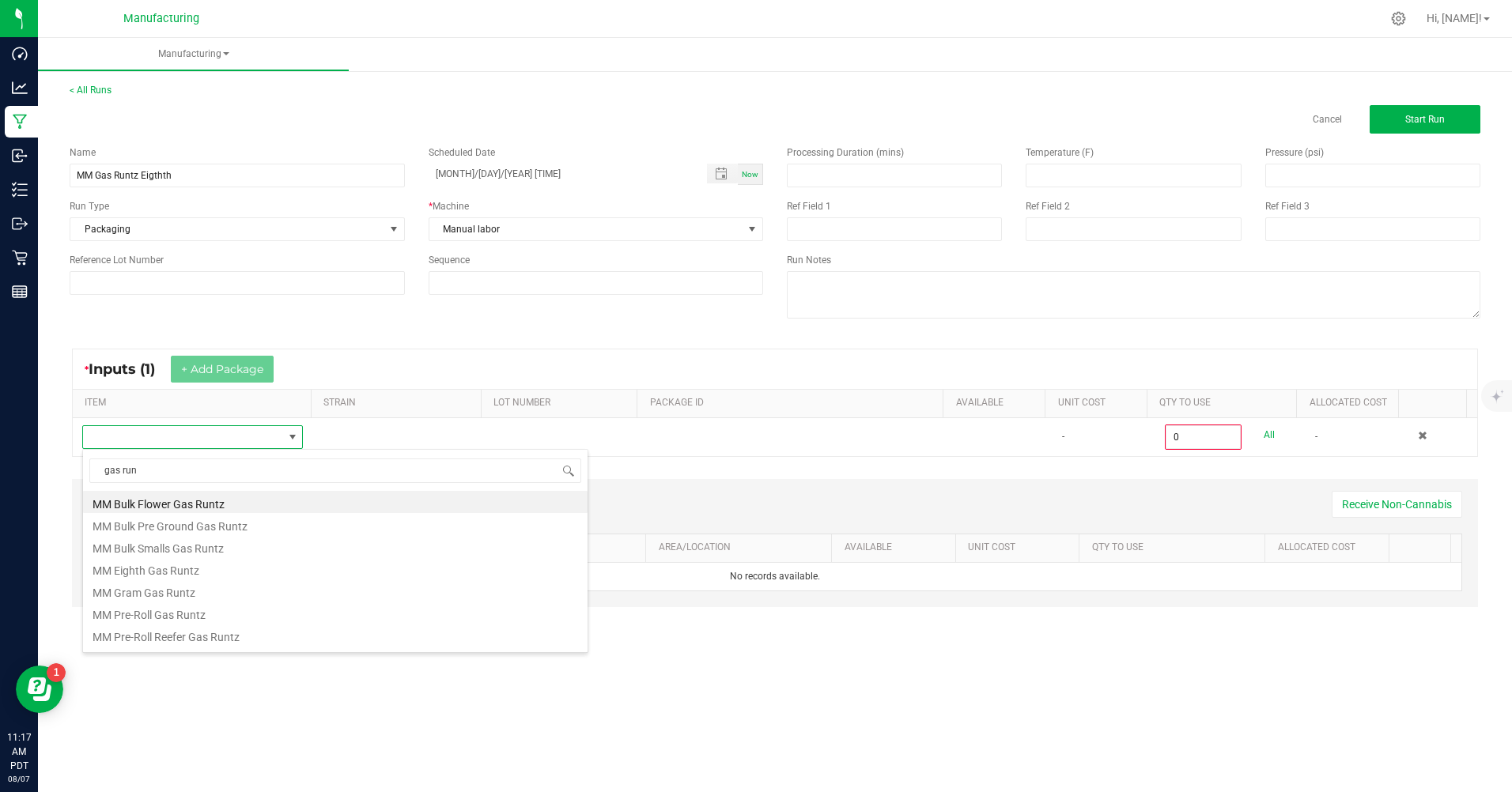 click on "Non-Cannabis Inputs" at bounding box center [165, 507] 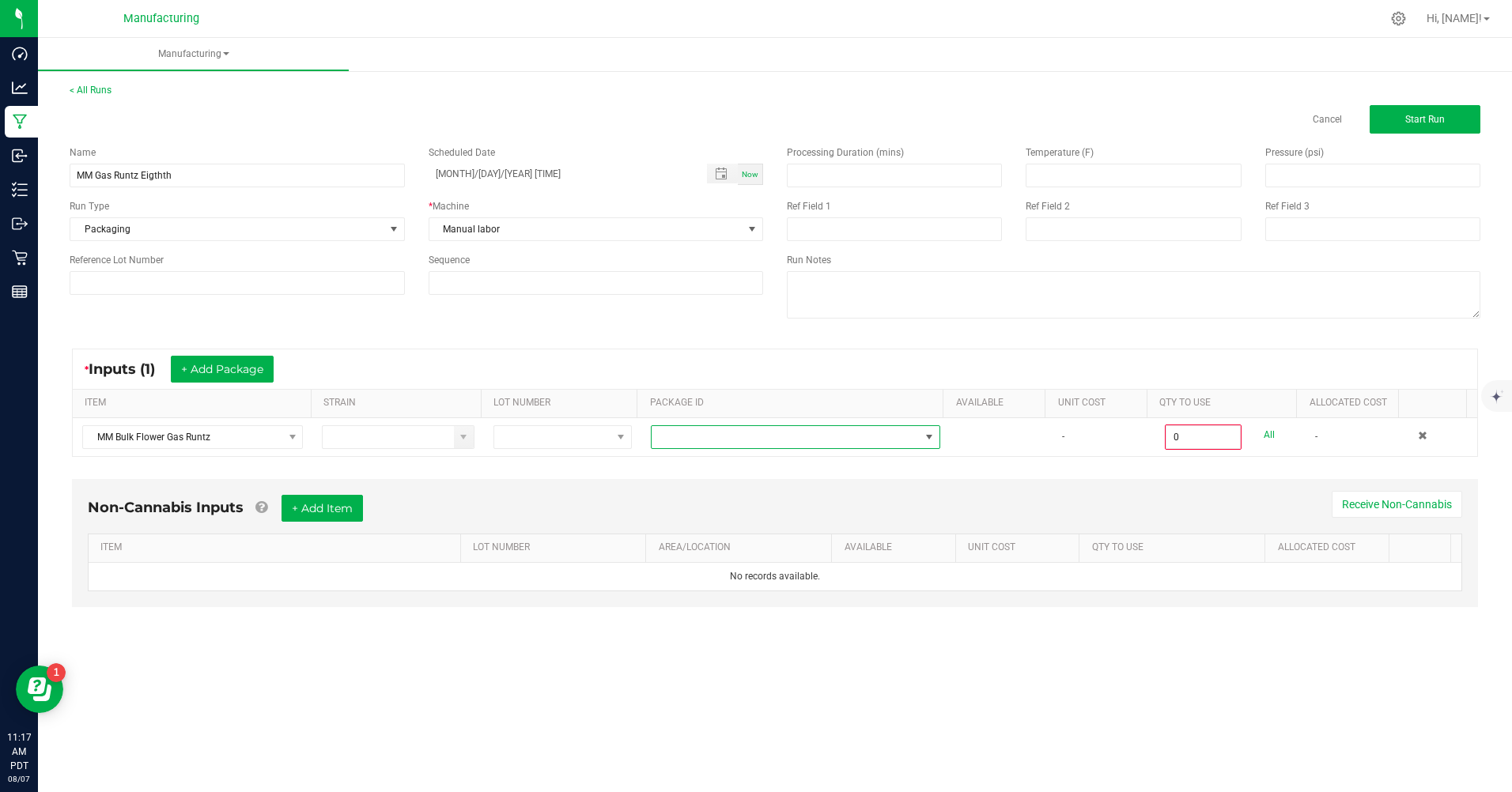 click at bounding box center (785, 437) 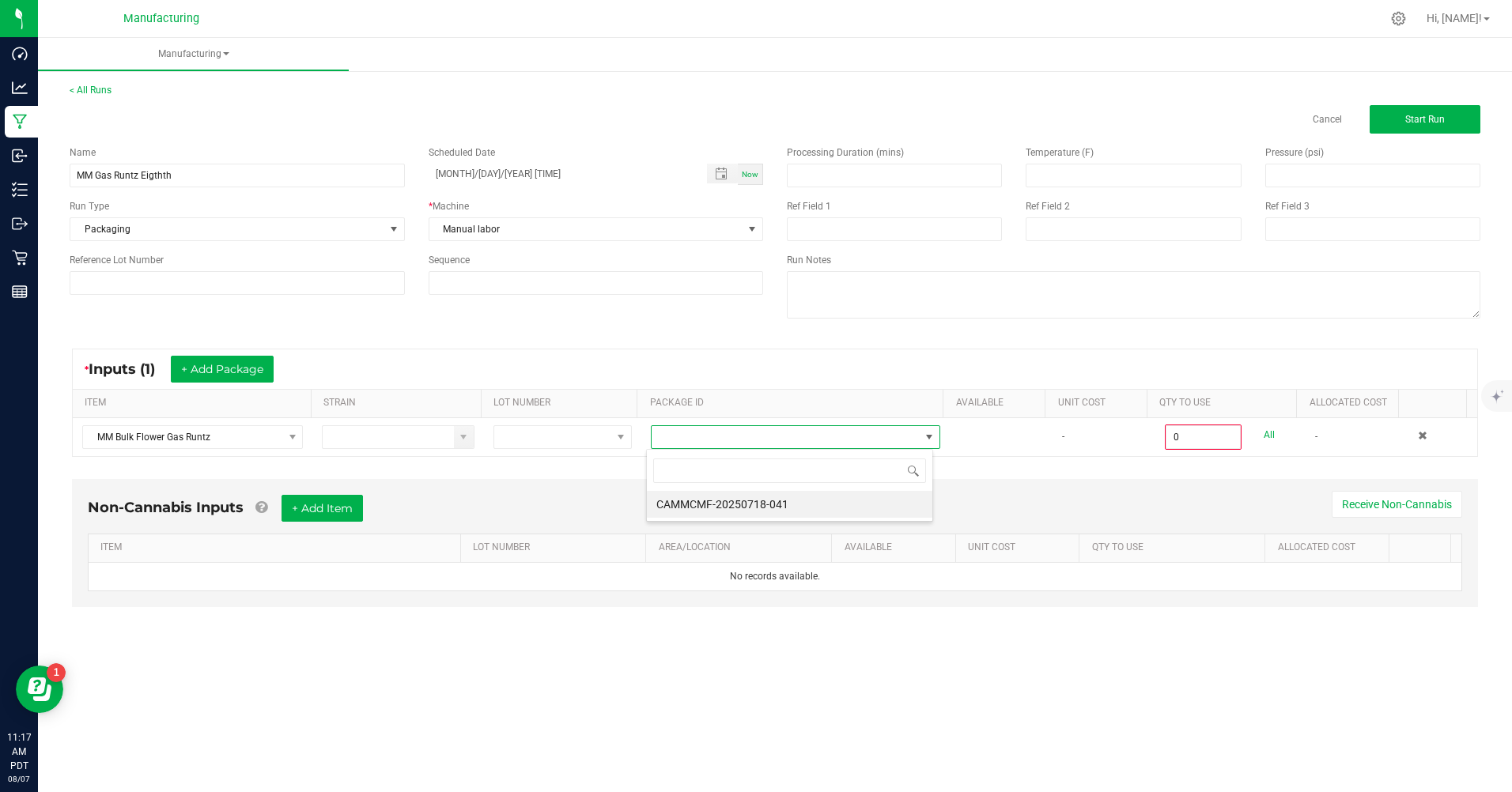 scroll, scrollTop: 79018, scrollLeft: 78792, axis: both 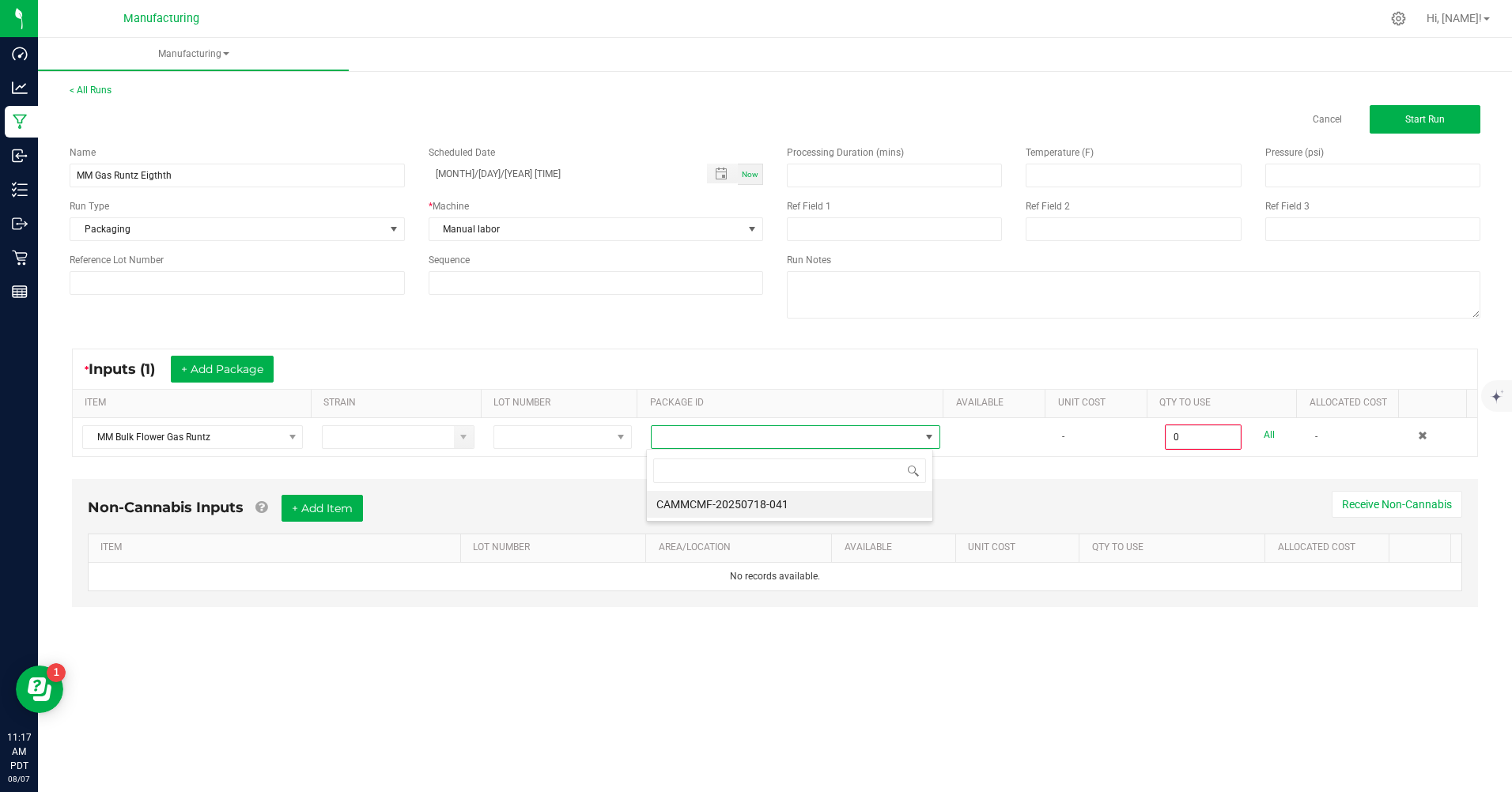 click on "CAMMCMF-20250718-041" at bounding box center (789, 504) 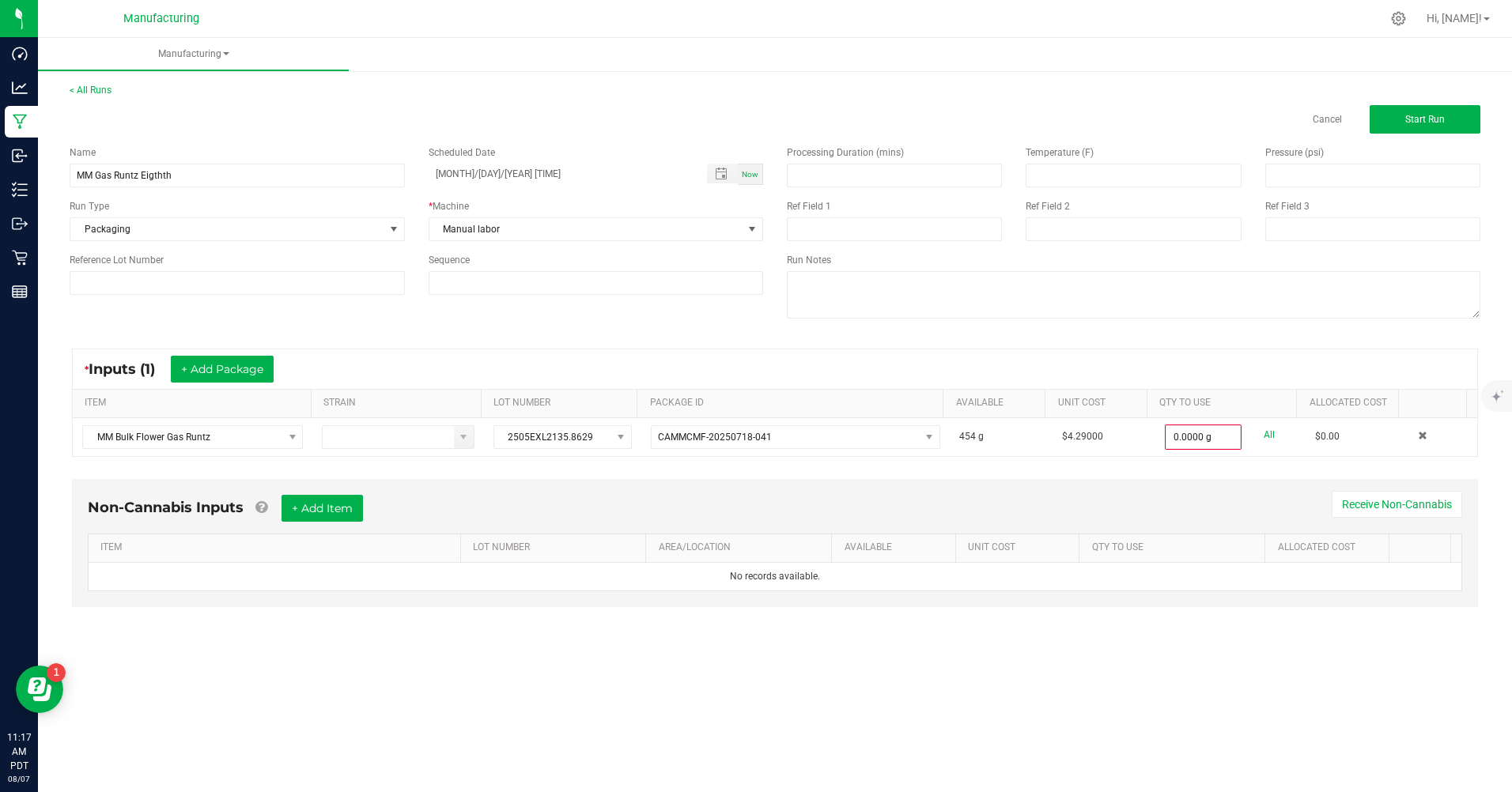 click on "All" at bounding box center (1258, 435) 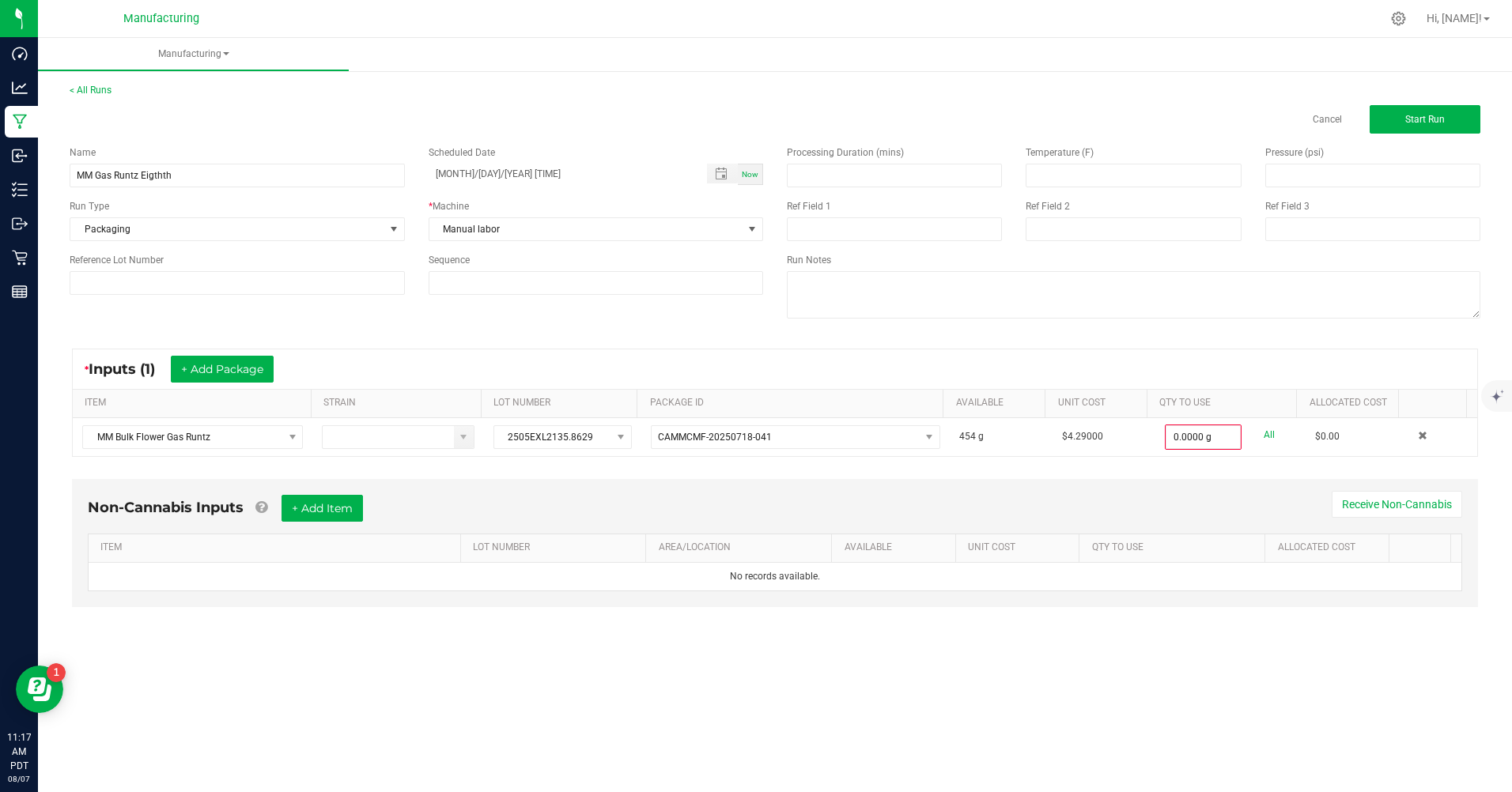 click on "All" at bounding box center (1269, 435) 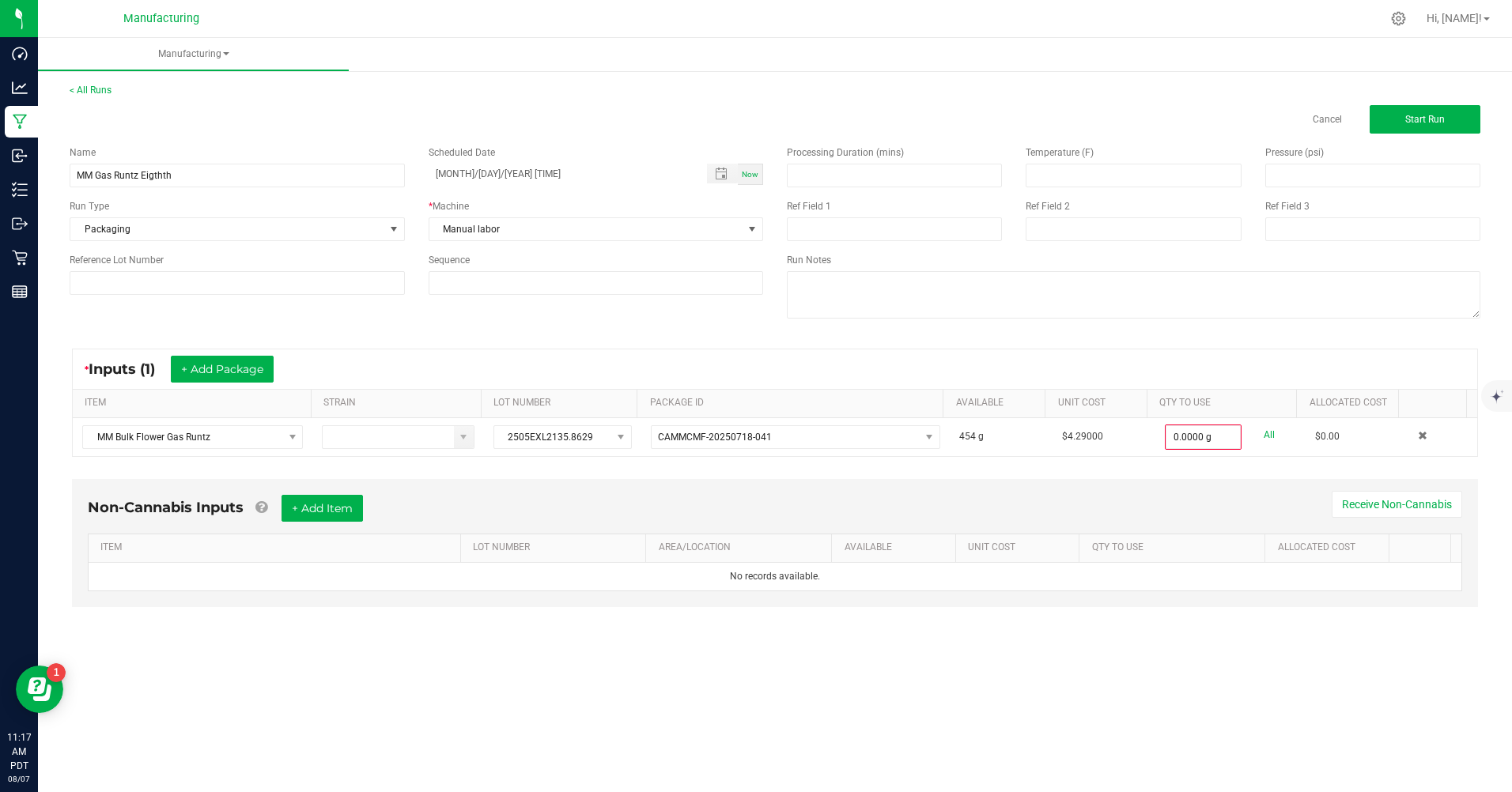 type on "454.0000 g" 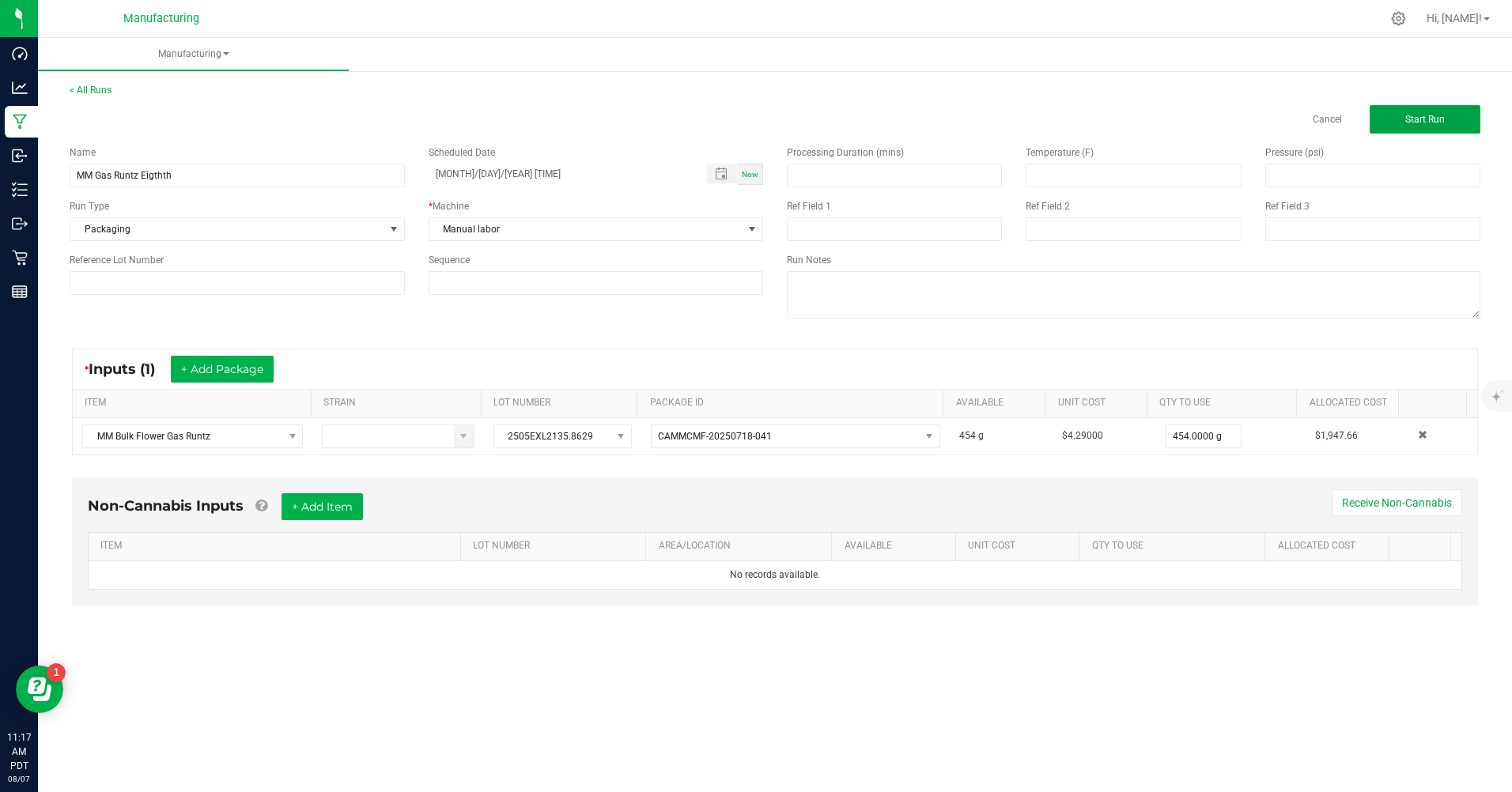 click on "Start Run" 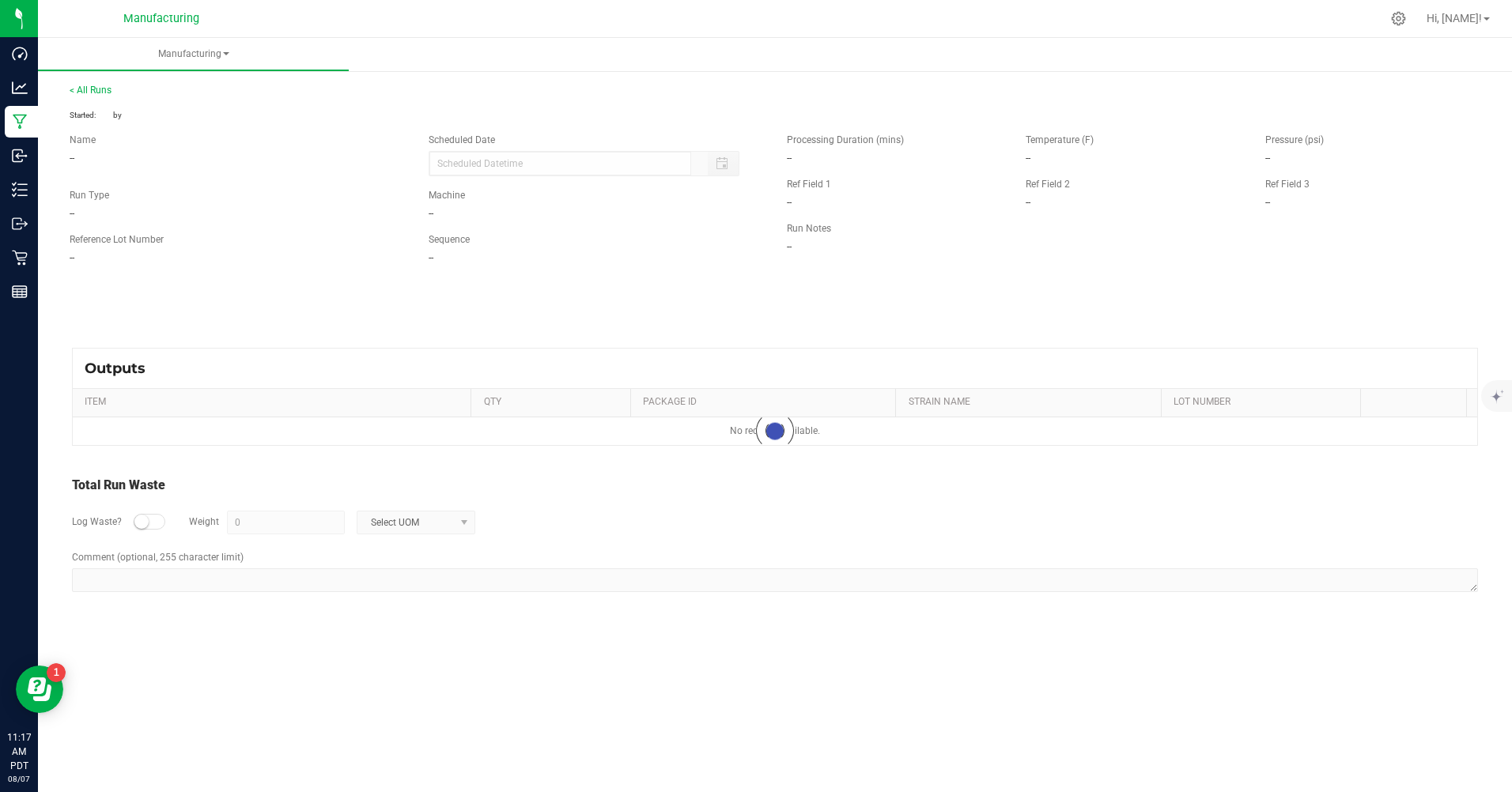 type on "[MONTH]/[DAY]/[YEAR] [TIME]" 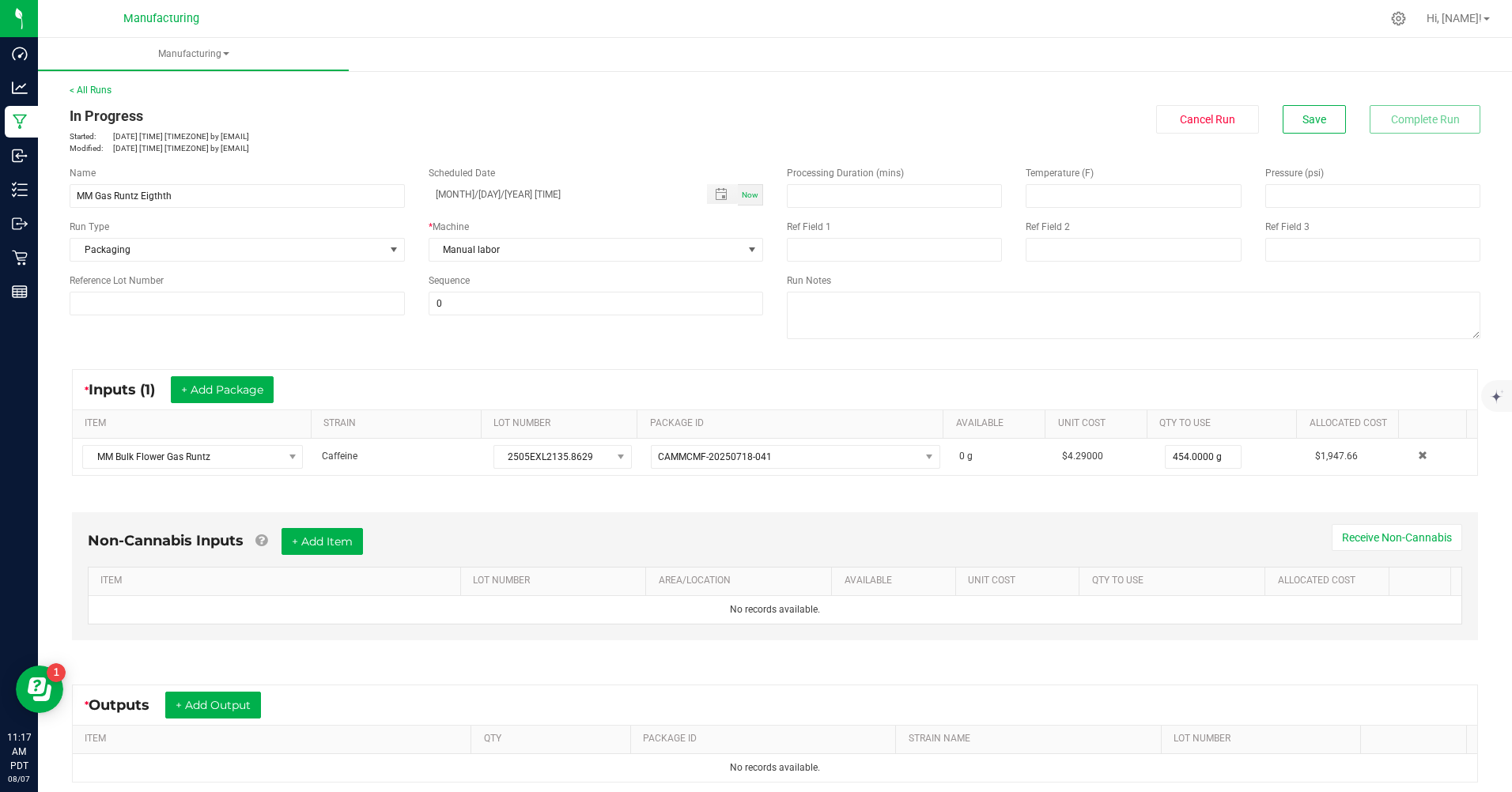 scroll, scrollTop: 171, scrollLeft: 0, axis: vertical 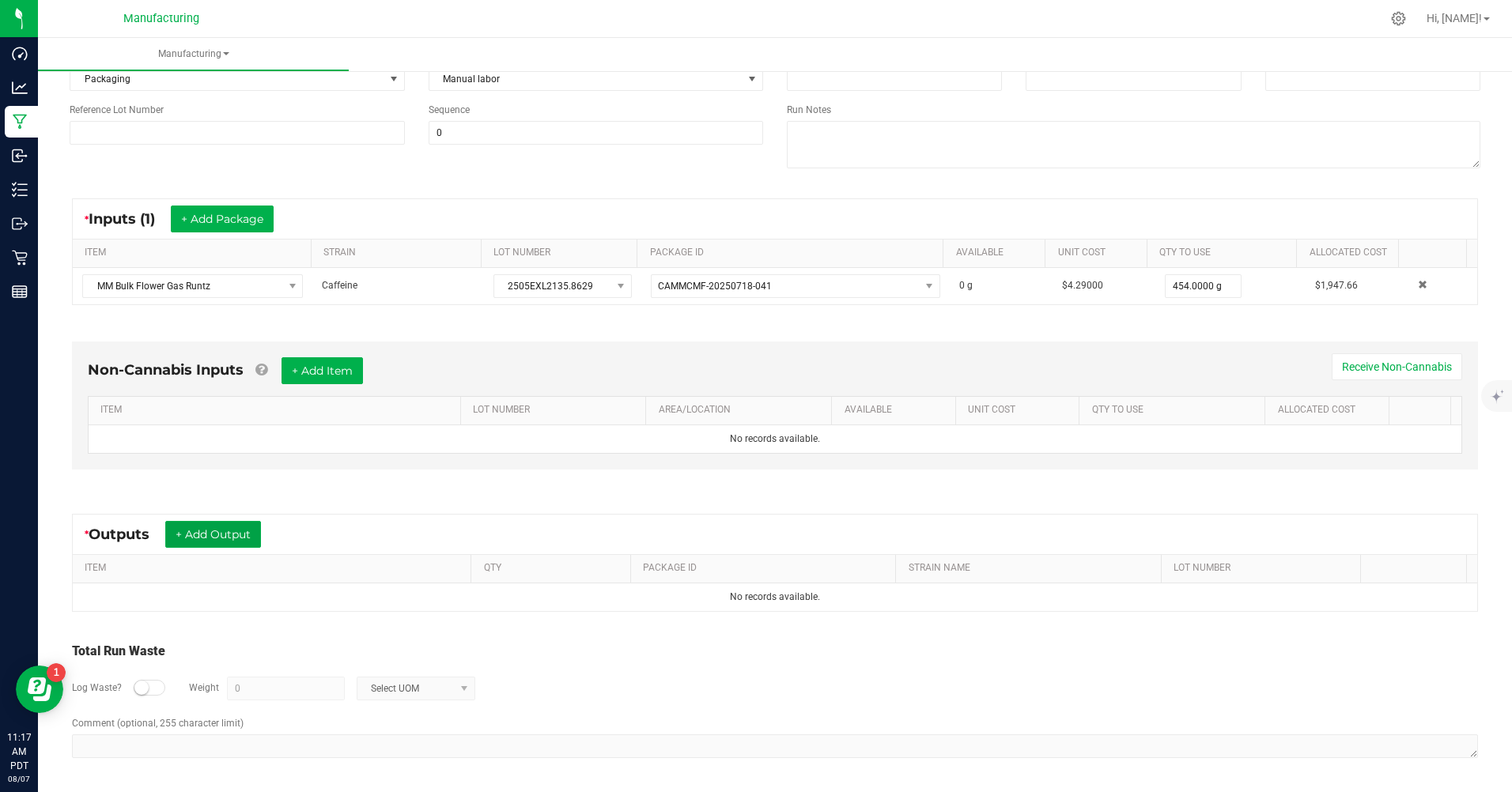 click on "+ Add Output" at bounding box center [213, 534] 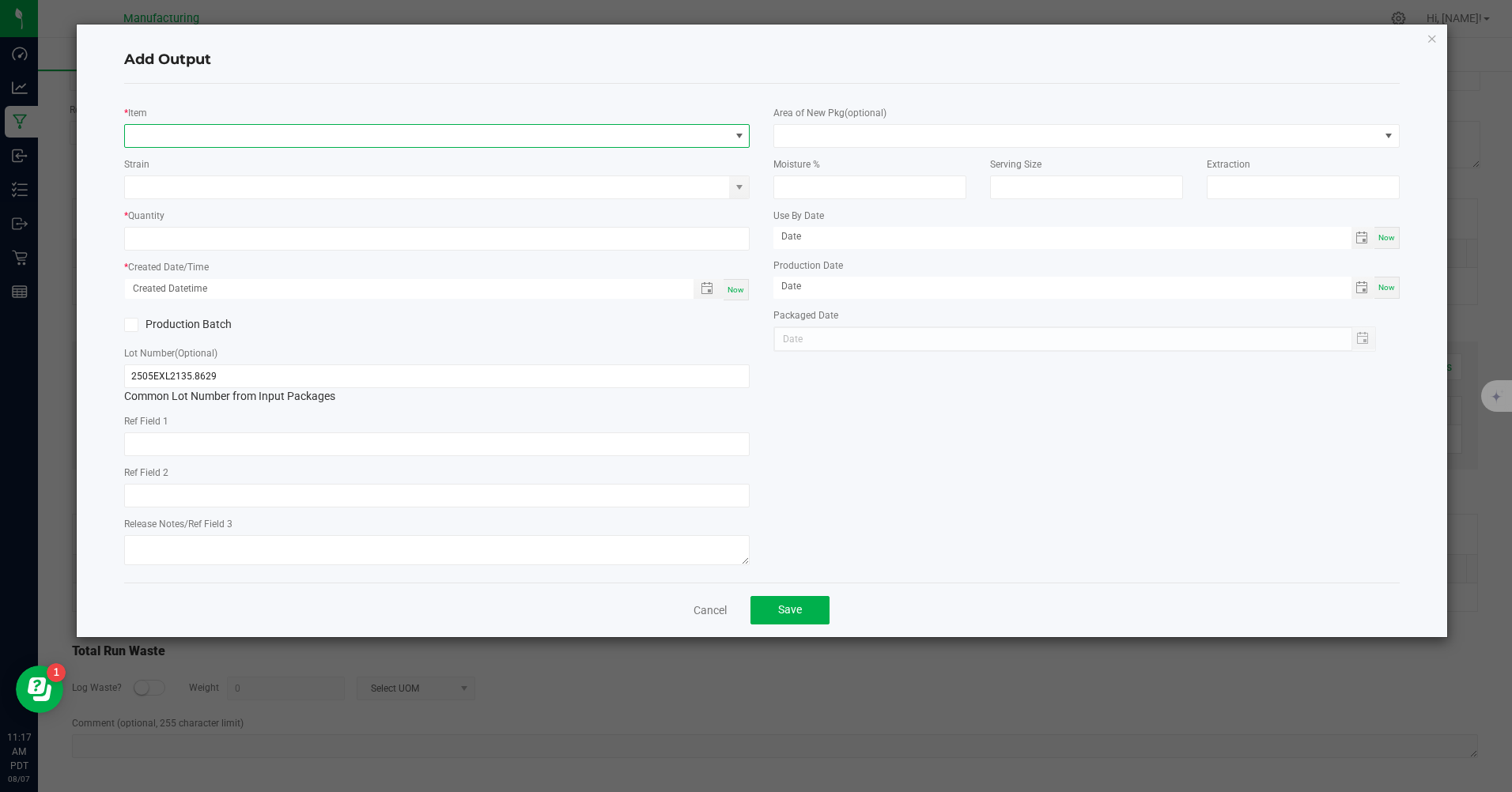 click at bounding box center [427, 136] 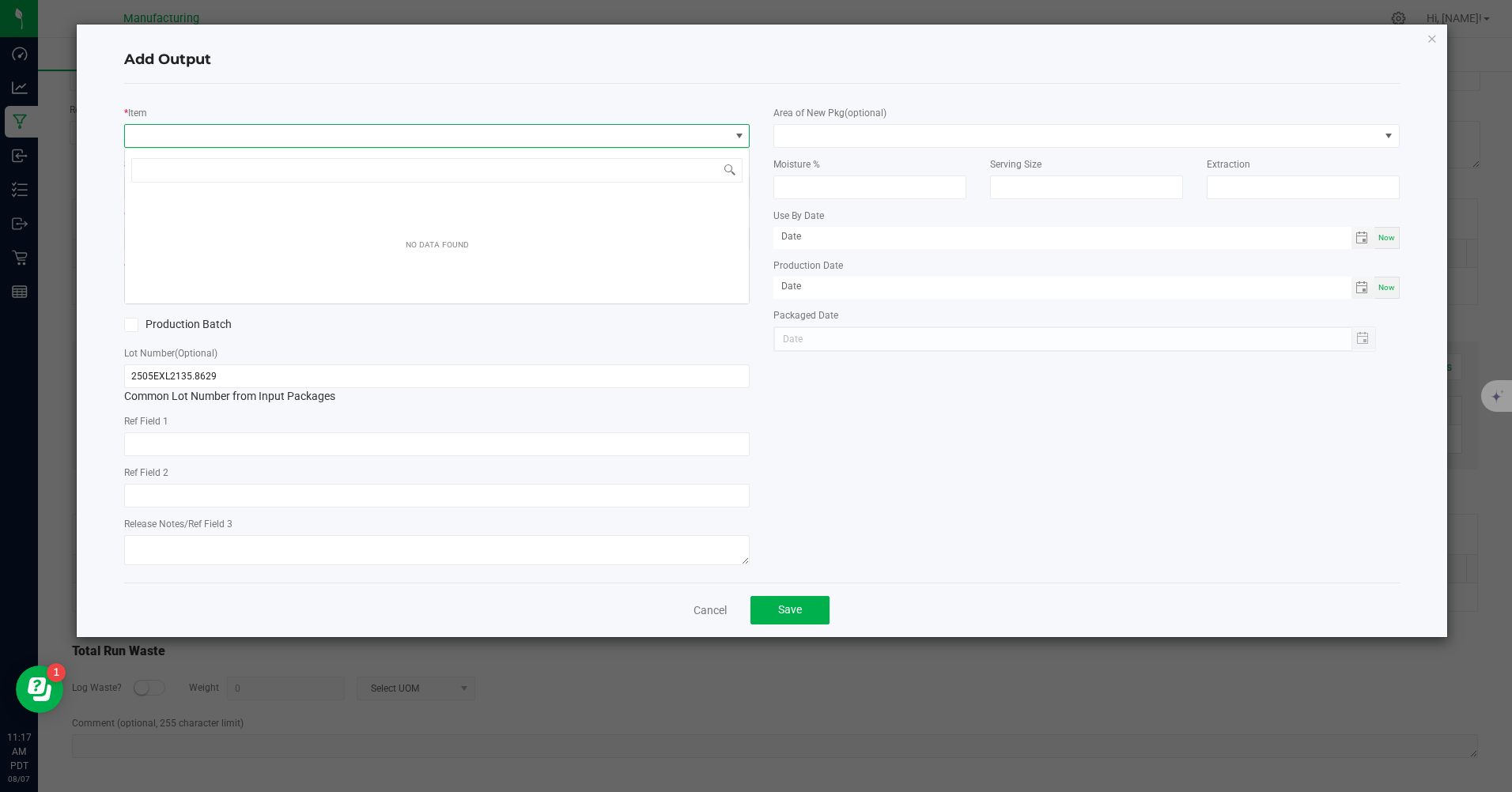 scroll, scrollTop: 79018, scrollLeft: 78454, axis: both 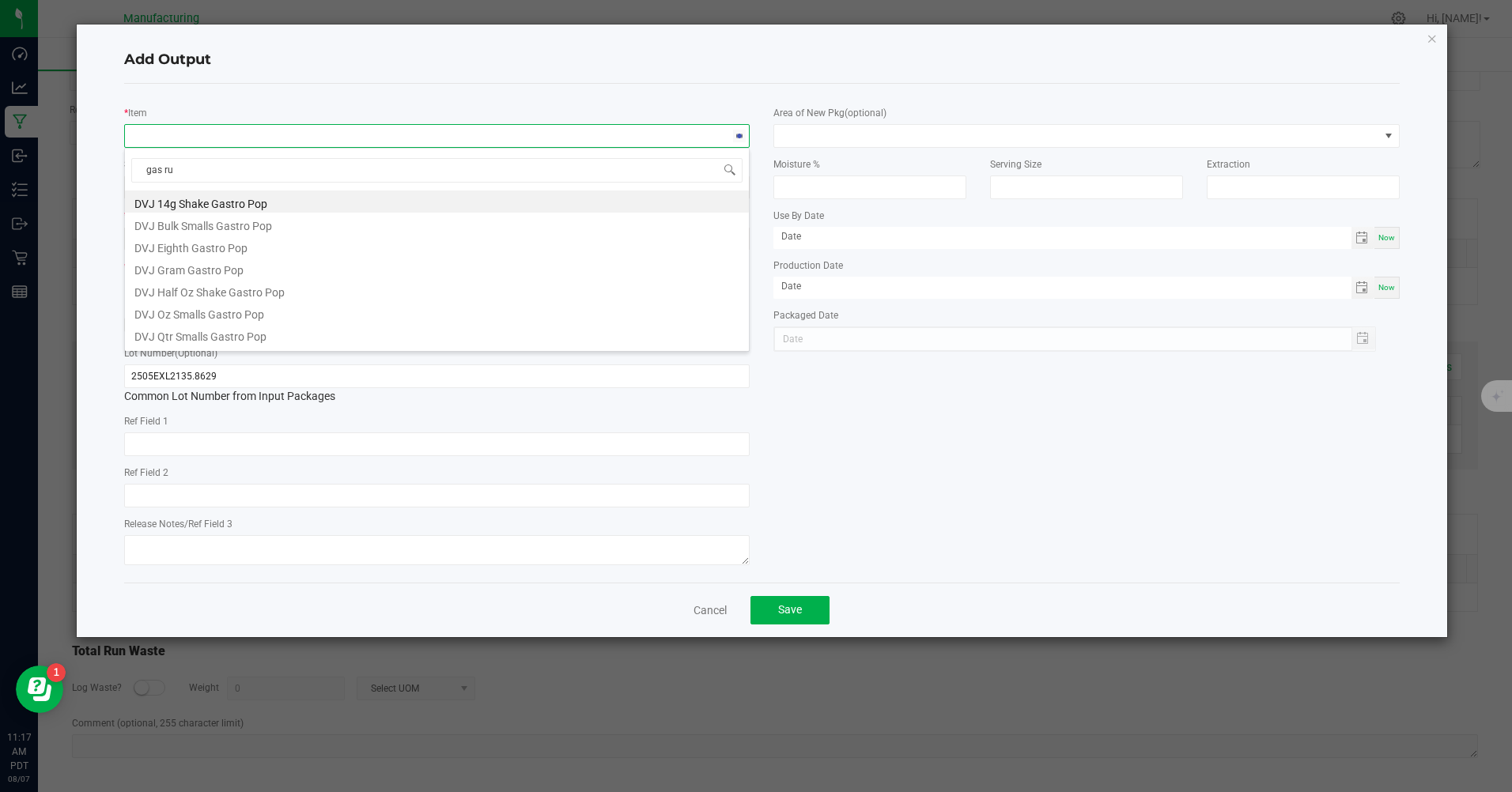 type on "gas run" 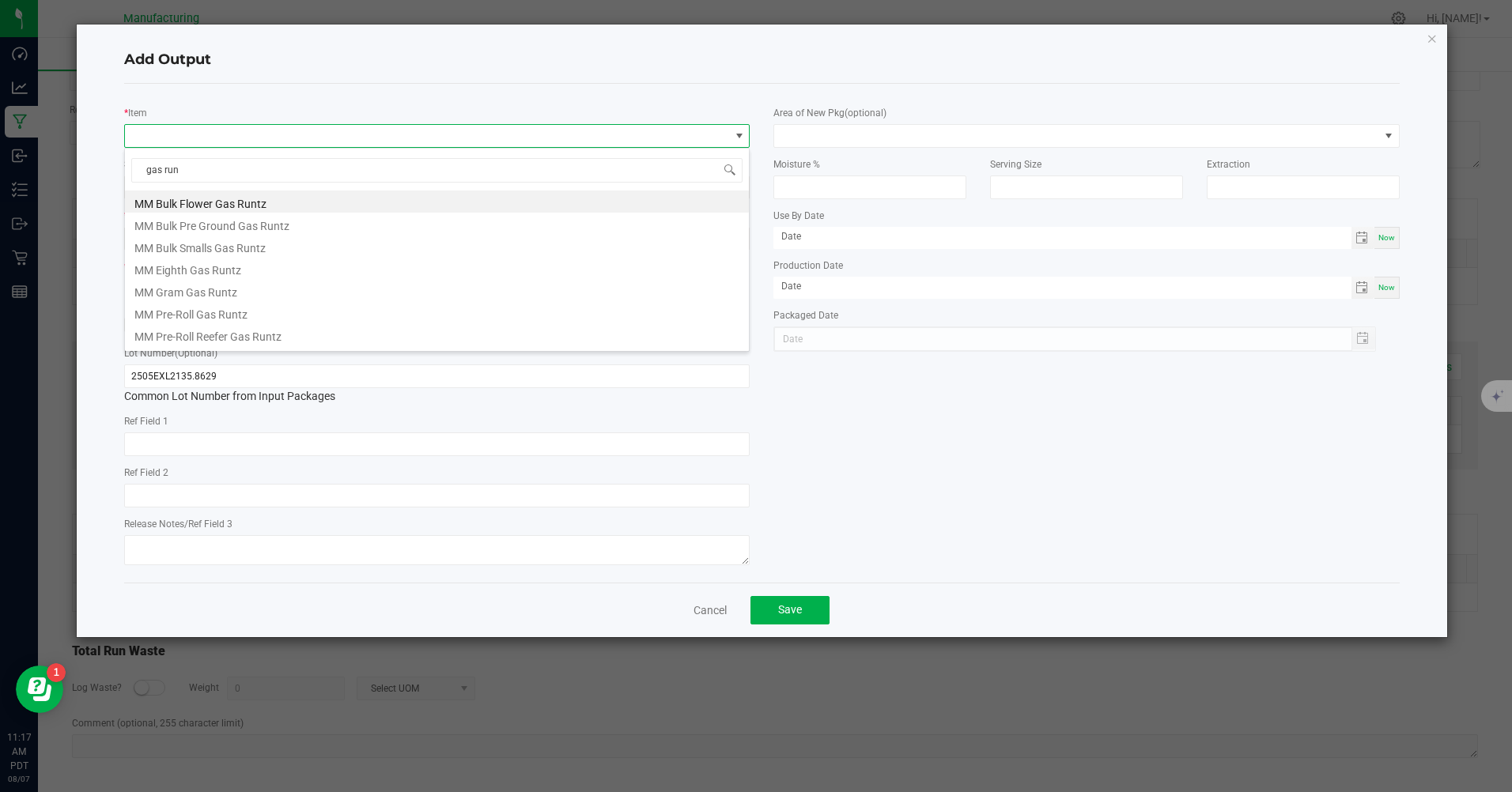 click on "MM Eighth Gas Runtz" at bounding box center [437, 268] 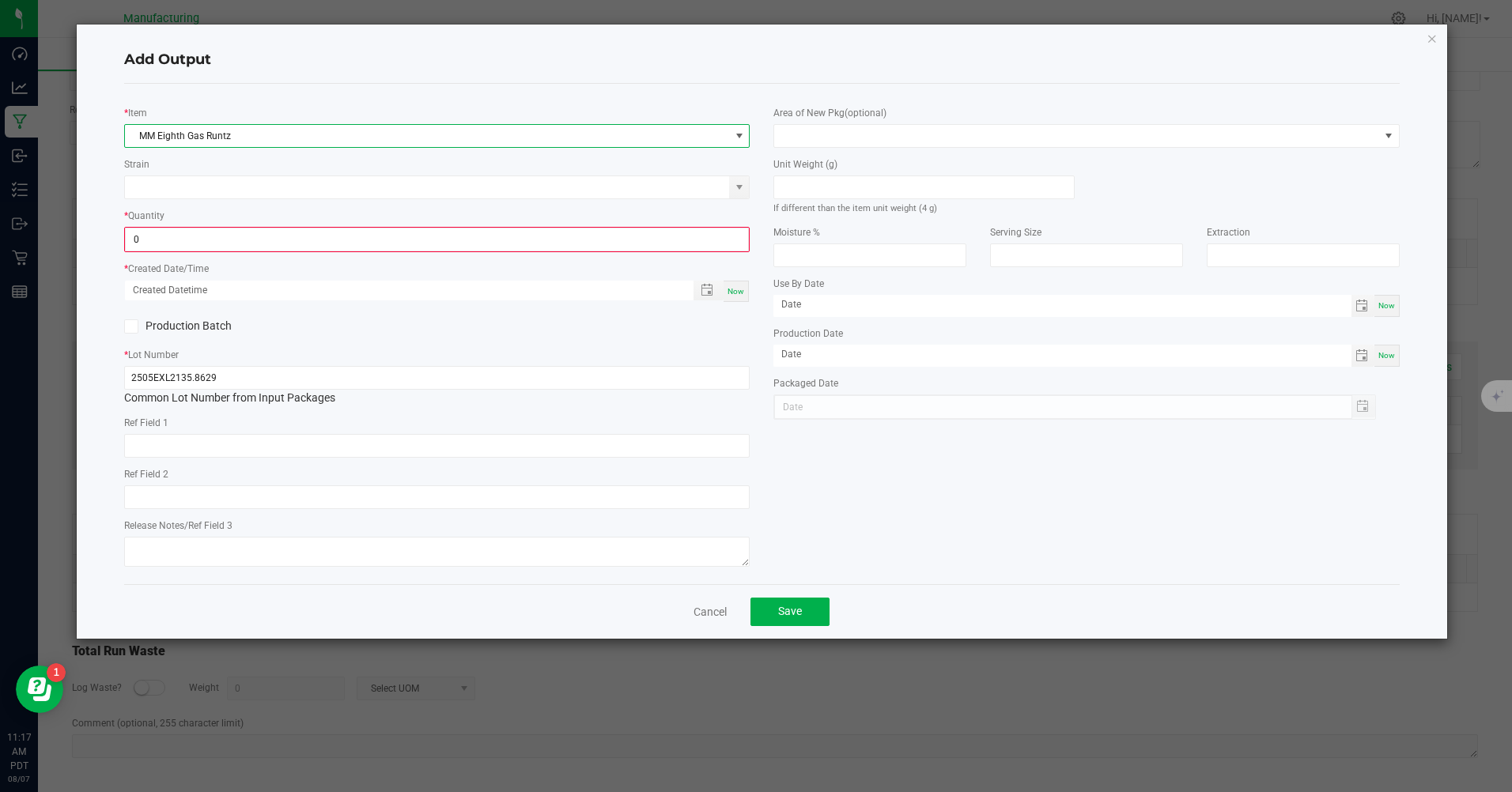 click on "0" at bounding box center [437, 239] 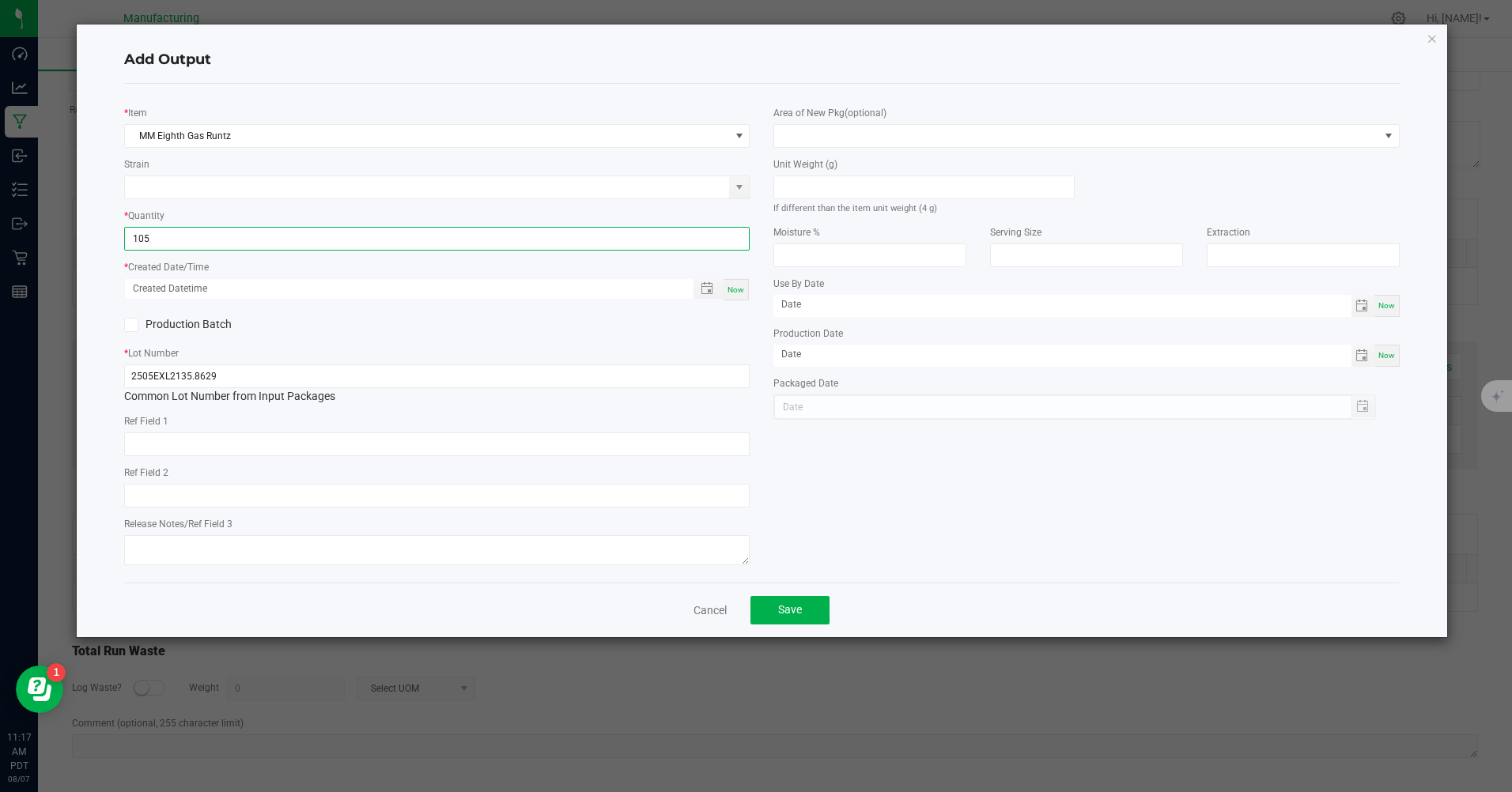 type on "105 ea" 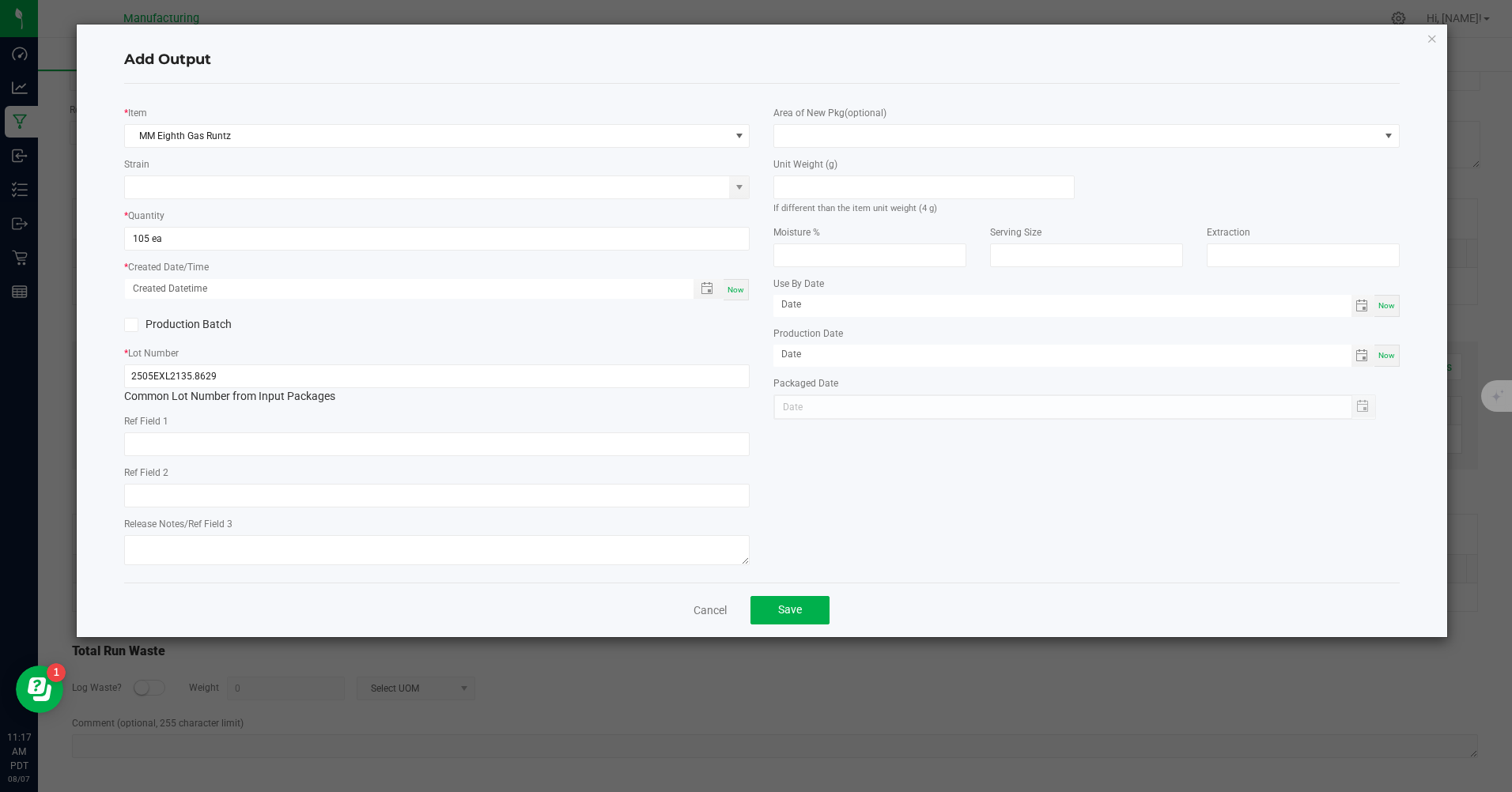 click on "Now" at bounding box center (735, 289) 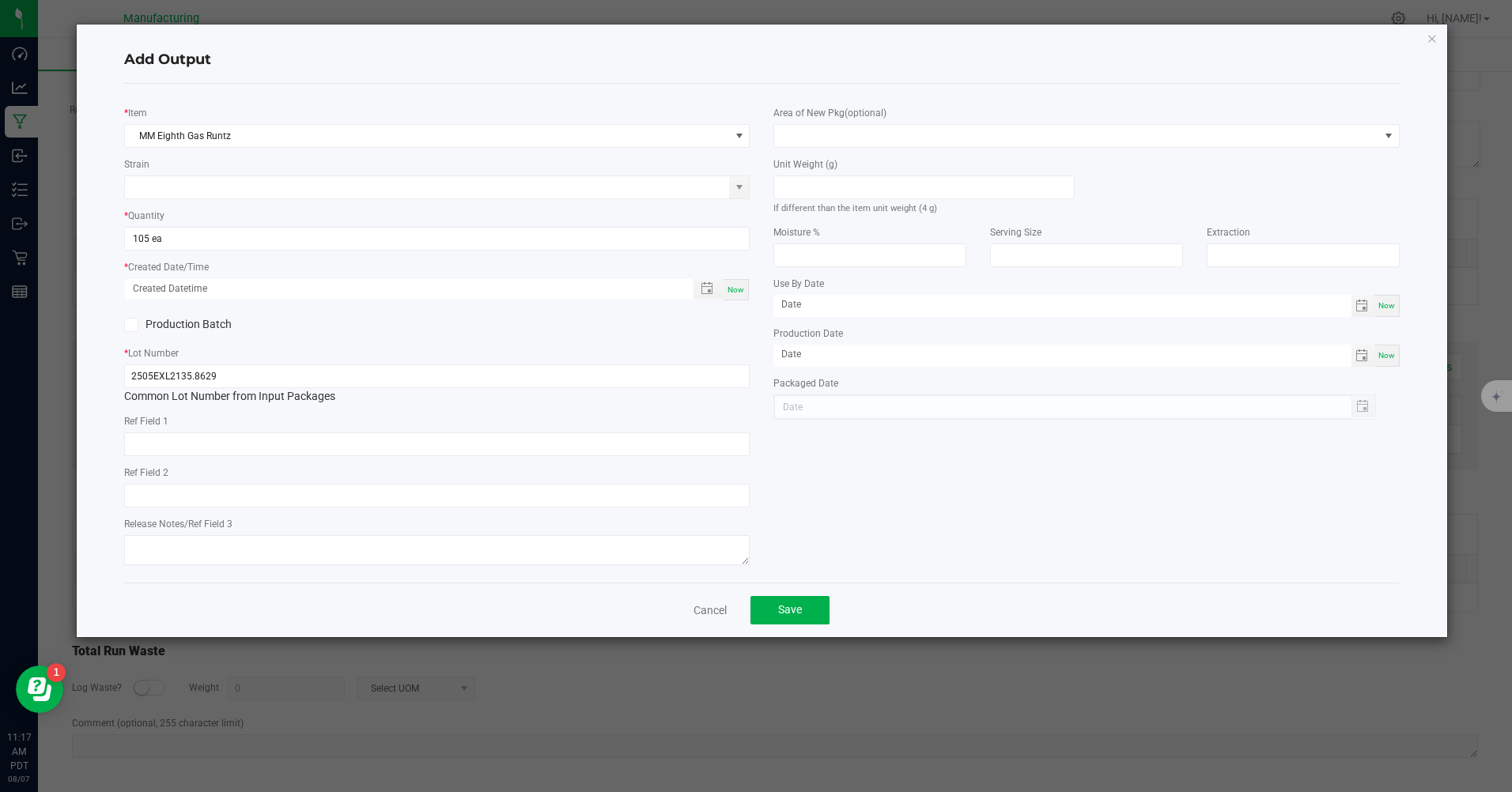 type on "[MONTH]/[DAY]/[YEAR] [TIME]" 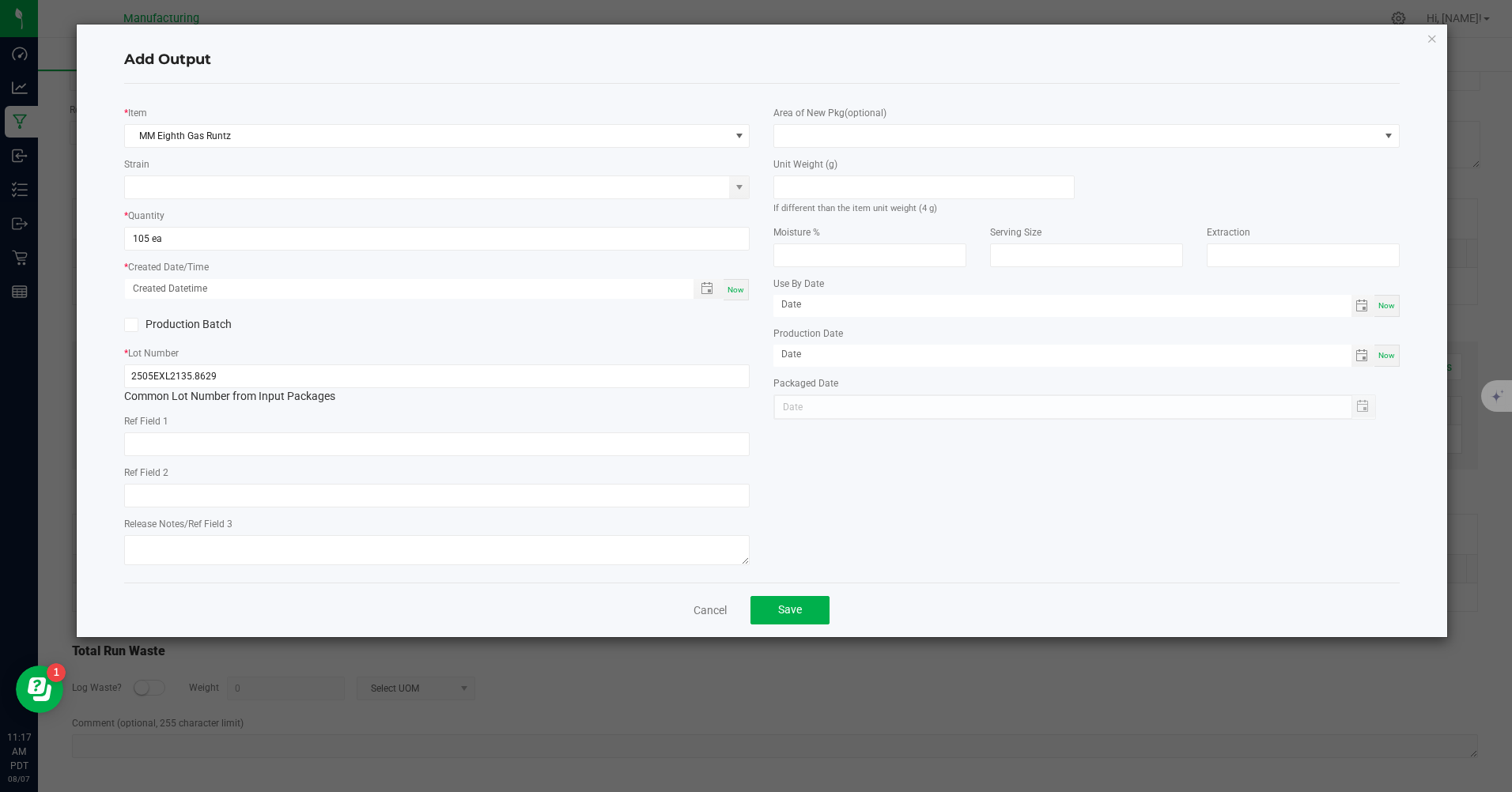 type on "08/07/2025" 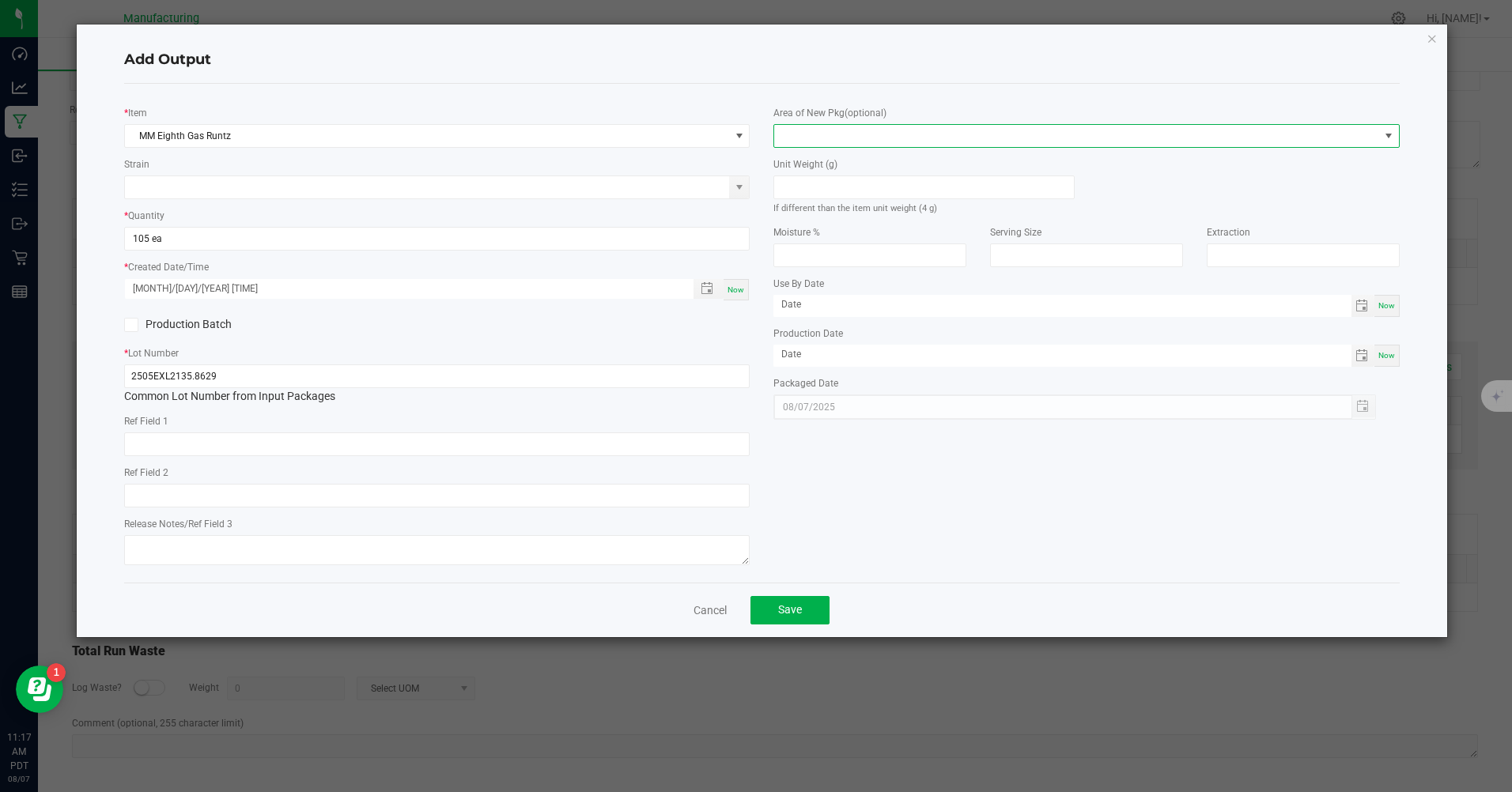 click at bounding box center [1076, 136] 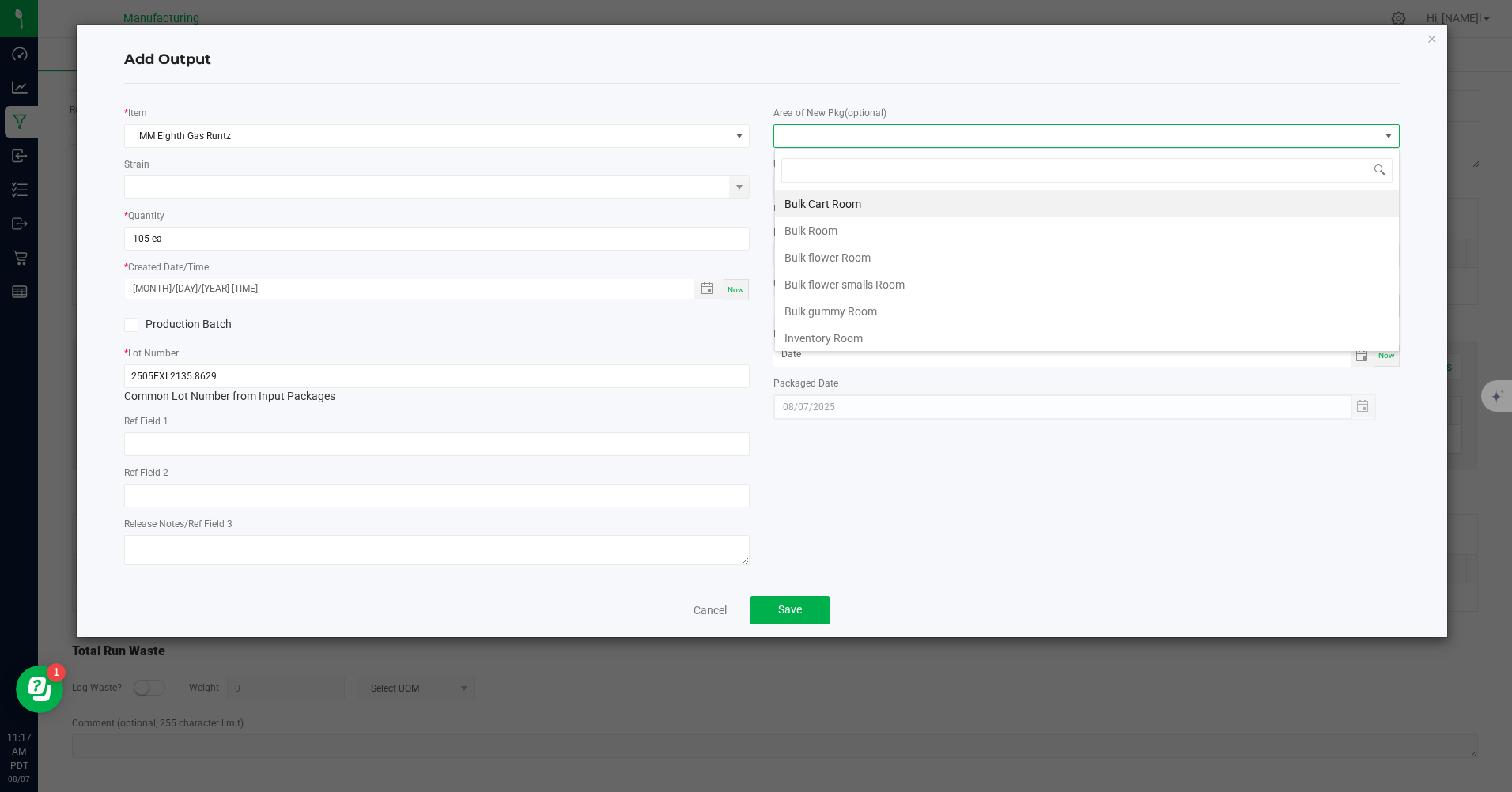 scroll, scrollTop: 79018, scrollLeft: 78454, axis: both 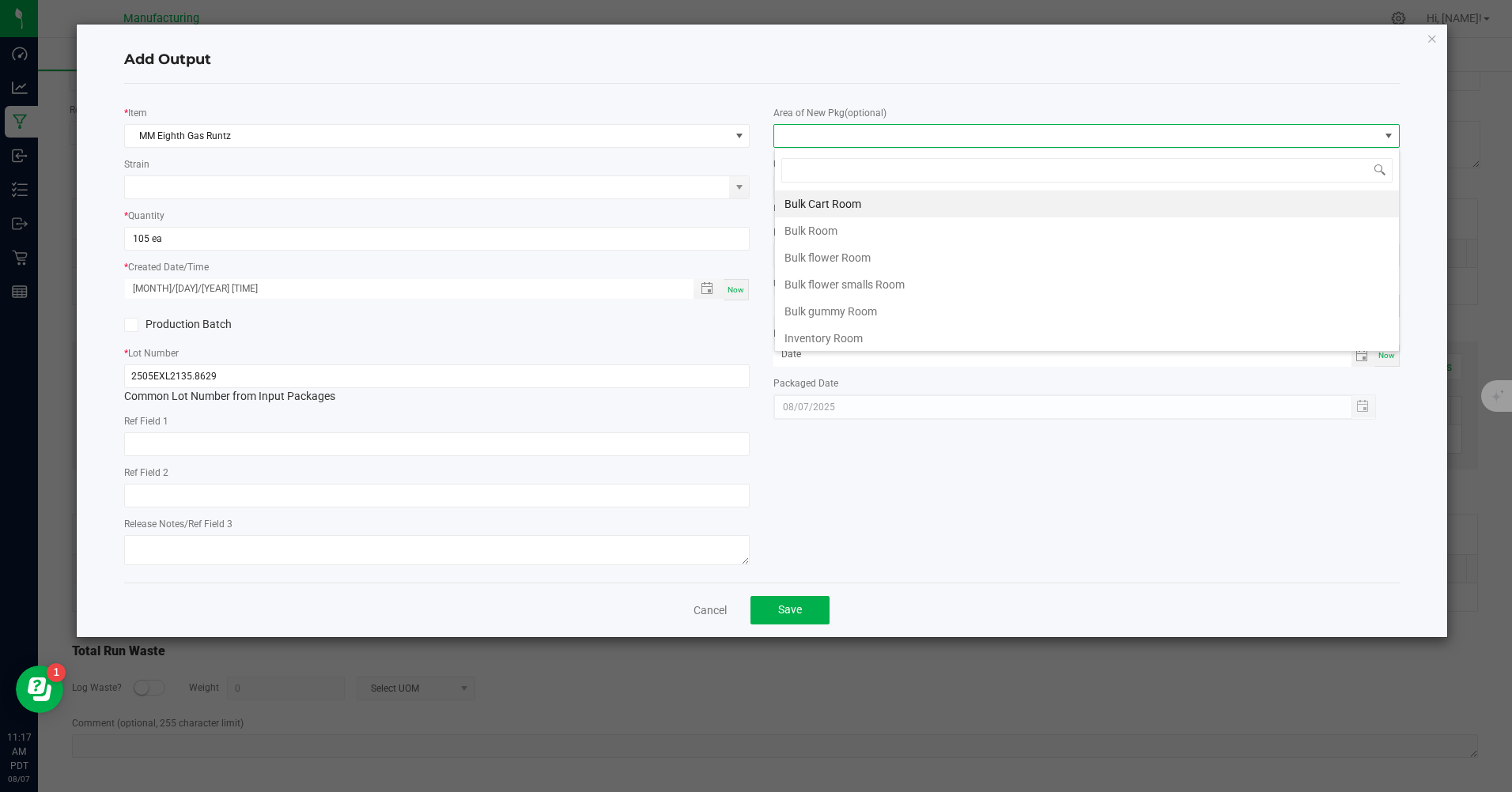 click on "Inventory Room" at bounding box center [1087, 338] 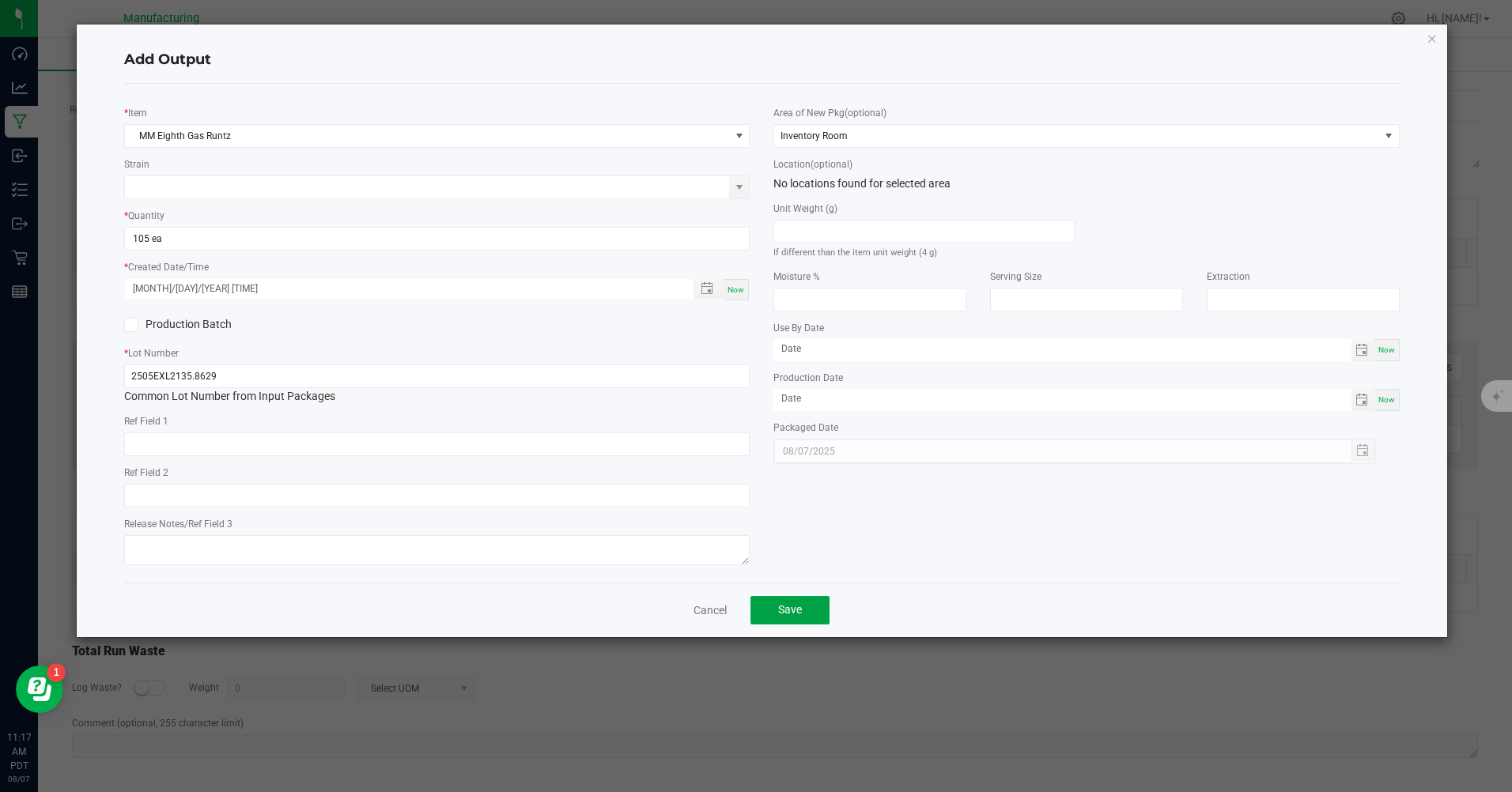 click on "Save" 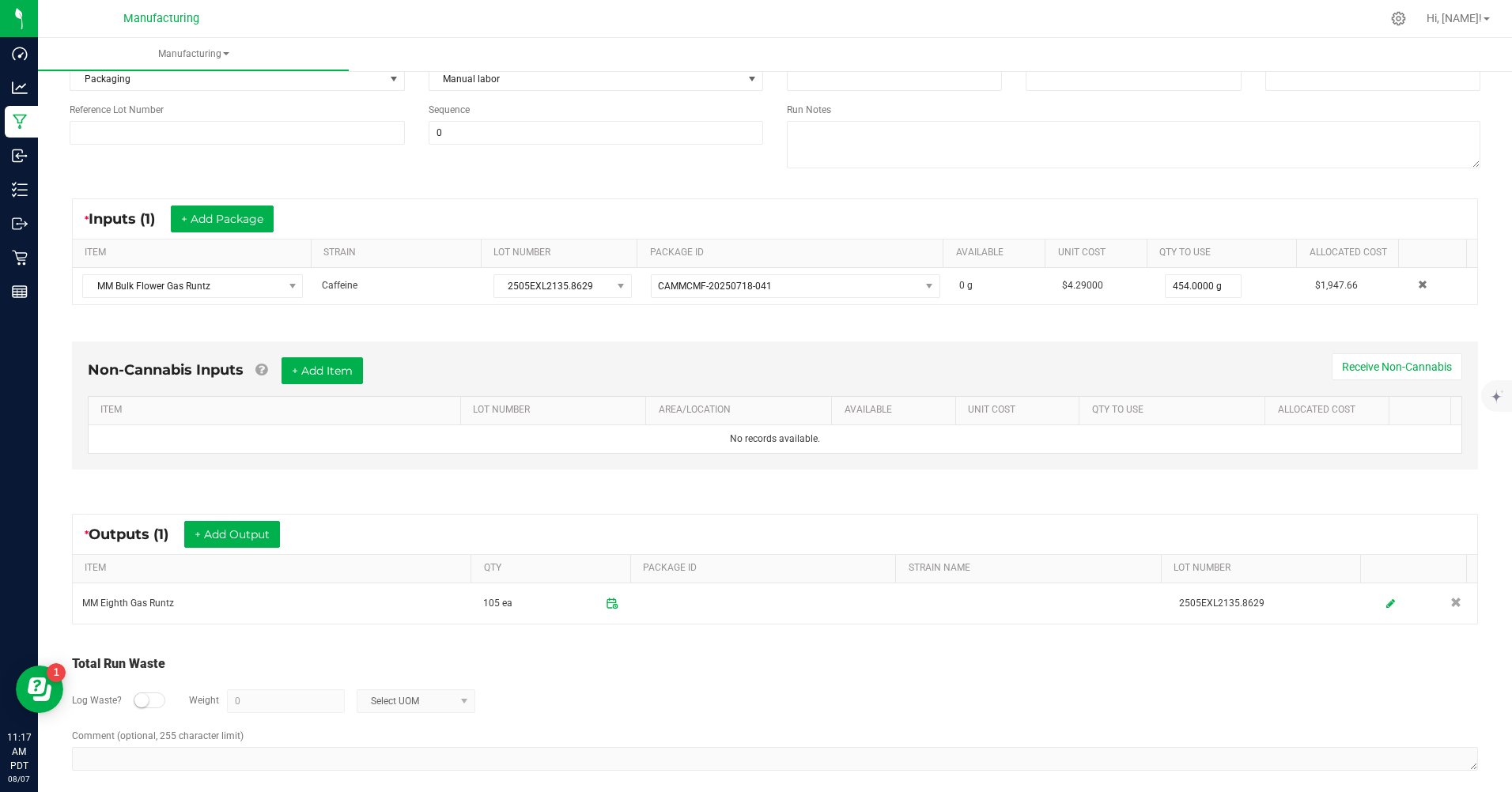 click on "Log Waste?   Weight  0 Select UOM" at bounding box center [775, 701] 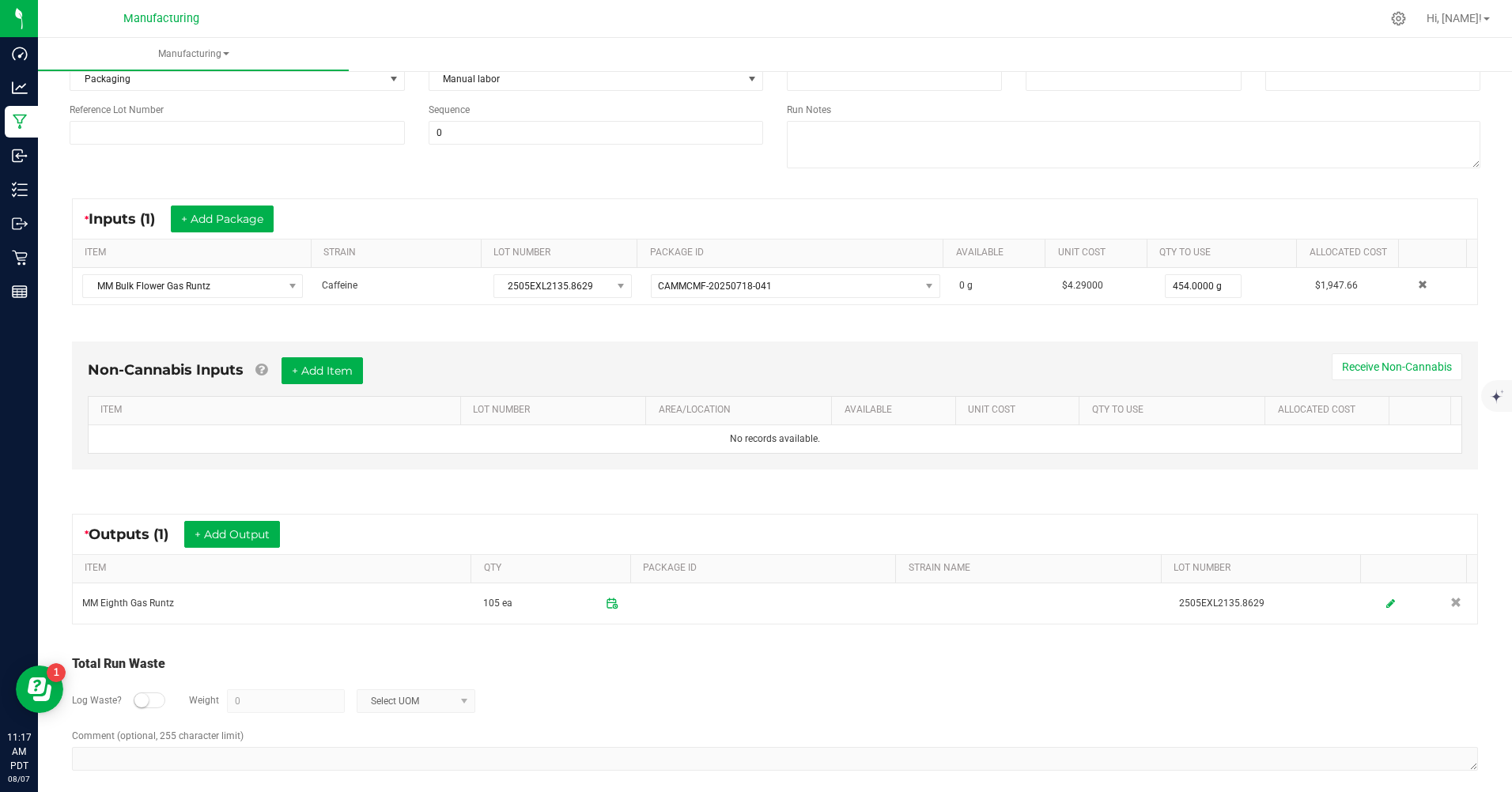 click at bounding box center (149, 700) 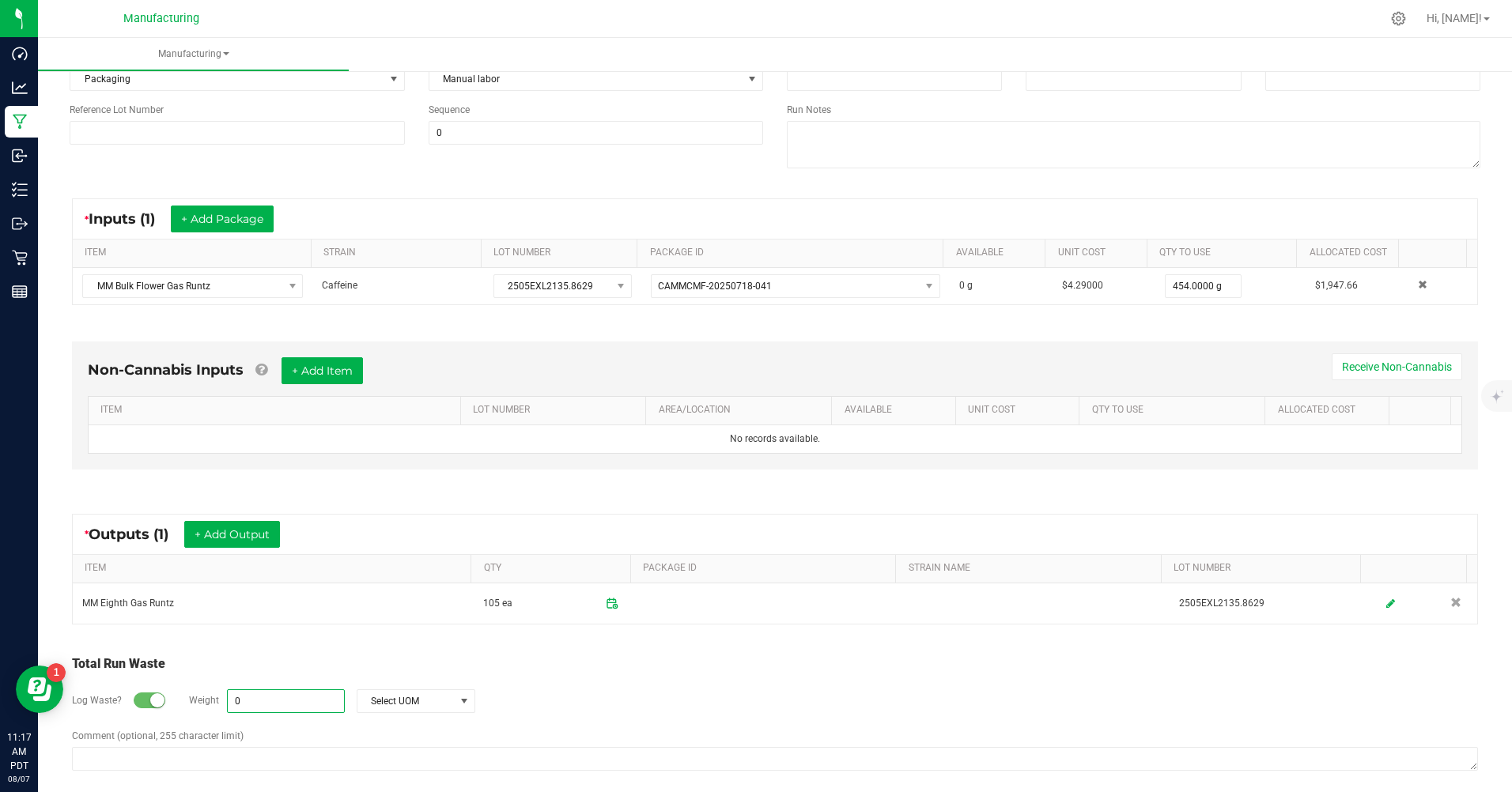 click on "0" at bounding box center [285, 701] 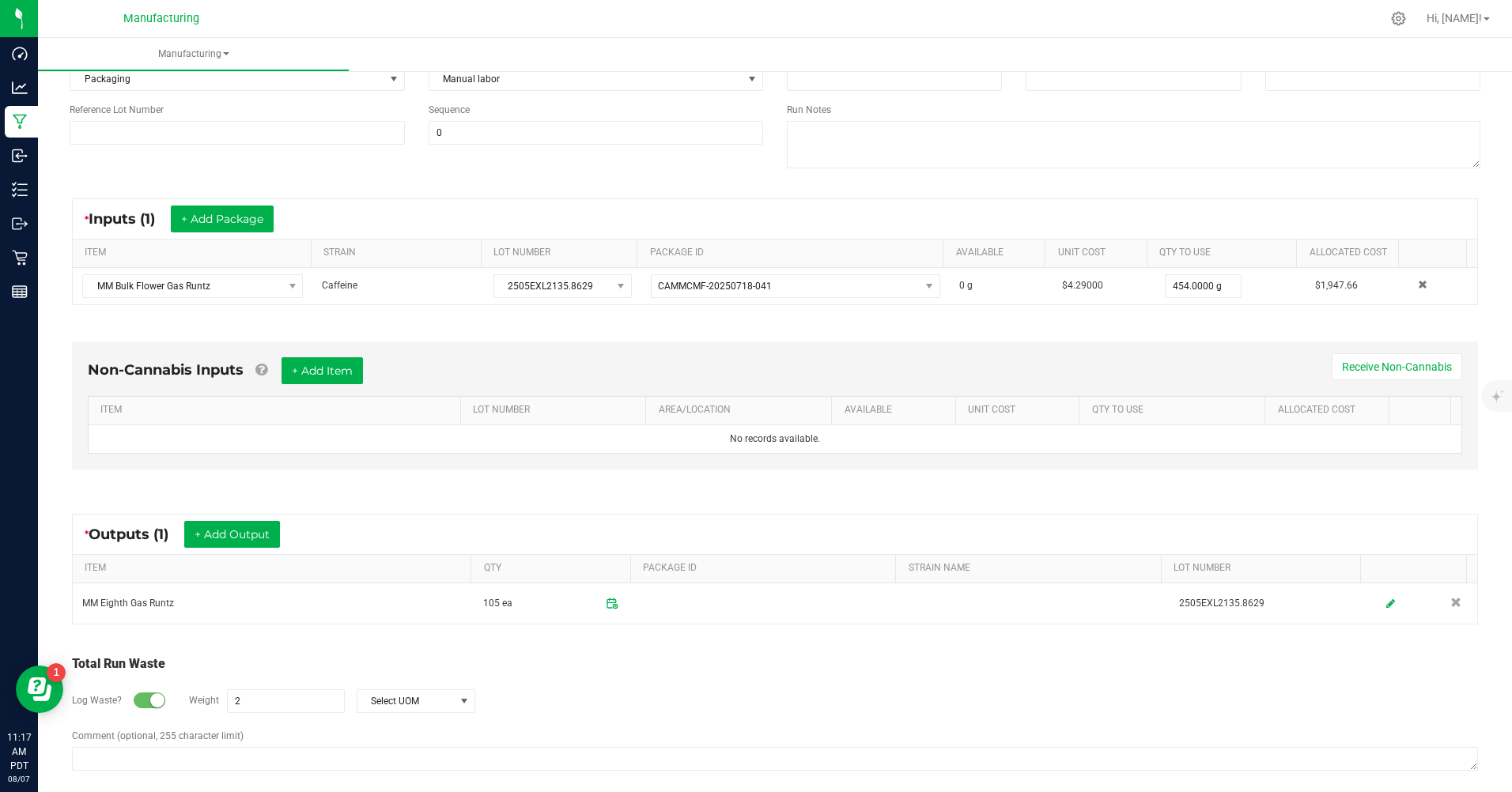 click on "Log Waste?   Weight  [NUMBER] Select UOM" at bounding box center (775, 701) 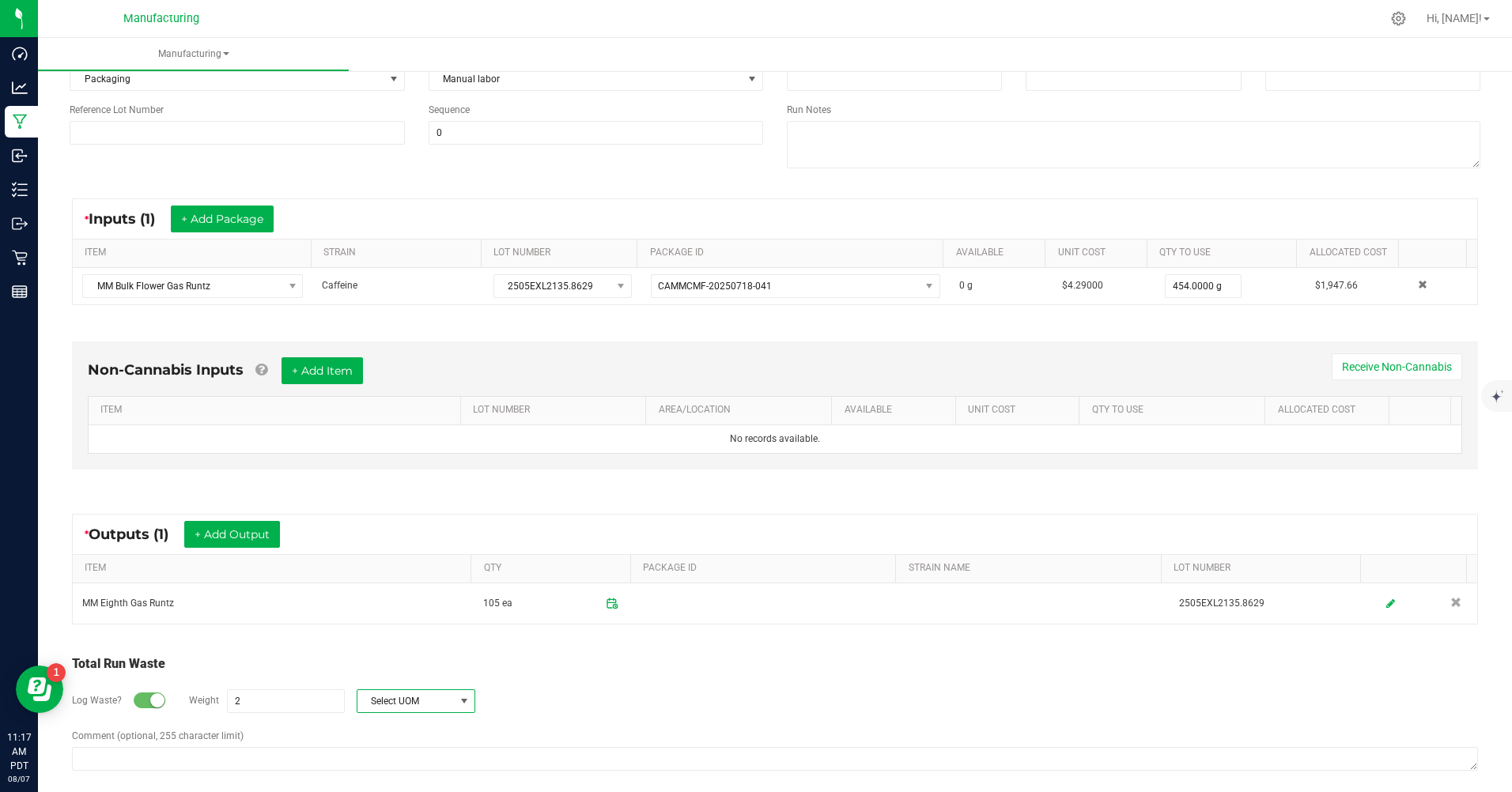 click on "Select UOM" at bounding box center [406, 701] 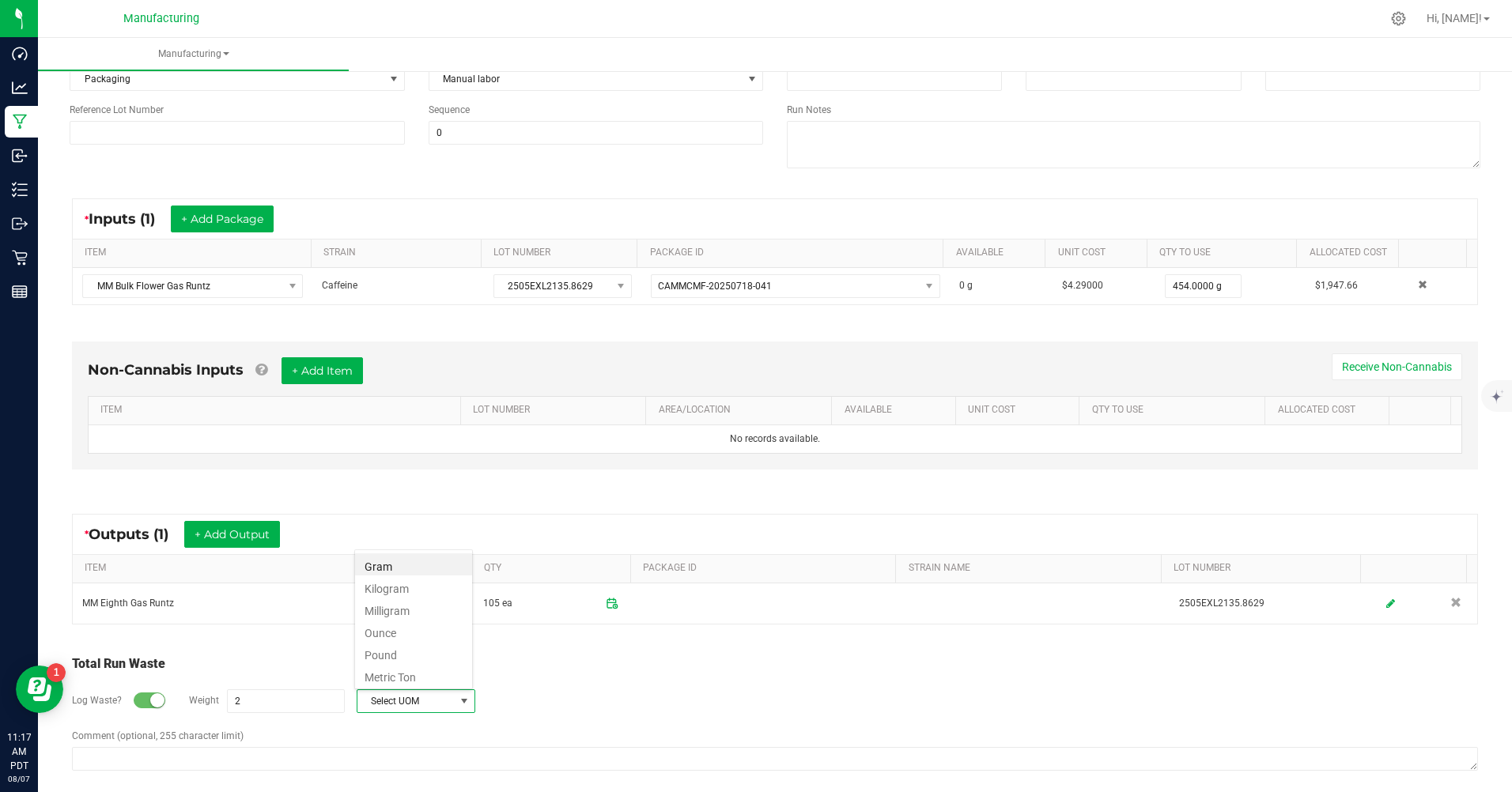 scroll, scrollTop: 79018, scrollLeft: 78961, axis: both 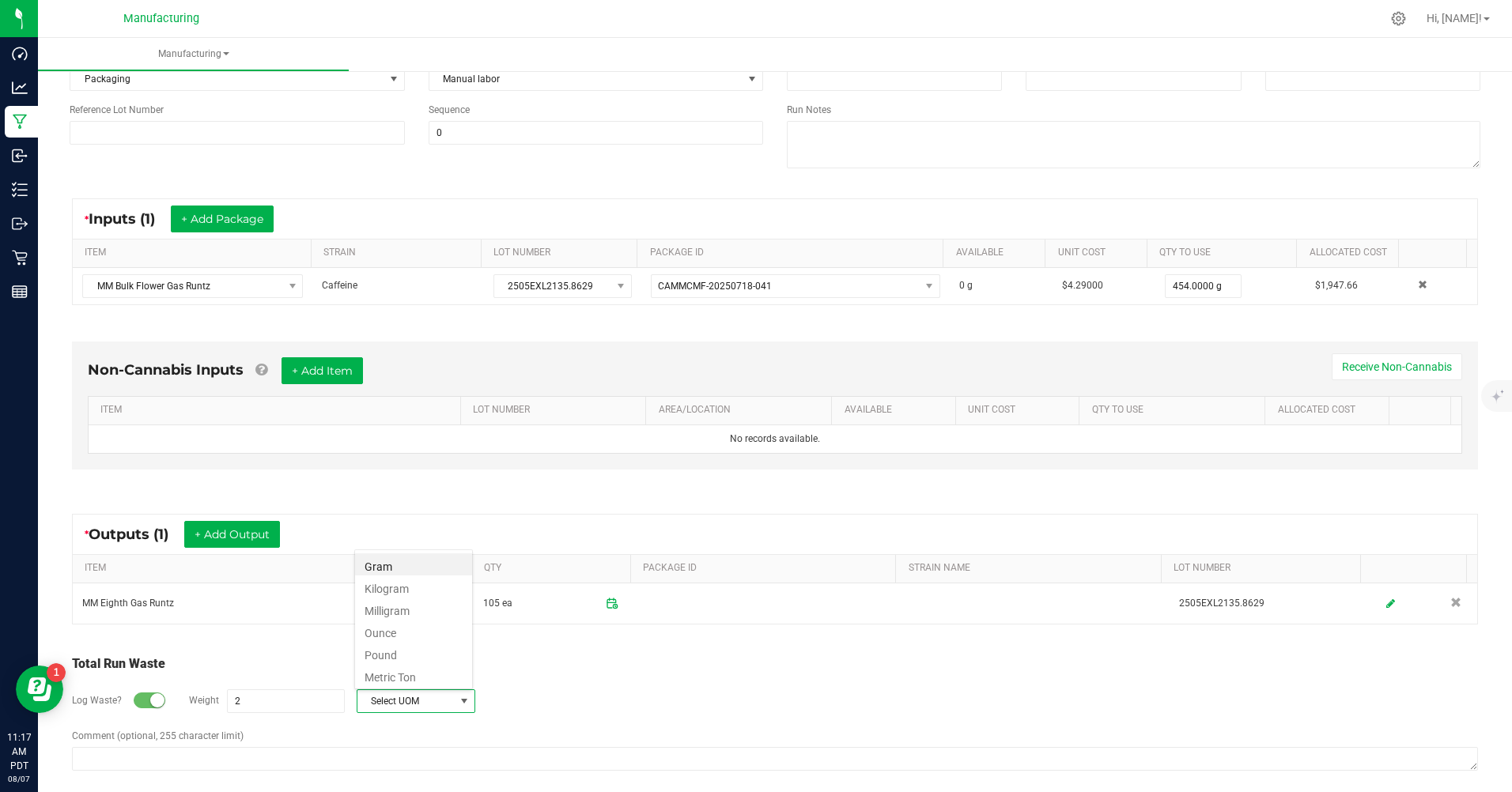 click on "Gram" at bounding box center (414, 564) 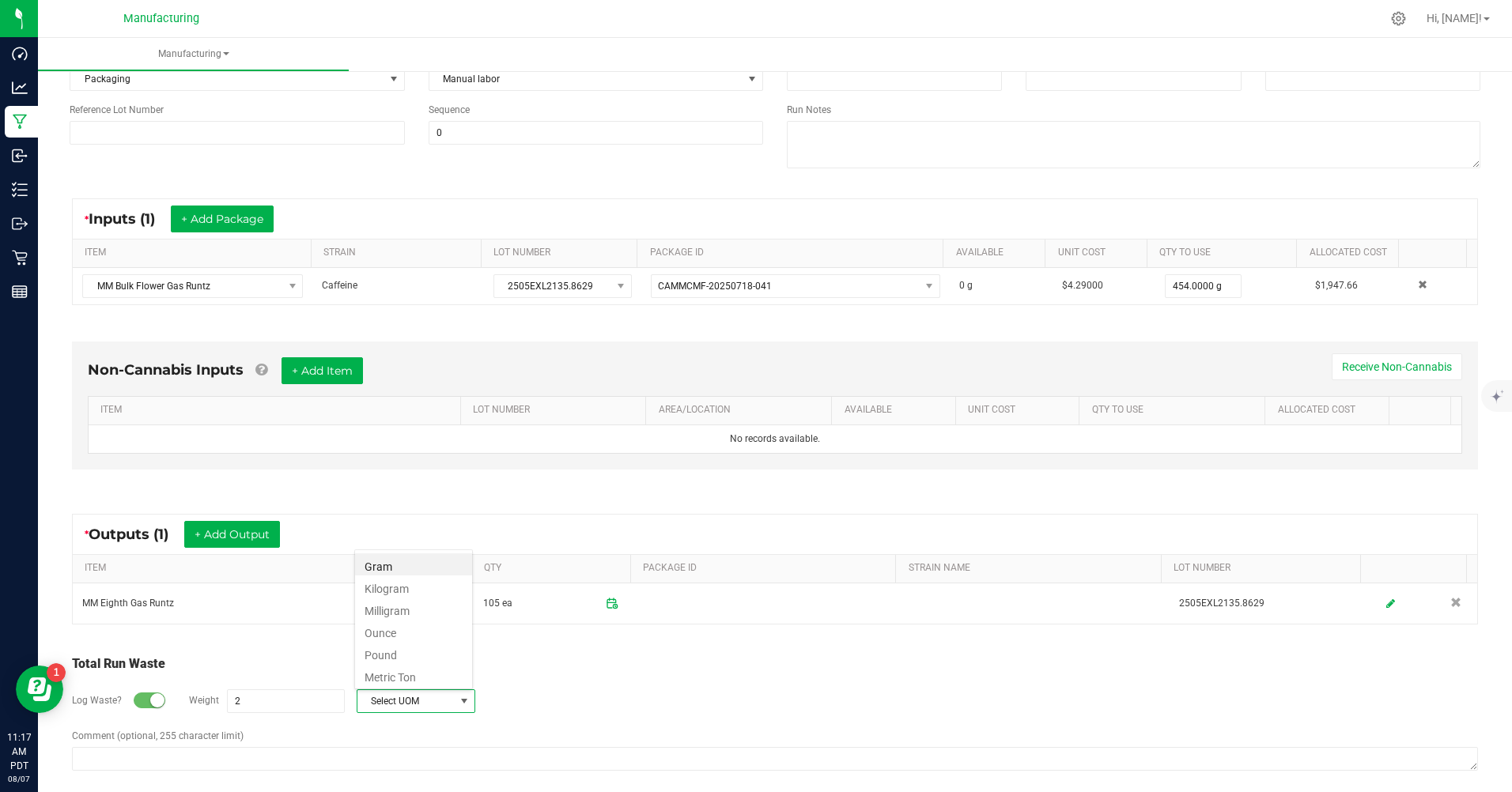 type on "2 g" 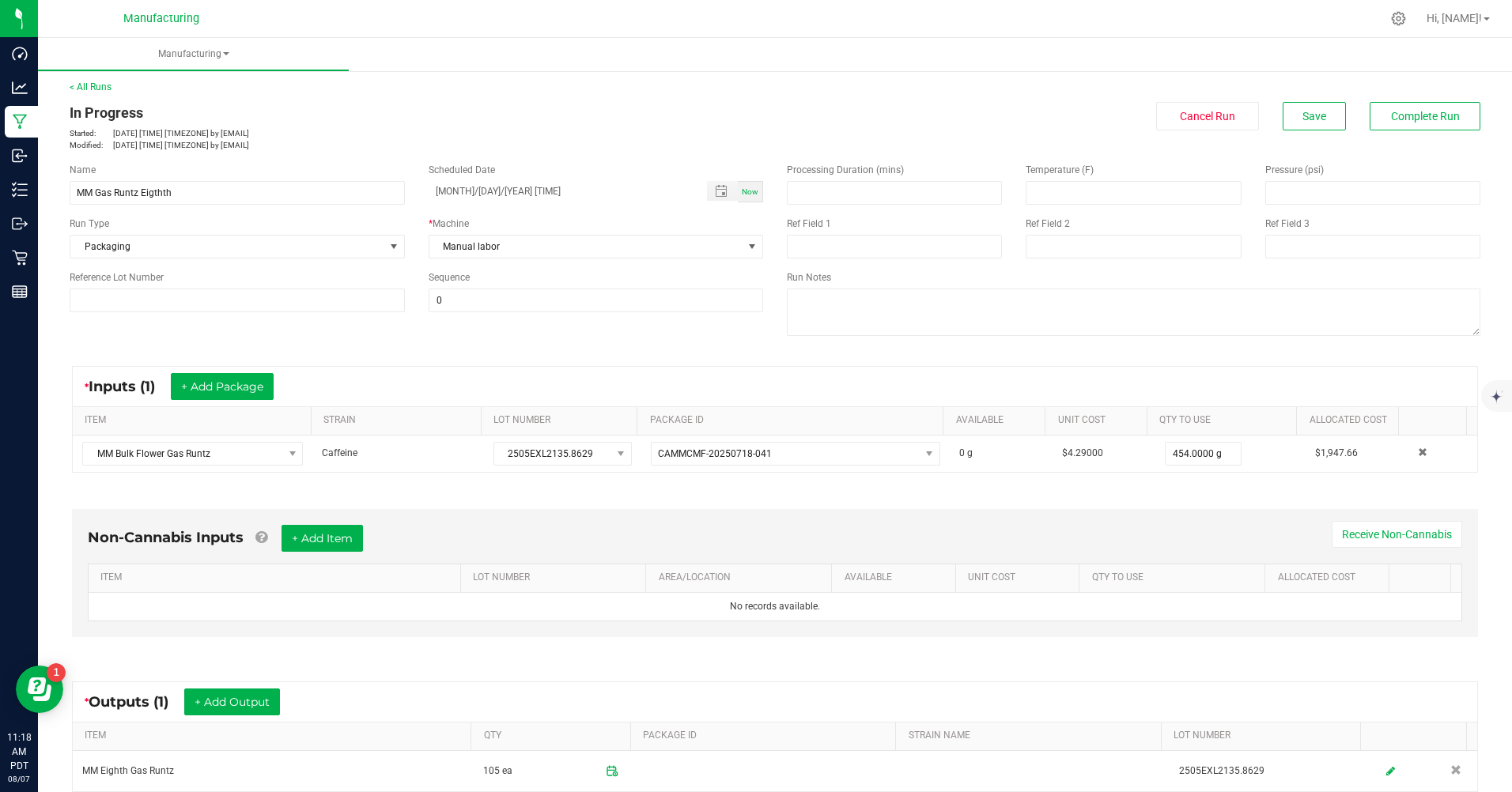 scroll, scrollTop: 0, scrollLeft: 0, axis: both 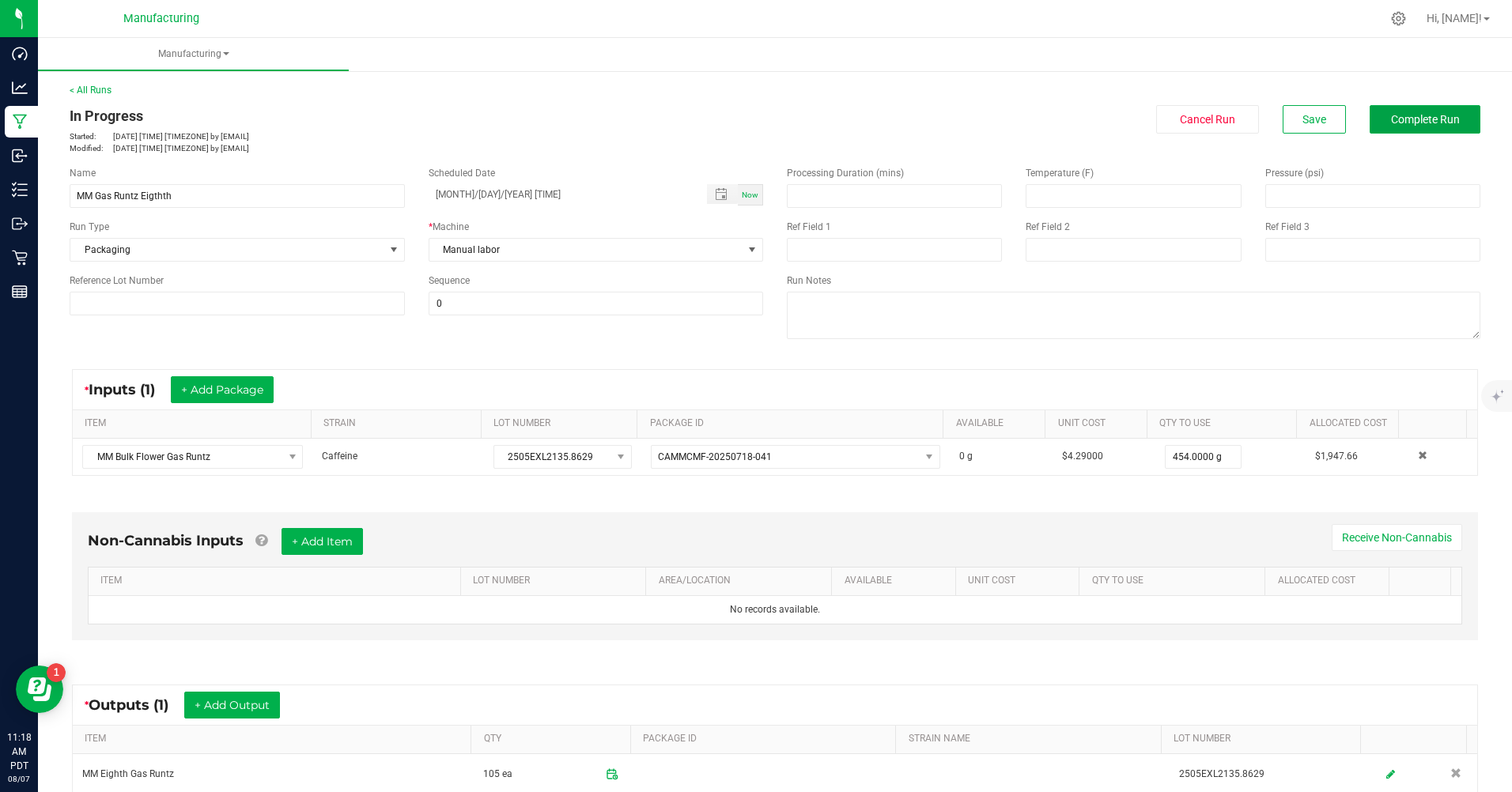 click on "Complete Run" at bounding box center (1425, 119) 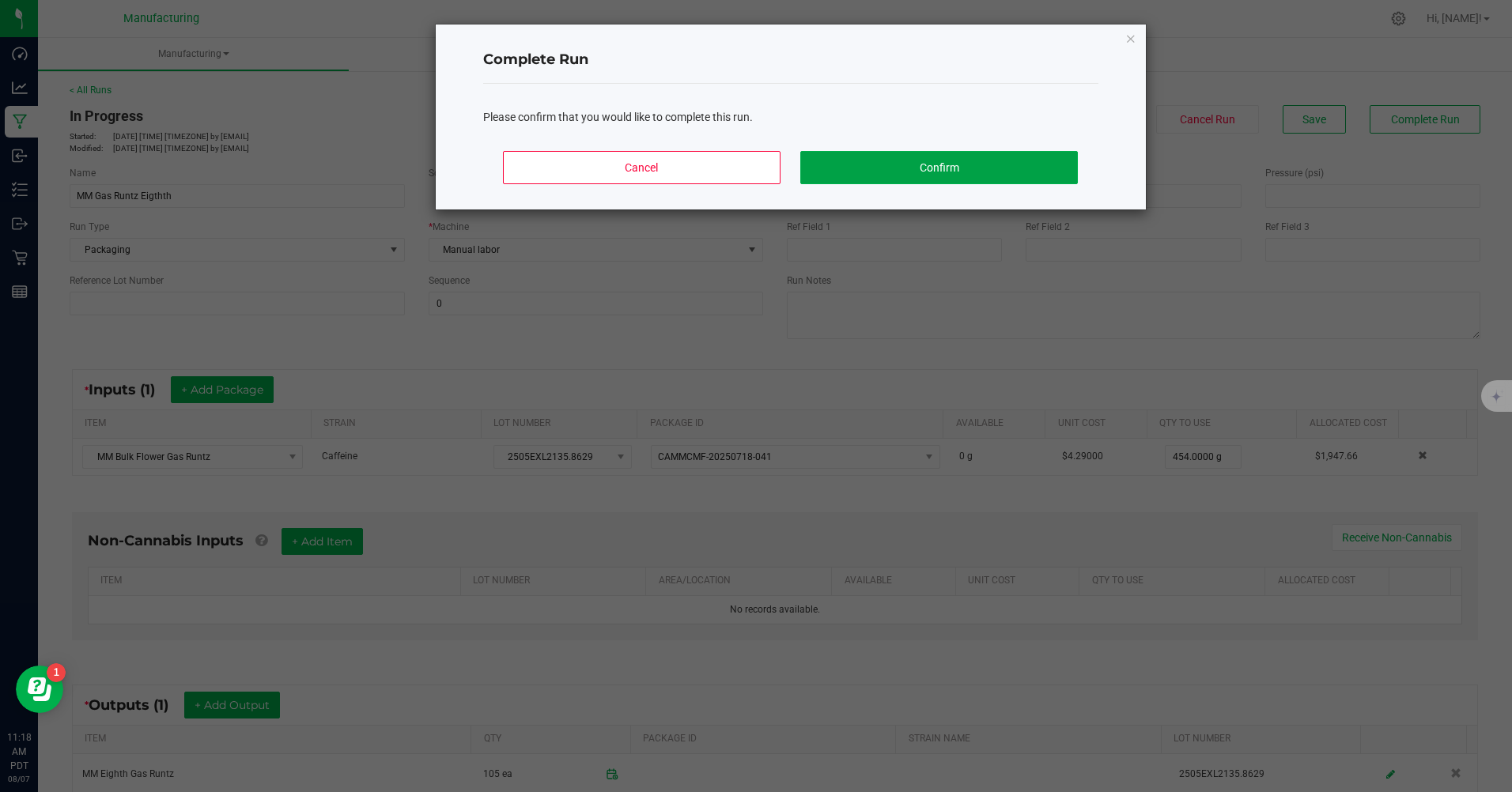 click on "Confirm" 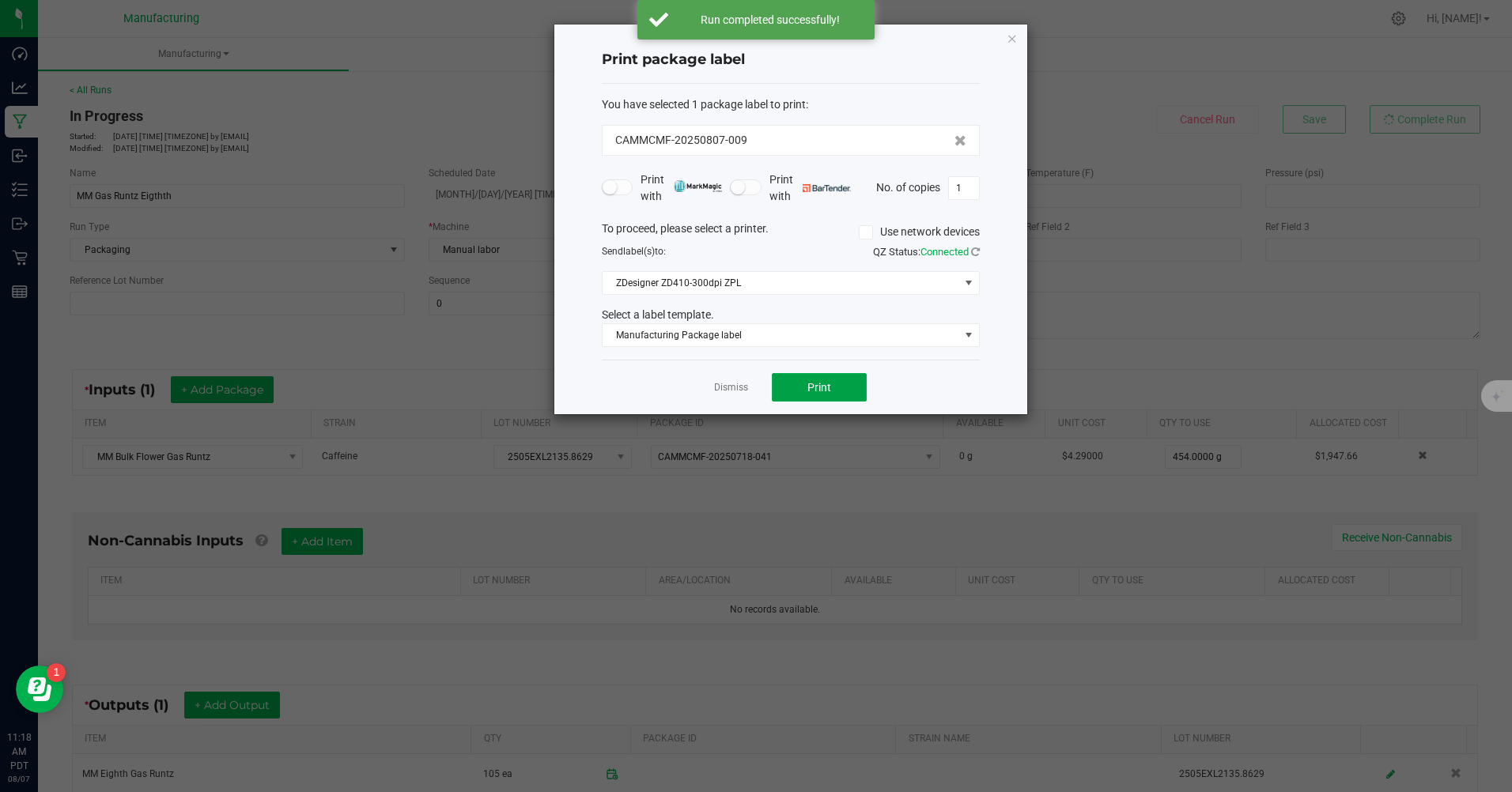 click on "Print" 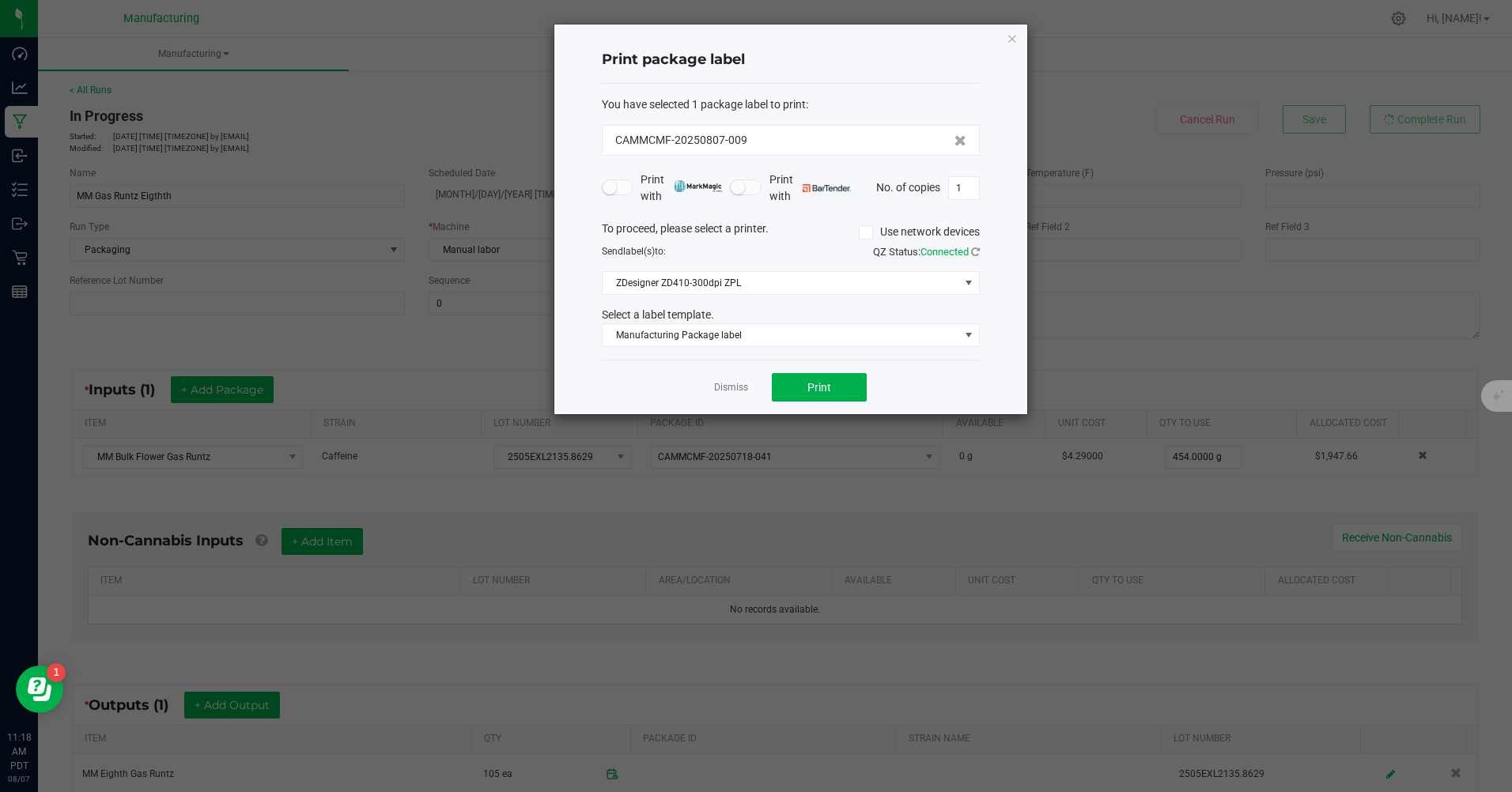 click 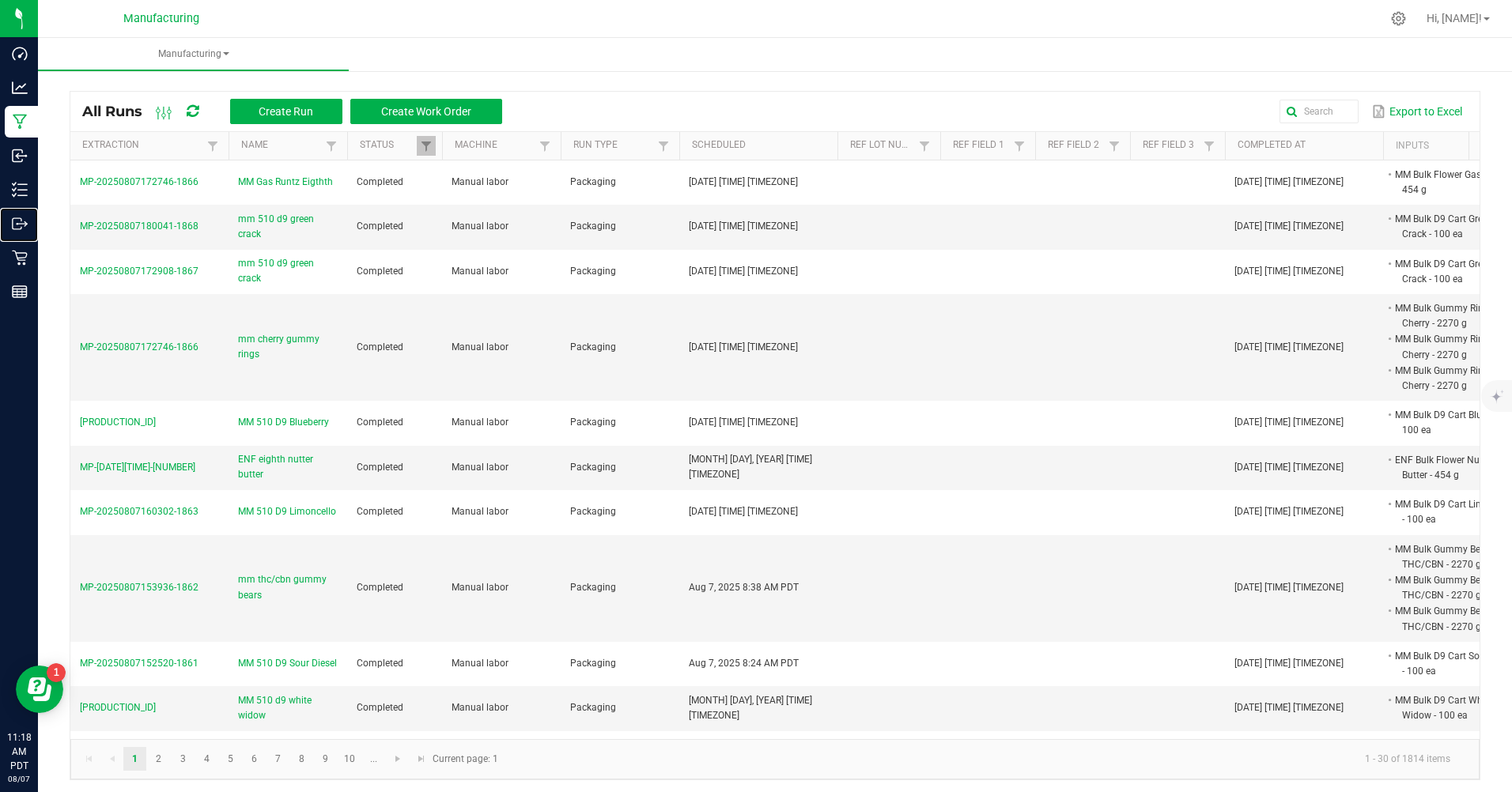 click on "Outbound" at bounding box center [0, 0] 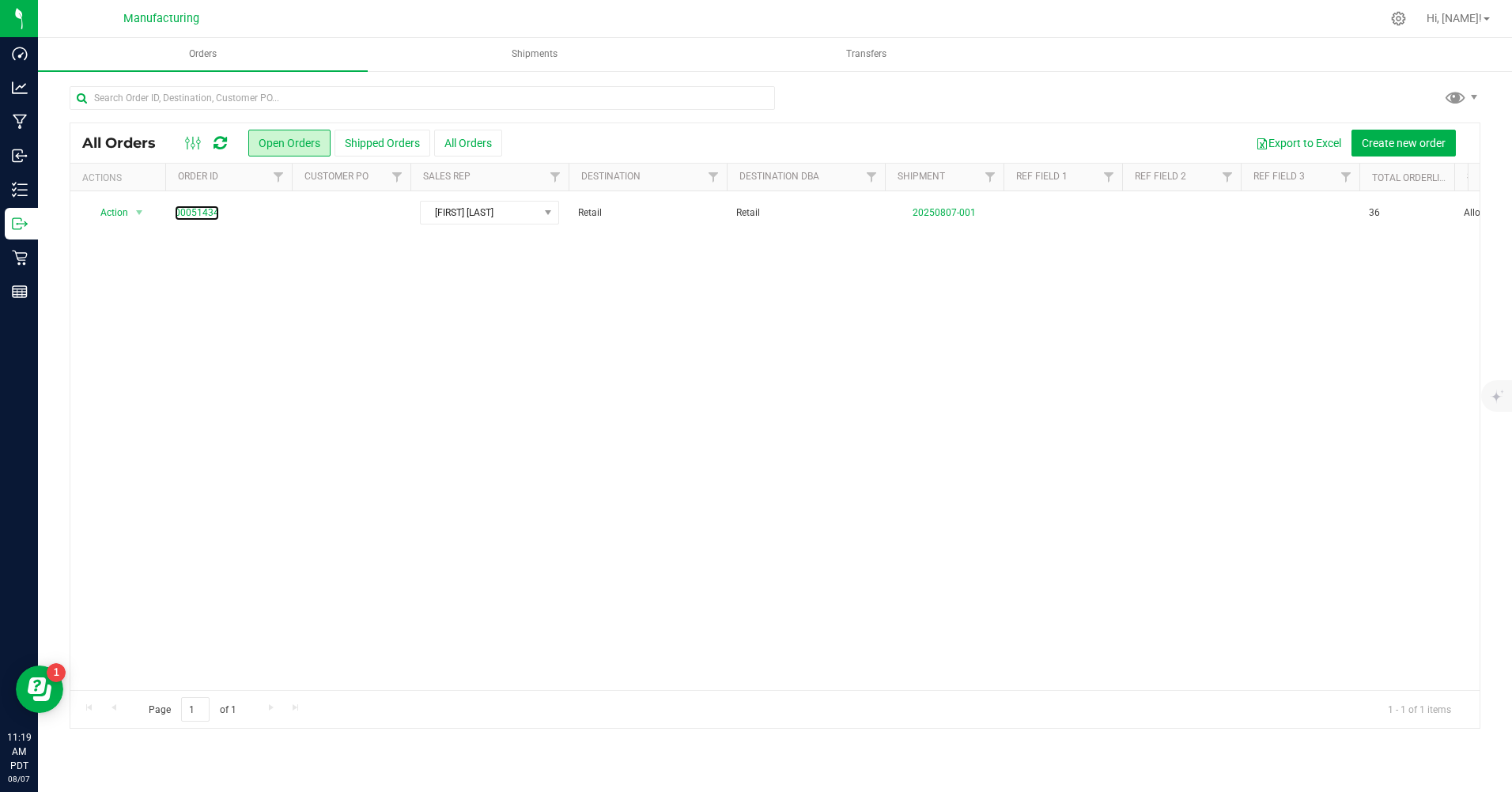 click on "00051434" at bounding box center (197, 213) 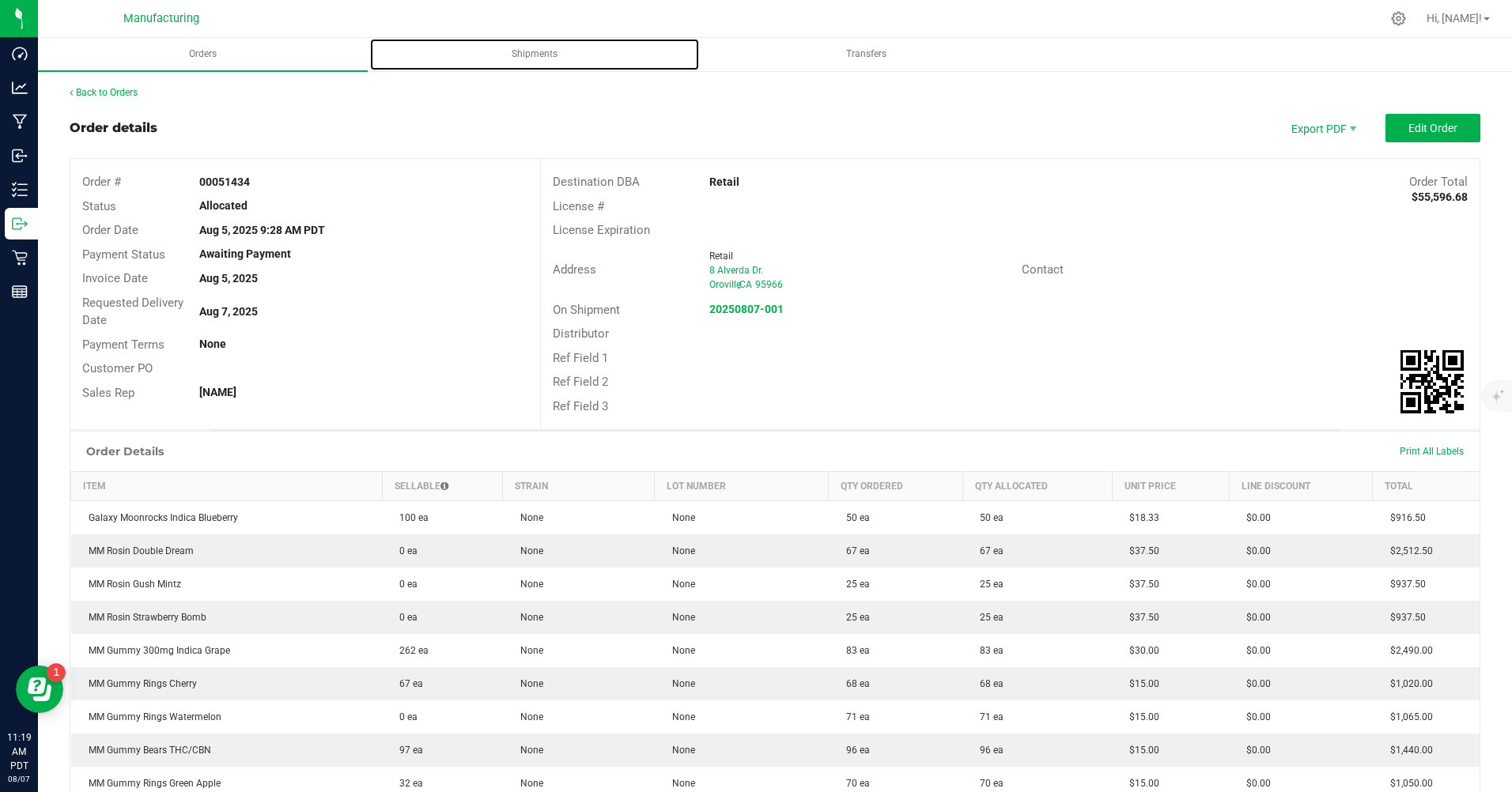 click on "Shipments" at bounding box center (535, 54) 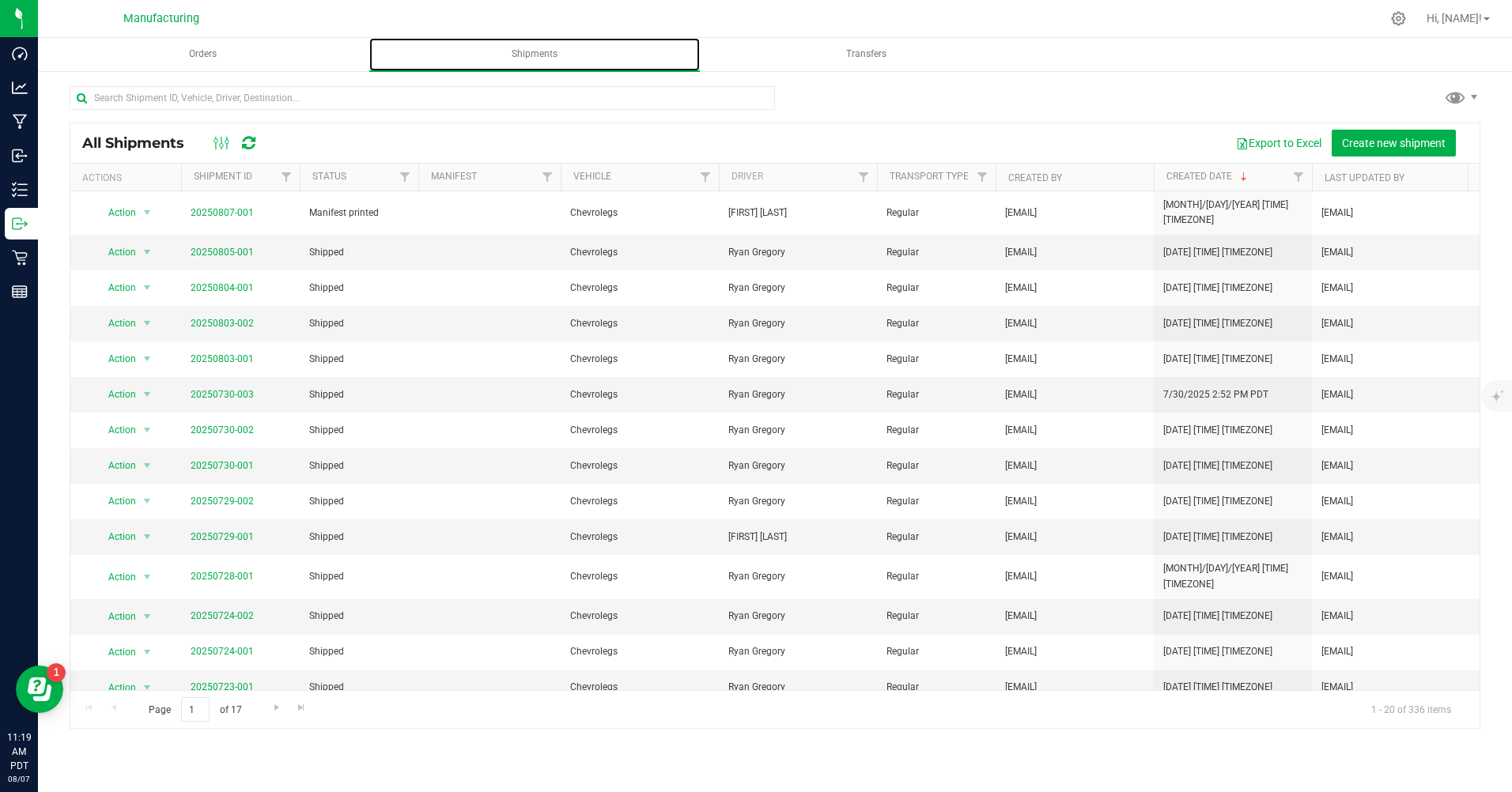 click on "Shipments" at bounding box center (535, 54) 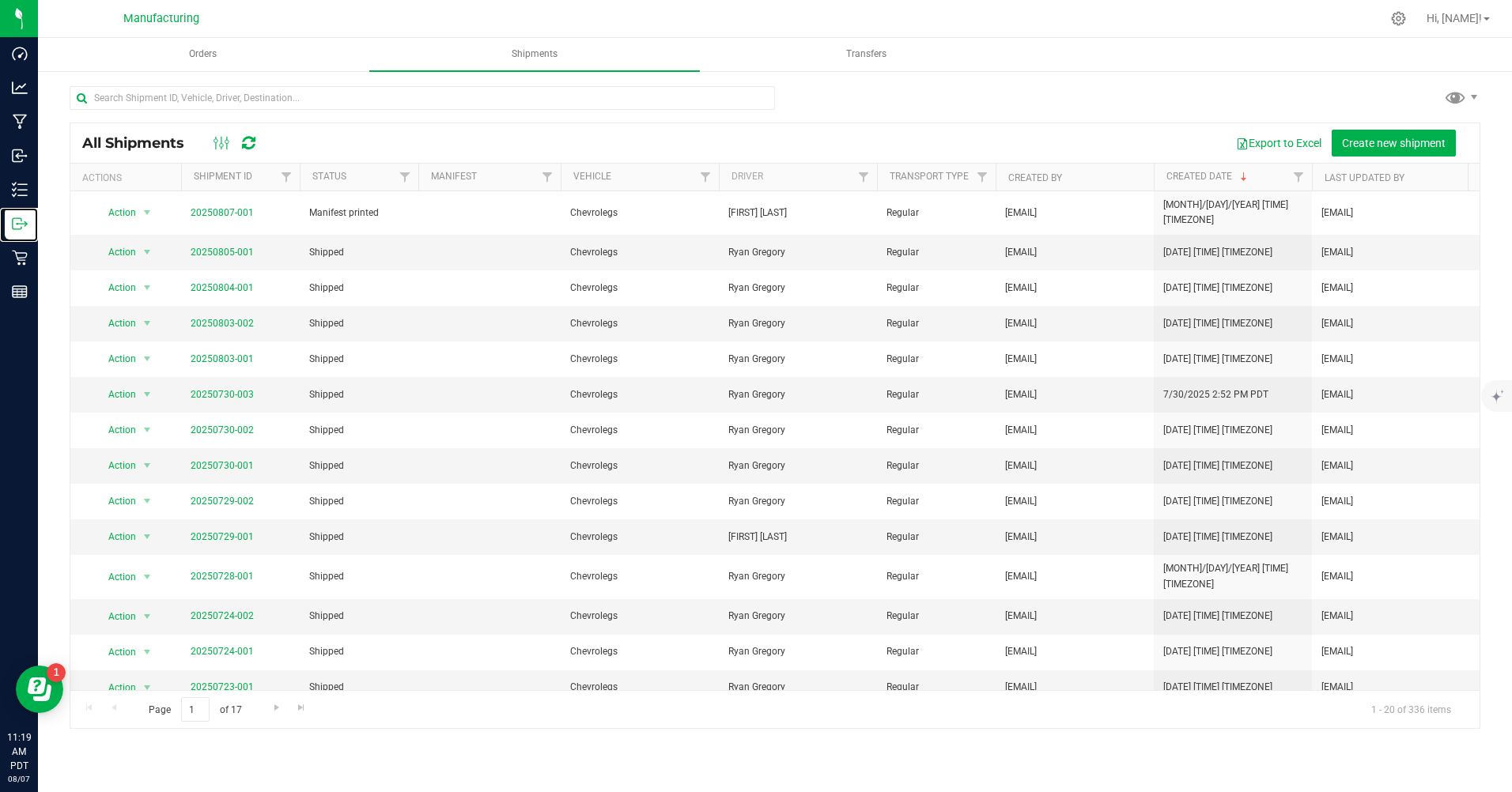 click on "Outbound" at bounding box center (0, 0) 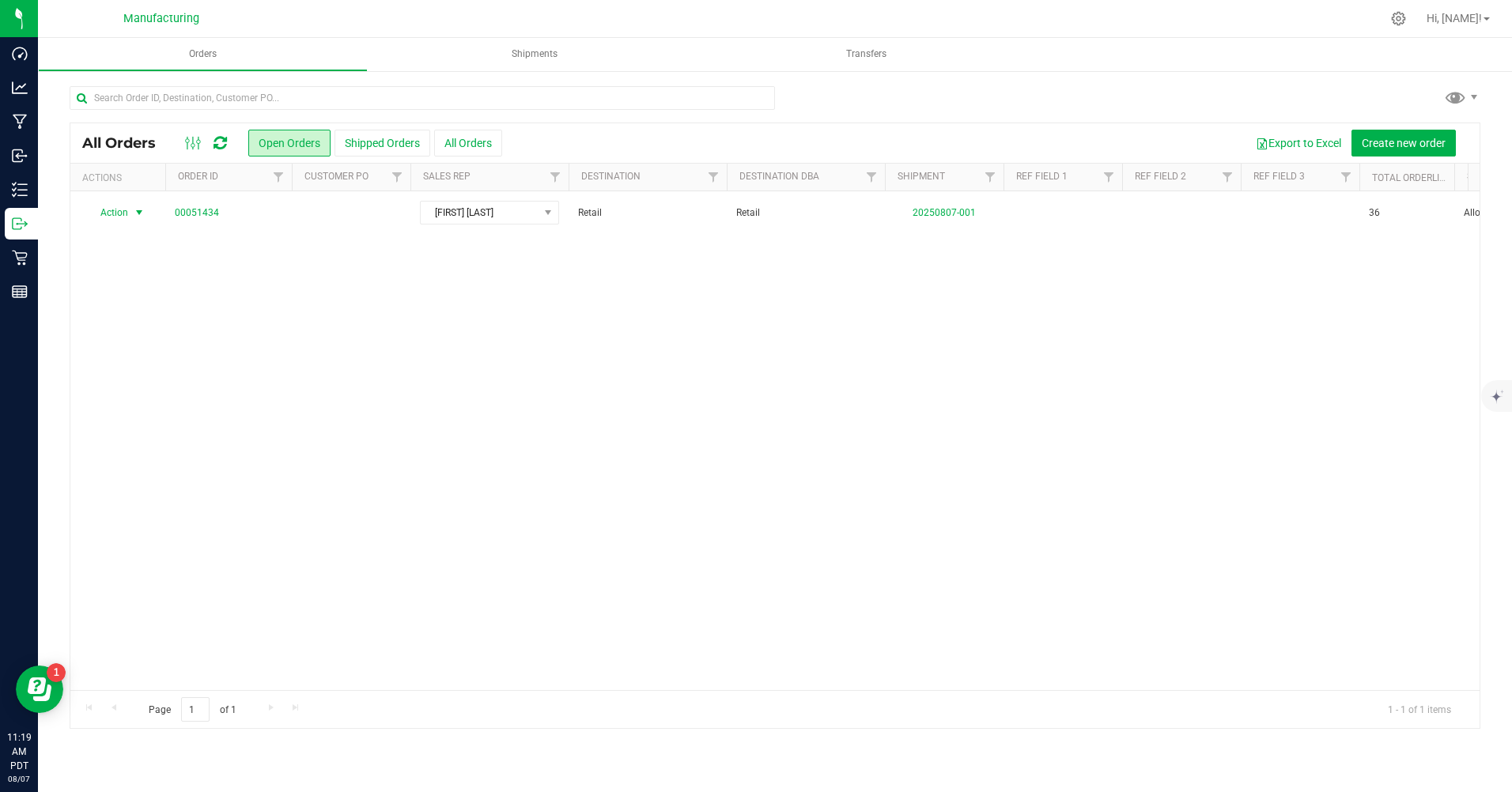 click on "Action" at bounding box center [108, 213] 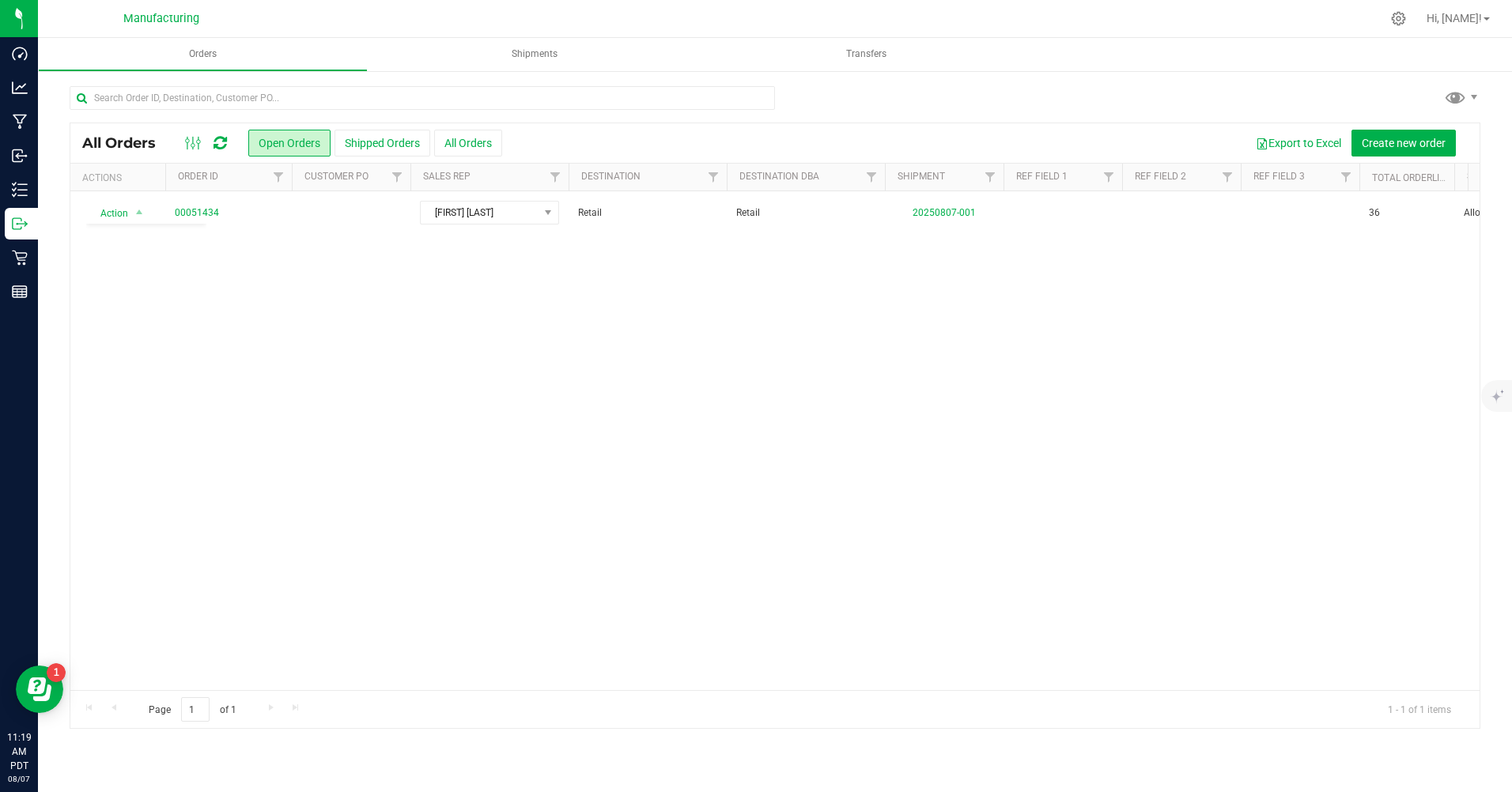 click on "Action Action Cancel order Clone order Edit order Mark as fully paid Order audit log Print COAs (single PDF) Print COAs (zip) Print invoice Print packing list
00051434
[NAME]
Retail
Retail
36
Allocated
no  Aug 5, 2025 09:28:10PDT Aug 05, 2025 Aug 07, 2025  2872  $55,596.68 $55,596.68
Awaiting Payment
45
Flourish
8 Alverda Dr.,
[CITY],
CA
95966
[CITY]" at bounding box center (775, 440) 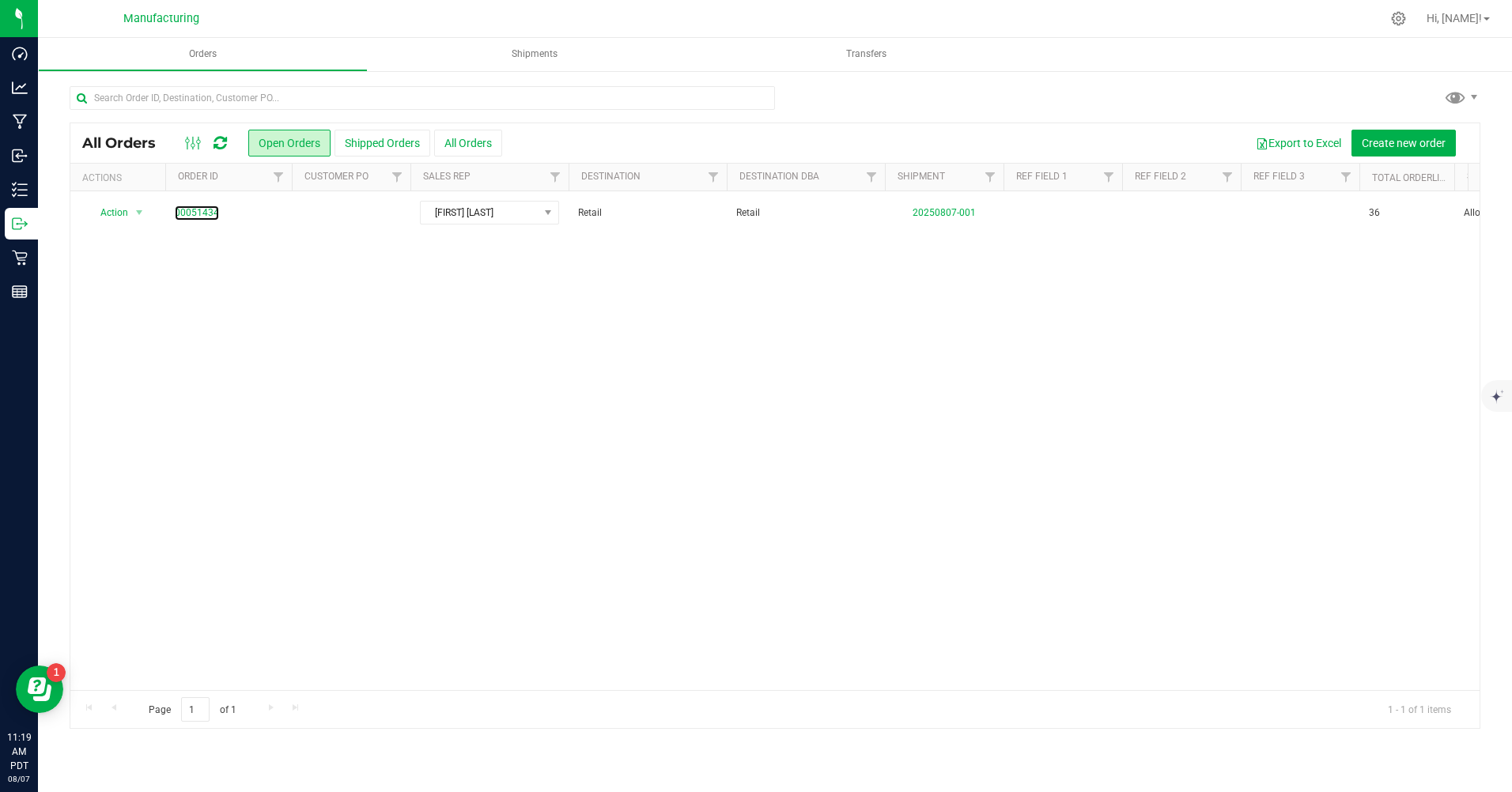 click on "00051434" at bounding box center [197, 213] 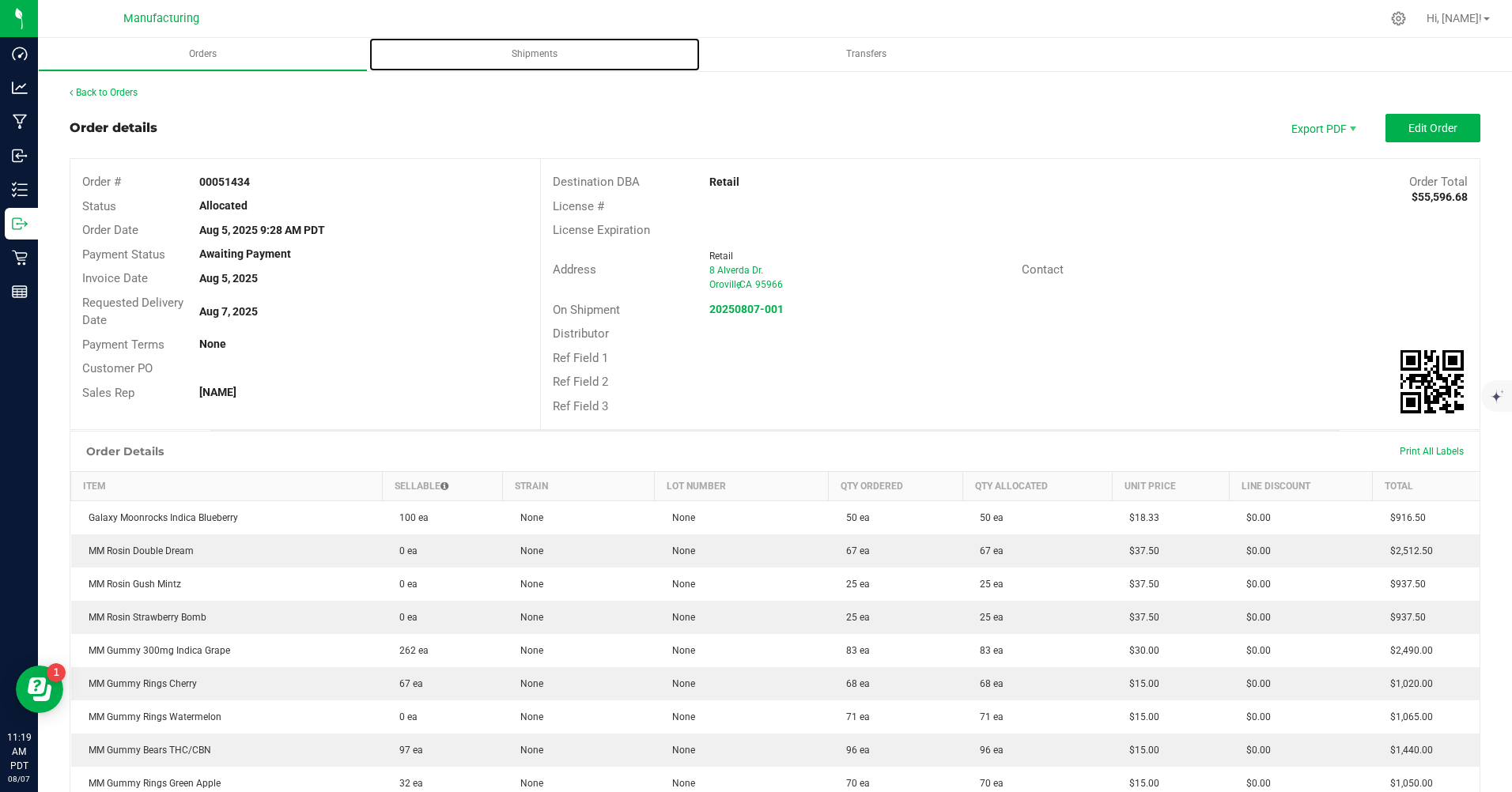 click on "Shipments" at bounding box center [535, 54] 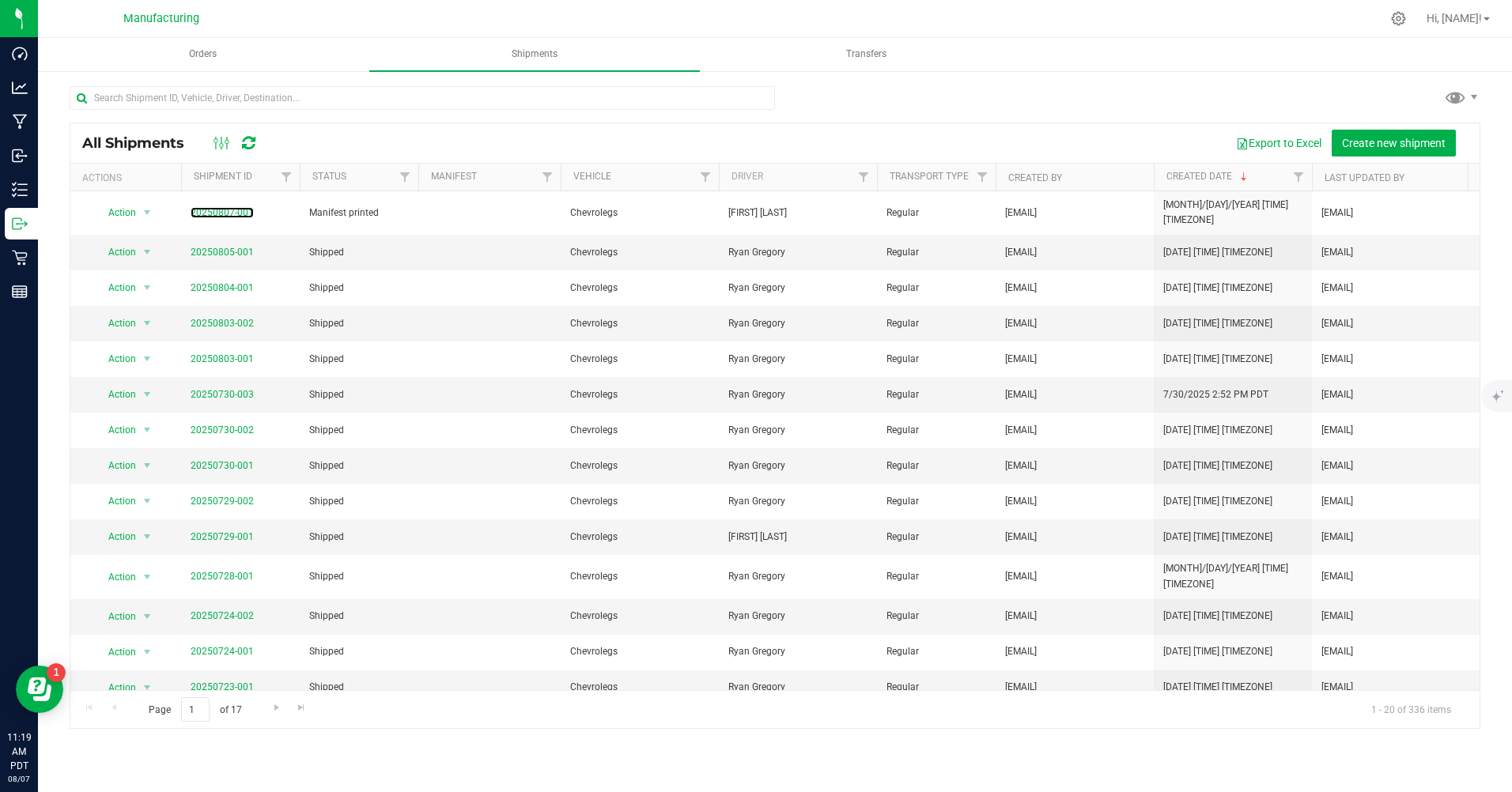 click on "20250807-001" at bounding box center [222, 213] 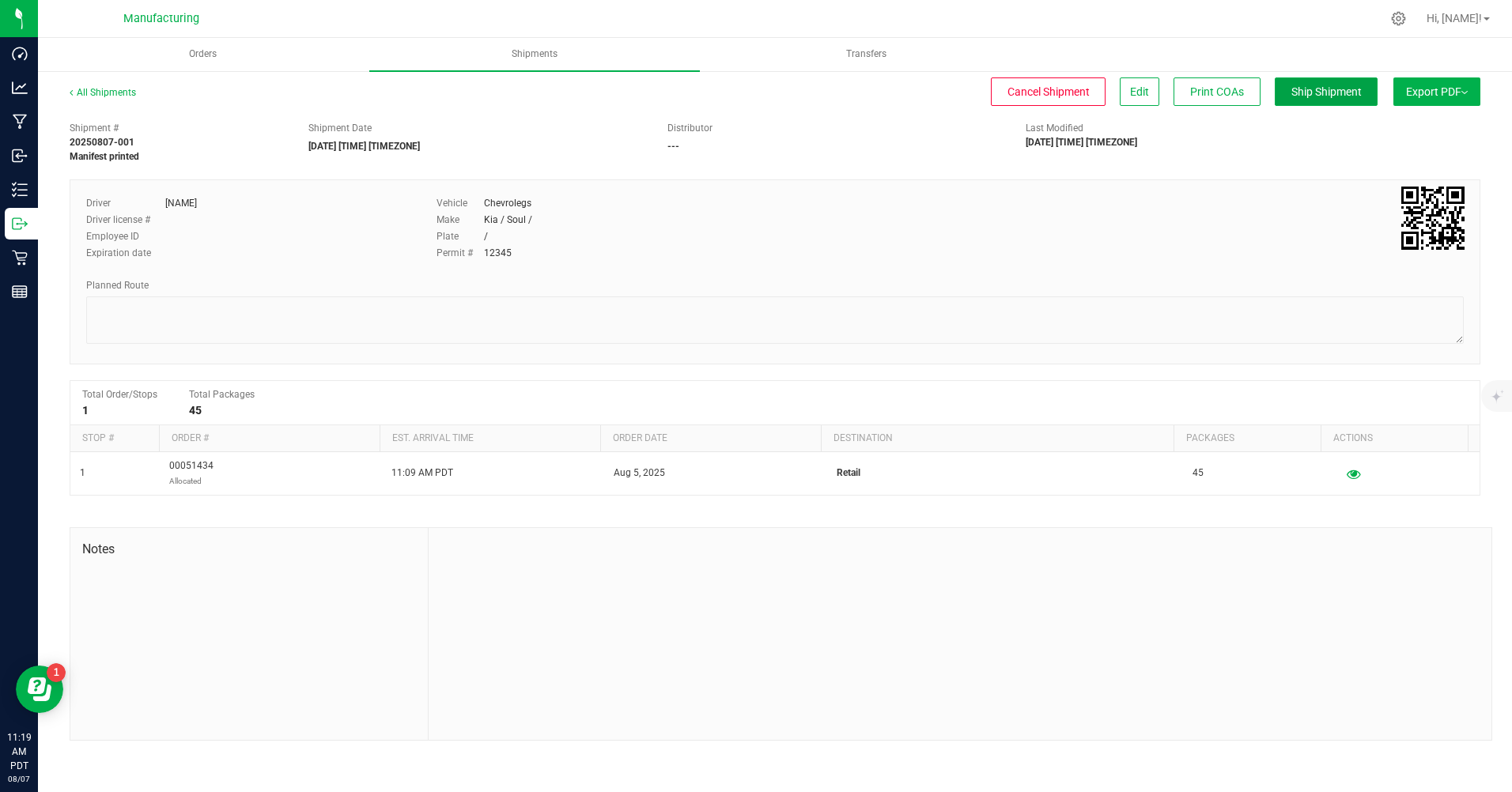click on "Ship Shipment" at bounding box center [1326, 92] 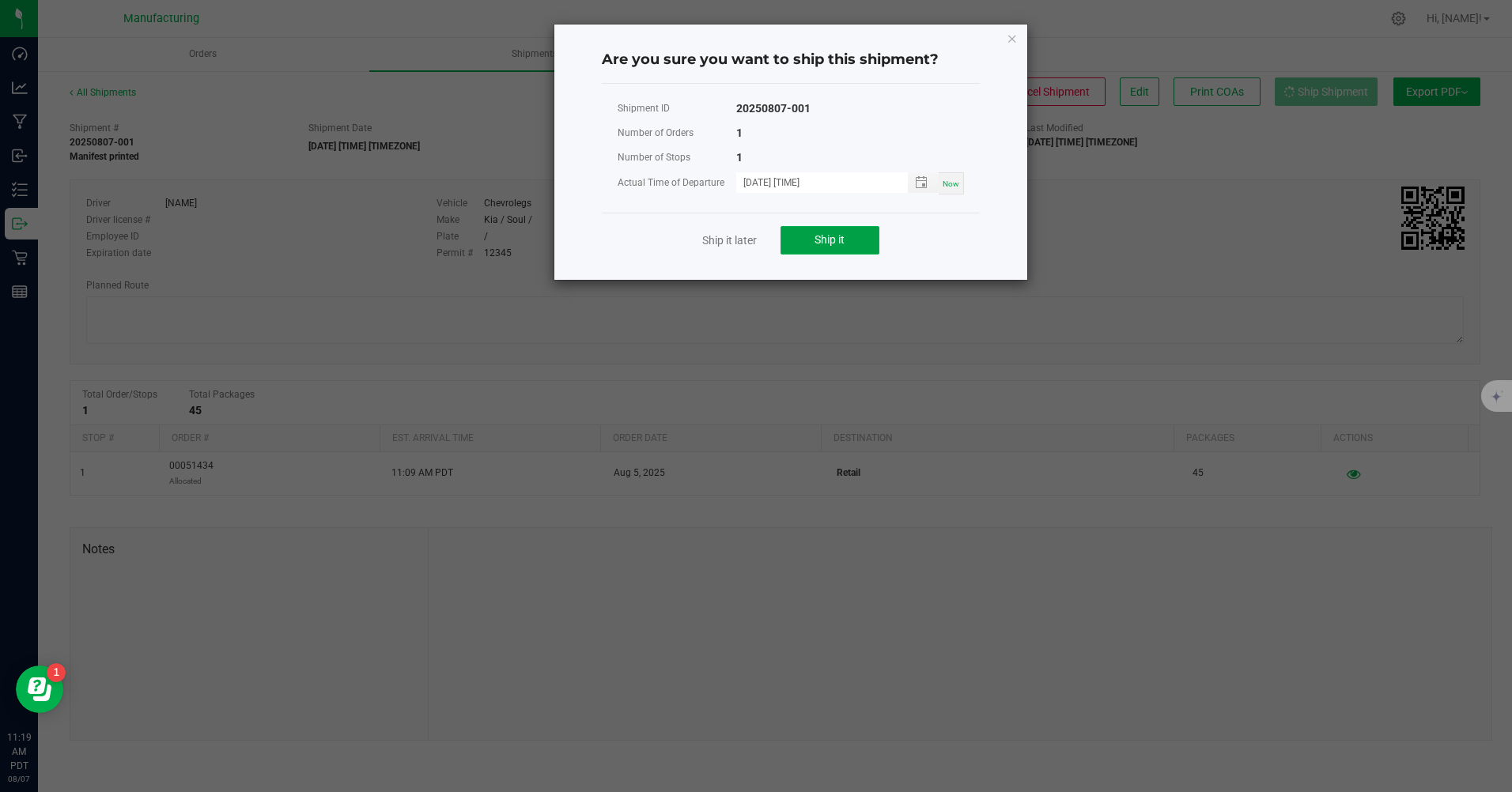 click on "Ship it" 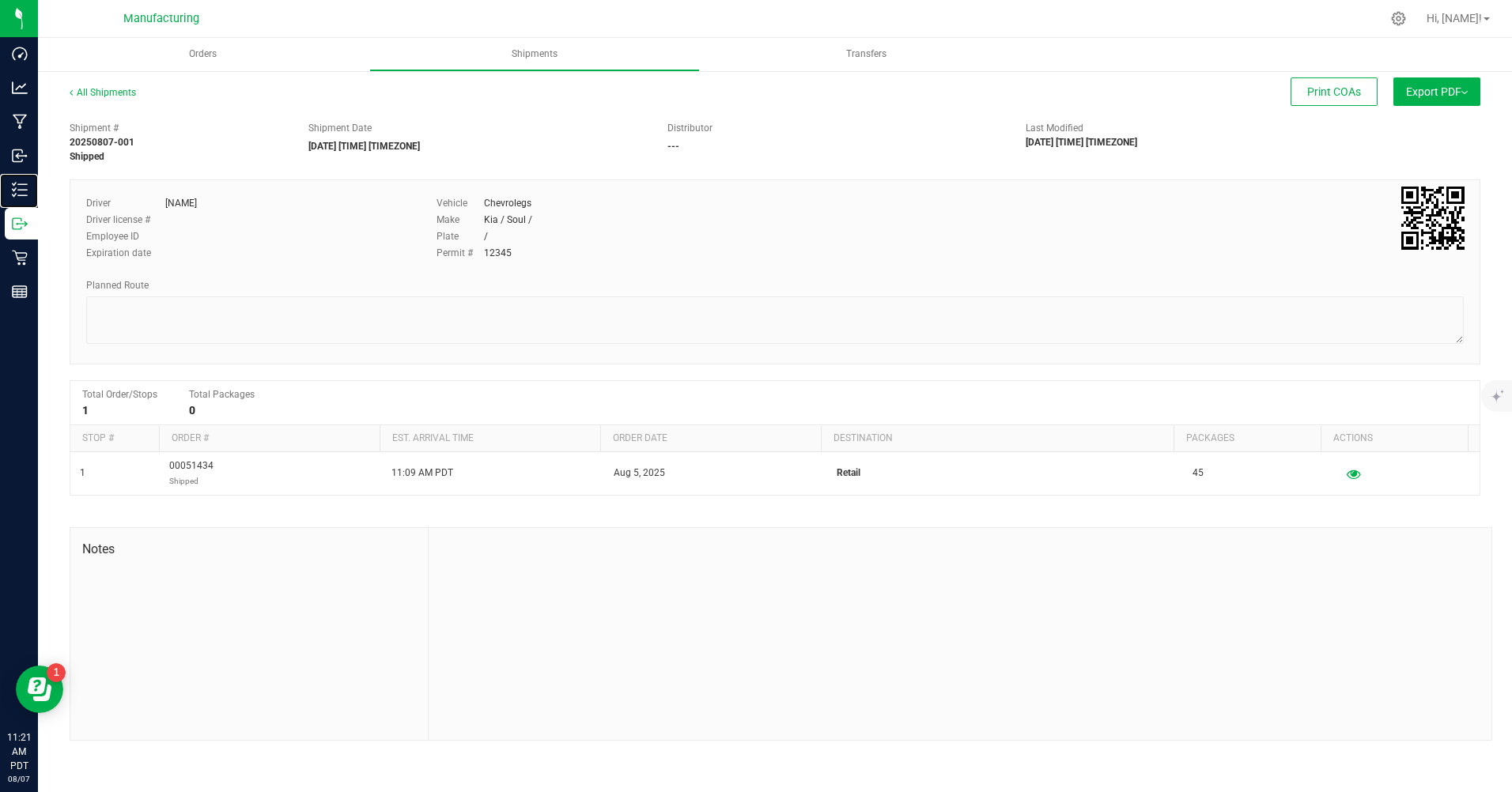 click on "Inventory" at bounding box center [21, 190] 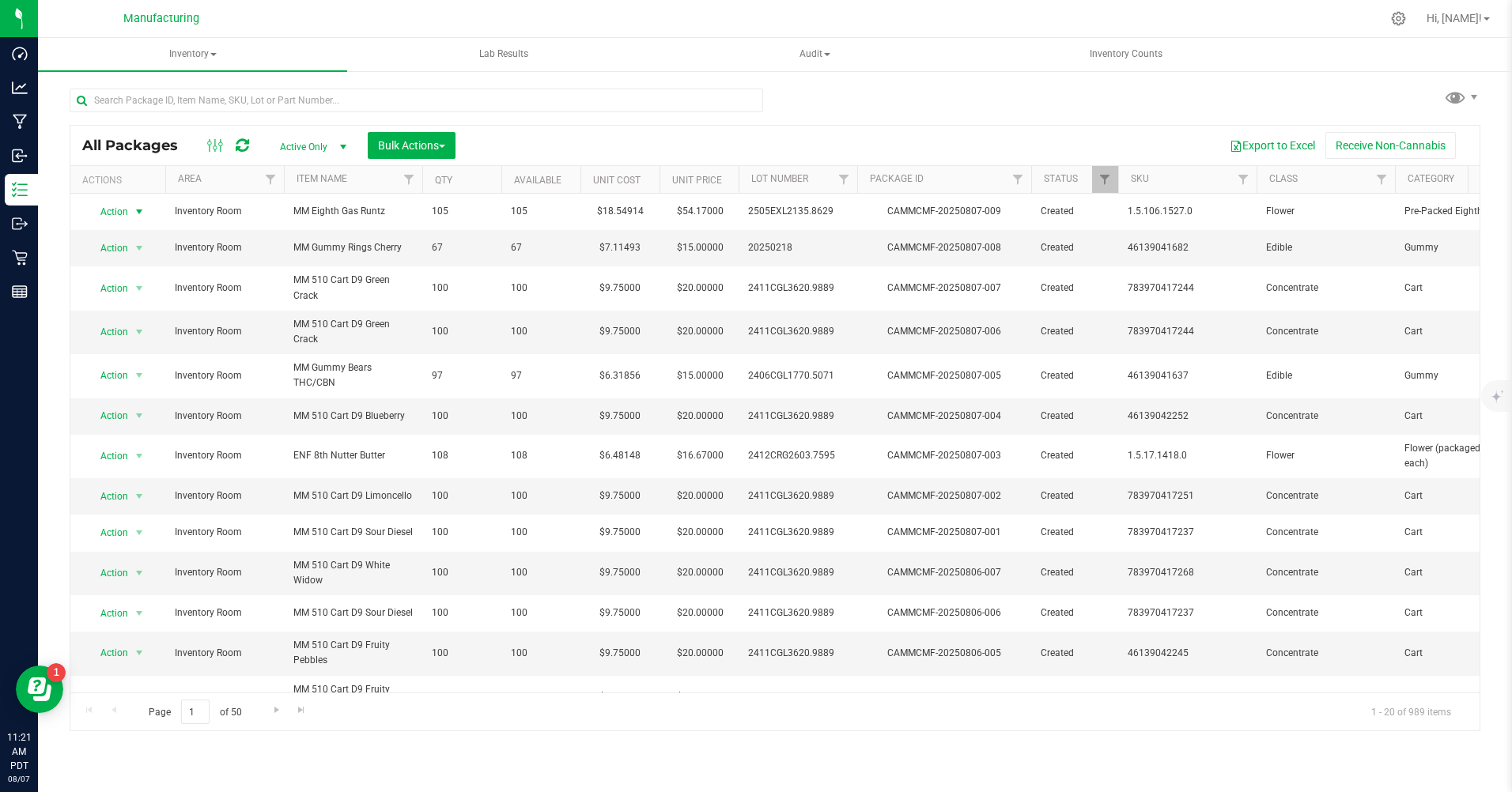 click at bounding box center (139, 212) 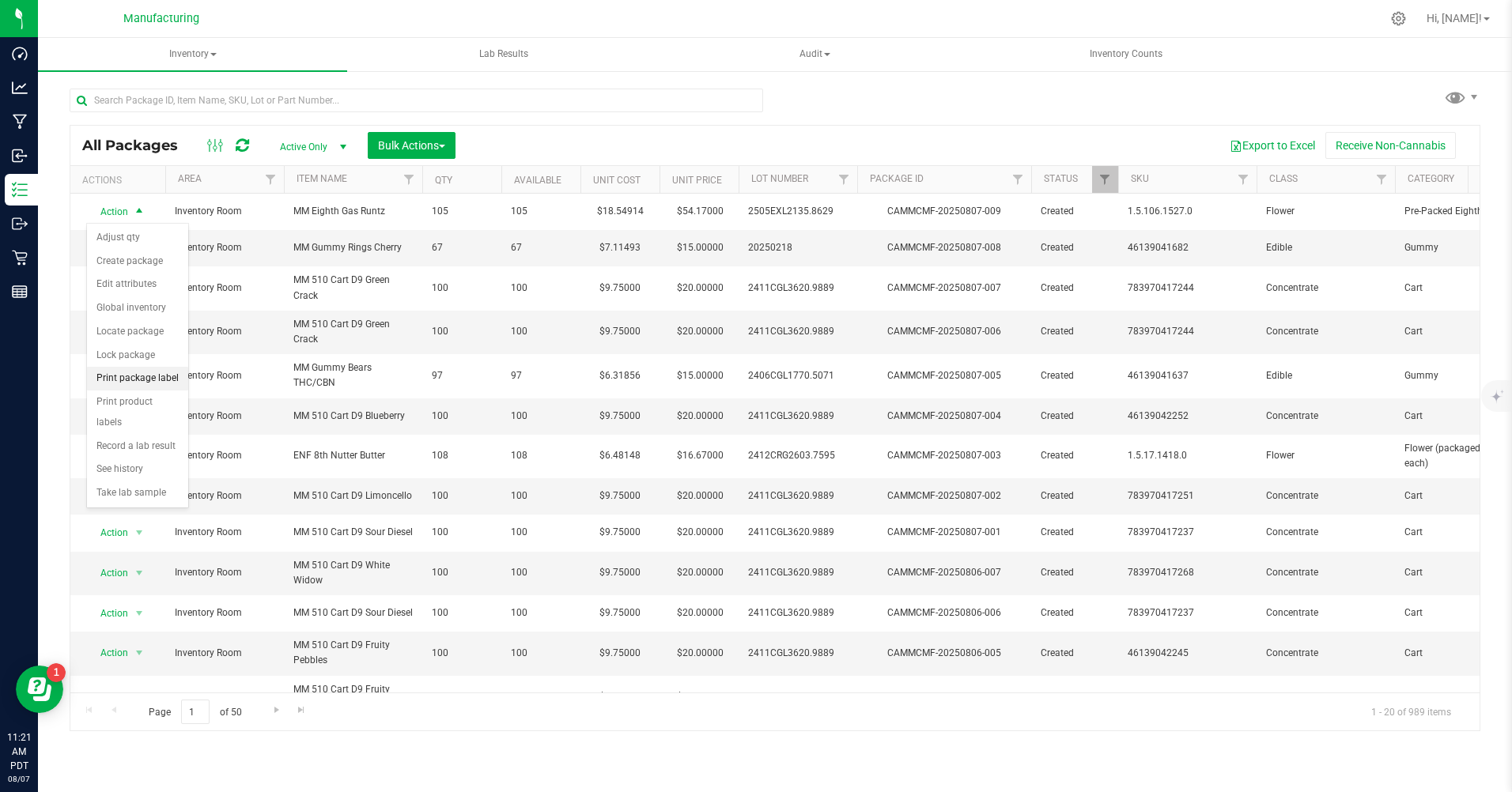 click on "Print package label" at bounding box center [138, 379] 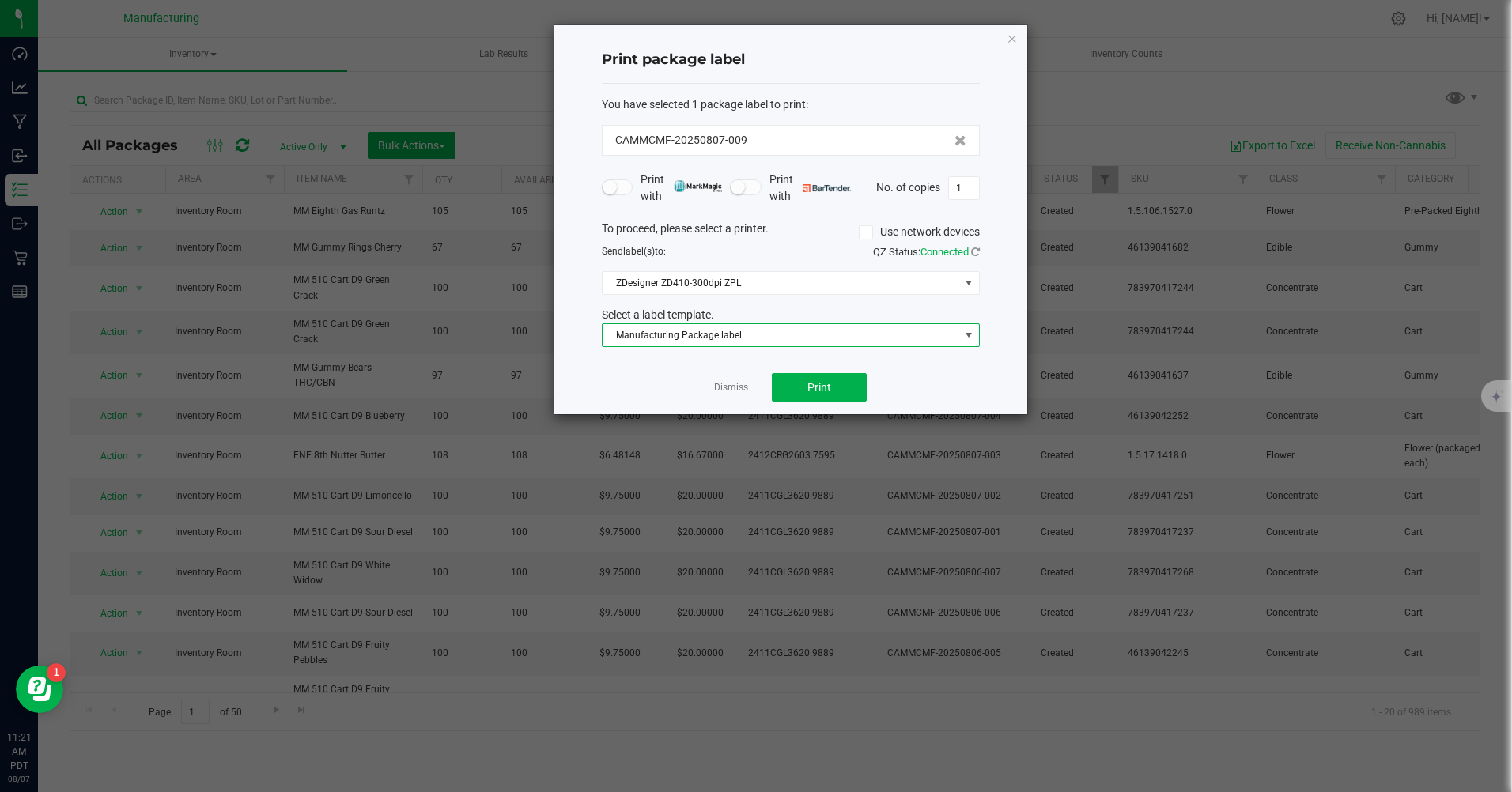 click on "Manufacturing Package label" at bounding box center (781, 335) 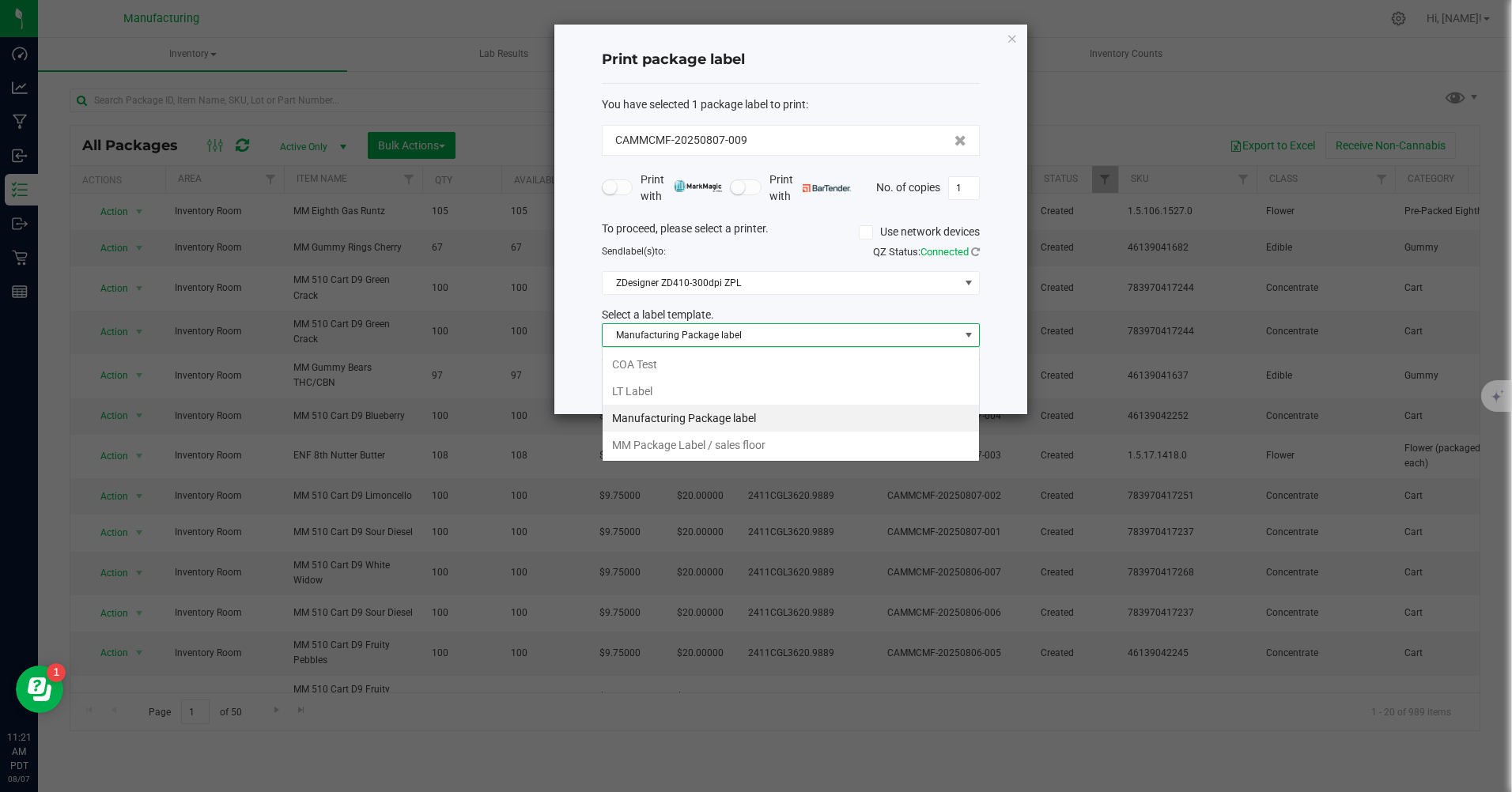 scroll, scrollTop: 79018, scrollLeft: 78701, axis: both 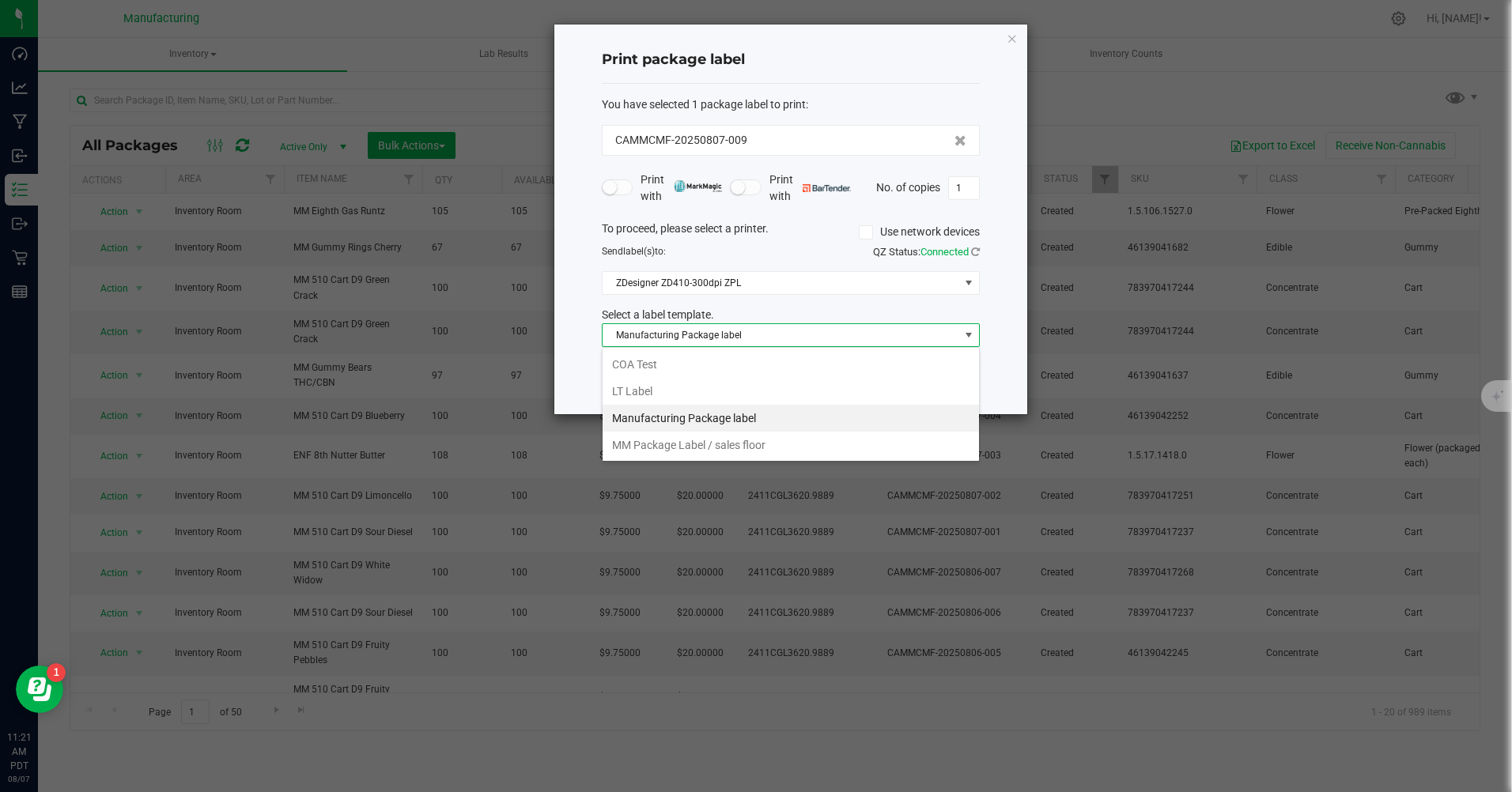 click on "MM Package Label / sales floor" at bounding box center [791, 445] 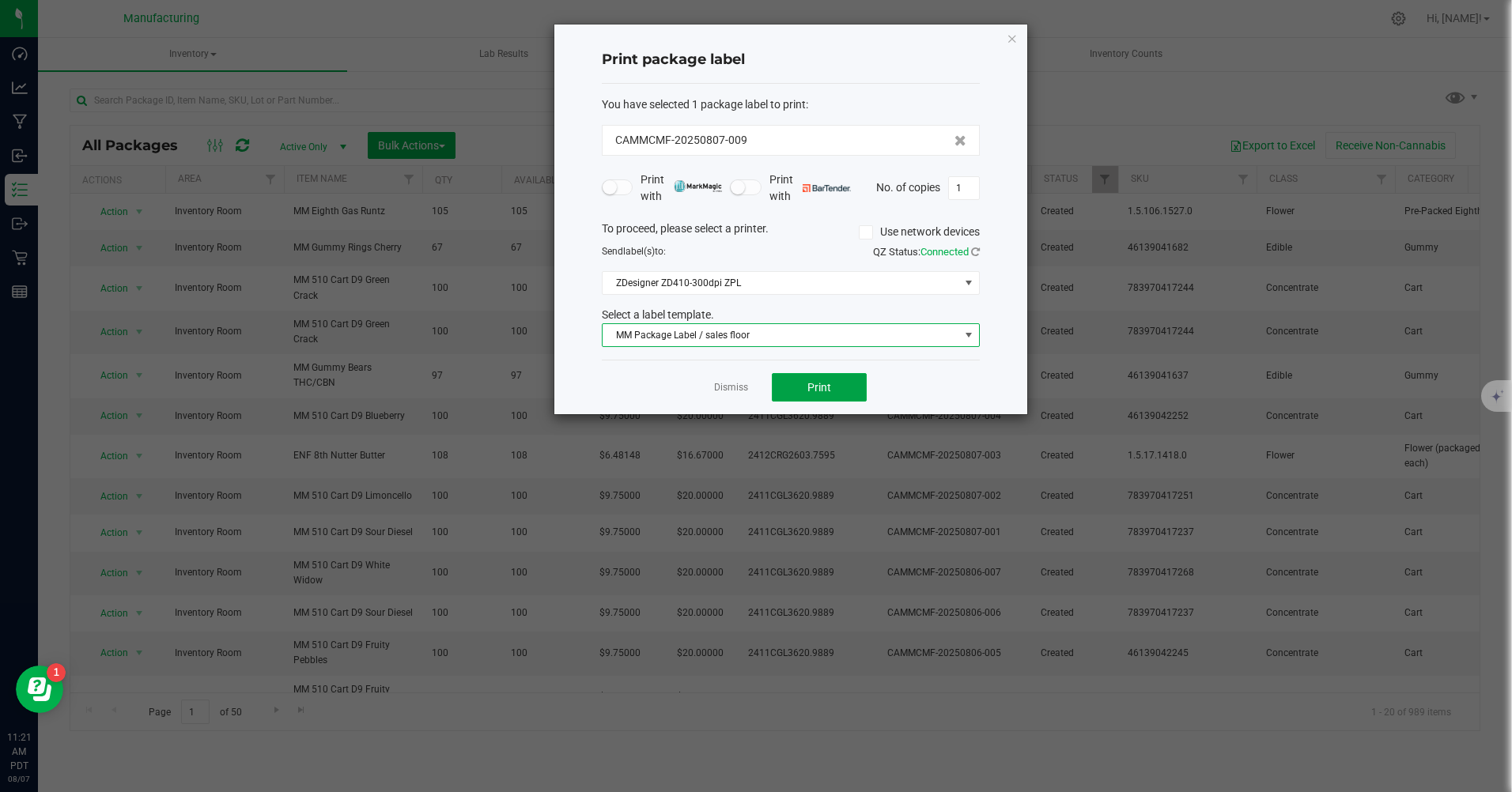click on "Print" 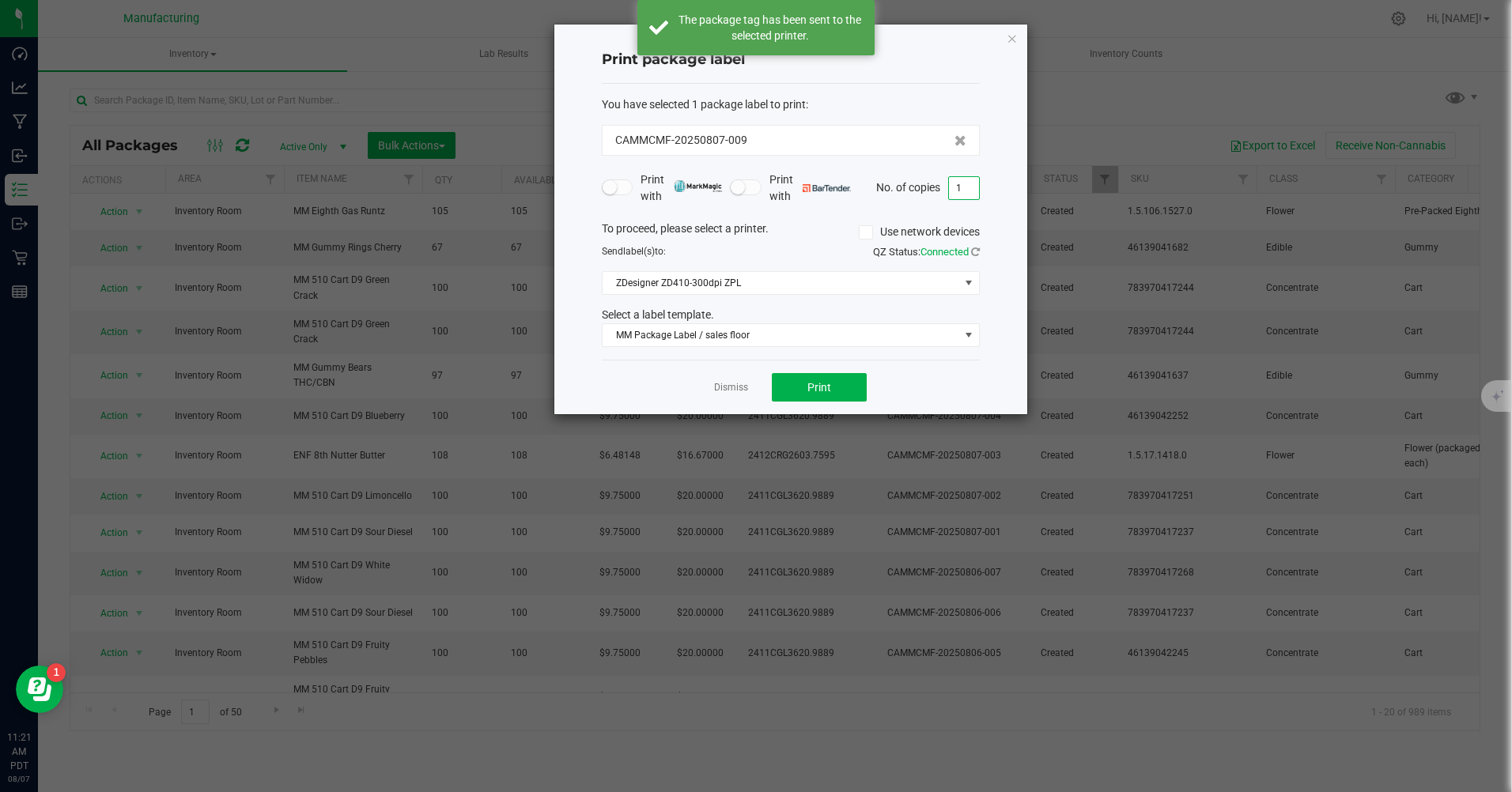 click on "1" at bounding box center (964, 188) 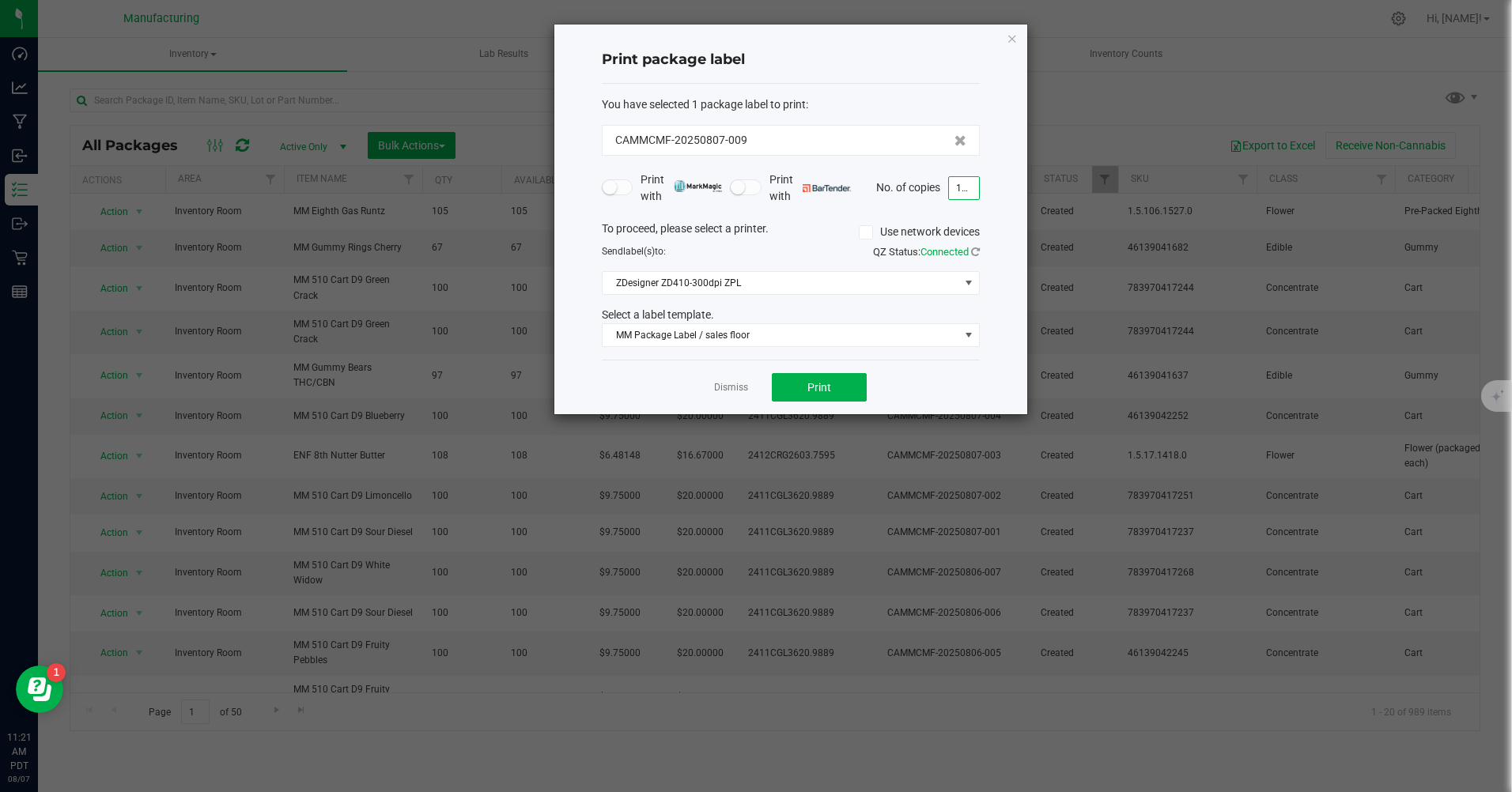 type on "105" 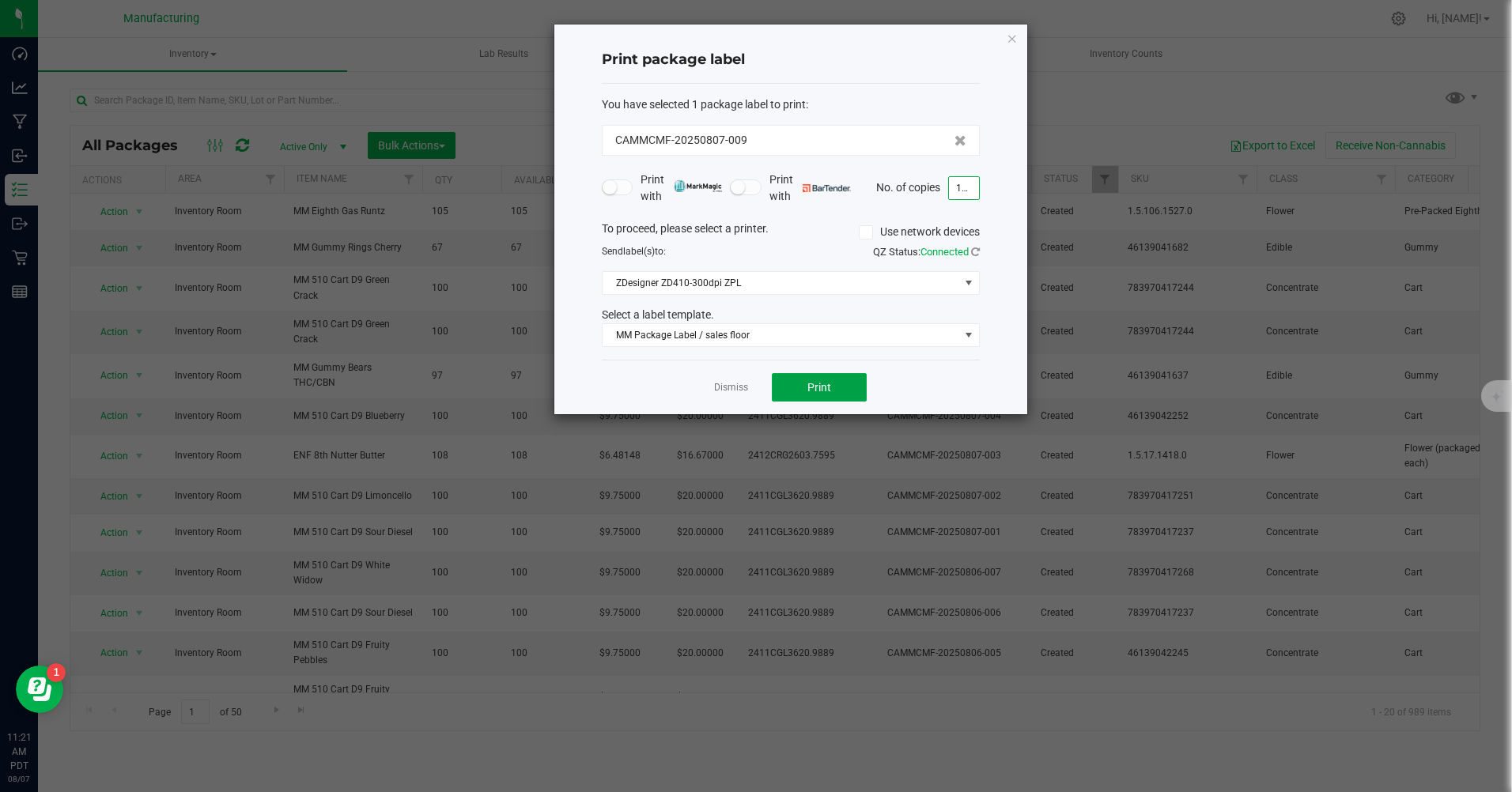 click on "Print" 